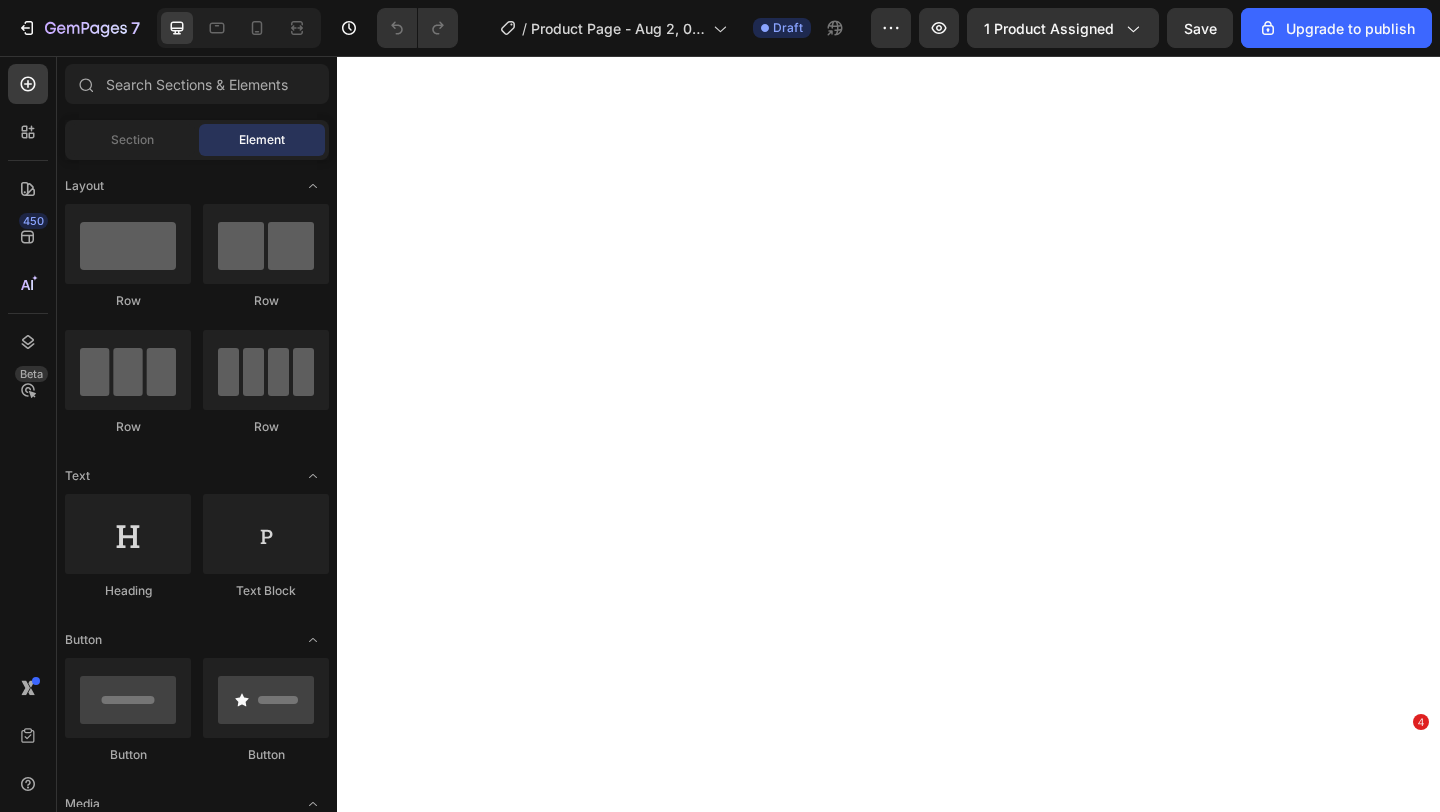 scroll, scrollTop: 0, scrollLeft: 0, axis: both 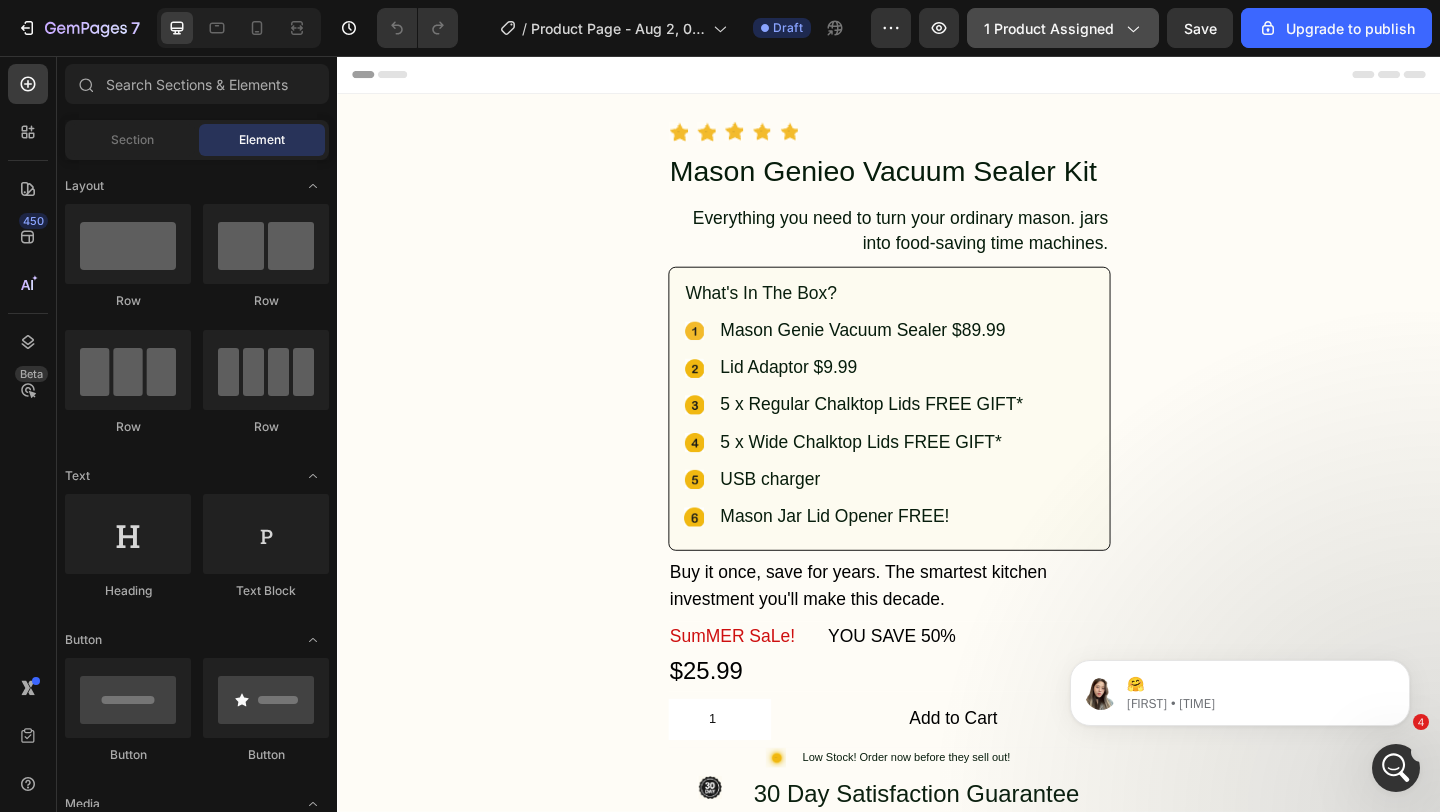 click on "1 product assigned" 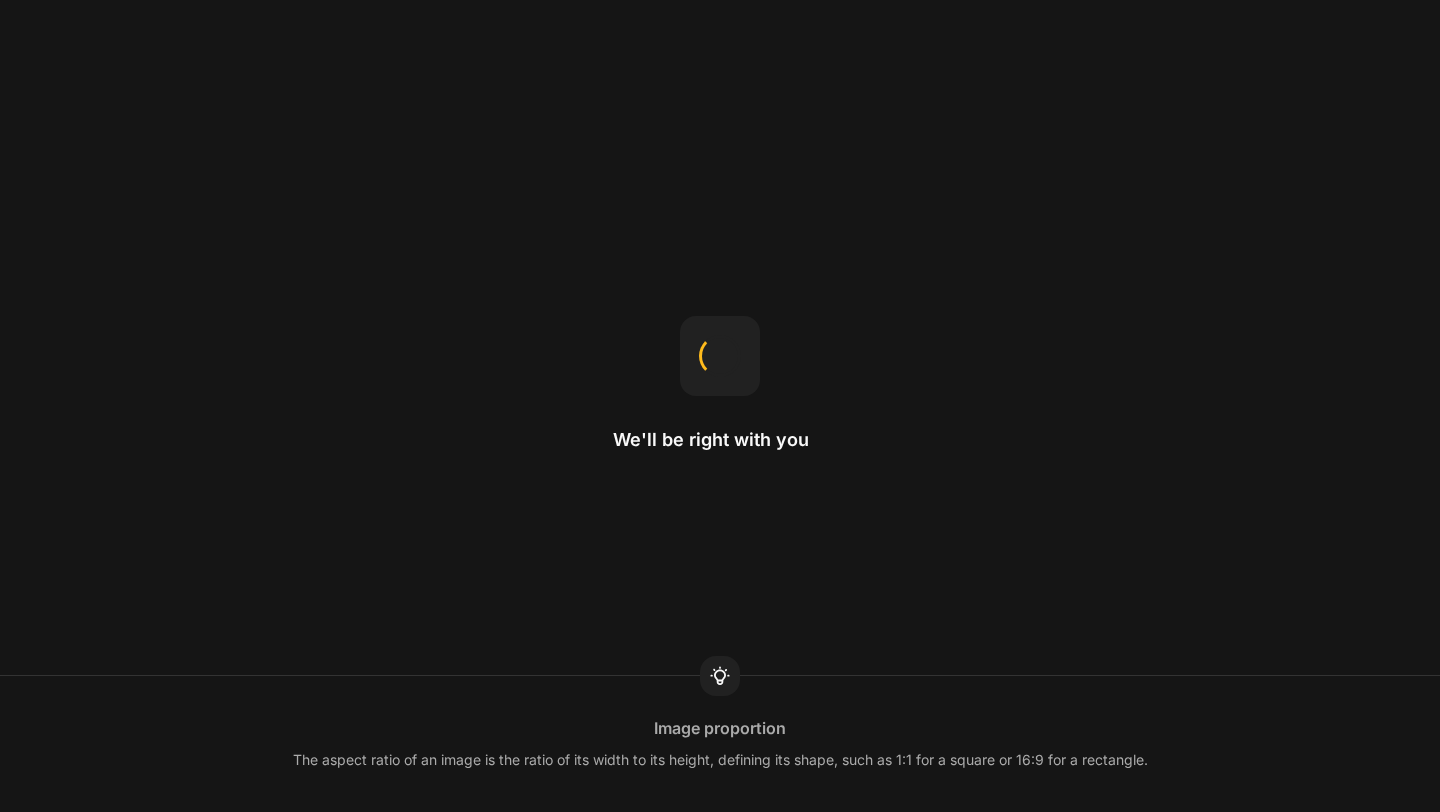 scroll, scrollTop: 0, scrollLeft: 0, axis: both 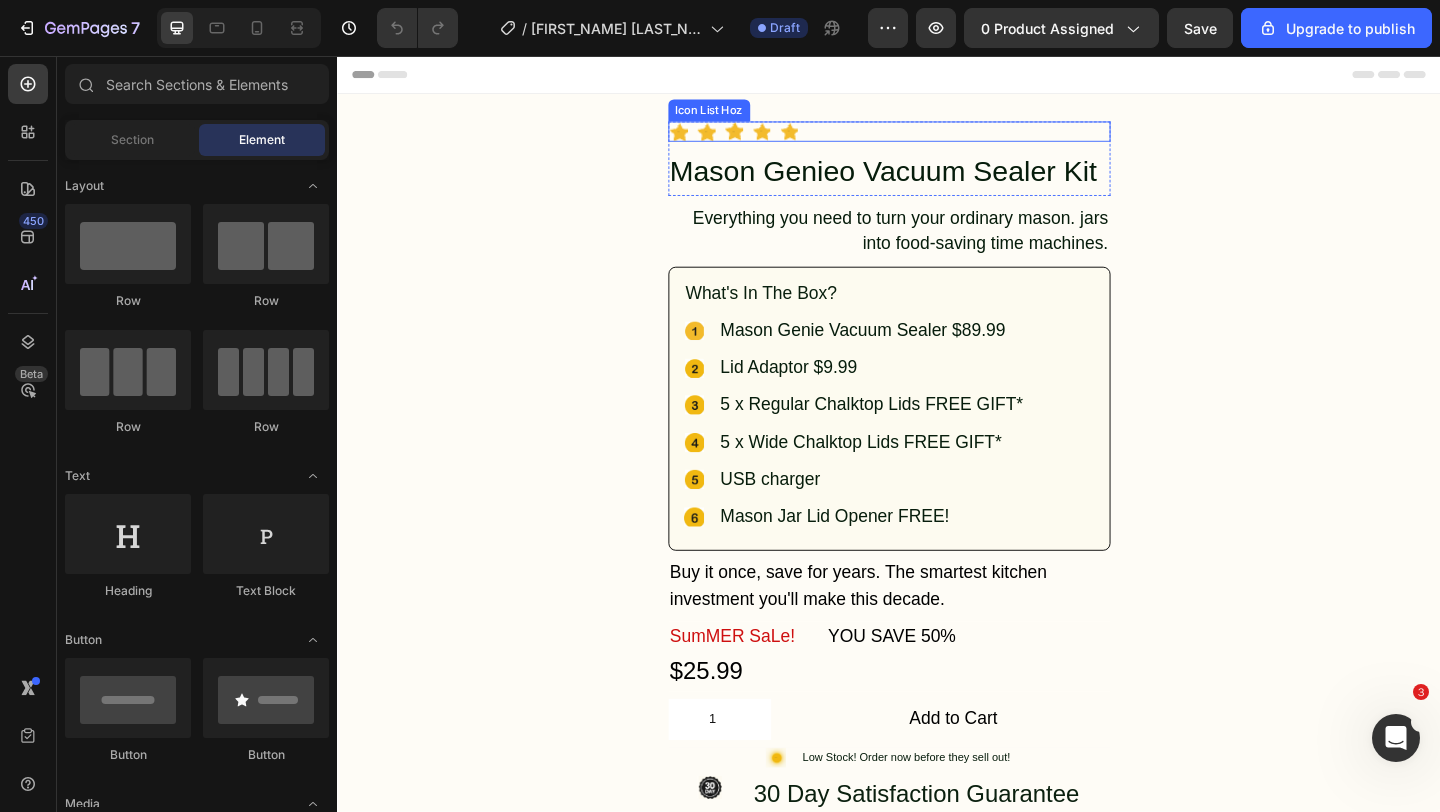 click on "Icon     Icon     Icon     Icon     Icon" at bounding box center [937, 138] 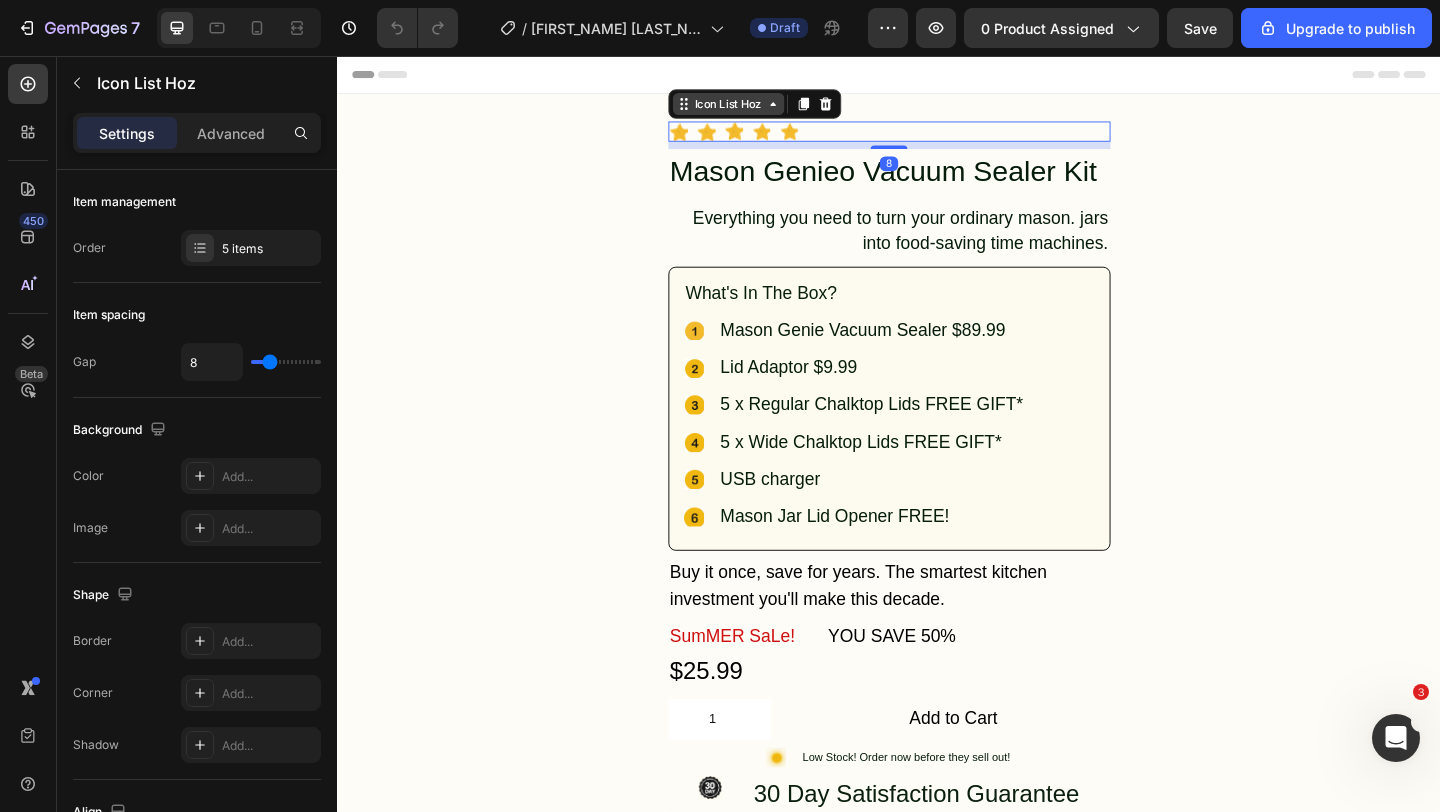 click on "Icon List Hoz" at bounding box center (762, 108) 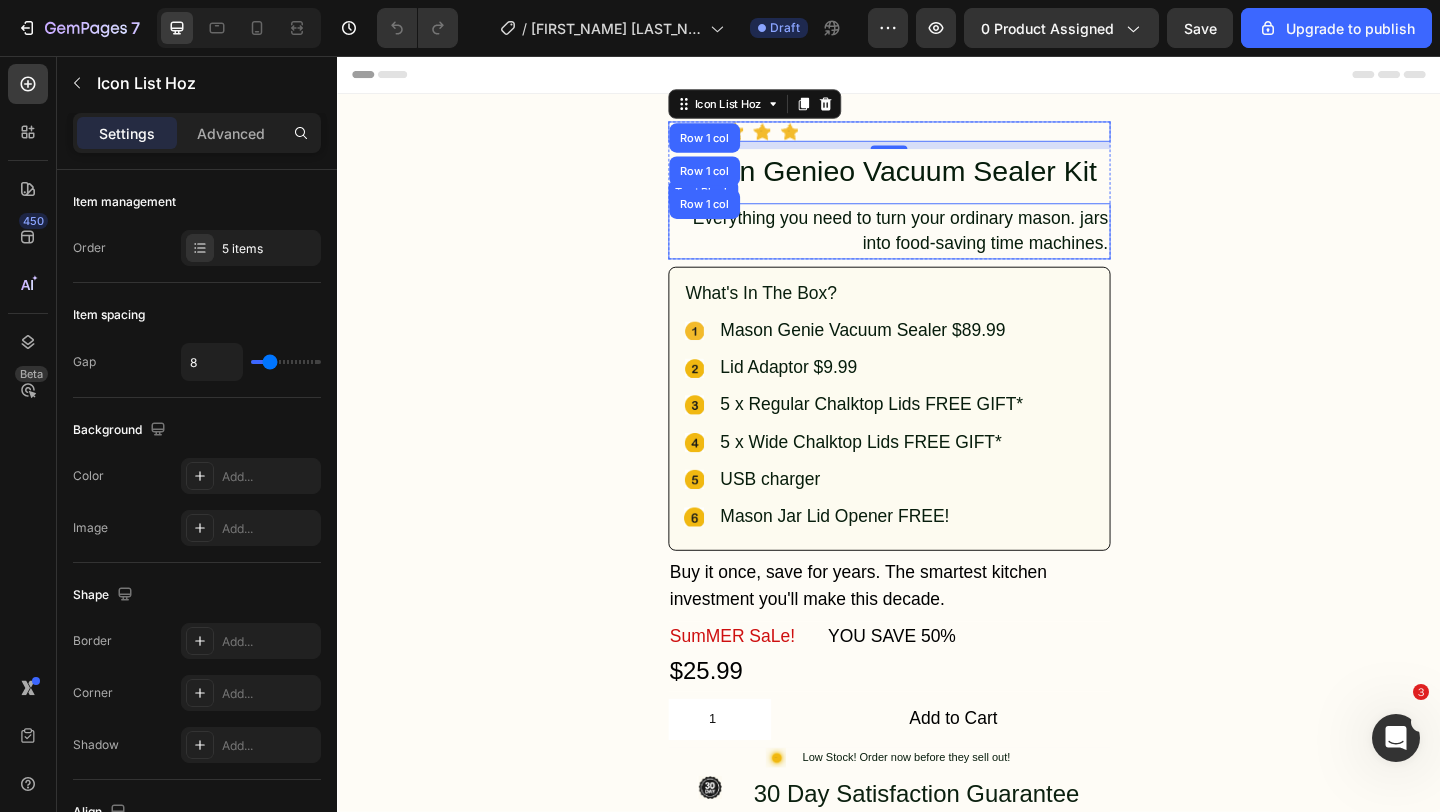 click on "Everything you need to turn your ordinary mason. jars into food-saving time machines." at bounding box center (937, 246) 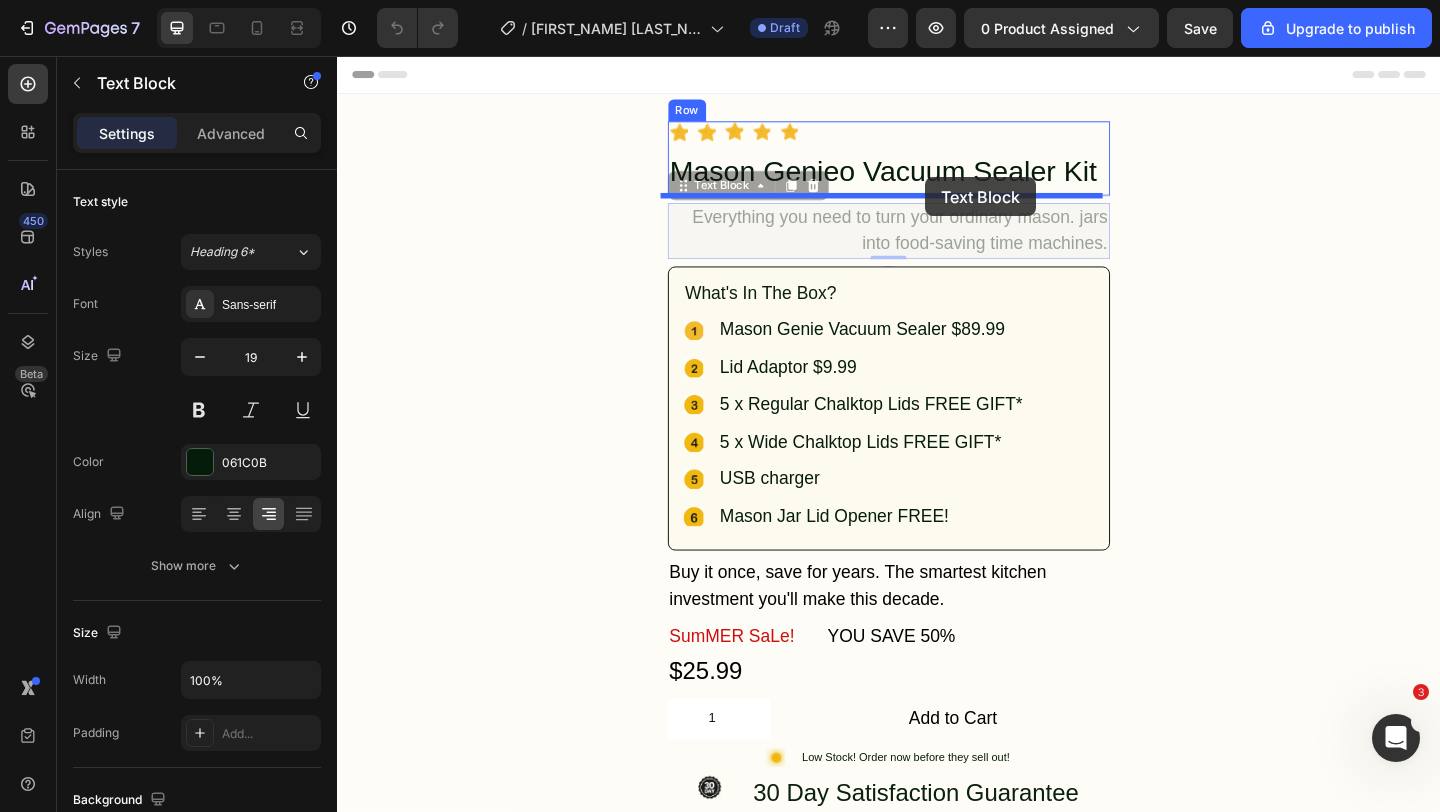 drag, startPoint x: 781, startPoint y: 202, endPoint x: 915, endPoint y: 276, distance: 153.07515 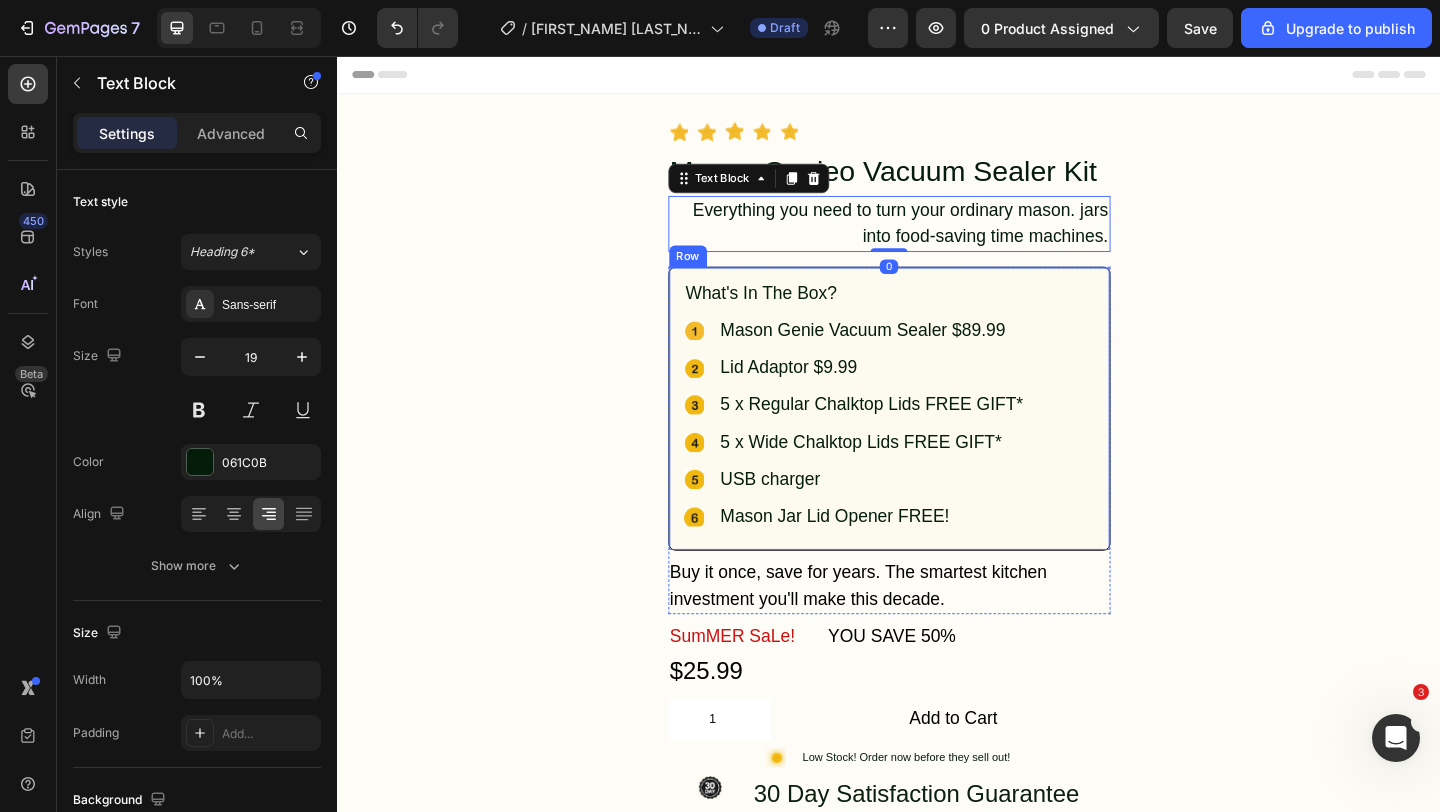 click on "What's In The Box? Text Block Icon Mason Genie Vacuum Sealer $89.99 Text Block Icon Lid Adaptor $9.99 Text Block Icon 5 x Regular Chalktop Lids FREE GIFT* Text Block Icon 5 x Wide Chalktop Lids FREE GIFT* Text Block Icon USB charger Text Block Icon Mason Jar Lid Opener FREE! Text Block Advanced list Row" at bounding box center (937, 440) 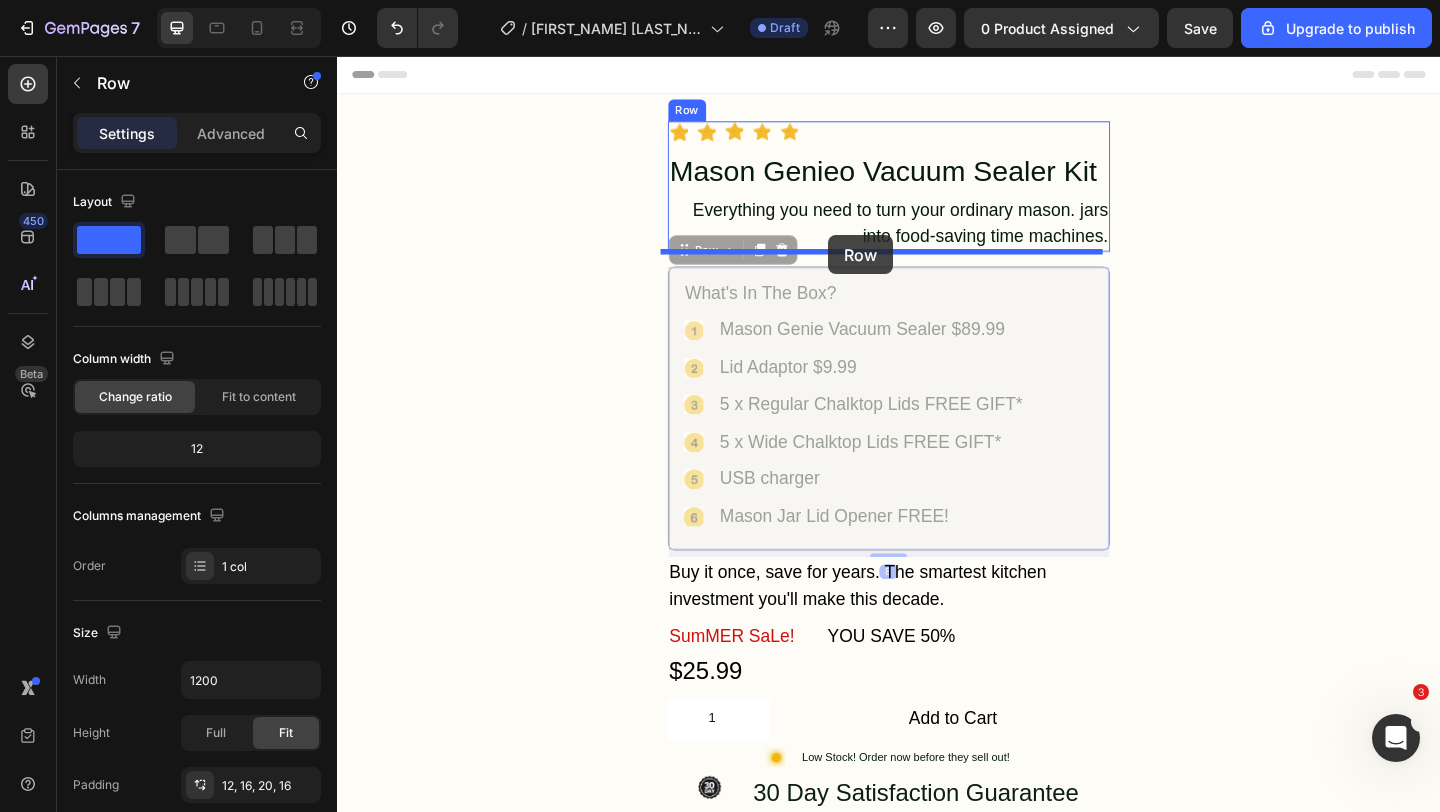 drag, startPoint x: 740, startPoint y: 269, endPoint x: 871, endPoint y: 251, distance: 132.23087 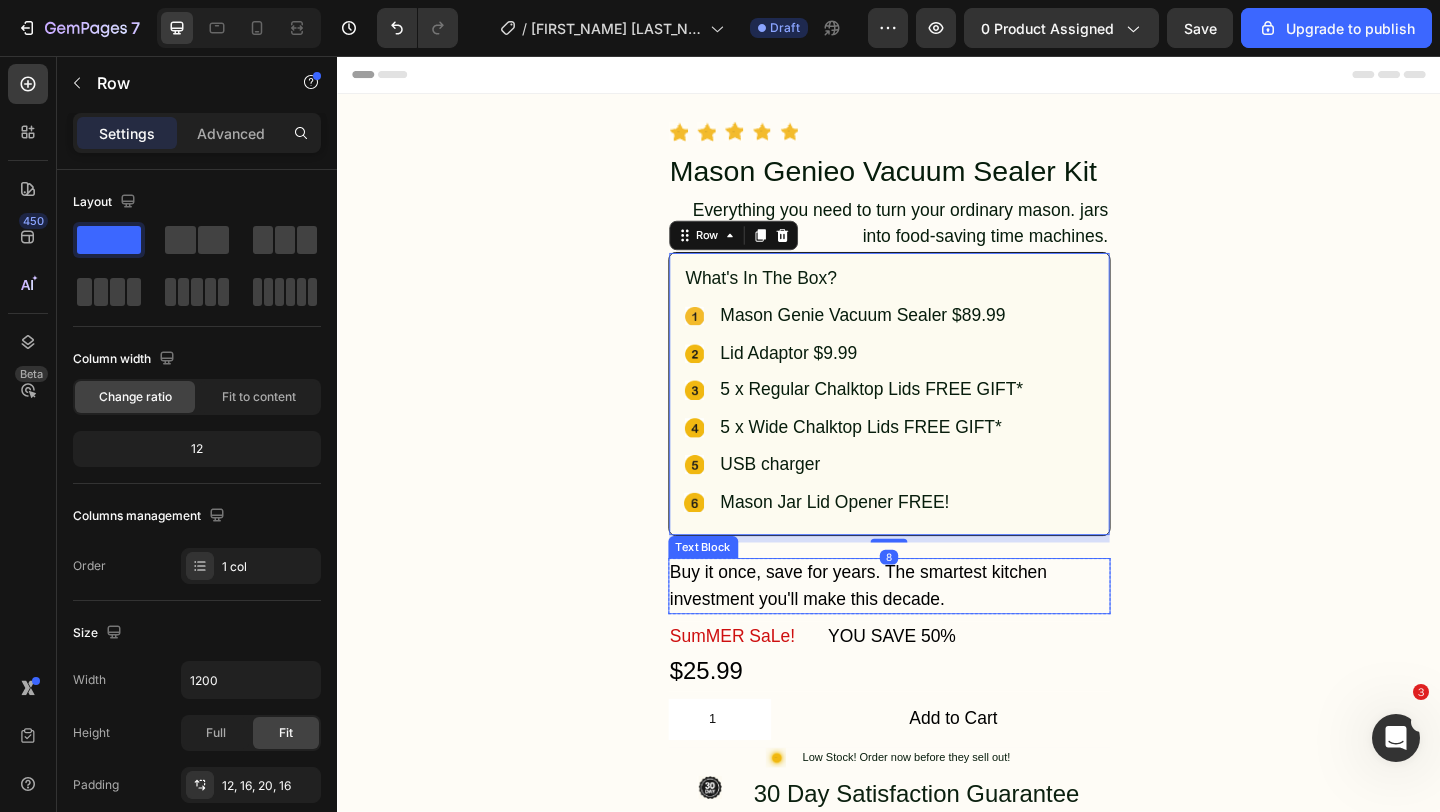 click on "Buy it once, save for years. The smartest kitchen investment you'll make this decade." at bounding box center (937, 632) 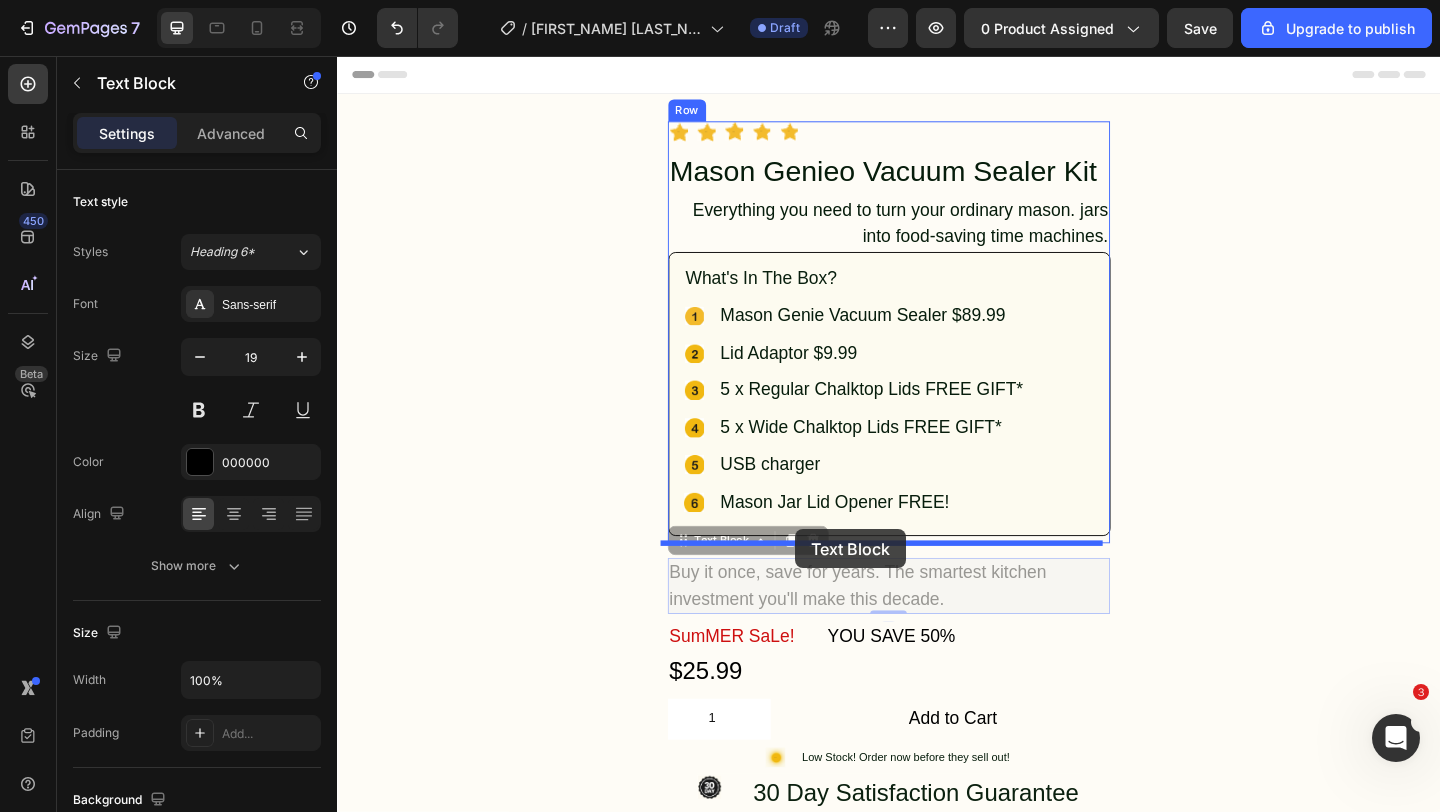 drag, startPoint x: 754, startPoint y: 587, endPoint x: 835, endPoint y: 571, distance: 82.565125 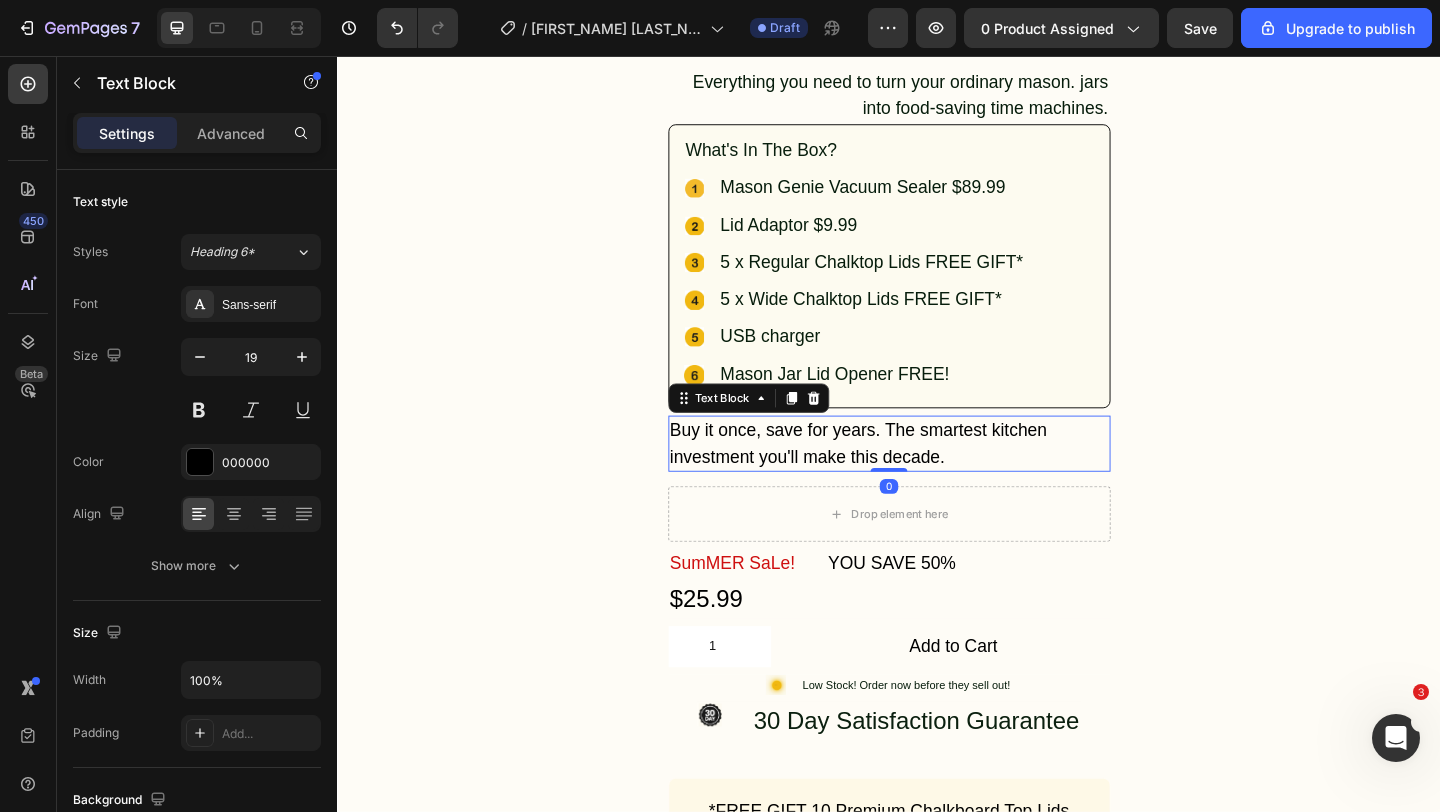 scroll, scrollTop: 144, scrollLeft: 0, axis: vertical 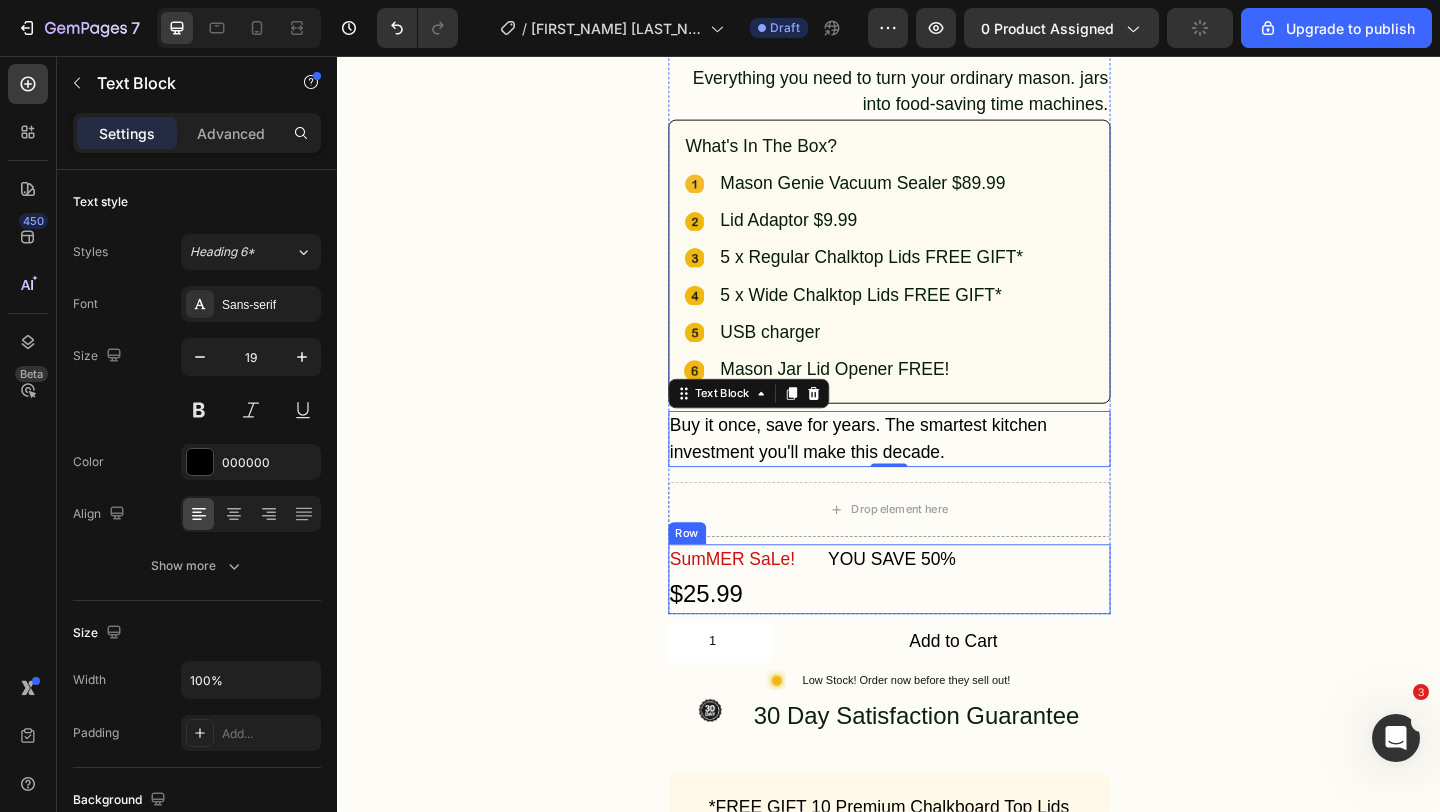 click on "SumMER SaLe! Text Block $25.99 Product Price Product Price Row YOU SAVE 50% Text Block Row" at bounding box center [937, 625] 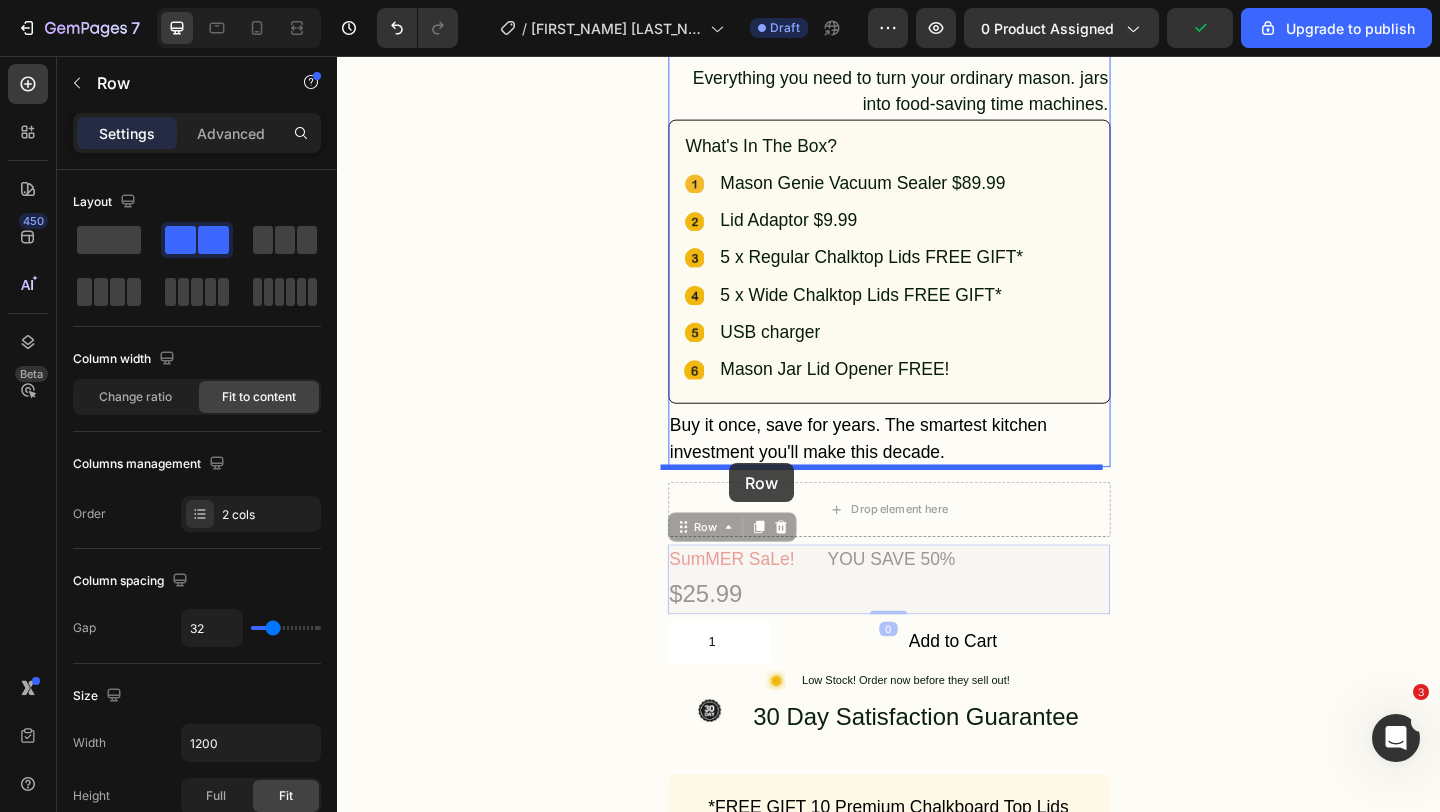drag, startPoint x: 735, startPoint y: 571, endPoint x: 764, endPoint y: 499, distance: 77.62087 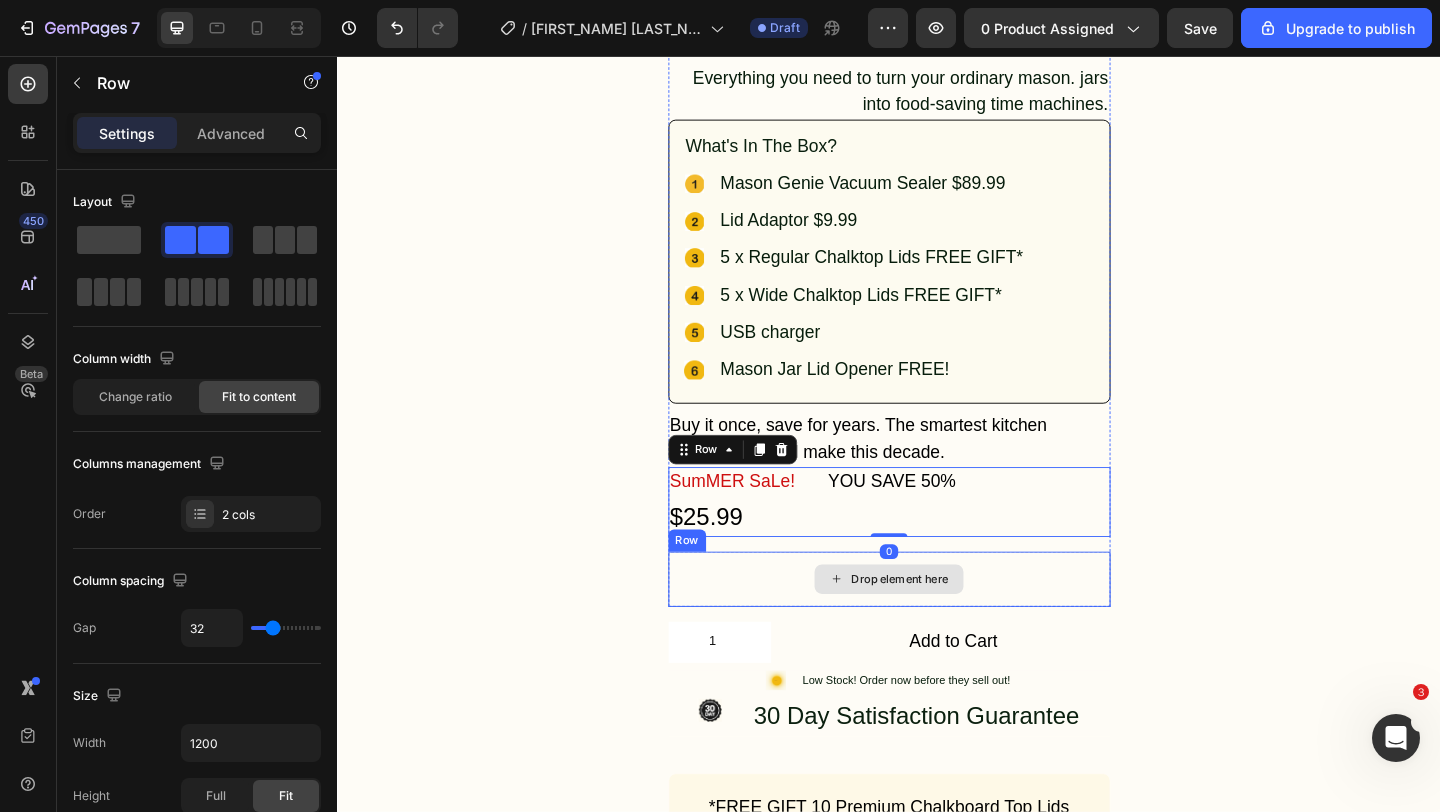 click on "Drop element here" at bounding box center (937, 625) 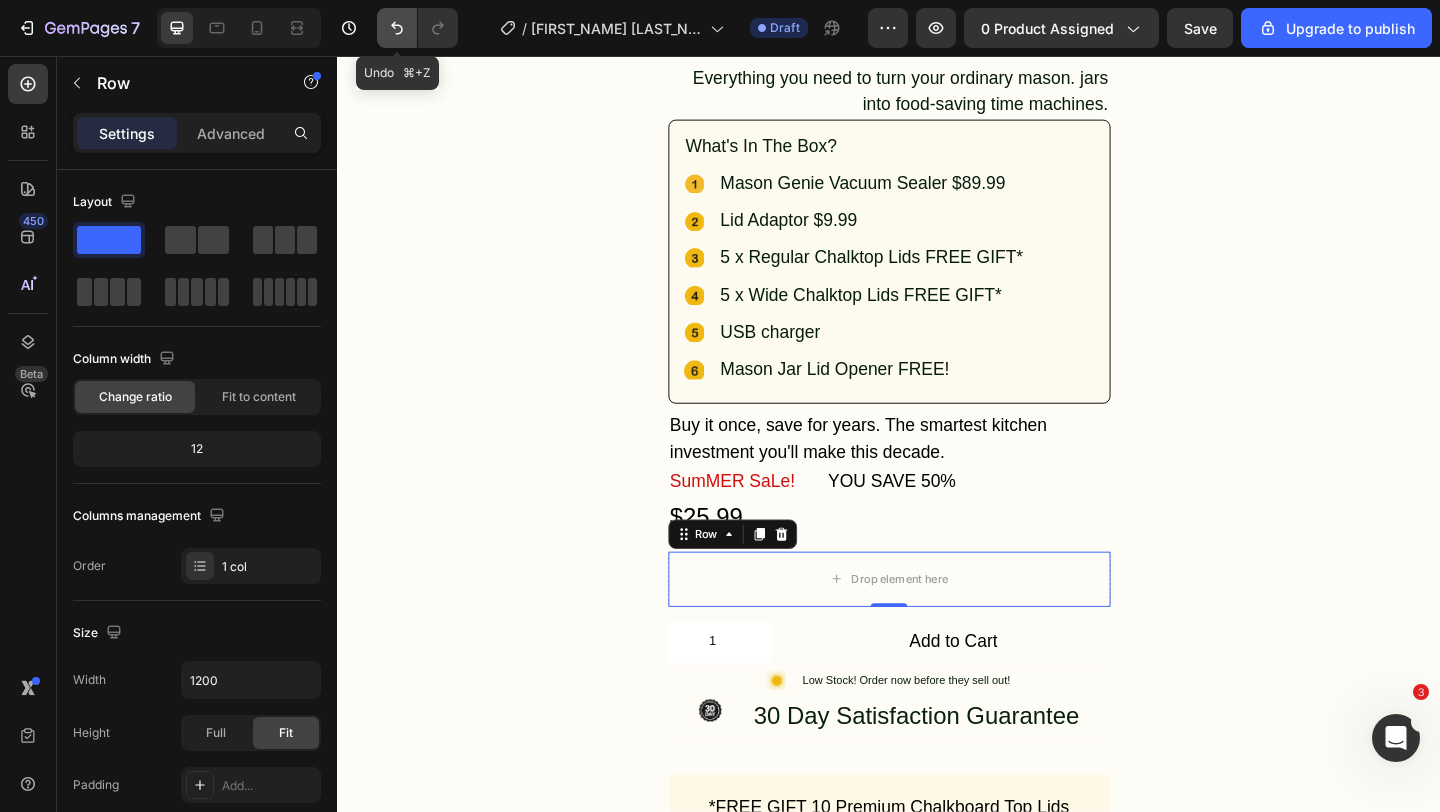 click 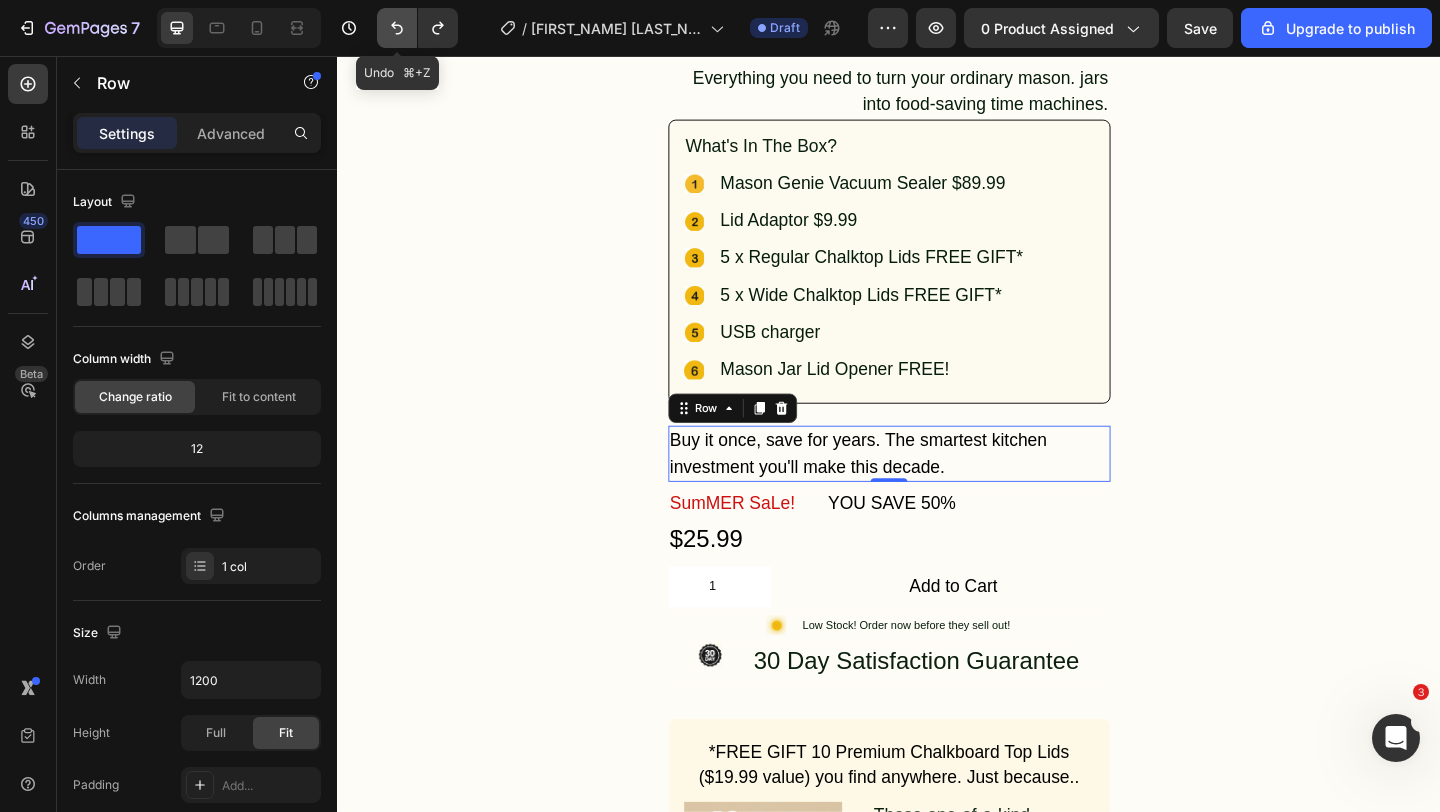 click 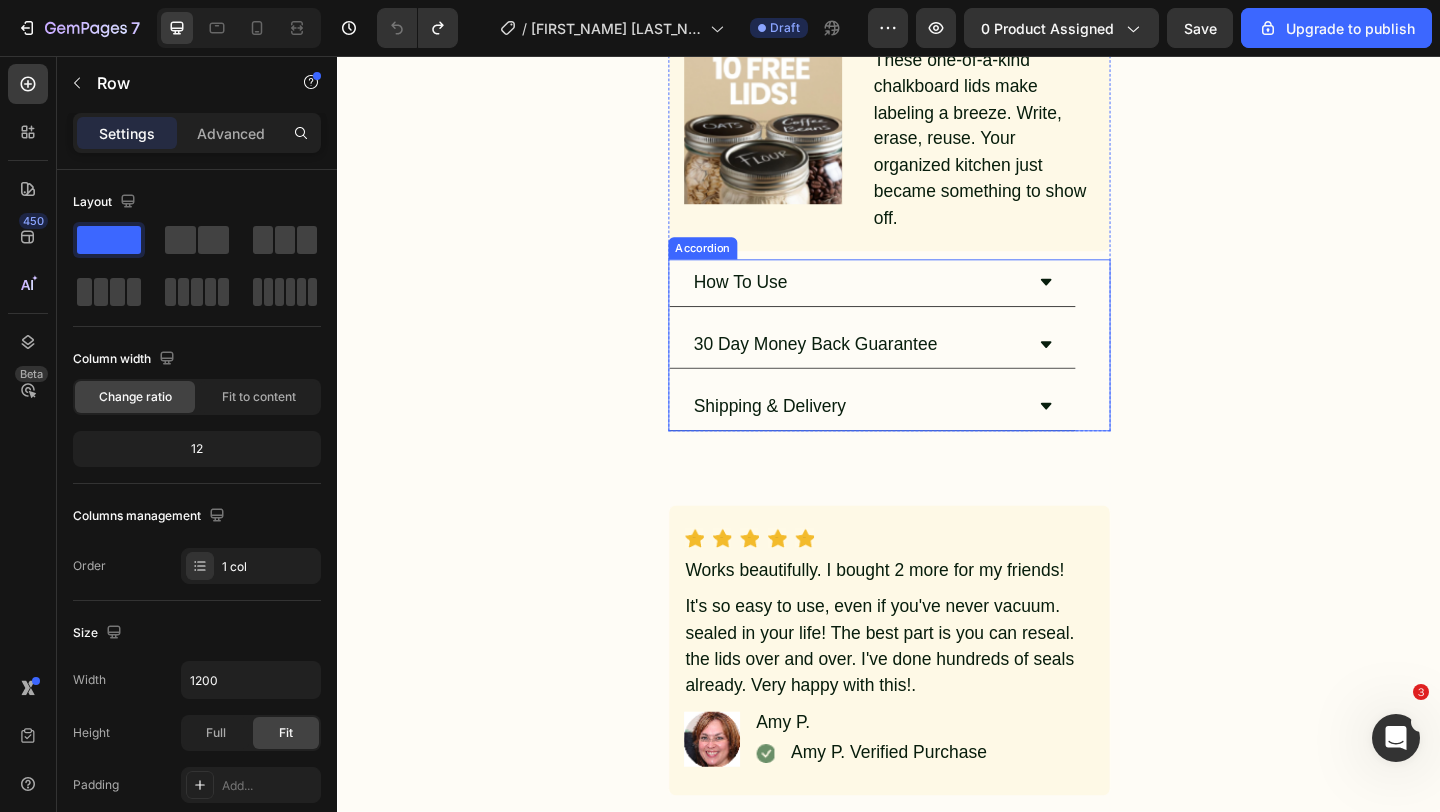 scroll, scrollTop: 1391, scrollLeft: 0, axis: vertical 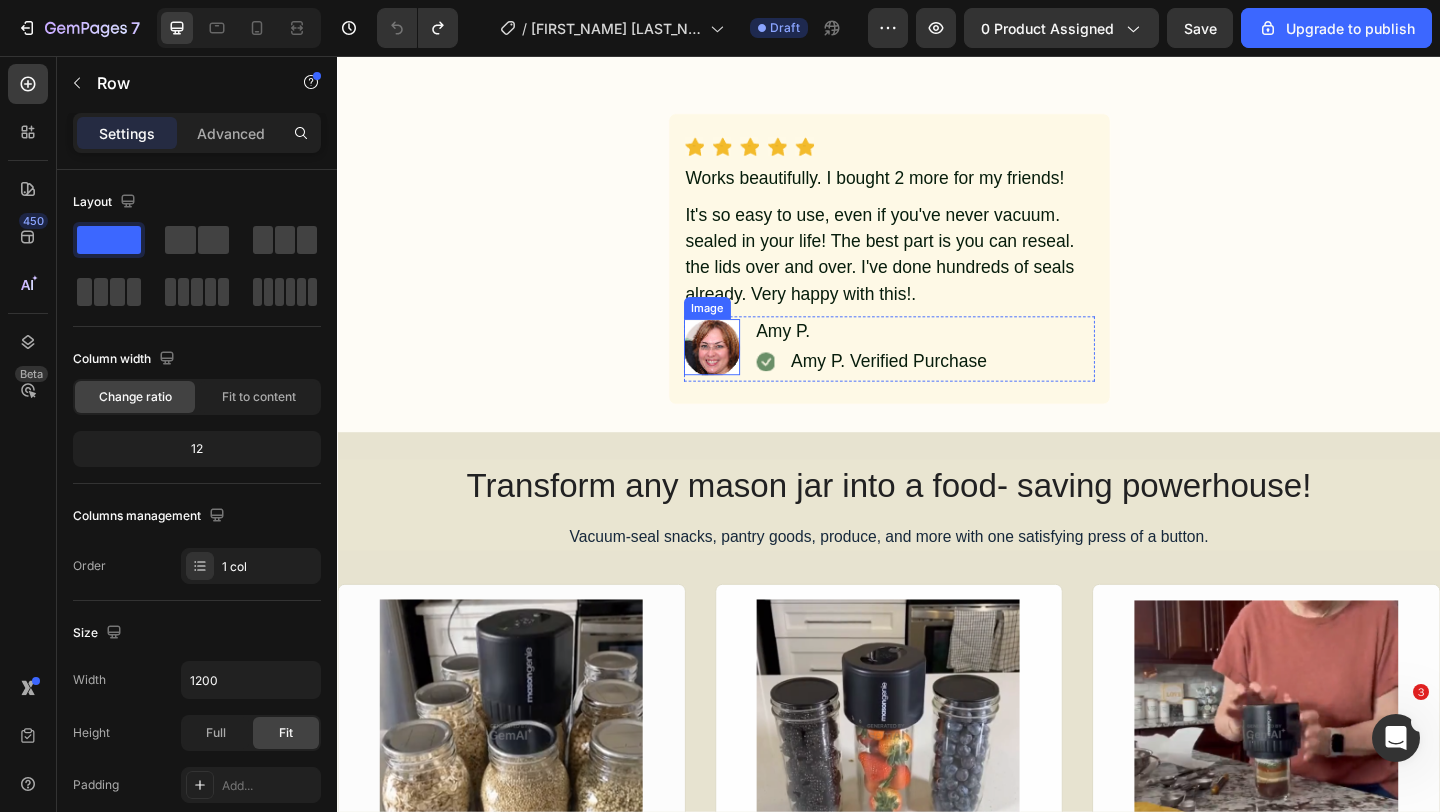 click at bounding box center [744, 372] 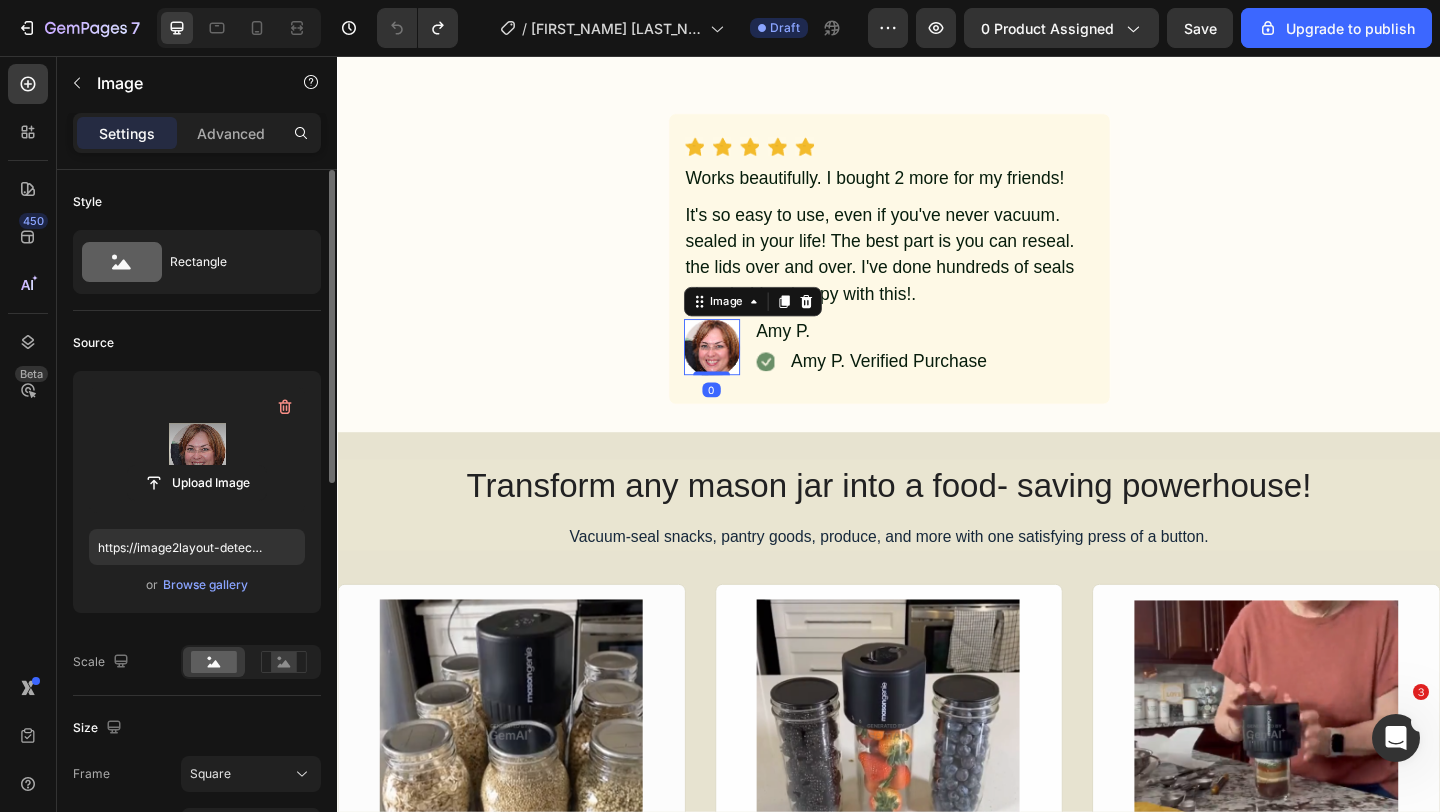 click at bounding box center (197, 450) 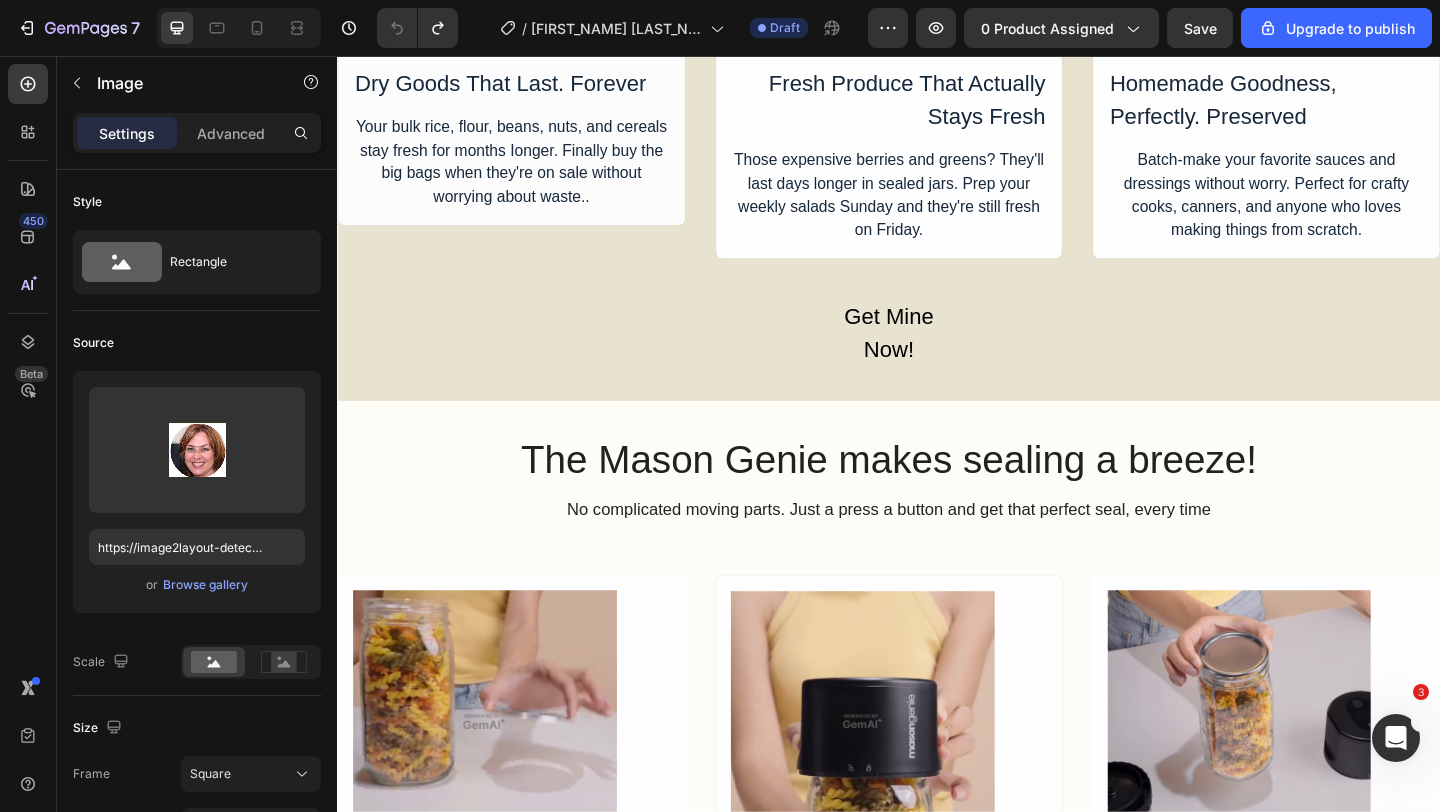 scroll, scrollTop: 2242, scrollLeft: 0, axis: vertical 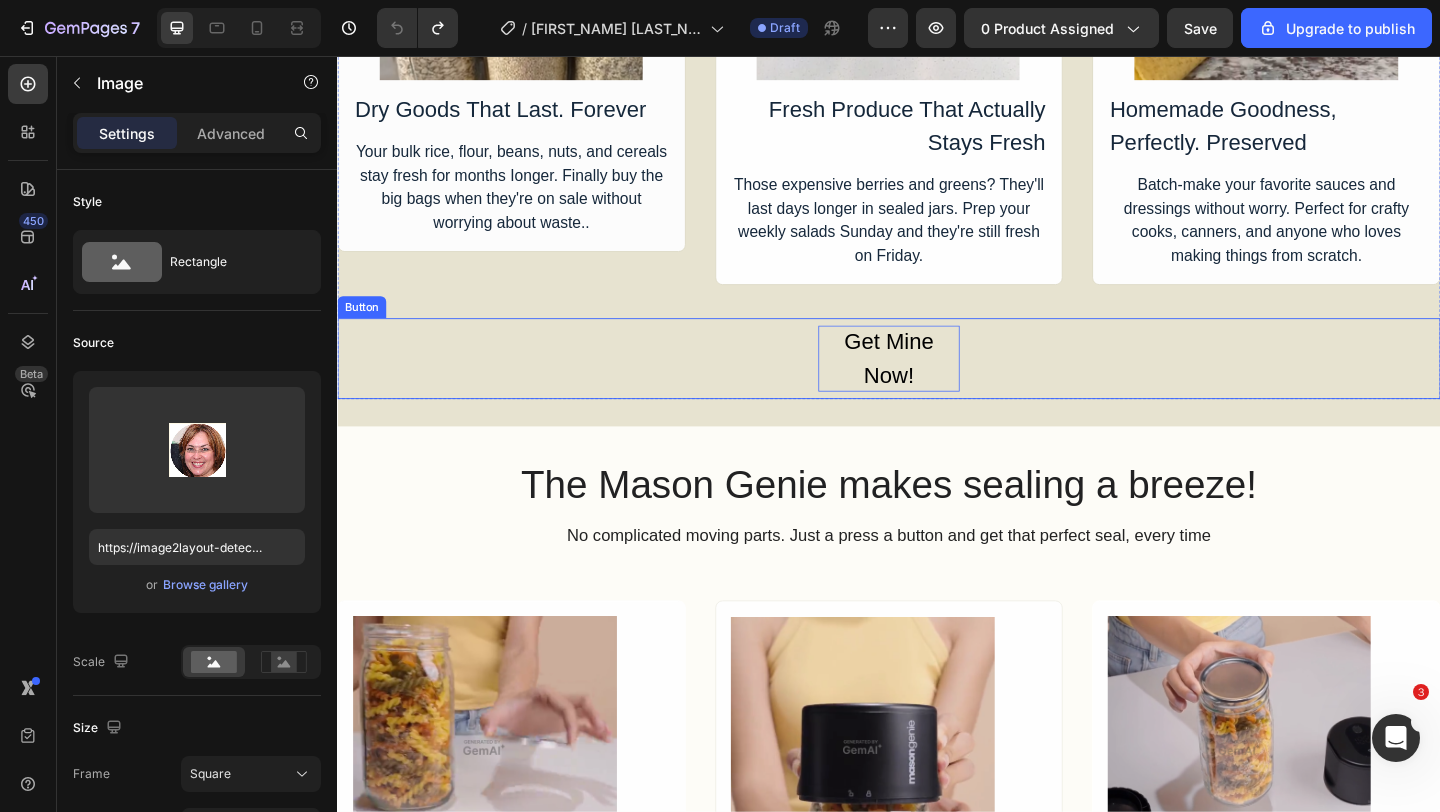 click on "Get Mine Now!" at bounding box center [937, 385] 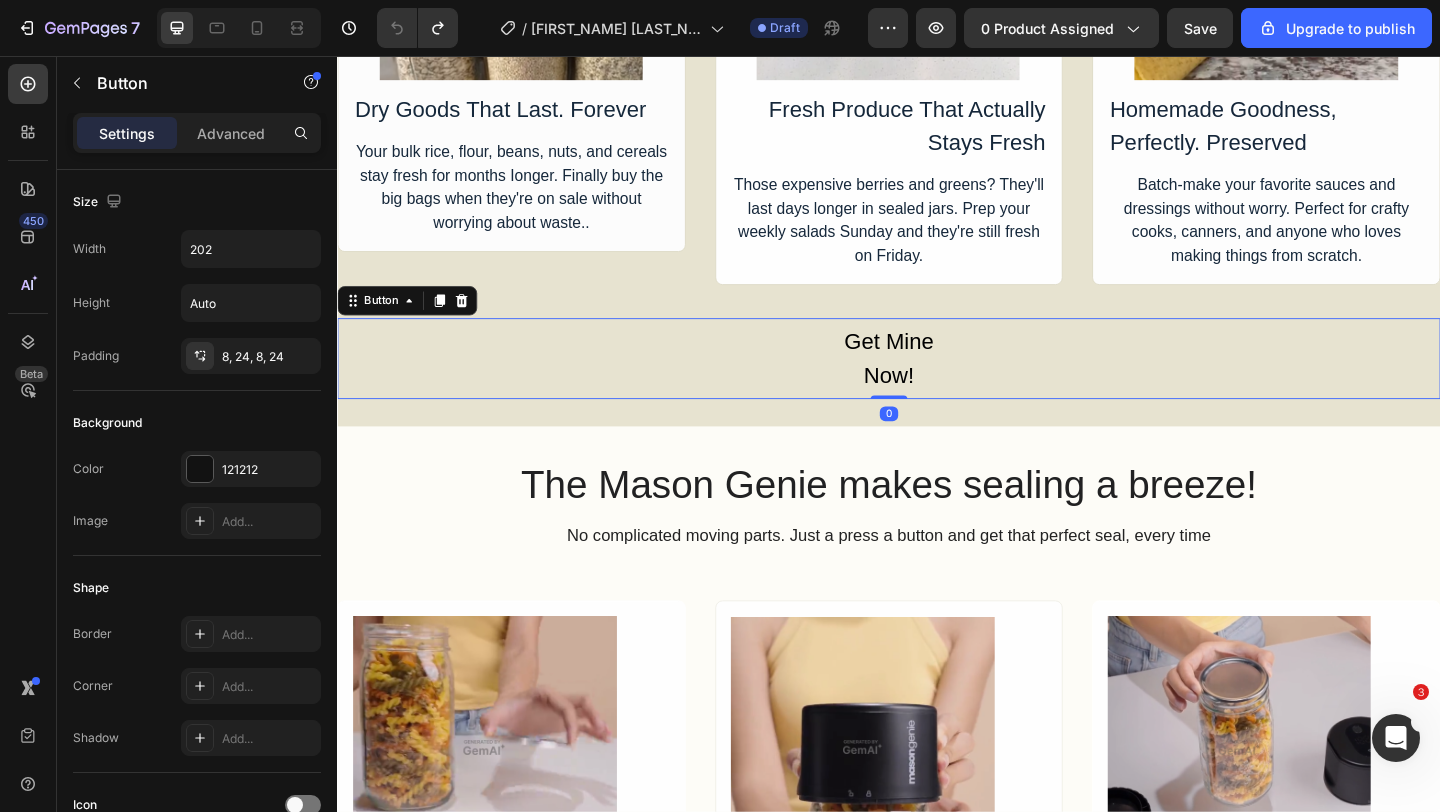 click on "Get Mine Now! Button   0" at bounding box center [937, 385] 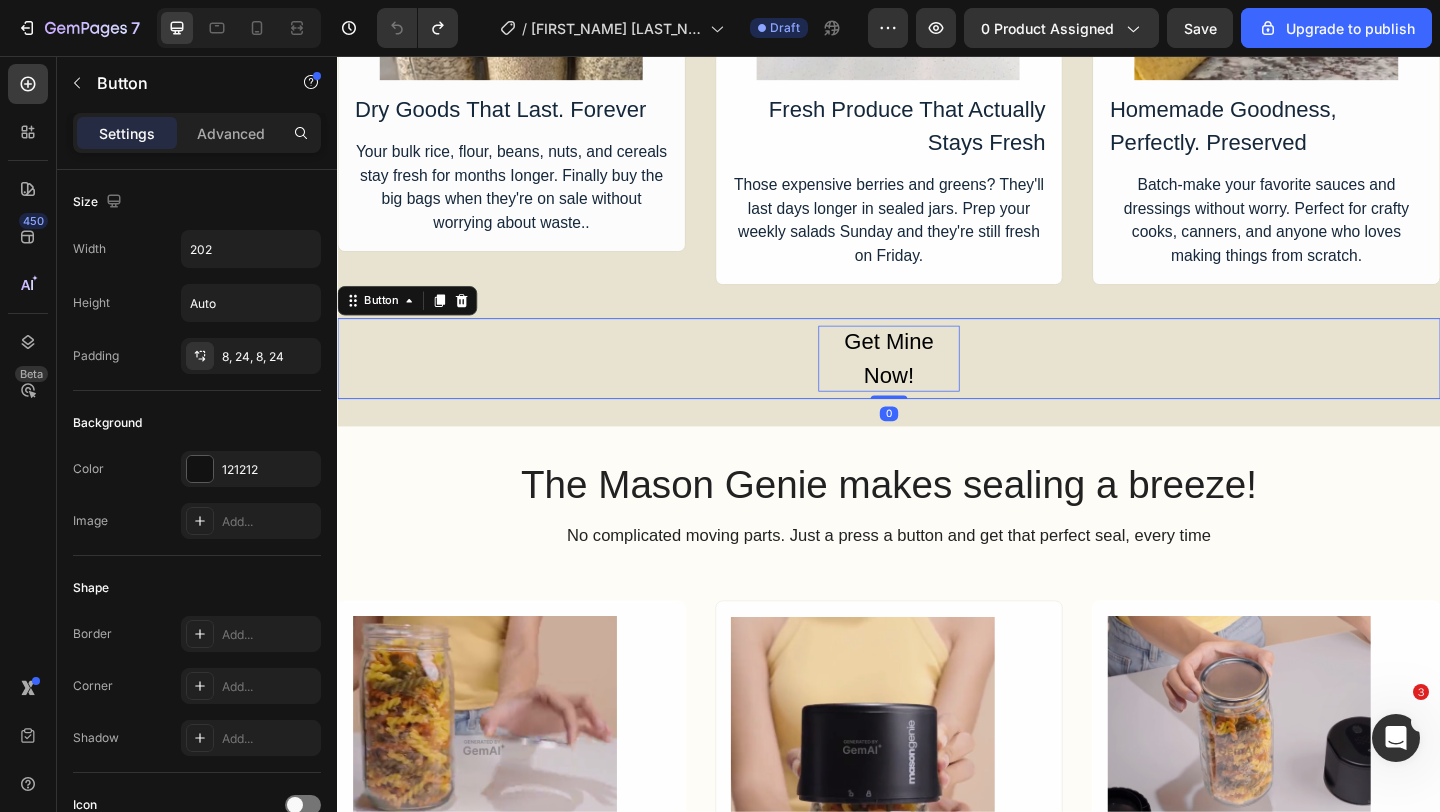 click on "Get Mine Now!" at bounding box center (937, 385) 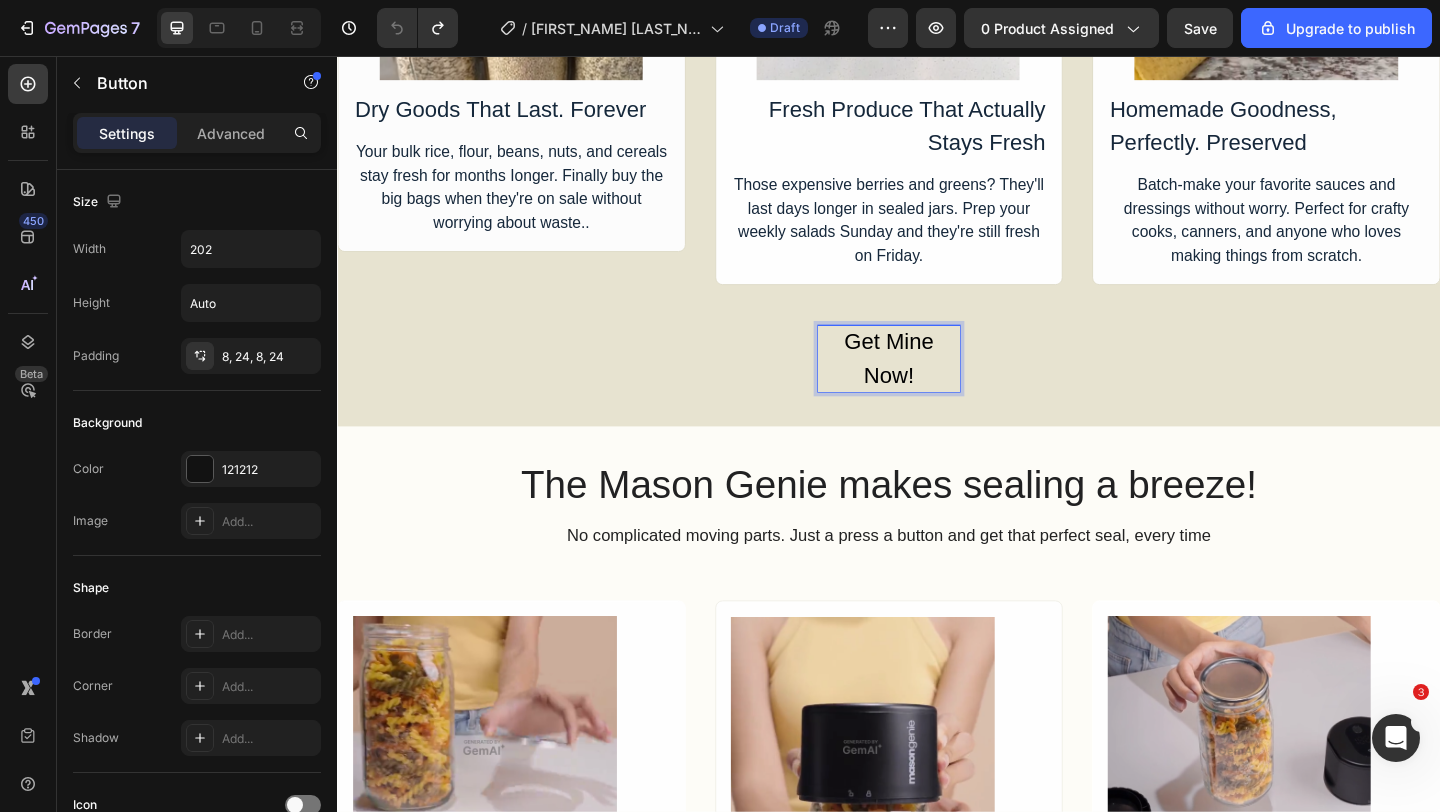 click on "Get Mine Now!" at bounding box center [937, 385] 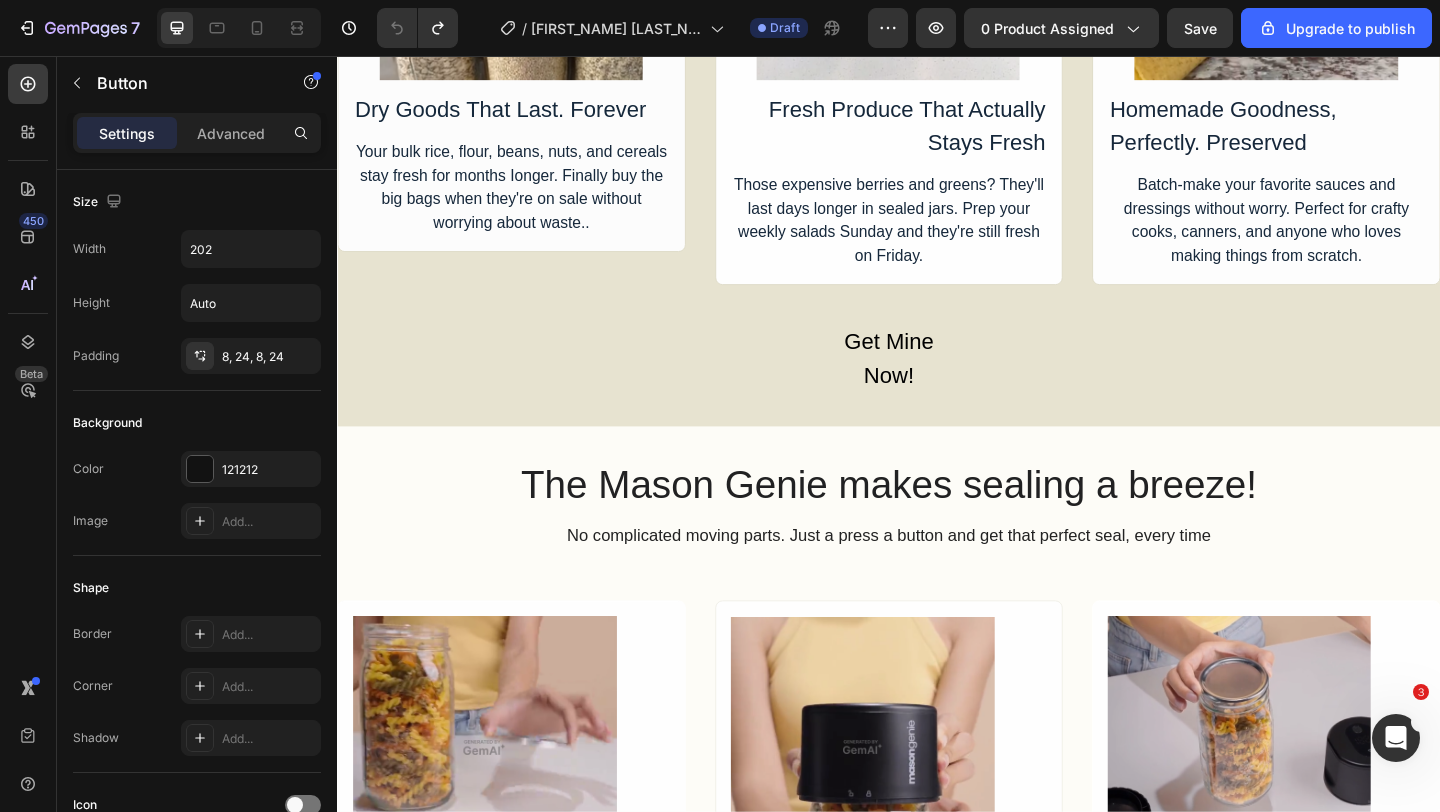 click on "Get Mine Now! Button   0" at bounding box center [937, 385] 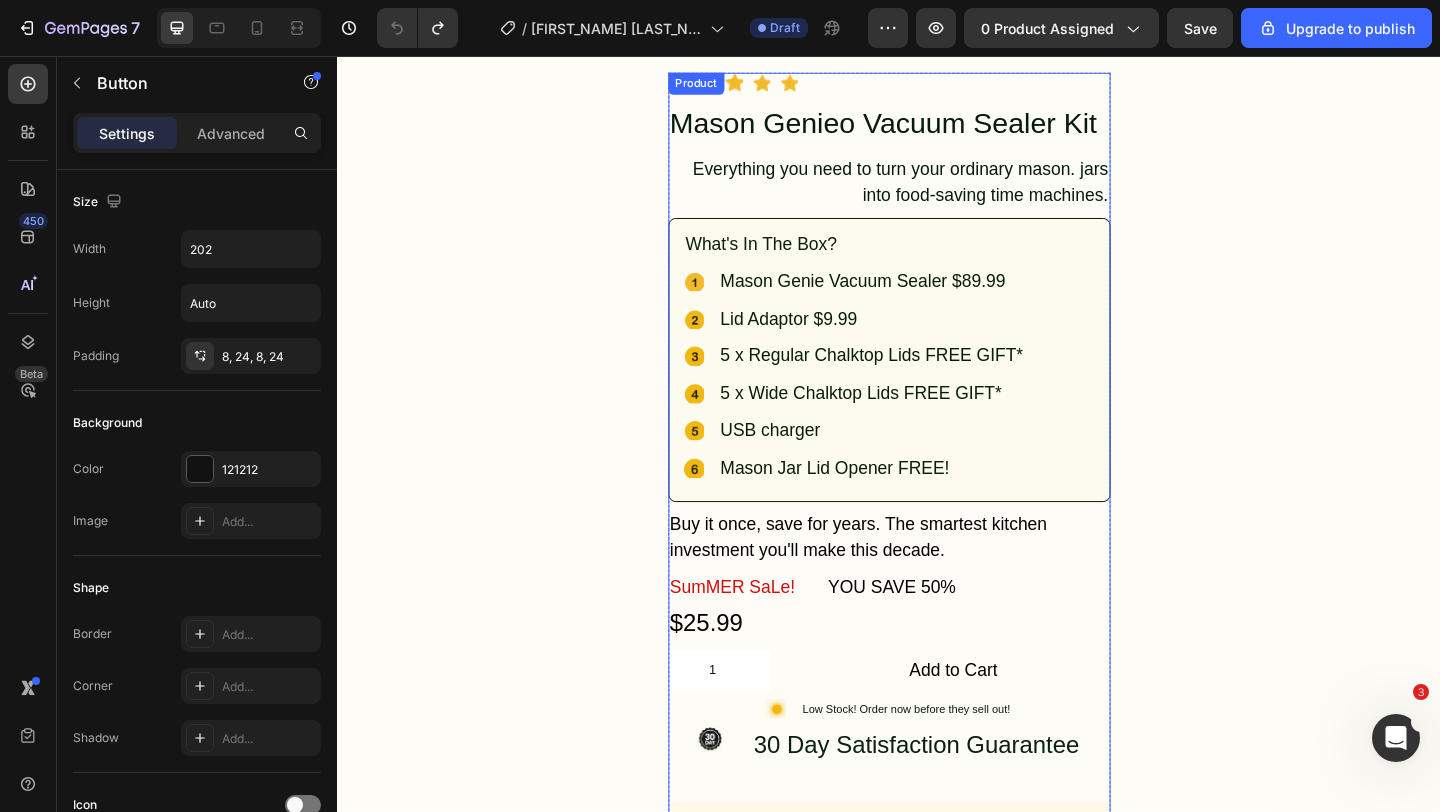 scroll, scrollTop: 0, scrollLeft: 0, axis: both 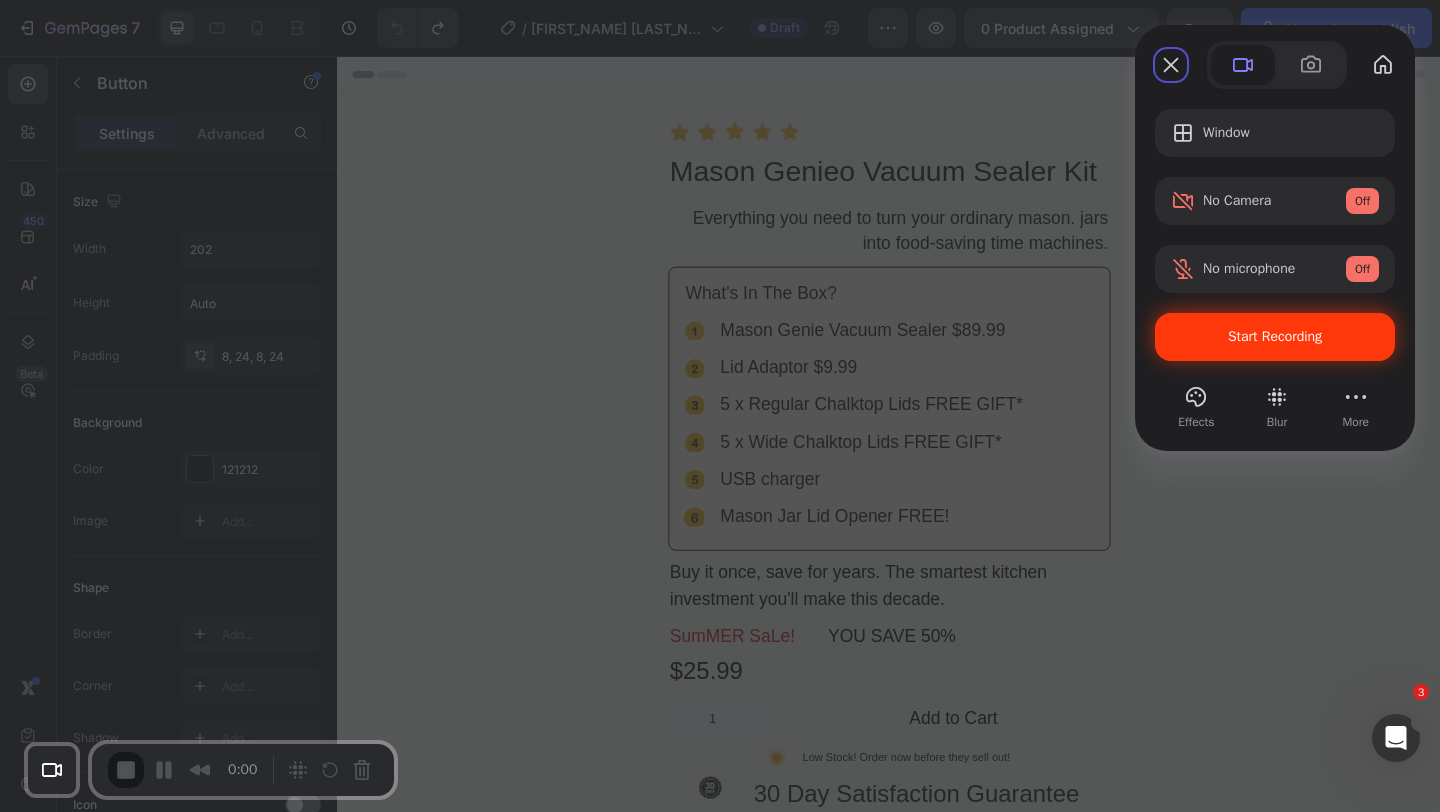 click on "Start Recording" at bounding box center (1275, 336) 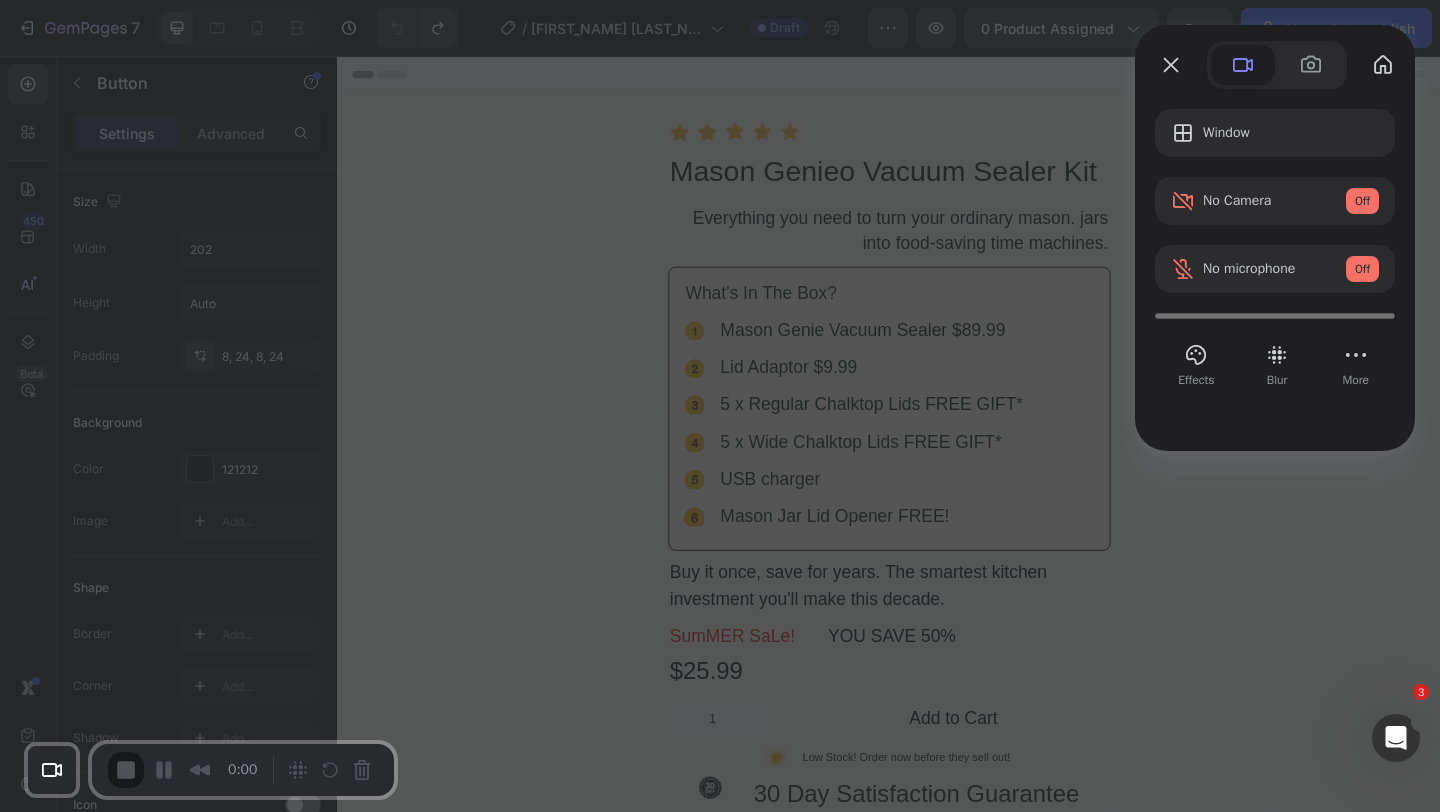 click on "Yes, proceed" at bounding box center (387, 1814) 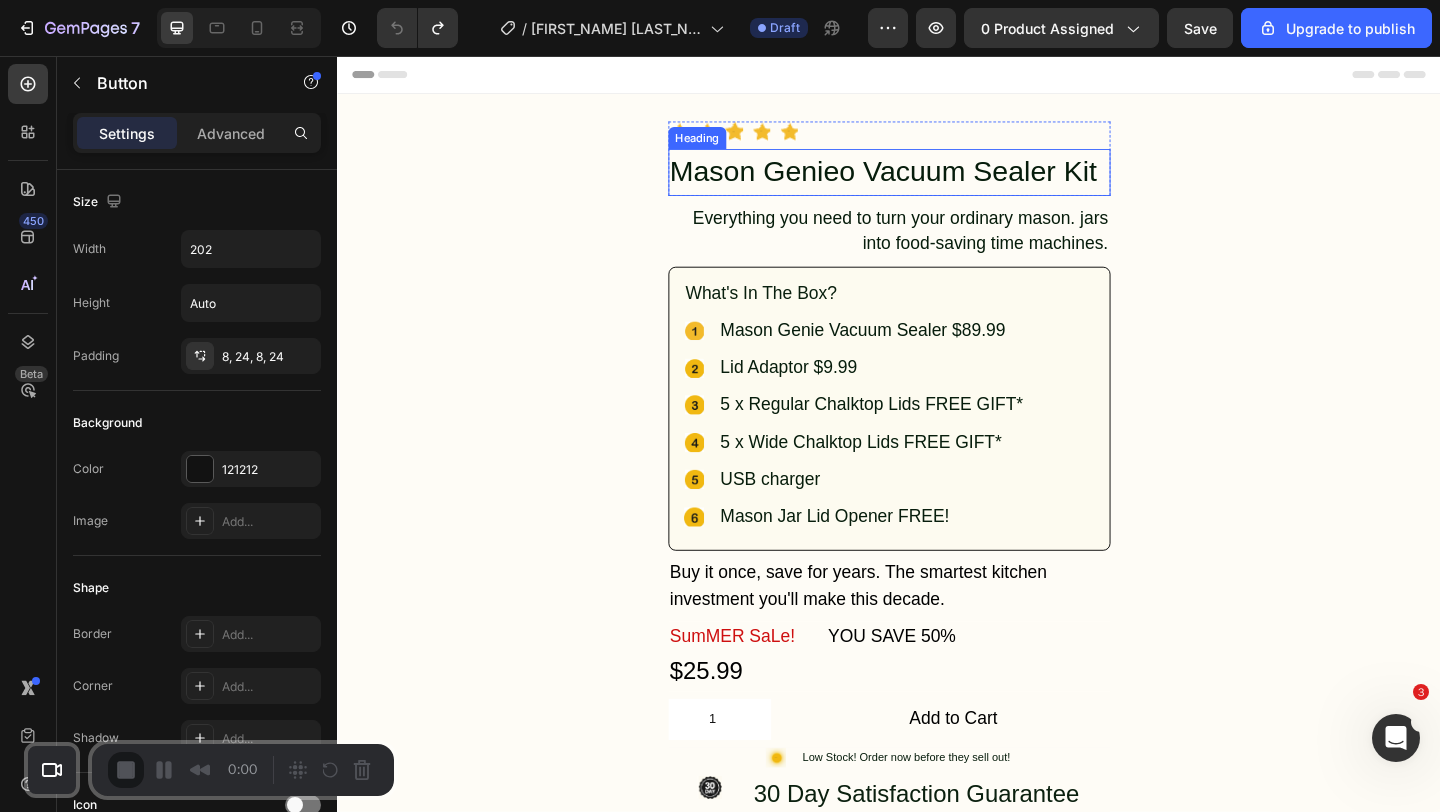 click on "Mason Genieo Vacuum Sealer Kit" at bounding box center (937, 182) 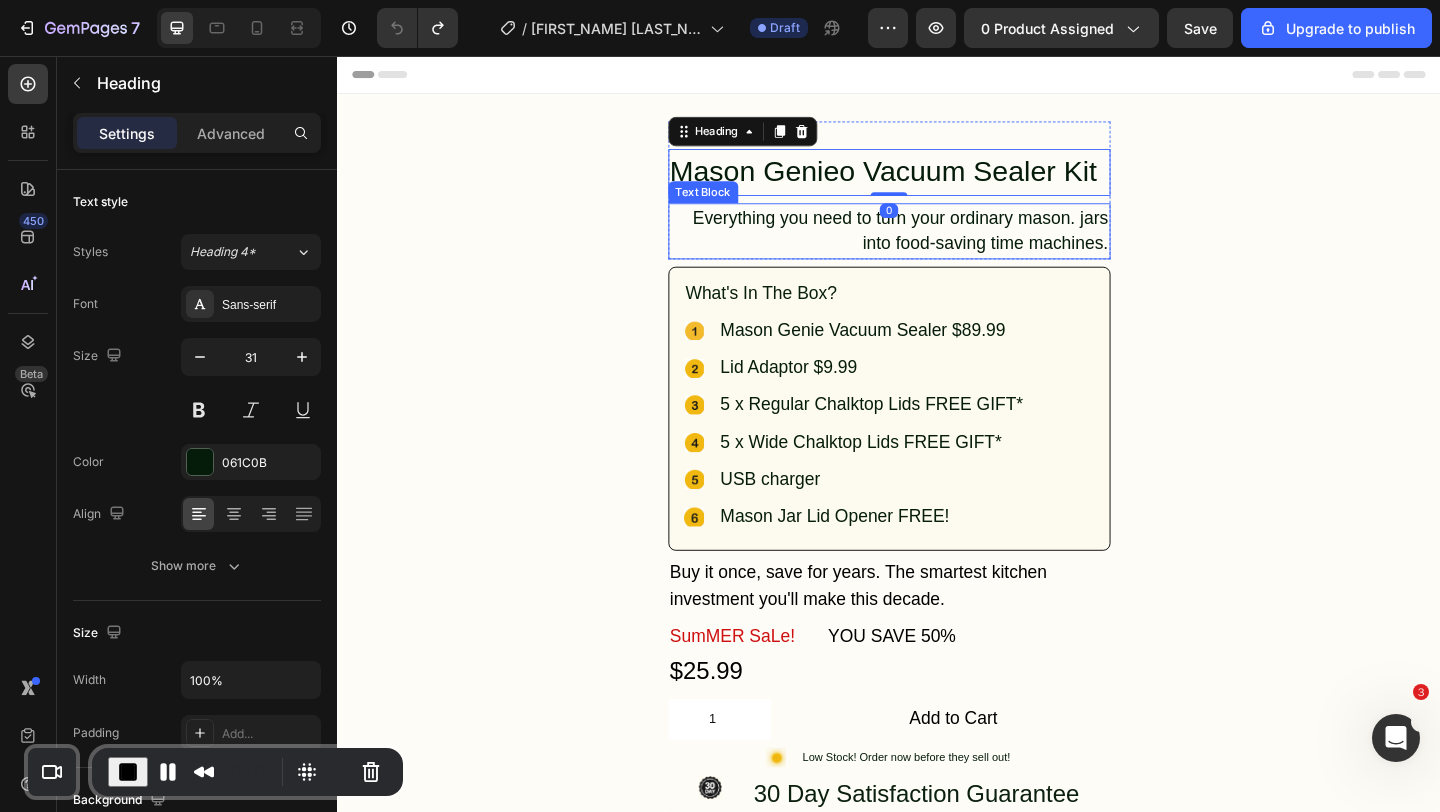 click on "Everything you need to turn your ordinary mason. jars into food-saving time machines." at bounding box center [937, 246] 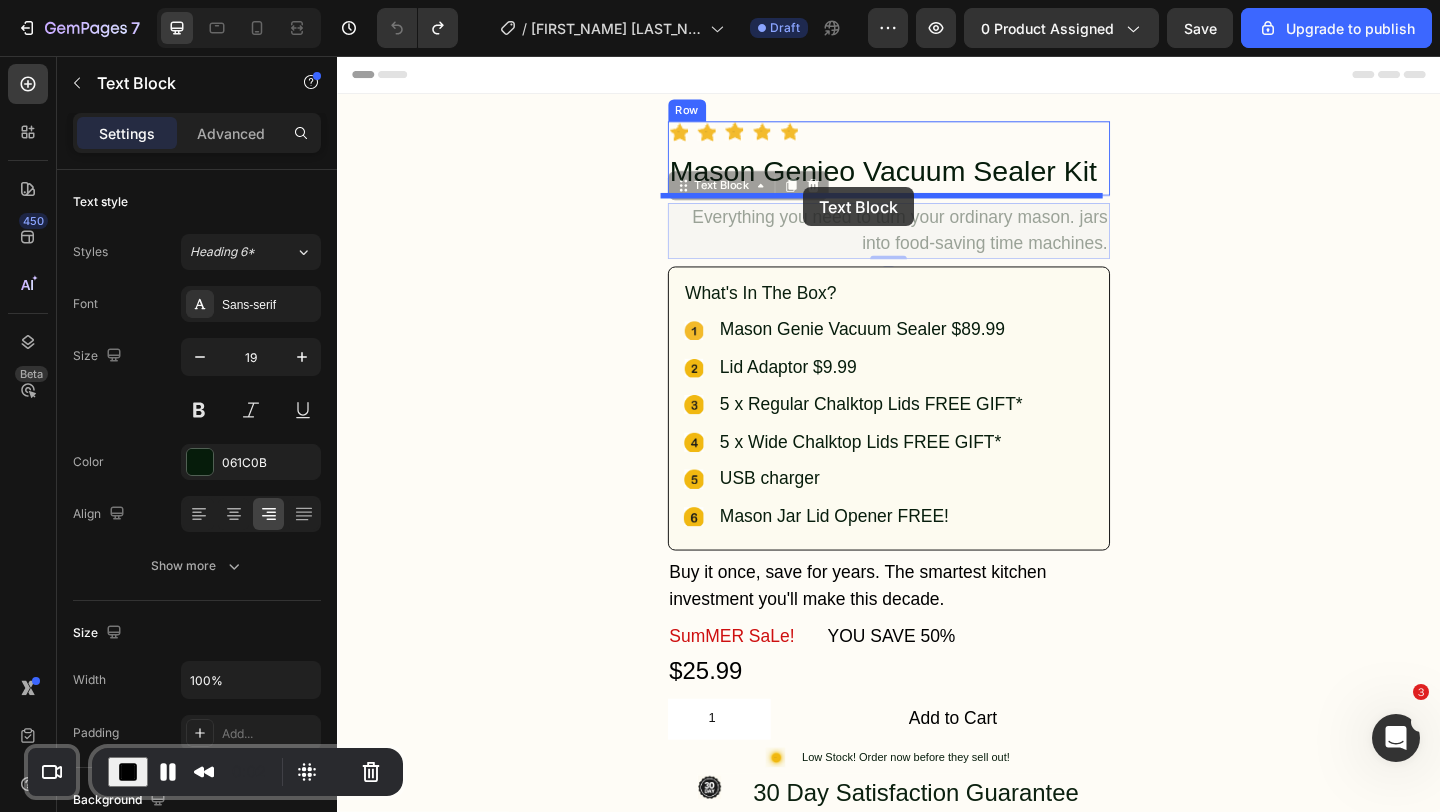 drag, startPoint x: 740, startPoint y: 197, endPoint x: 844, endPoint y: 199, distance: 104.019226 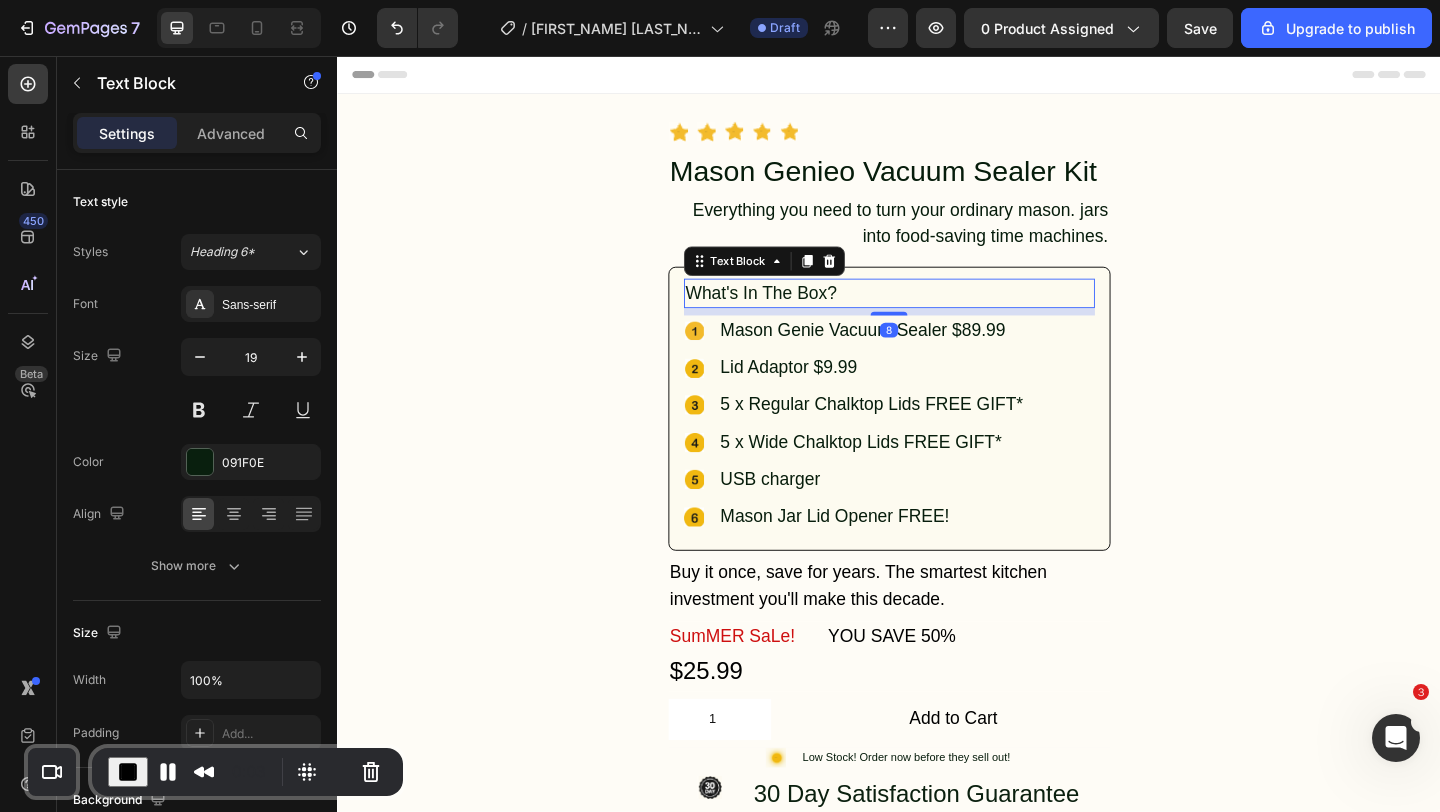 click on "What's In The Box?" at bounding box center (937, 314) 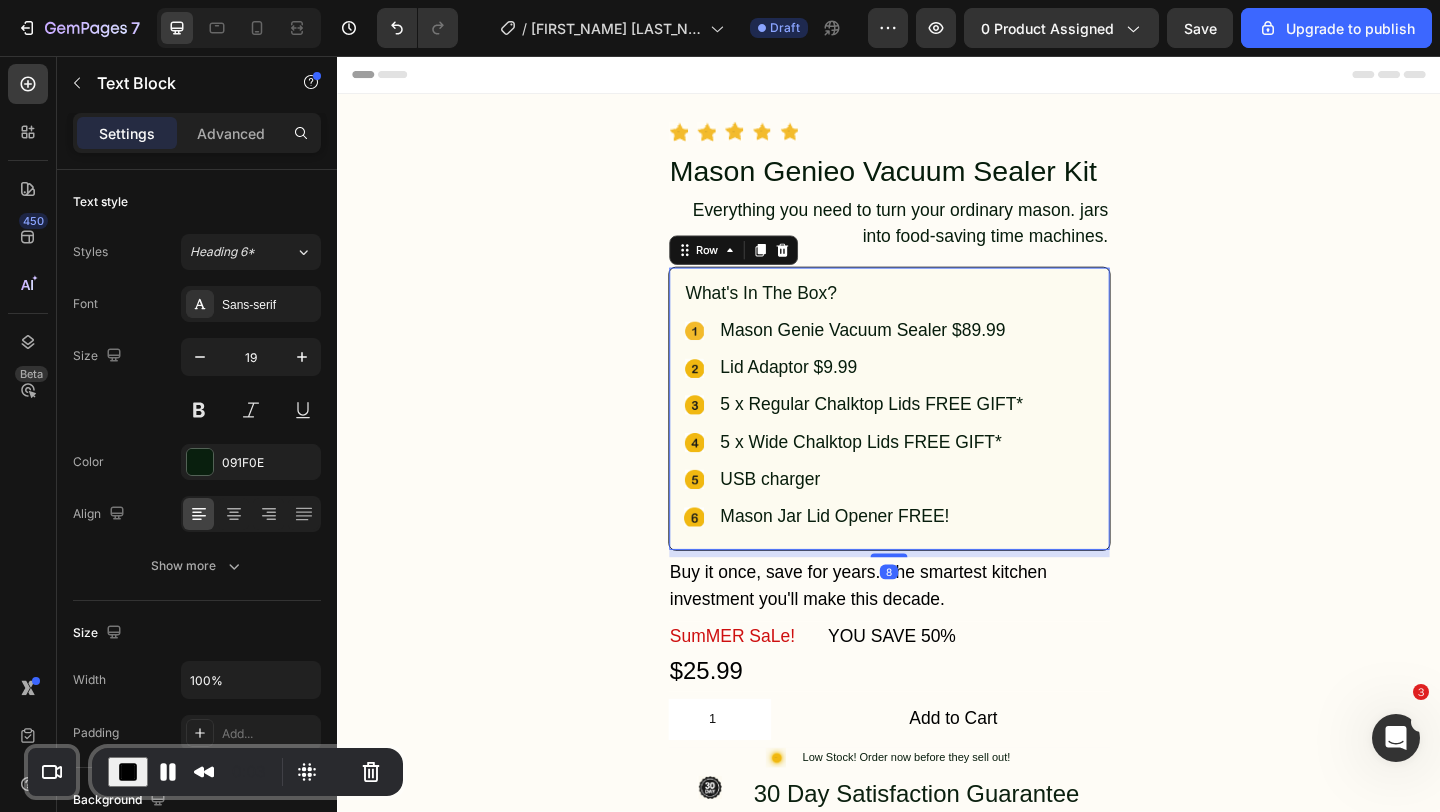 click on "What's In The Box? Text Block Icon Mason Genie Vacuum Sealer $89.99 Text Block Icon Lid Adaptor $9.99 Text Block Icon 5 x Regular Chalktop Lids FREE GIFT* Text Block Icon 5 x Wide Chalktop Lids FREE GIFT* Text Block Icon USB charger Text Block Icon Mason Jar Lid Opener FREE! Text Block Advanced list Row 8" at bounding box center (937, 440) 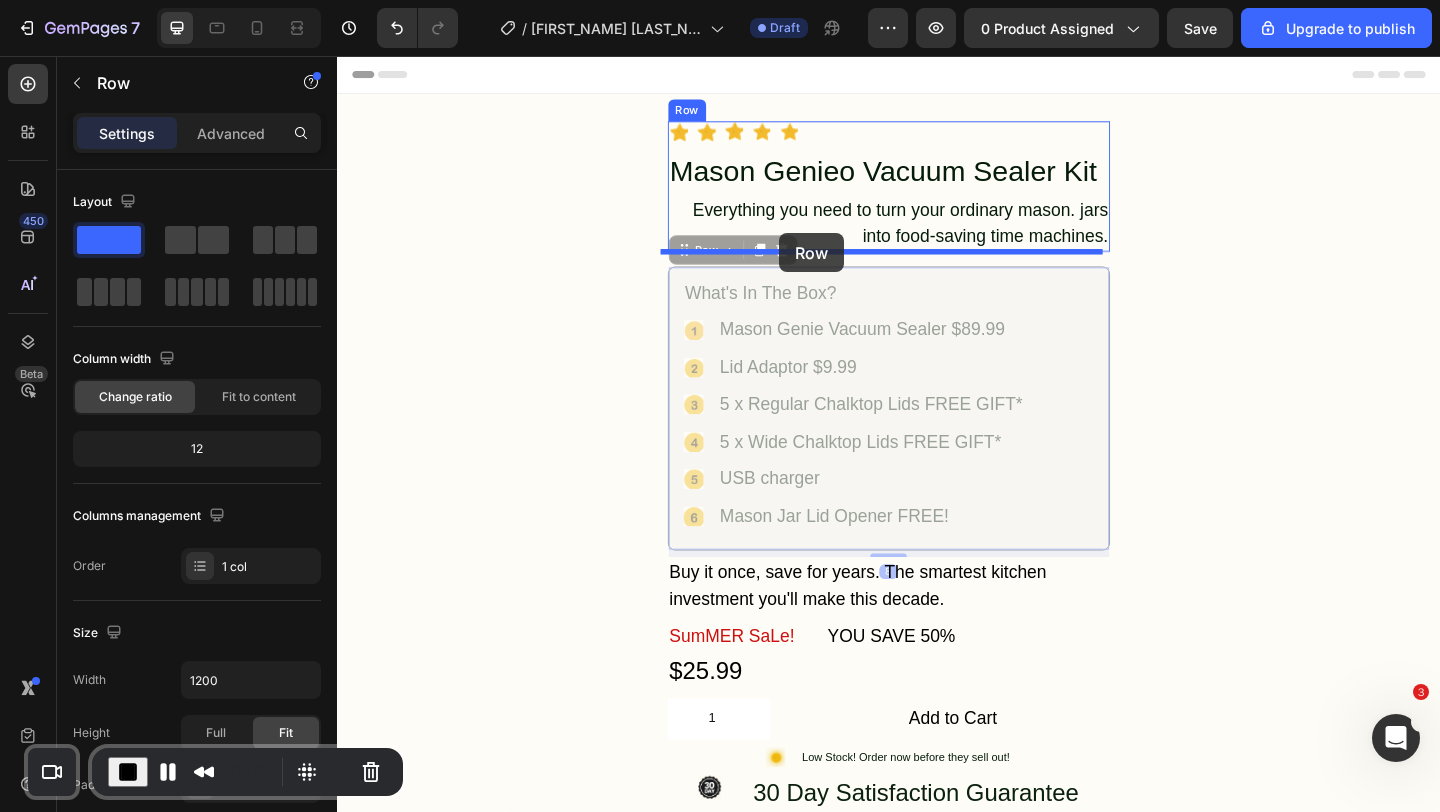 drag, startPoint x: 734, startPoint y: 271, endPoint x: 818, endPoint y: 249, distance: 86.833176 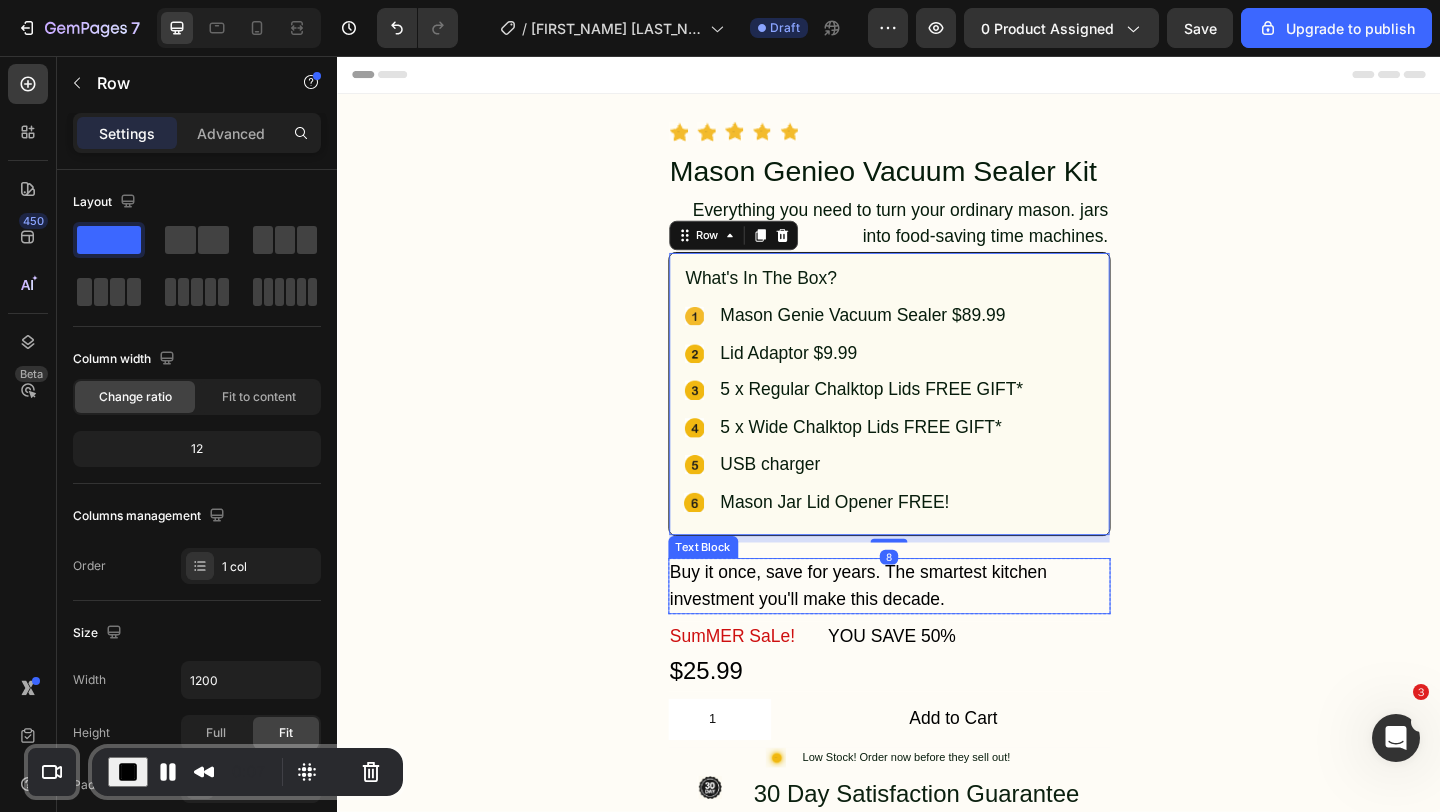 click on "Buy it once, save for years. The smartest kitchen investment you'll make this decade." at bounding box center (937, 632) 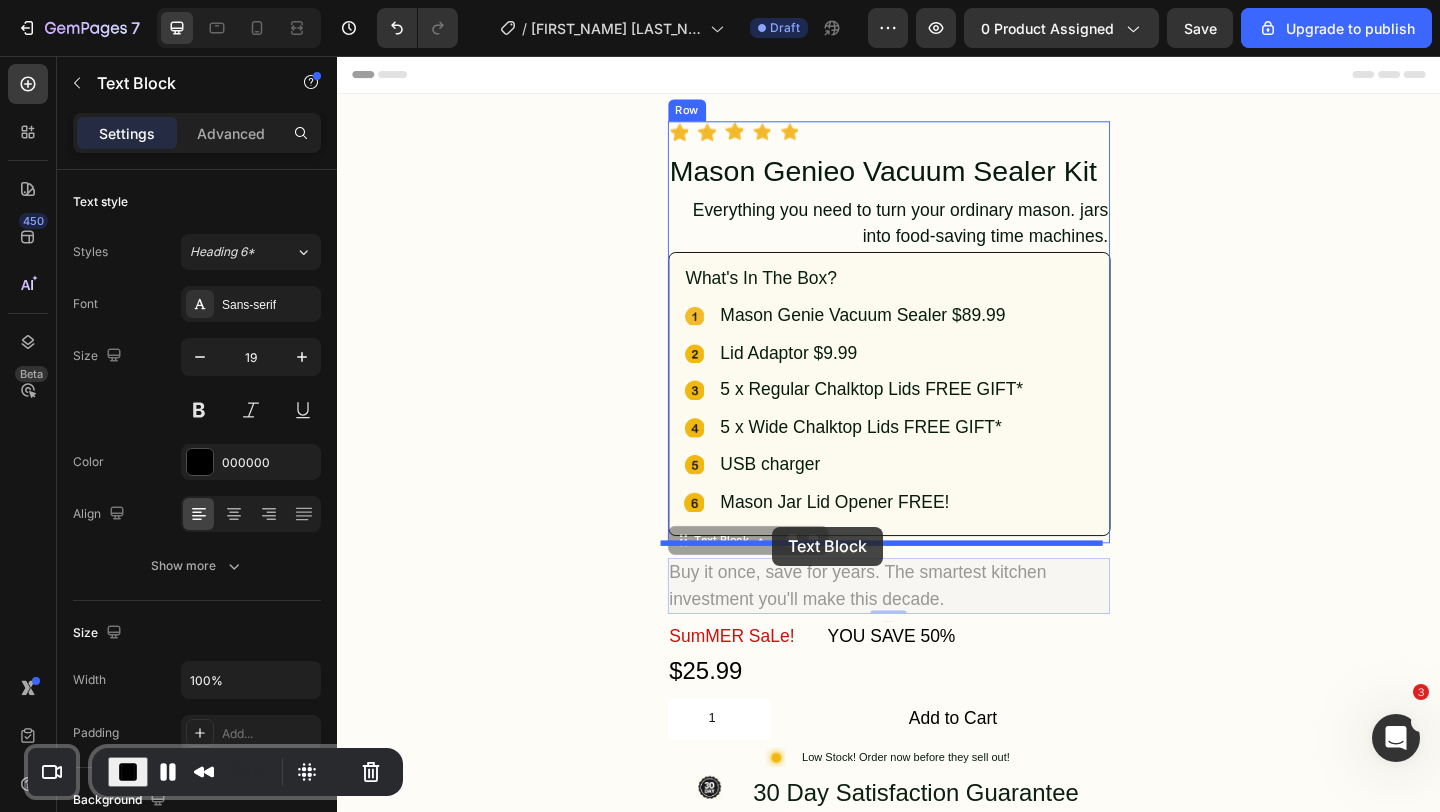 drag, startPoint x: 753, startPoint y: 586, endPoint x: 810, endPoint y: 568, distance: 59.77458 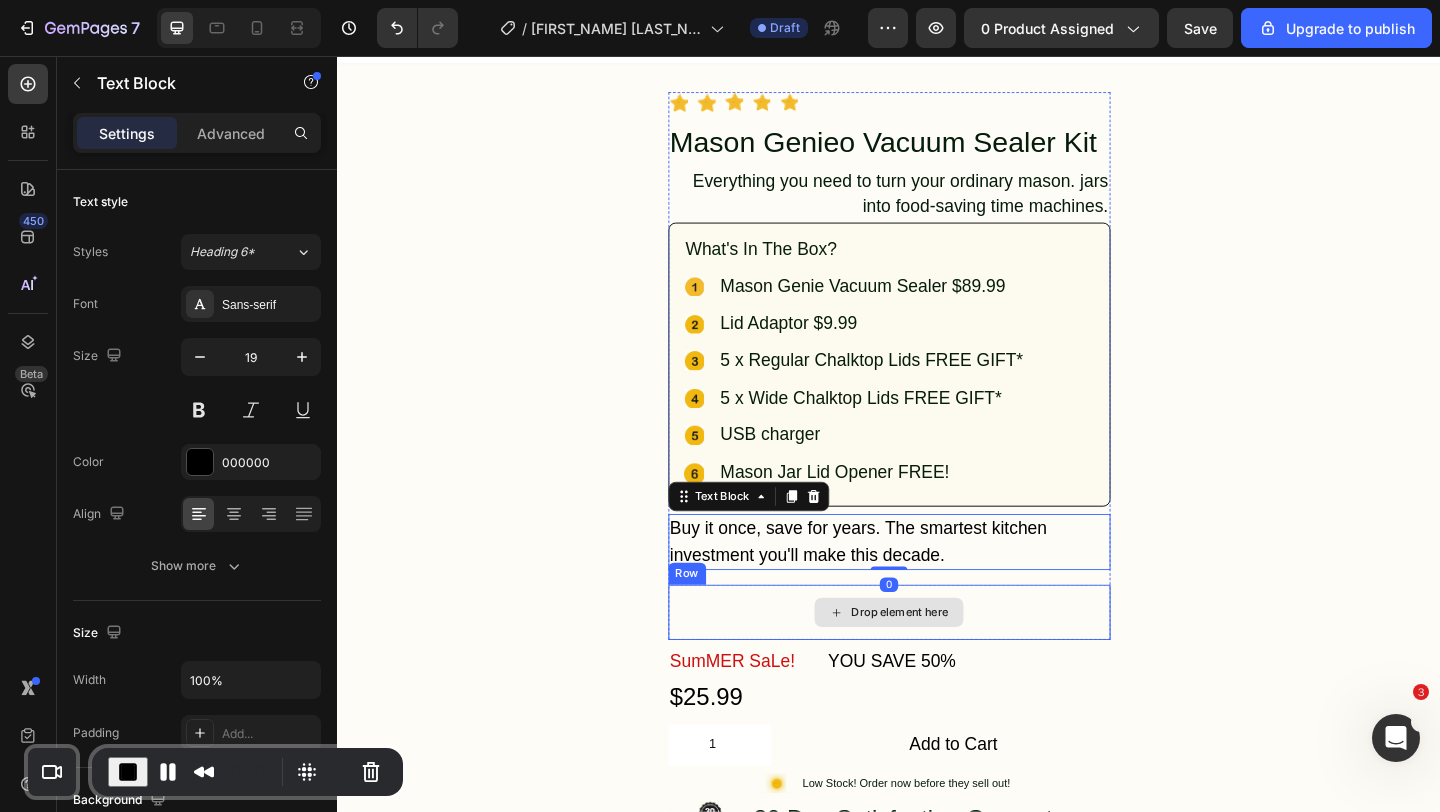 scroll, scrollTop: 33, scrollLeft: 0, axis: vertical 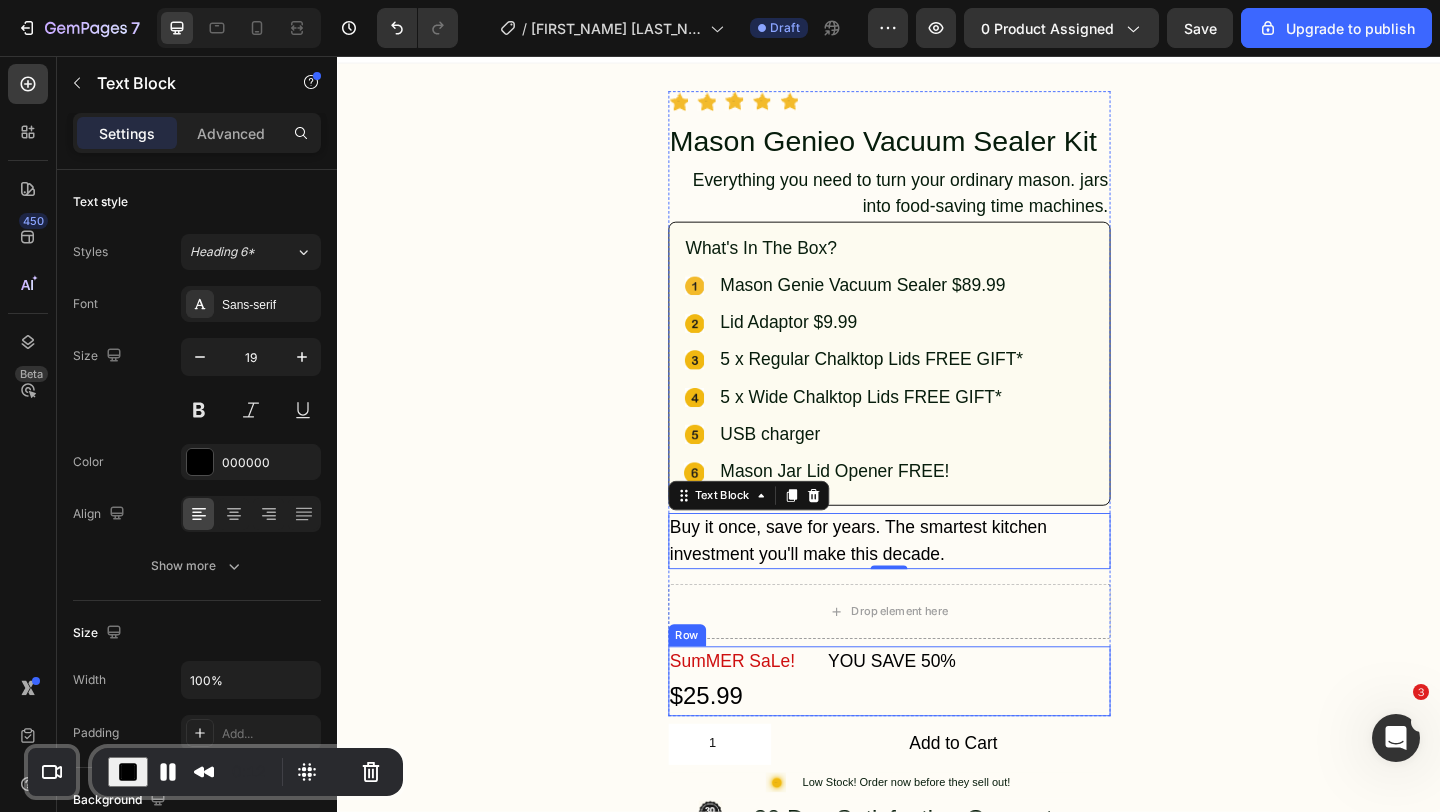 click on "YOU SAVE 50% Text Block" at bounding box center (940, 736) 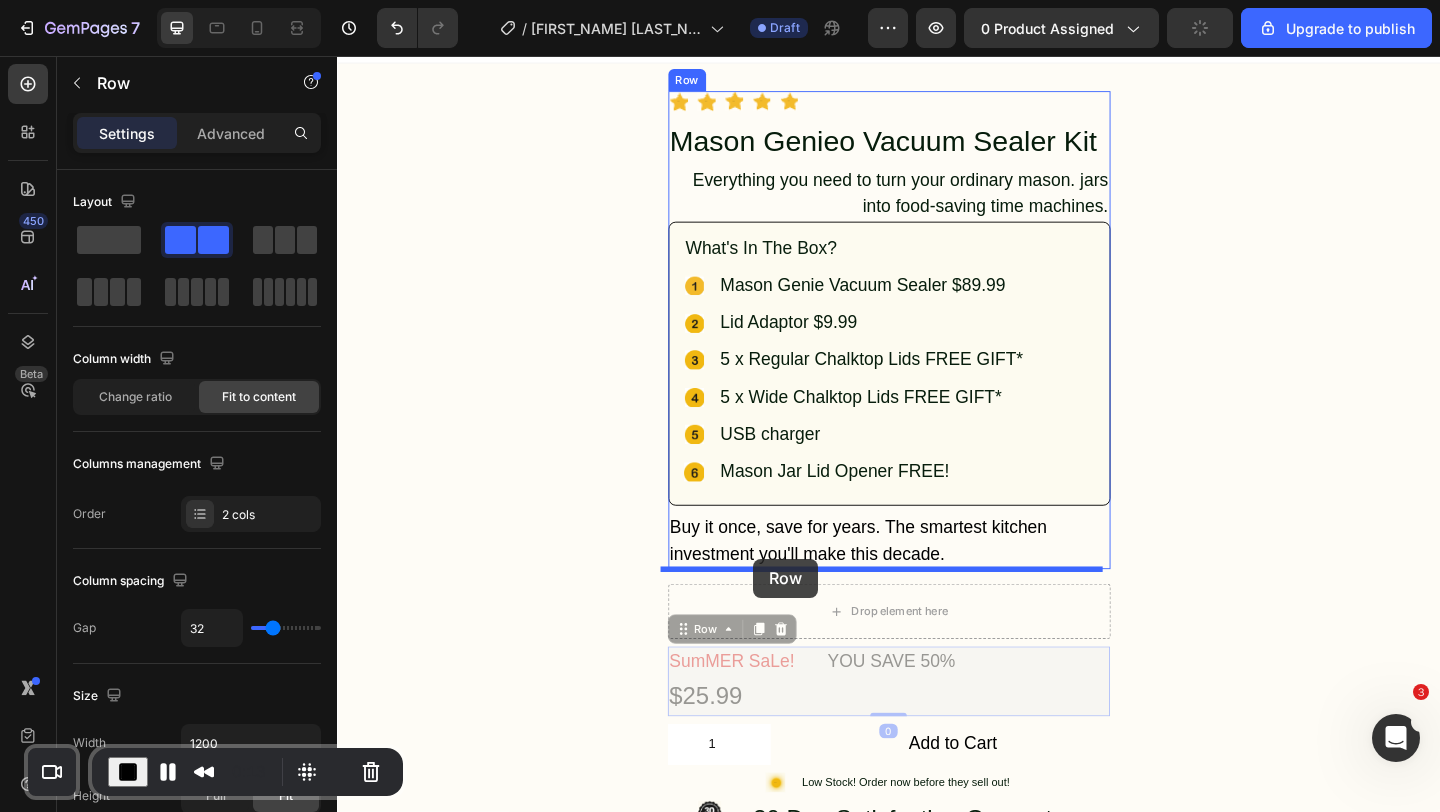 drag, startPoint x: 735, startPoint y: 685, endPoint x: 790, endPoint y: 603, distance: 98.73702 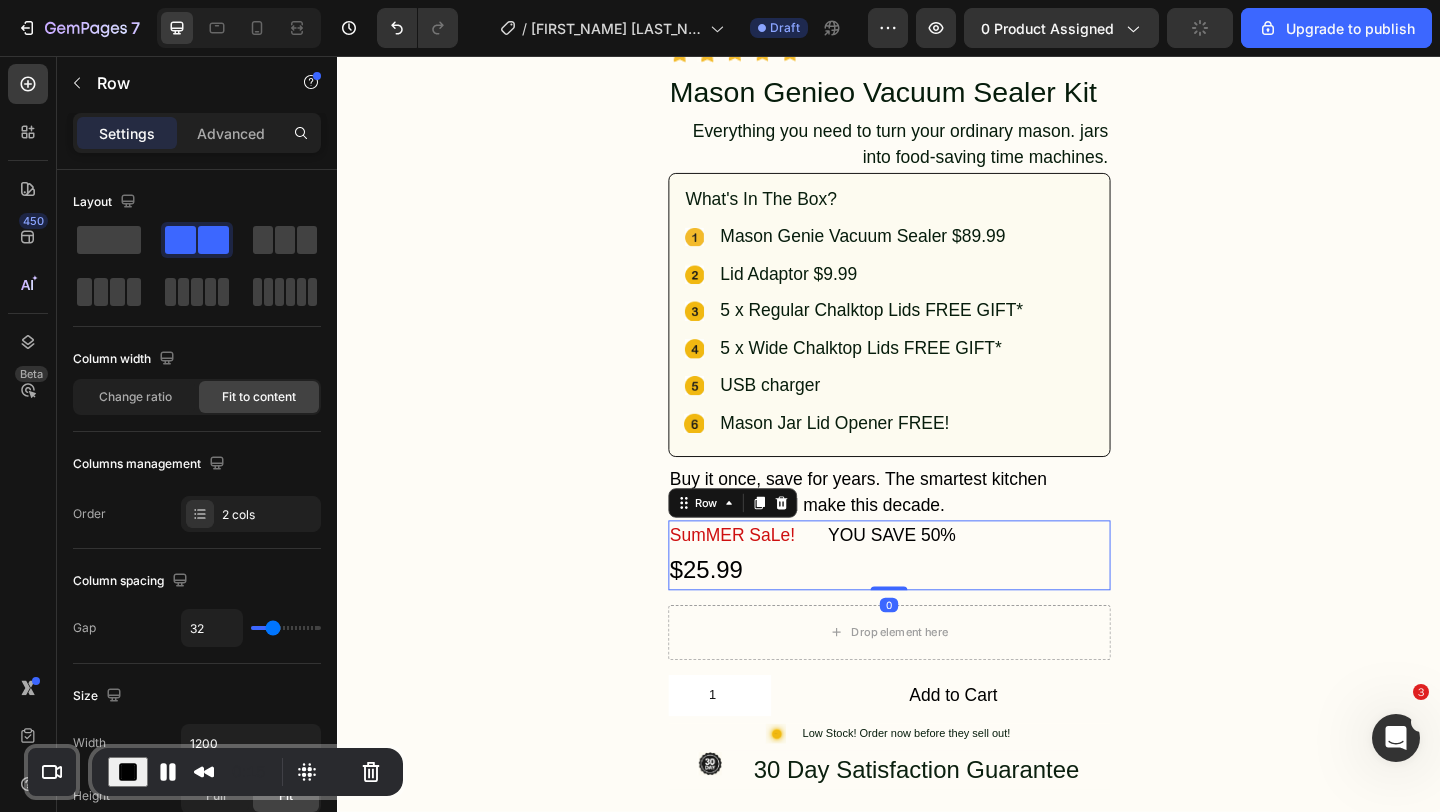 scroll, scrollTop: 194, scrollLeft: 0, axis: vertical 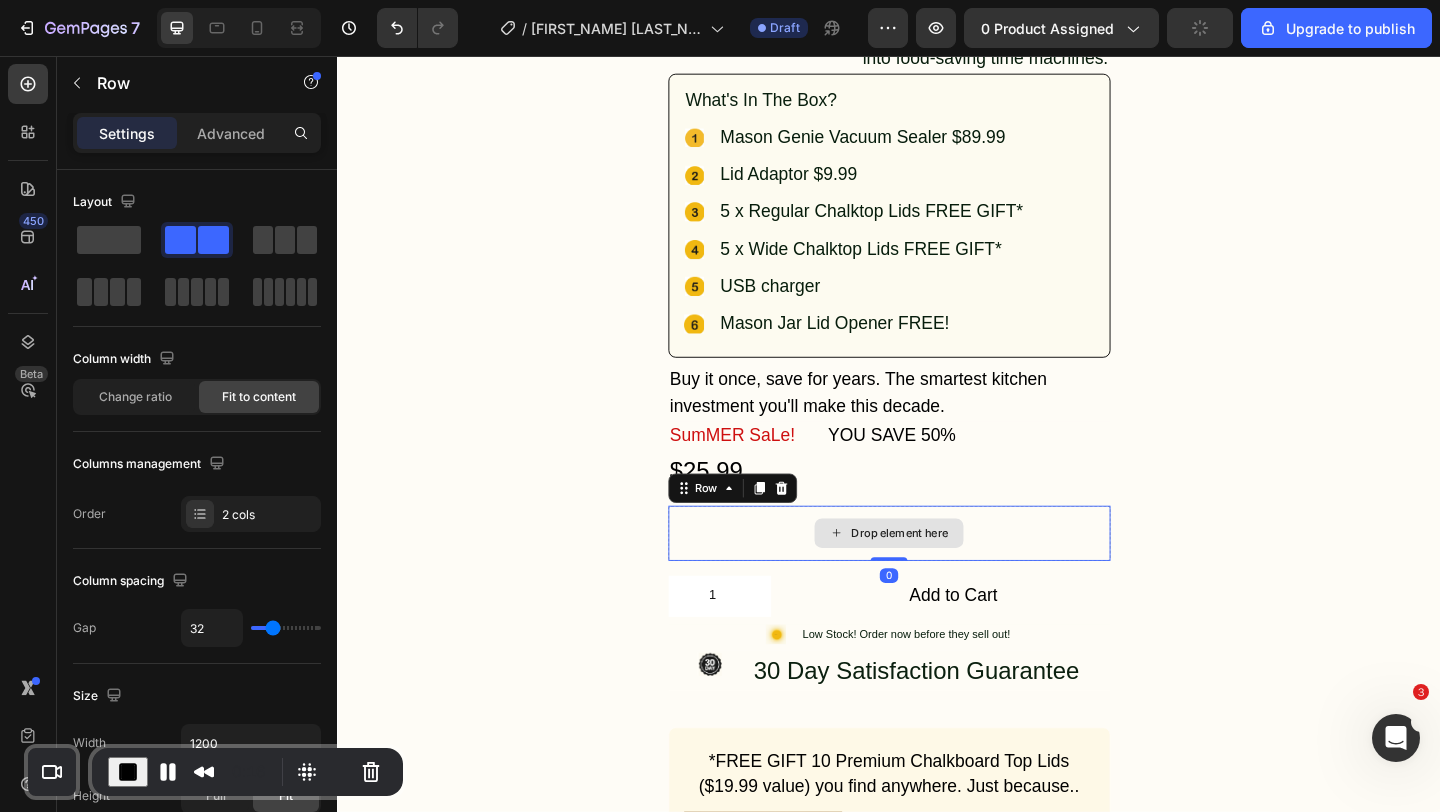 click on "Drop element here" at bounding box center [937, 575] 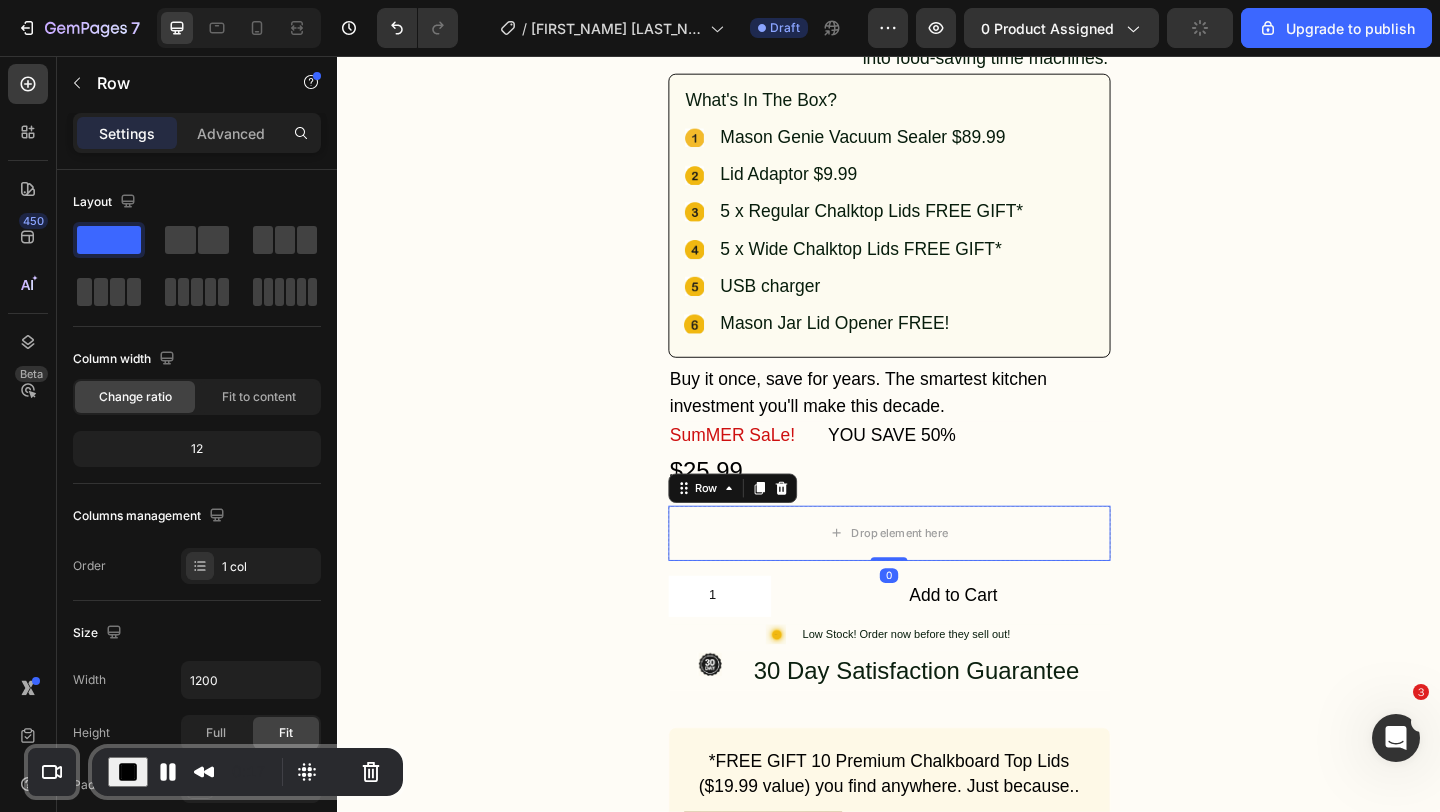 click 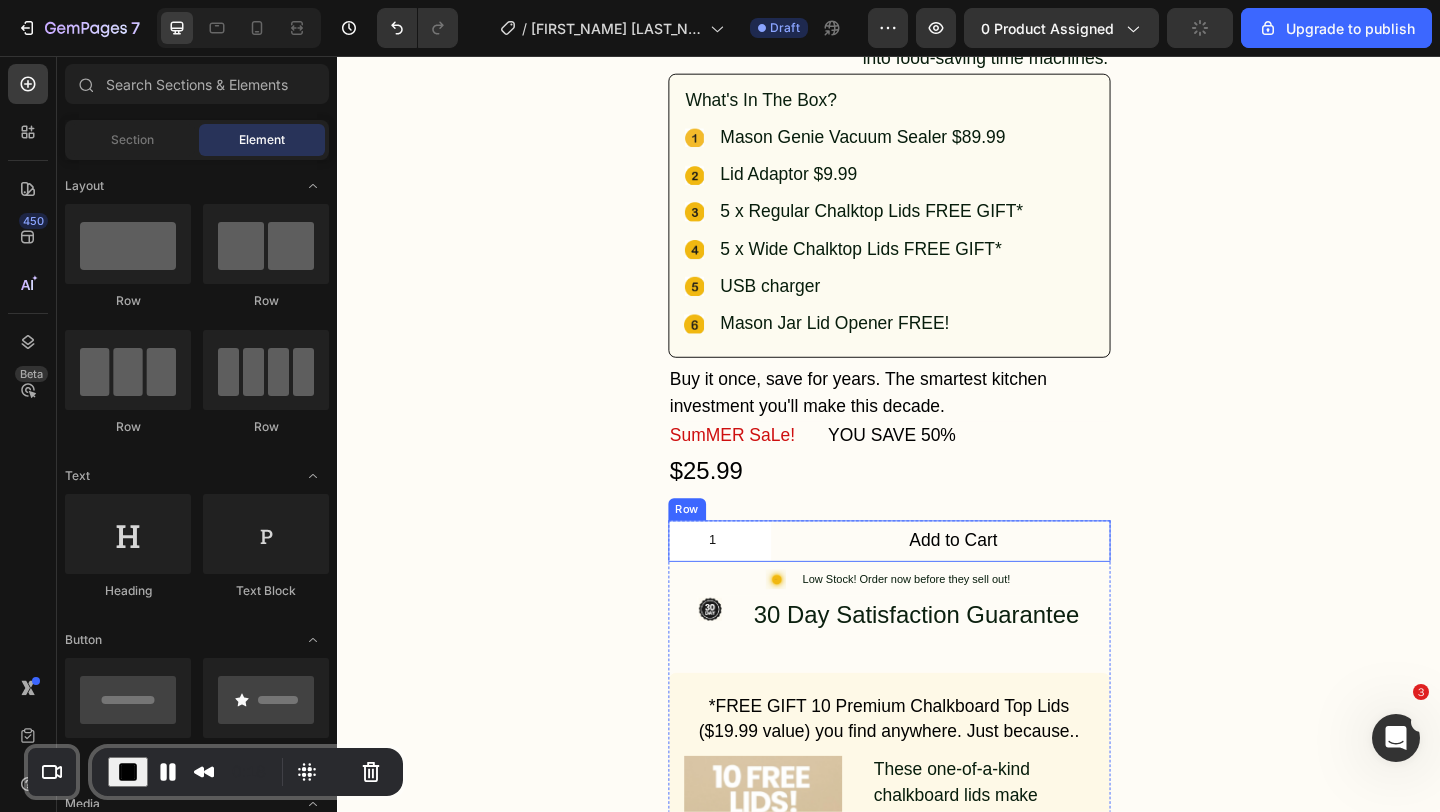 click on "1 Product Quantity Add to Cart Add to Cart Row" at bounding box center (937, 583) 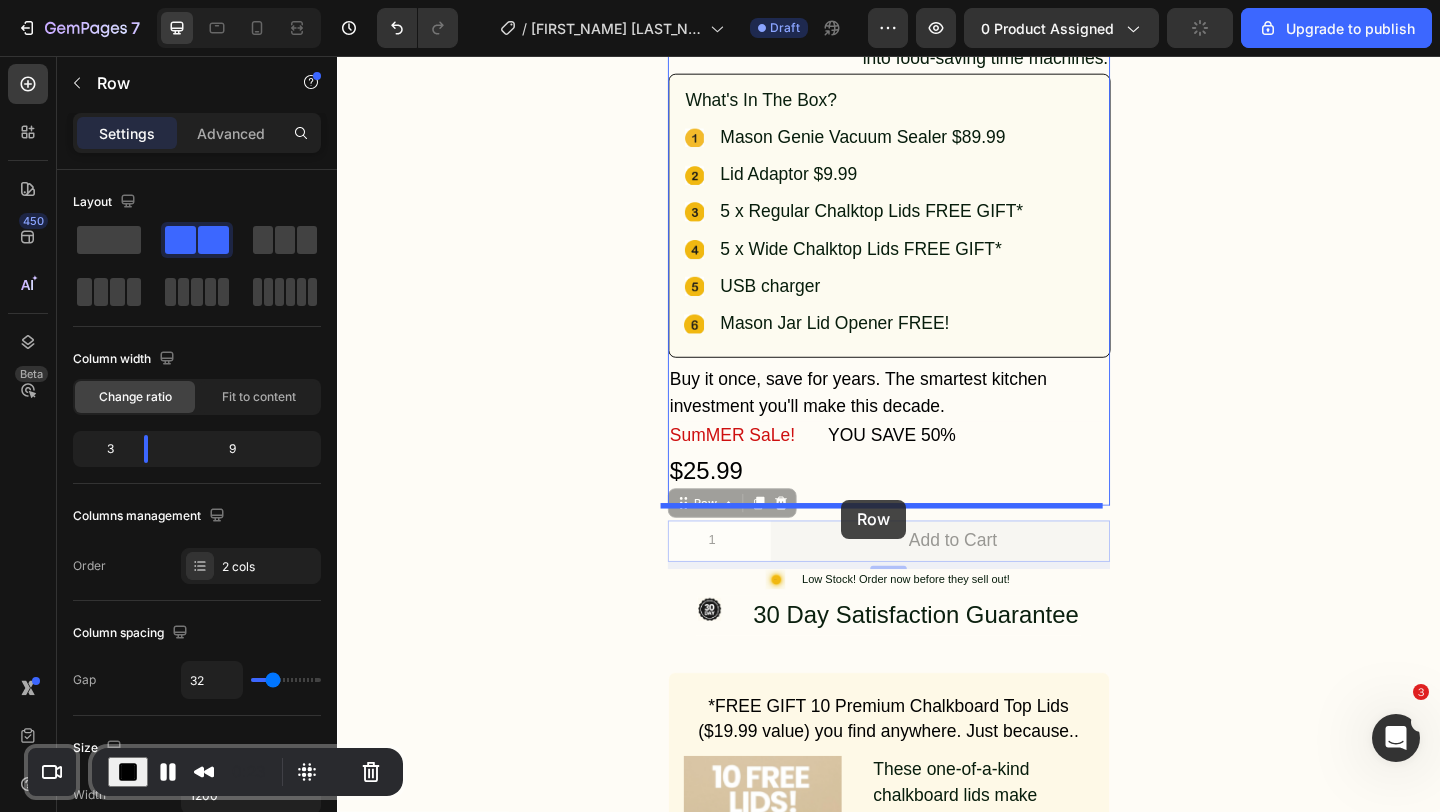 drag, startPoint x: 738, startPoint y: 542, endPoint x: 885, endPoint y: 539, distance: 147.03061 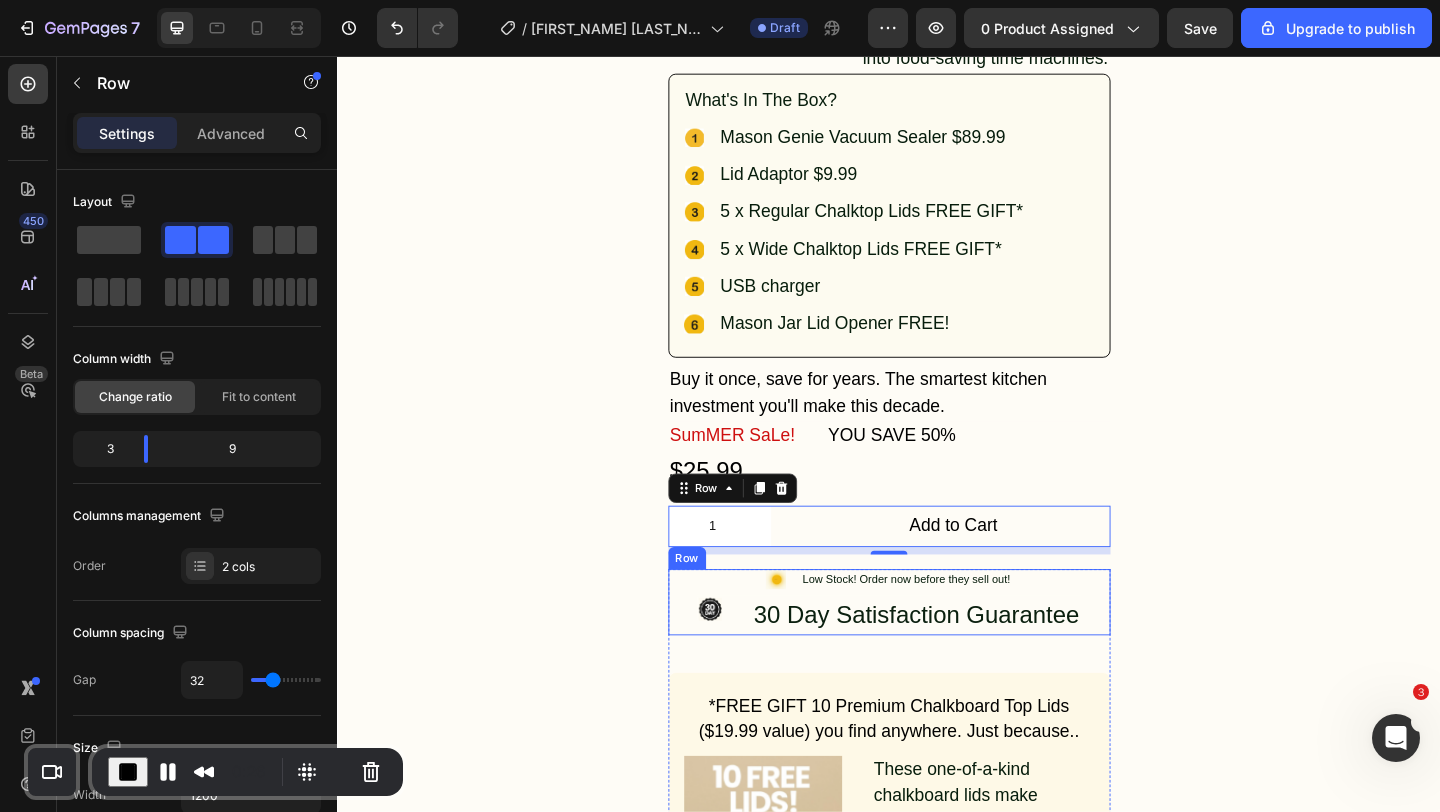 click on "Icon Low Stock! Order now before they sell out! Text Block Advanced list     Icon 30 Day Satisfaction Guarantee Text Block Row Row" at bounding box center (937, 650) 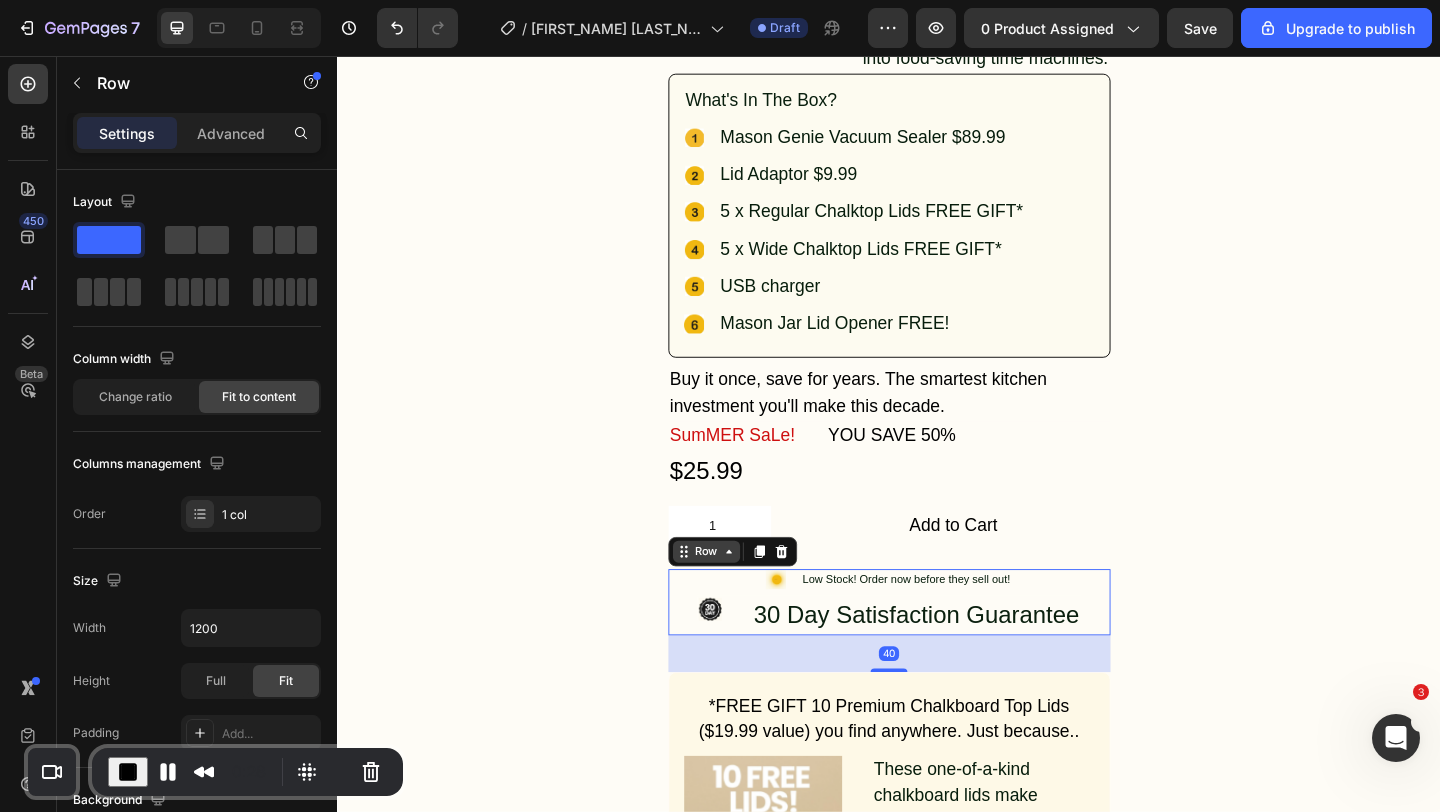 click on "Row" at bounding box center (738, 595) 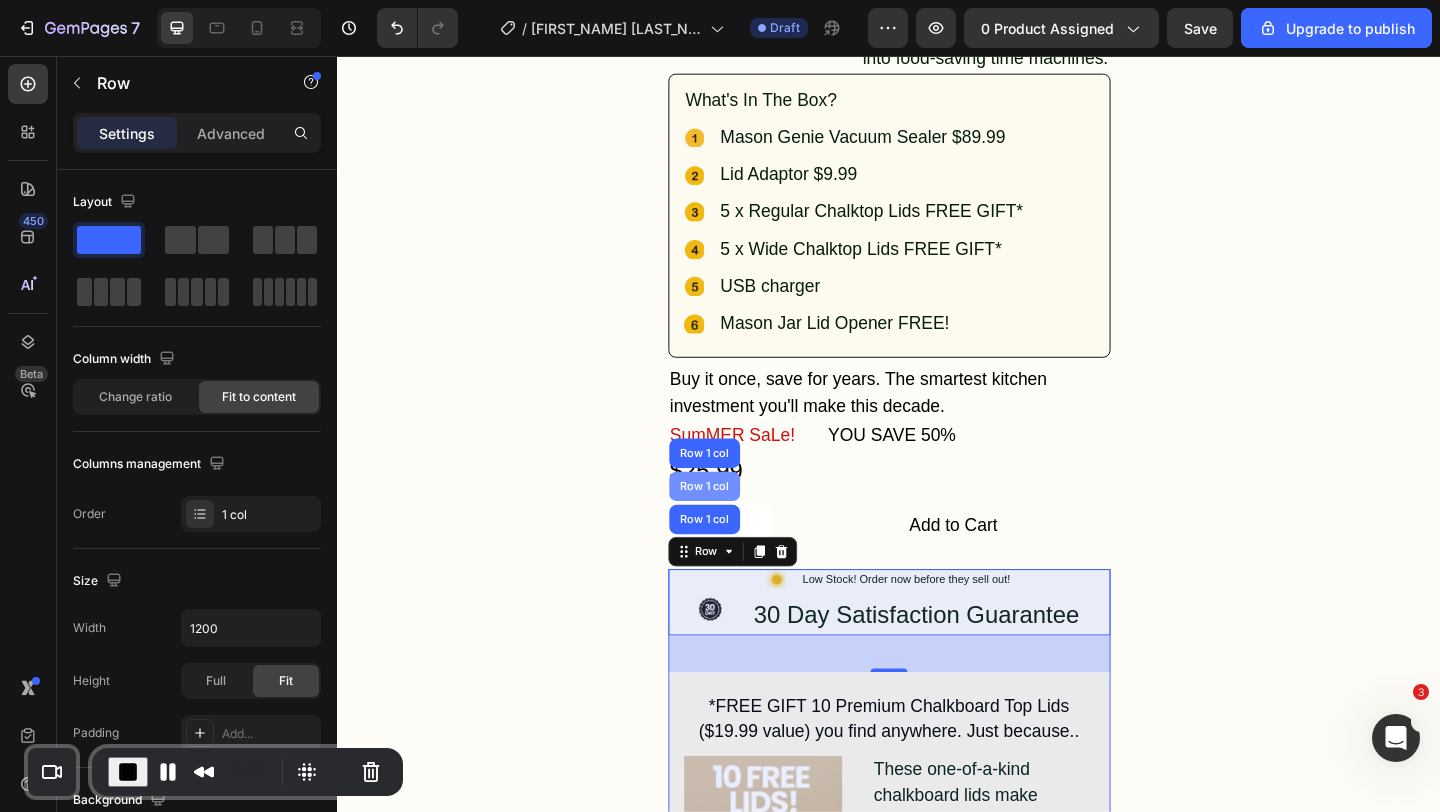 click on "Row 1 col" at bounding box center (736, 524) 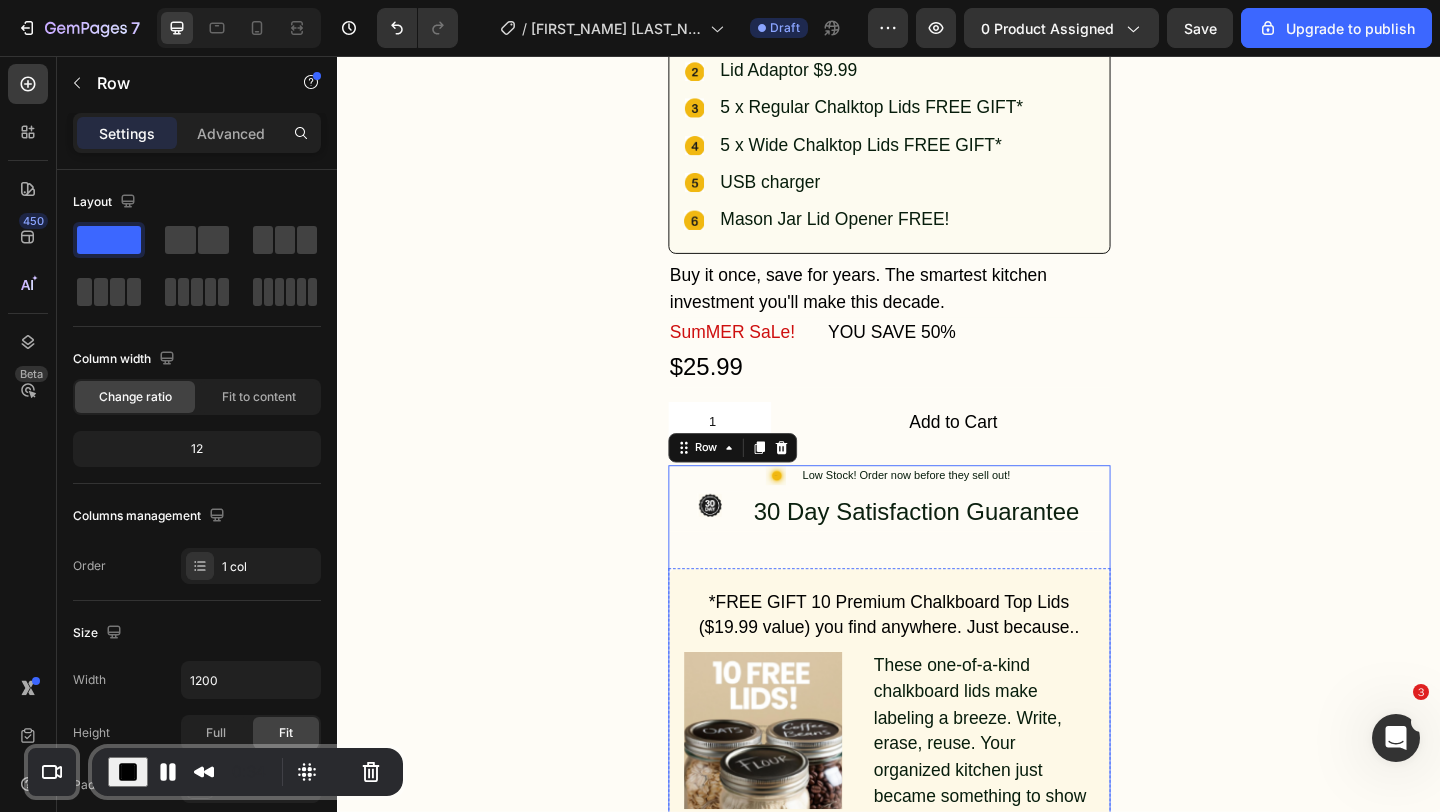 scroll, scrollTop: 235, scrollLeft: 0, axis: vertical 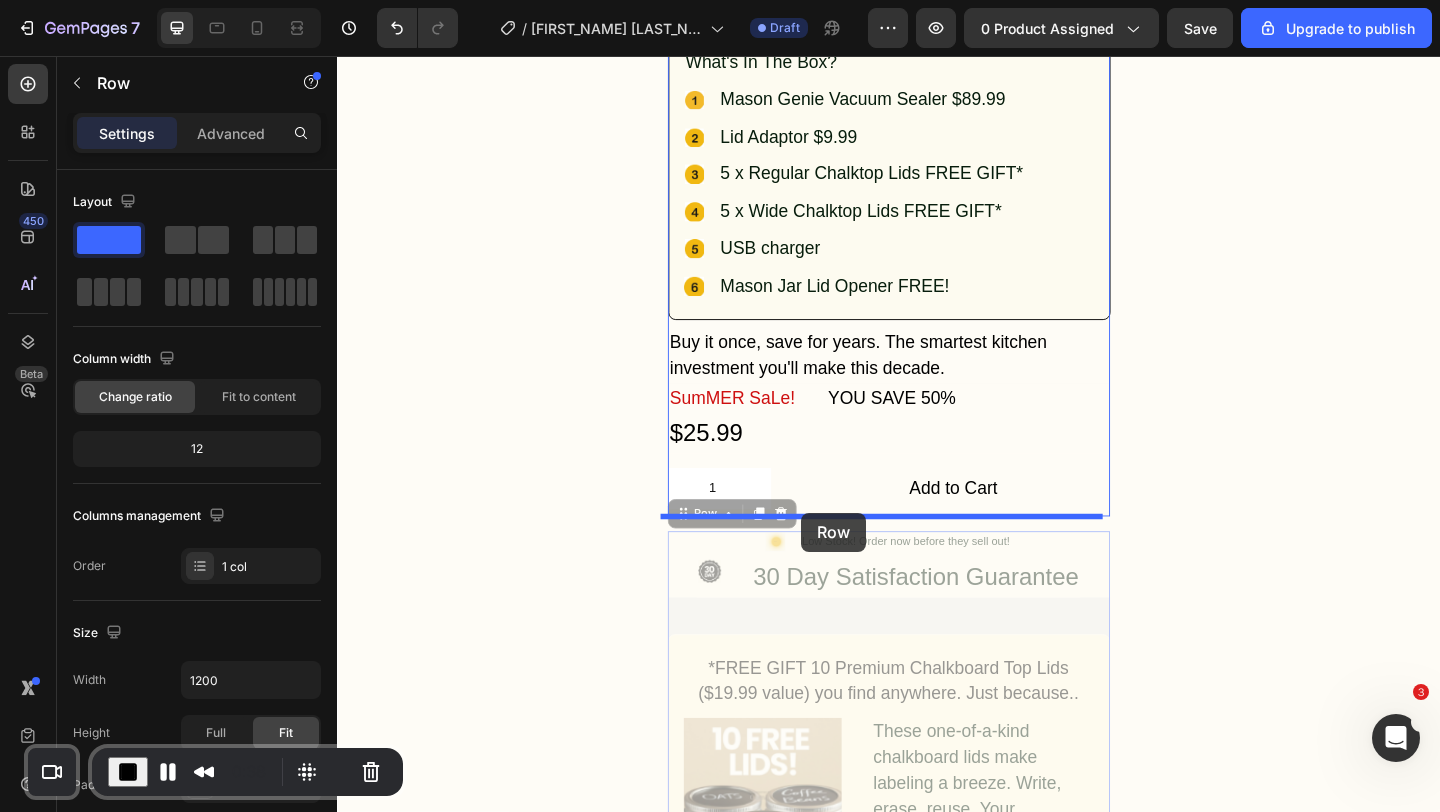 drag, startPoint x: 709, startPoint y: 559, endPoint x: 842, endPoint y: 553, distance: 133.13527 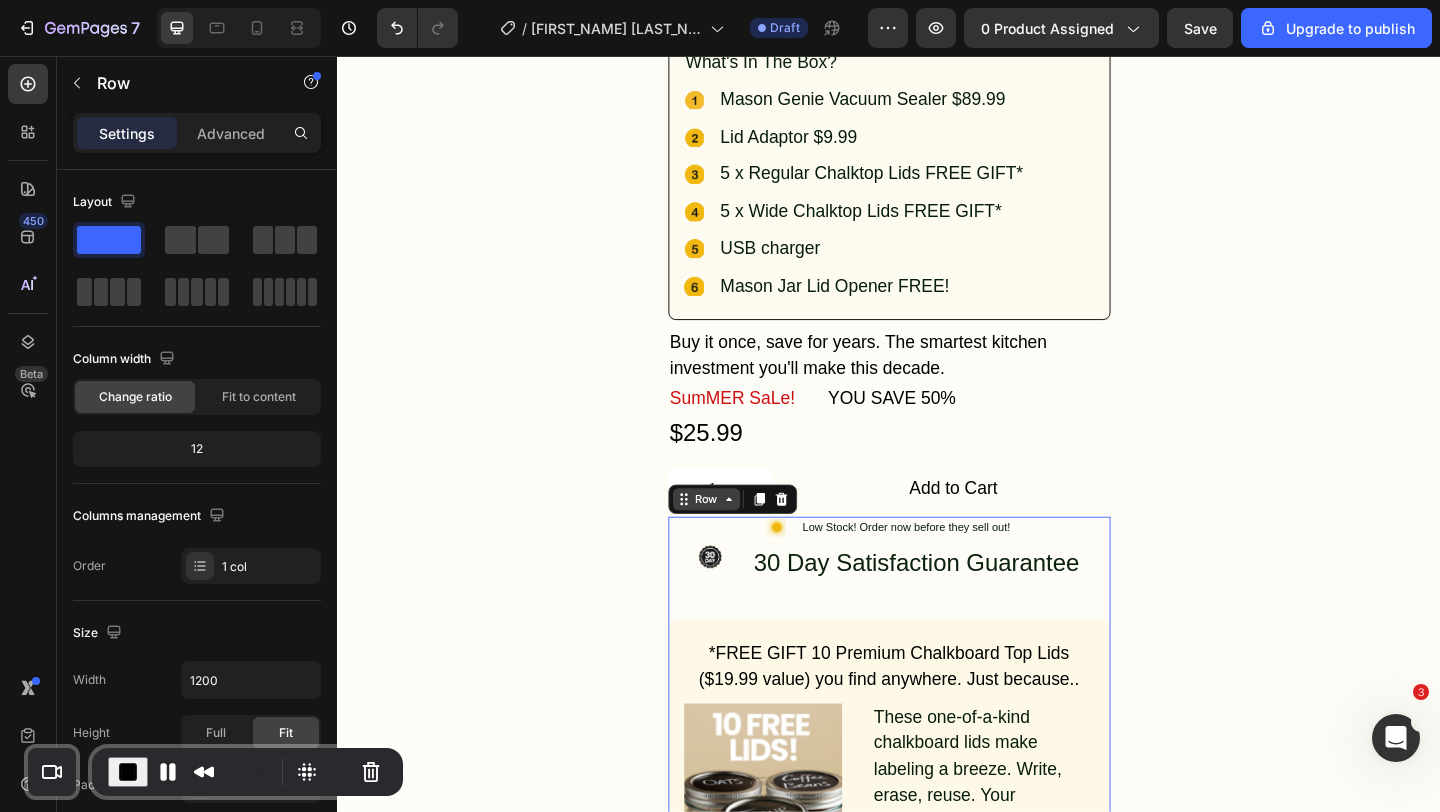click on "Row" at bounding box center (738, 538) 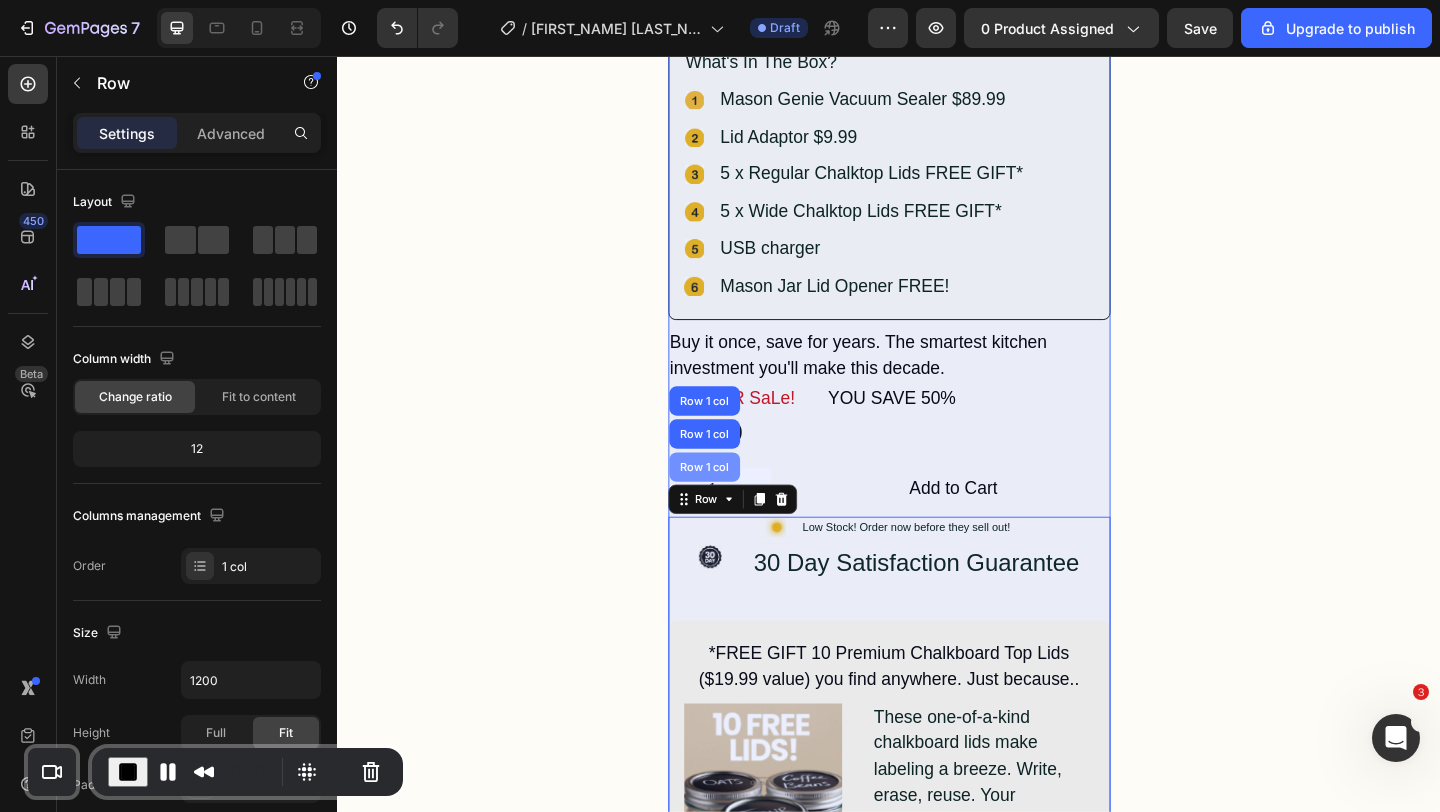click on "Row 1 col" at bounding box center [736, 503] 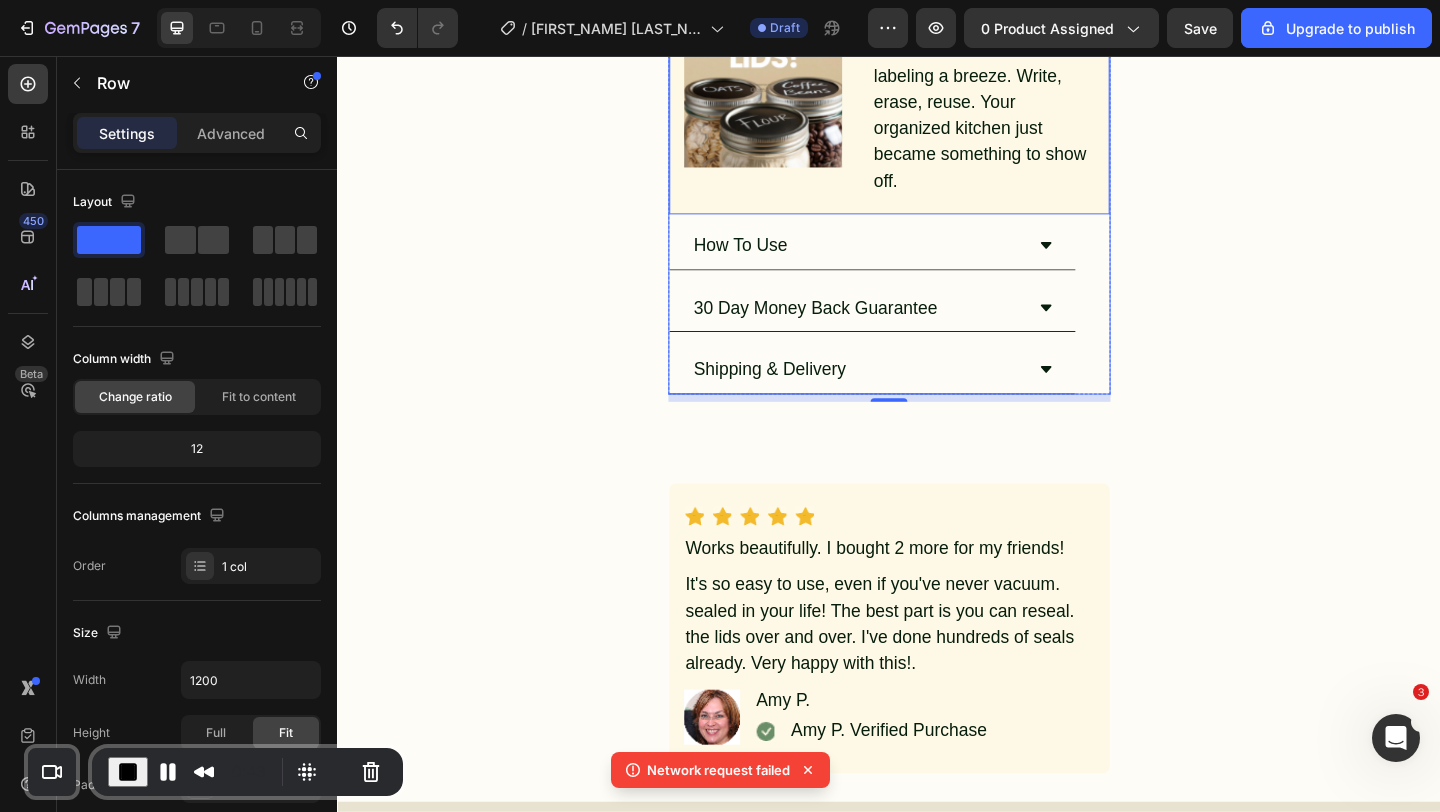 scroll, scrollTop: 993, scrollLeft: 0, axis: vertical 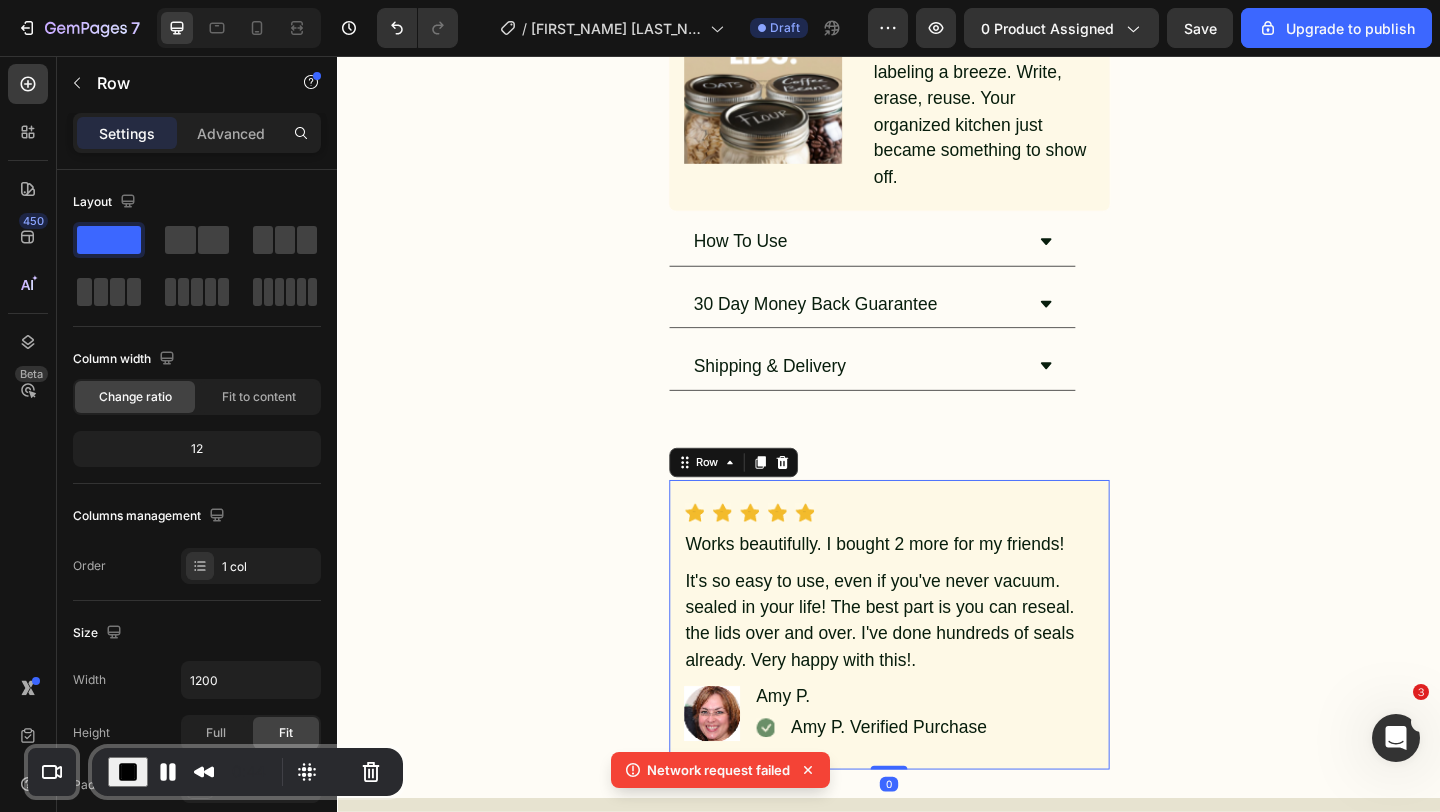 click on "Icon     Icon     Icon     Icon     Icon Icon List Hoz Works beautifully. I bought 2 more for my friends! Text Block It's so easy to use, even if you've never vacuum. sealed in your life! The best part is you can reseal. the lids over and over. I've done hundreds of seals already. Very happy with this!. Text Block Image Amy P. Text Block     Icon Amy P. Verified Purchase Text Block Advanced list Row Advanced list Row   0" at bounding box center [937, 674] 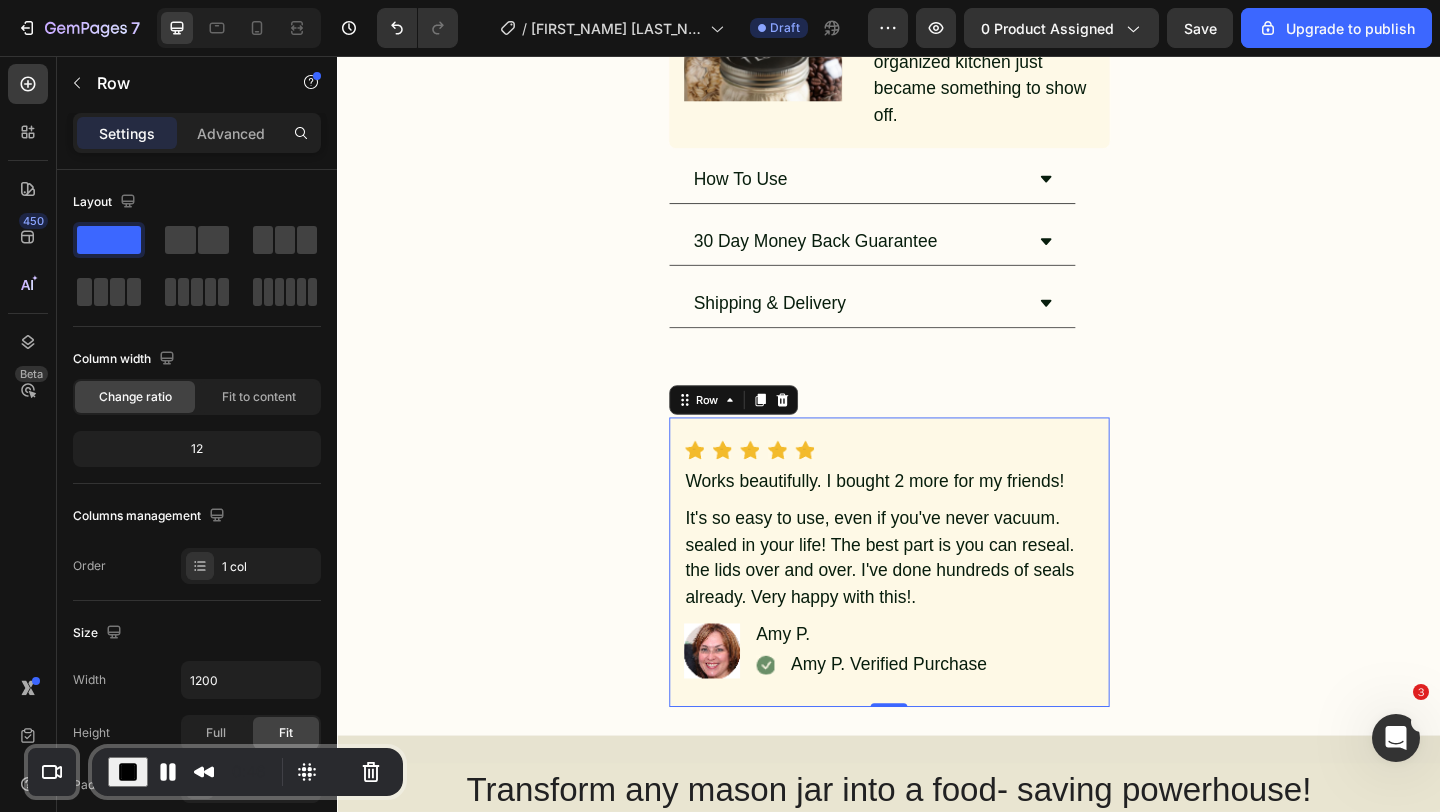 scroll, scrollTop: 1060, scrollLeft: 0, axis: vertical 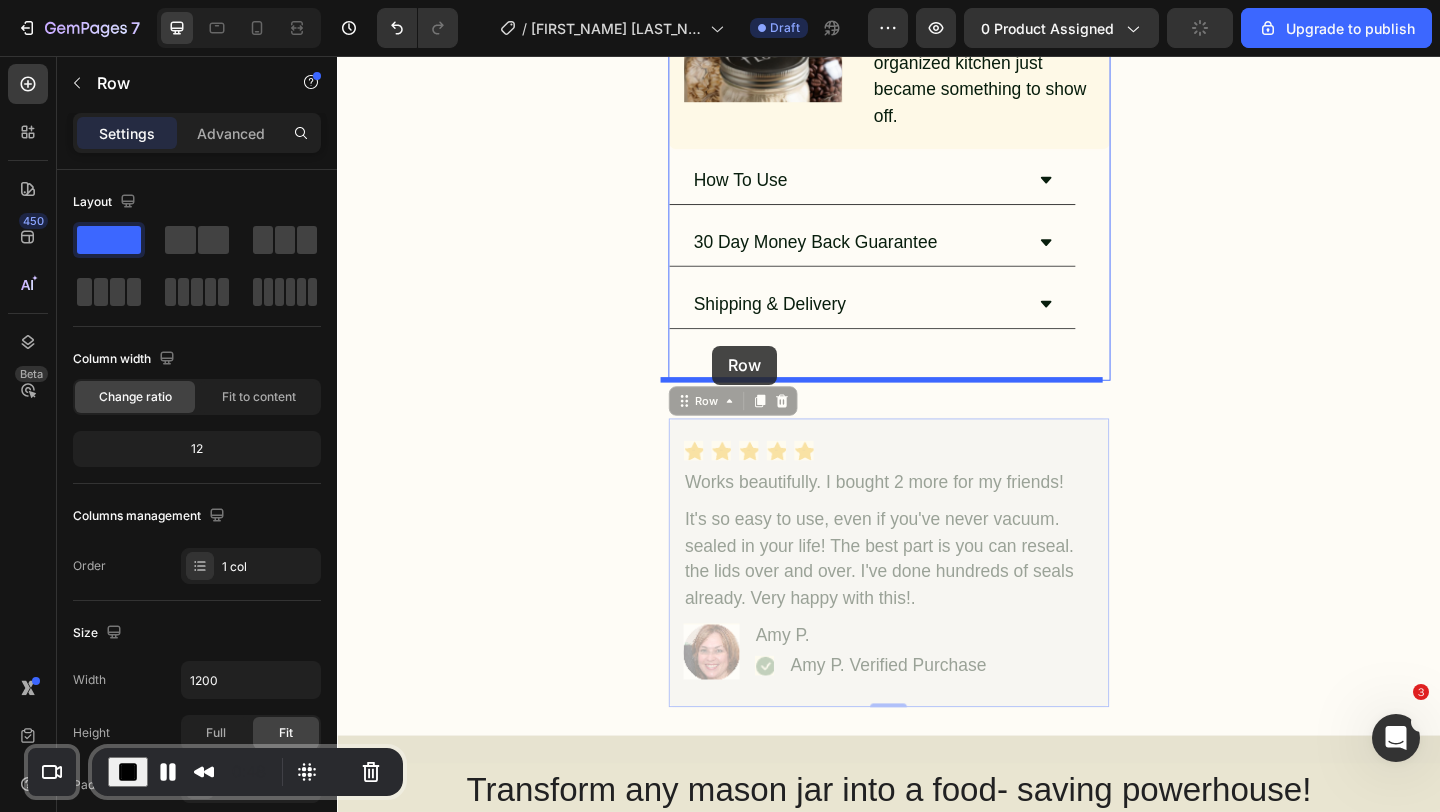 drag, startPoint x: 726, startPoint y: 430, endPoint x: 745, endPoint y: 371, distance: 61.983868 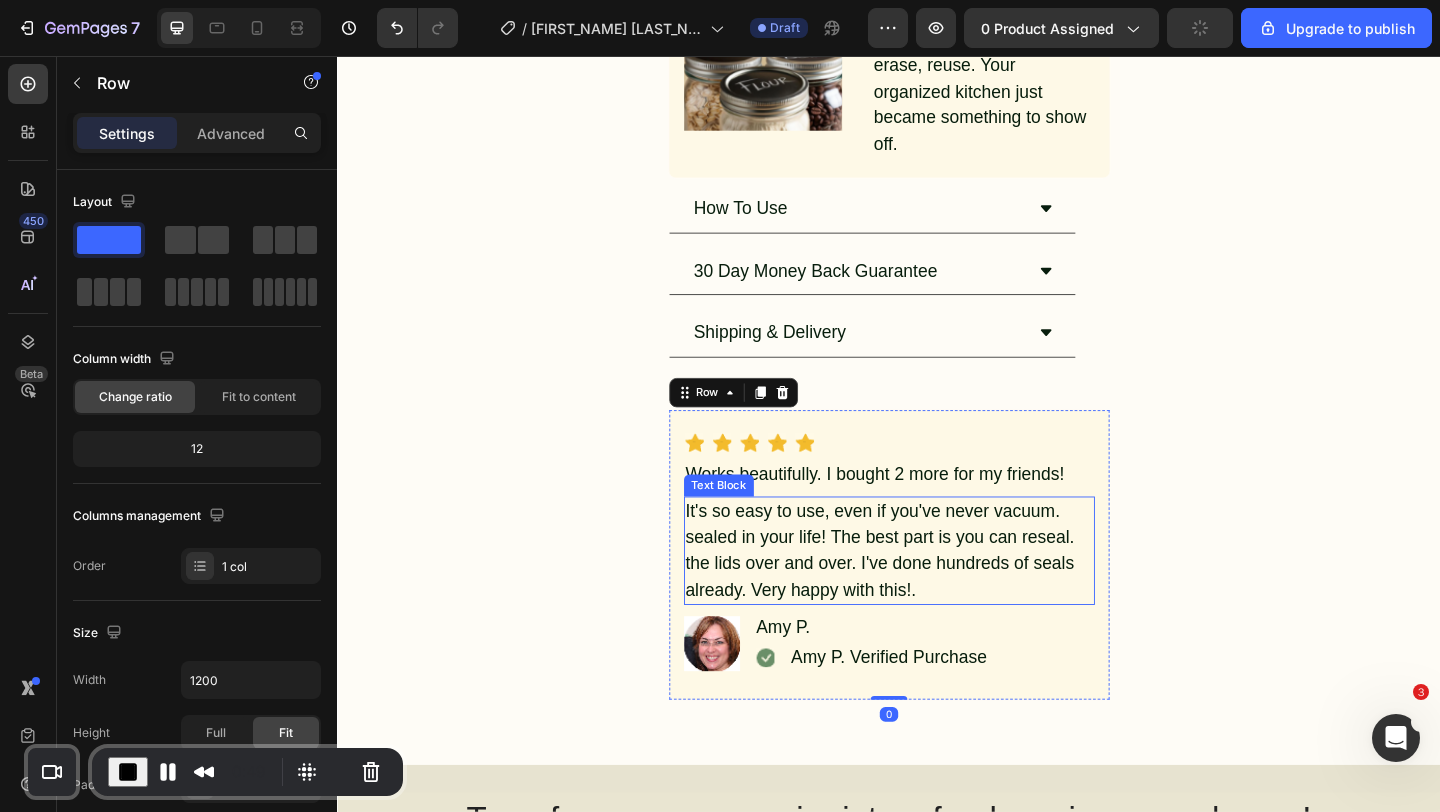 scroll, scrollTop: 1023, scrollLeft: 0, axis: vertical 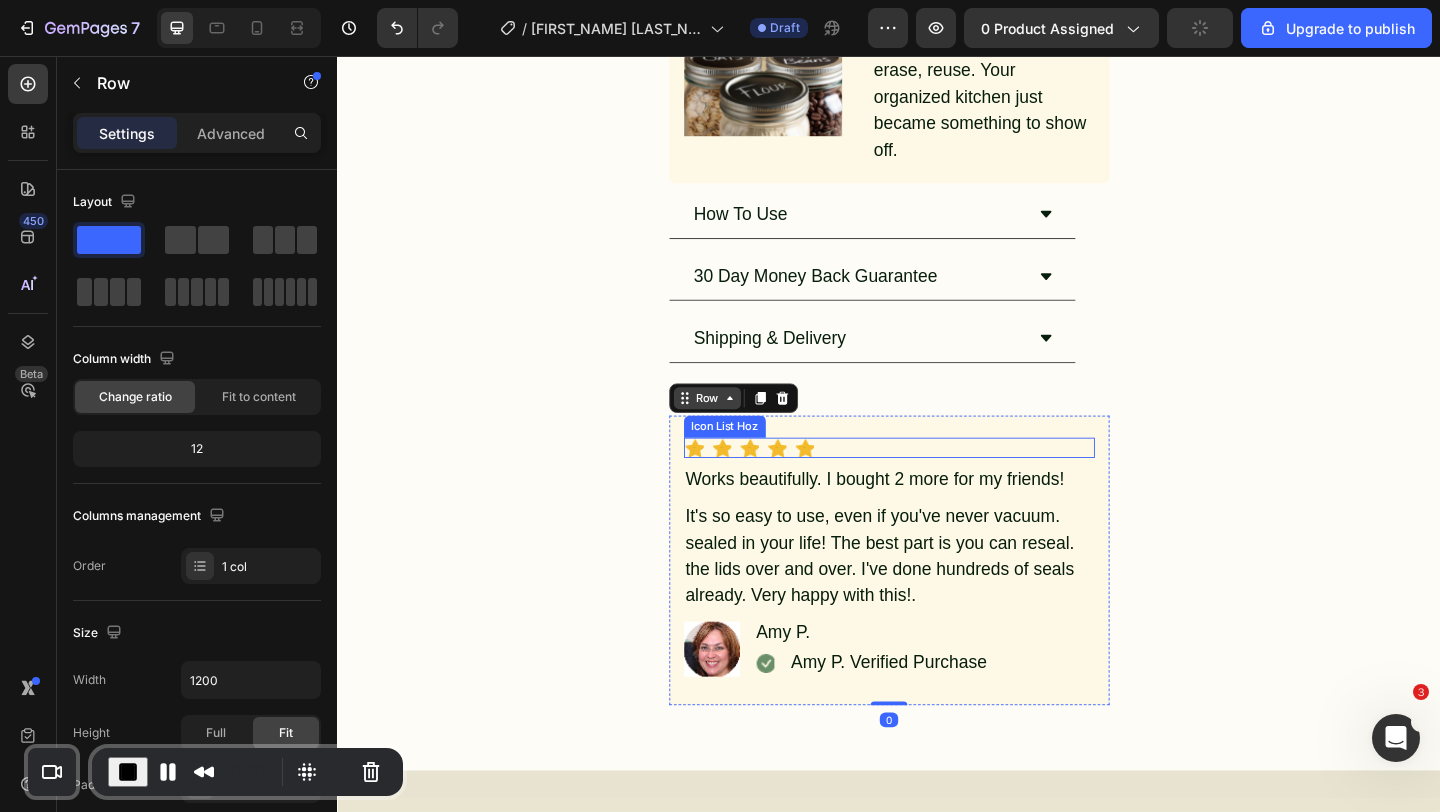 click on "Row" at bounding box center [739, 428] 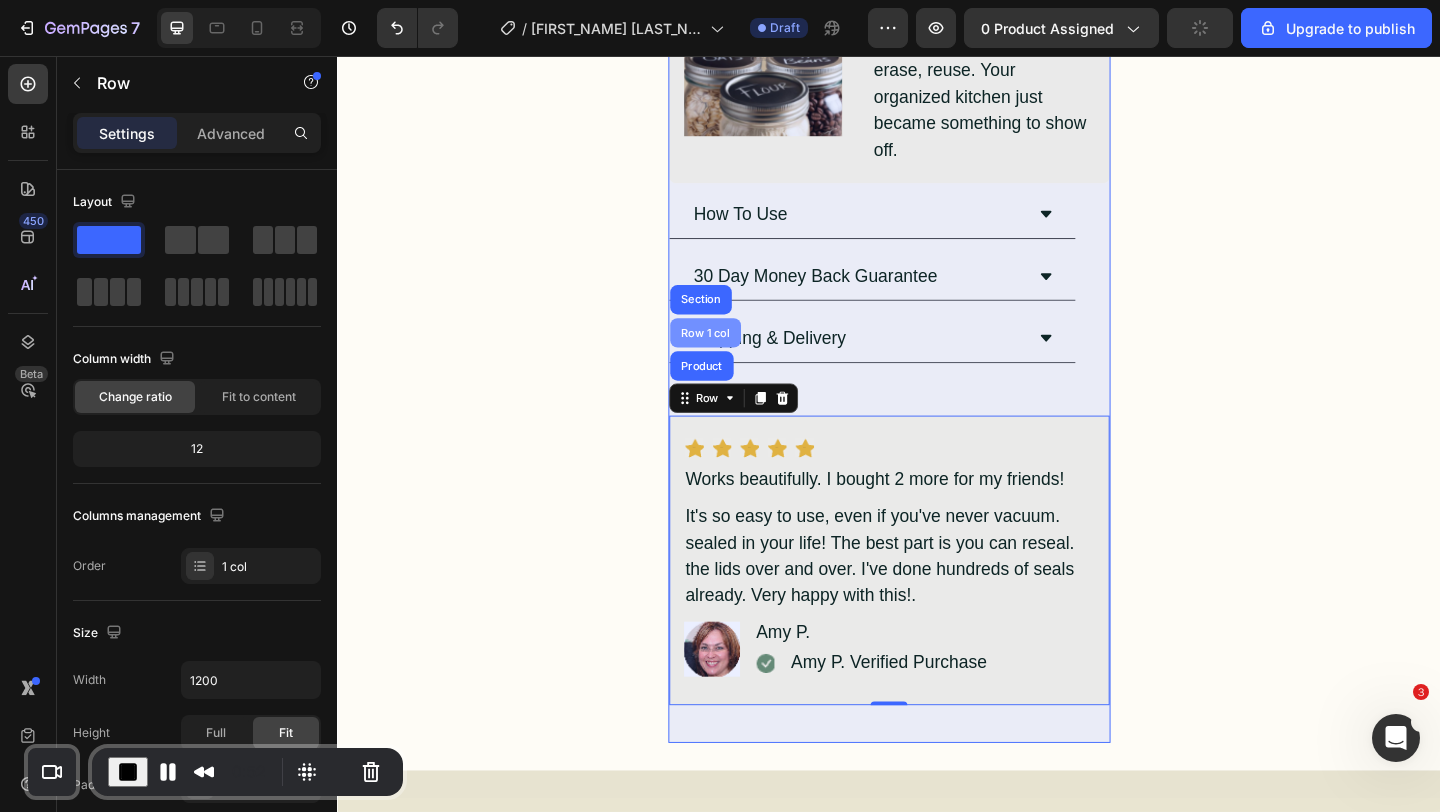 click on "Row 1 col" at bounding box center (737, 357) 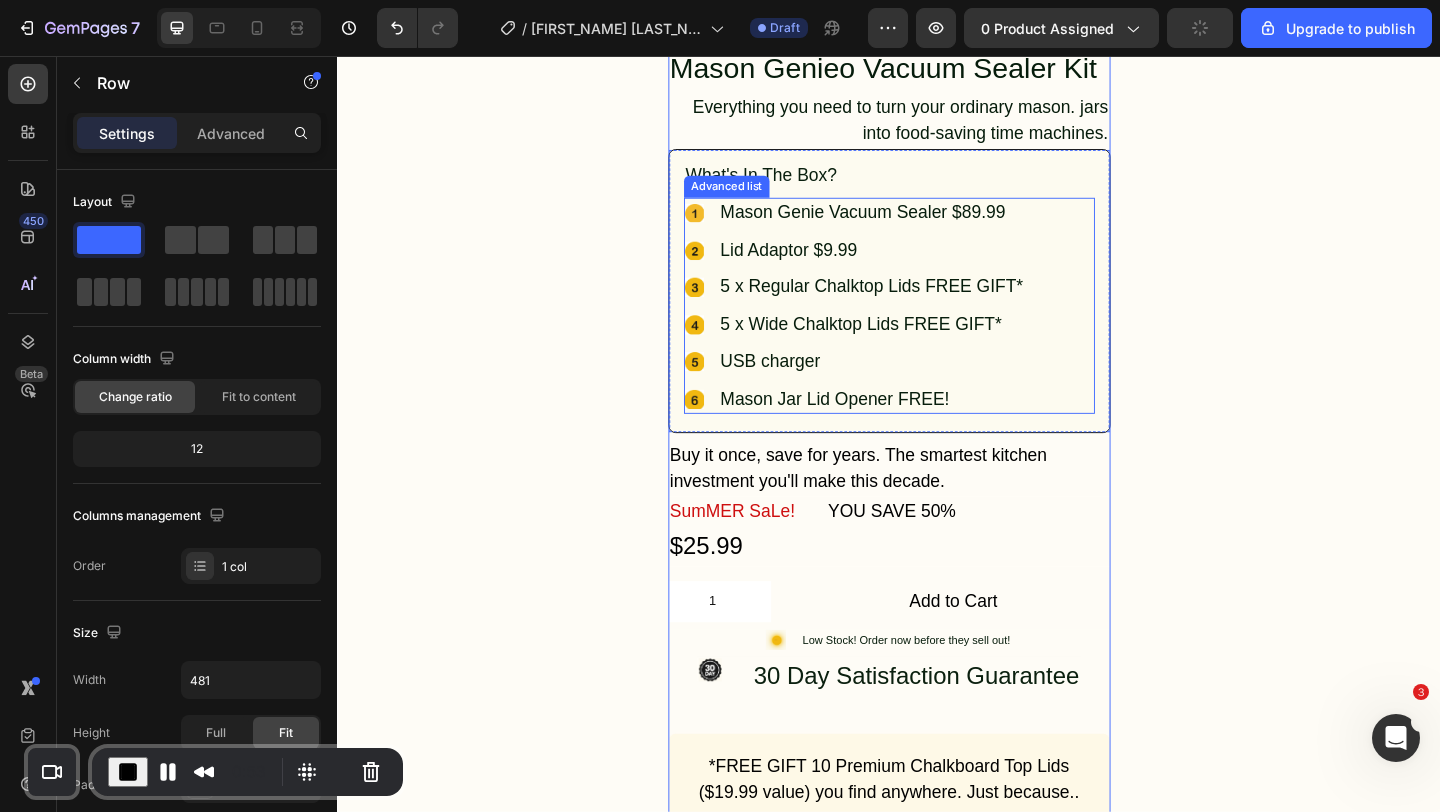 scroll, scrollTop: 0, scrollLeft: 0, axis: both 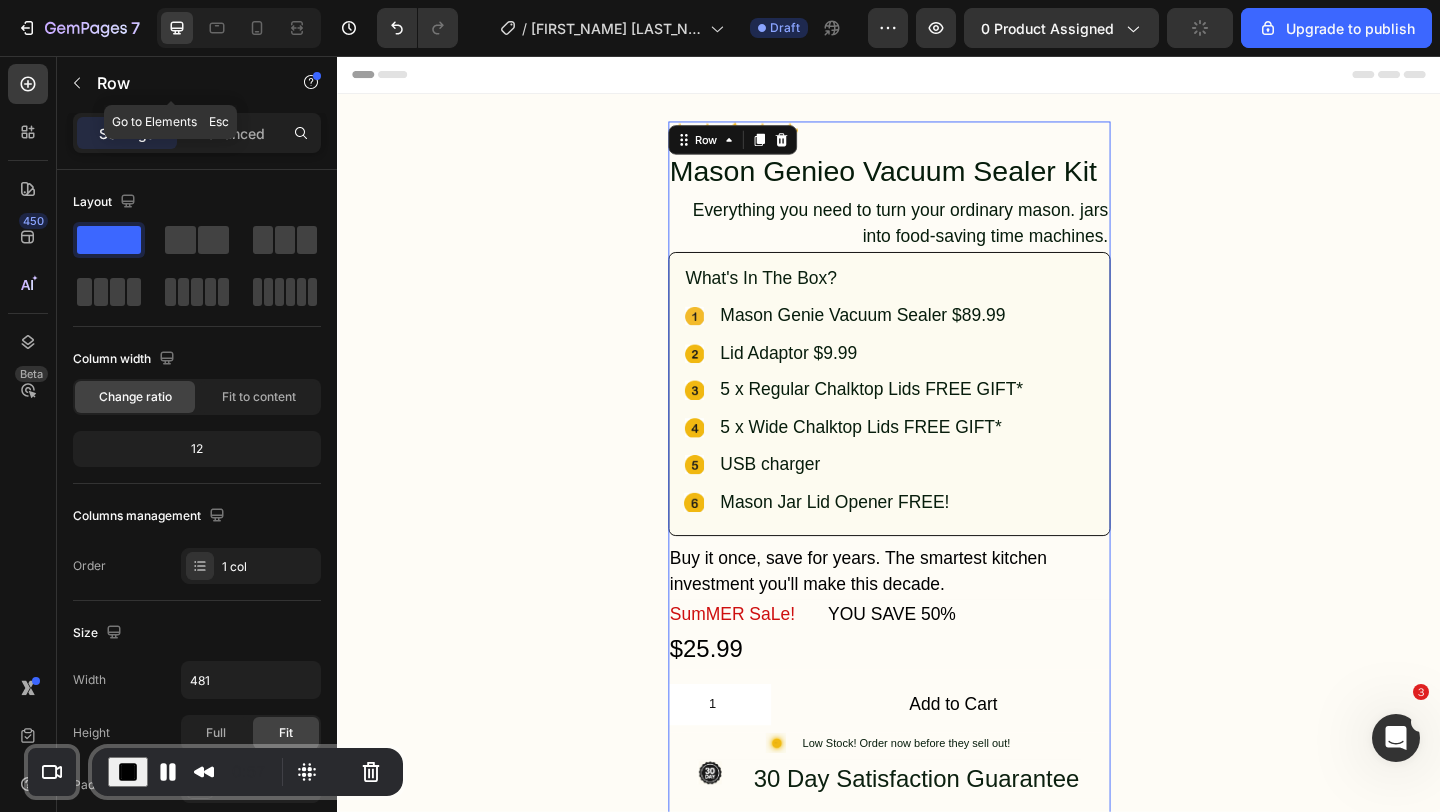 click 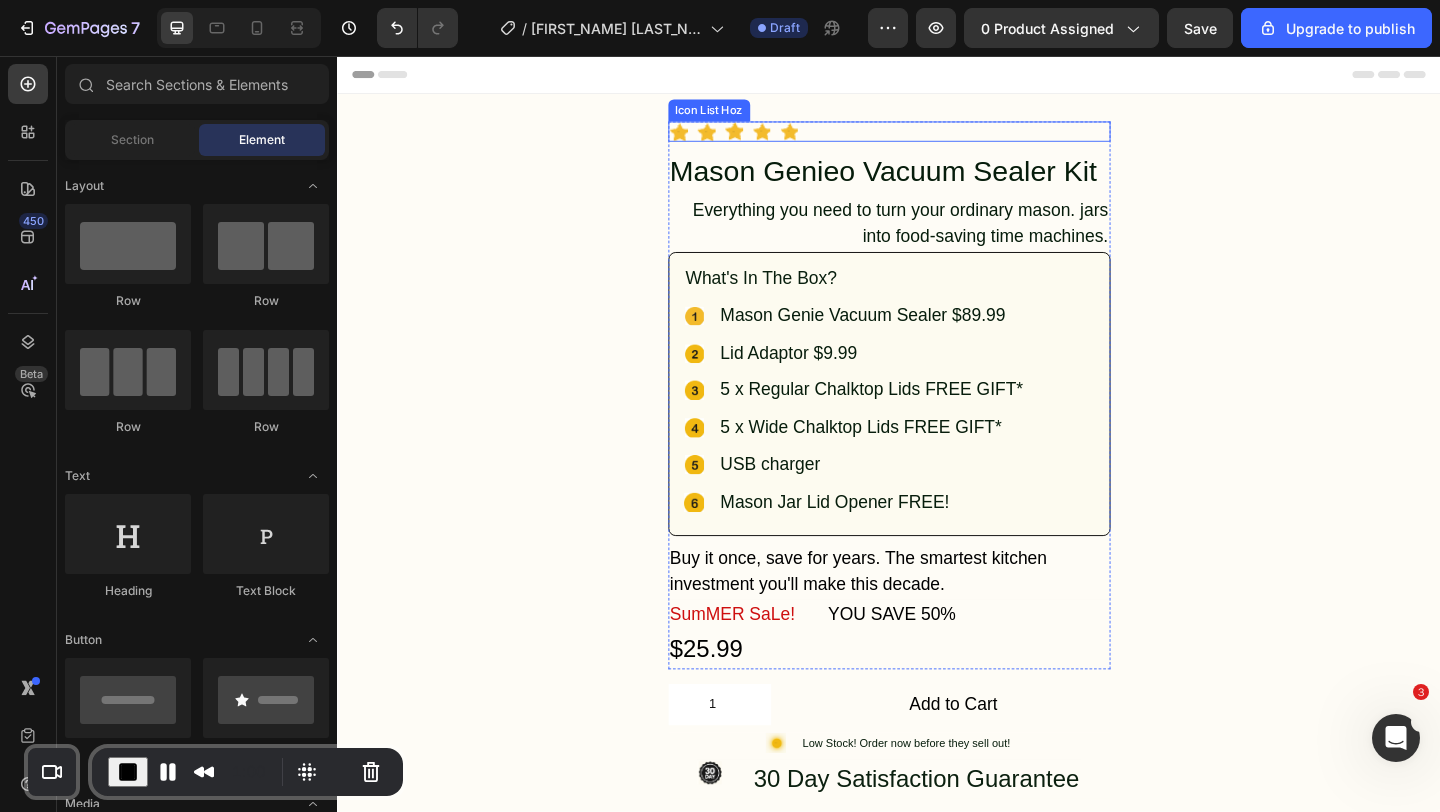 click on "Icon     Icon     Icon     Icon     Icon" at bounding box center (937, 138) 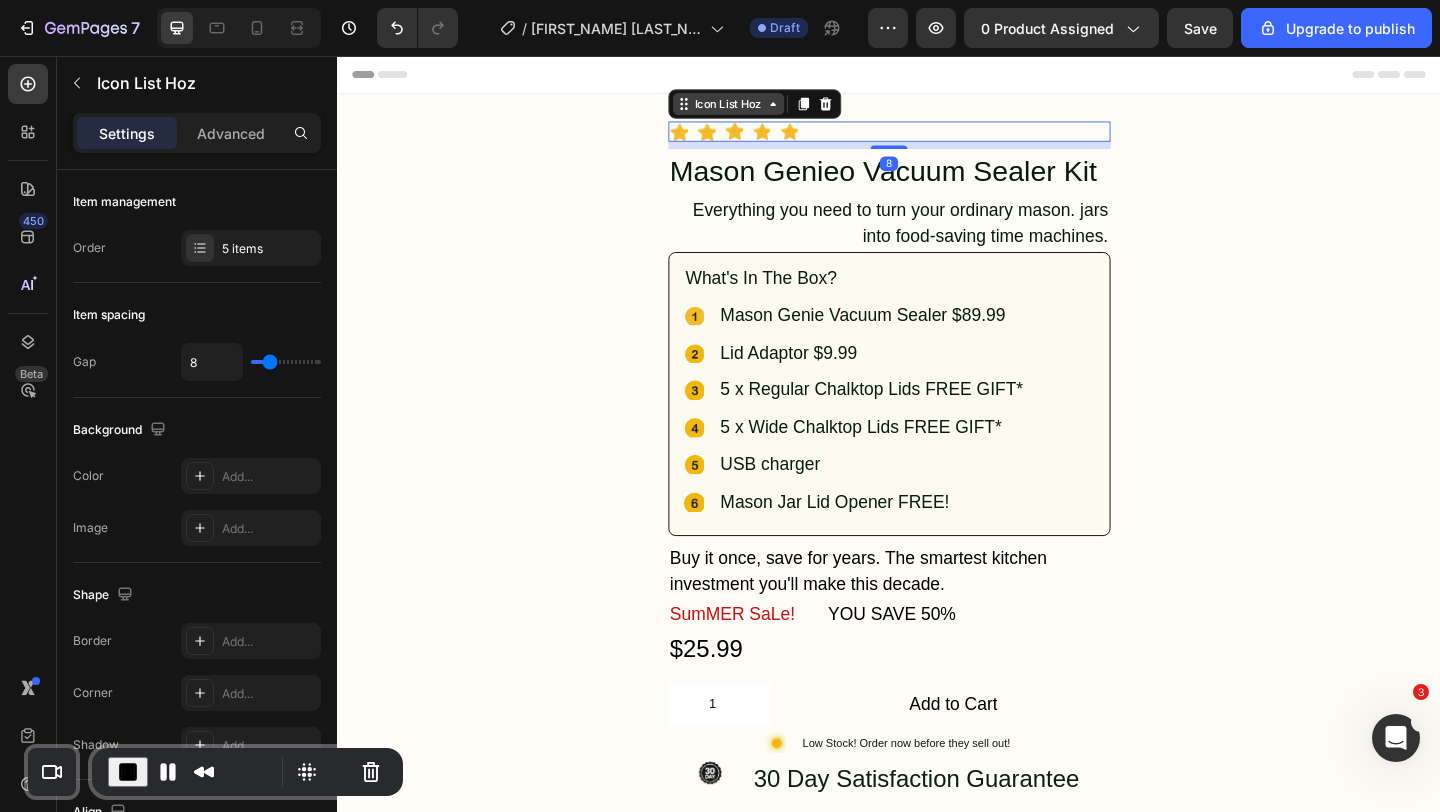 click on "Icon List Hoz" at bounding box center (762, 108) 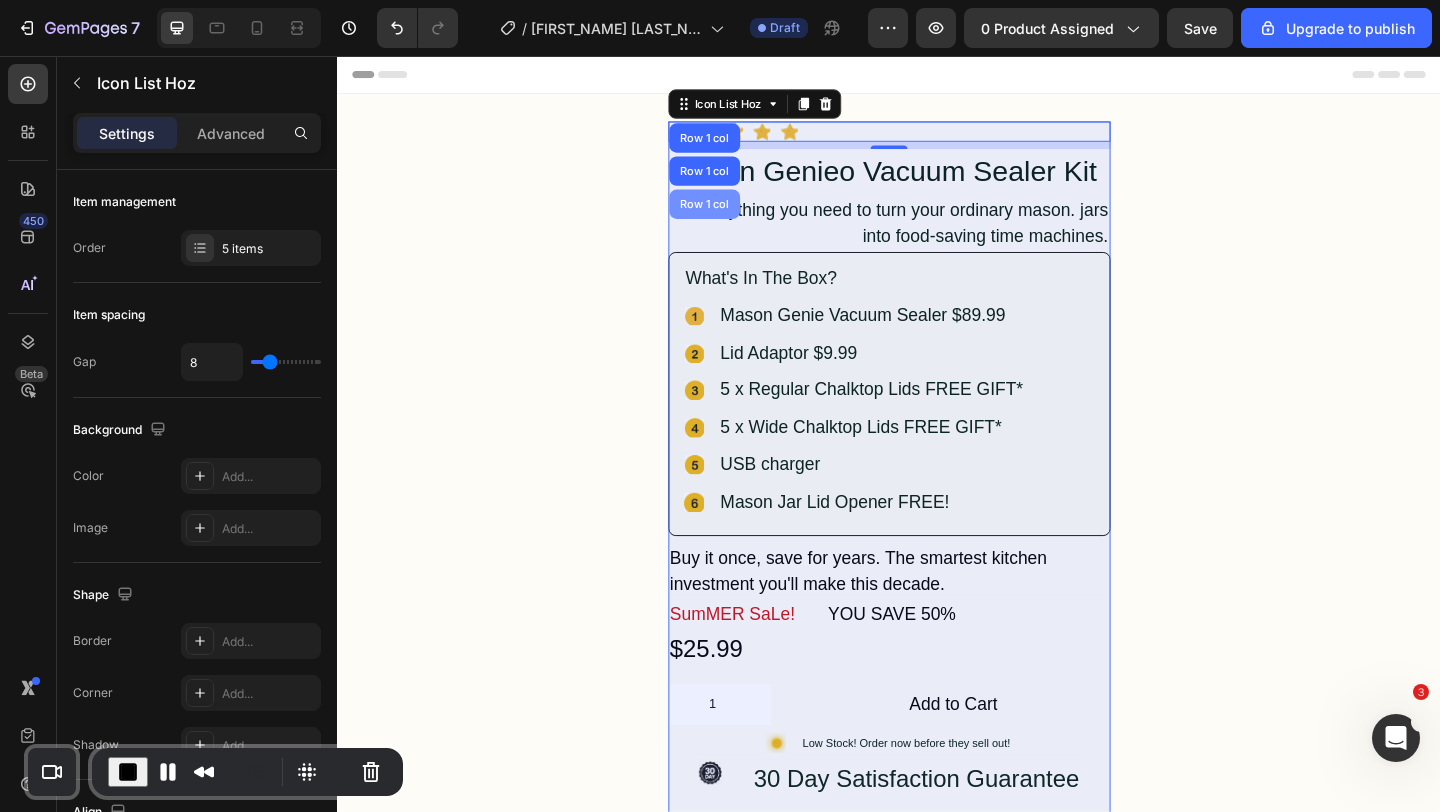 click on "Row 1 col" at bounding box center (736, 217) 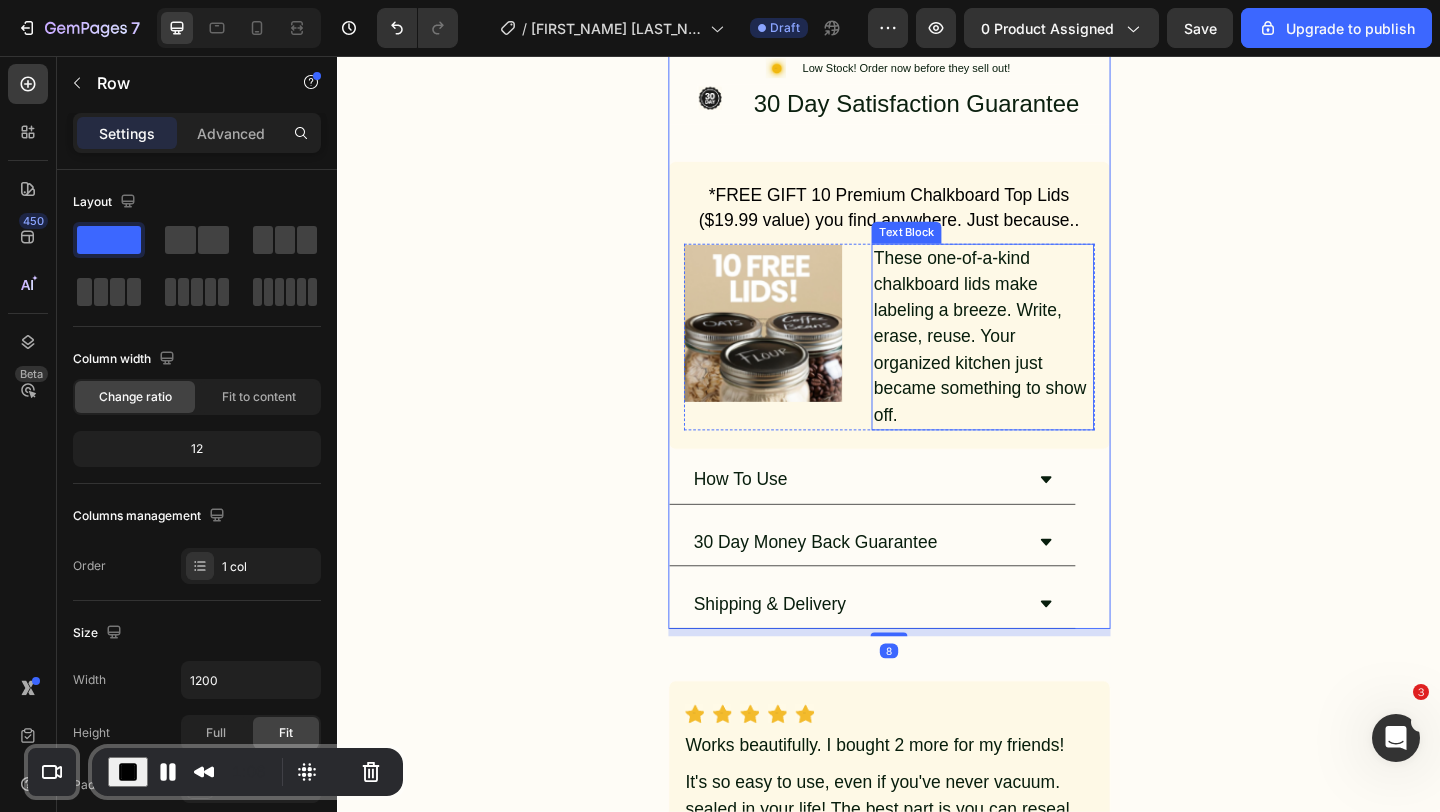 scroll, scrollTop: 957, scrollLeft: 0, axis: vertical 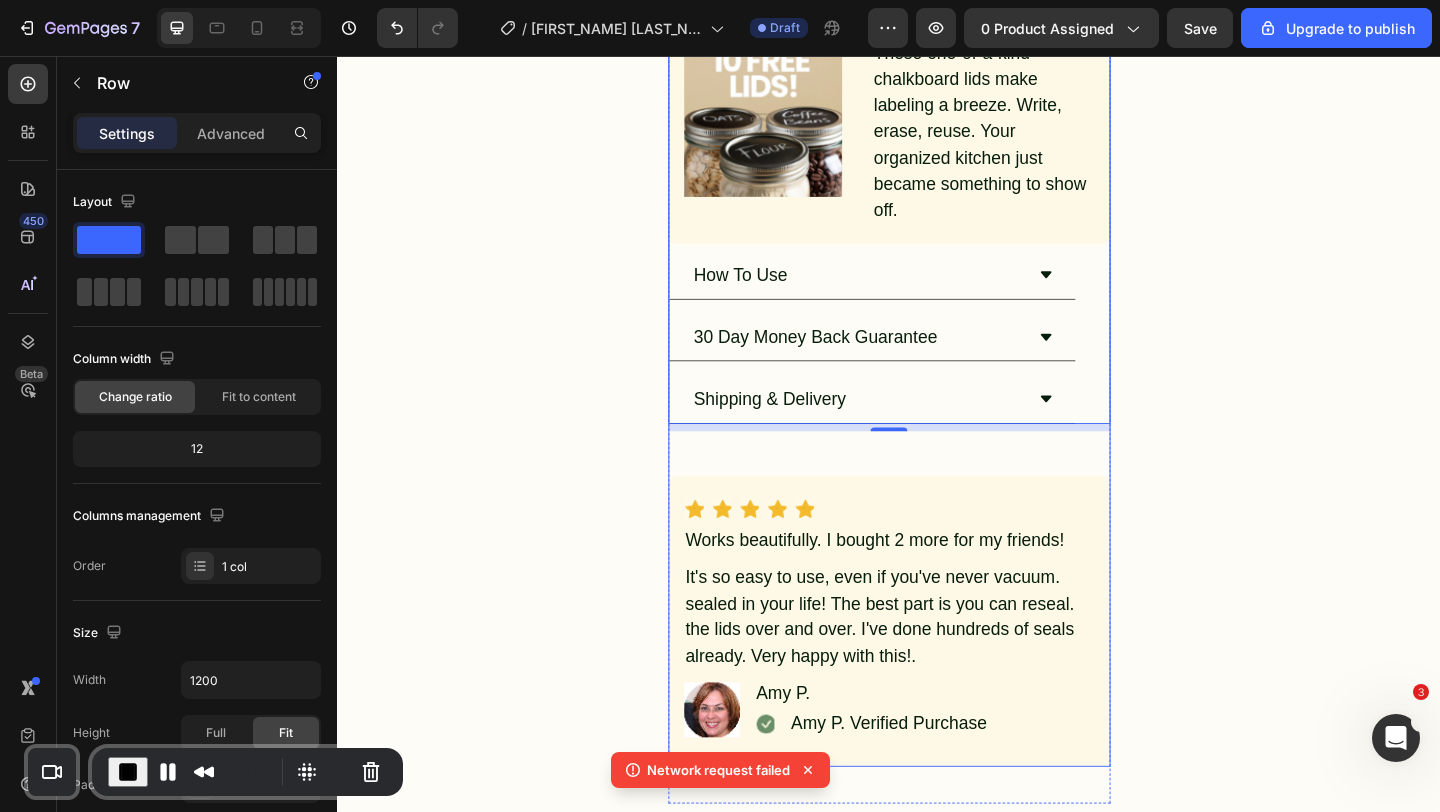 click on "Icon Icon Icon Icon Icon Icon List Hoz Mason Genieo Vacuum Sealer Kit Heading Everything you need to turn your ordinary mason. jars into food-saving time machines. Text Block What's In The Box? Text Block Icon Mason Genie Vacuum Sealer $89.99 Text Block Icon Lid Adaptor $9.99 Text Block Icon 5 x Regular Chalktop Lids FREE GIFT* Text Block Icon 5 x Wide Chalktop Lids FREE GIFT* Text Block Icon USB charger Text Block Icon Mason Jar Lid Opener FREE! Text Block Advanced list Row Buy it once, save for years. The smartest kitchen investment you'll make this decade. Text Block SumMER SaLe! Text Block $25.99 Product Price Product Price Row YOU SAVE 50% Text Block Row Row Row 1 Product Quantity Add to Cart Add to Cart Row Icon Low Stock! Order now before they sell out! Text Block Advanced list Icon 30 Day Satisfaction Guarantee Text Block Row Row *FREE GIFT 10 Premium Chalkboard Top Lids ($19.99 value) you find anywhere. Just because.. Text Block Image Text Block Row" at bounding box center [937, -1] 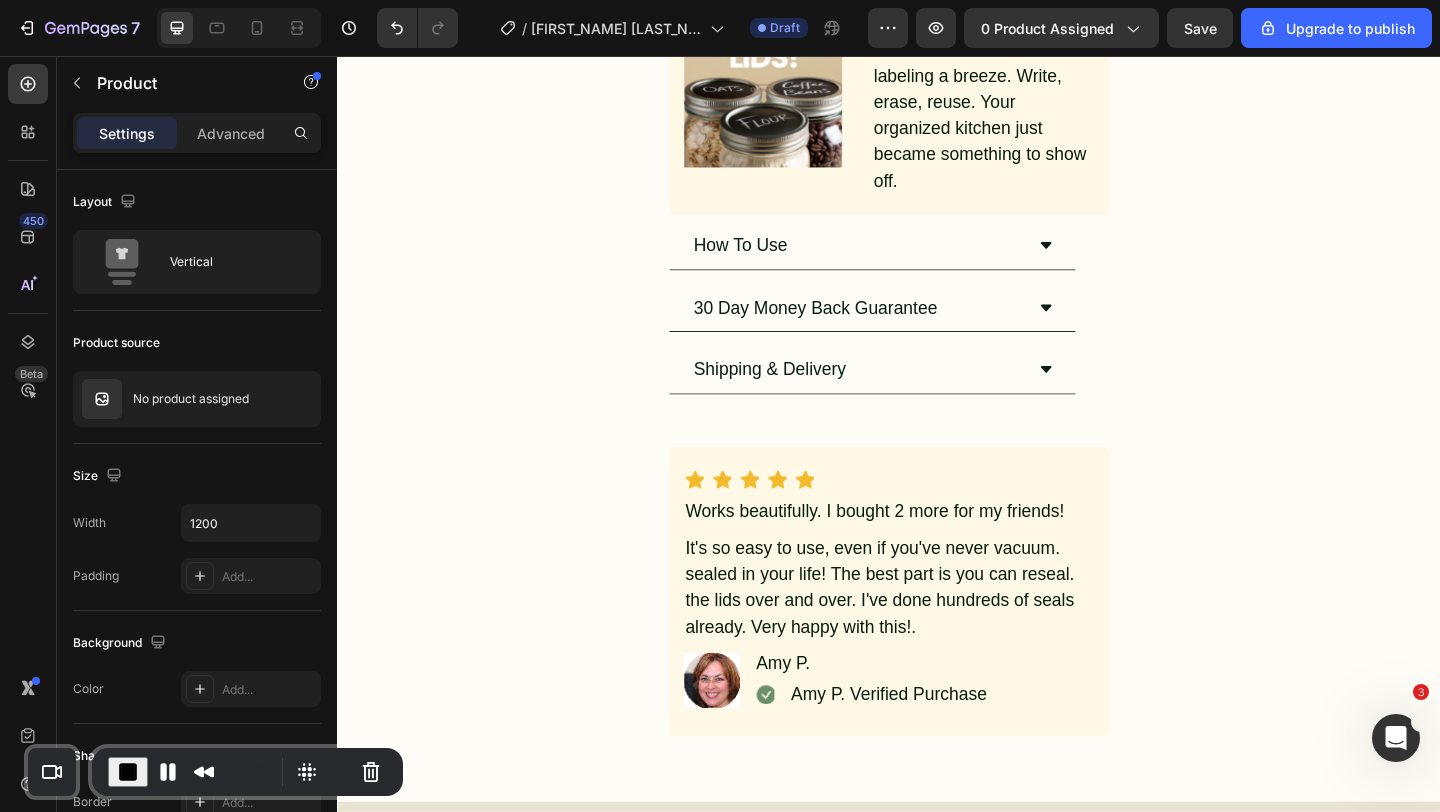 scroll, scrollTop: 1192, scrollLeft: 0, axis: vertical 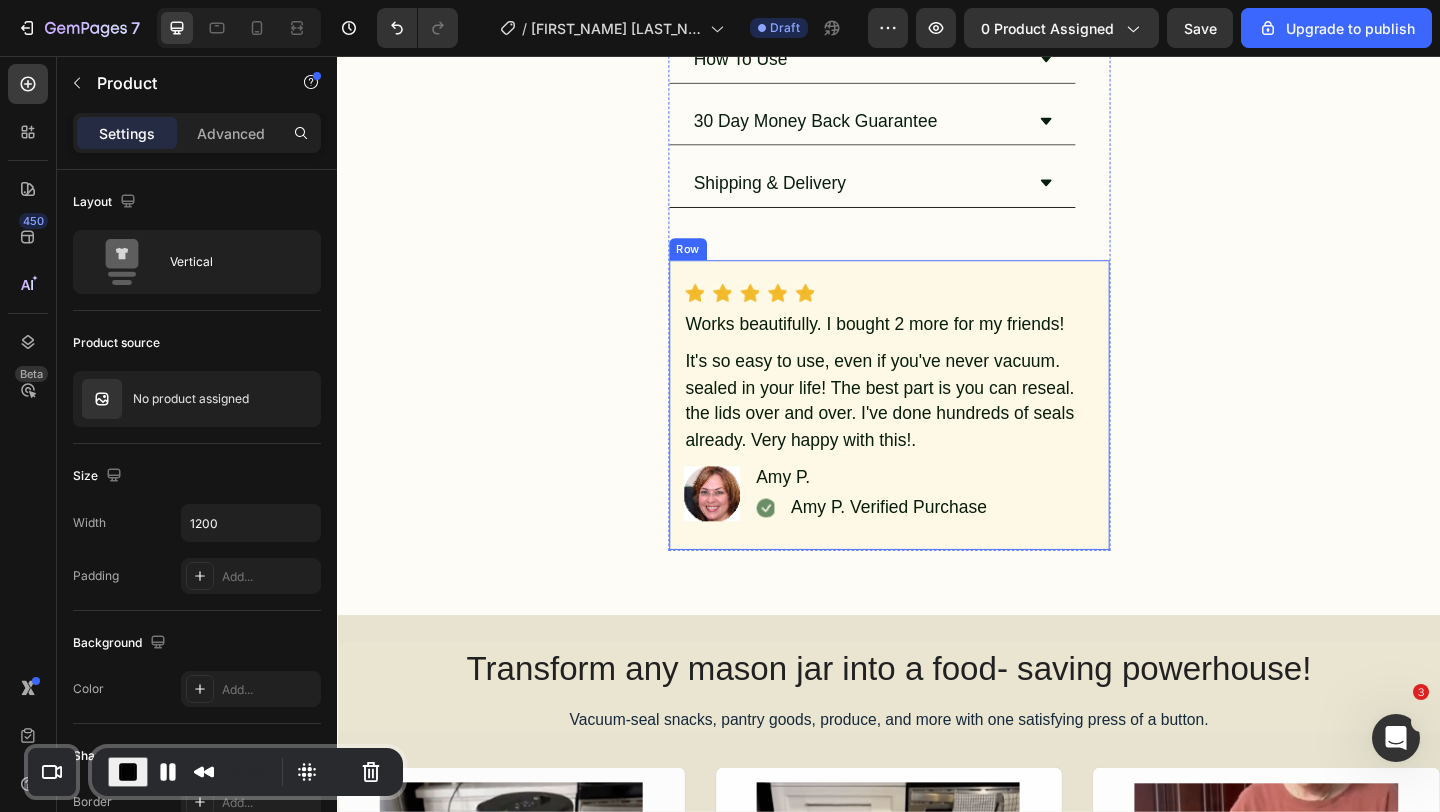 click on "Icon     Icon     Icon     Icon     Icon Icon List Hoz Works beautifully. I bought 2 more for my friends! Text Block It's so easy to use, even if you've never vacuum. sealed in your life! The best part is you can reseal. the lids over and over. I've done hundreds of seals already. Very happy with this!. Text Block Image Amy P. Text Block     Icon Amy P. Verified Purchase Text Block Advanced list Row Advanced list Row" at bounding box center (937, 435) 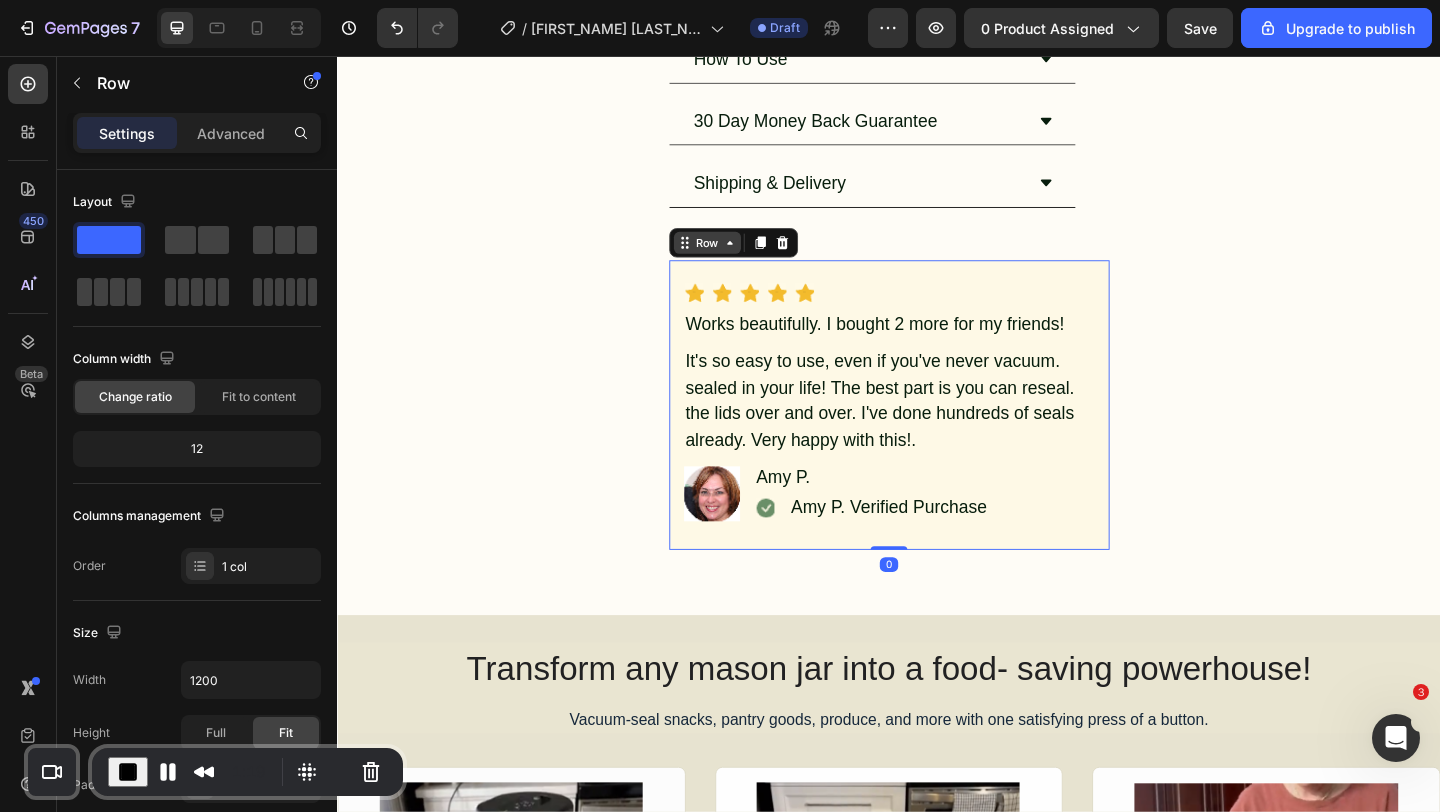 click on "Row" at bounding box center (739, 259) 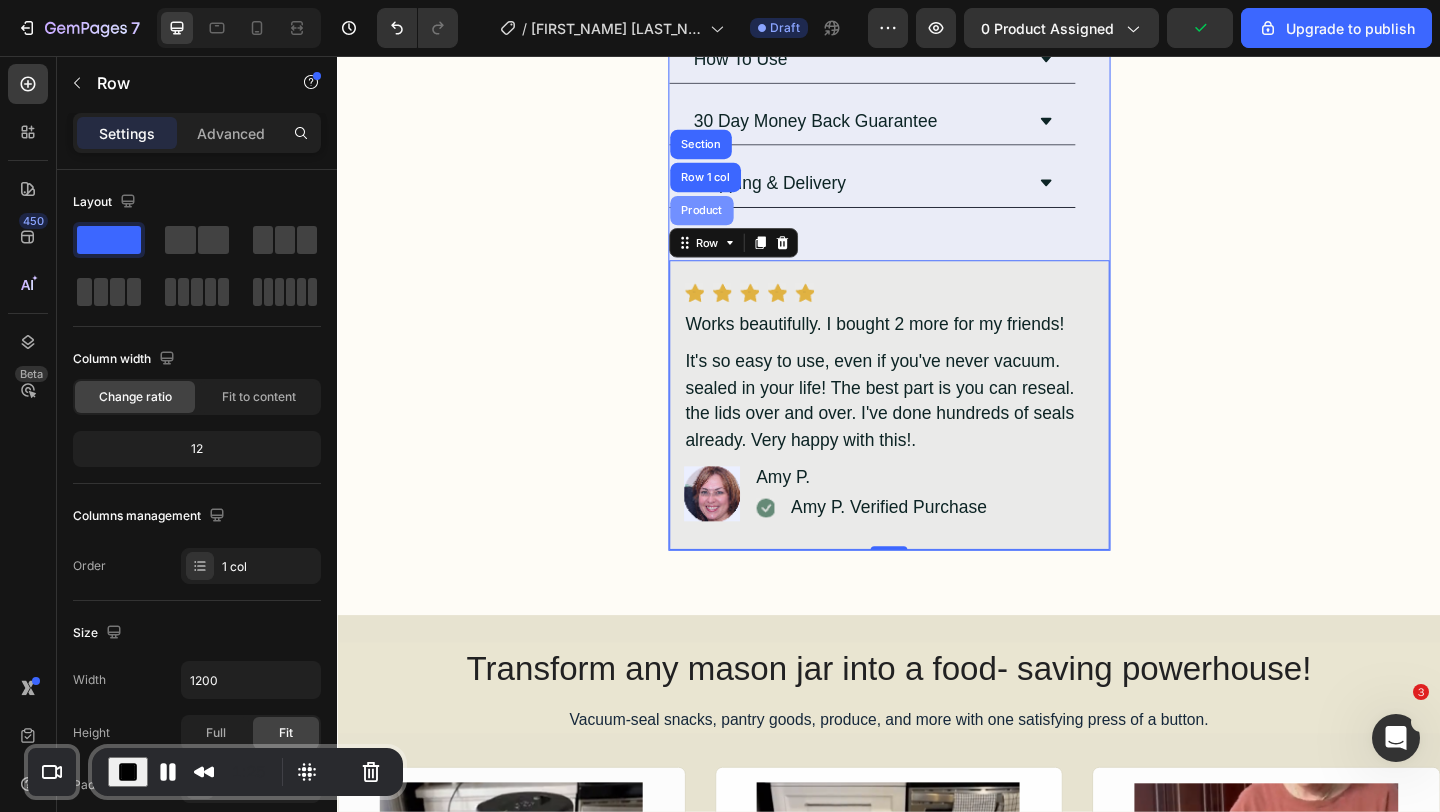 click on "Product" at bounding box center (733, 224) 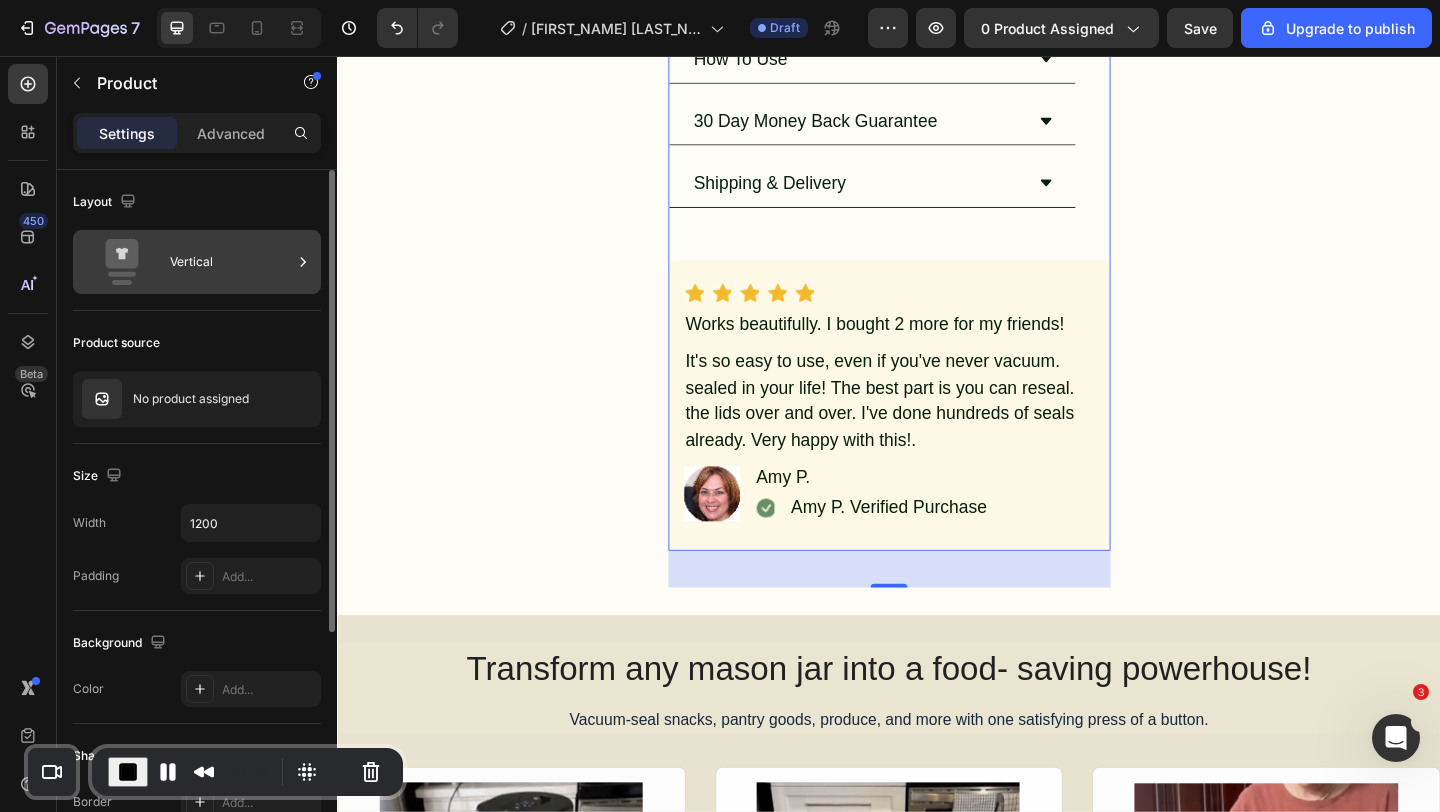 click on "Vertical" at bounding box center [231, 262] 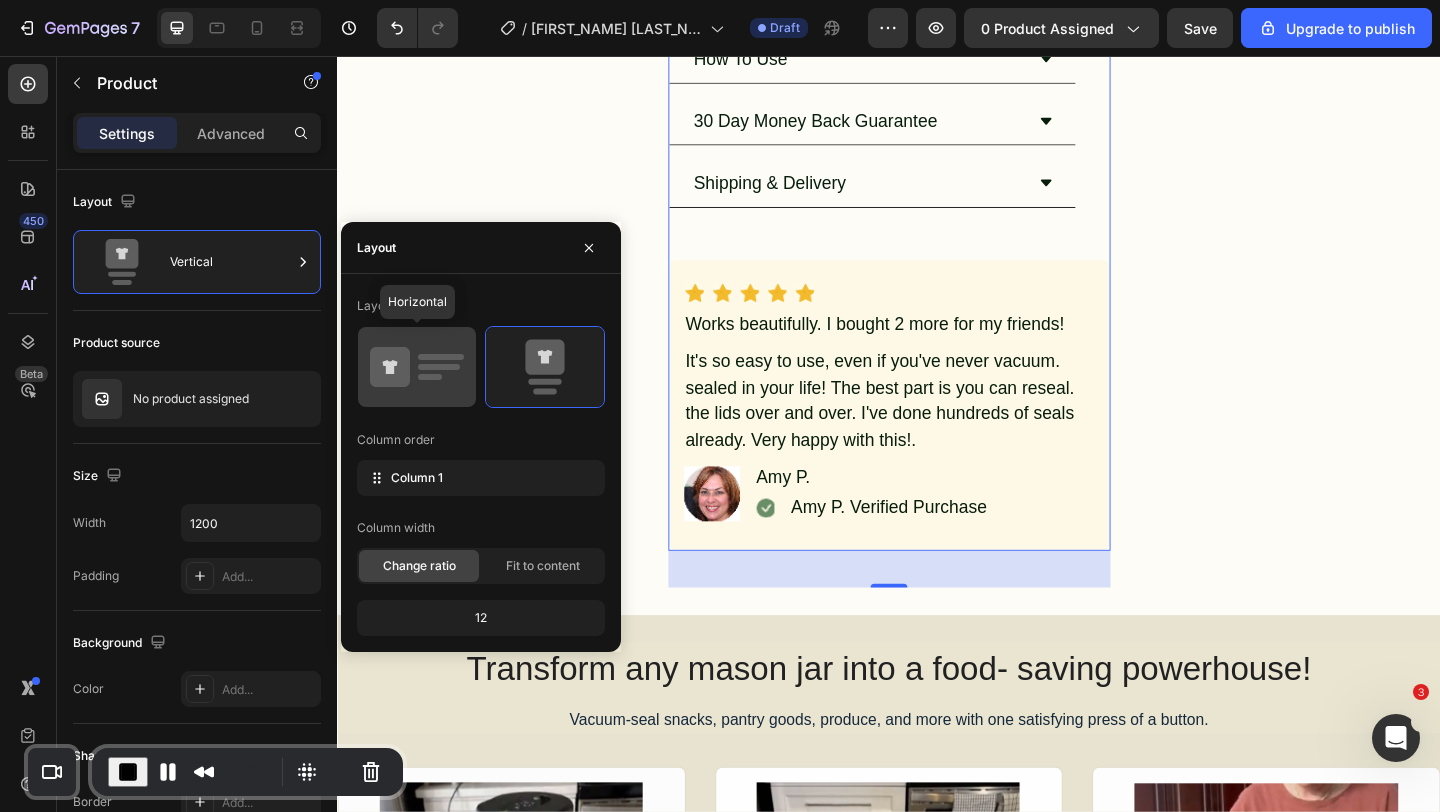 click 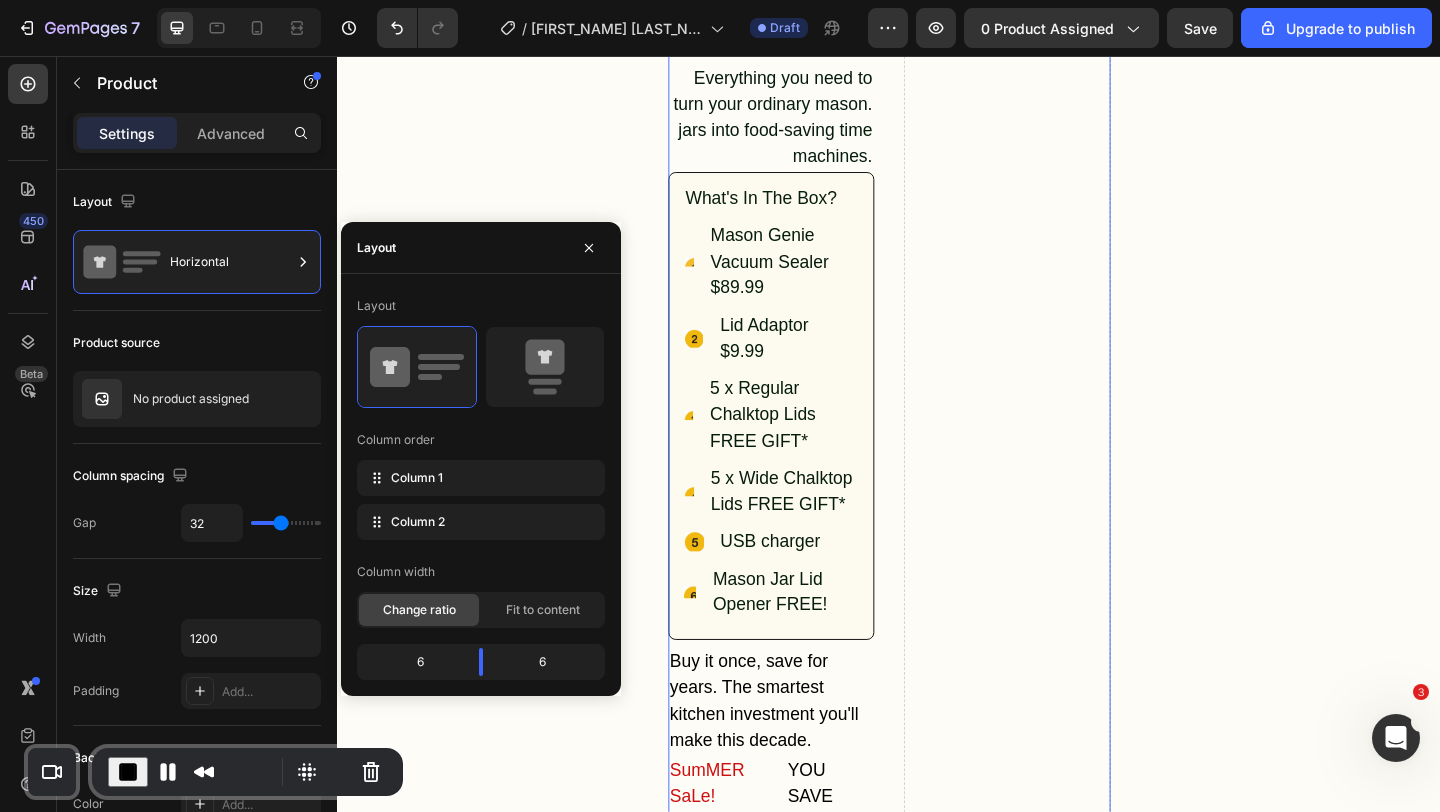 scroll, scrollTop: 126, scrollLeft: 0, axis: vertical 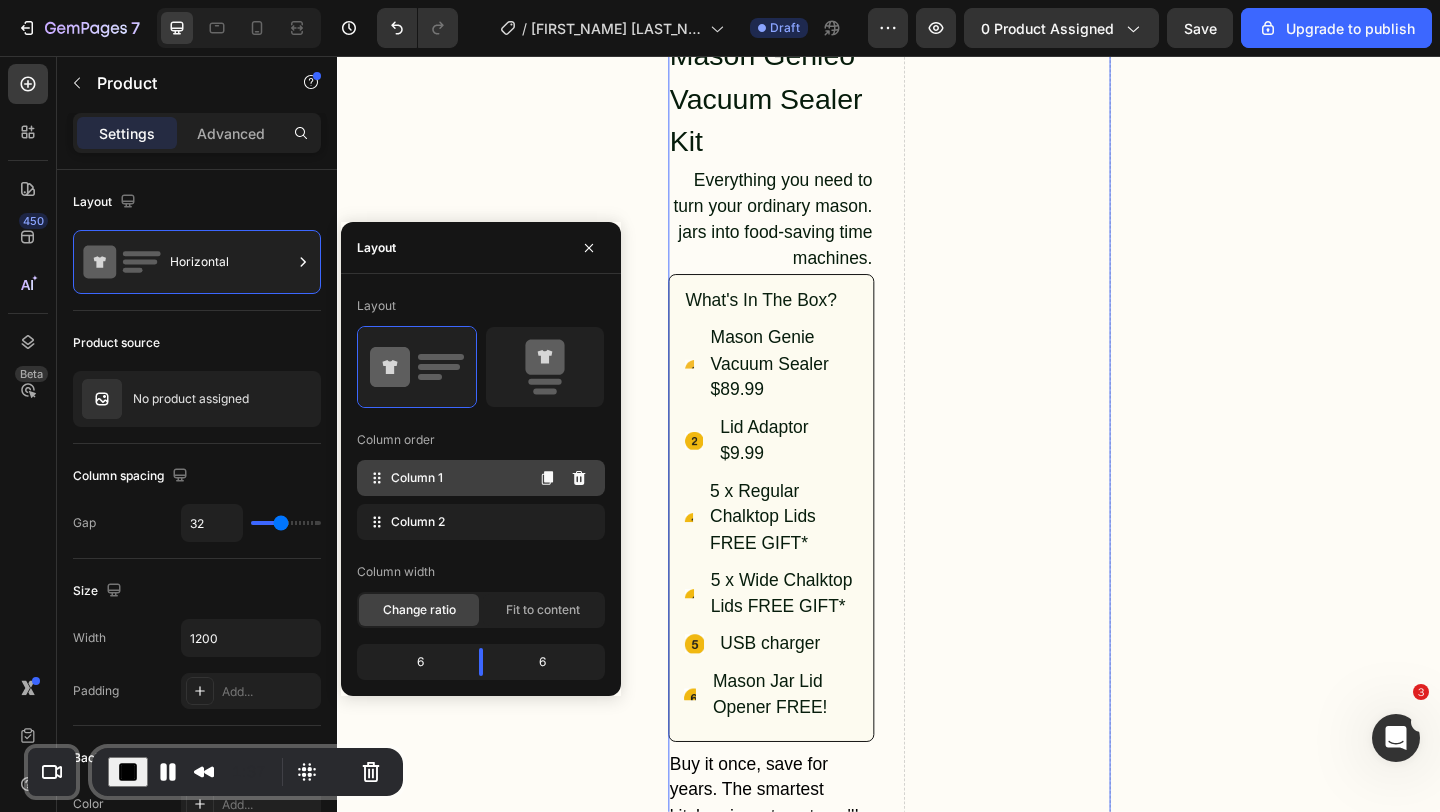 type 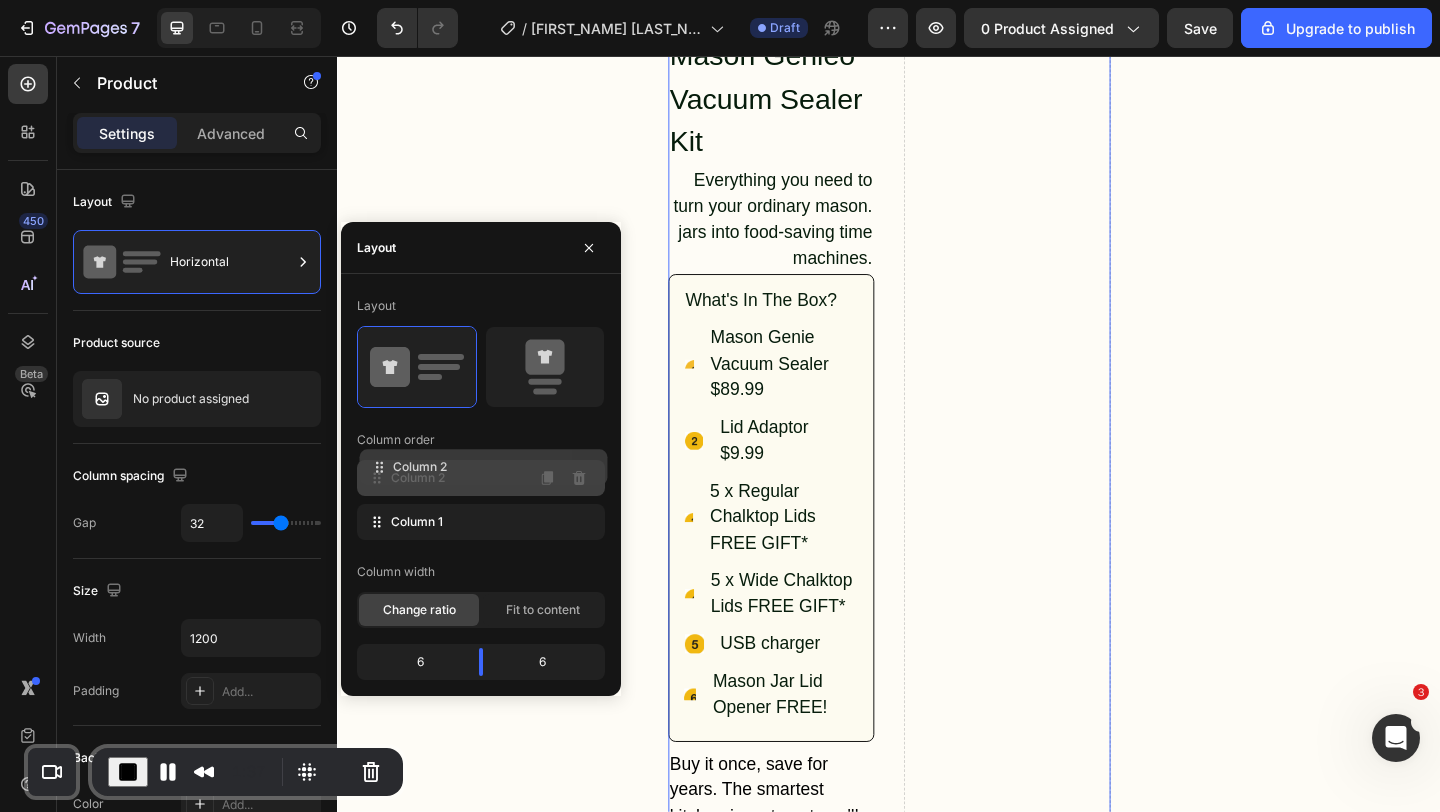 drag, startPoint x: 471, startPoint y: 528, endPoint x: 473, endPoint y: 474, distance: 54.037025 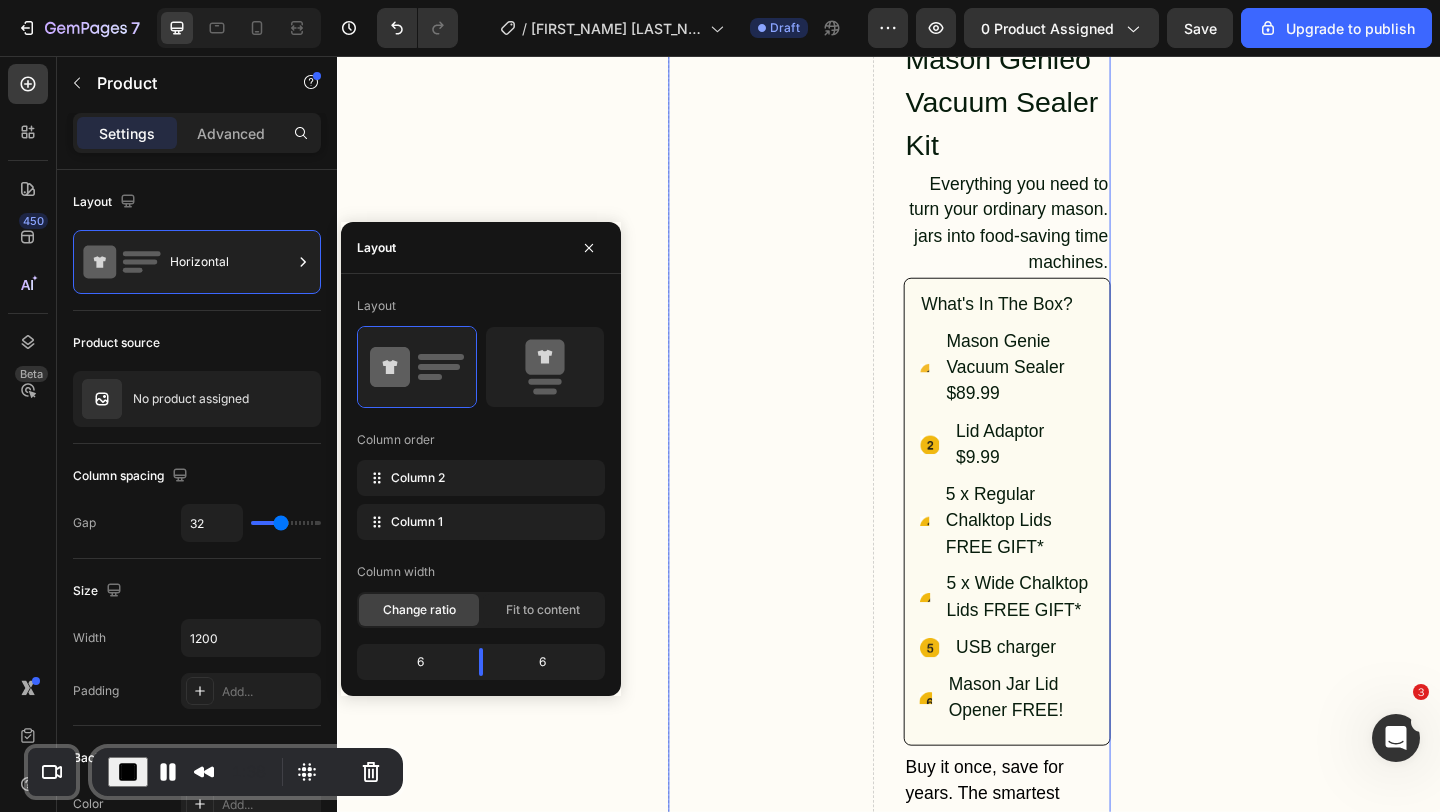 scroll, scrollTop: 0, scrollLeft: 0, axis: both 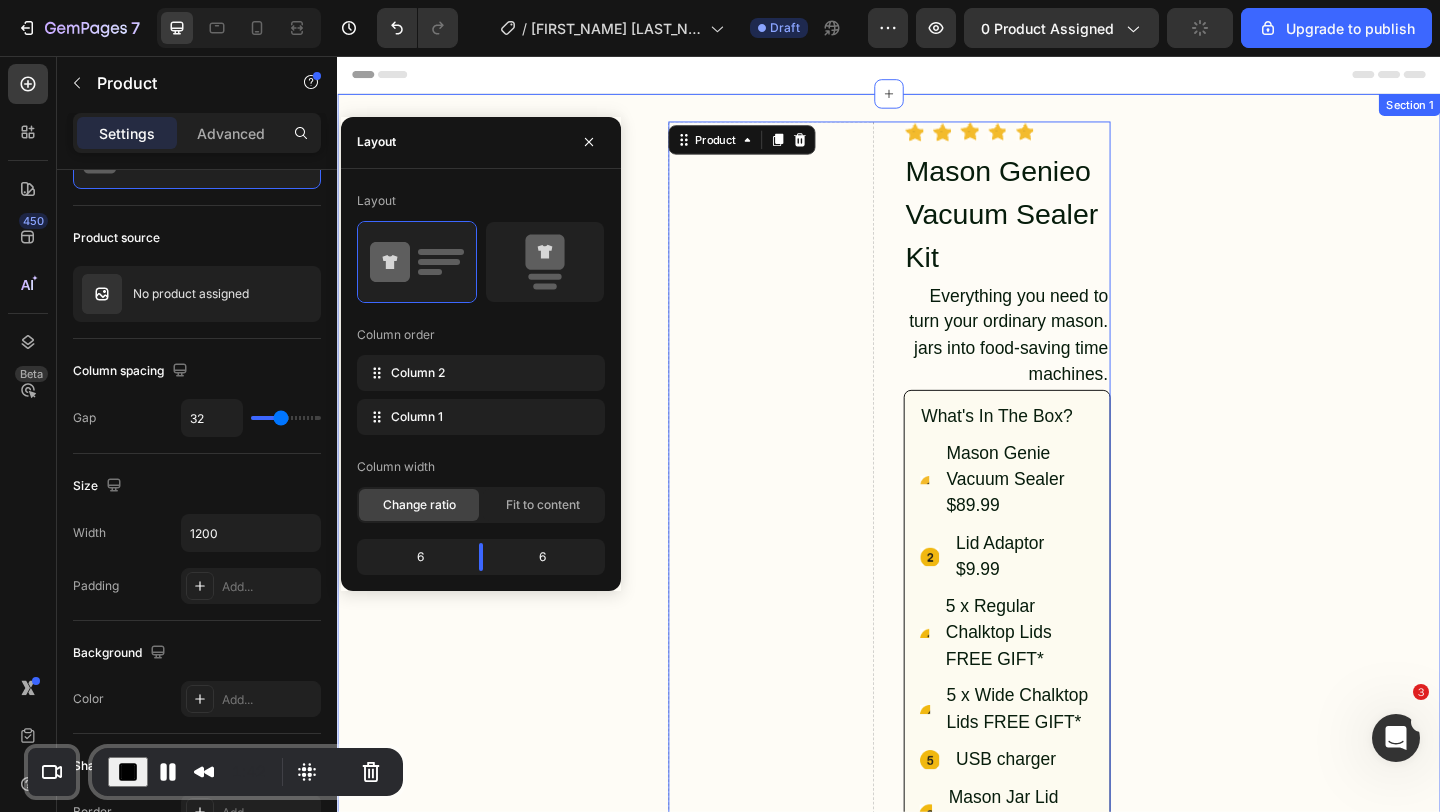 click on "Icon Icon Icon Icon Icon Icon List Hoz Mason Genieo Vacuum Sealer Kit Heading Everything you need to turn your ordinary mason. jars into food-saving time machines. Text Block What's In The Box? Text Block Icon Mason Genie Vacuum Sealer $89.99 Text Block Icon Lid Adaptor $9.99 Text Block Icon 5 x Regular Chalktop Lids FREE GIFT* Text Block Icon 5 x Wide Chalktop Lids FREE GIFT* Text Block Icon USB charger Text Block Icon Mason Jar Lid Opener FREE! Text Block Advanced list Row Buy it once, save for years. The smartest kitchen investment you'll make this decade. Text Block SumMER SaLe! Text Block $25.99 Product Price Product Price Row YOU SAVE 50% Text Block Row Row Row 1 Product Quantity Add to Cart Add to Cart Row Icon Low Stock! Order now before they sell out! Text Block Advanced list Icon 30 Day Satisfaction Guarantee Text Block Row Row *FREE GIFT 10 Premium Chalkboard Top Lids ($19.99 value) you find anywhere. Just because.. Text Block Image Text Block Row" at bounding box center (937, 1648) 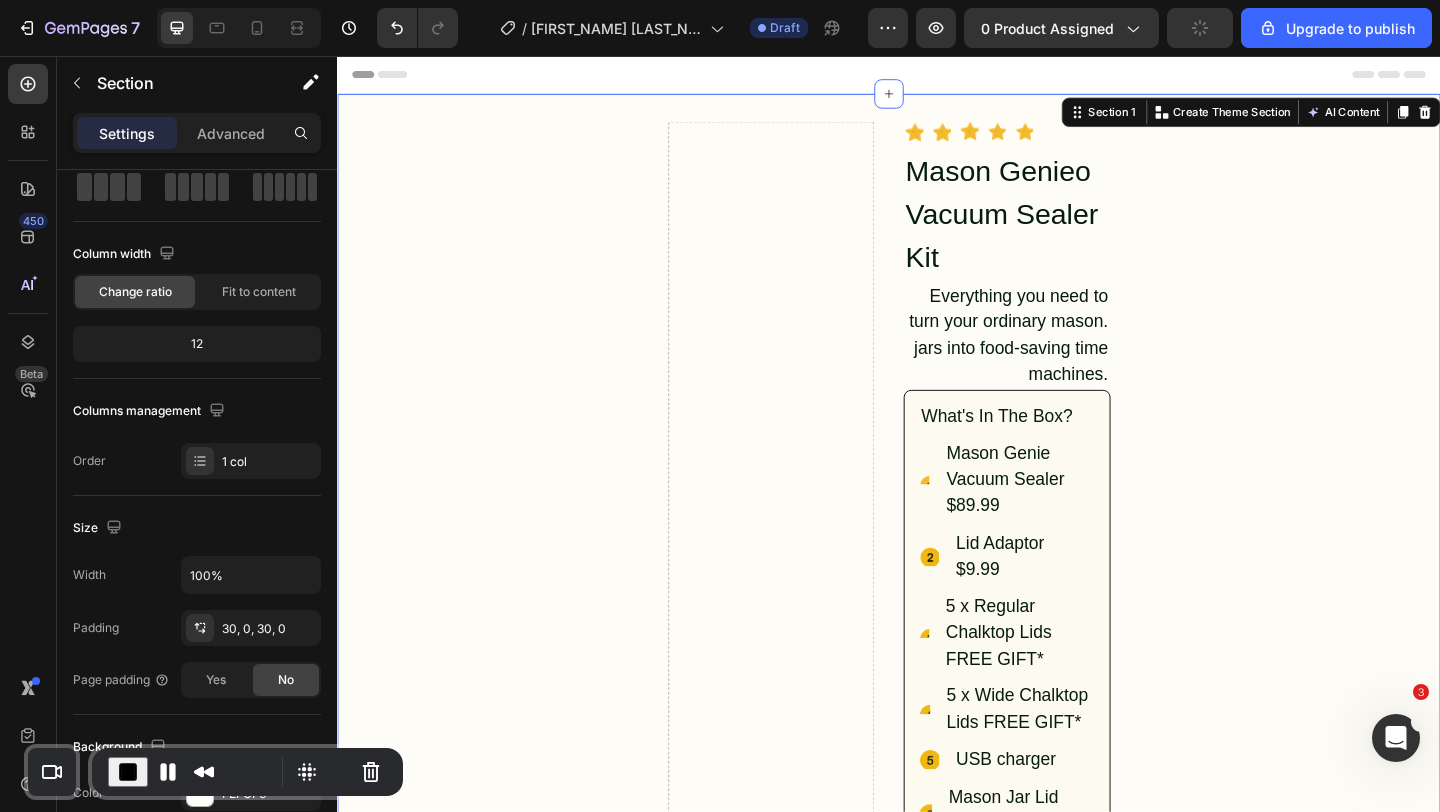 scroll, scrollTop: 0, scrollLeft: 0, axis: both 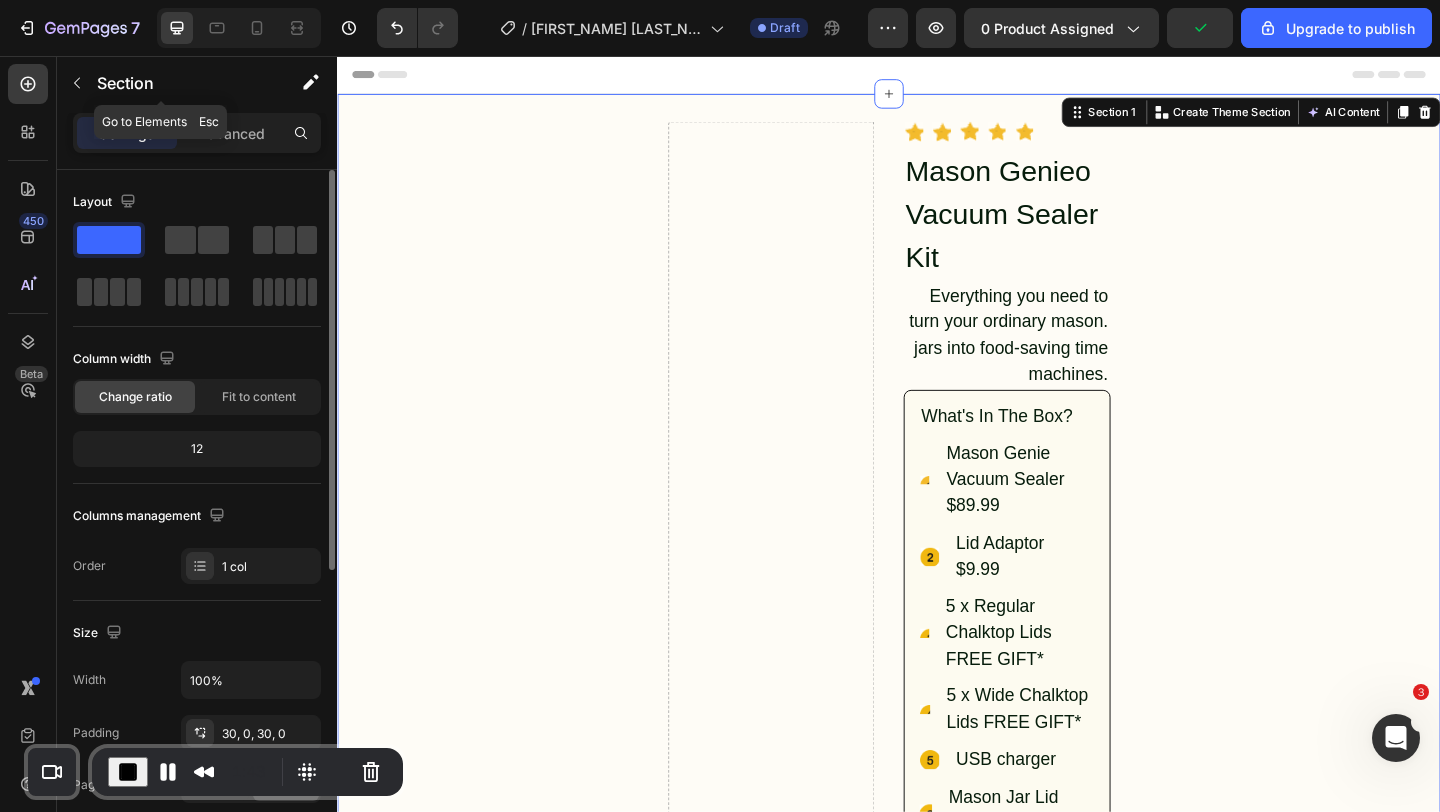 click on "Section" 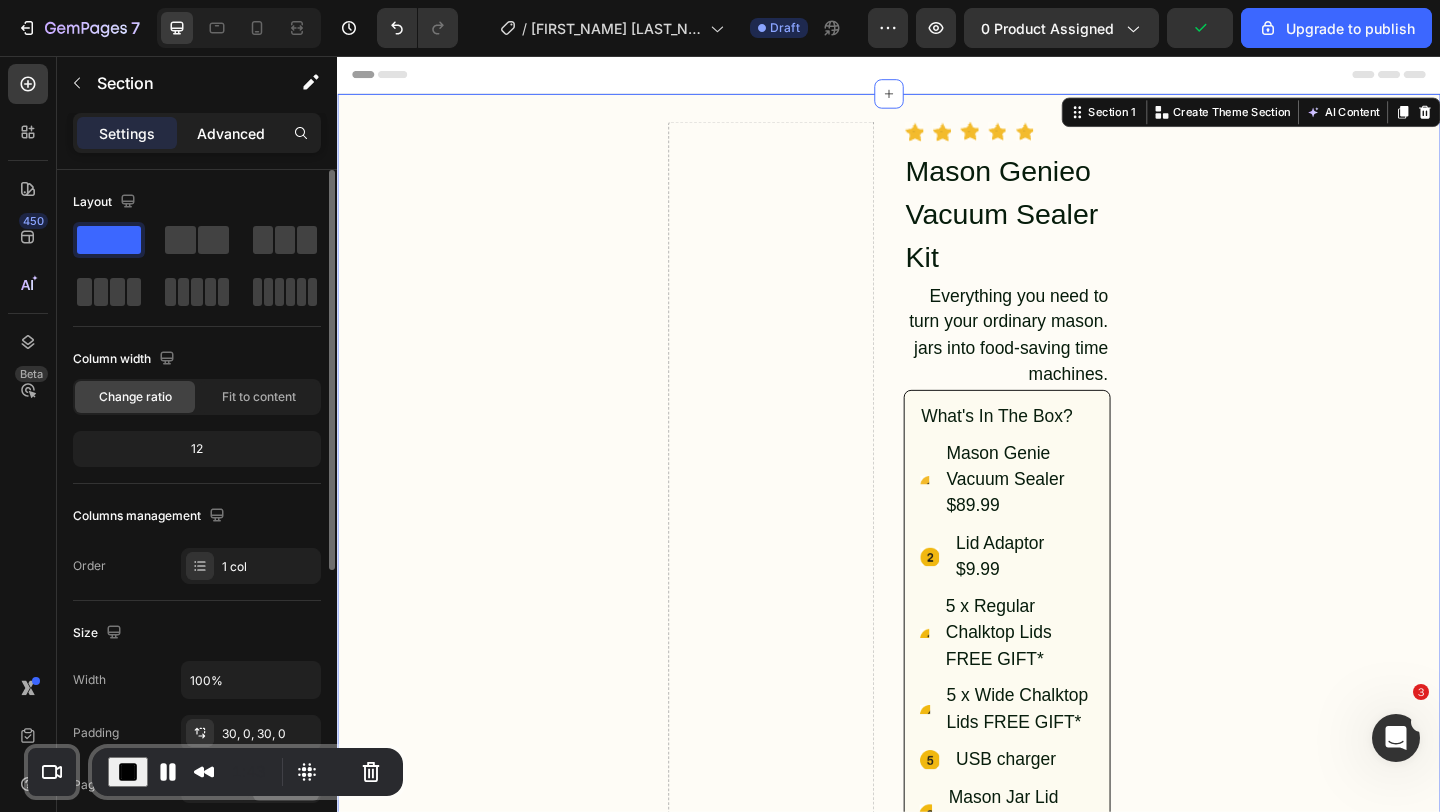 click on "Advanced" at bounding box center [231, 133] 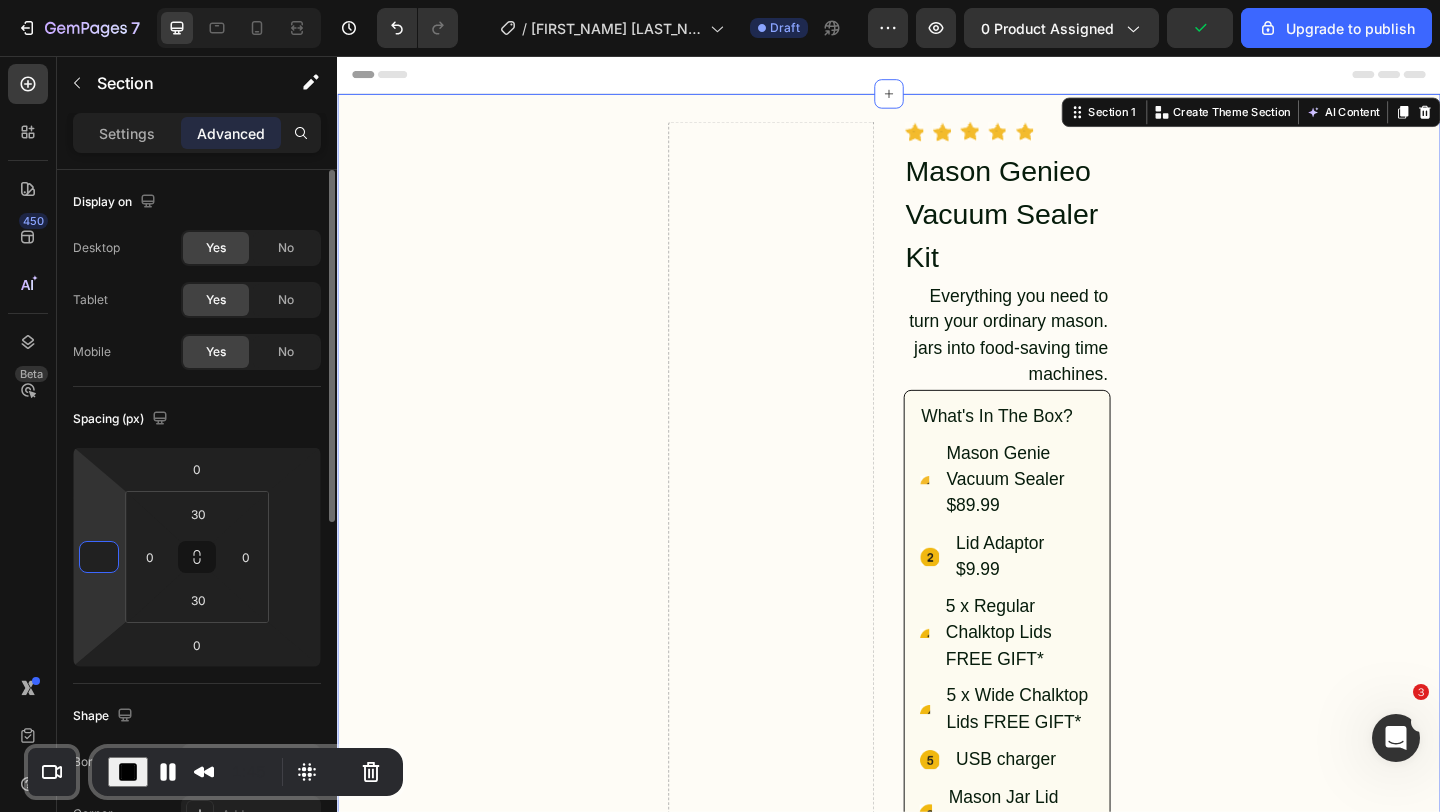 click at bounding box center (99, 557) 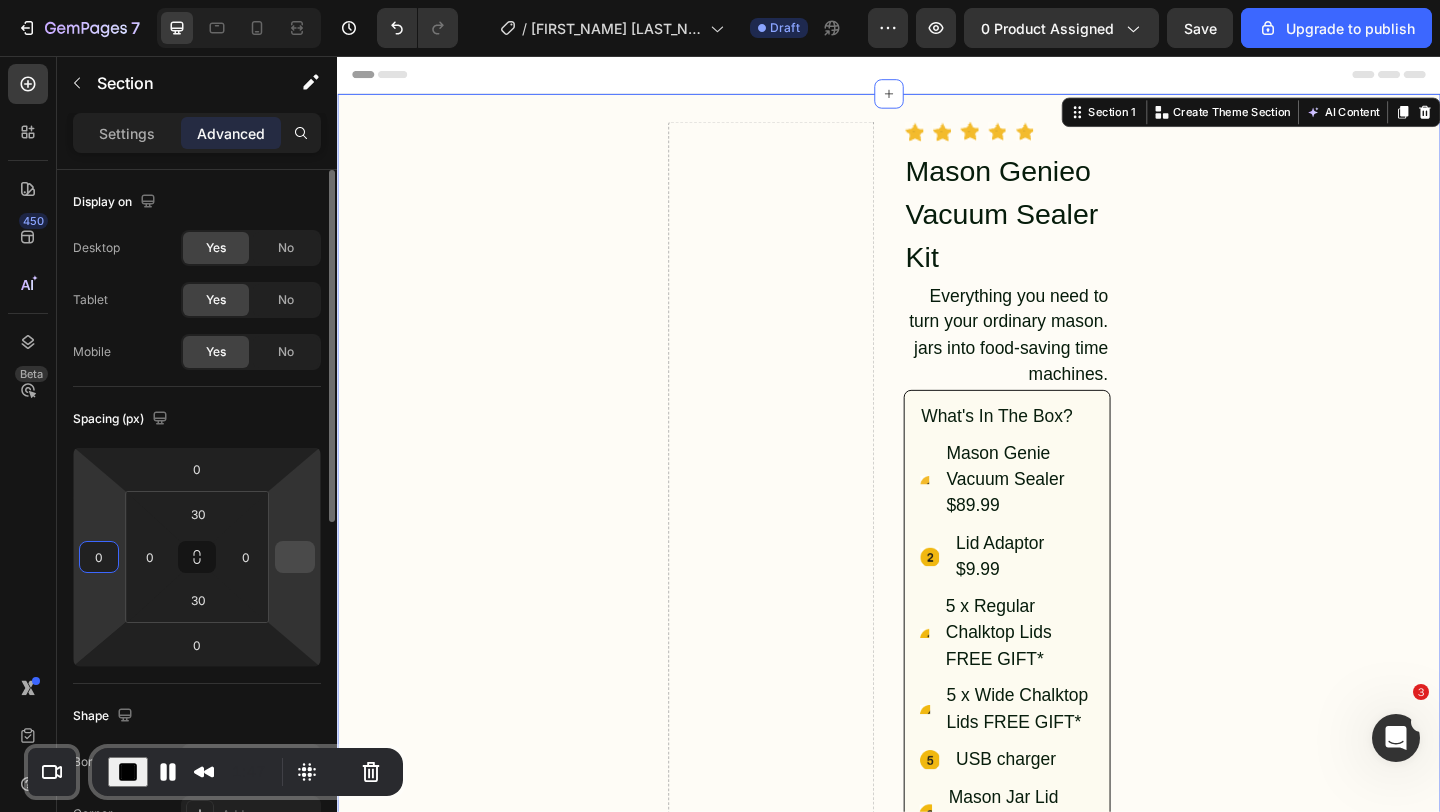 type on "0" 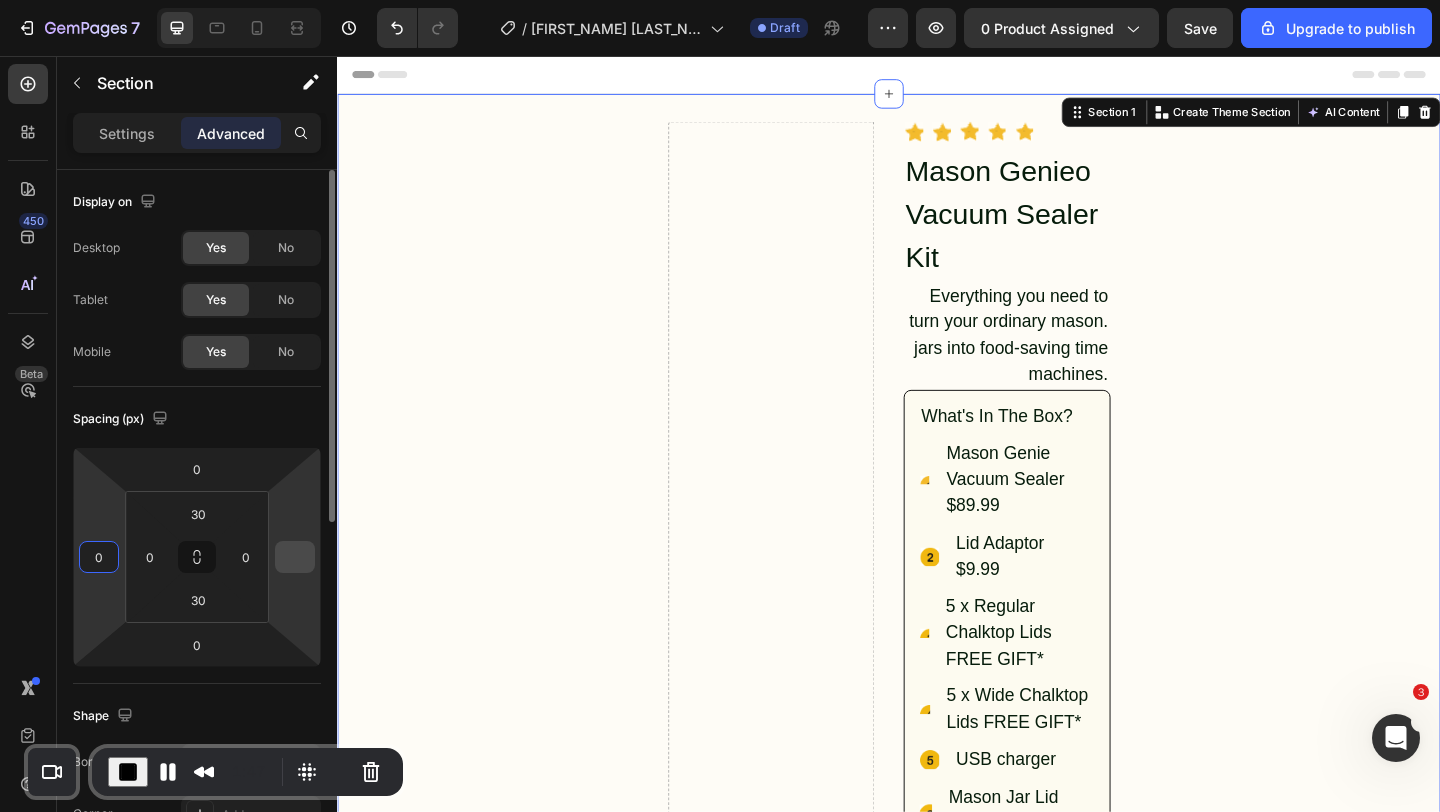 click at bounding box center [295, 557] 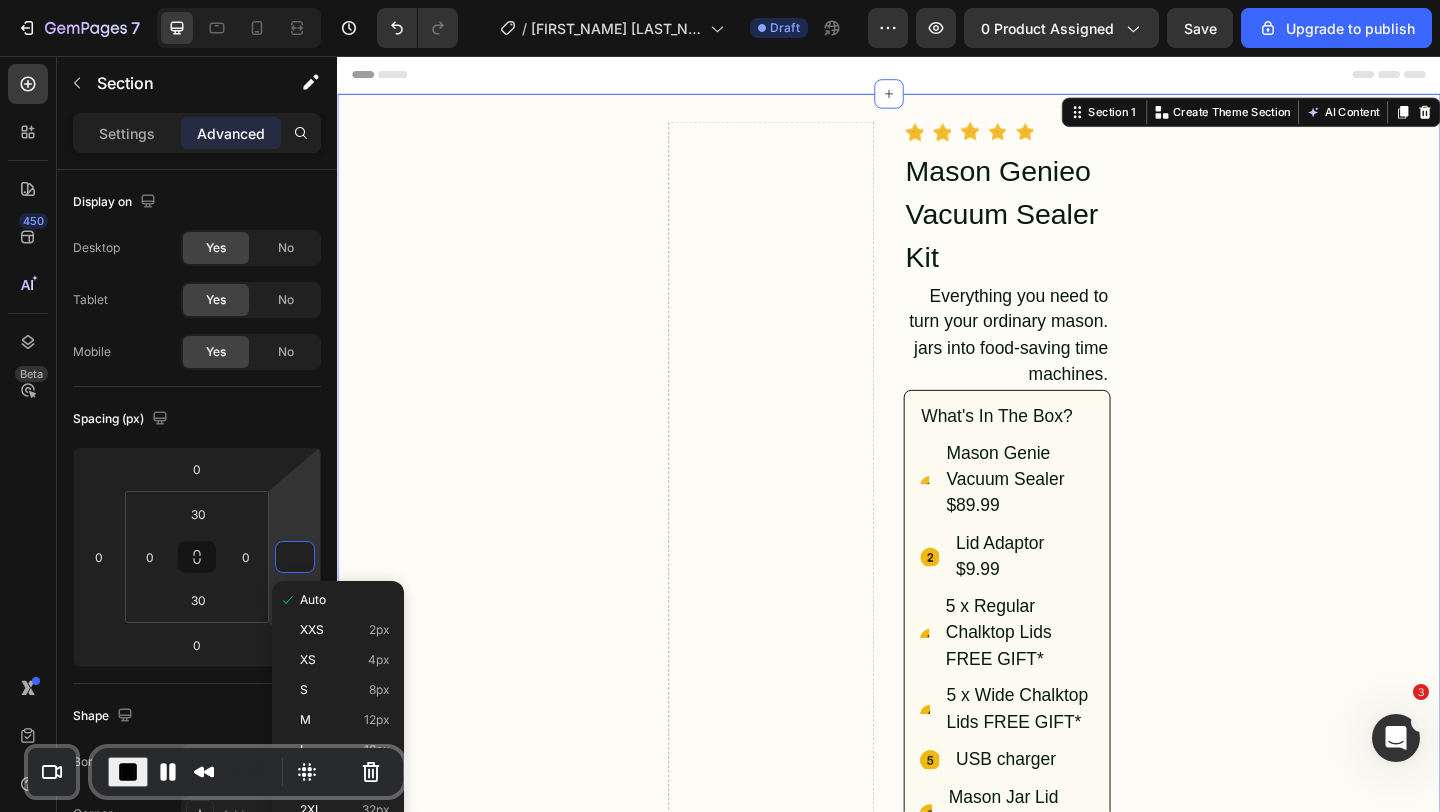 type on "0" 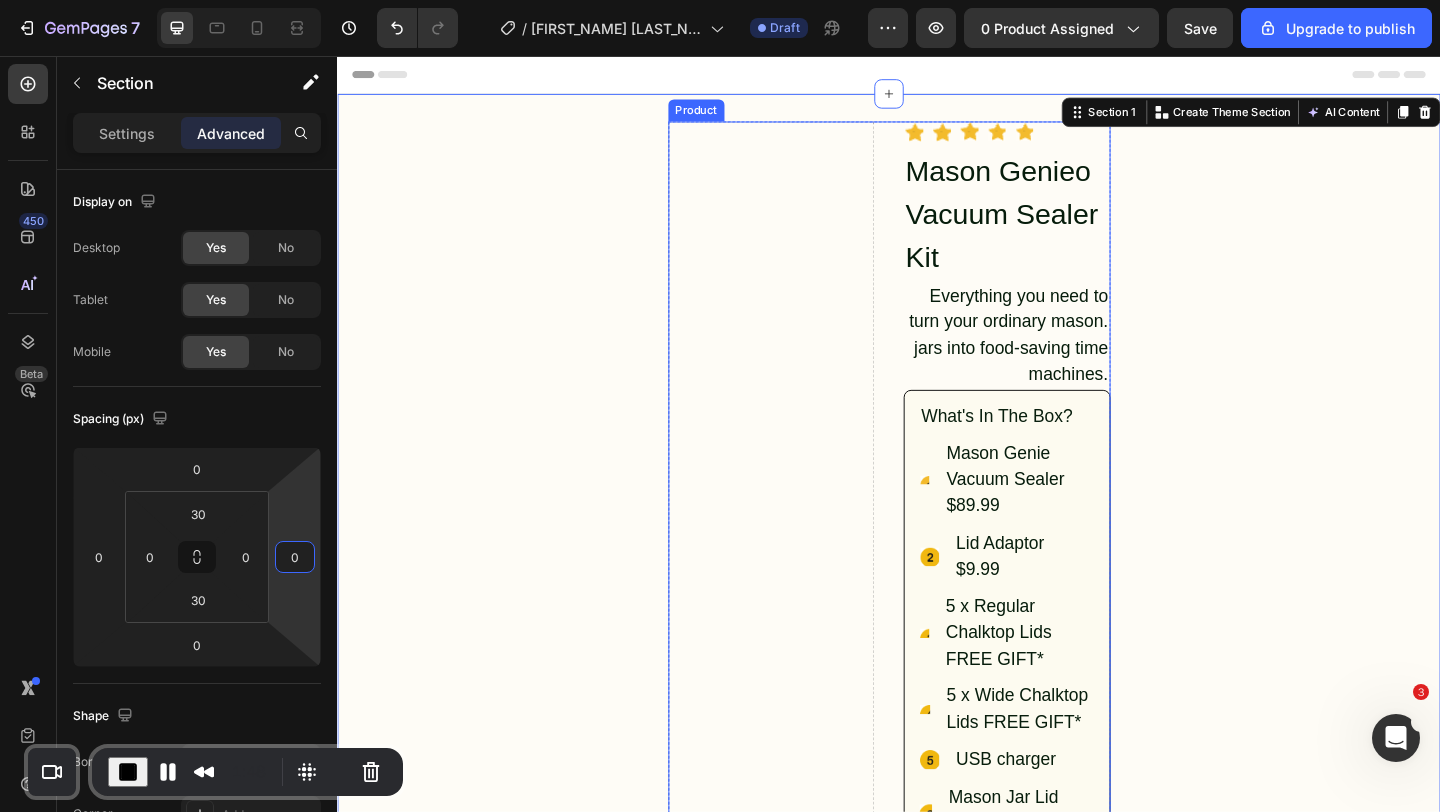 click on "Drop element here" at bounding box center (809, 1628) 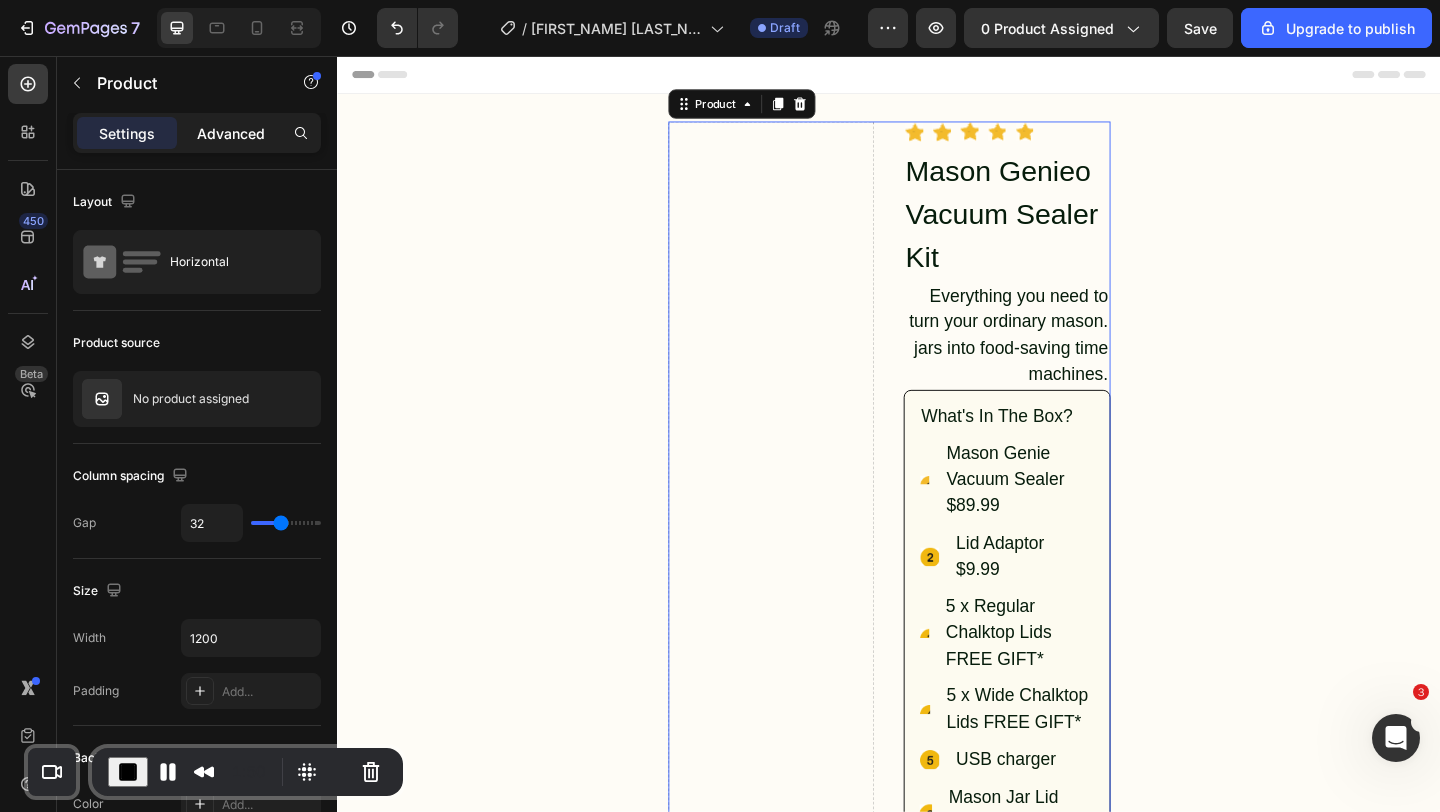click on "Advanced" 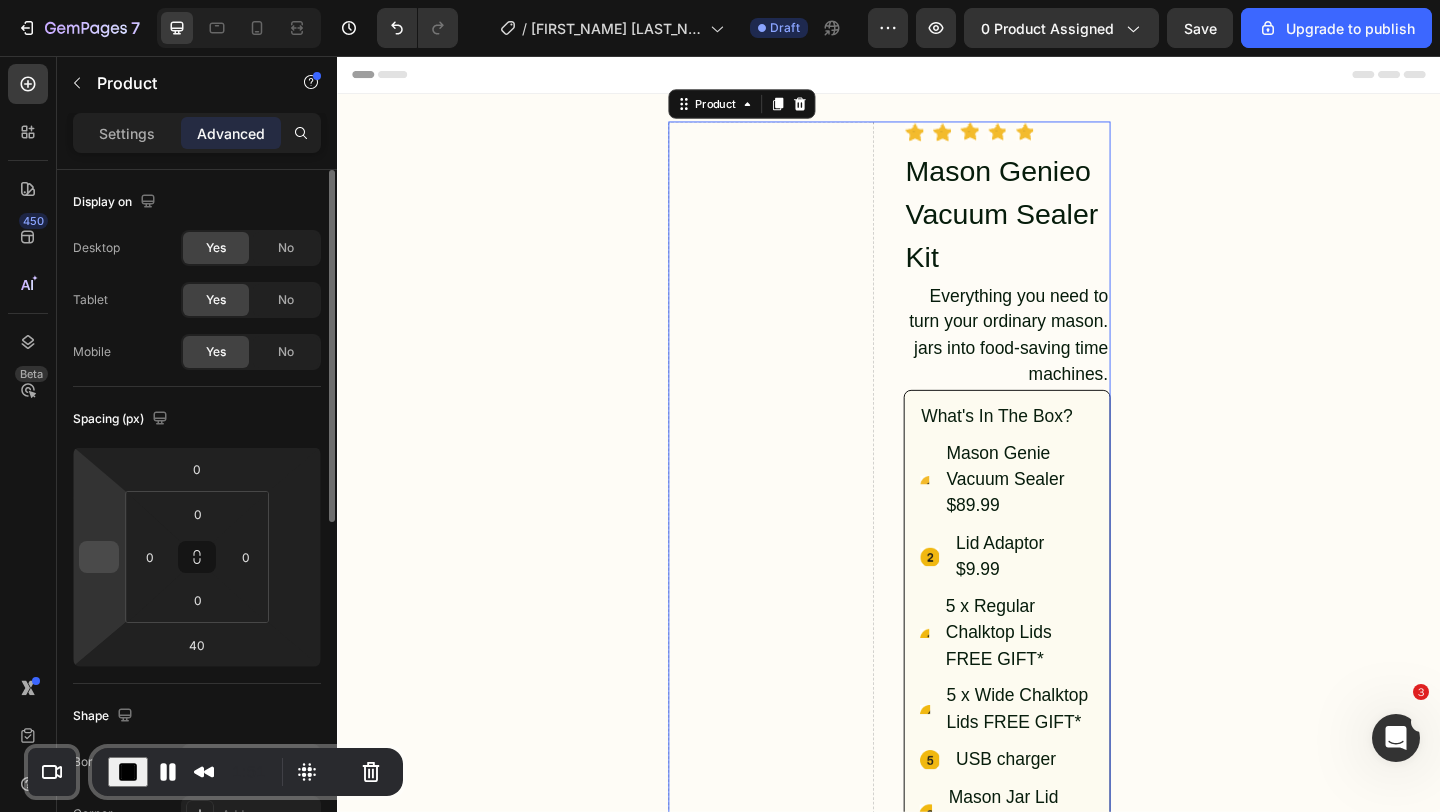 click at bounding box center (99, 557) 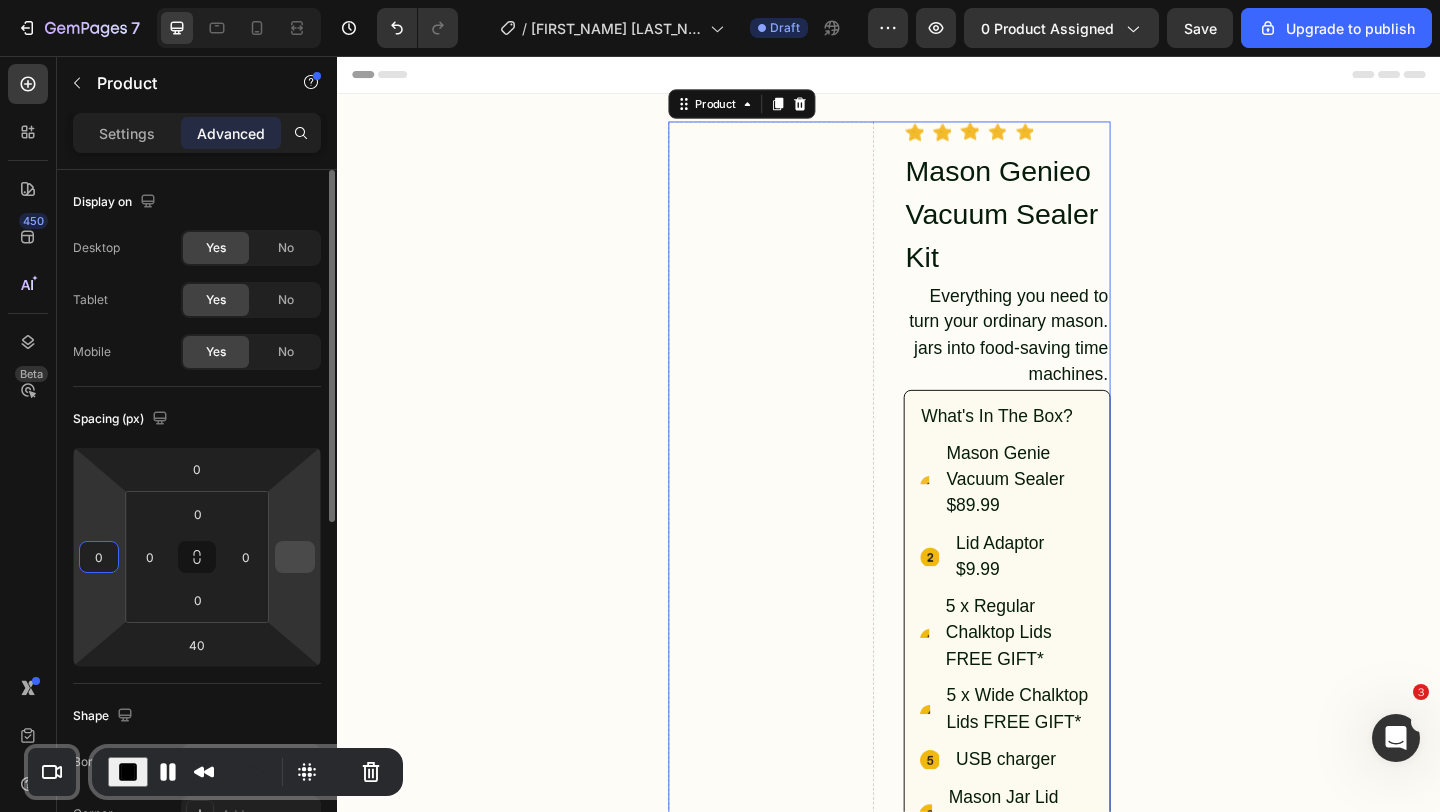 type on "0" 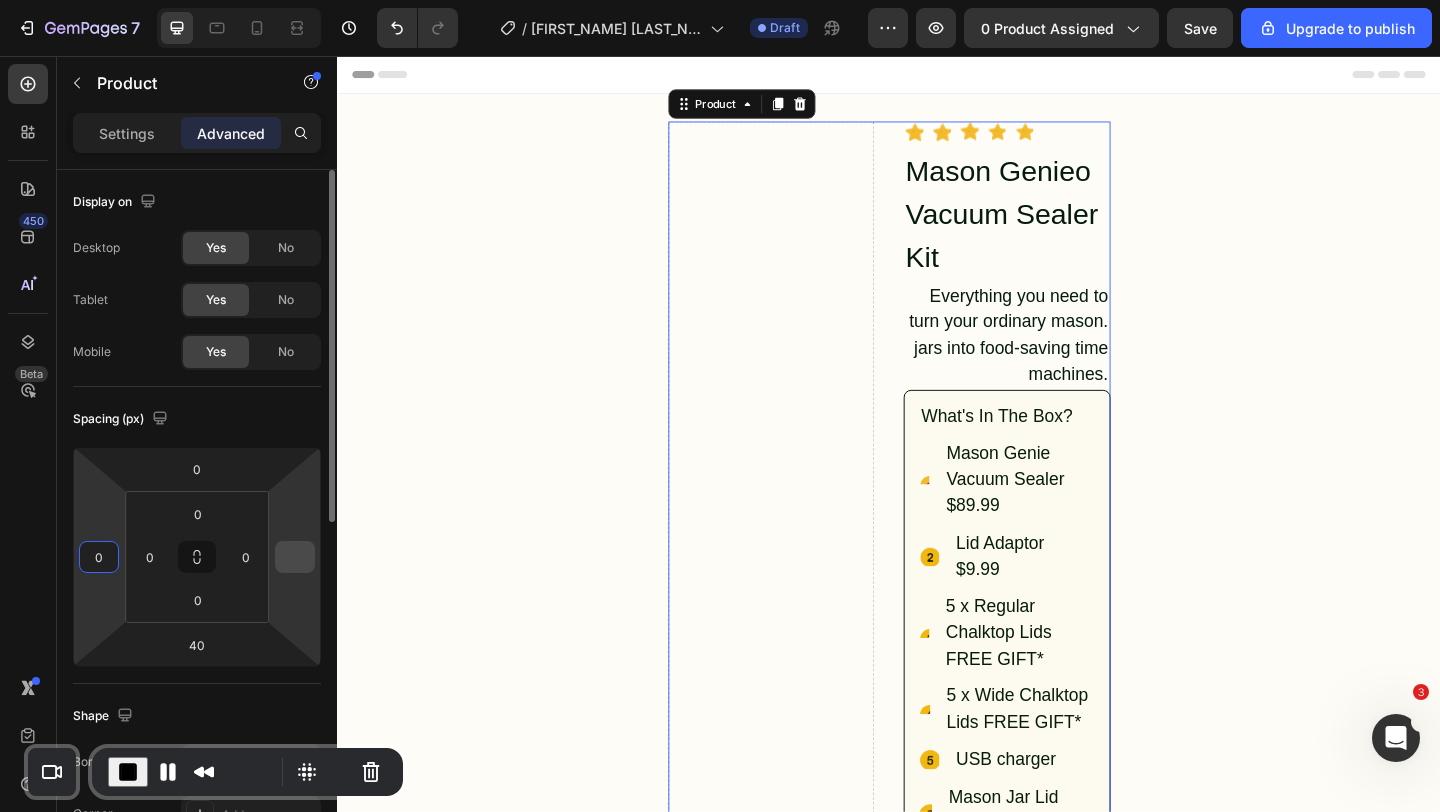 click at bounding box center [295, 557] 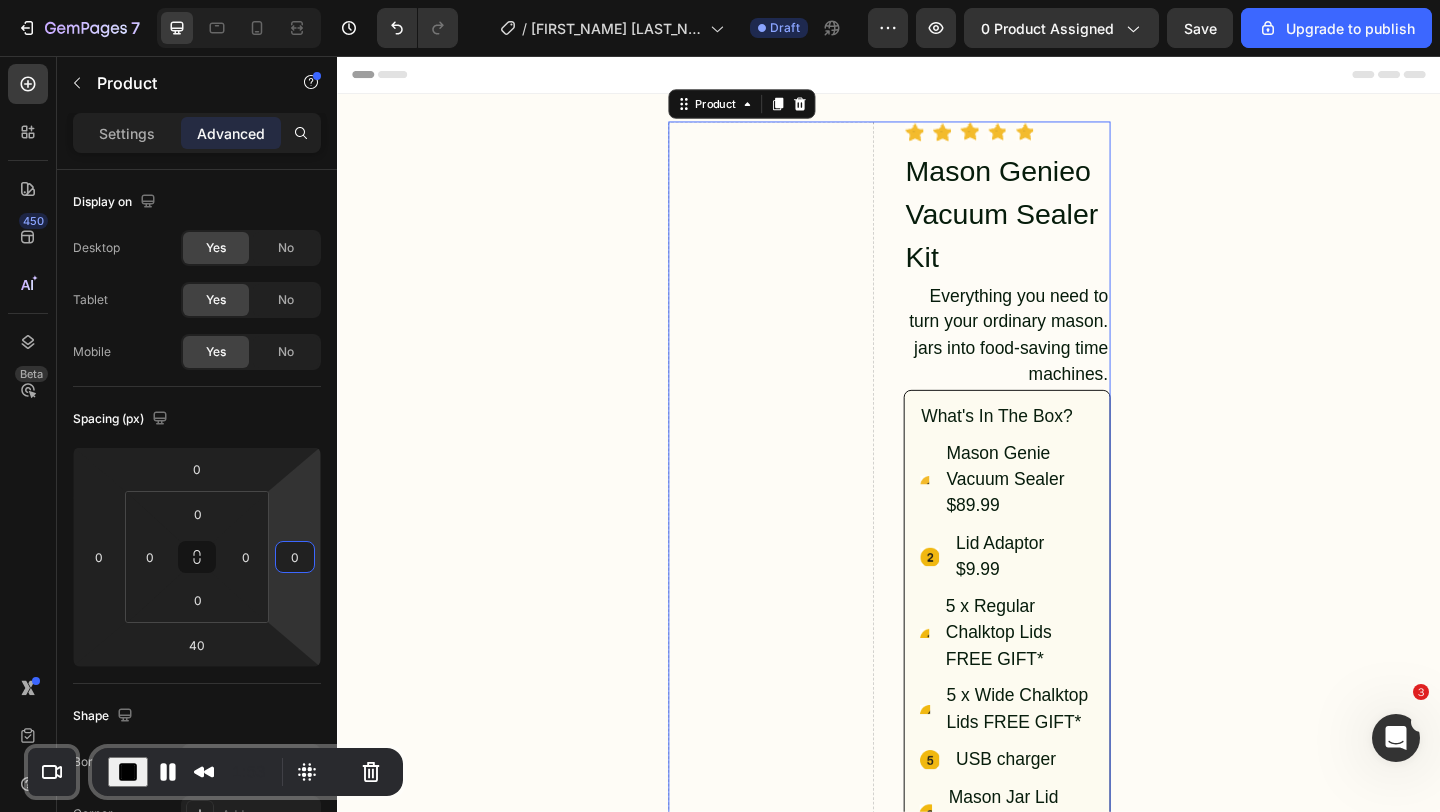 type on "0" 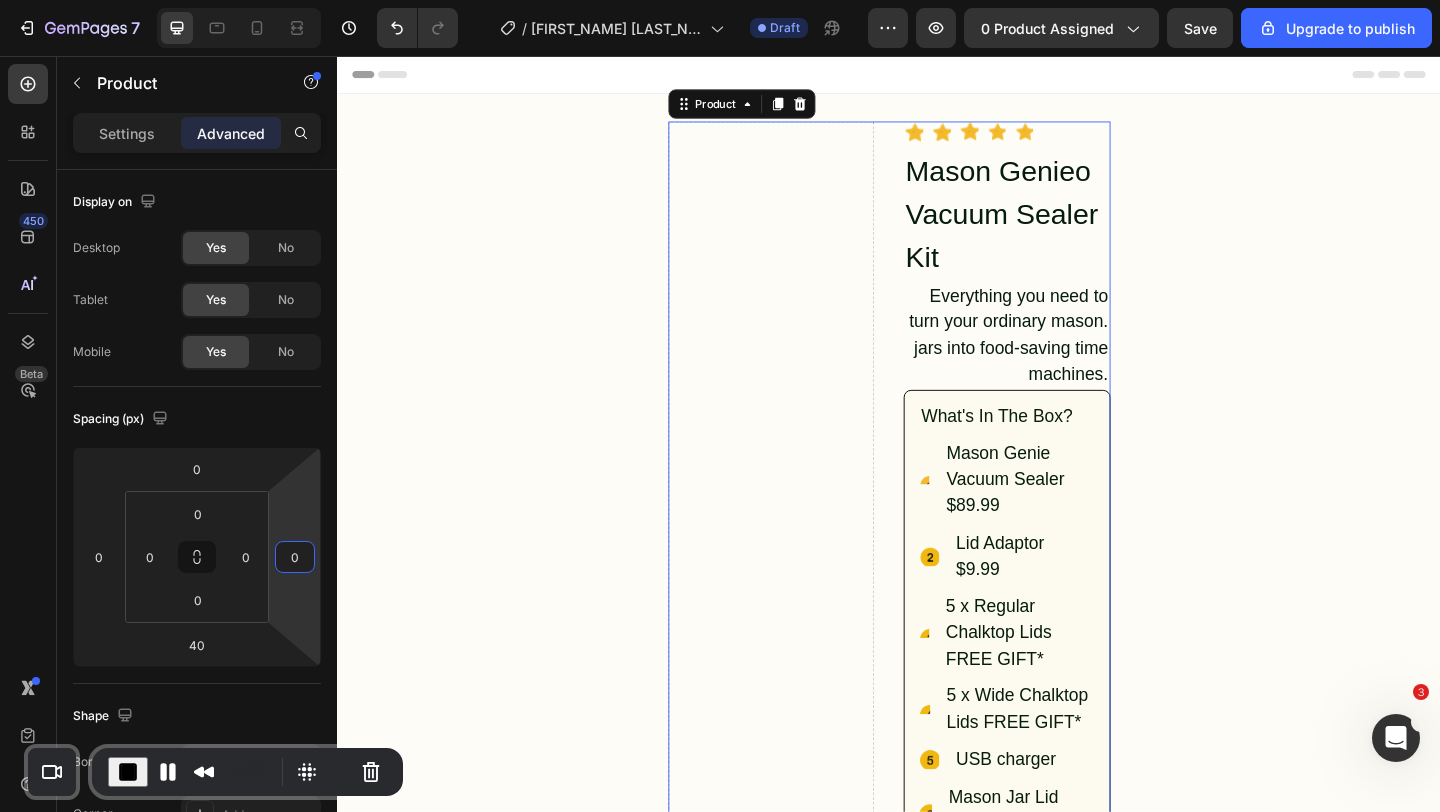 click on "Drop element here" at bounding box center [809, 1628] 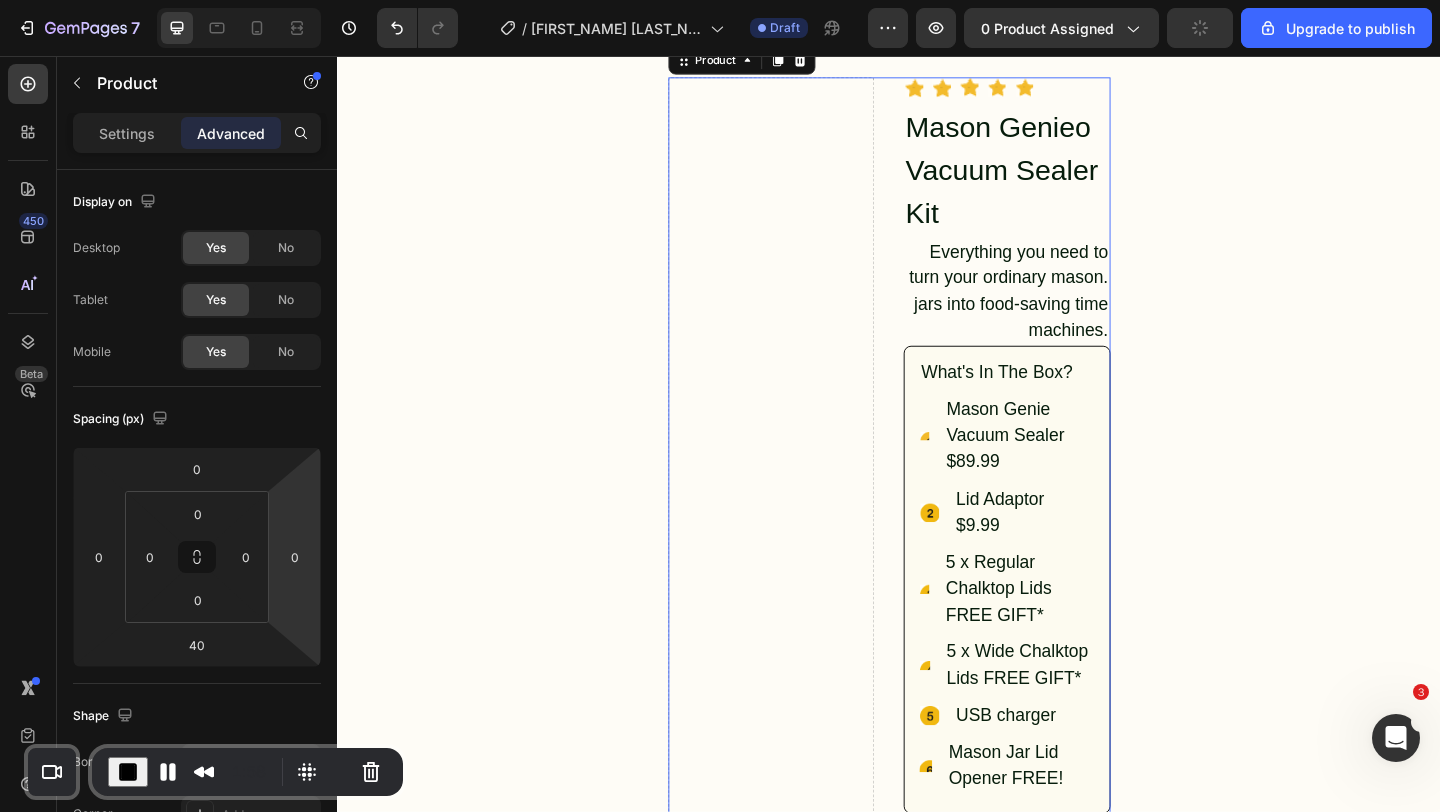 scroll, scrollTop: 0, scrollLeft: 0, axis: both 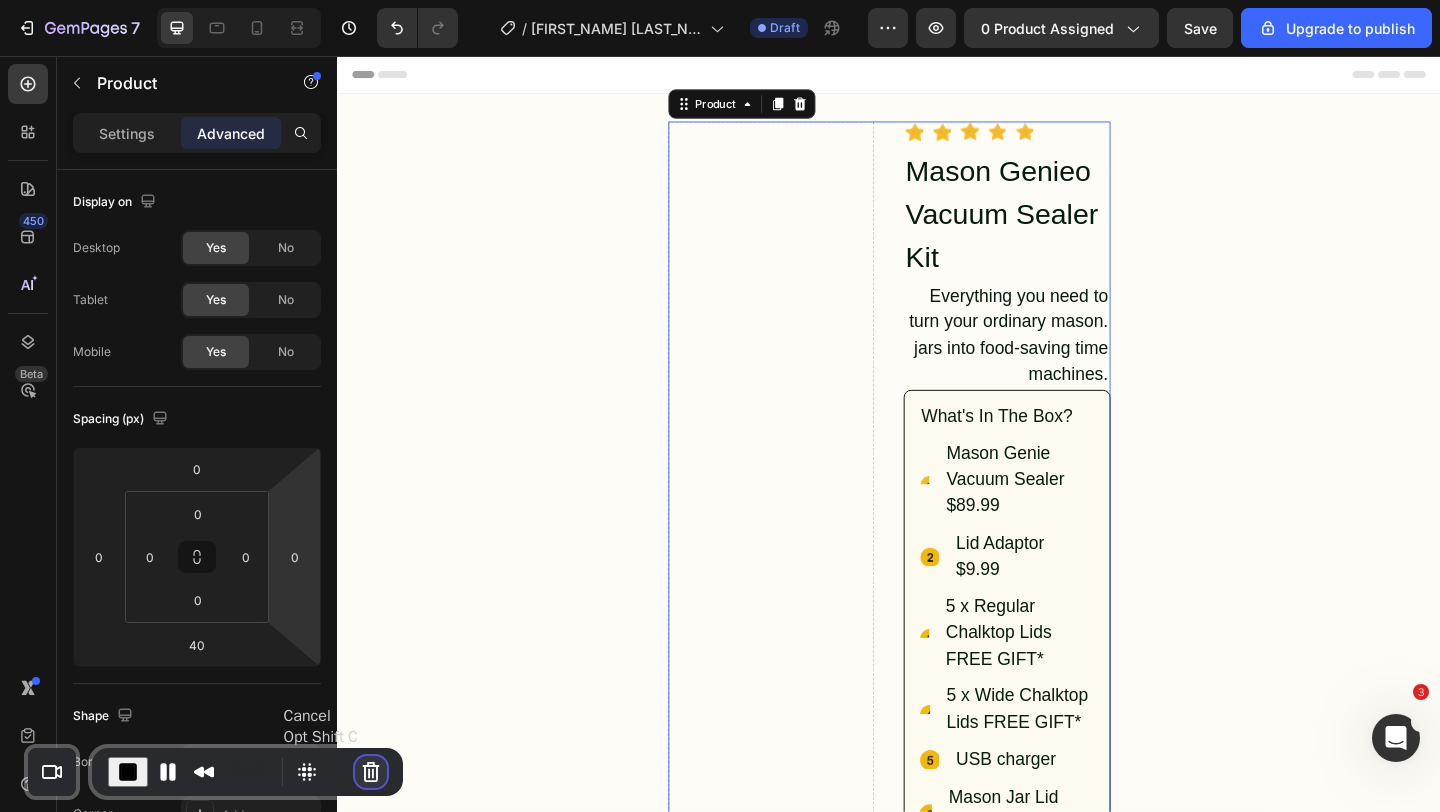 click at bounding box center [371, 772] 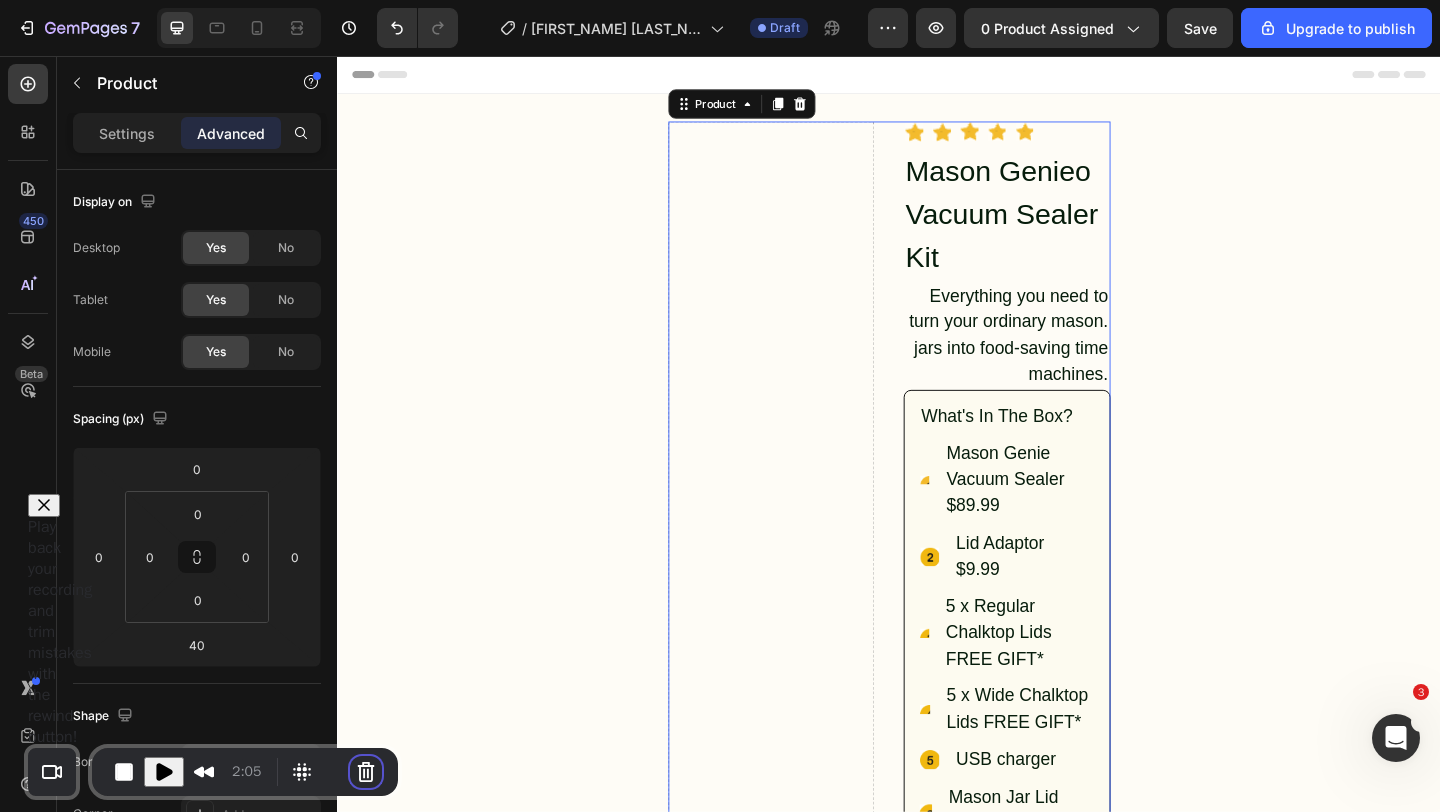 click on "Cancel recording" at bounding box center (551, 981) 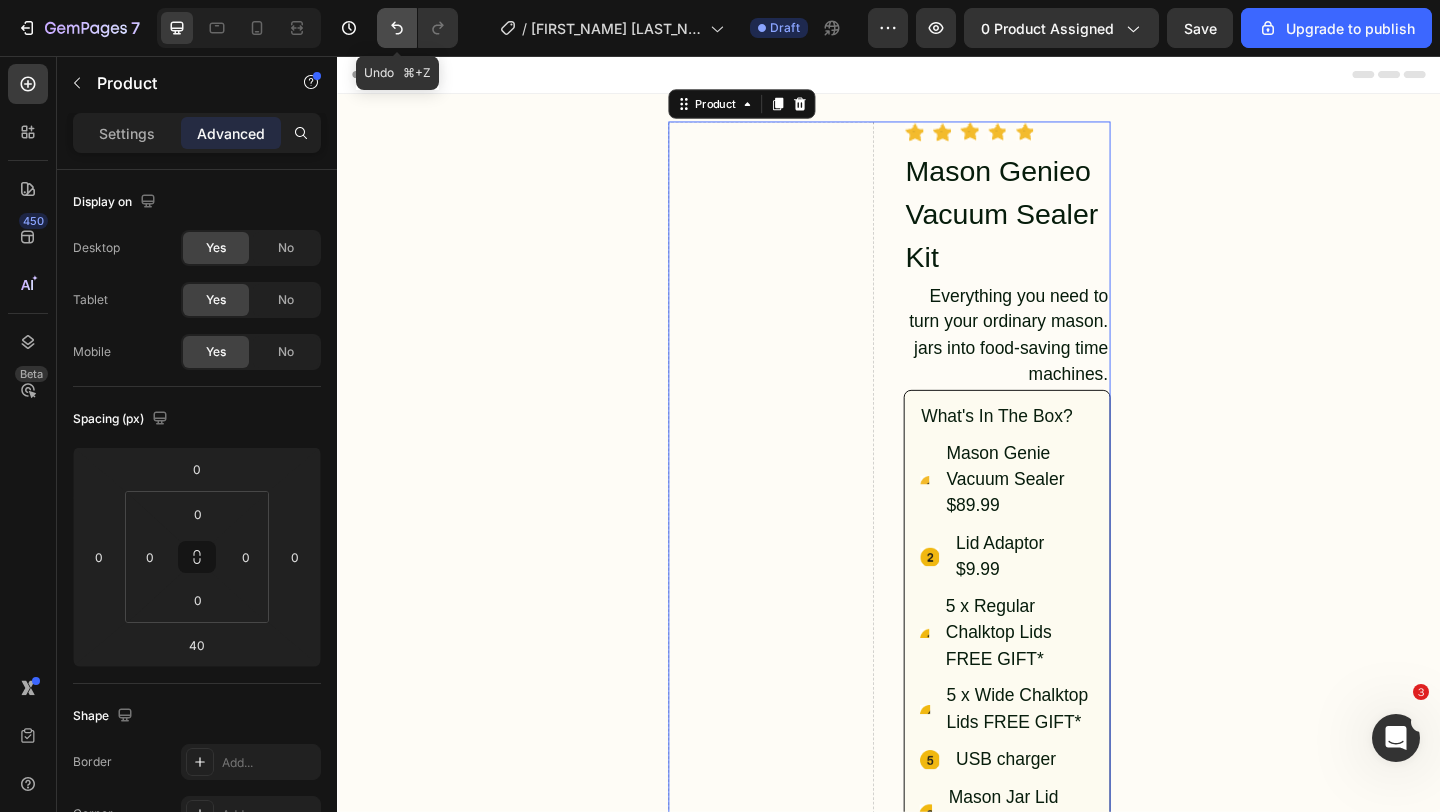 click 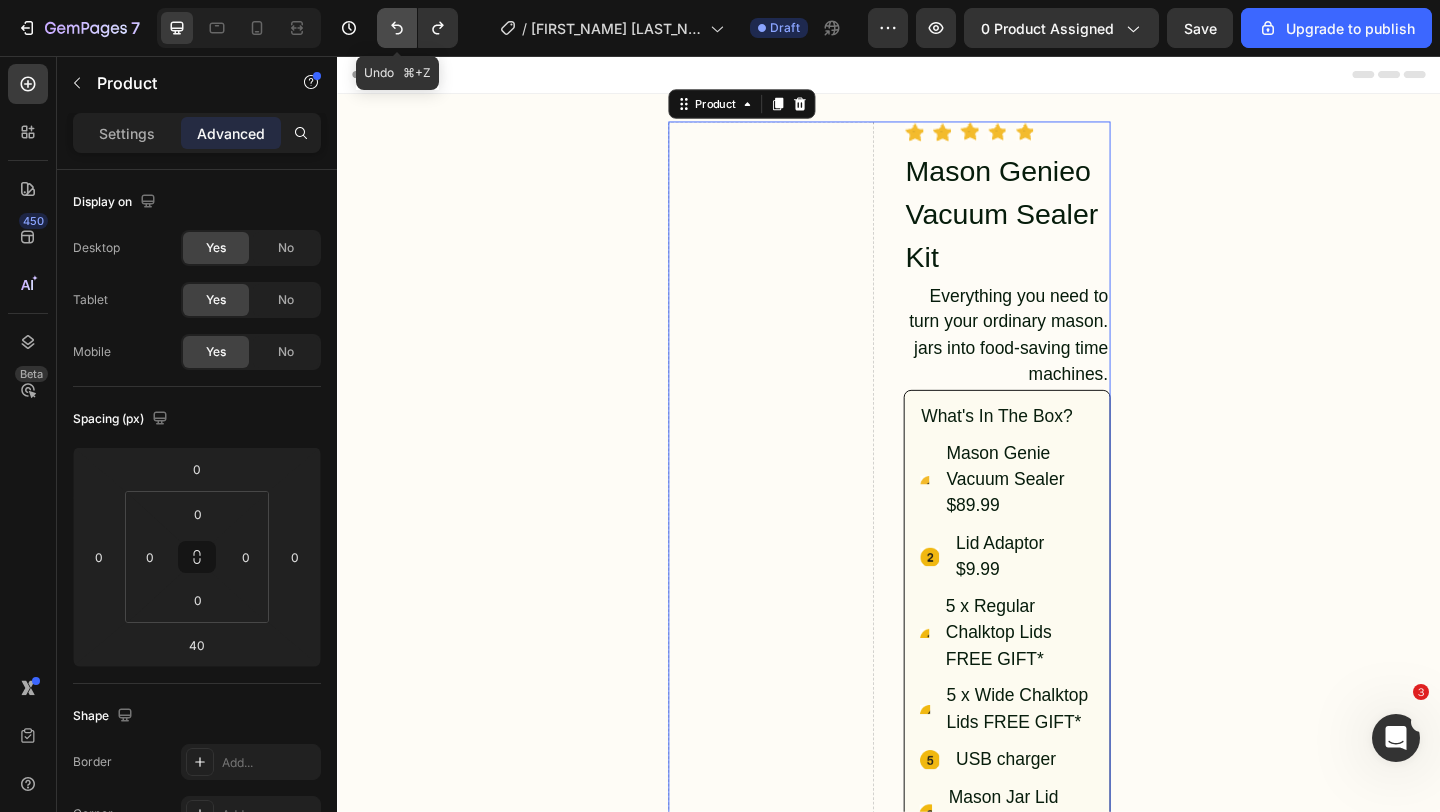 click 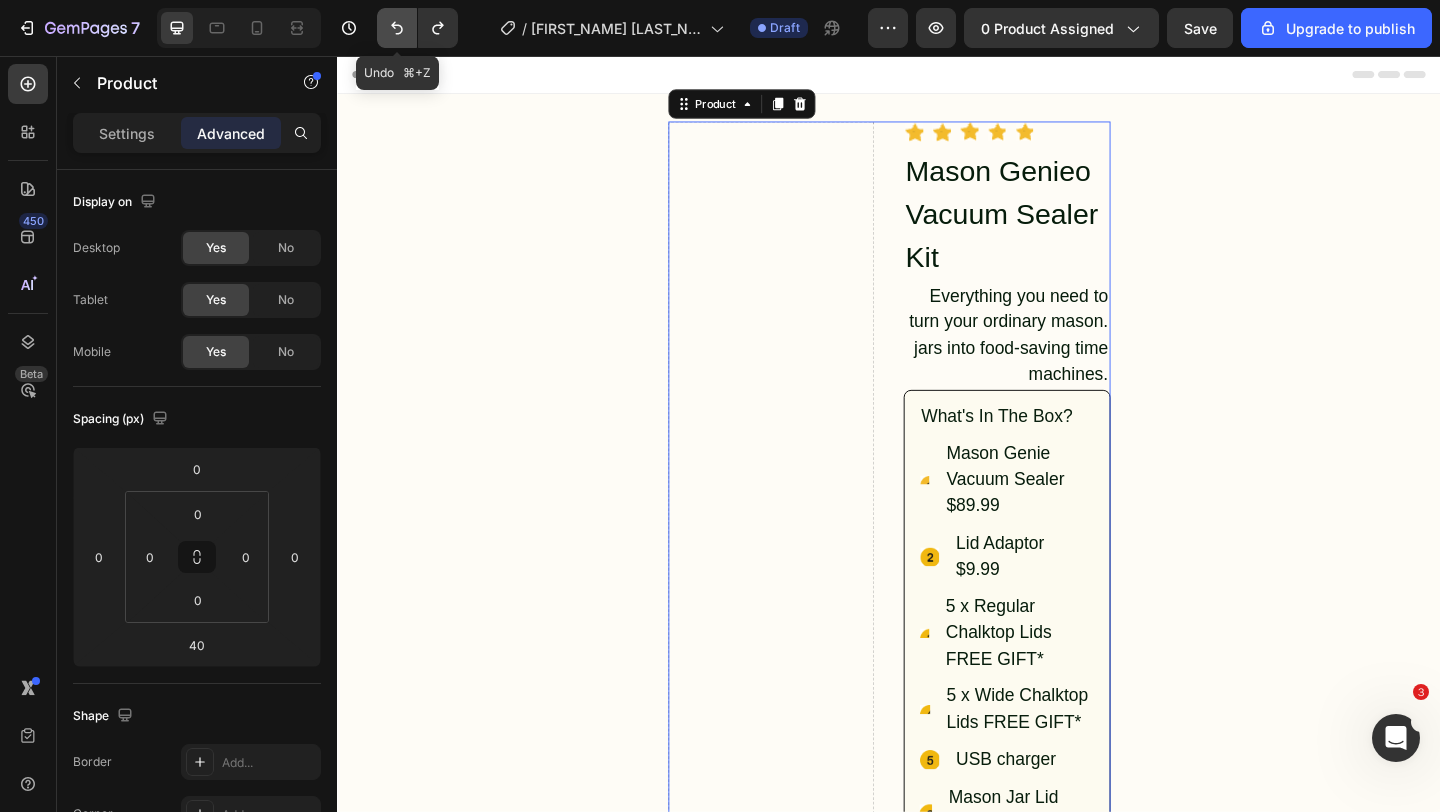 click 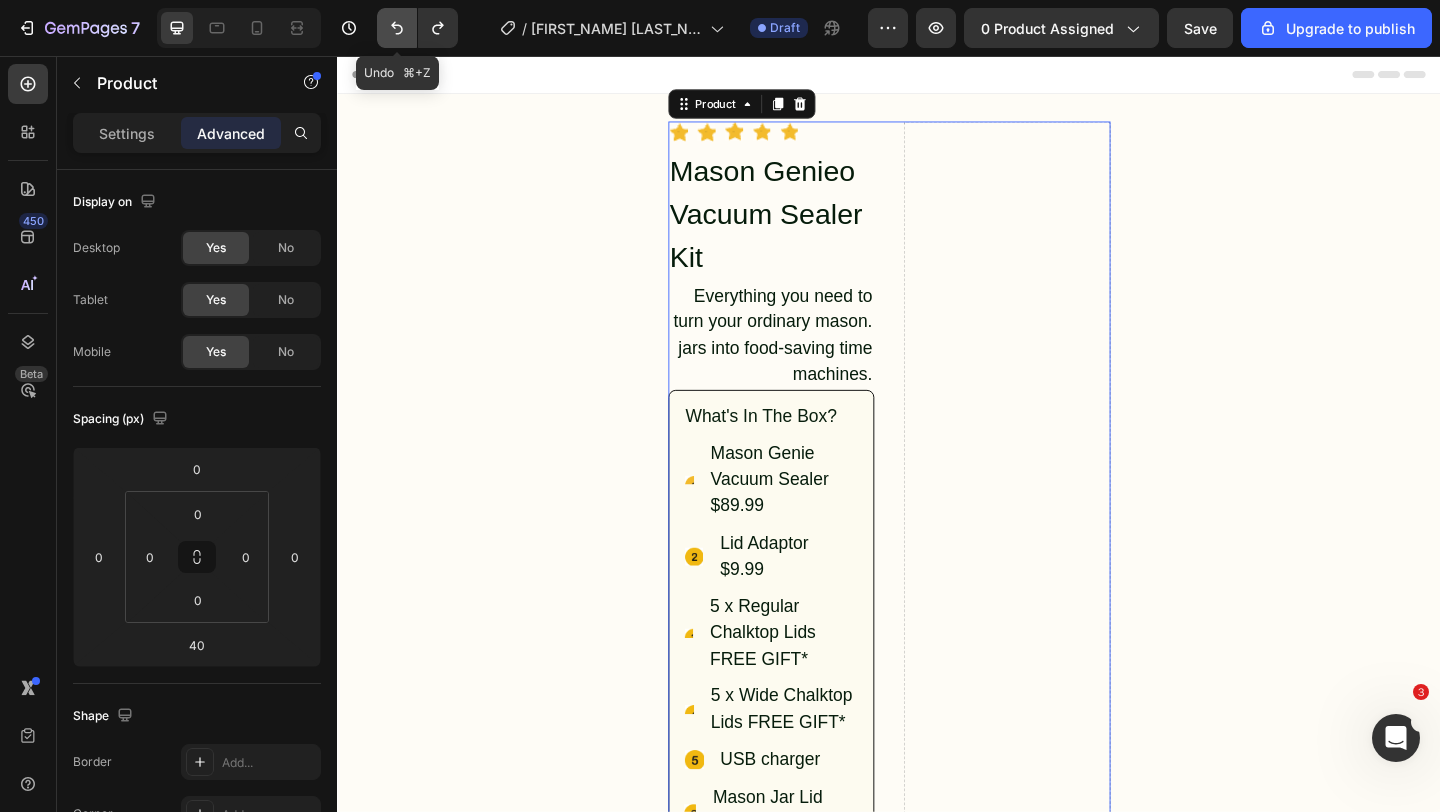 click 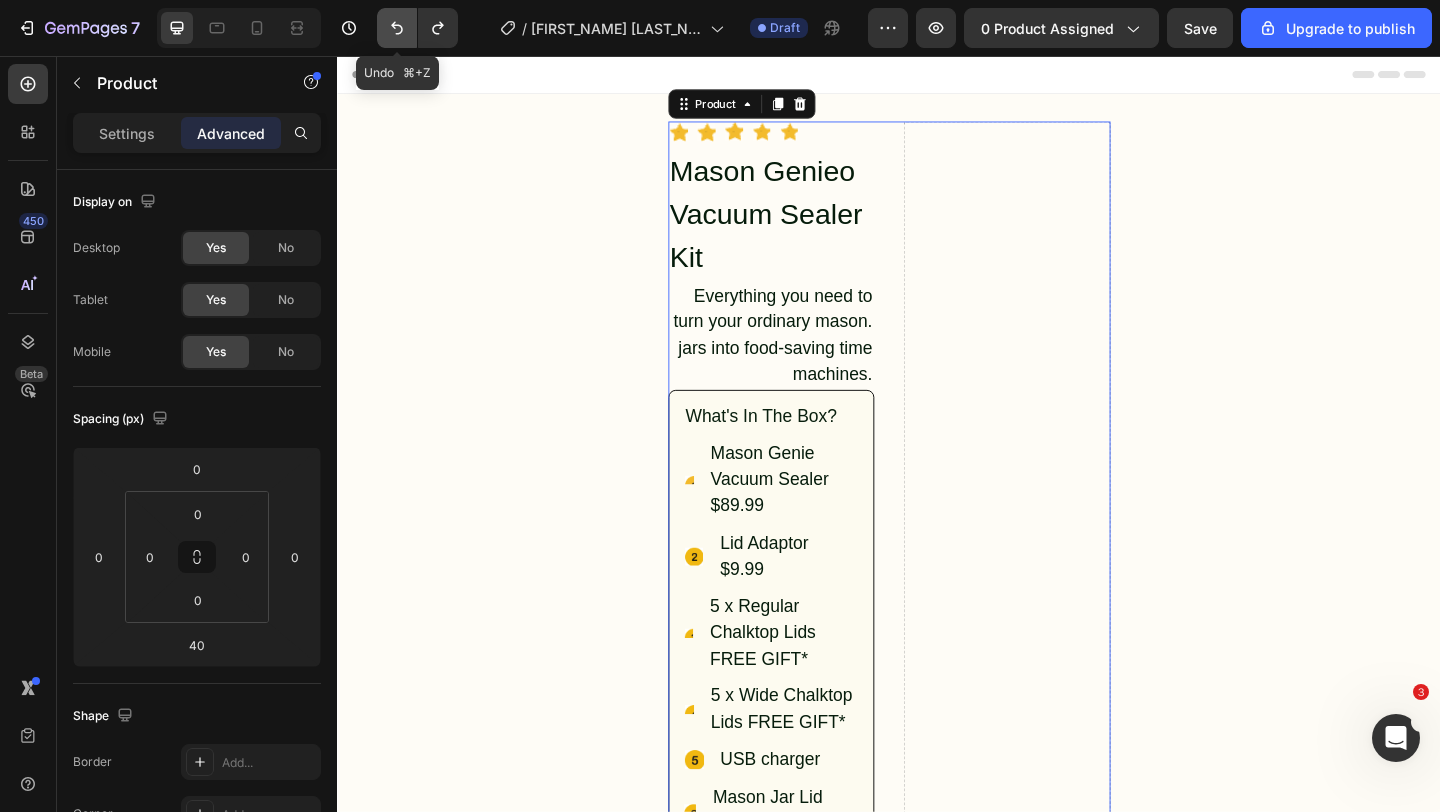 click 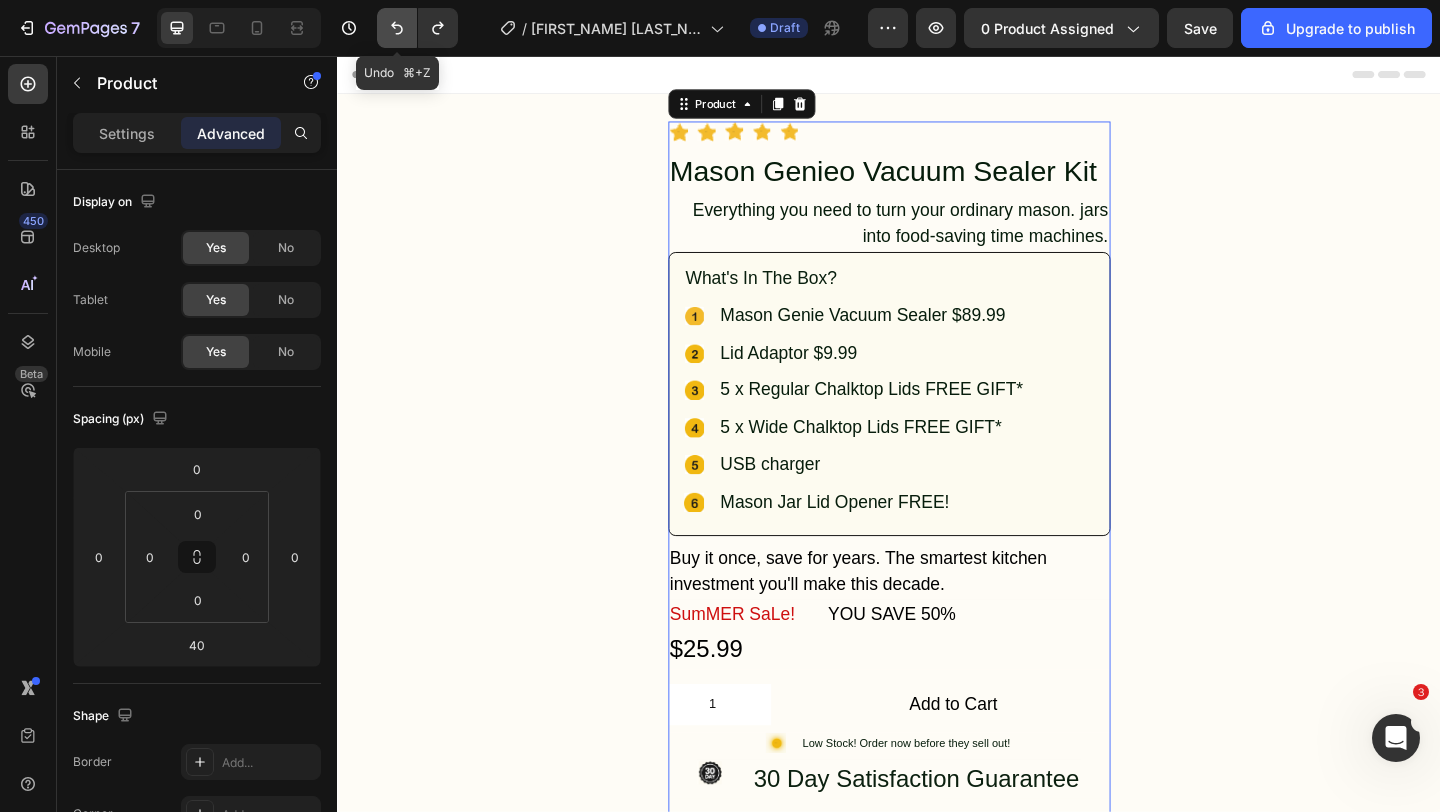 click 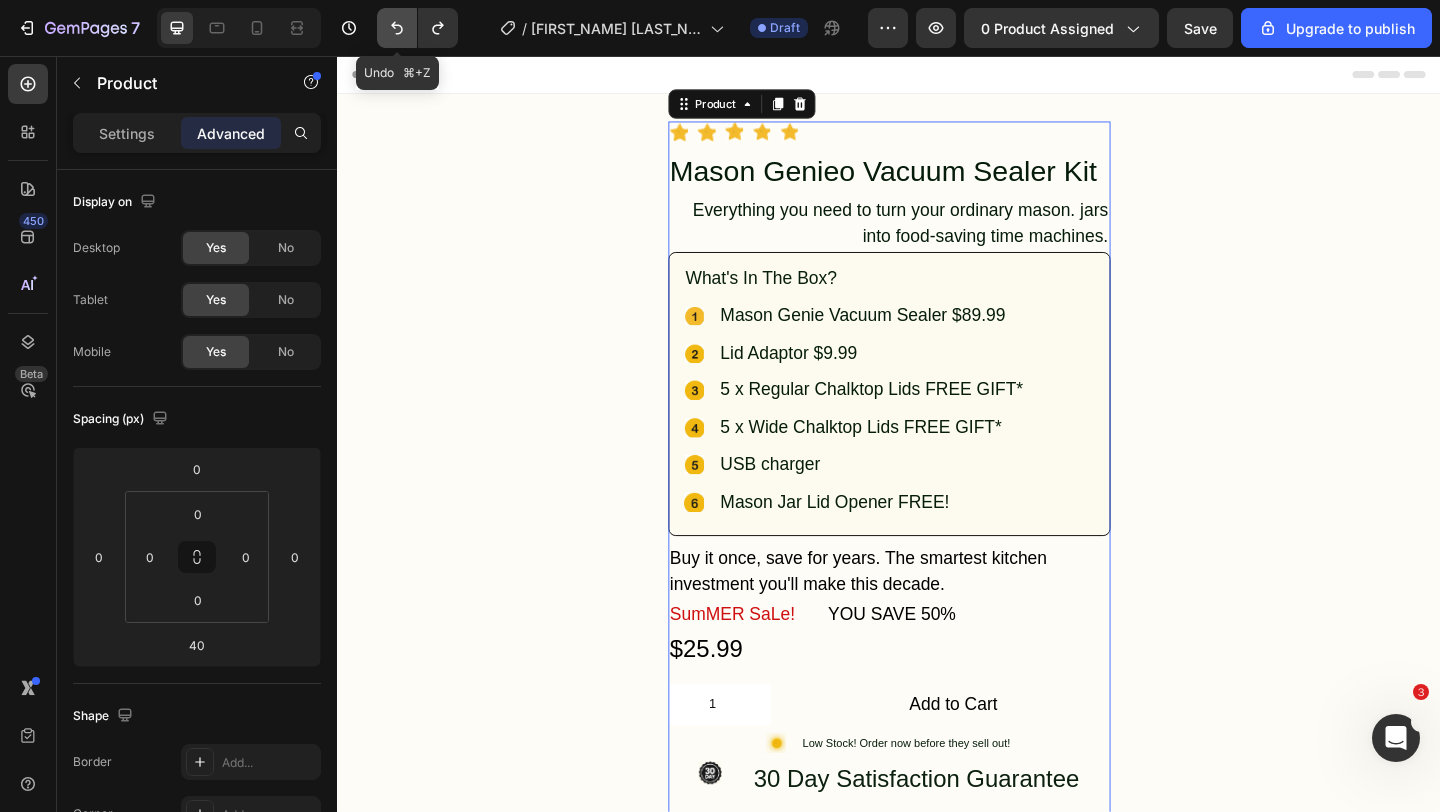 click 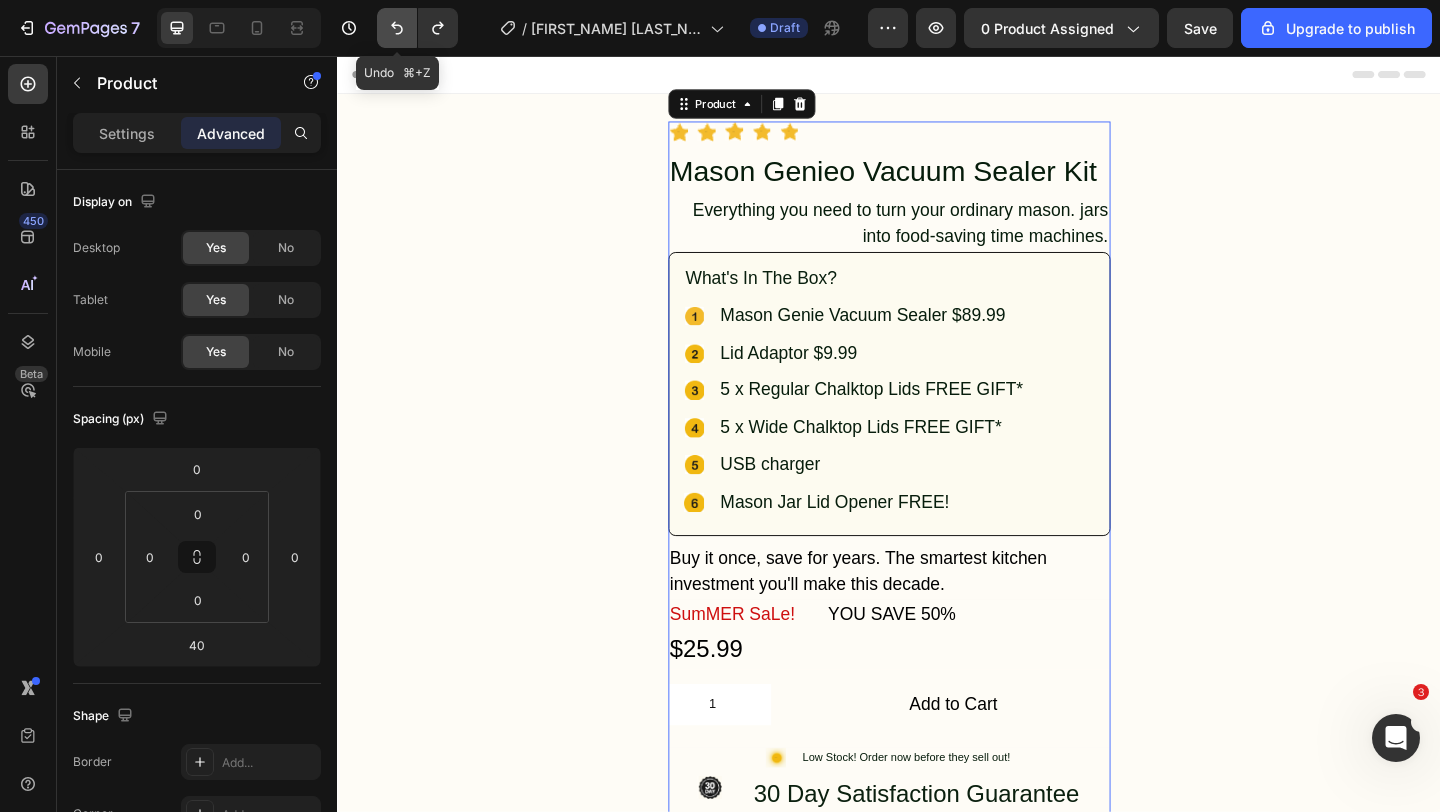 click 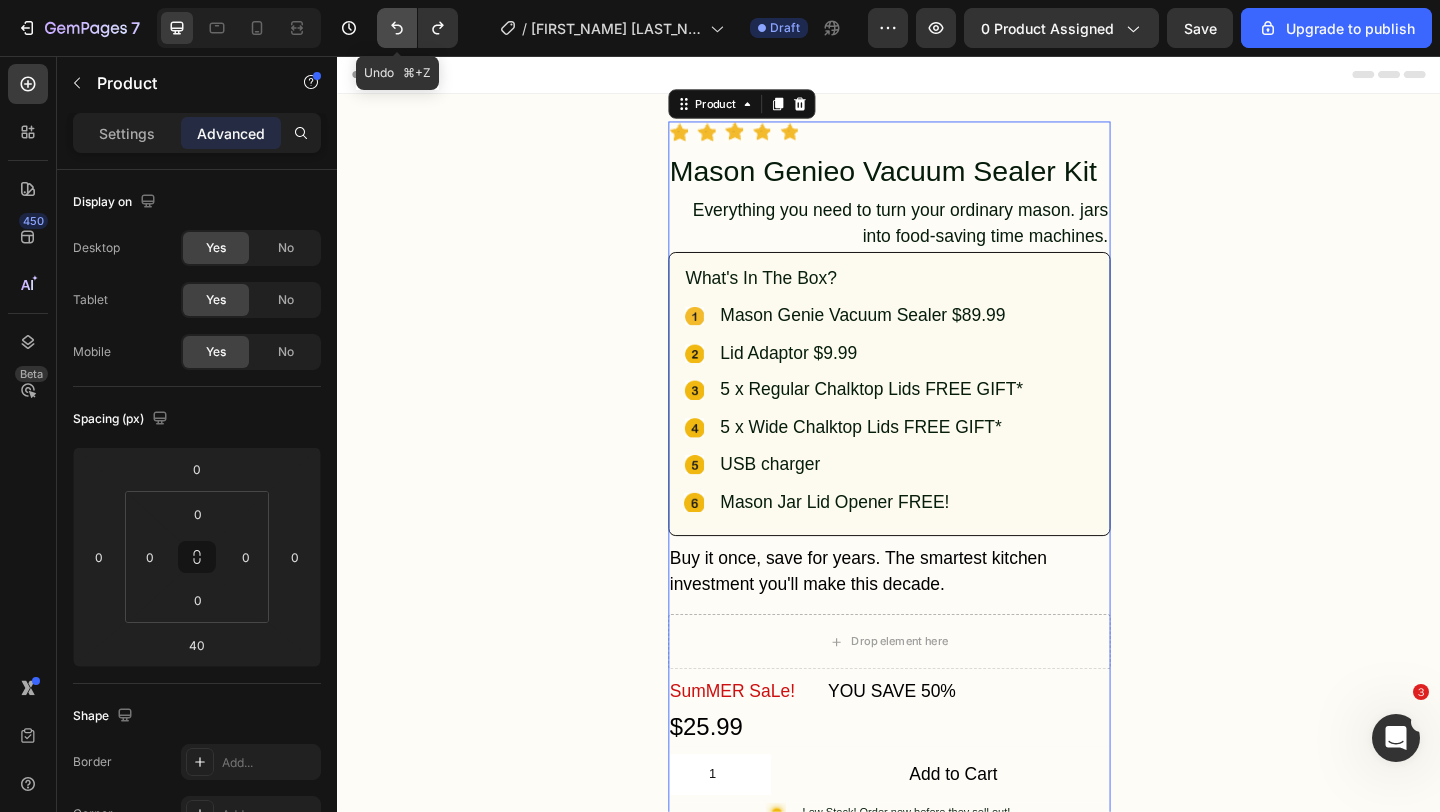 click 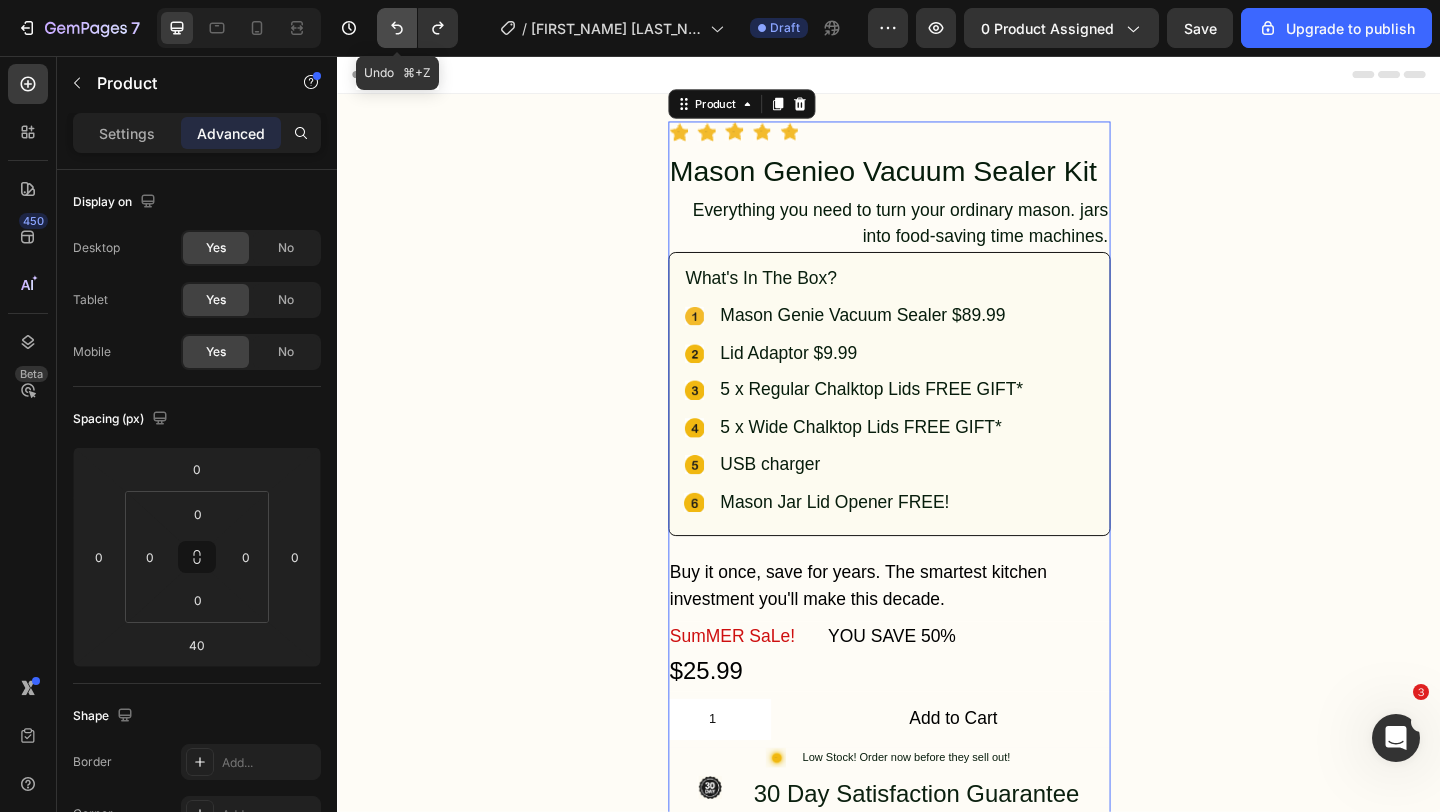 click 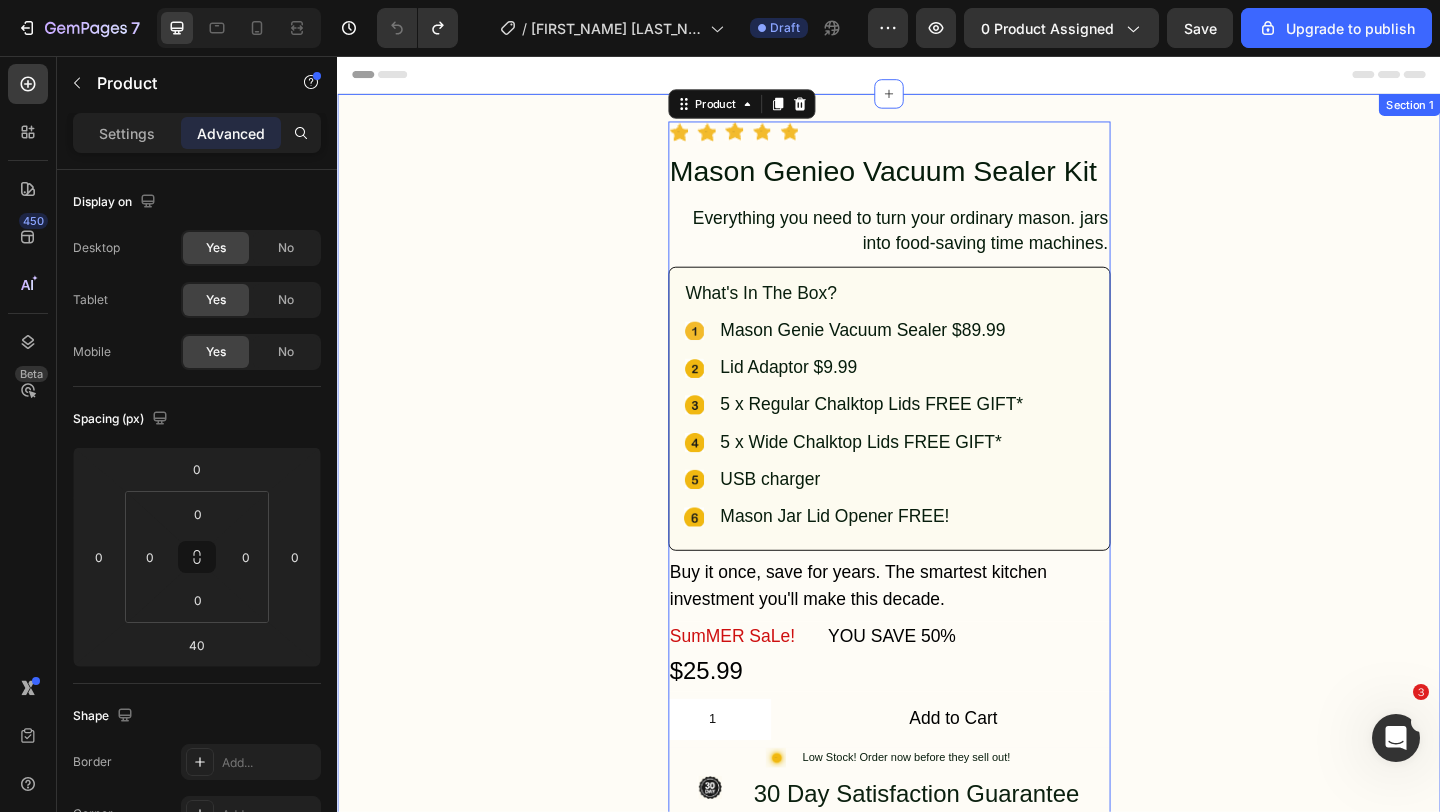 click on "Icon     Icon     Icon     Icon     Icon Icon List Hoz Mason Genieo Vacuum Sealer Kit Heading Row Everything you need to turn your ordinary mason. jars into food-saving time machines. Text Block Row What's In The Box? Text Block     Icon Mason Genie Vacuum Sealer $89.99 Text Block     Icon Lid Adaptor $9.99 Text Block     Icon 5 x Regular Chalktop Lids FREE GIFT* Text Block     Icon 5 x Wide Chalktop Lids FREE GIFT* Text Block     Icon USB charger Text Block     Icon Mason Jar Lid Opener FREE! Text Block Advanced list Row Buy it once, save for years. The smartest kitchen investment you'll make this decade. Text Block Row Row SumMER SaLe! Text Block $25.99 Product Price Product Price Row YOU SAVE 50% Text Block Row Row 1 Product Quantity Add to Cart Add to Cart Row     Icon Low Stock! Order now before they sell out! Text Block Advanced list     Icon 30 Day Satisfaction Guarantee Text Block Row Row *FREE GIFT 10 Premium Chalkboard Top Lids ($19.99 value) you find anywhere. Just because.. Text Block Image" at bounding box center [937, 976] 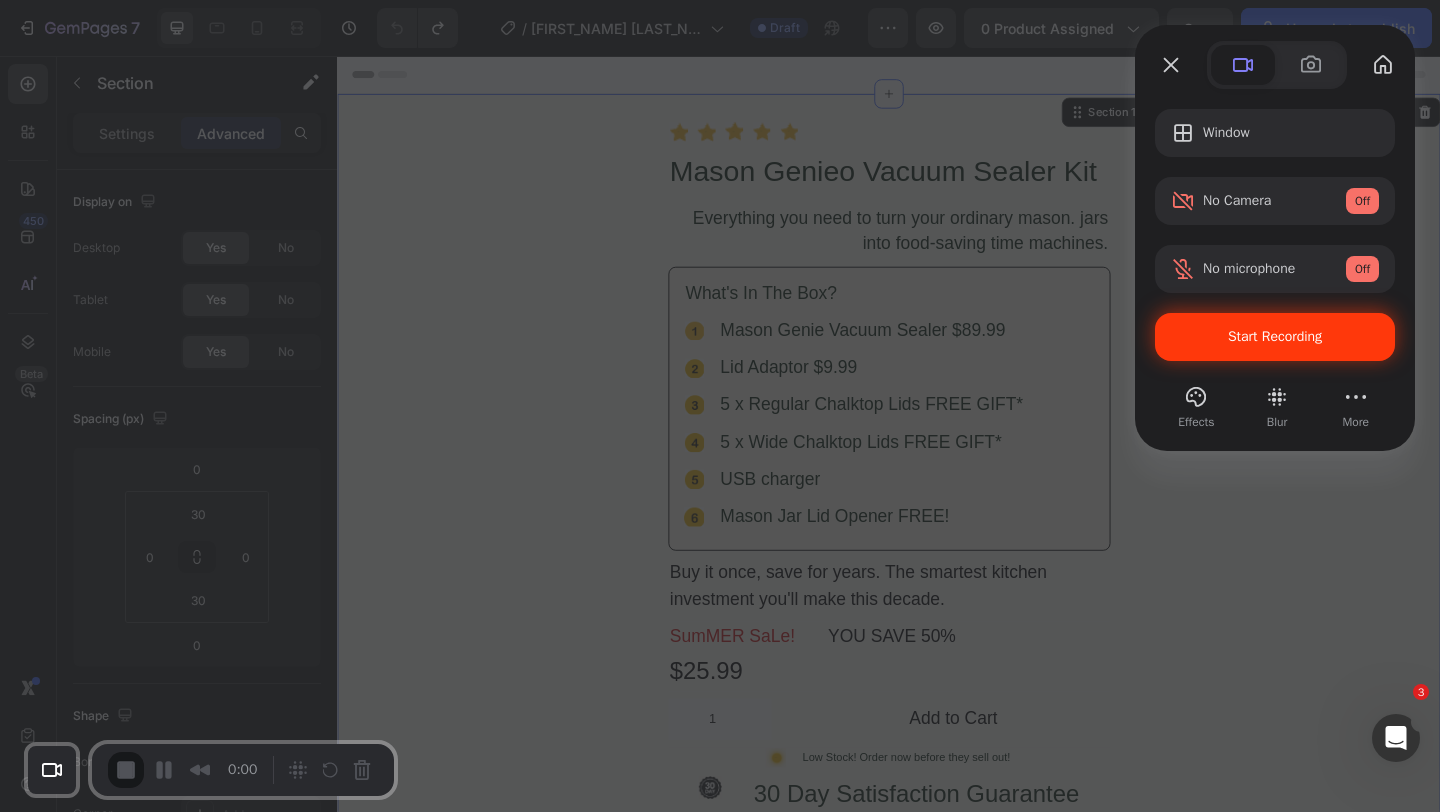 click on "Start Recording" at bounding box center (1275, 337) 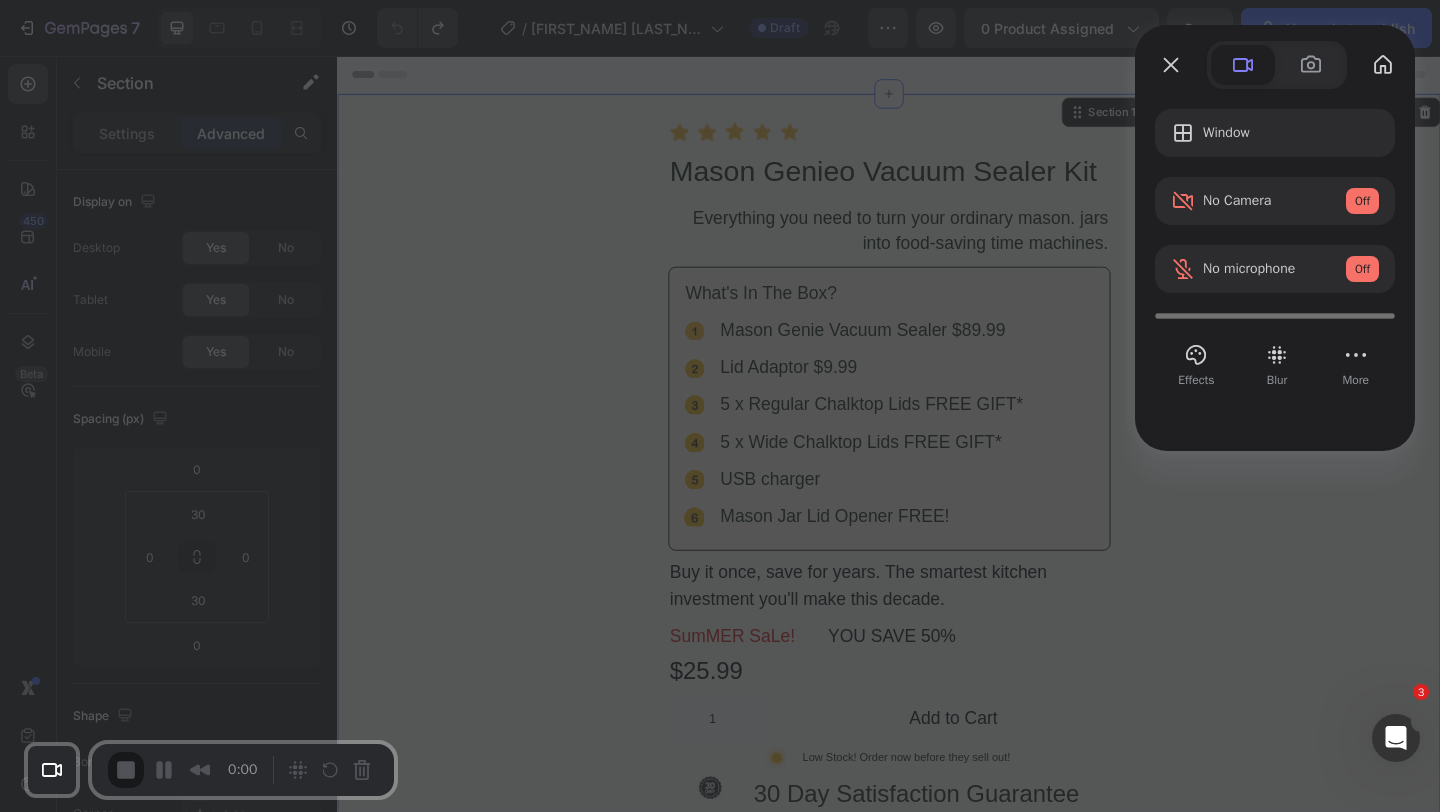 click on "Yes, proceed" at bounding box center [387, 1814] 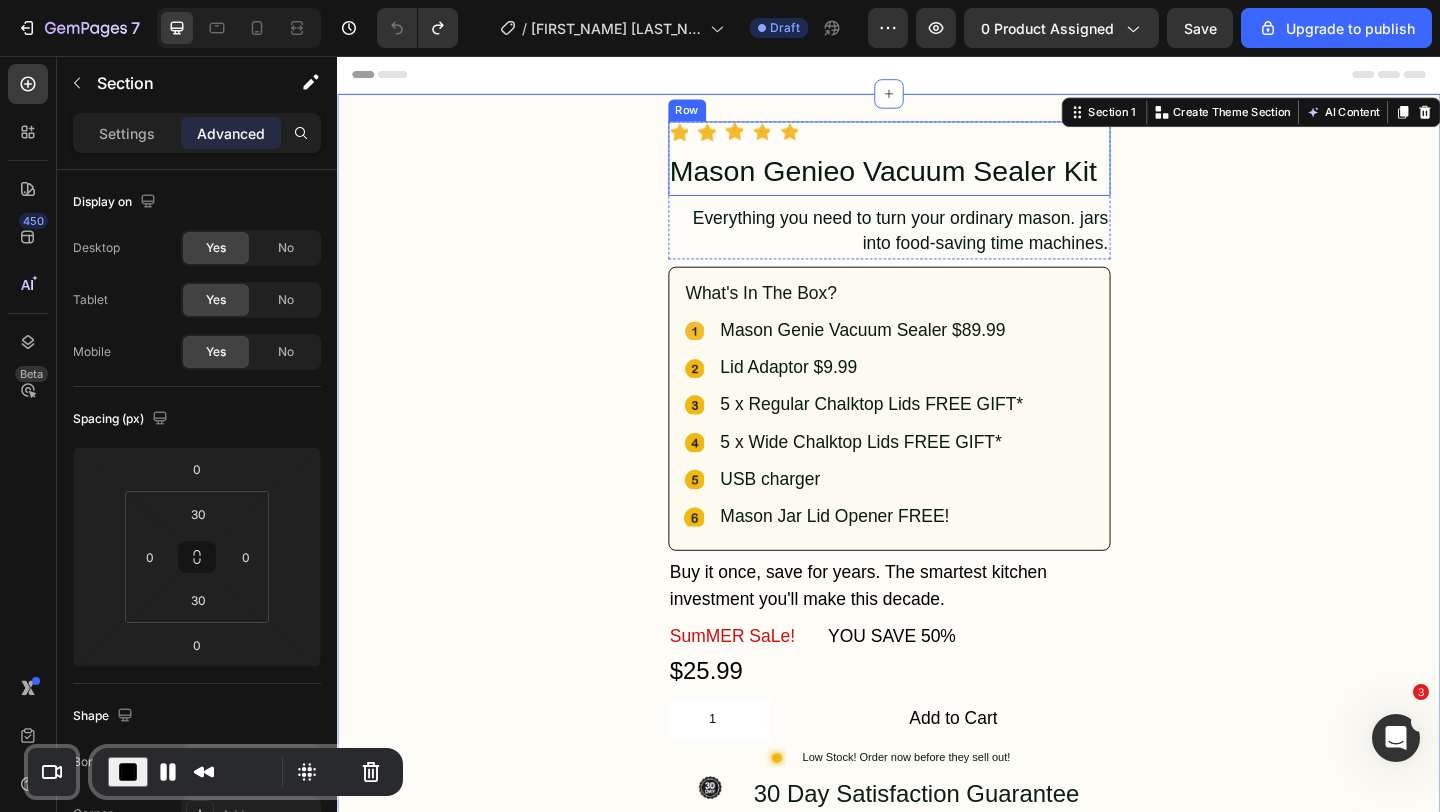 click on "Icon     Icon     Icon     Icon     Icon Icon List Hoz Mason Genieo Vacuum Sealer Kit Heading" at bounding box center [937, 167] 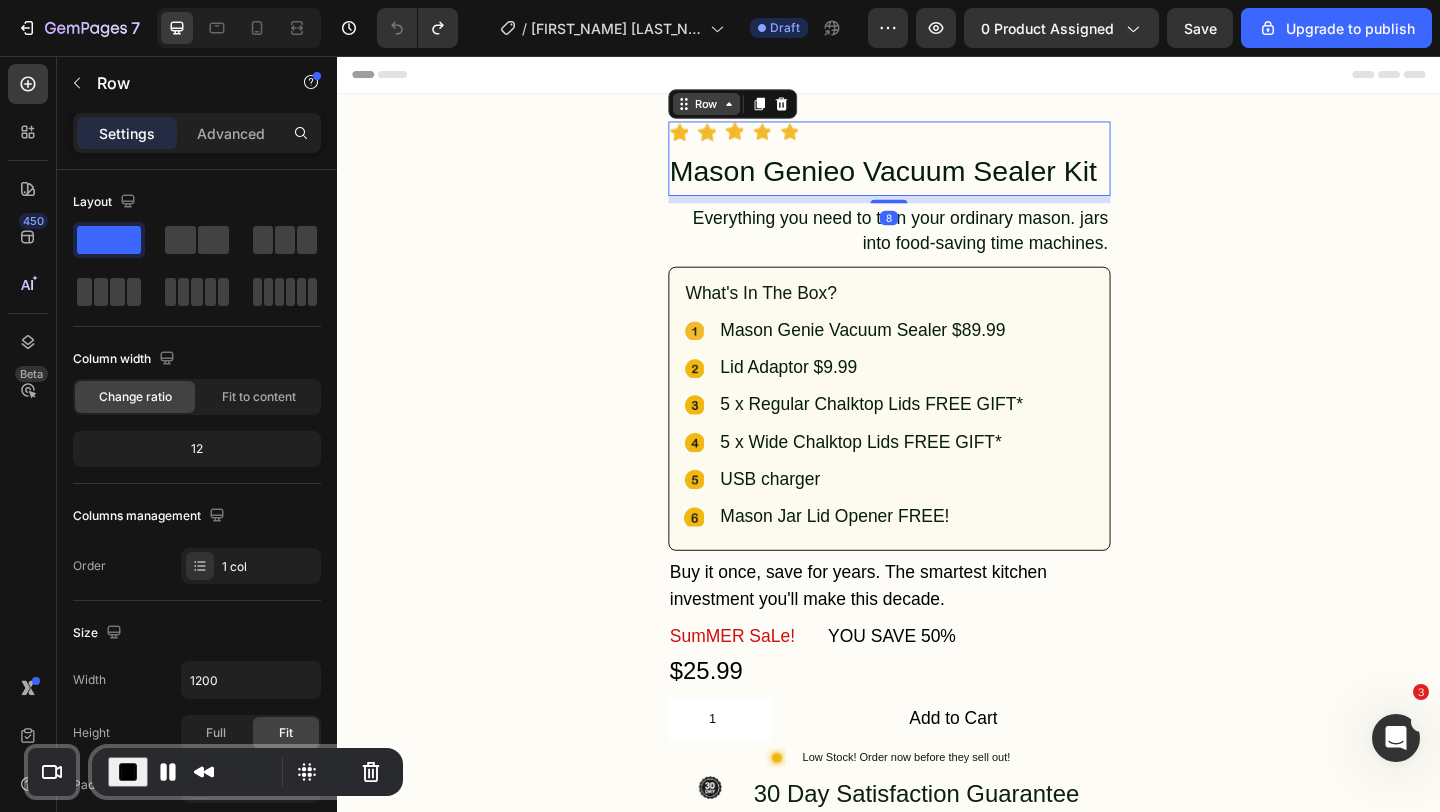 click on "Row" at bounding box center [738, 108] 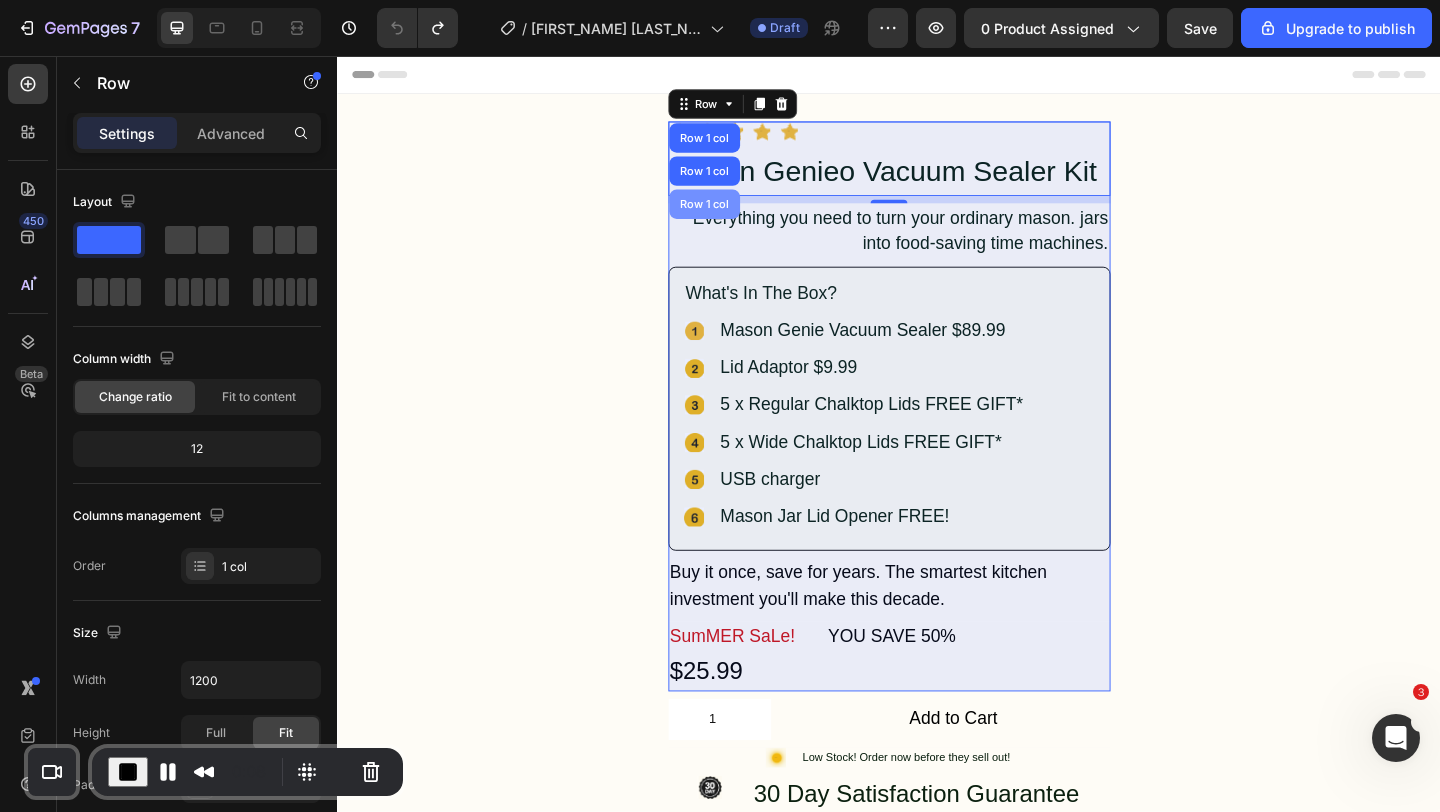 click on "Row 1 col" at bounding box center [736, 217] 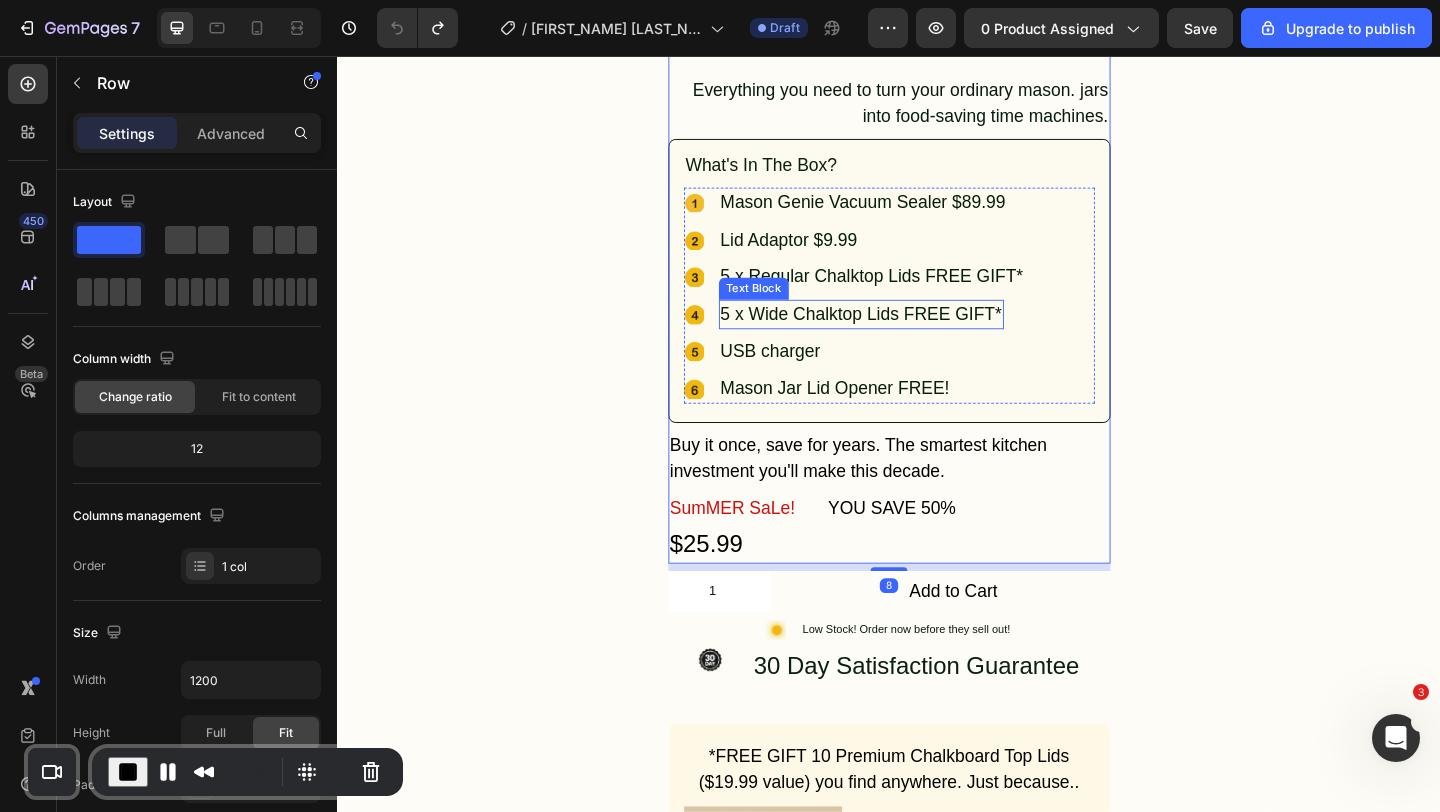 scroll, scrollTop: 285, scrollLeft: 0, axis: vertical 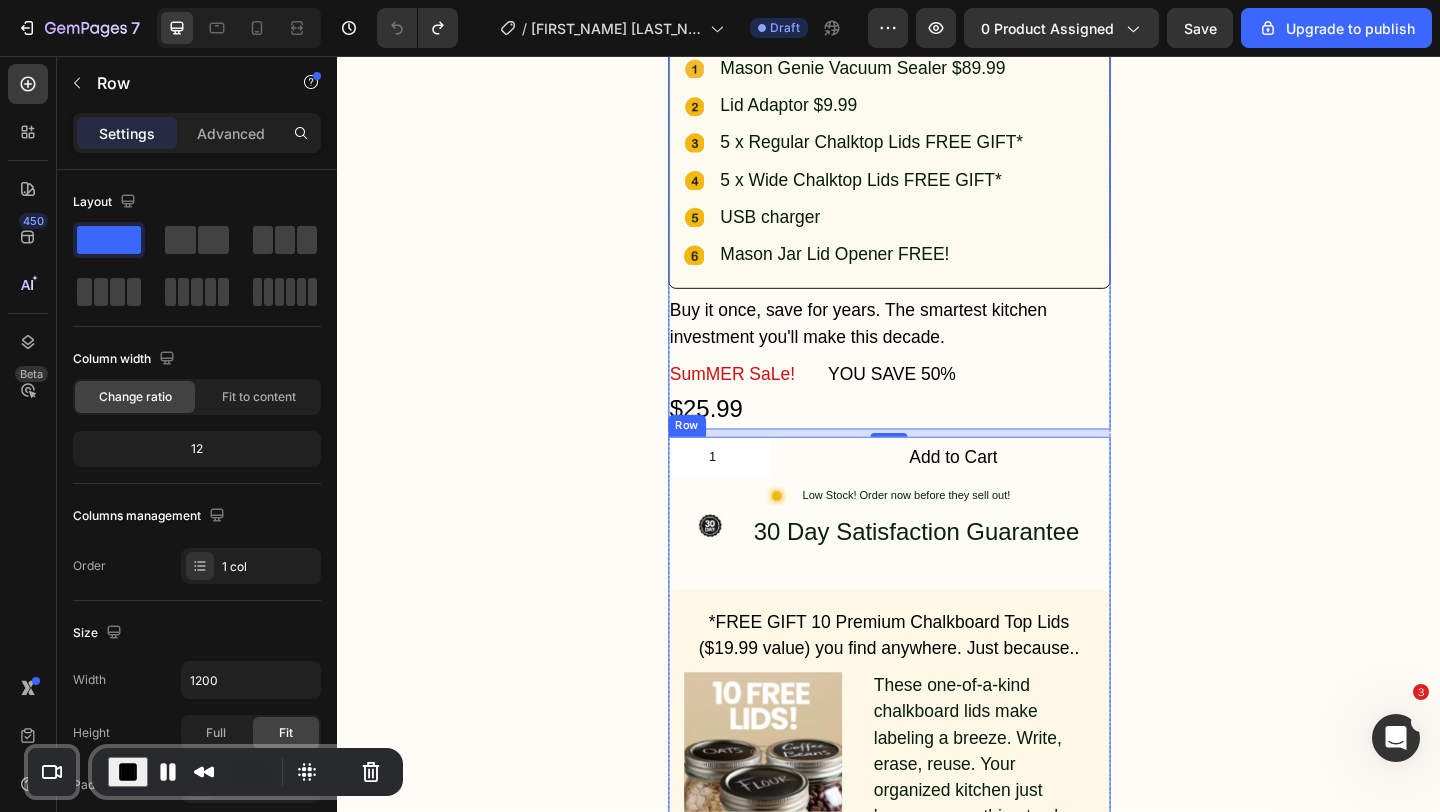 click on "1 Product Quantity Add to Cart Add to Cart Row Icon Low Stock! Order now before they sell out! Text Block Advanced list Icon 30 Day Satisfaction Guarantee Text Block Row Row *FREE GIFT 10 Premium Chalkboard Top Lids ($19.99 value) you find anywhere. Just because.. Text Block Image These one-of-a-kind chalkboard lids make labeling a breeze. Write, erase, reuse. Your organized kitchen just became something to show off. Text Block Row Row
How To Use
30 Day Money Back Guarantee
Shipping & Delivery Accordion Row Row" at bounding box center [937, 807] 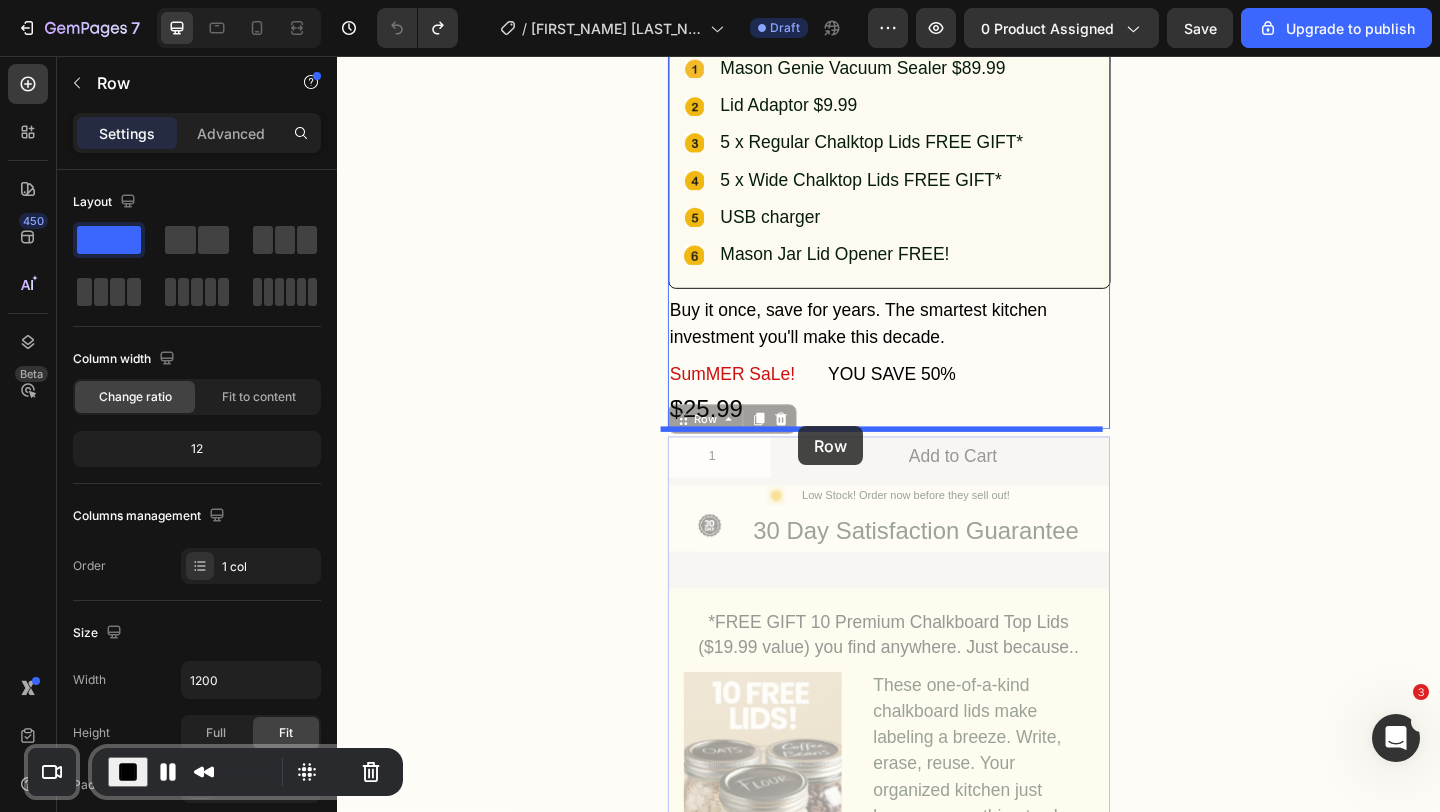 drag, startPoint x: 742, startPoint y: 454, endPoint x: 838, endPoint y: 459, distance: 96.13012 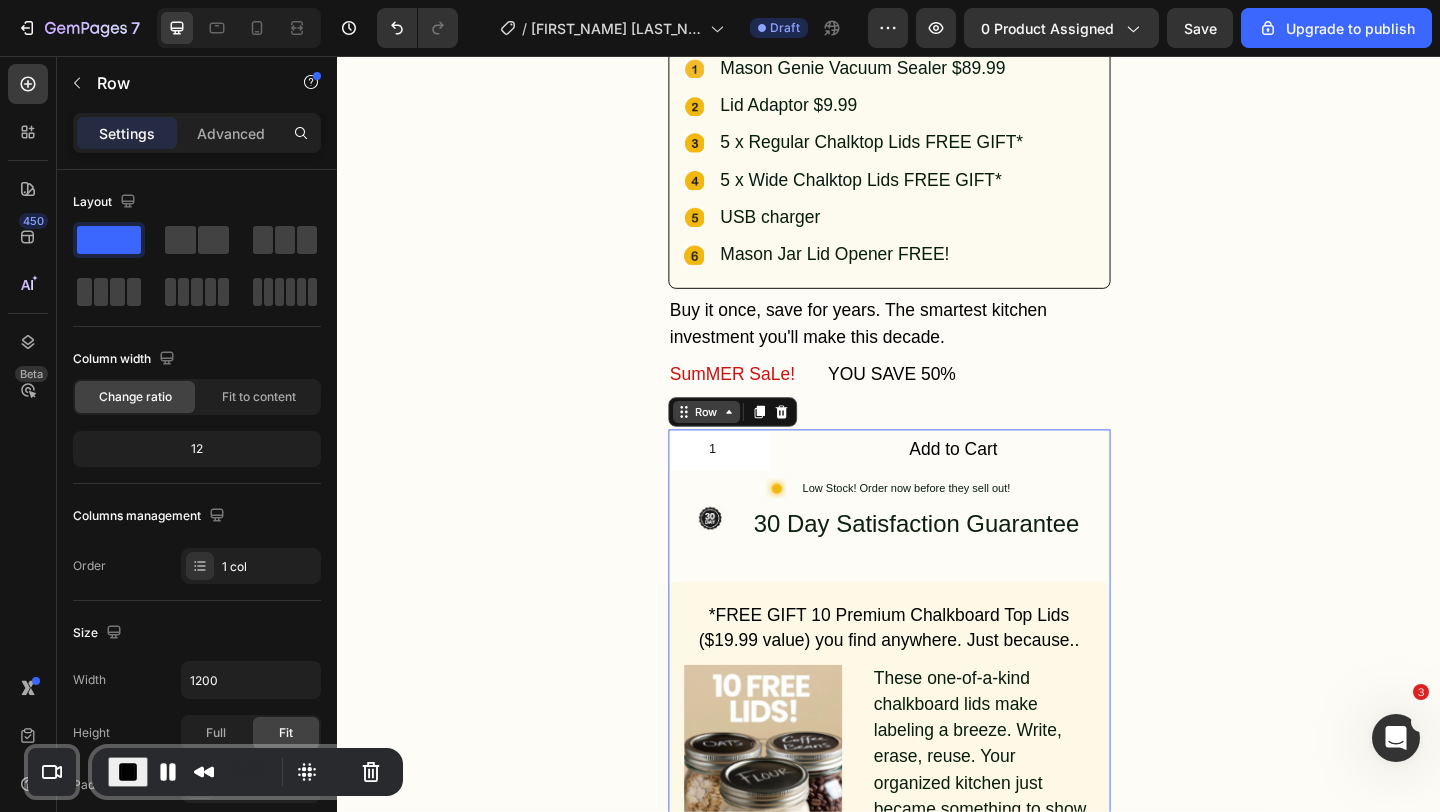 click on "Row" at bounding box center [738, 443] 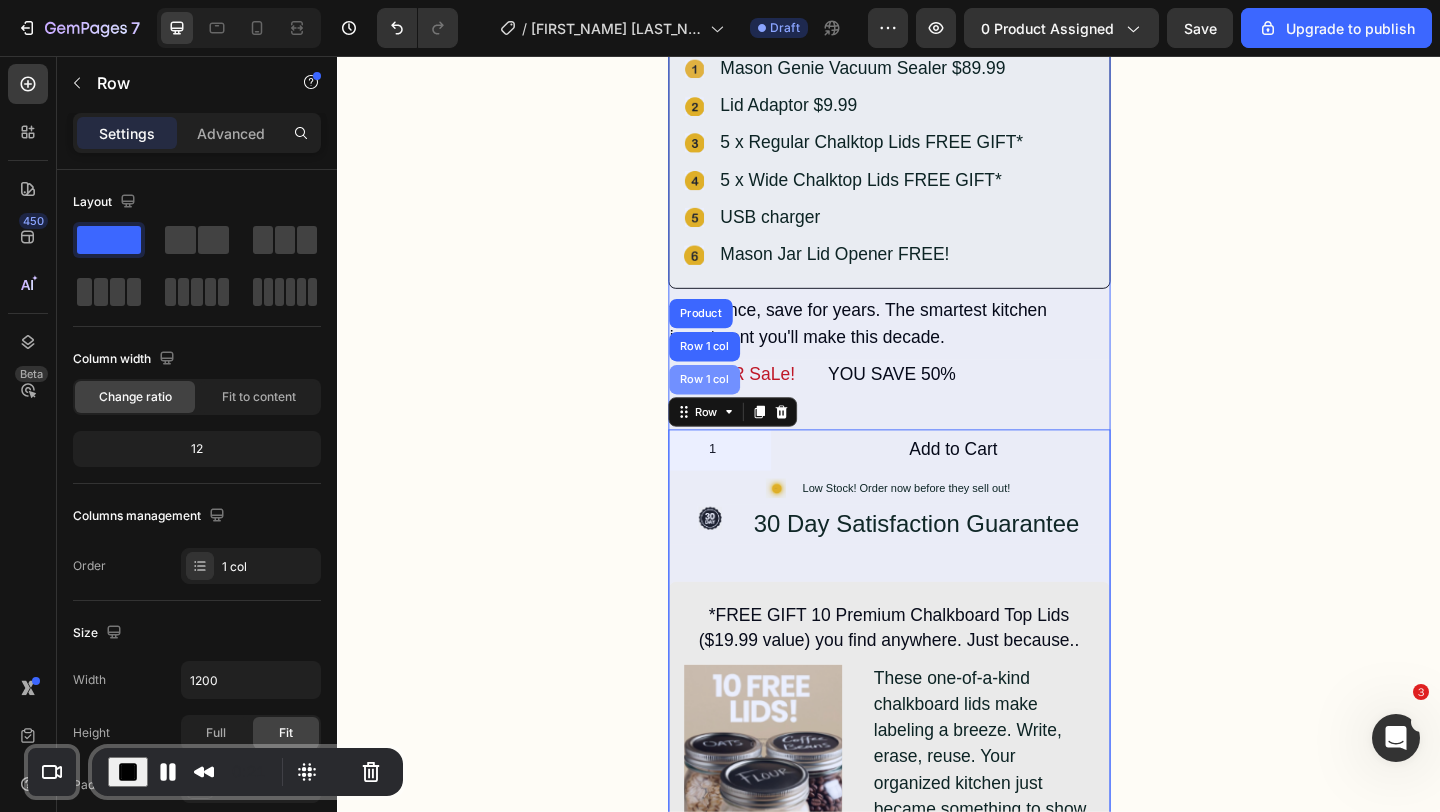 click on "Row 1 col" at bounding box center (736, 408) 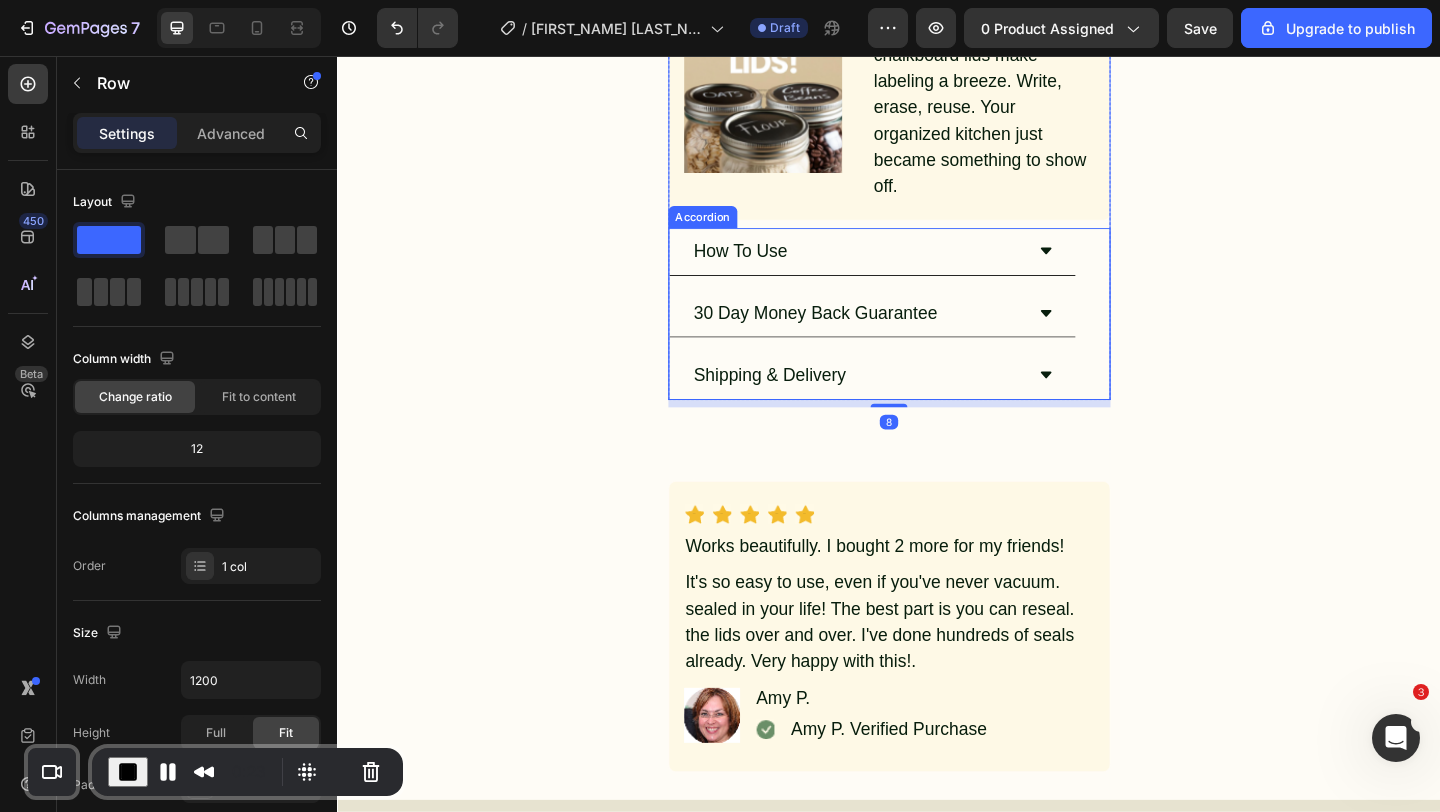 scroll, scrollTop: 1001, scrollLeft: 0, axis: vertical 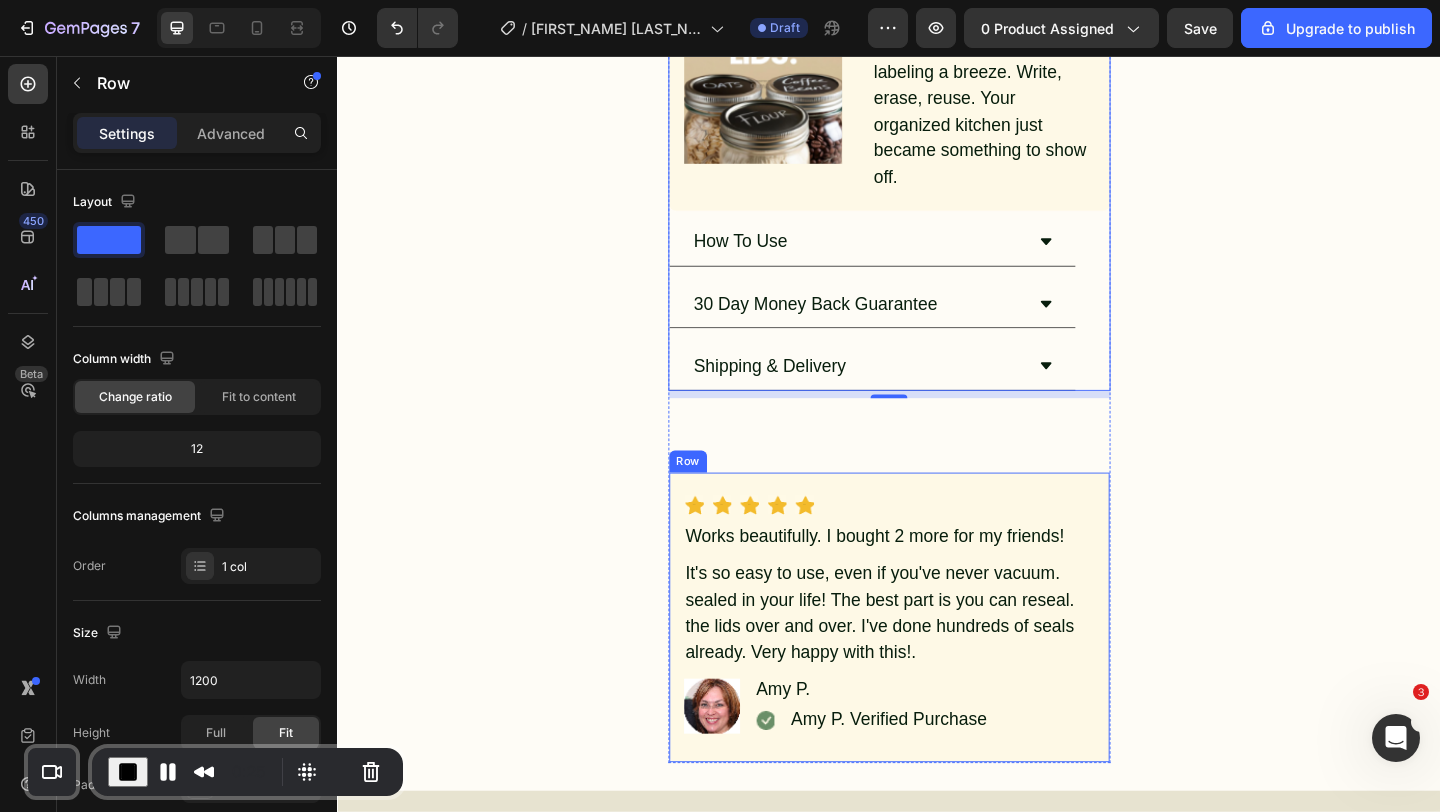 click on "Icon     Icon     Icon     Icon     Icon Icon List Hoz Works beautifully. I bought 2 more for my friends! Text Block It's so easy to use, even if you've never vacuum. sealed in your life! The best part is you can reseal. the lids over and over. I've done hundreds of seals already. Very happy with this!. Text Block Image Amy P. Text Block     Icon Amy P. Verified Purchase Text Block Advanced list Row Advanced list Row" at bounding box center (937, 666) 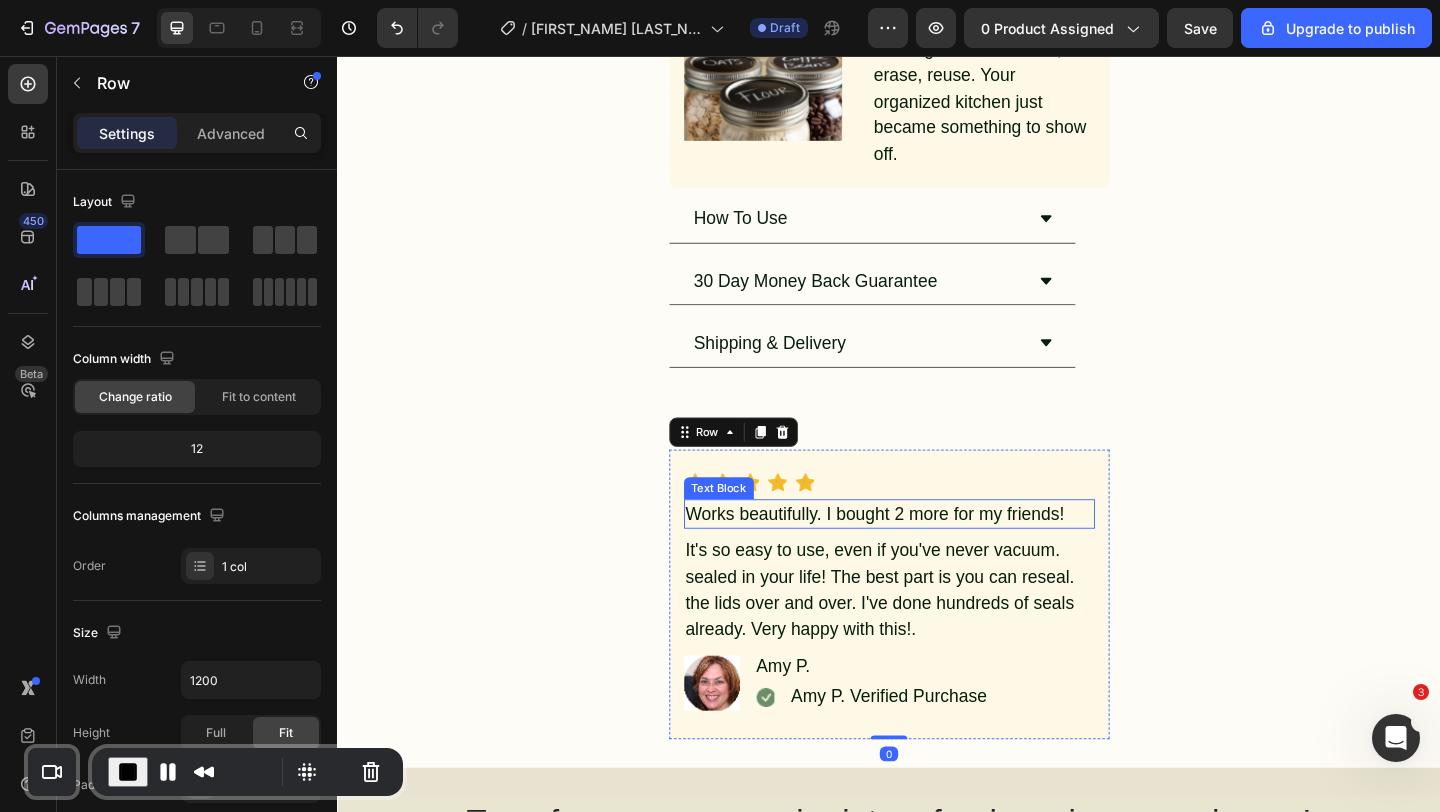 scroll, scrollTop: 1027, scrollLeft: 0, axis: vertical 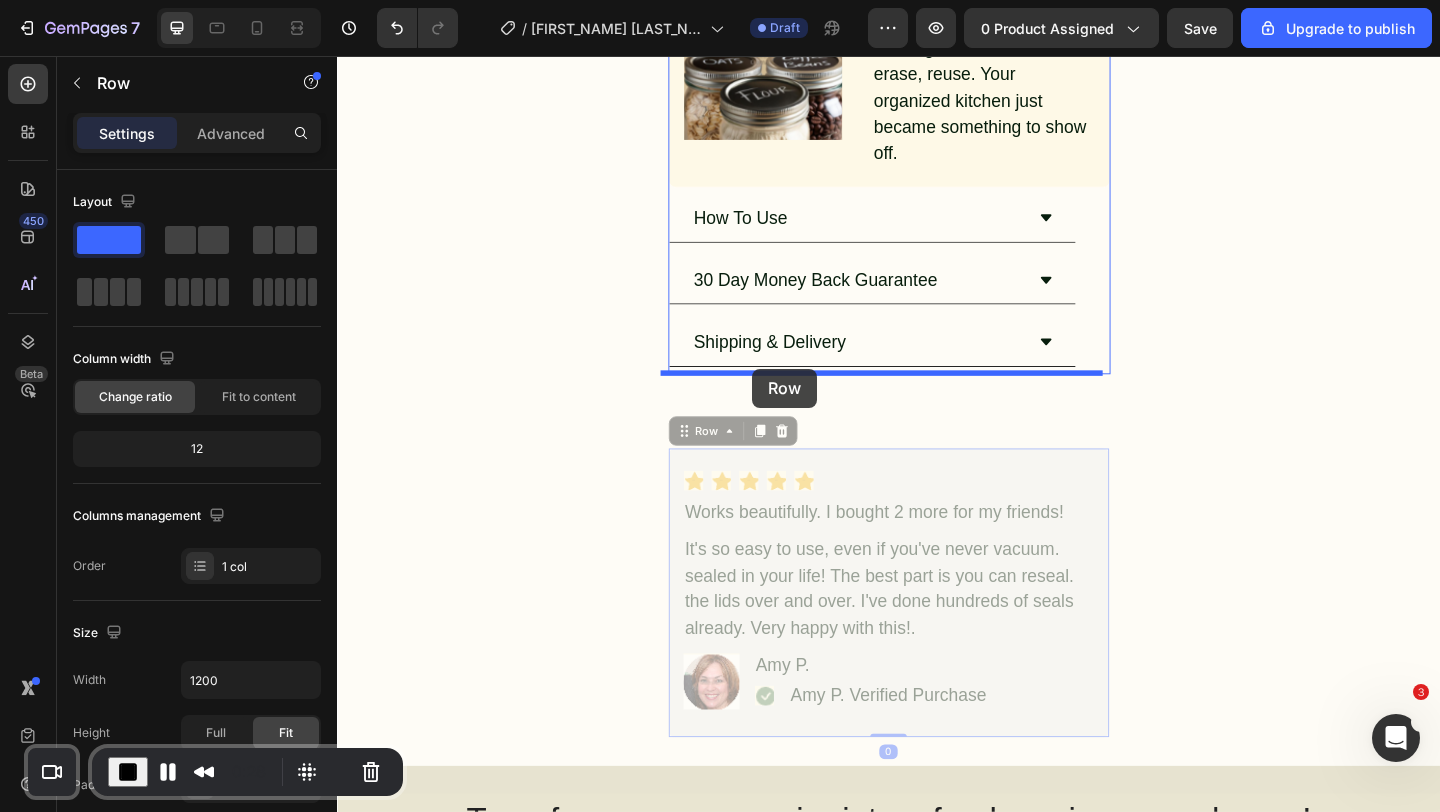 drag, startPoint x: 740, startPoint y: 465, endPoint x: 789, endPoint y: 396, distance: 84.6286 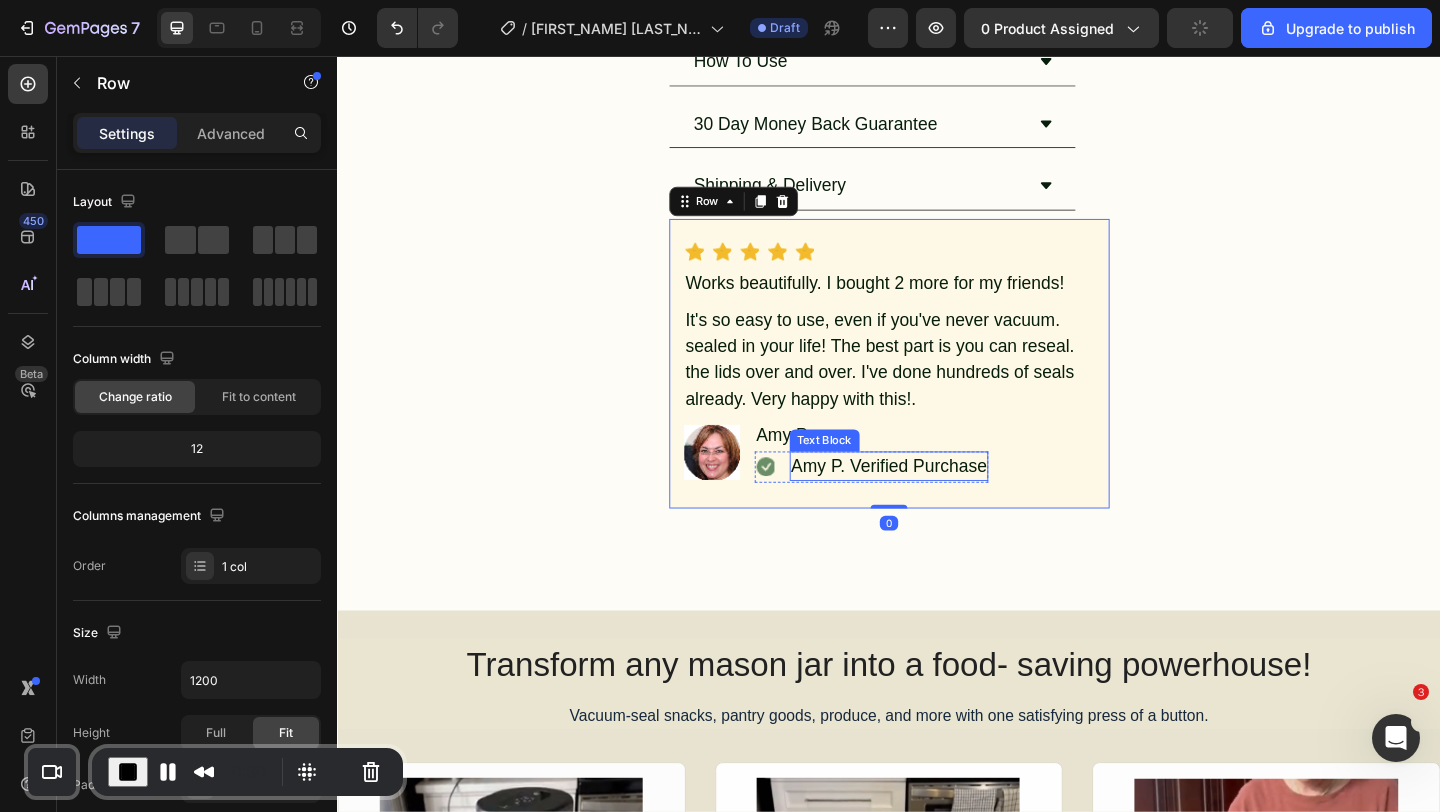 scroll, scrollTop: 1153, scrollLeft: 0, axis: vertical 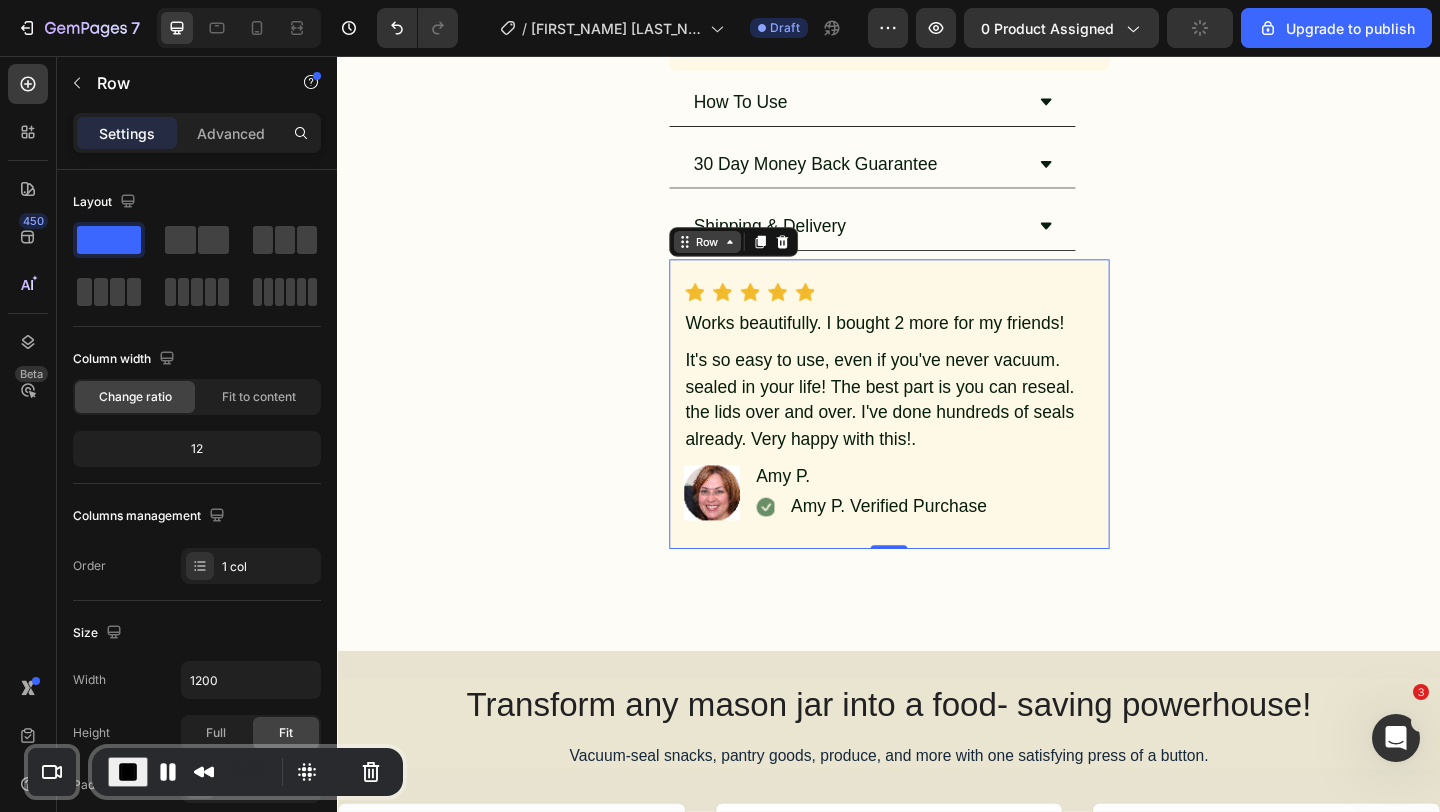 click on "Row" at bounding box center (739, 258) 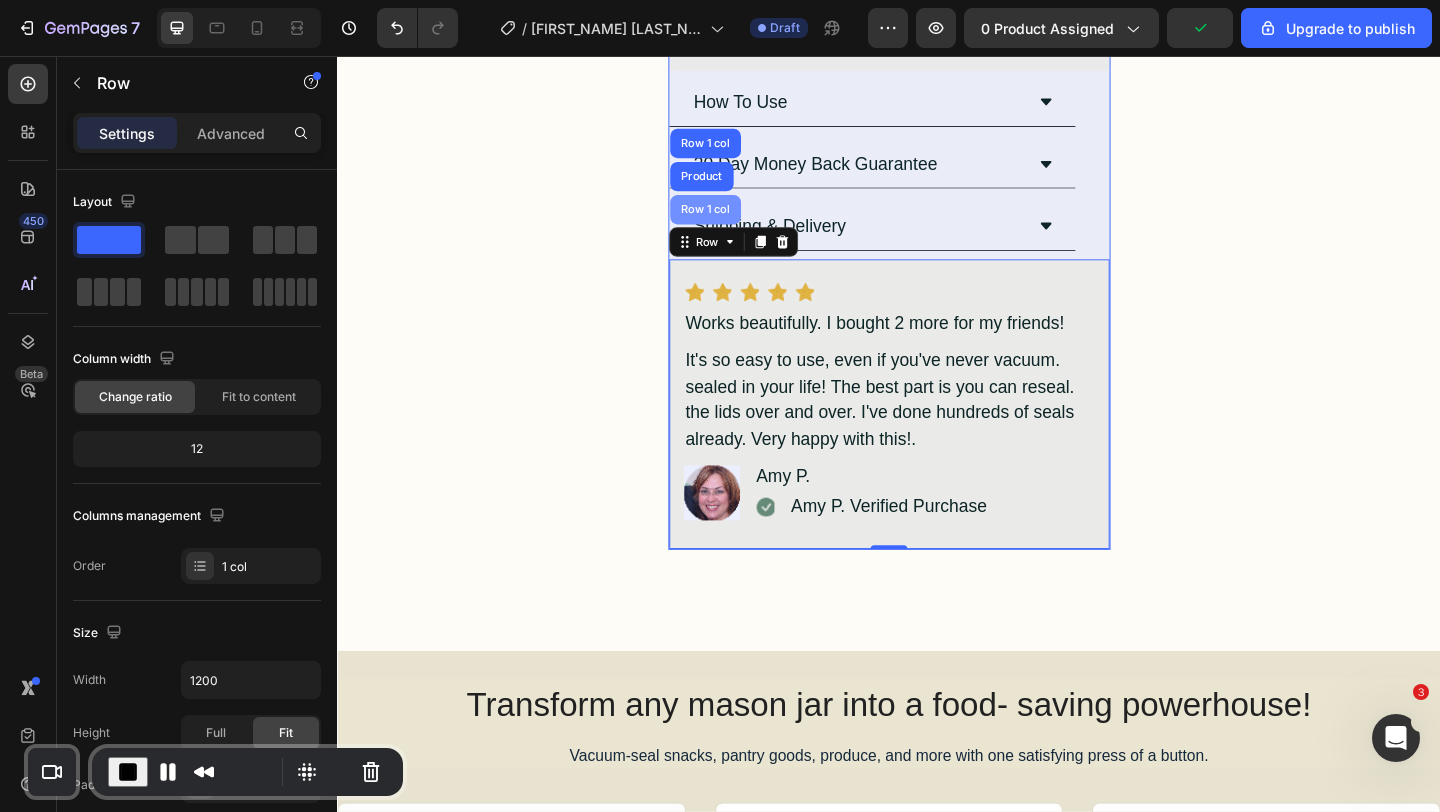 click on "Row 1 col" at bounding box center [737, 223] 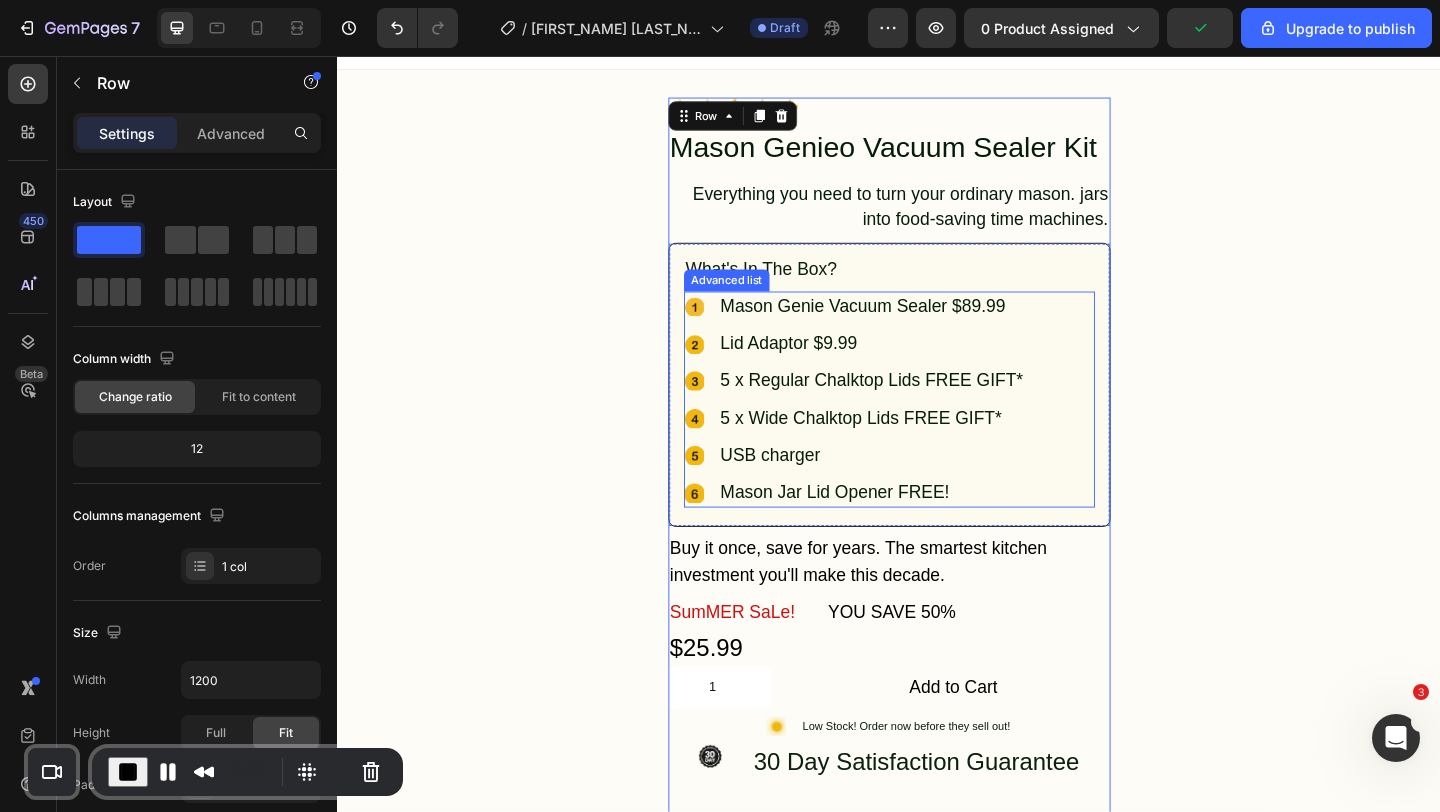scroll, scrollTop: 0, scrollLeft: 0, axis: both 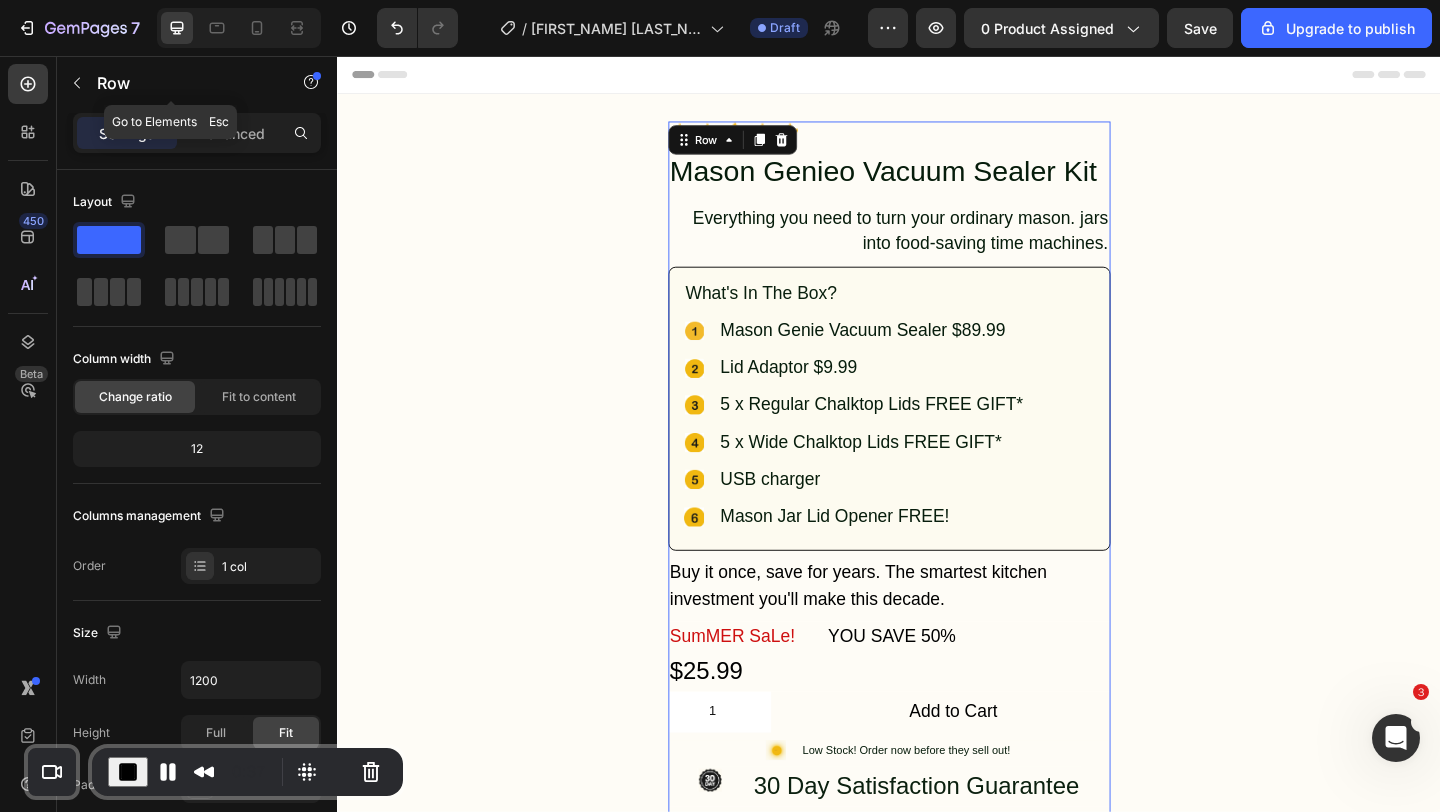 click 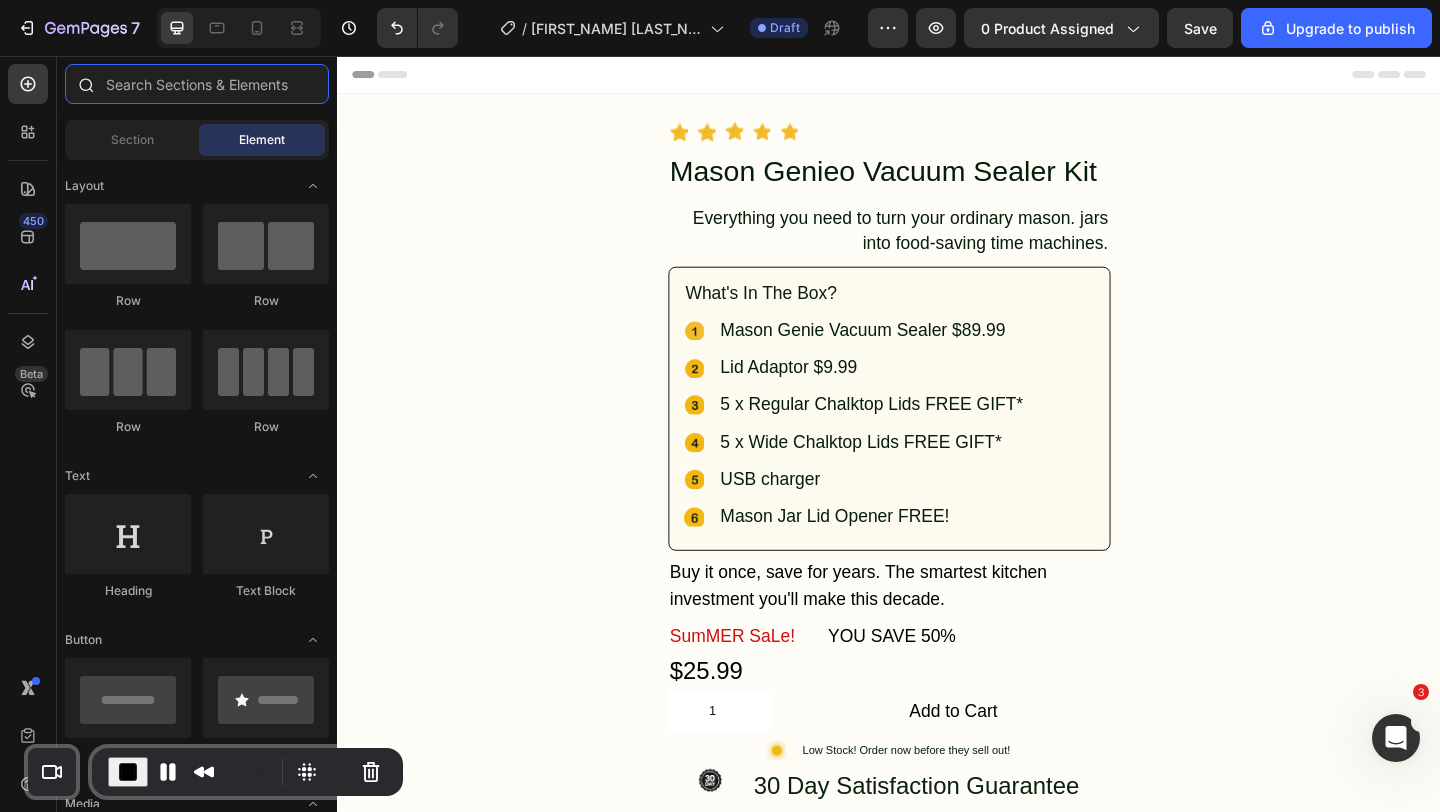 click at bounding box center [197, 84] 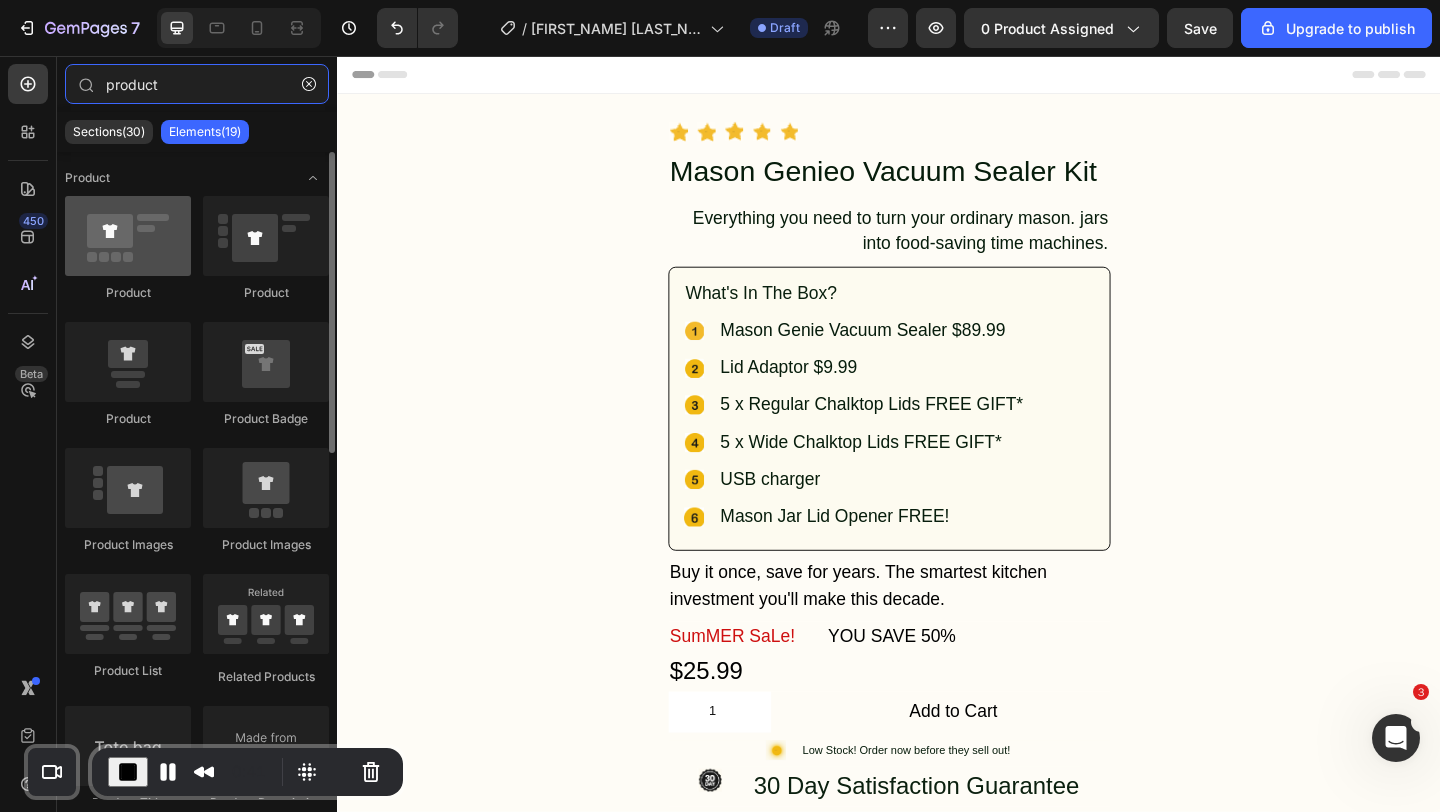 type on "product" 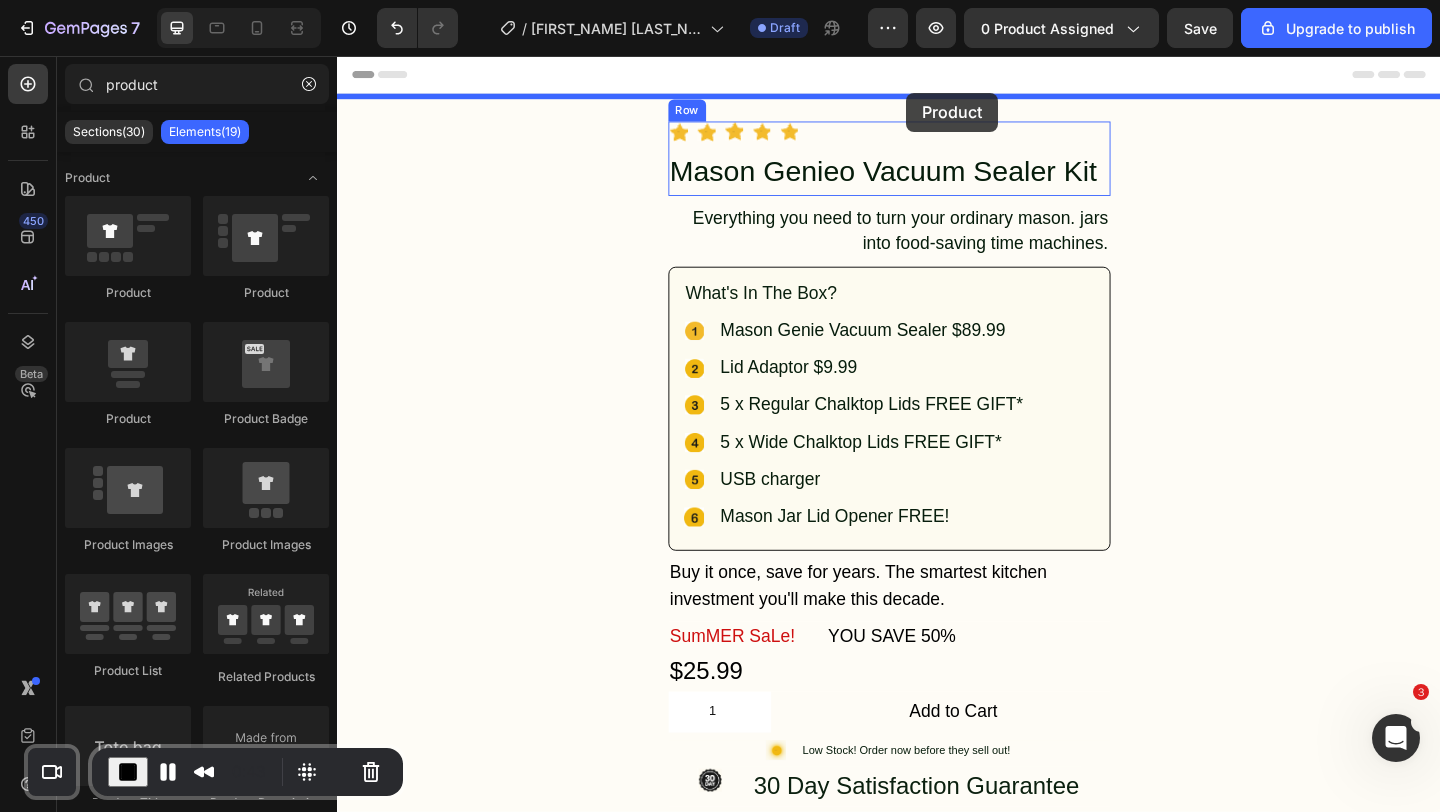 drag, startPoint x: 783, startPoint y: 160, endPoint x: 956, endPoint y: 96, distance: 184.45866 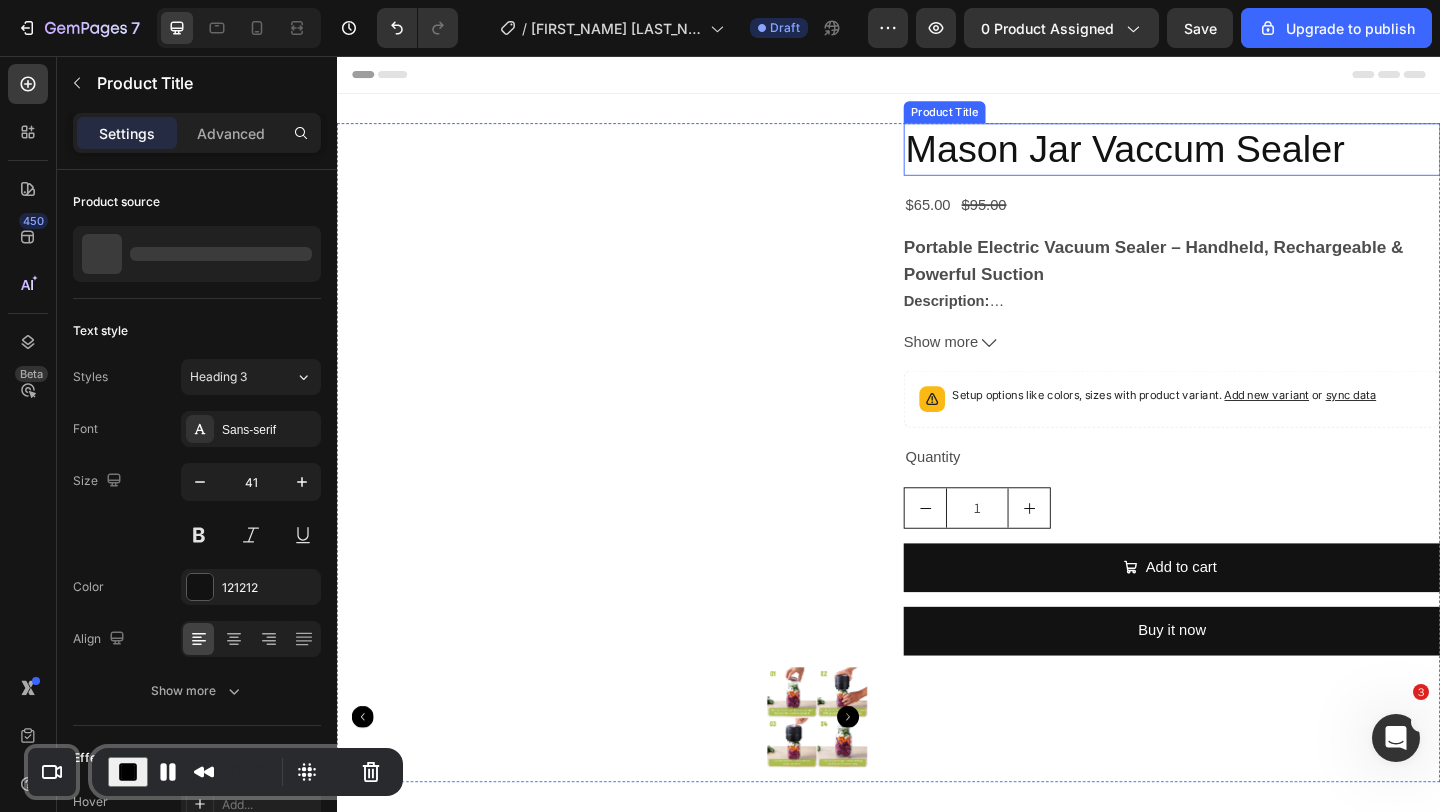 click on "Mason Jar Vaccum Sealer" at bounding box center (1245, 157) 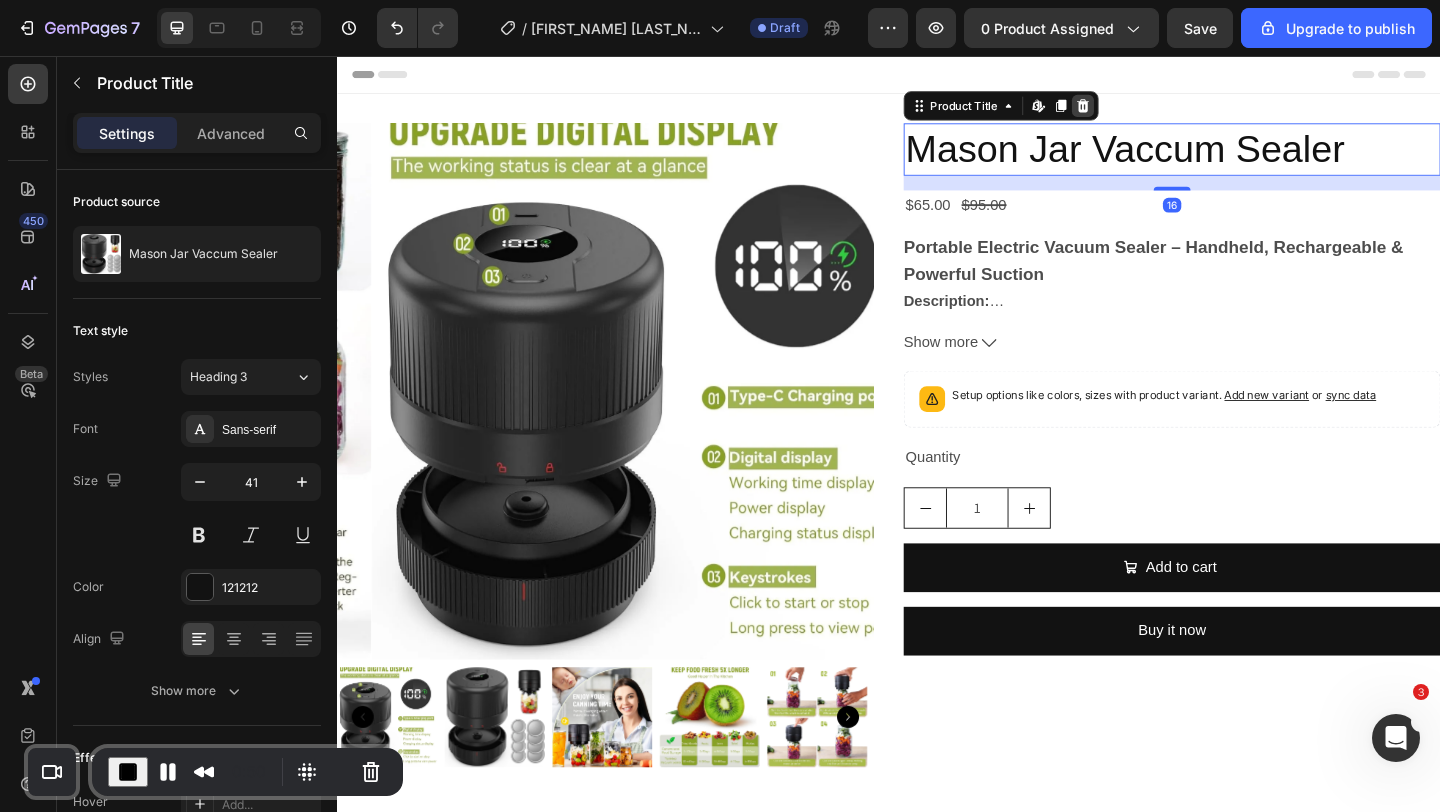 click 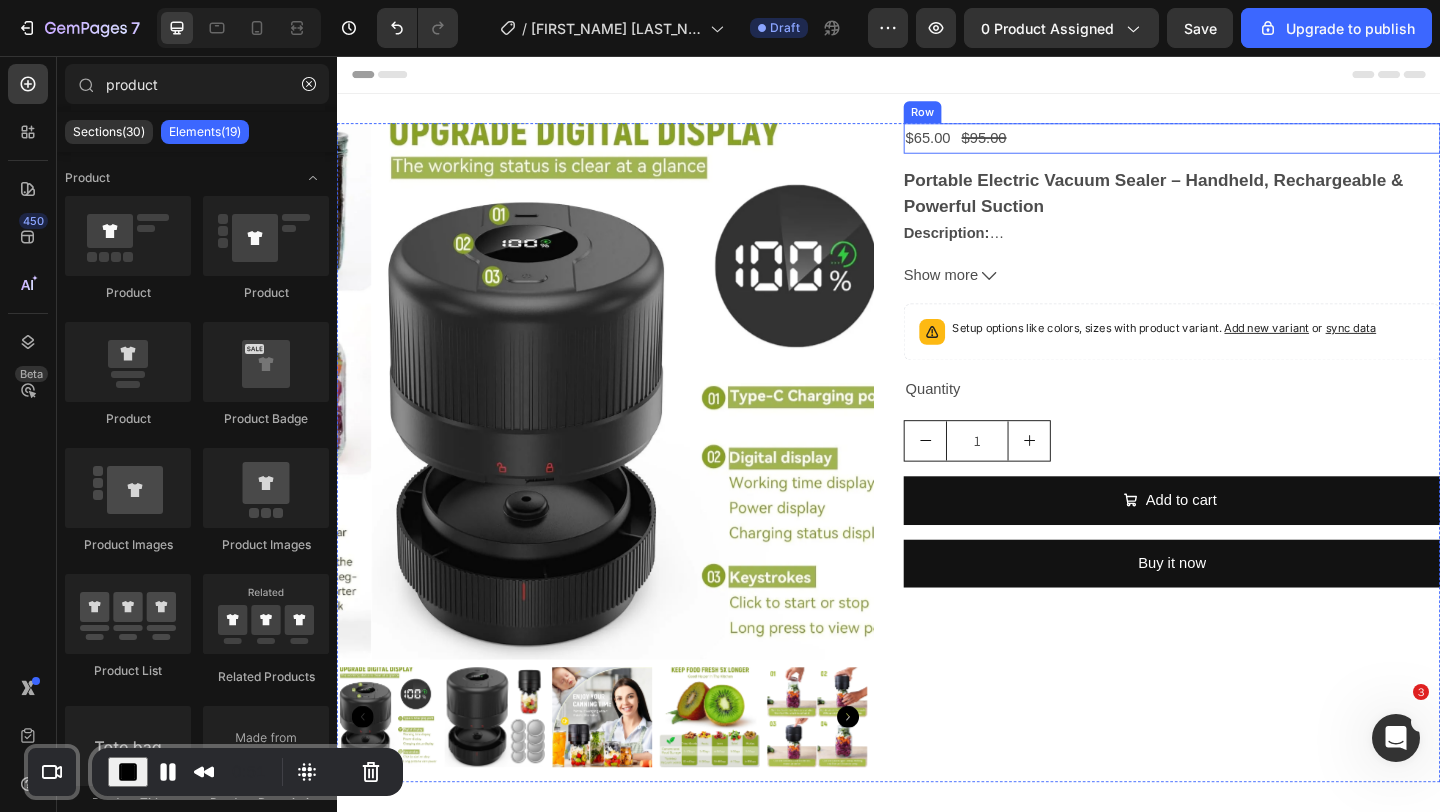 click on "$65.00 Product Price Product Price $95.00 Product Price Product Price Row" at bounding box center (1245, 145) 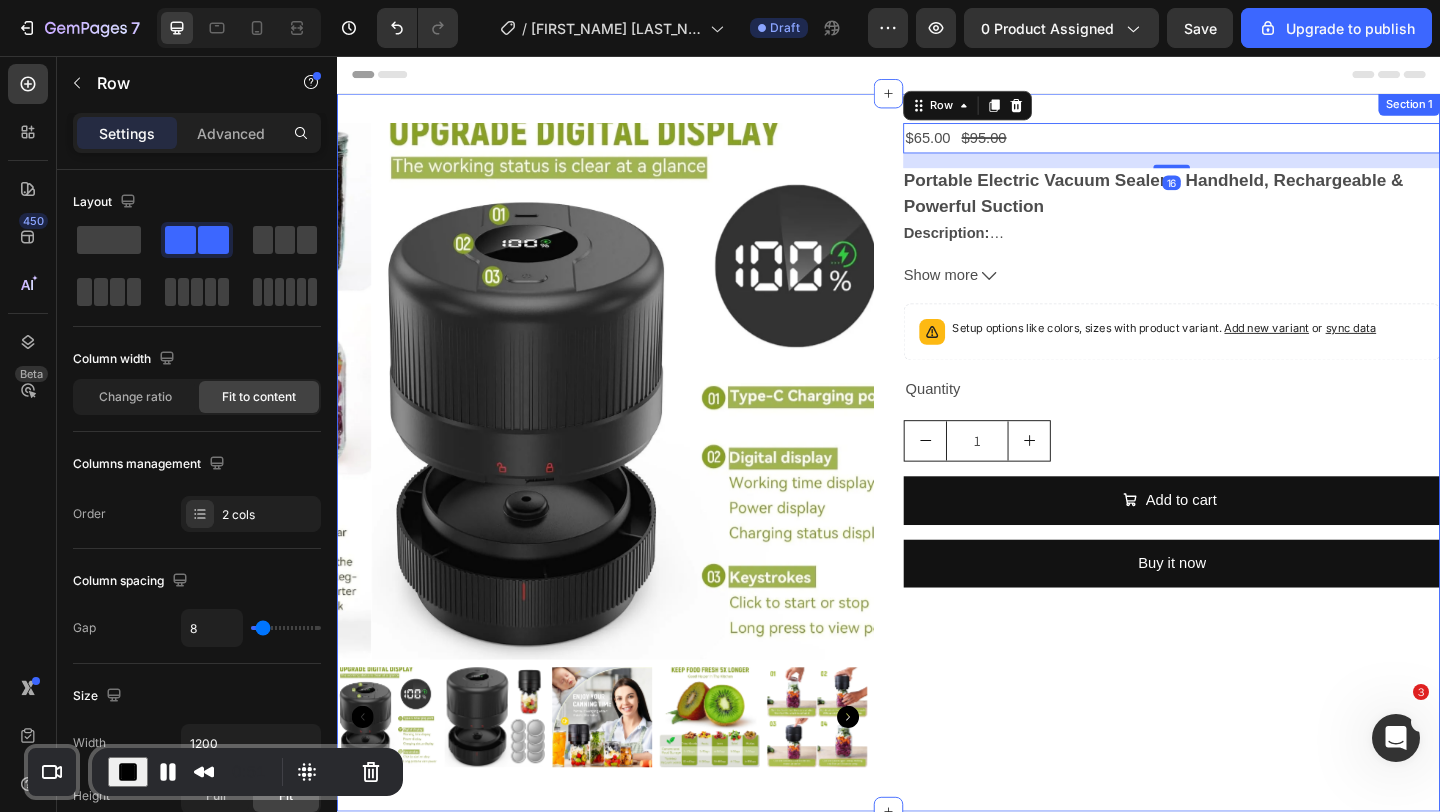 click 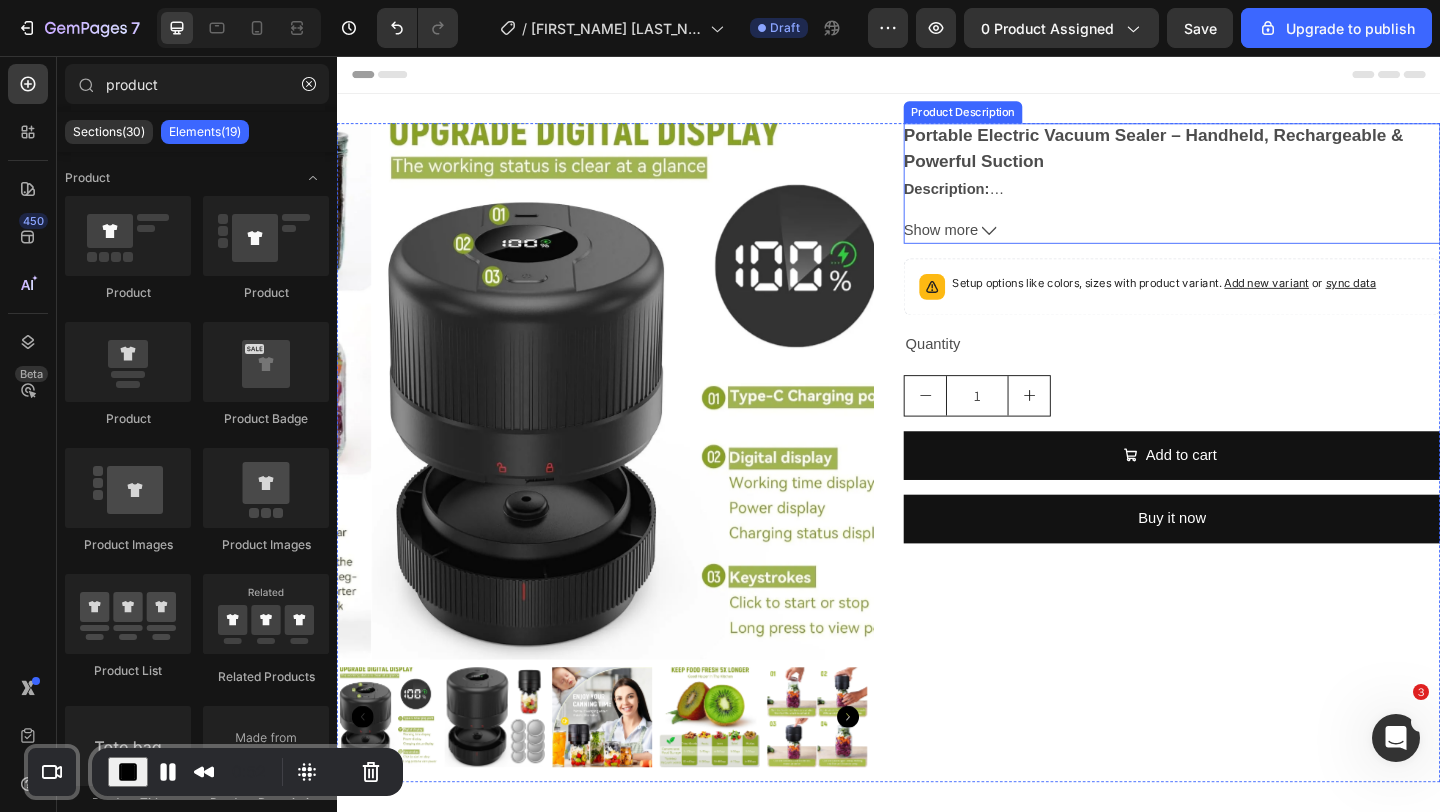 click on "Portable Electric Vacuum Sealer – Handheld, Rechargeable & Powerful Suction" at bounding box center [1225, 156] 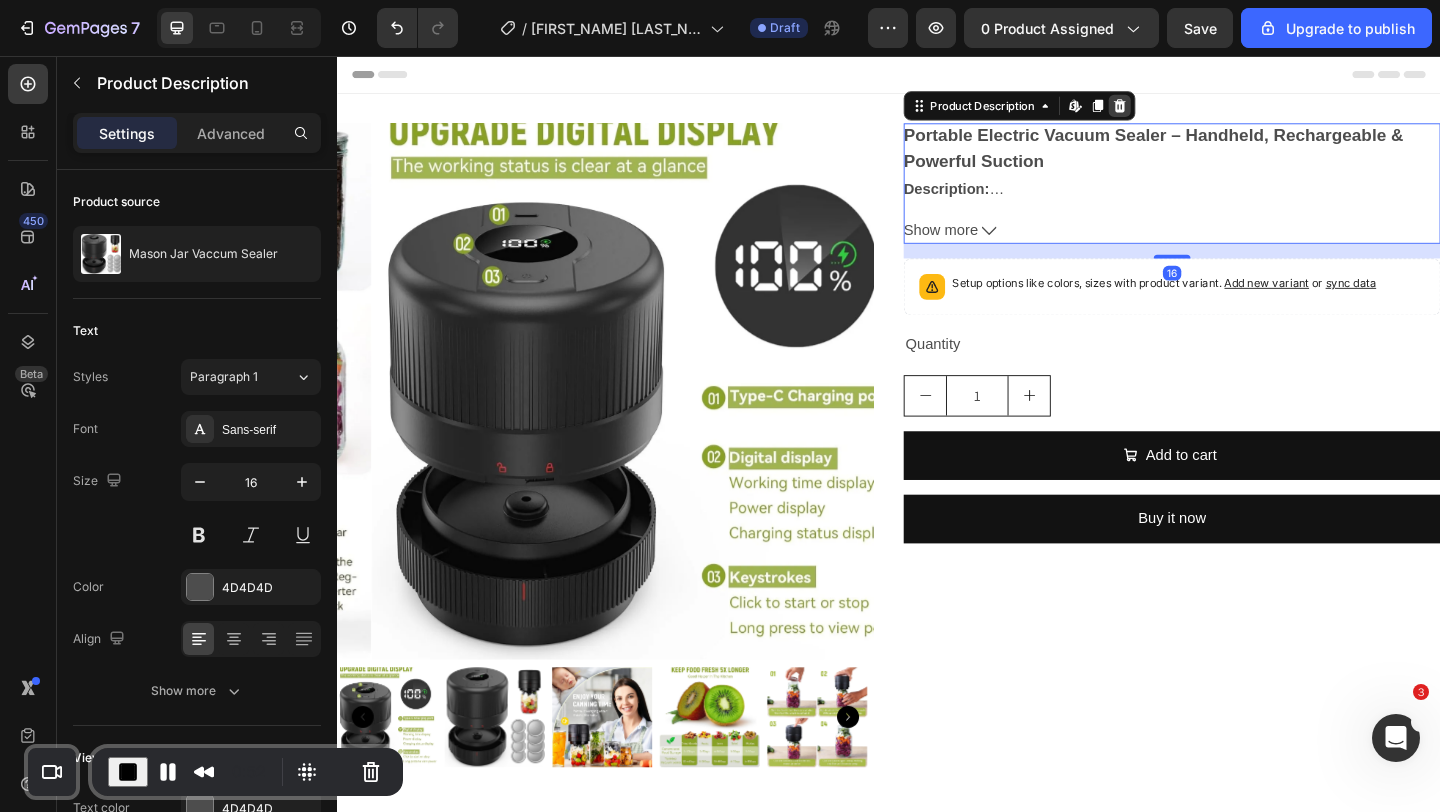 click 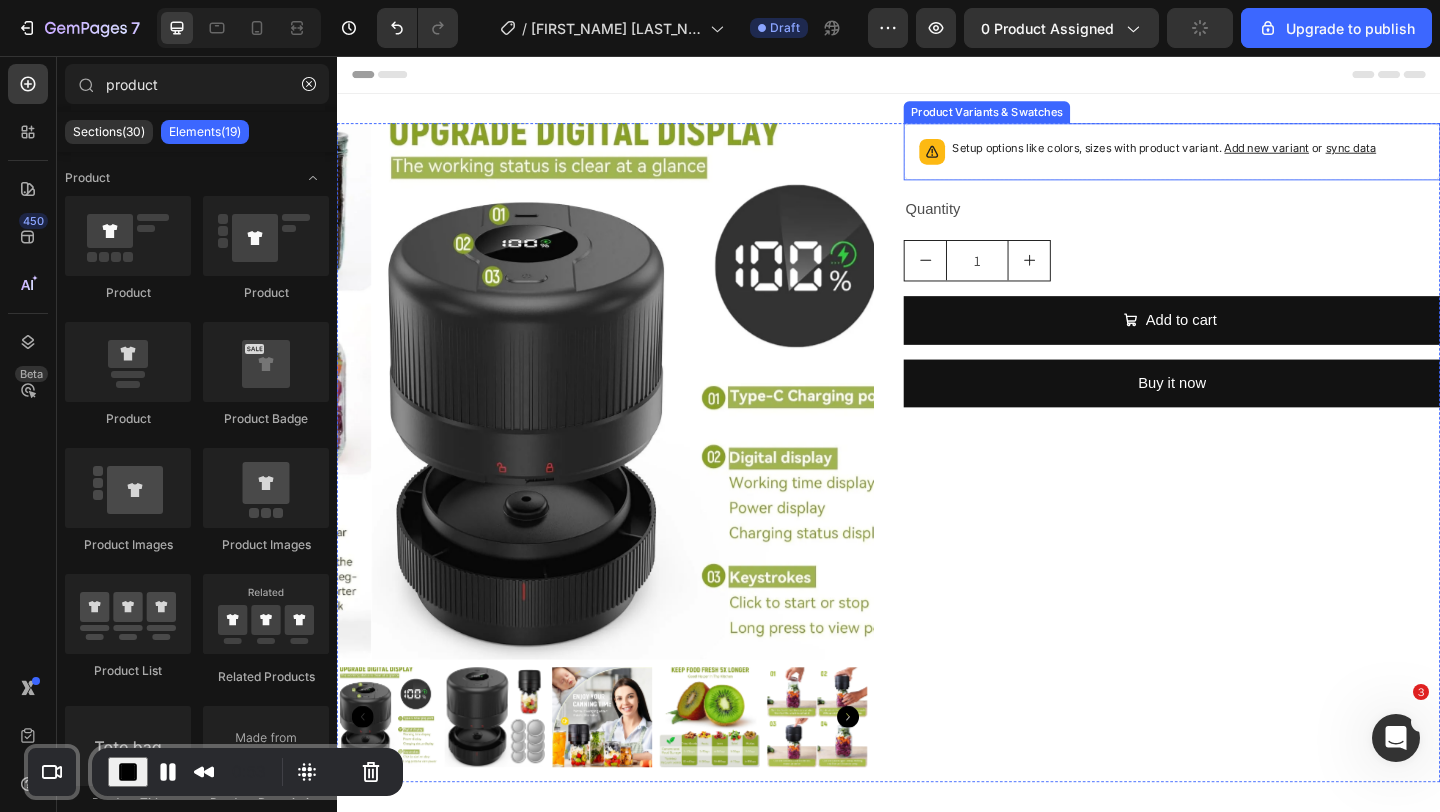 click on "Setup options like colors, sizes with product variant.       Add new variant   or   sync data" at bounding box center [1236, 156] 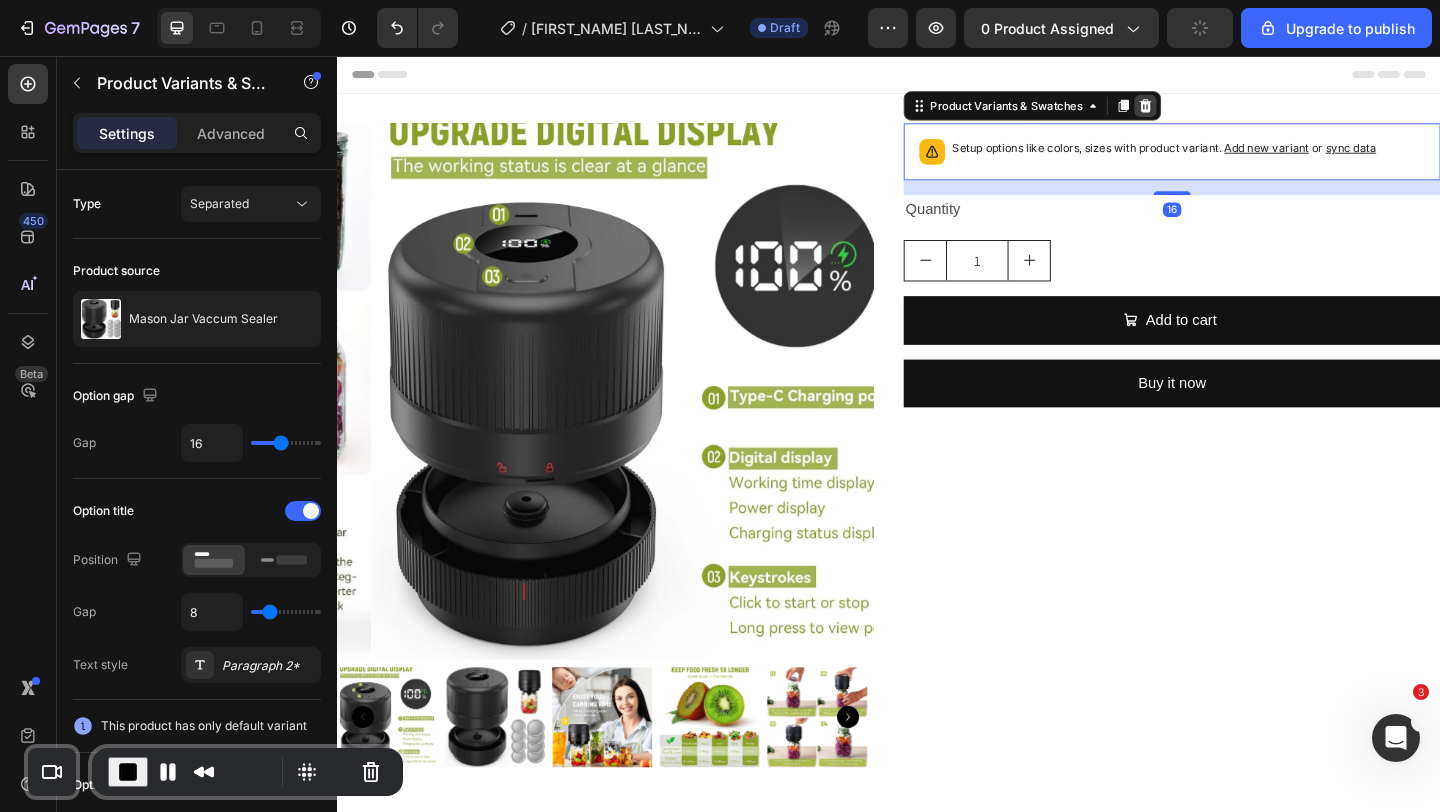 click 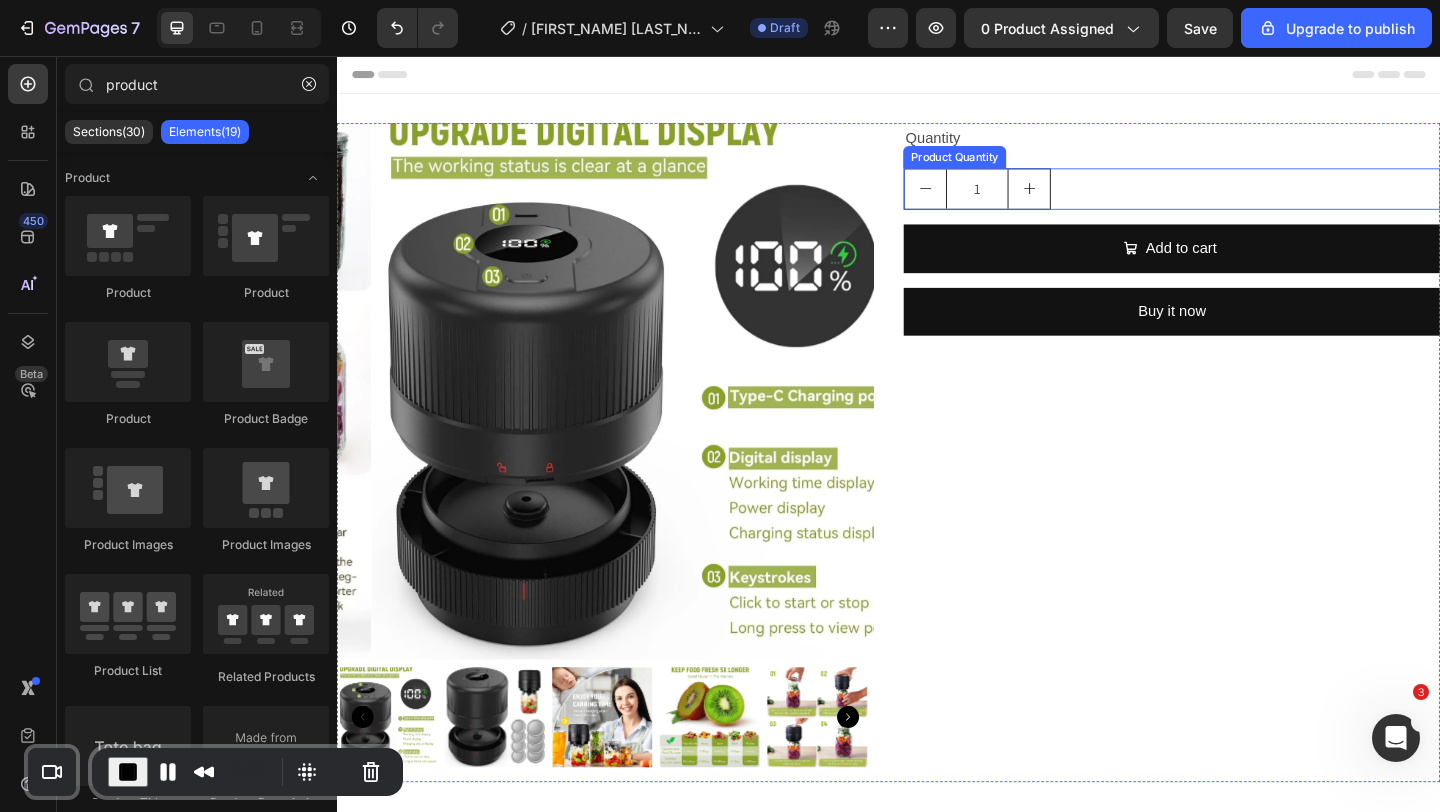 click on "1" at bounding box center (1245, 200) 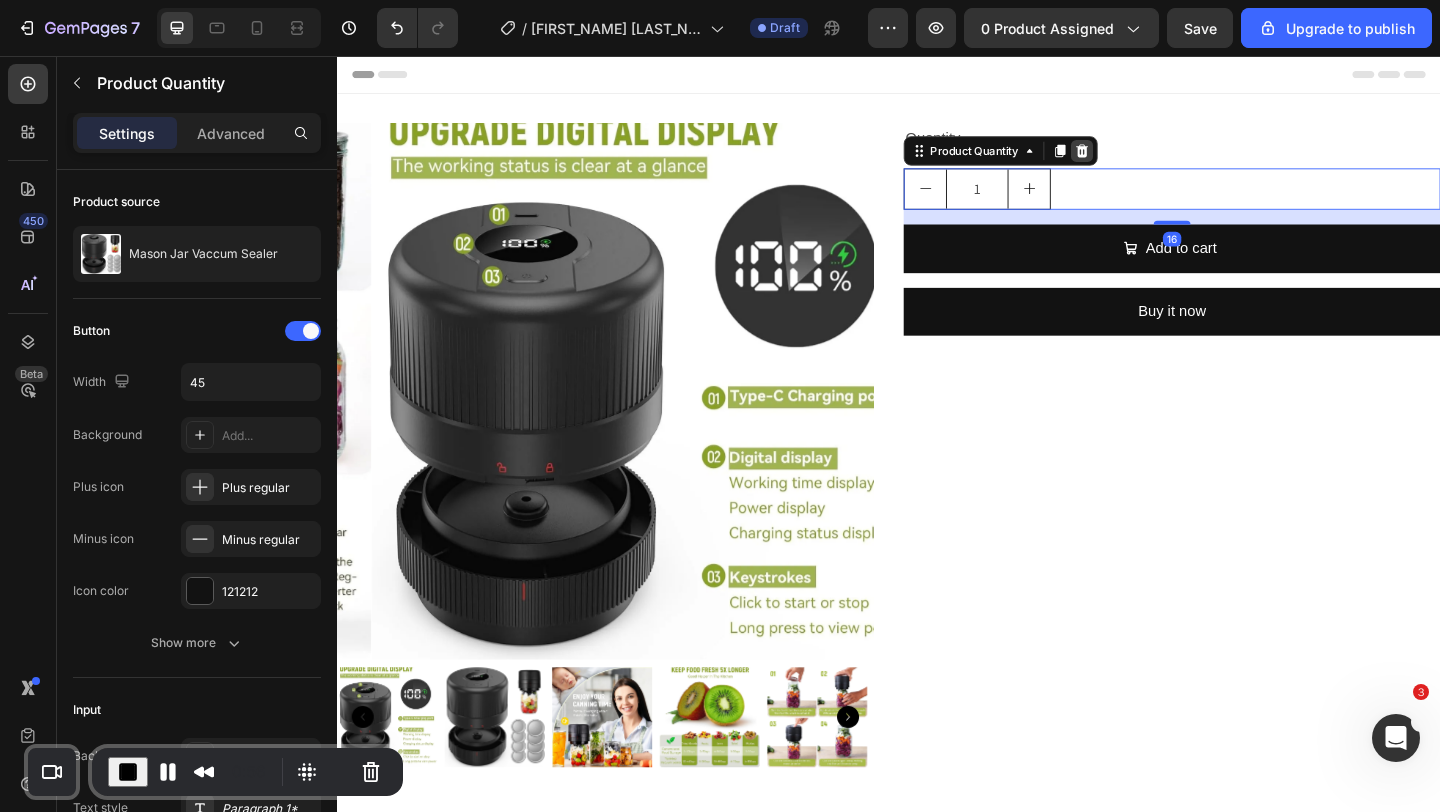 click 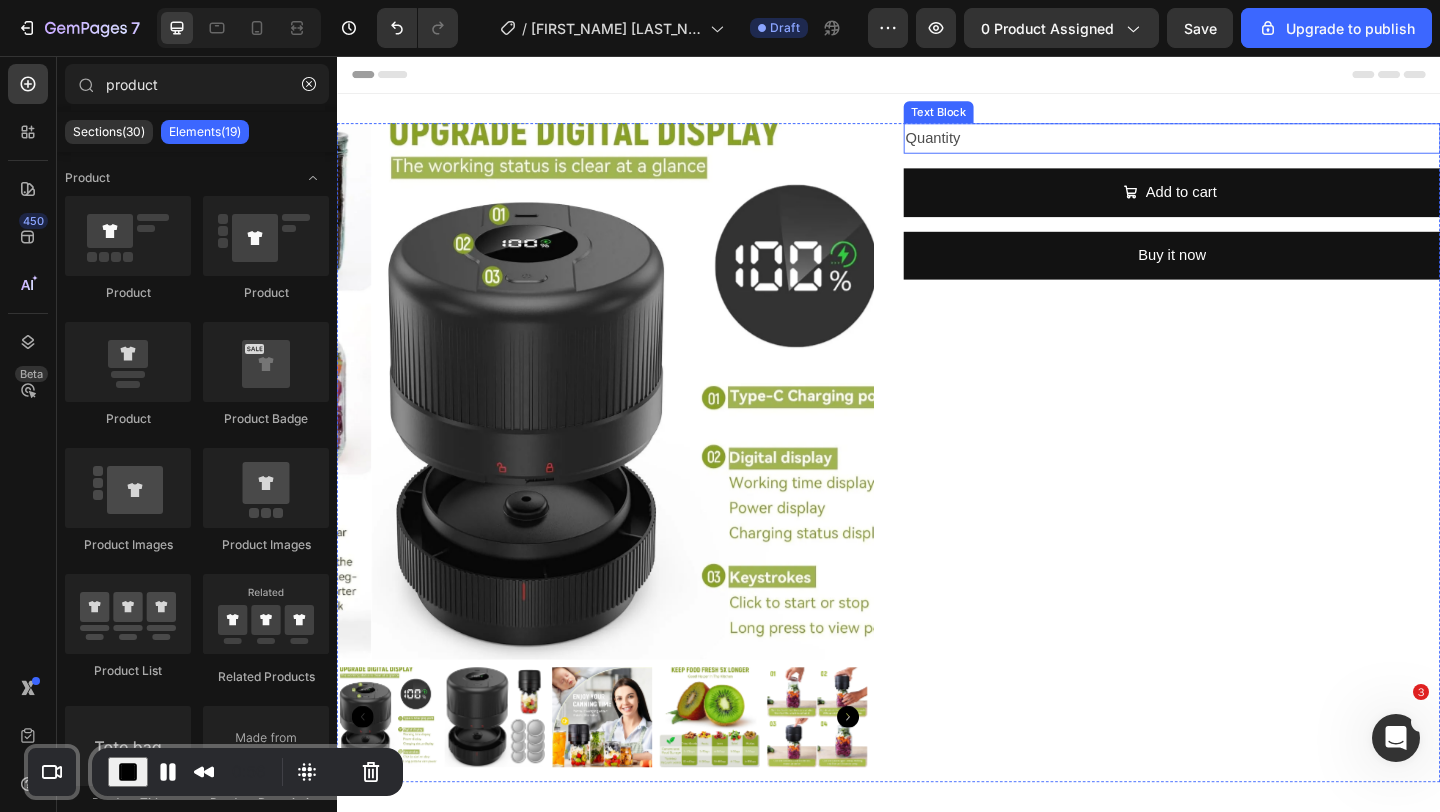 click on "Quantity" at bounding box center [1245, 145] 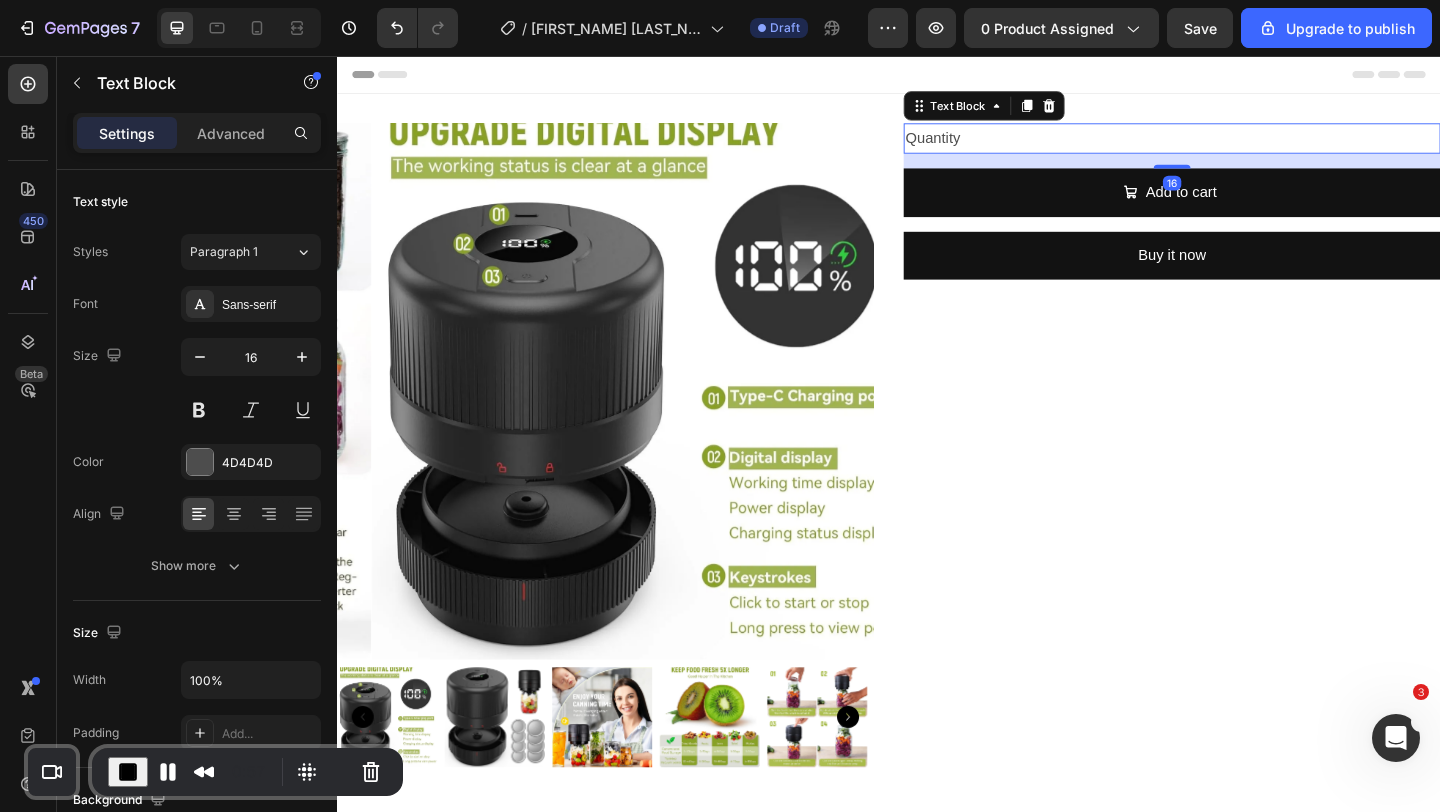 click at bounding box center (1111, 110) 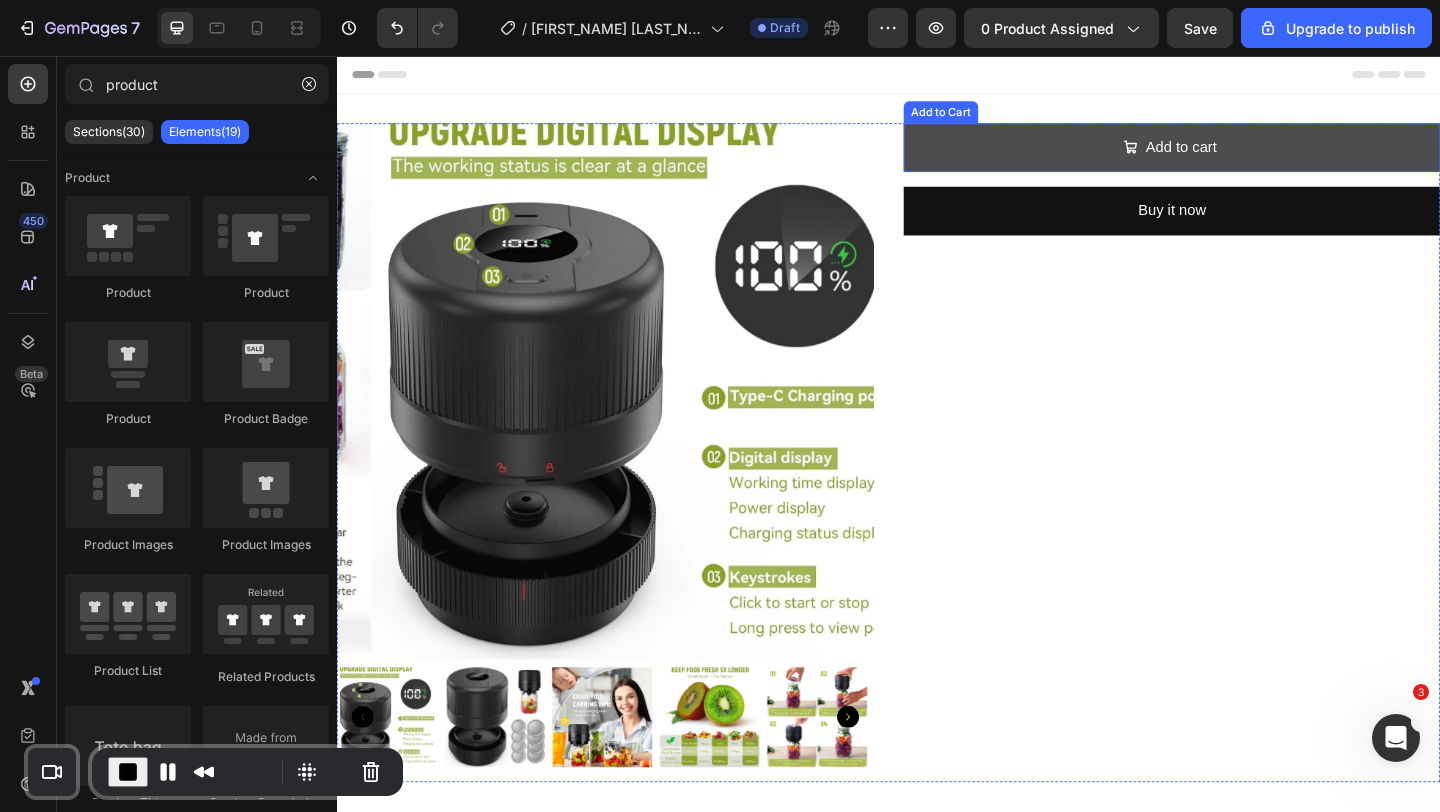 click on "Add to cart" at bounding box center (1245, 155) 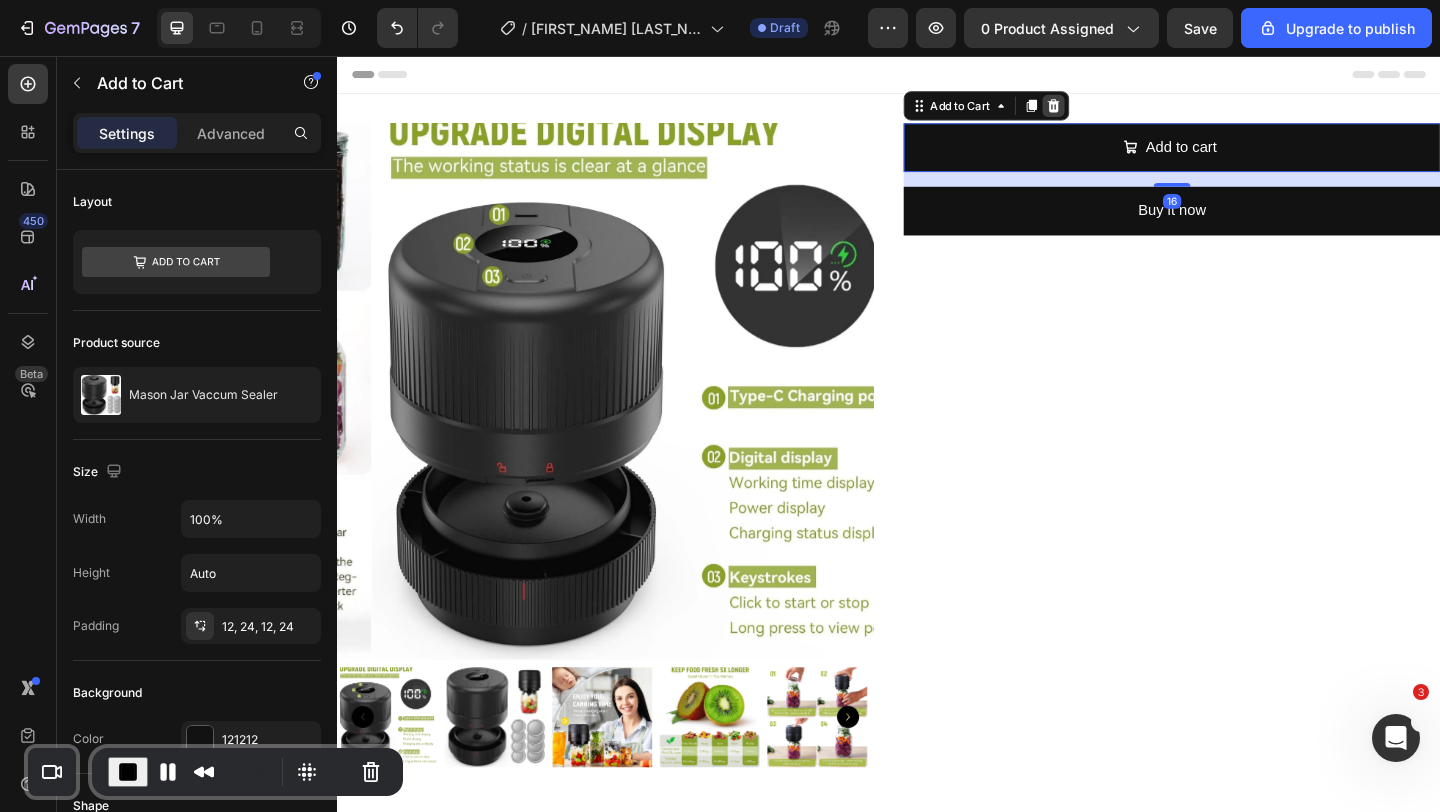 click 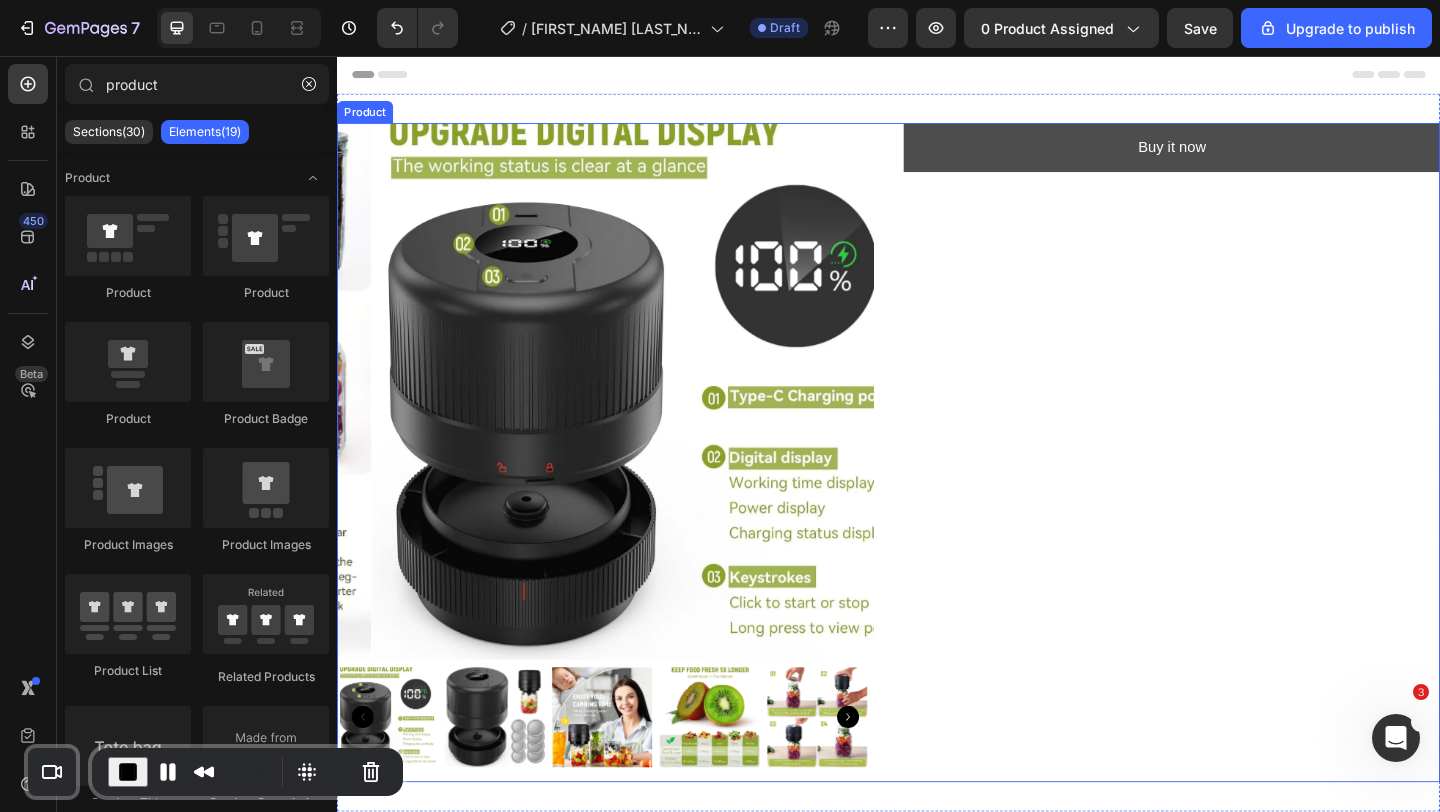click on "Buy it now" at bounding box center (1245, 155) 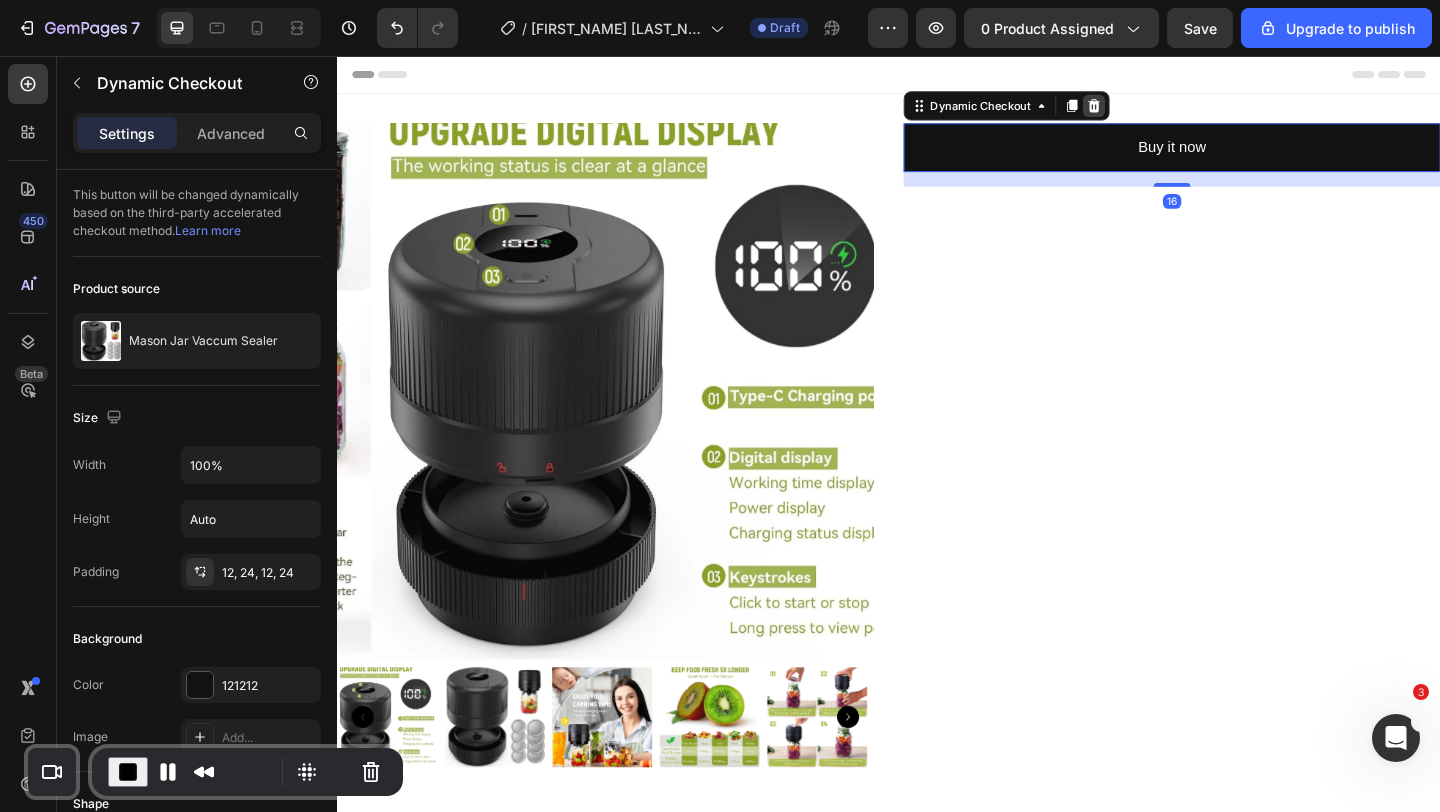 click at bounding box center [1160, 110] 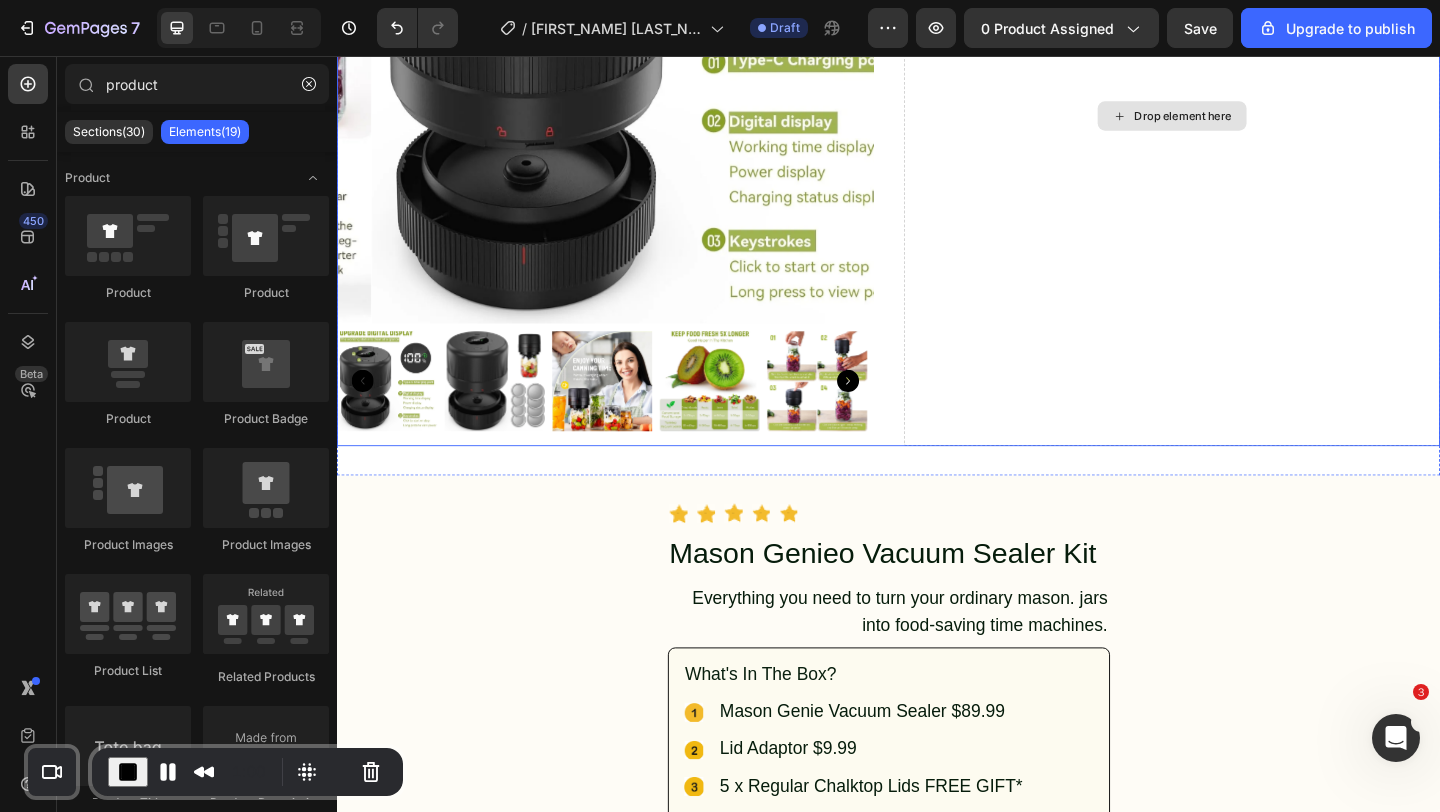 scroll, scrollTop: 411, scrollLeft: 0, axis: vertical 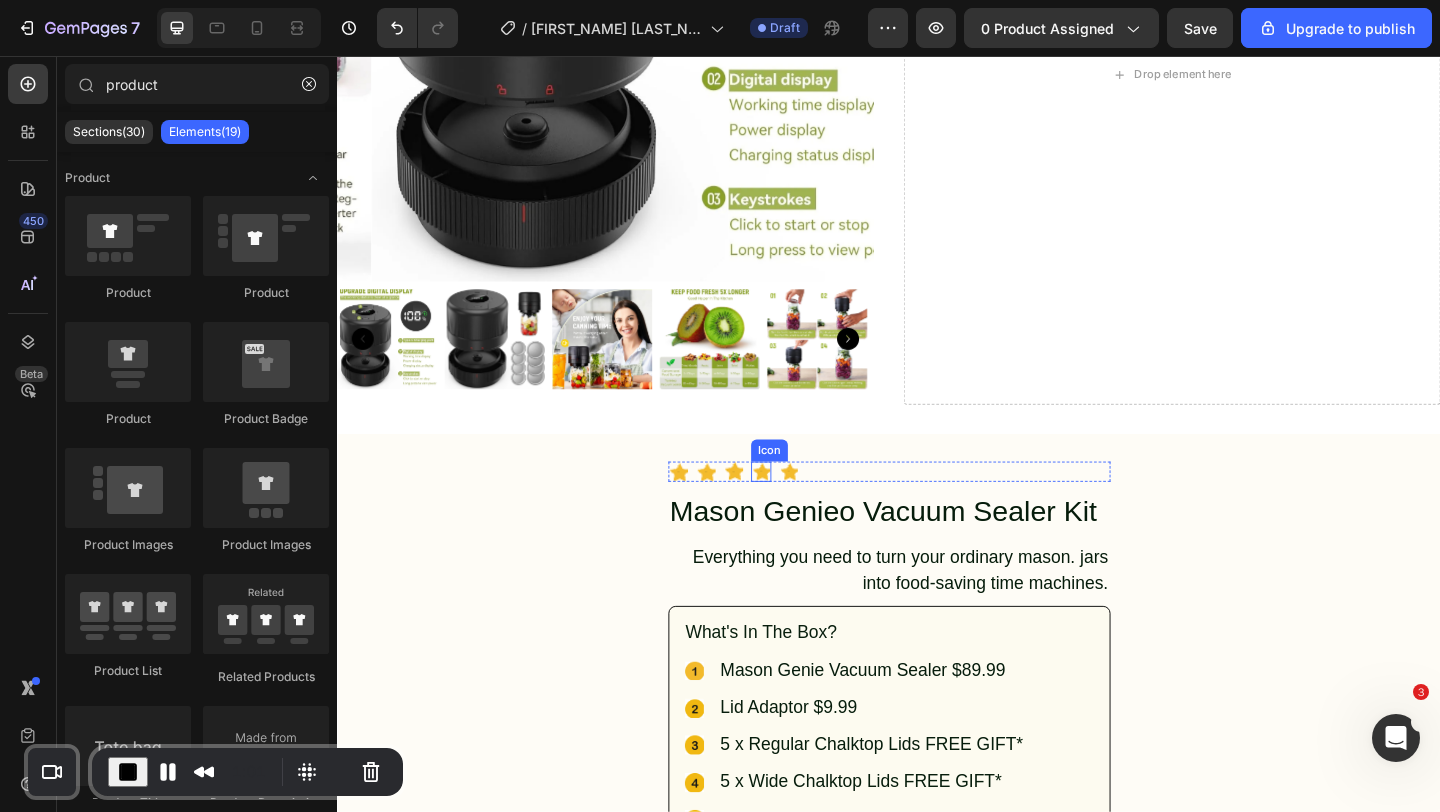 click 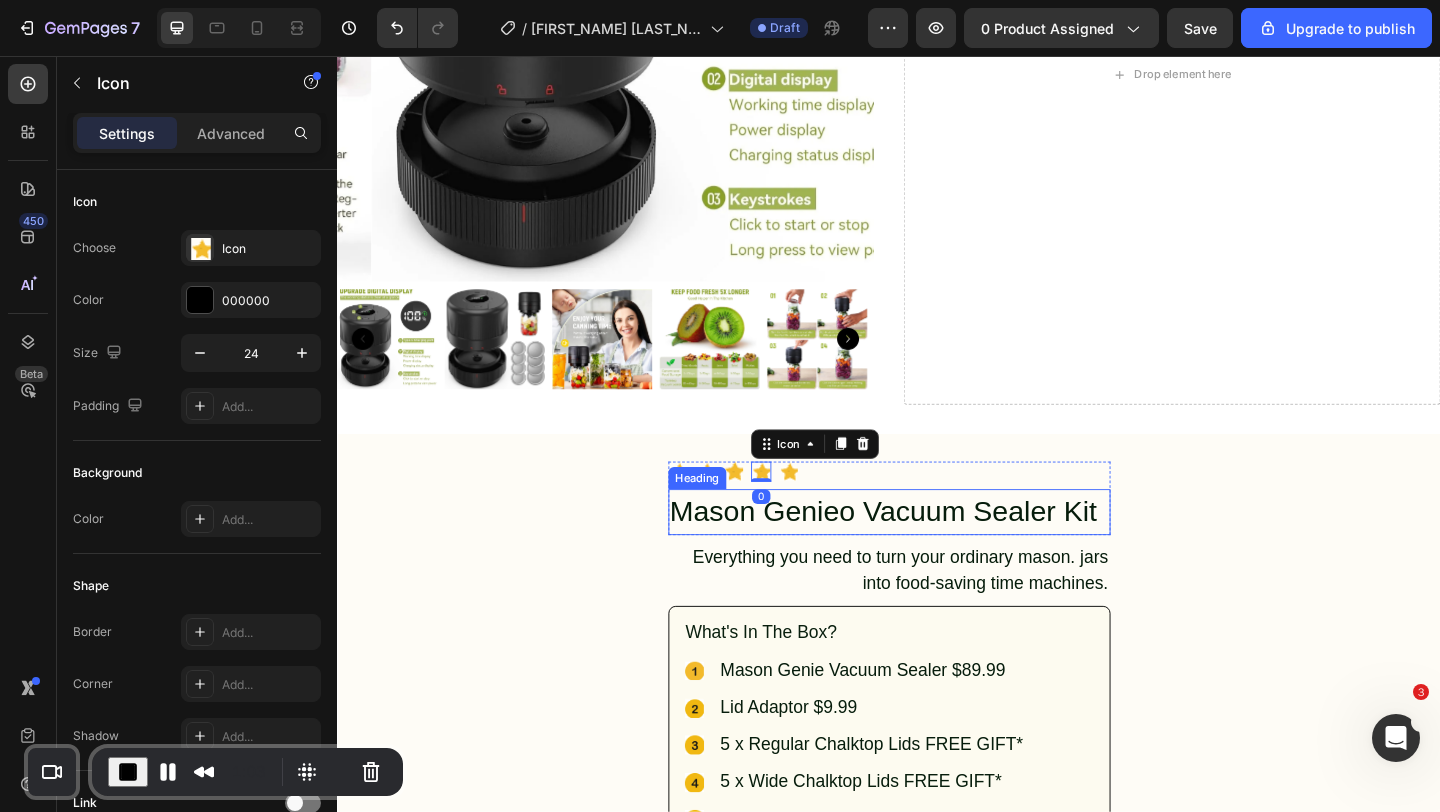 click on "Mason Genieo Vacuum Sealer Kit" at bounding box center (937, 552) 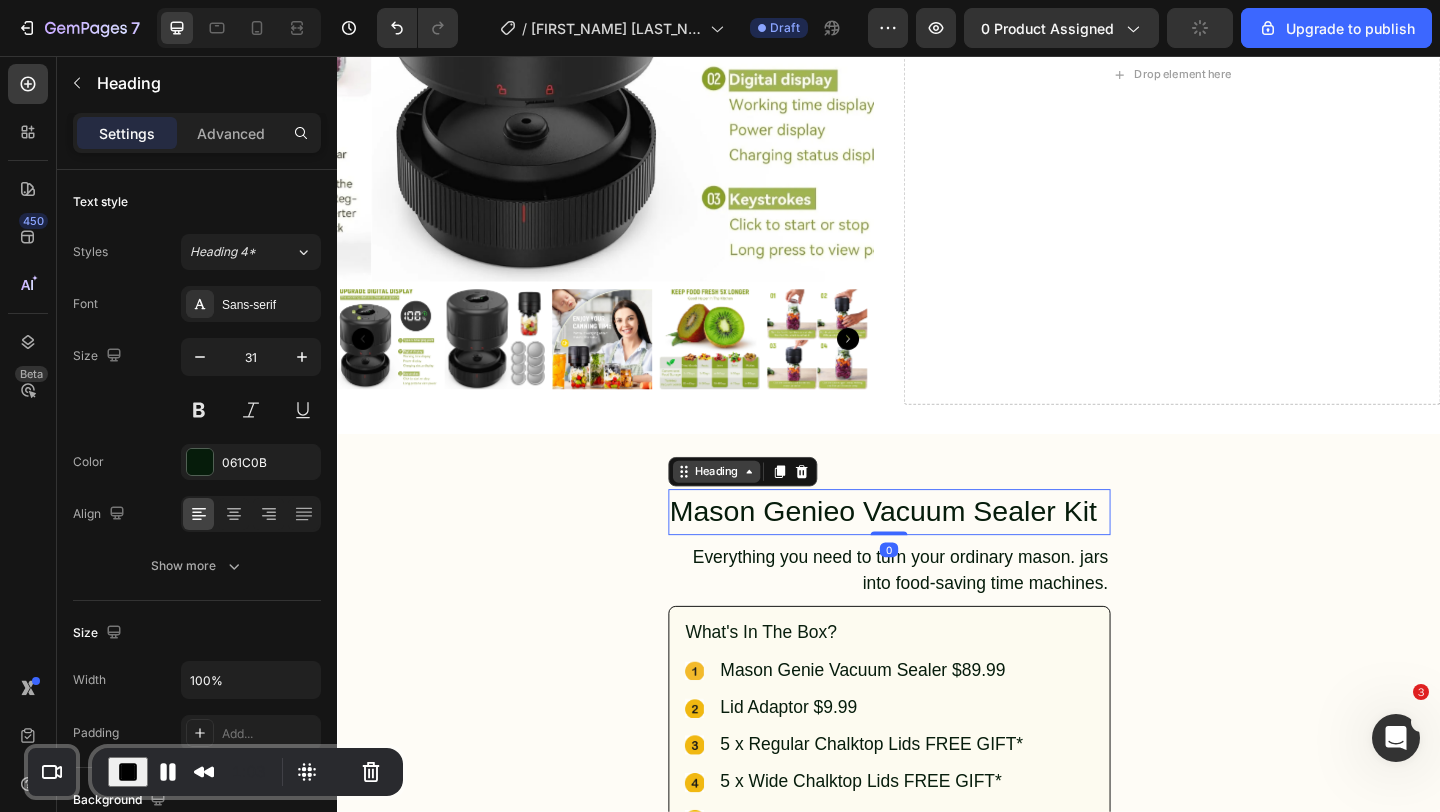 click on "Heading" at bounding box center [749, 508] 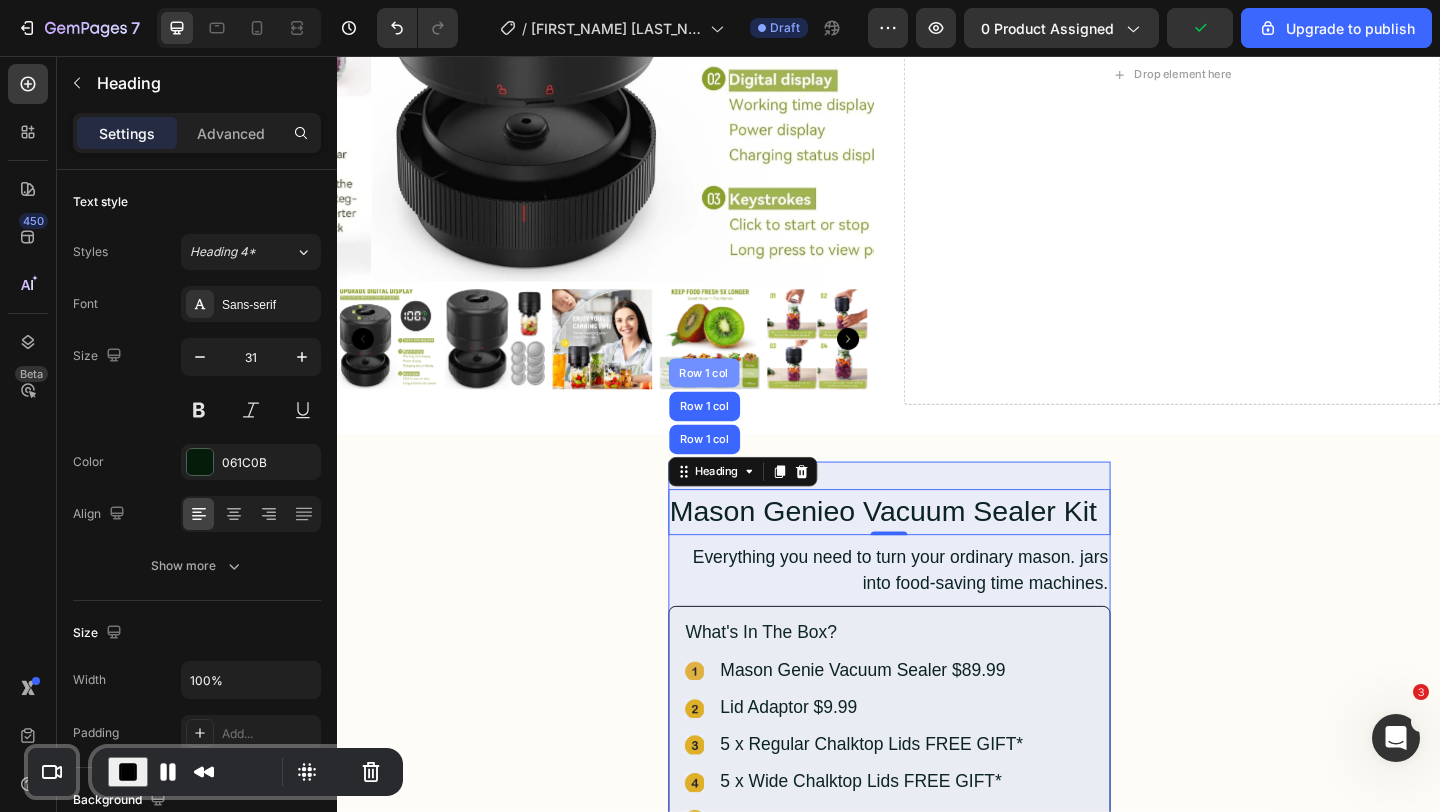 click on "Row 1 col" at bounding box center (736, 401) 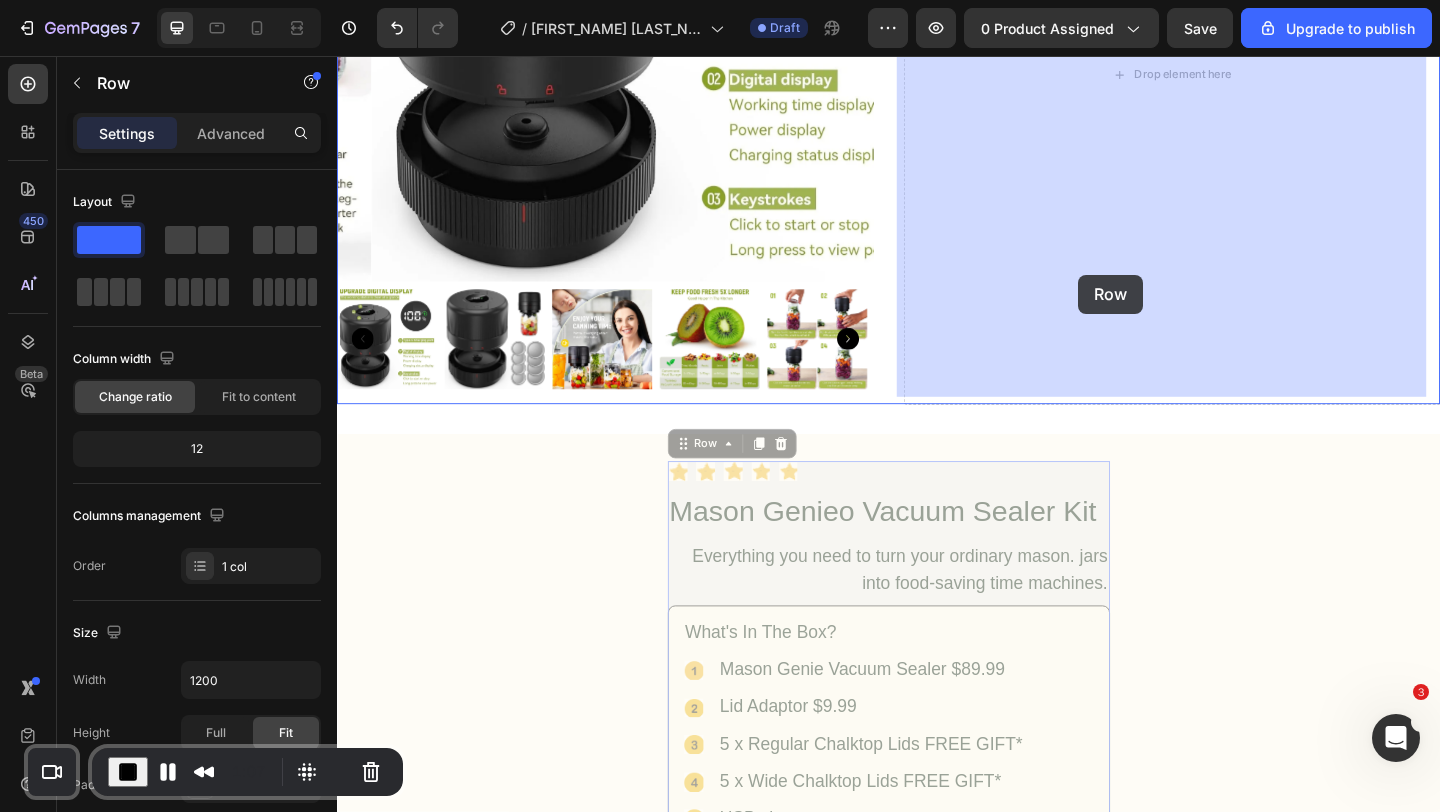 drag, startPoint x: 737, startPoint y: 472, endPoint x: 1143, endPoint y: 294, distance: 443.30576 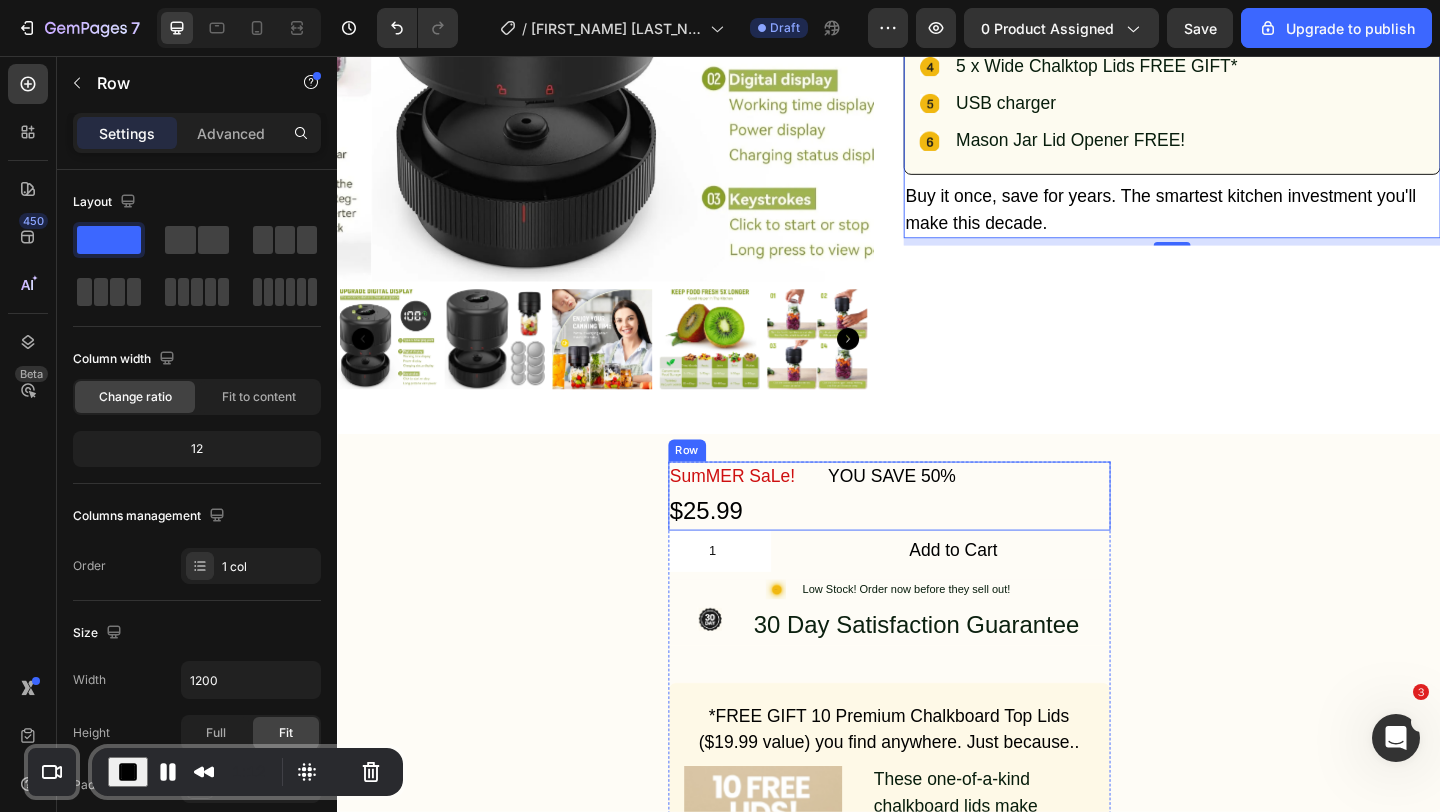click on "SumMER SaLe! Text Block $25.99 Product Price Product Price Row YOU SAVE 50% Text Block Row" at bounding box center (937, 535) 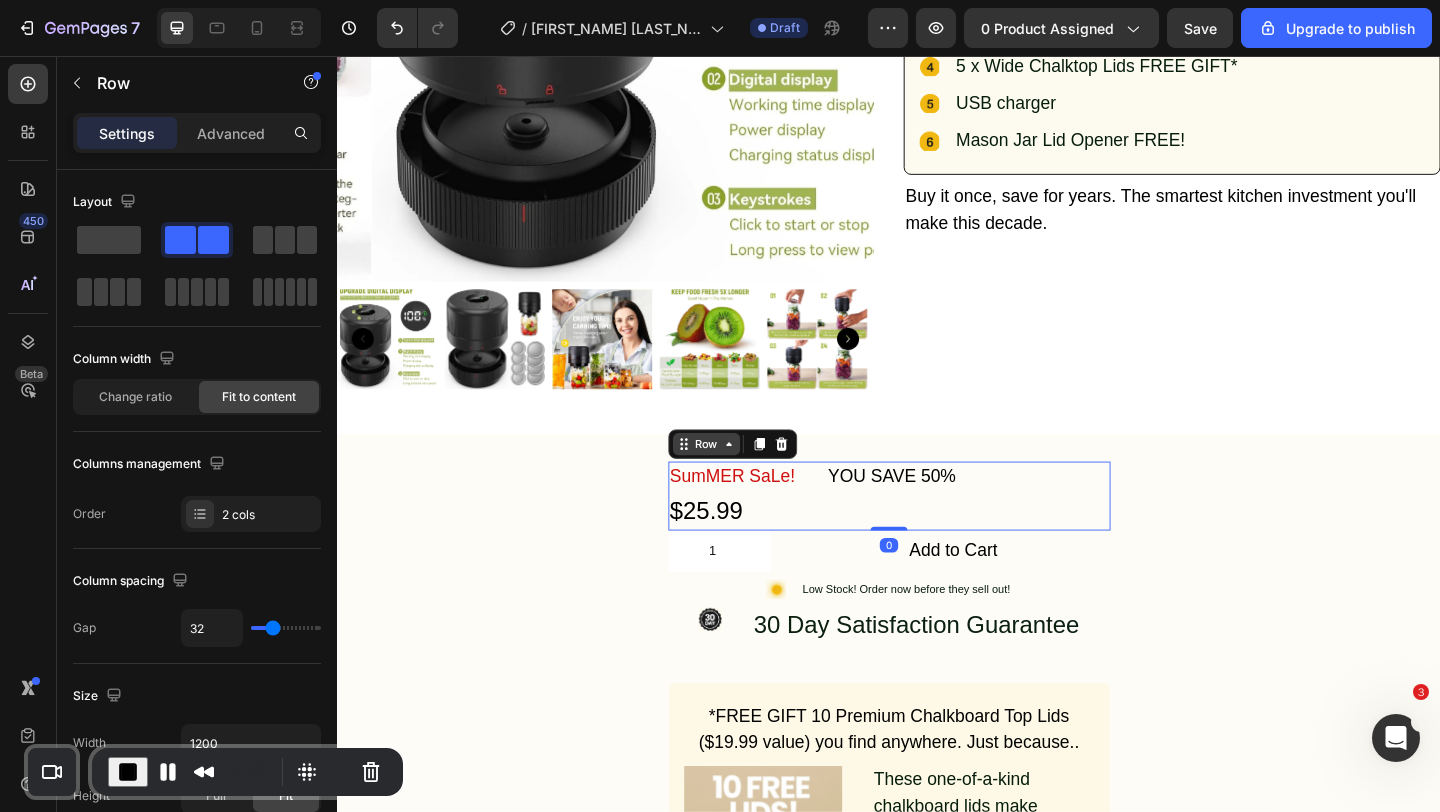 click on "Row" at bounding box center (738, 478) 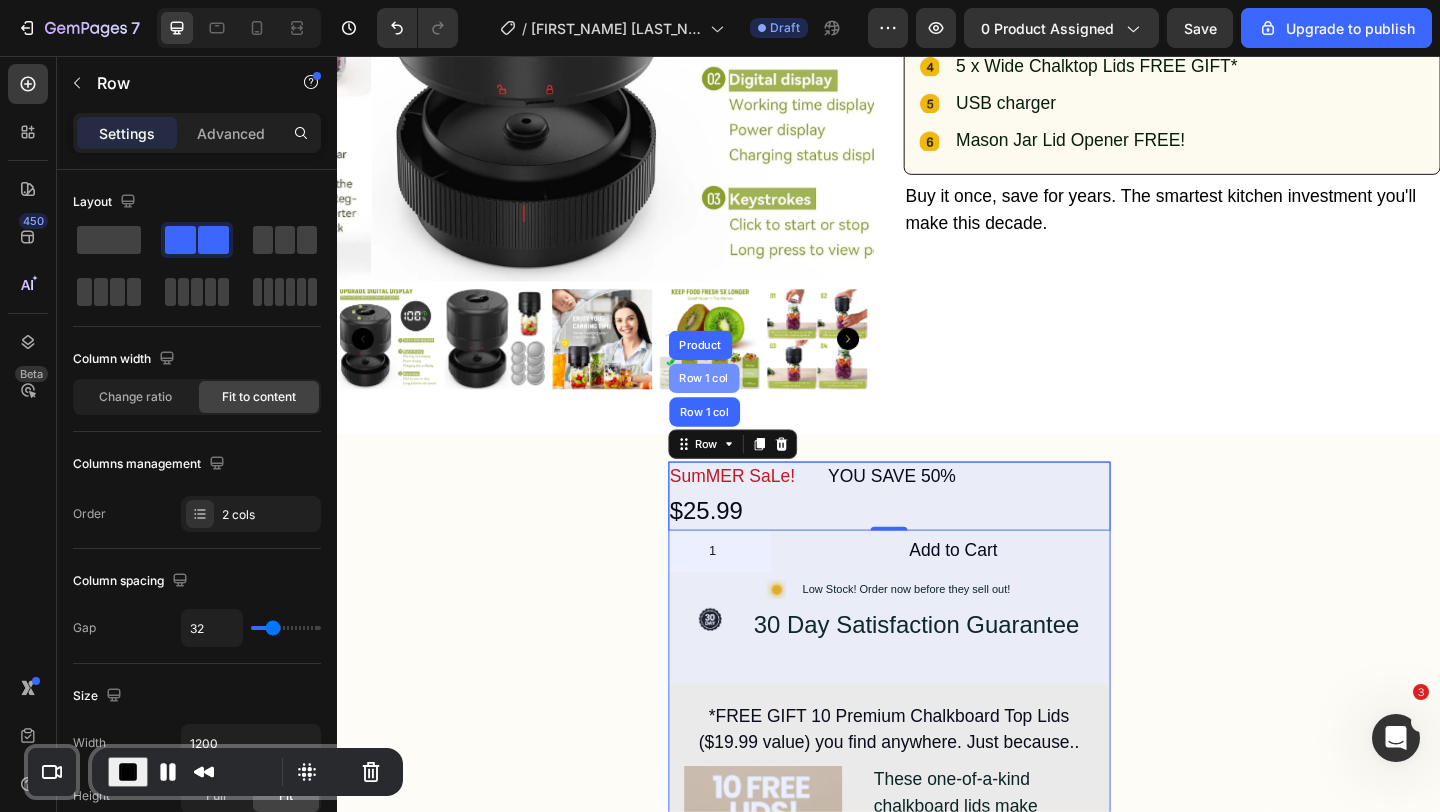click on "Row 1 col" at bounding box center (736, 407) 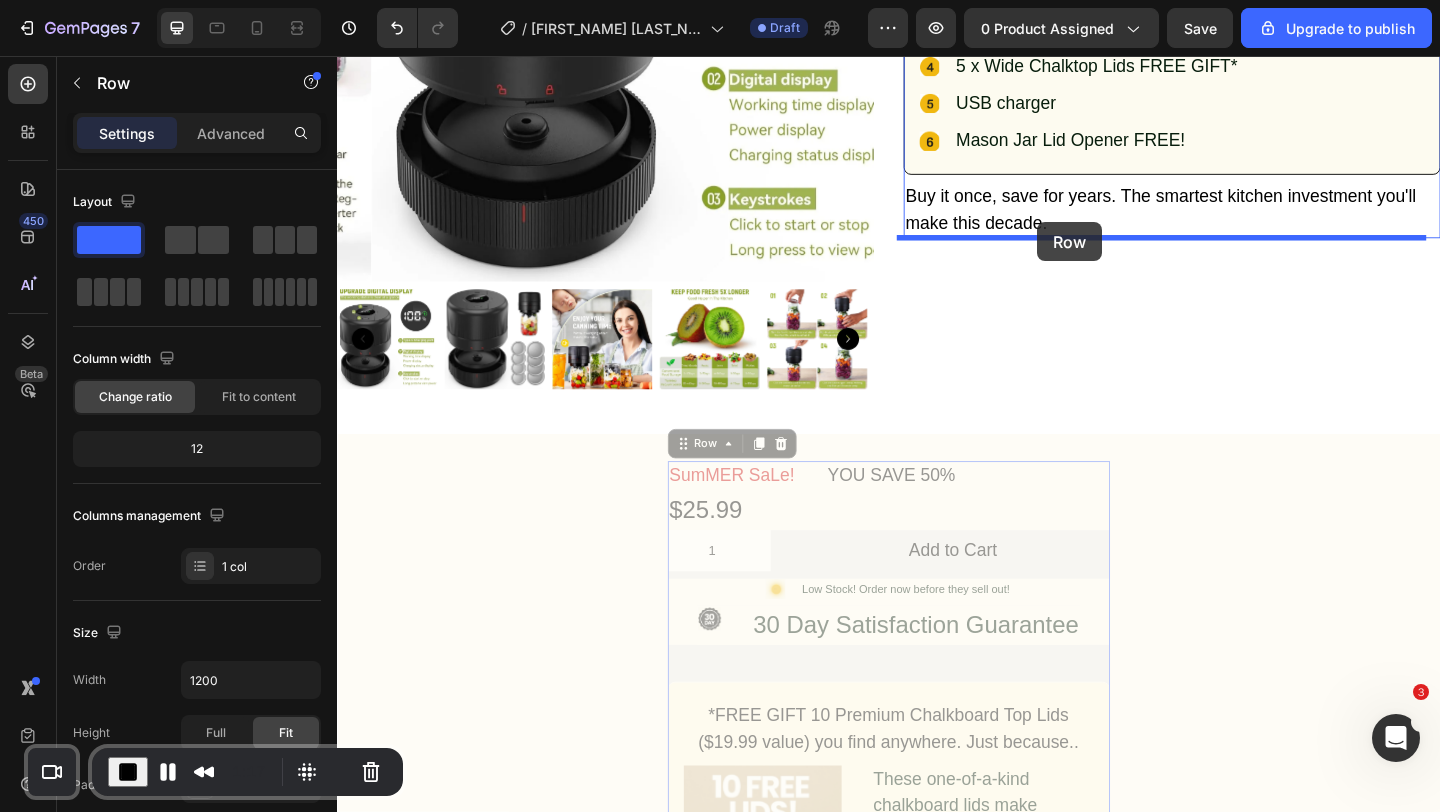 drag, startPoint x: 736, startPoint y: 470, endPoint x: 1099, endPoint y: 237, distance: 431.34442 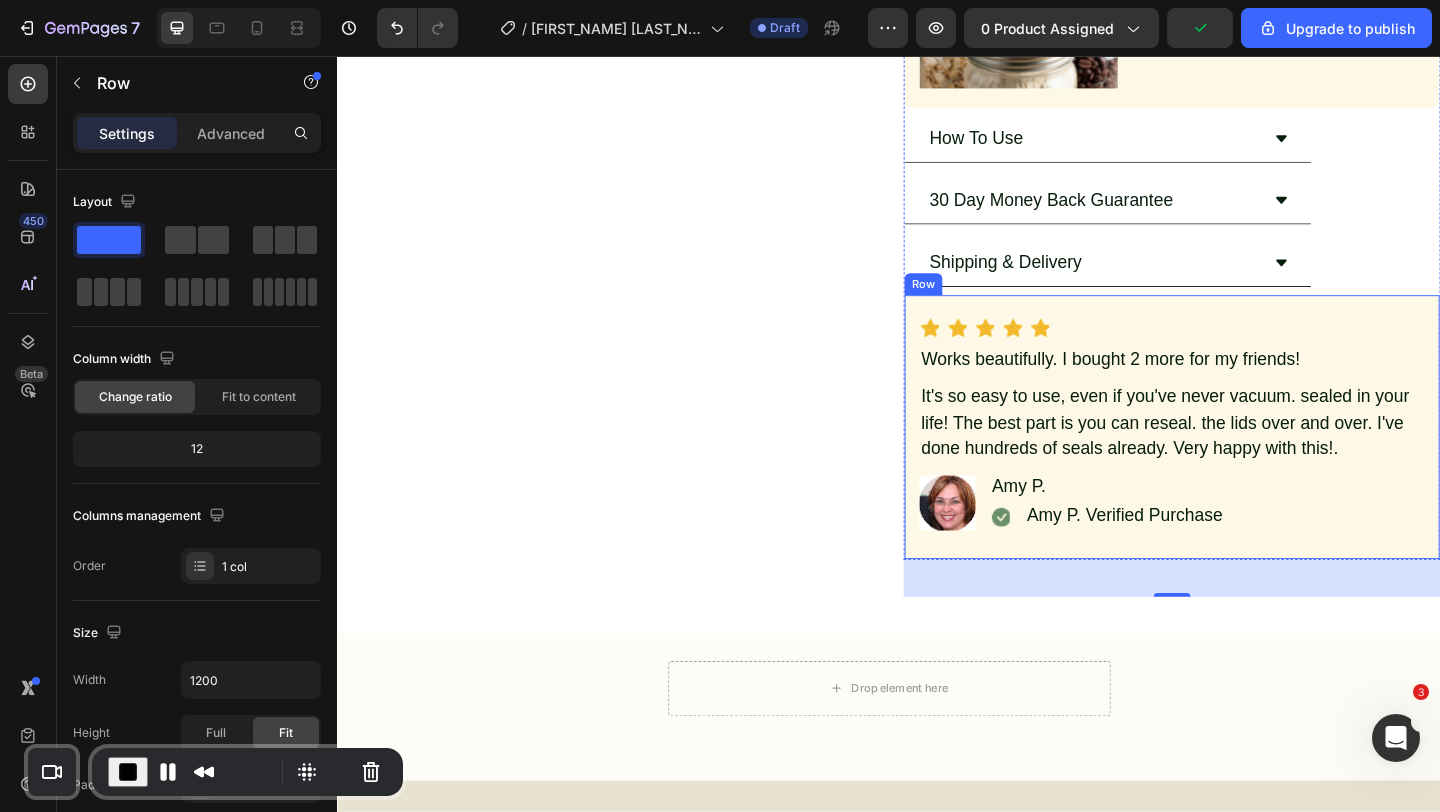 scroll, scrollTop: 1134, scrollLeft: 0, axis: vertical 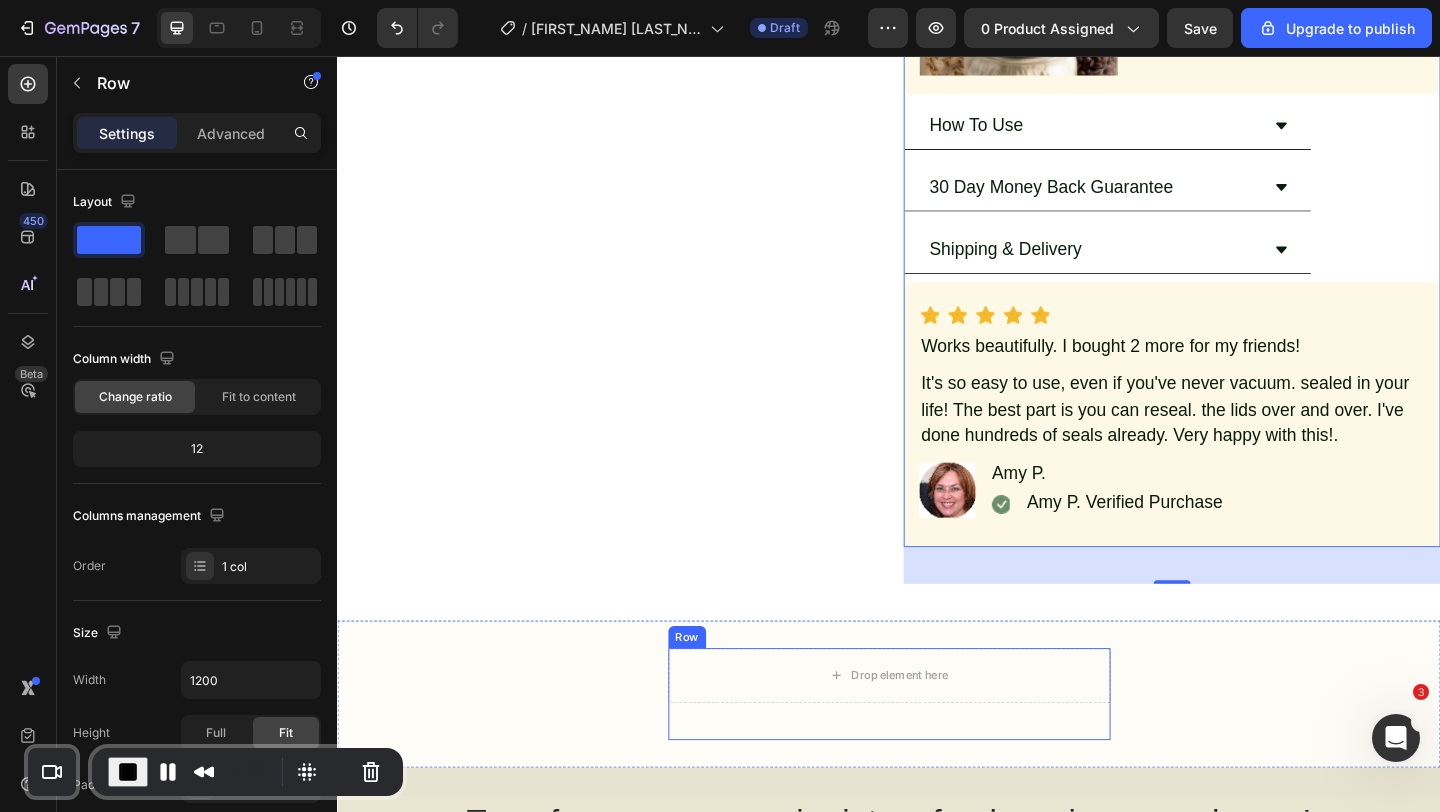 click on "Drop element here Product" at bounding box center [937, 750] 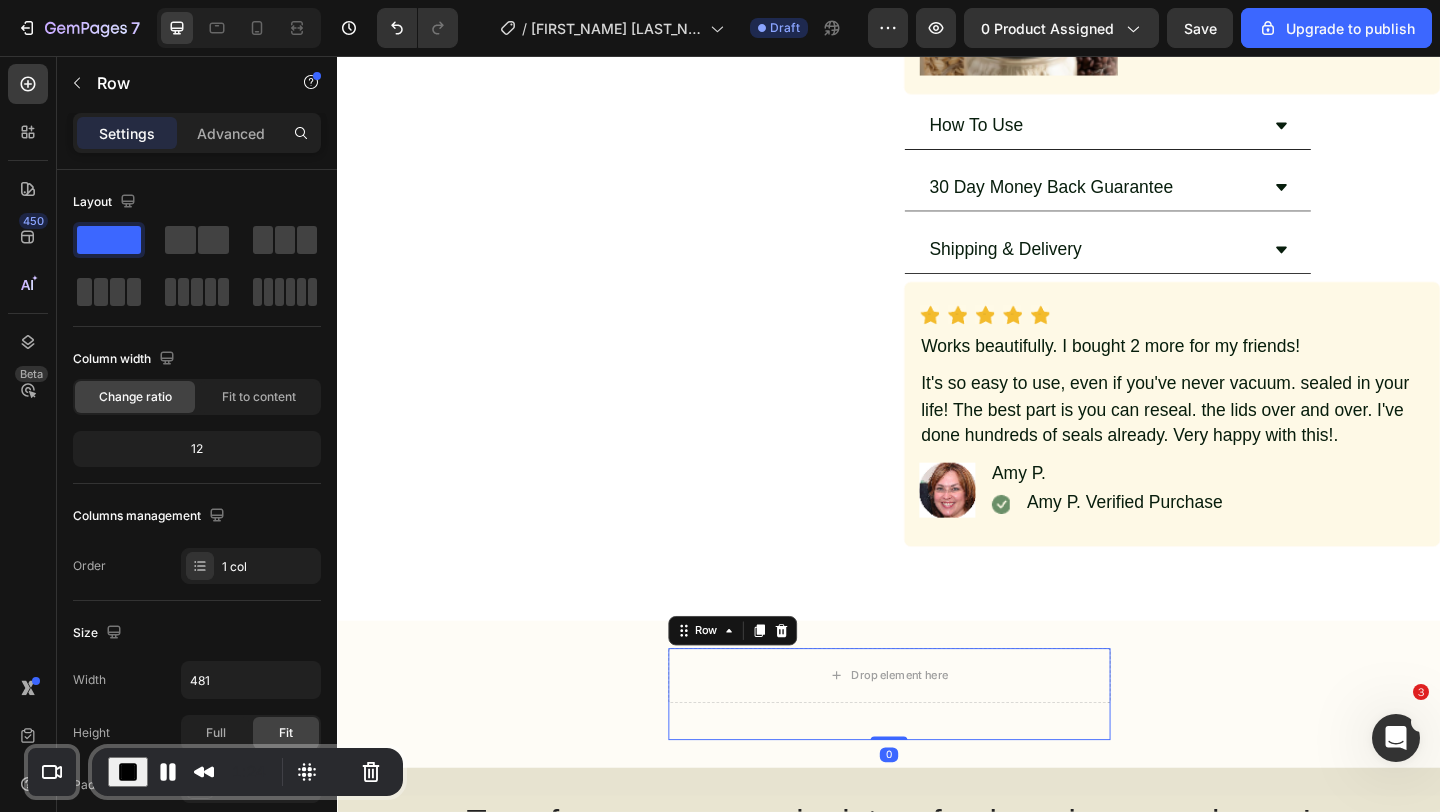 click 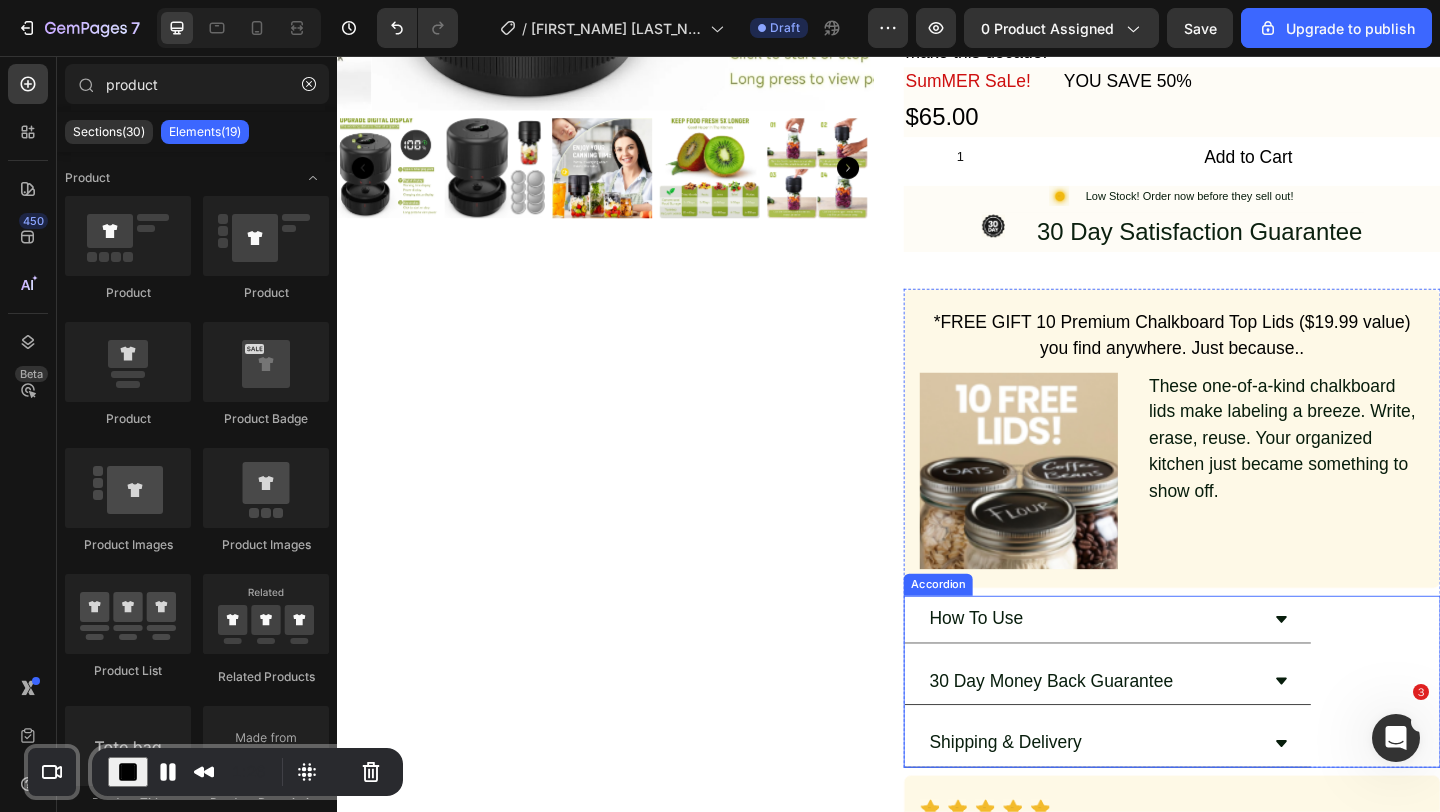 scroll, scrollTop: 403, scrollLeft: 0, axis: vertical 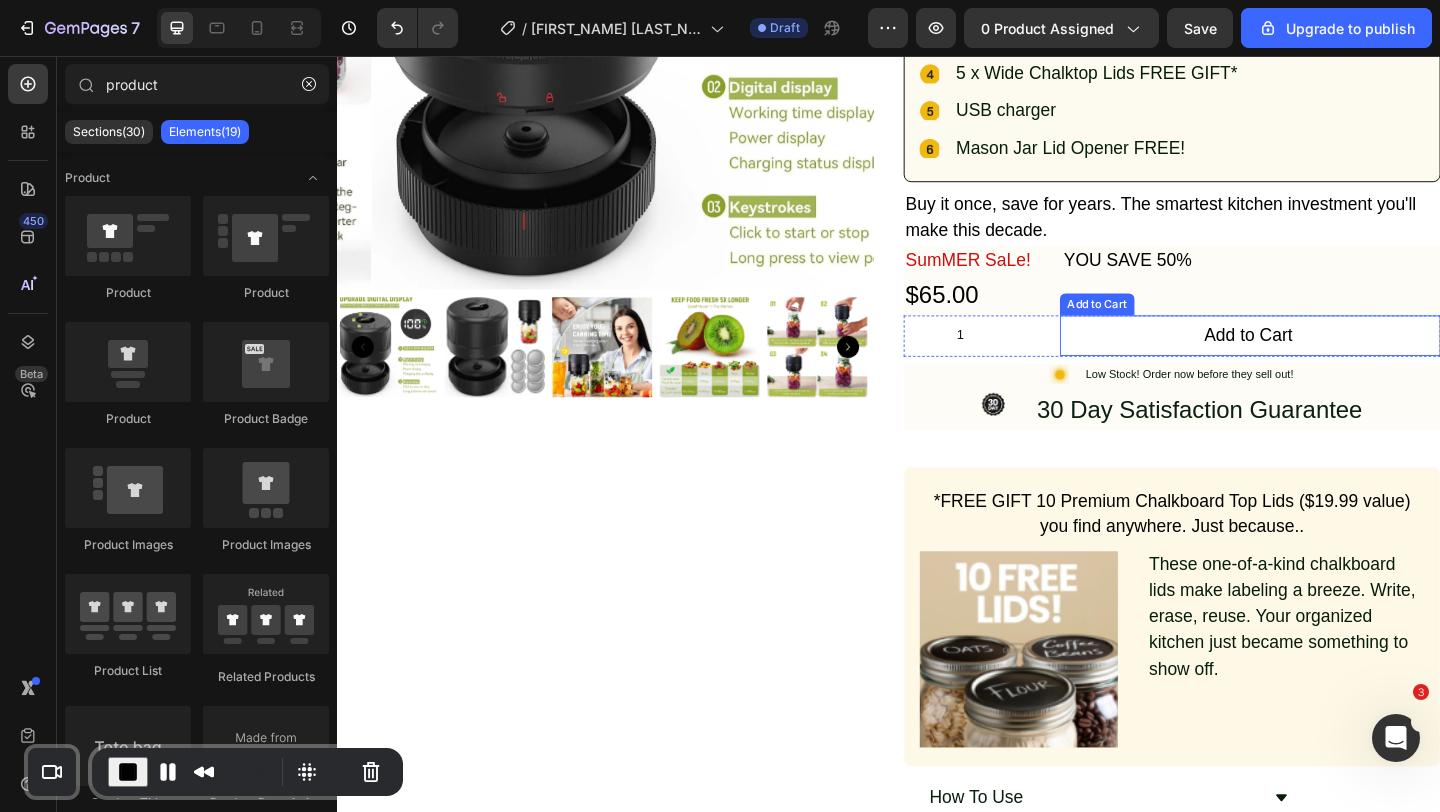 drag, startPoint x: 1258, startPoint y: 363, endPoint x: 1202, endPoint y: 369, distance: 56.32051 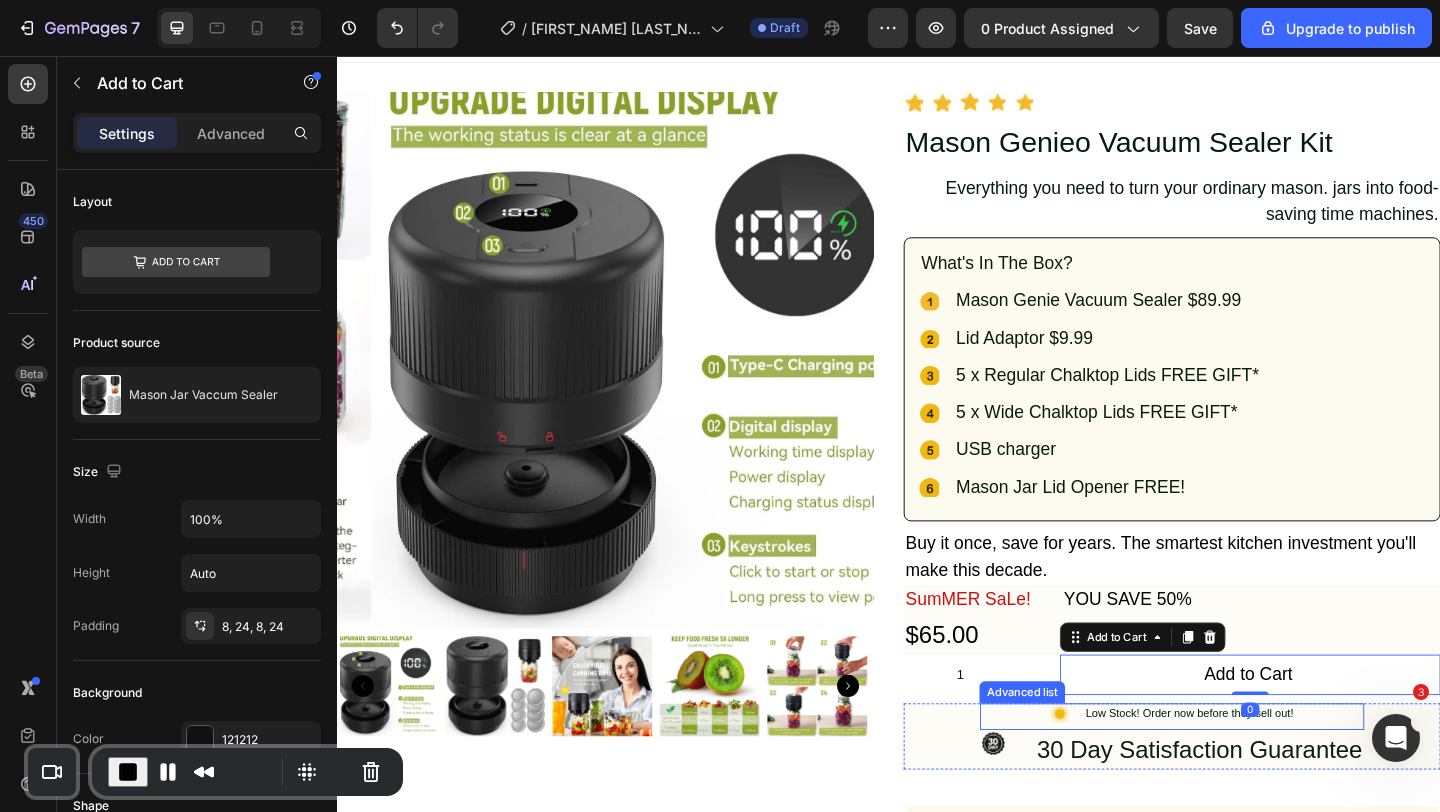 scroll, scrollTop: 0, scrollLeft: 0, axis: both 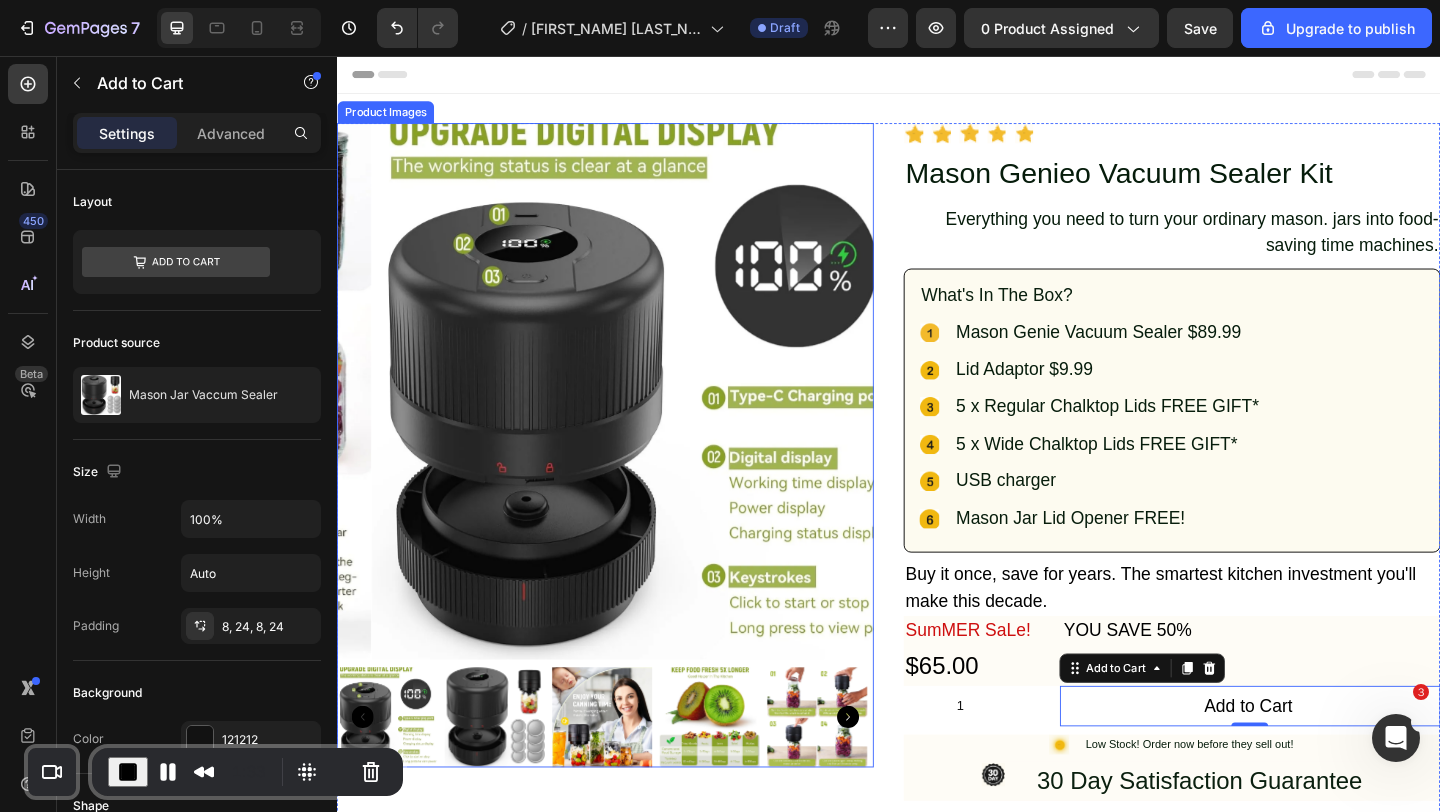 click at bounding box center [667, 421] 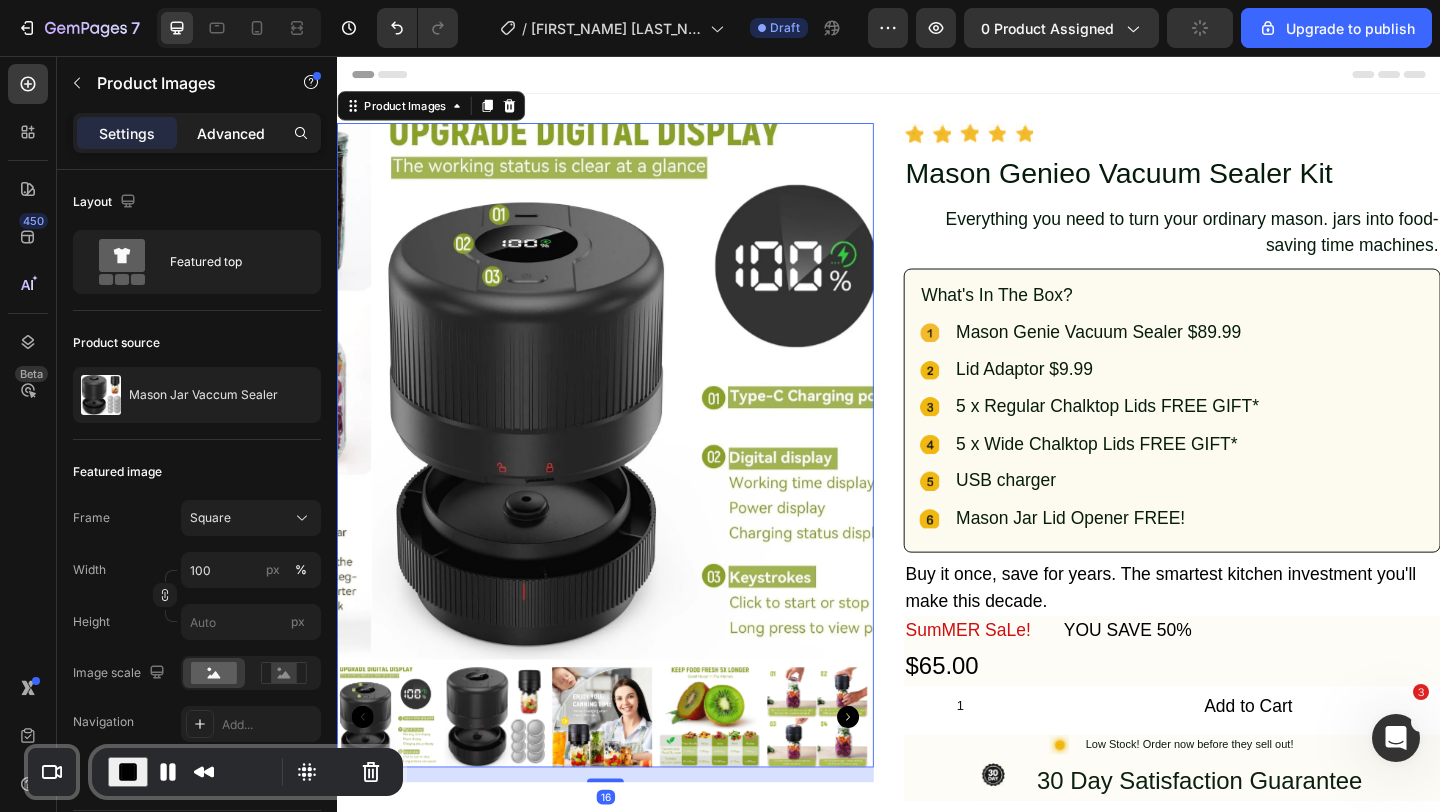 click on "Advanced" at bounding box center [231, 133] 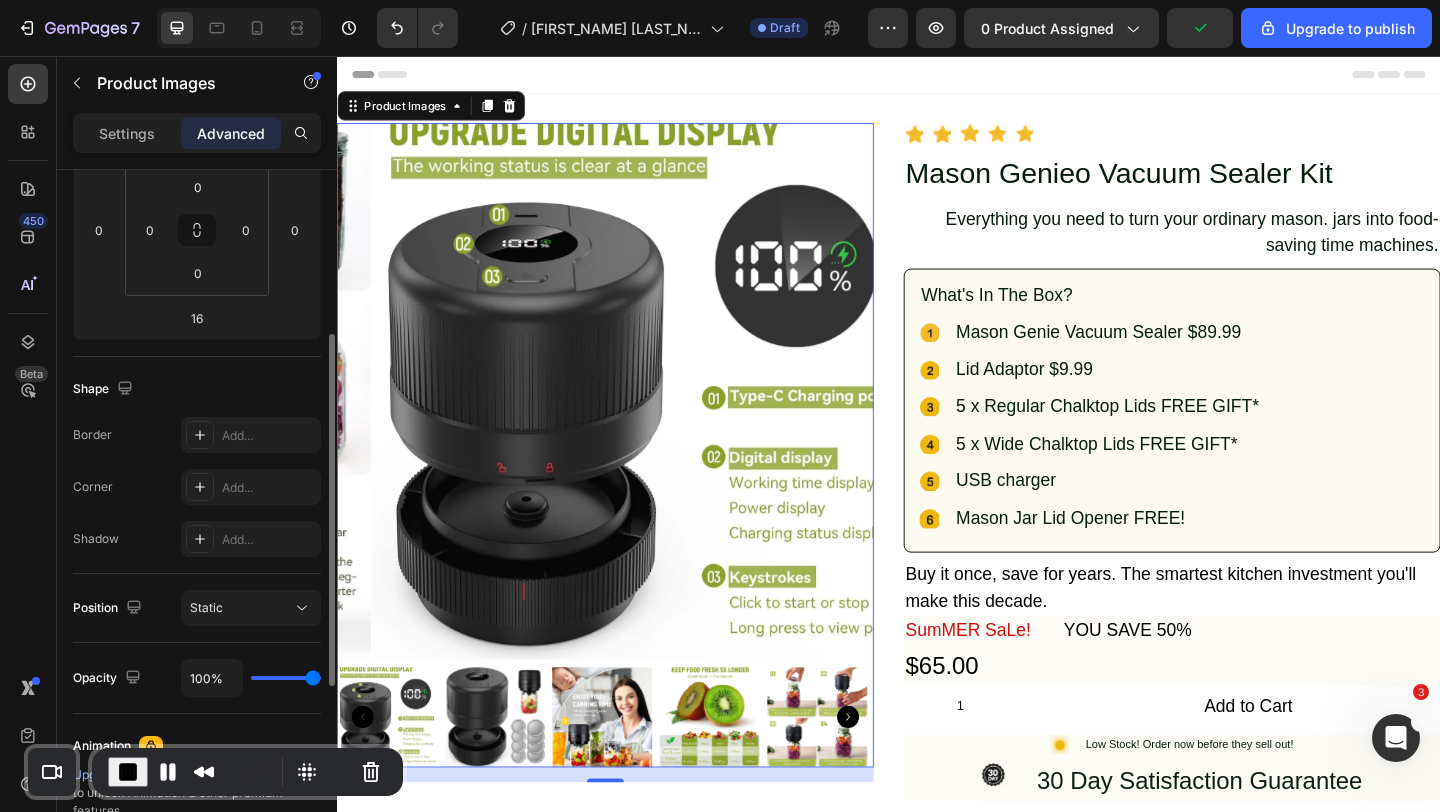 scroll, scrollTop: 331, scrollLeft: 0, axis: vertical 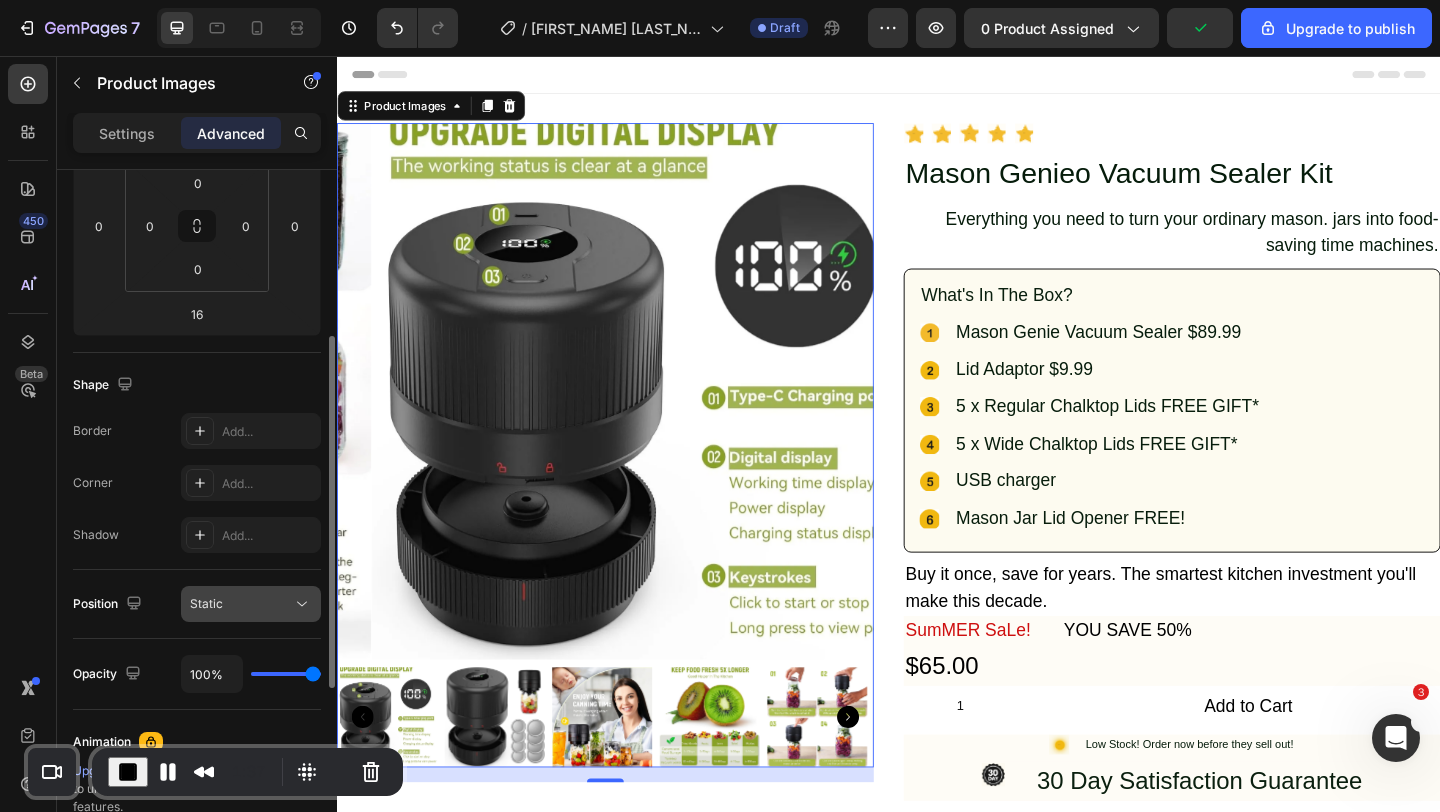 click on "Static" 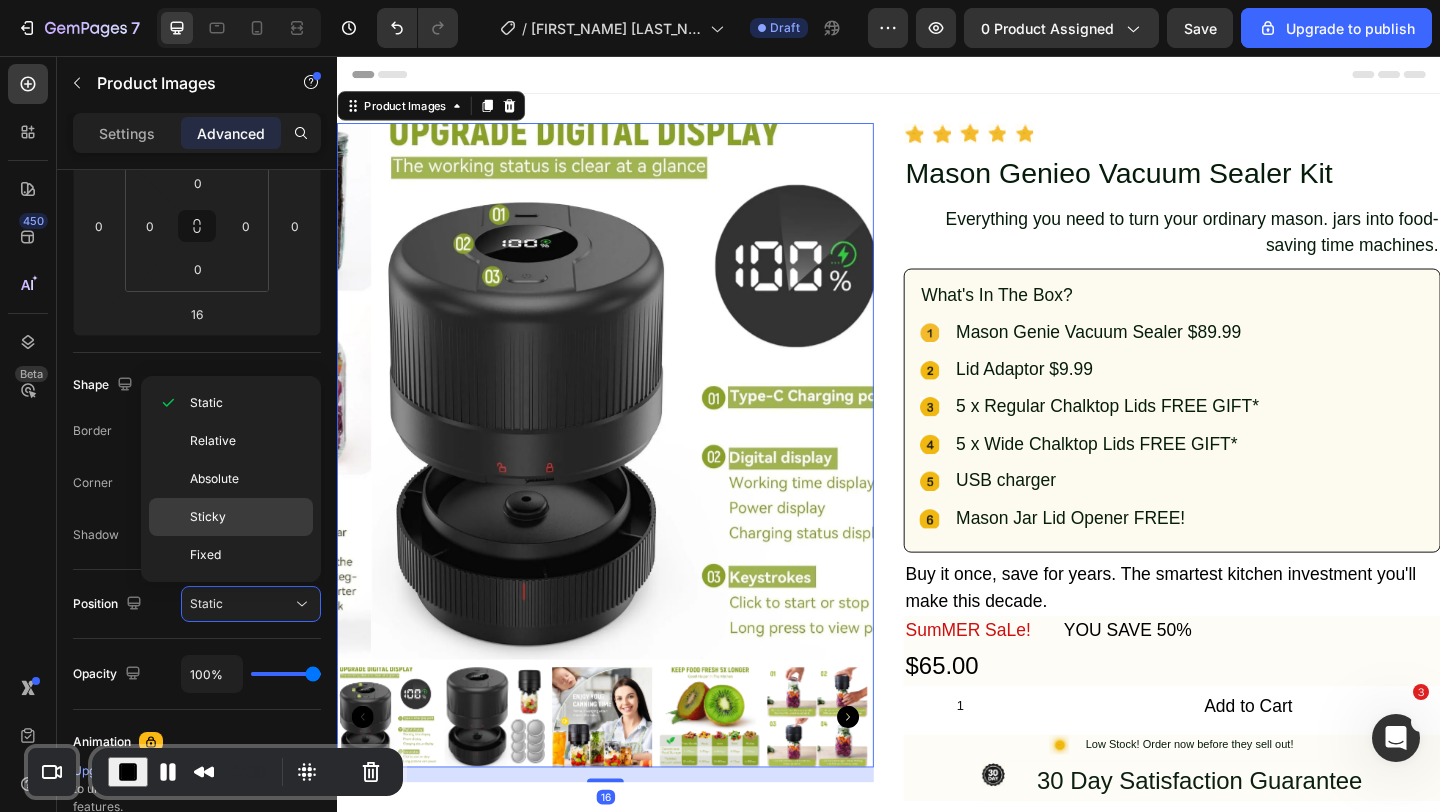 click on "Sticky" 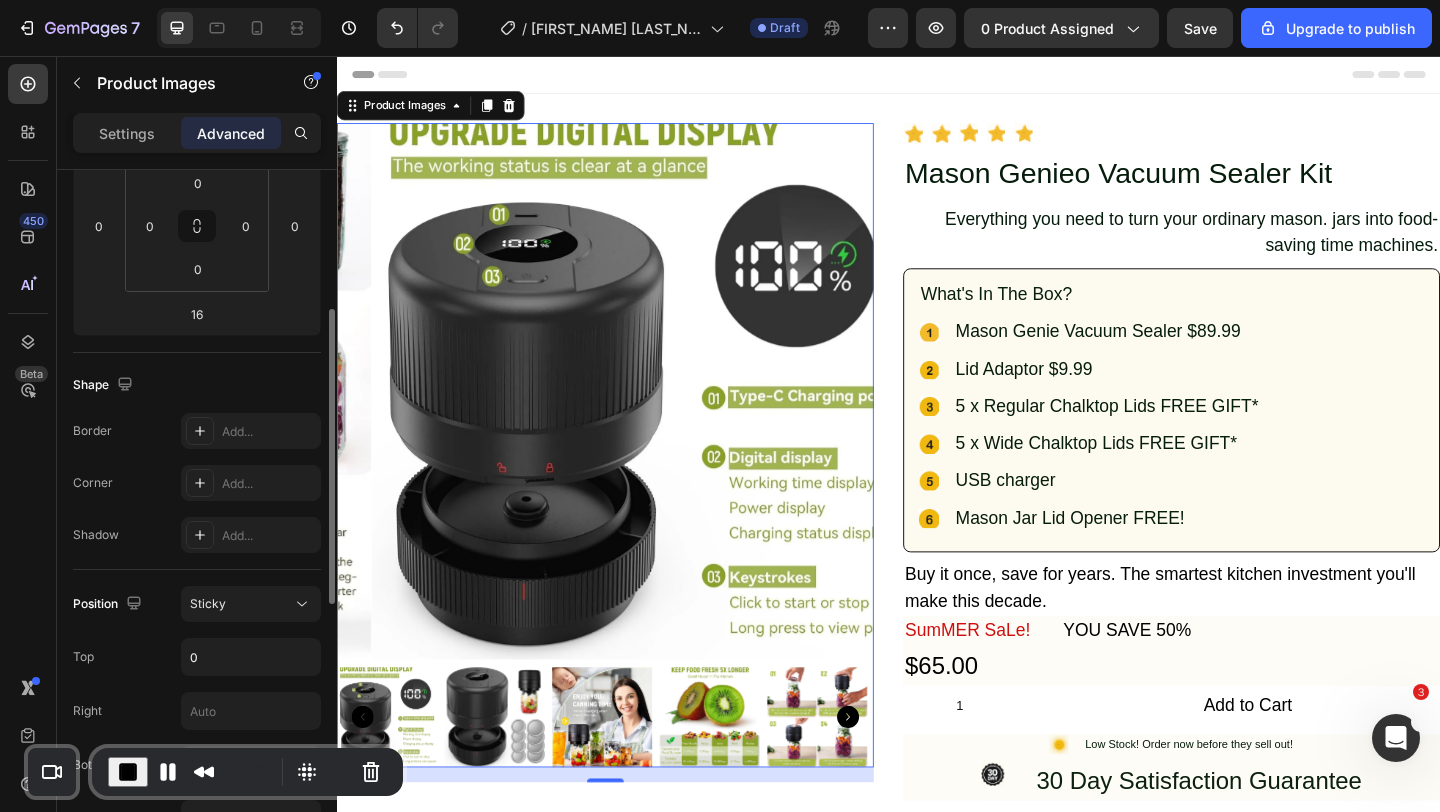scroll, scrollTop: 364, scrollLeft: 0, axis: vertical 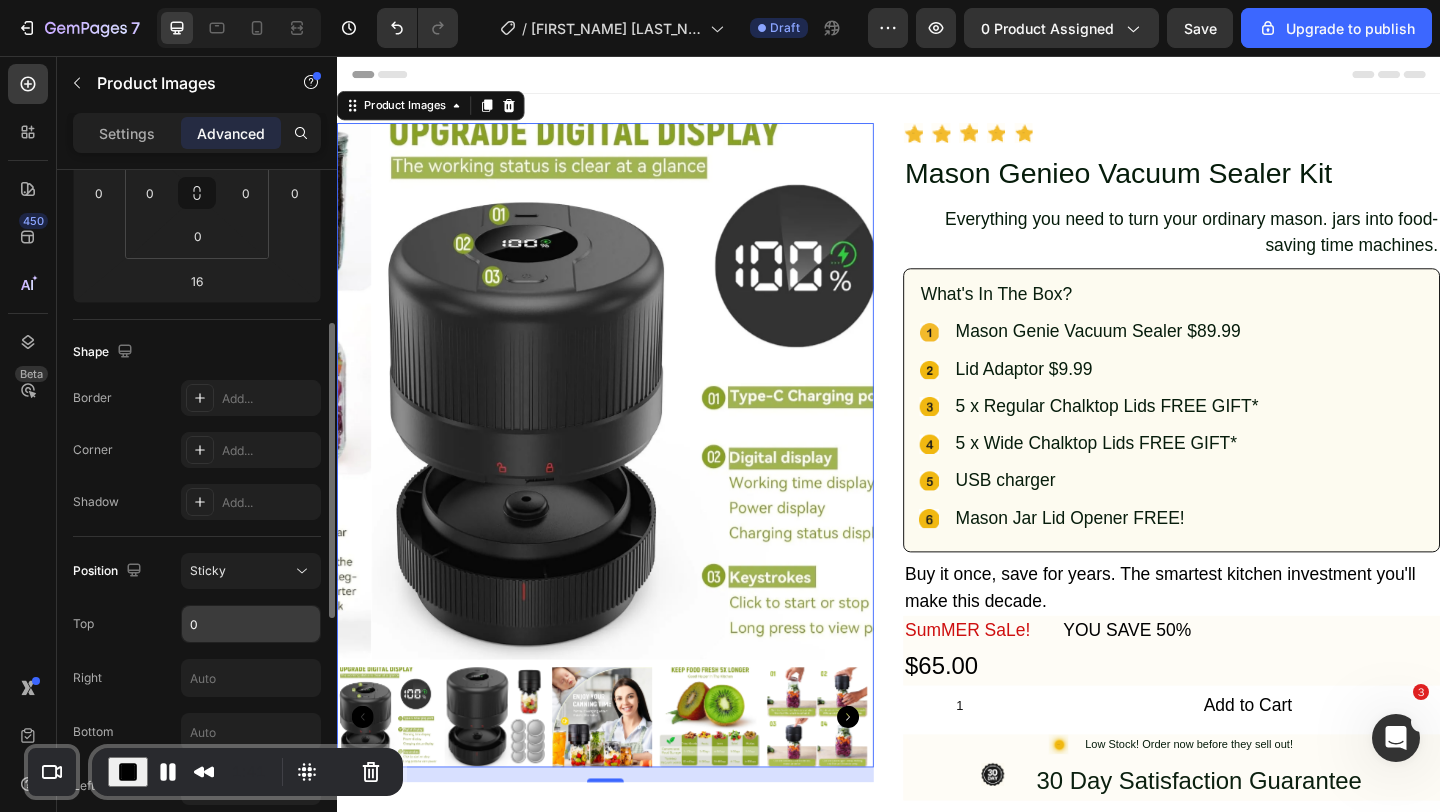 click on "0" at bounding box center [251, 624] 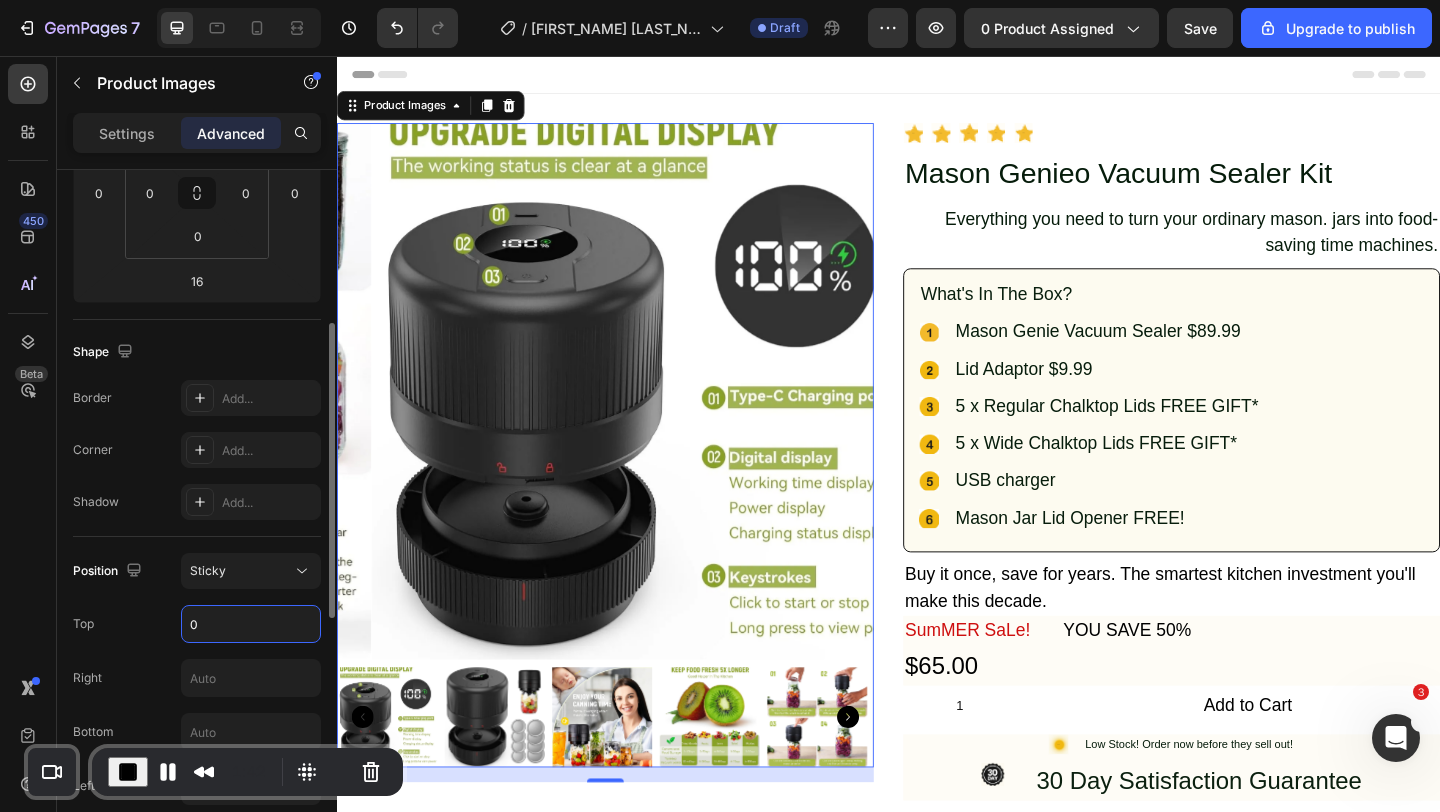 scroll, scrollTop: 526, scrollLeft: 0, axis: vertical 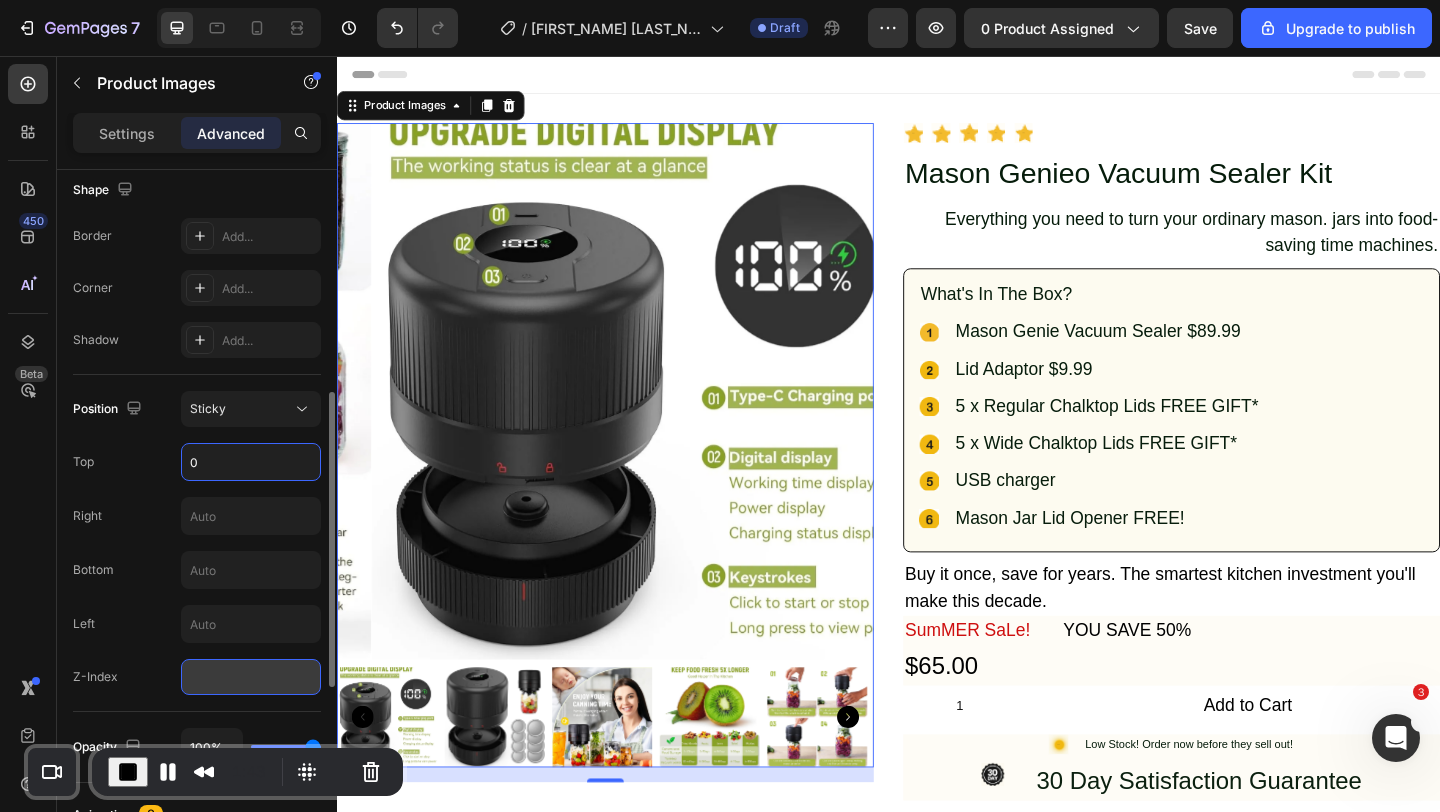 click at bounding box center (251, 677) 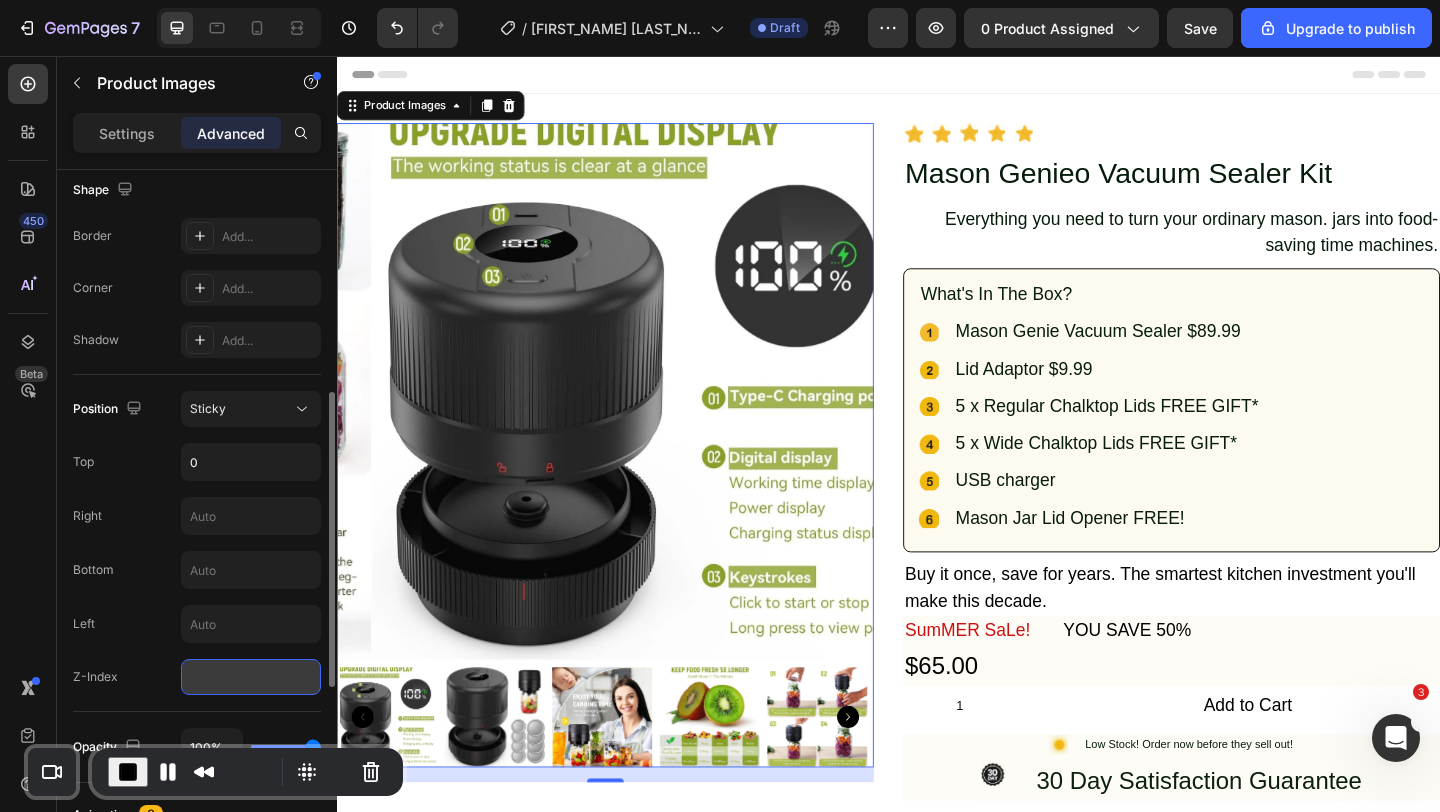 type on "1" 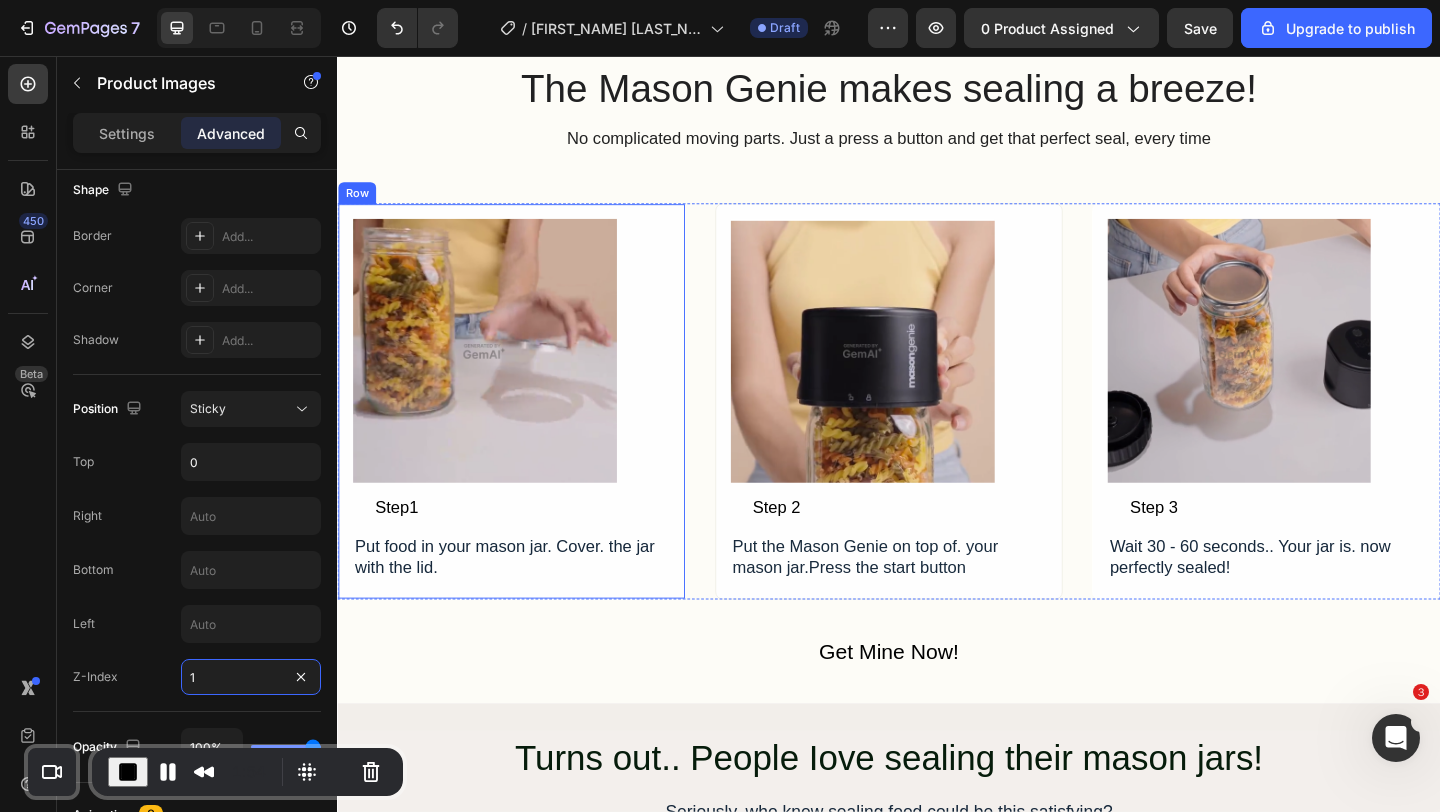 scroll, scrollTop: 2752, scrollLeft: 0, axis: vertical 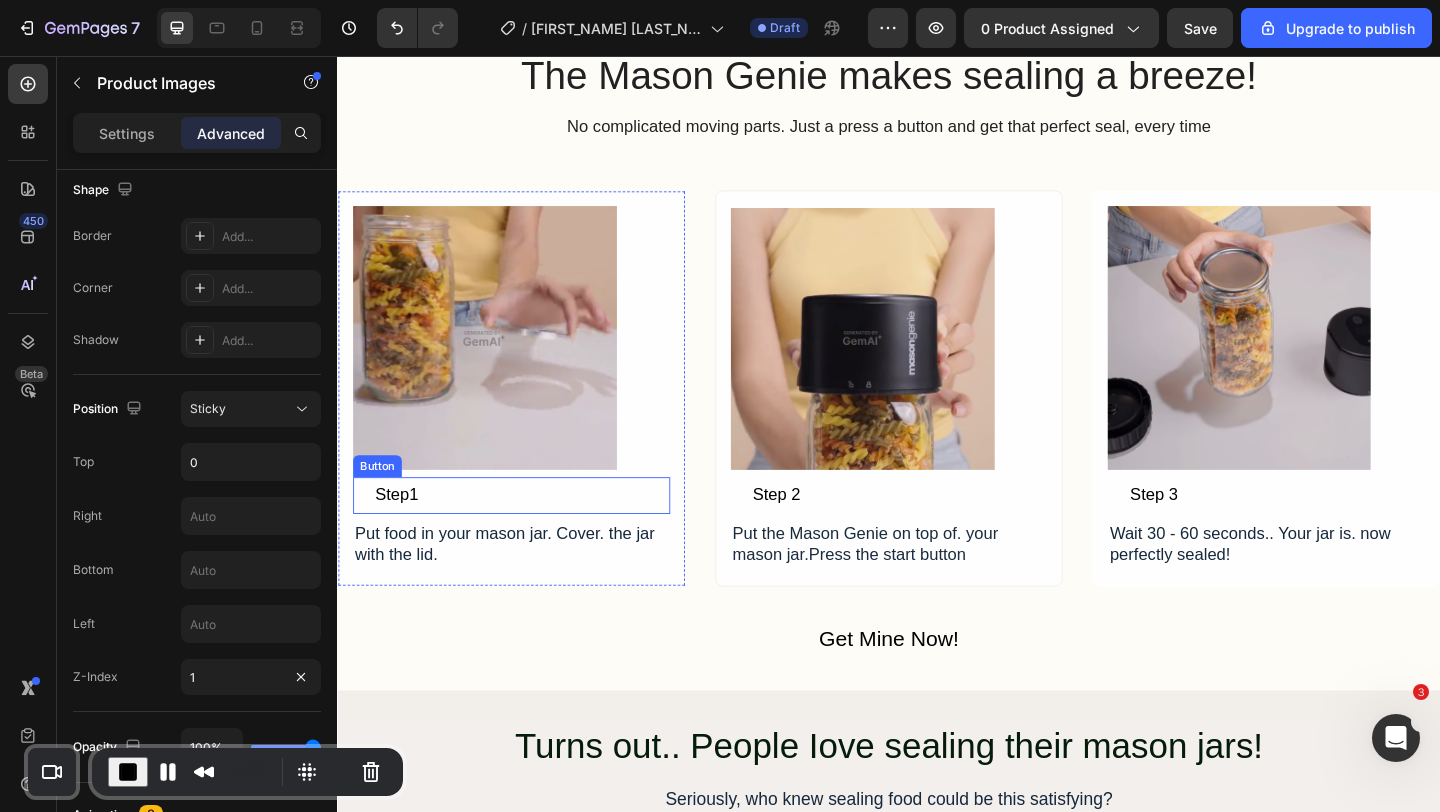 click on "Step1 Button" at bounding box center [526, 533] 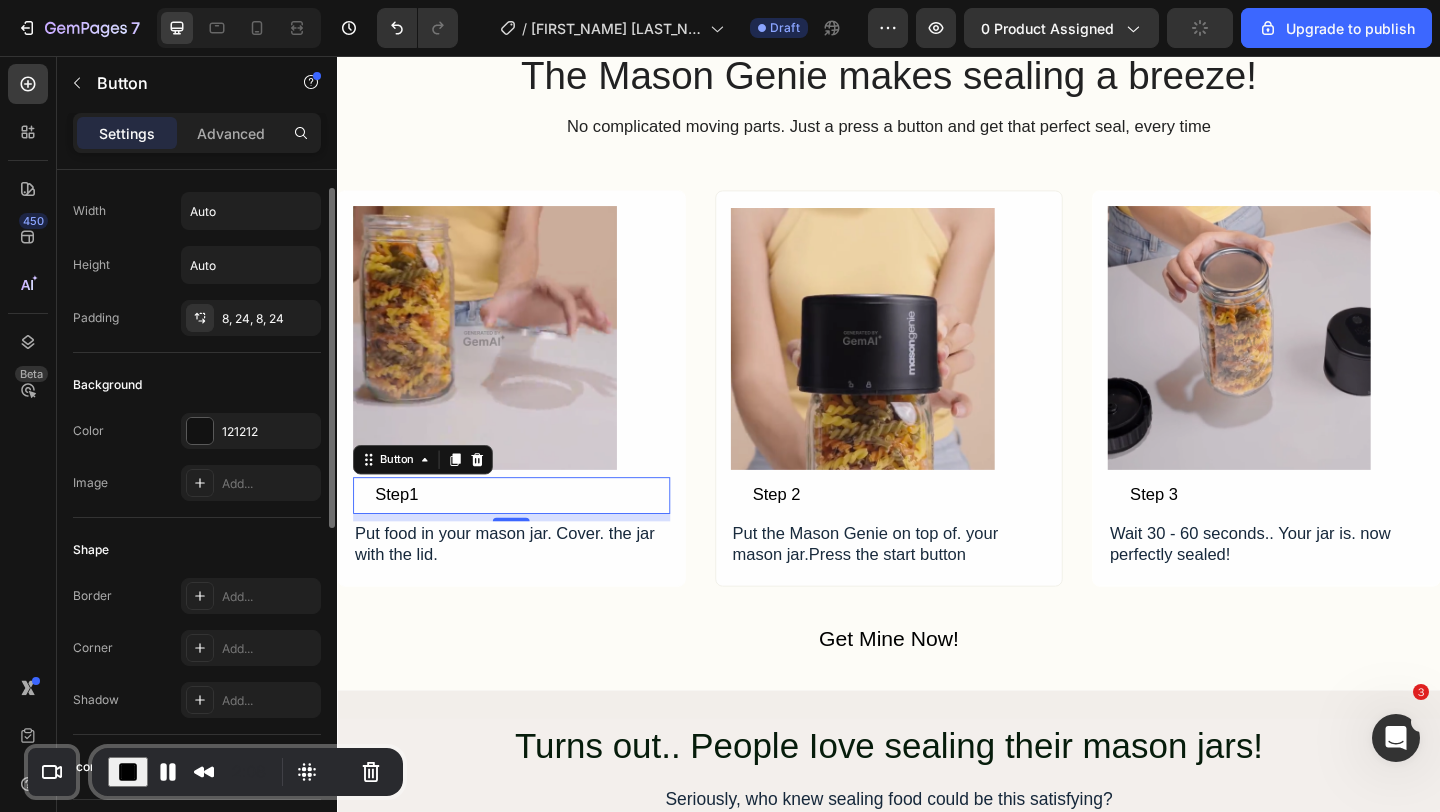 scroll, scrollTop: 0, scrollLeft: 0, axis: both 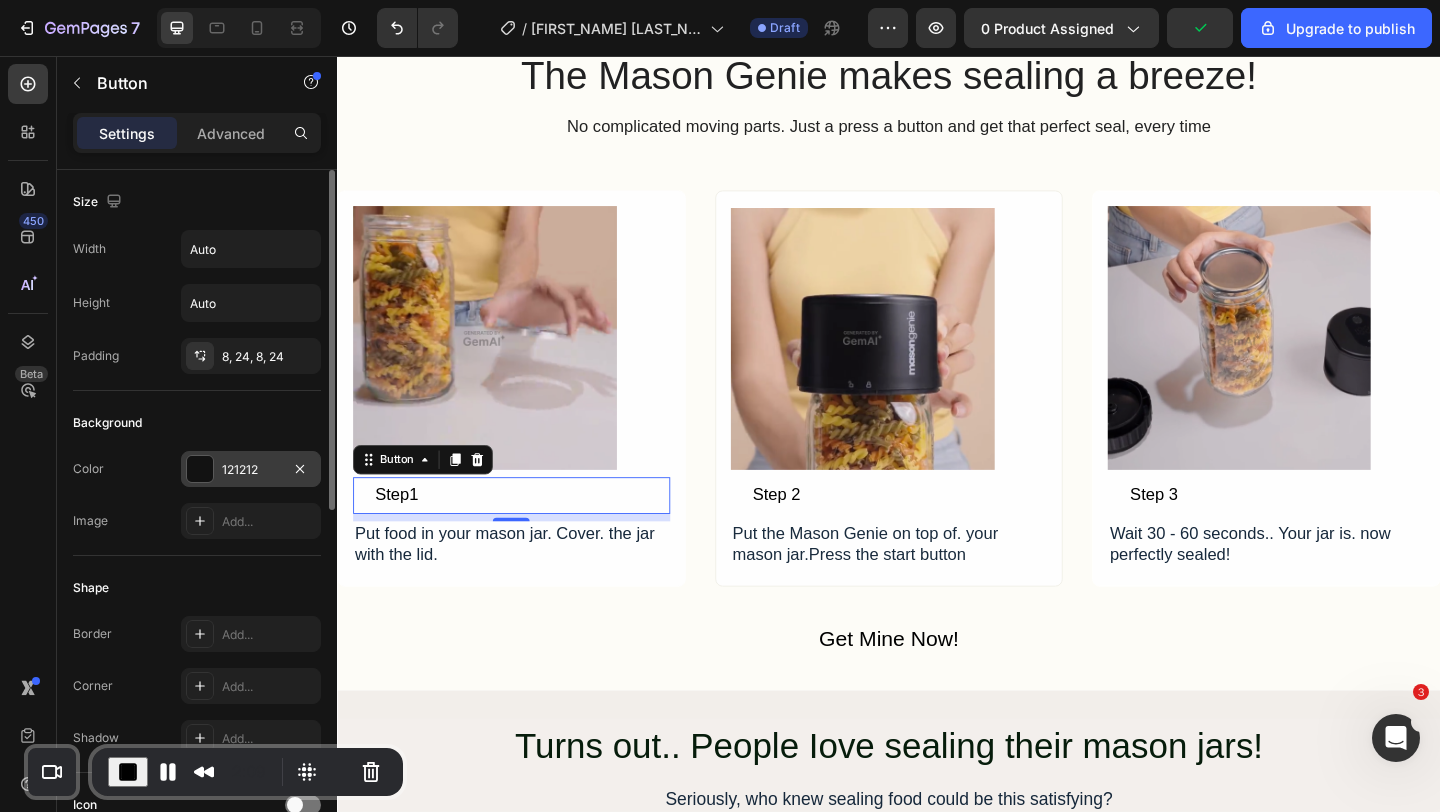 click on "121212" at bounding box center [251, 470] 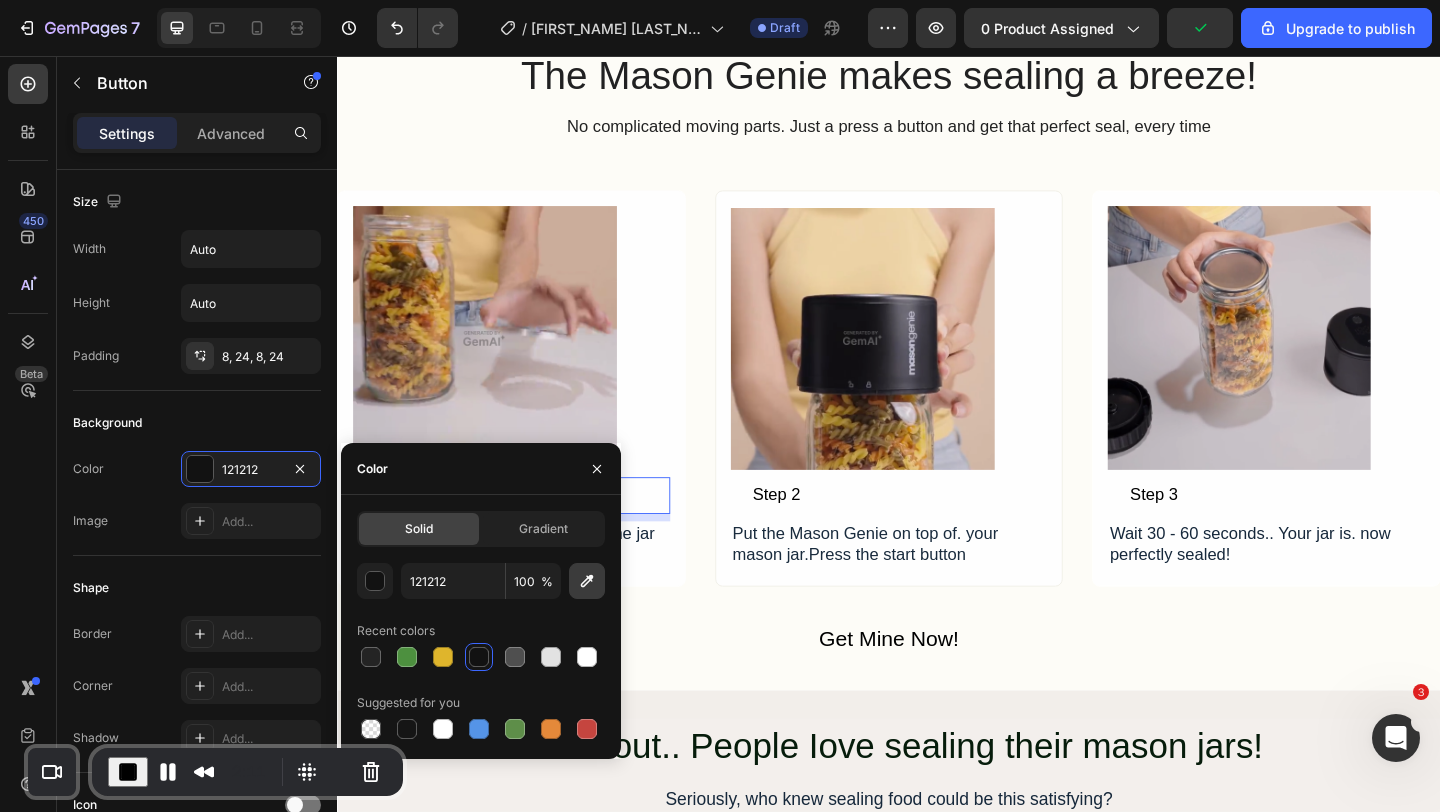 click 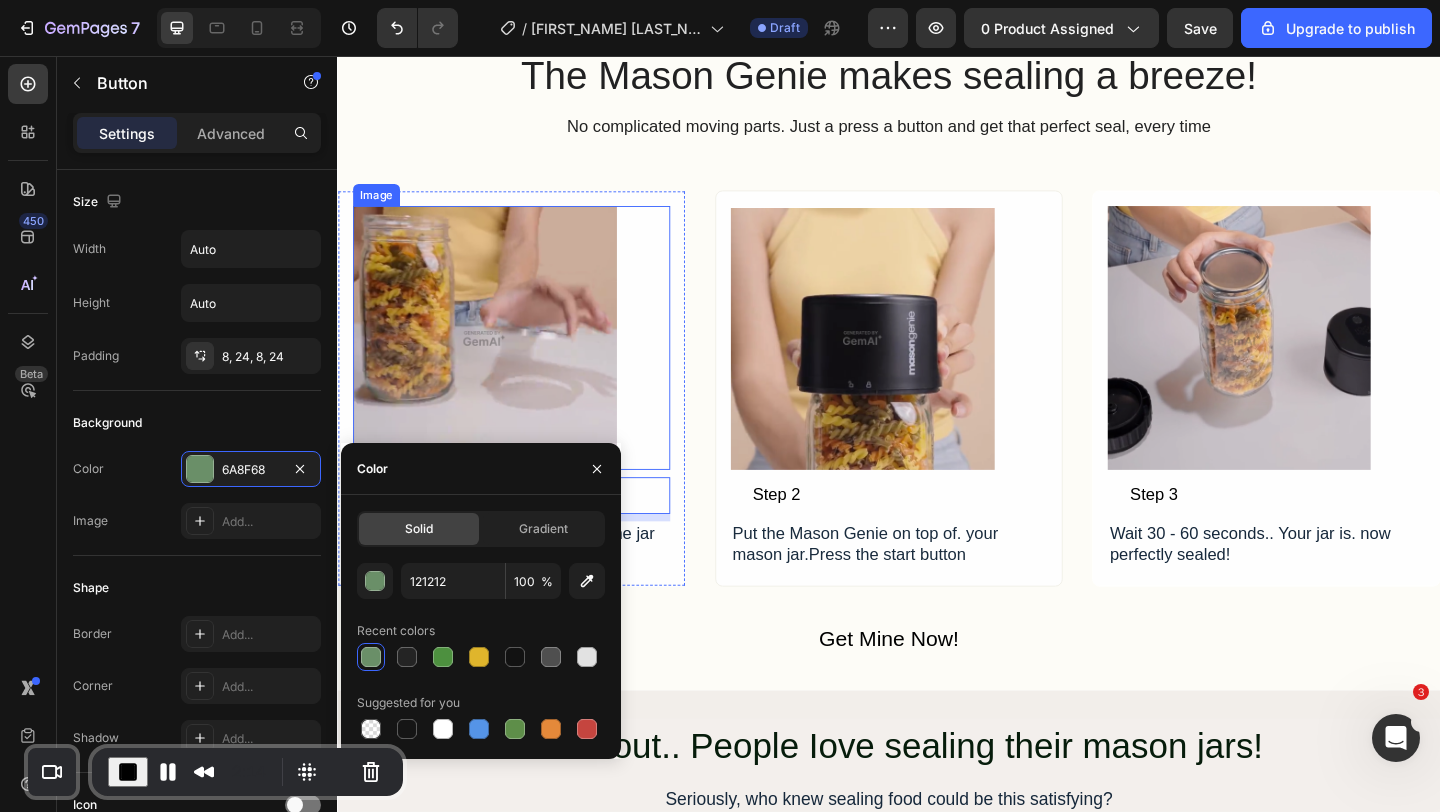 click on "Image Step1 Button   8 Put food in your mason jar. Cover. the jar with the lid. Text Block Row Image Step 2 Button Put the Mason Genie on top of. your mason jar.Press the start button Text Block Row Image Step 3 Button Wait 30 - 60 seconds.. Your jar is. now perfectly sealed! Text Block Row Row" at bounding box center [937, 417] 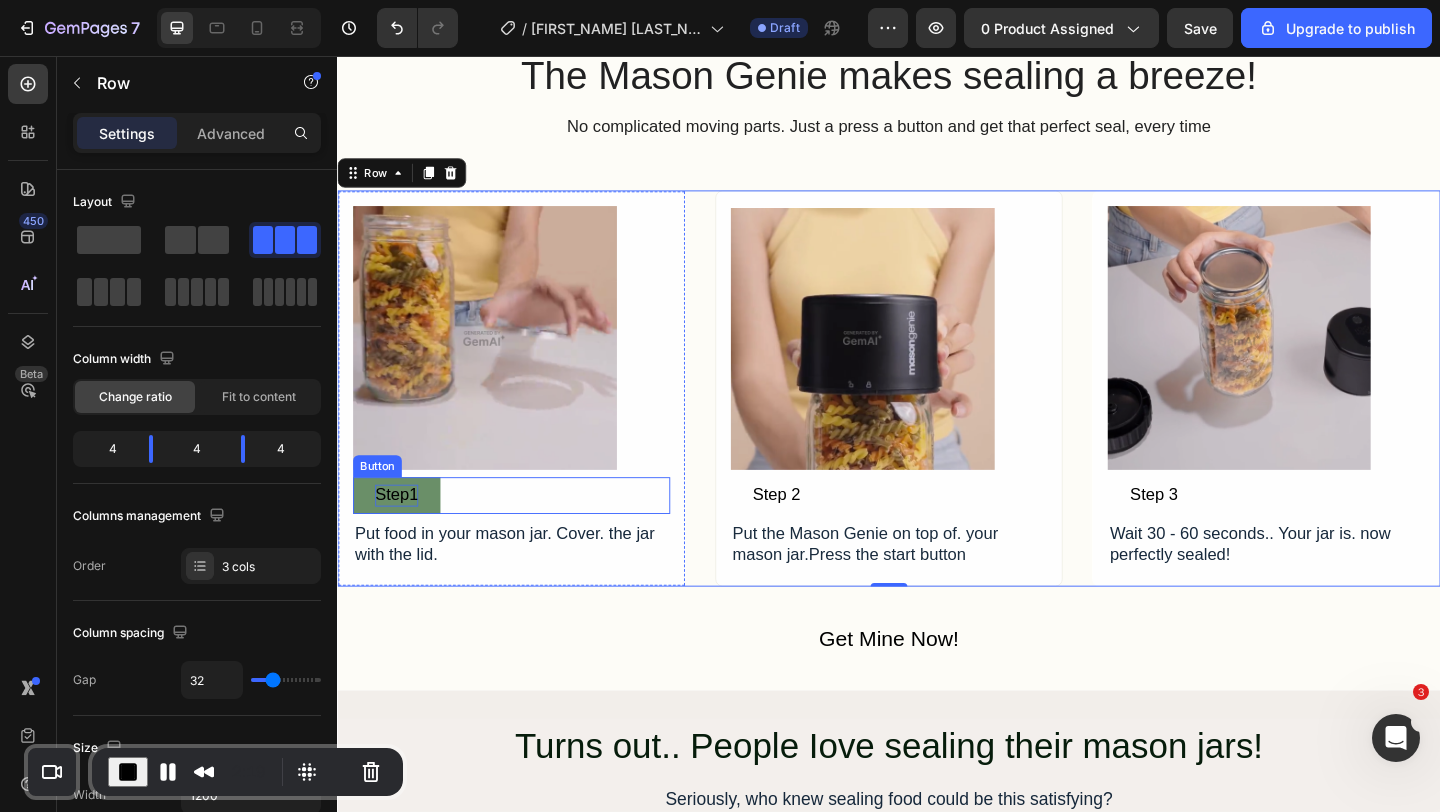 click on "Step1" at bounding box center [401, 533] 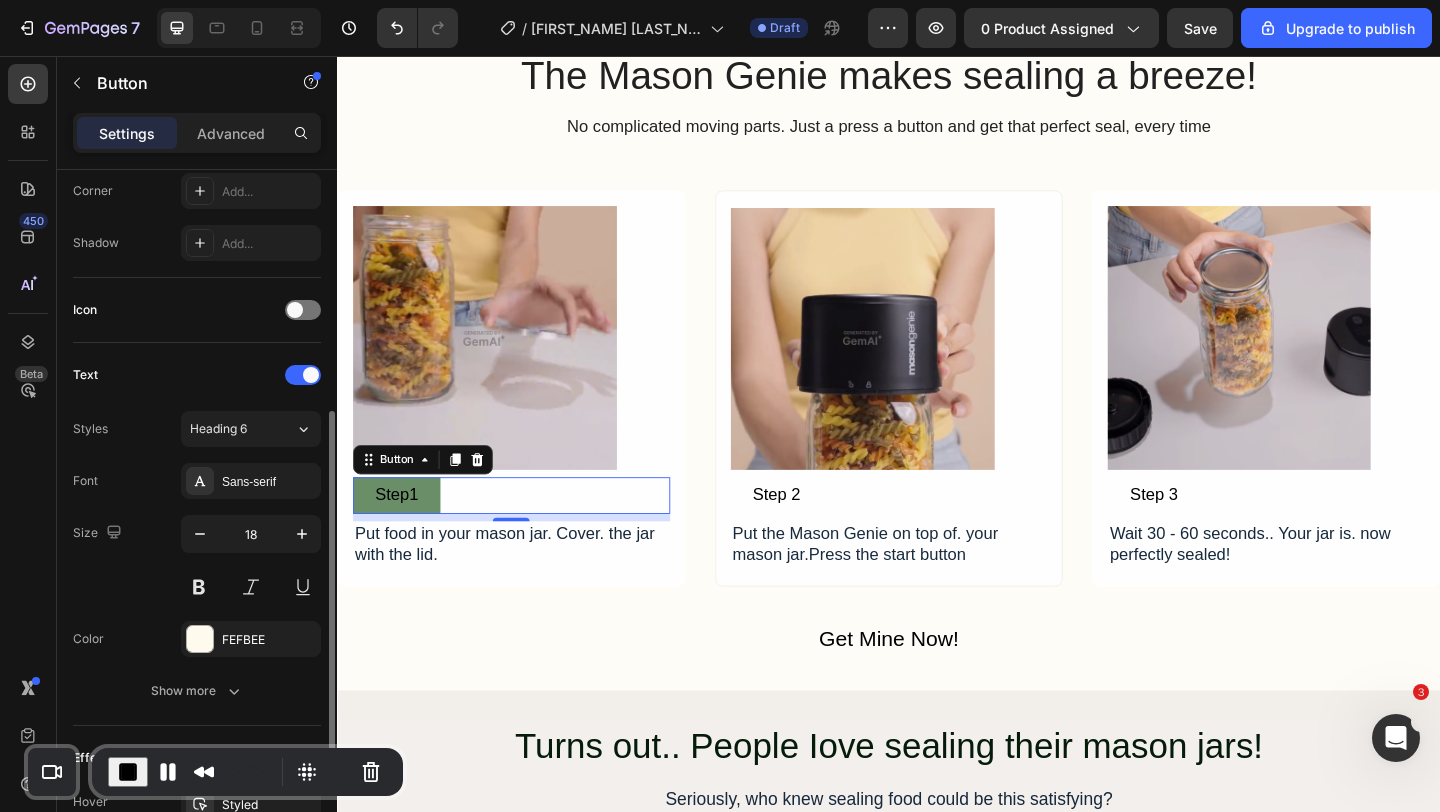 scroll, scrollTop: 516, scrollLeft: 0, axis: vertical 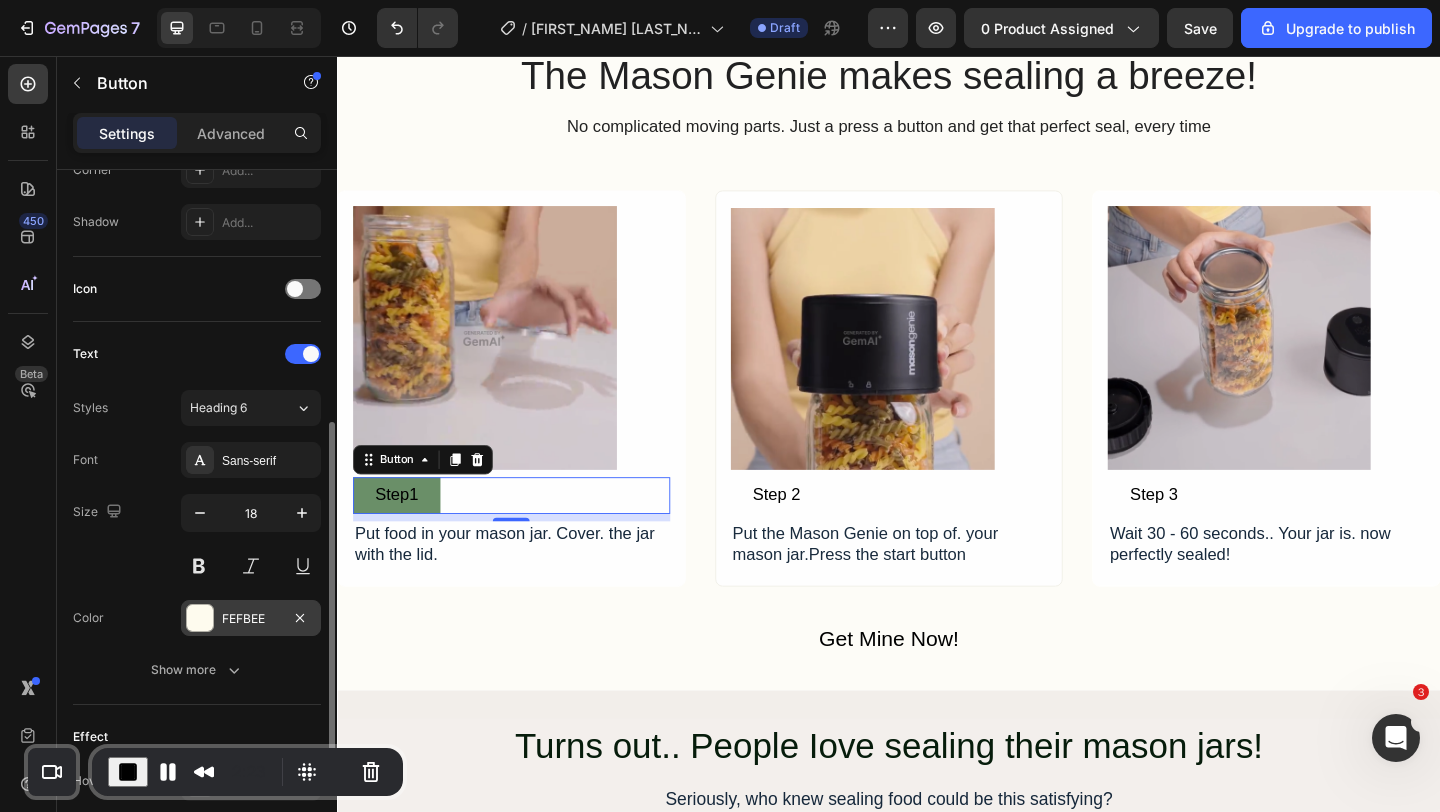 click on "FEFBEE" at bounding box center (251, 618) 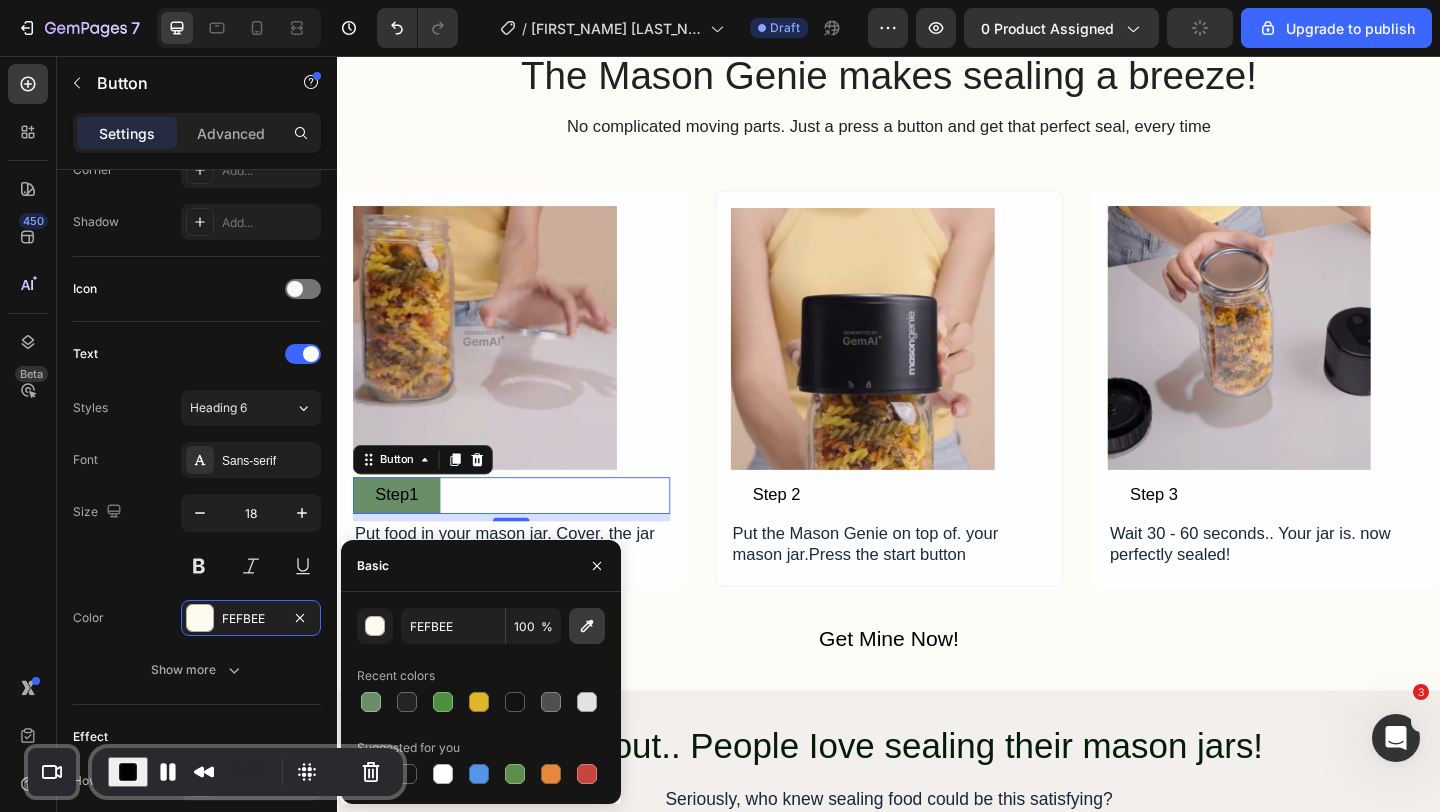 click 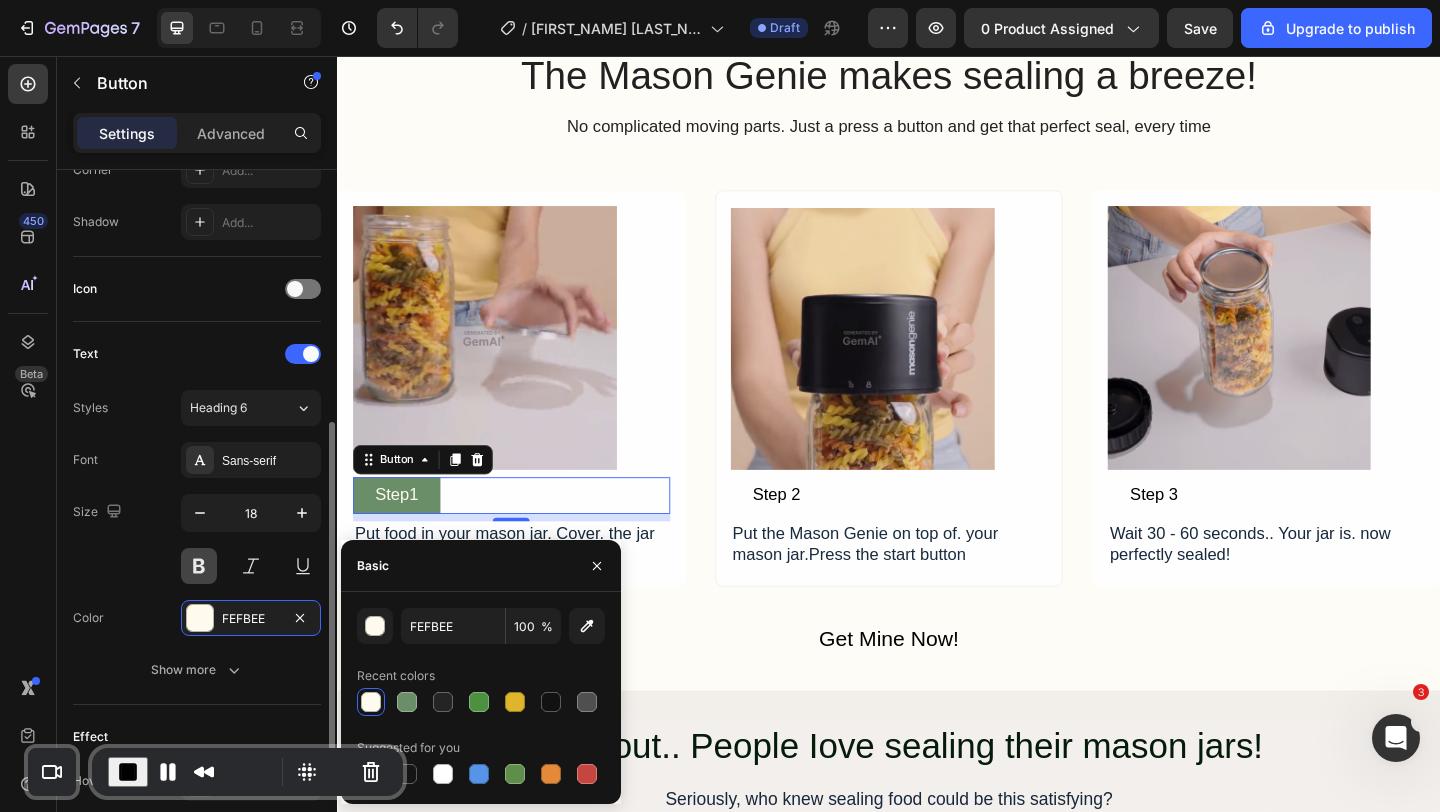 click at bounding box center [199, 566] 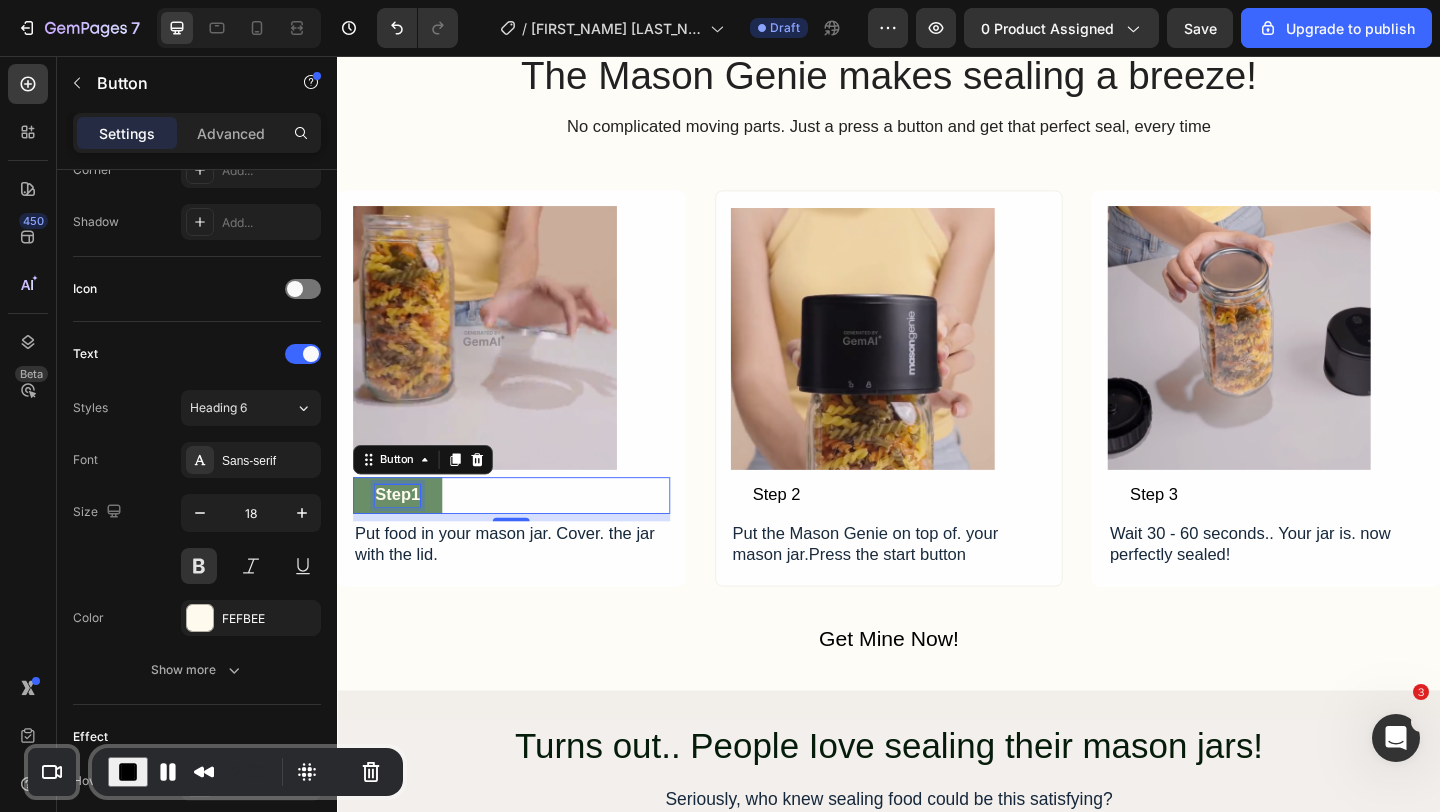 click on "Step1" at bounding box center [402, 533] 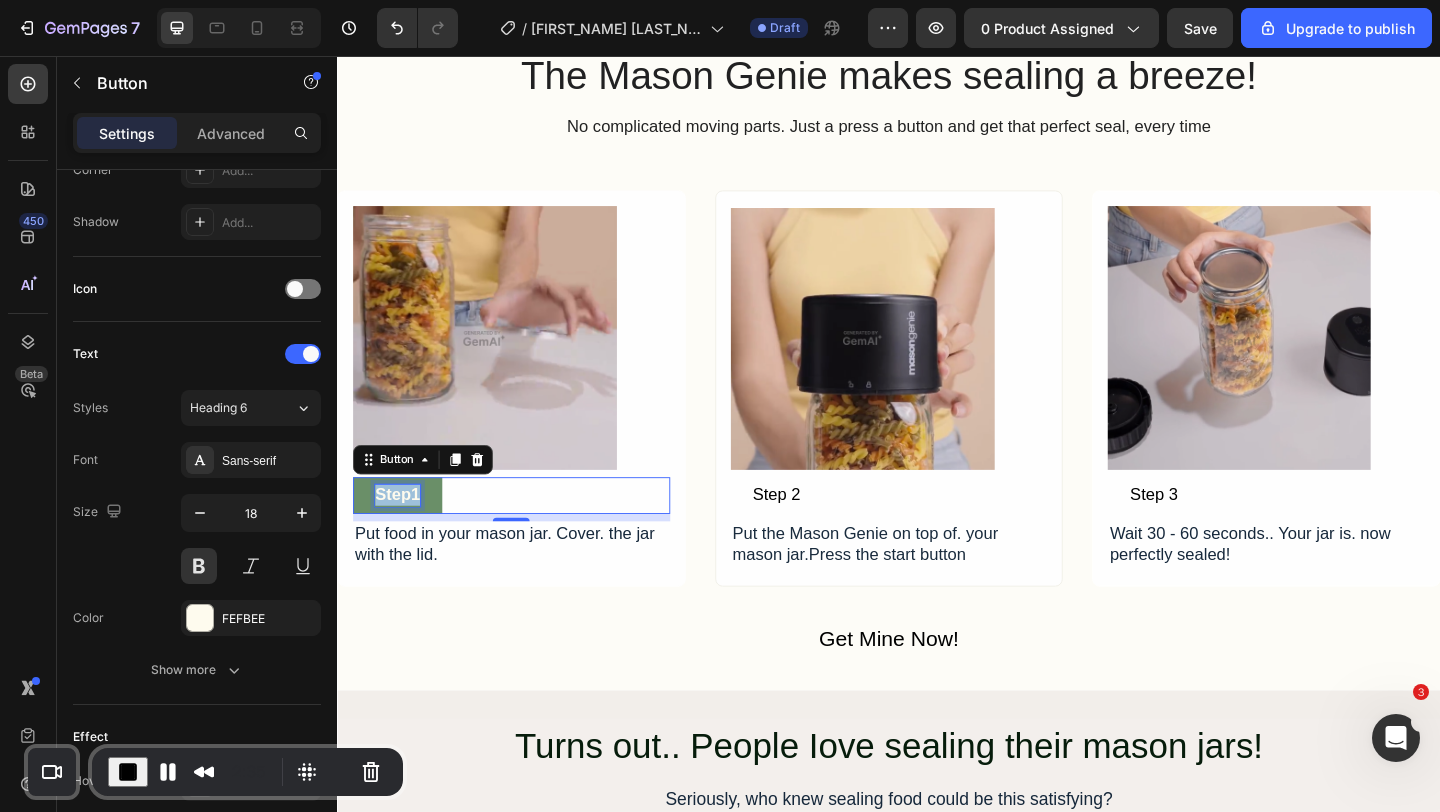 click on "Step1" at bounding box center [402, 533] 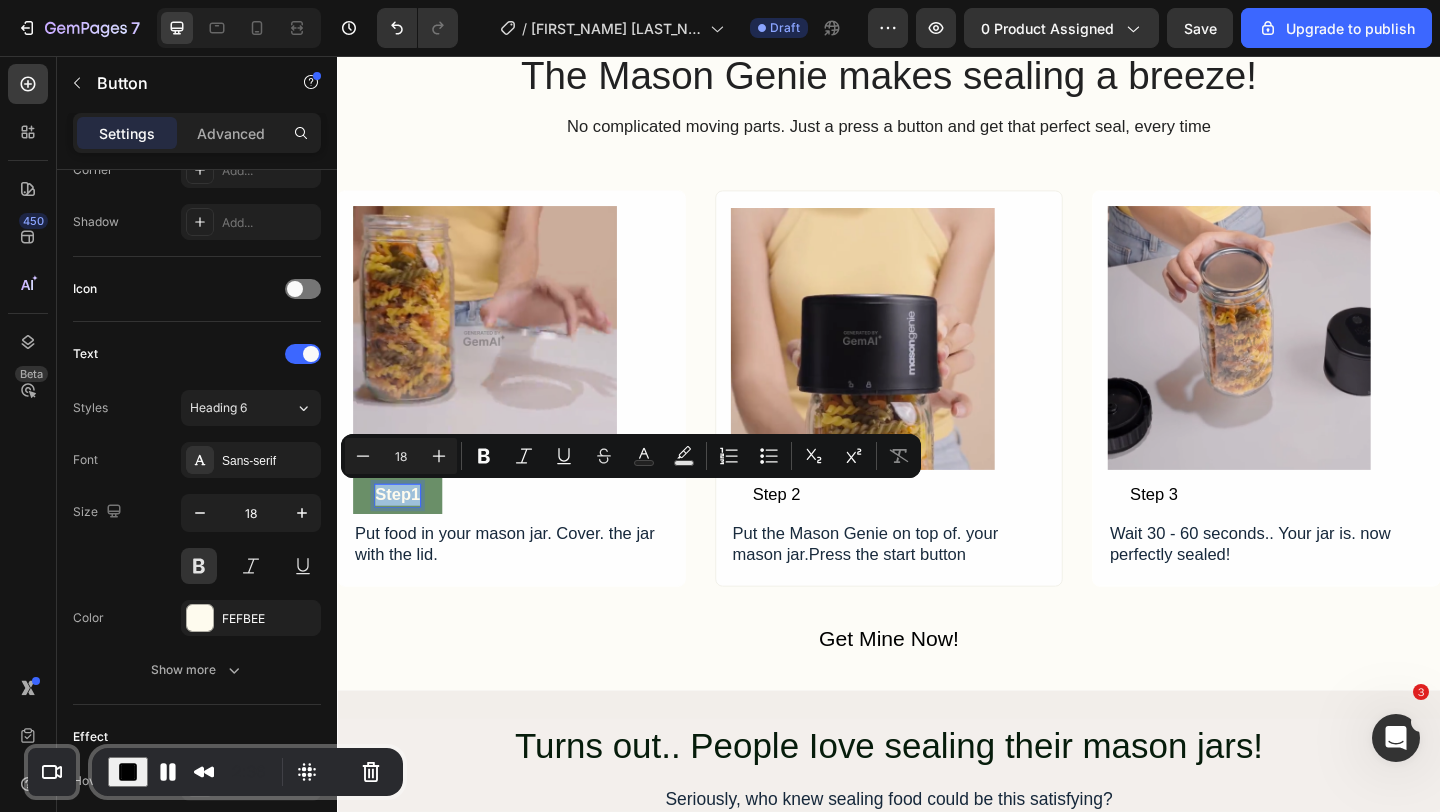 click on "Step1" at bounding box center [402, 533] 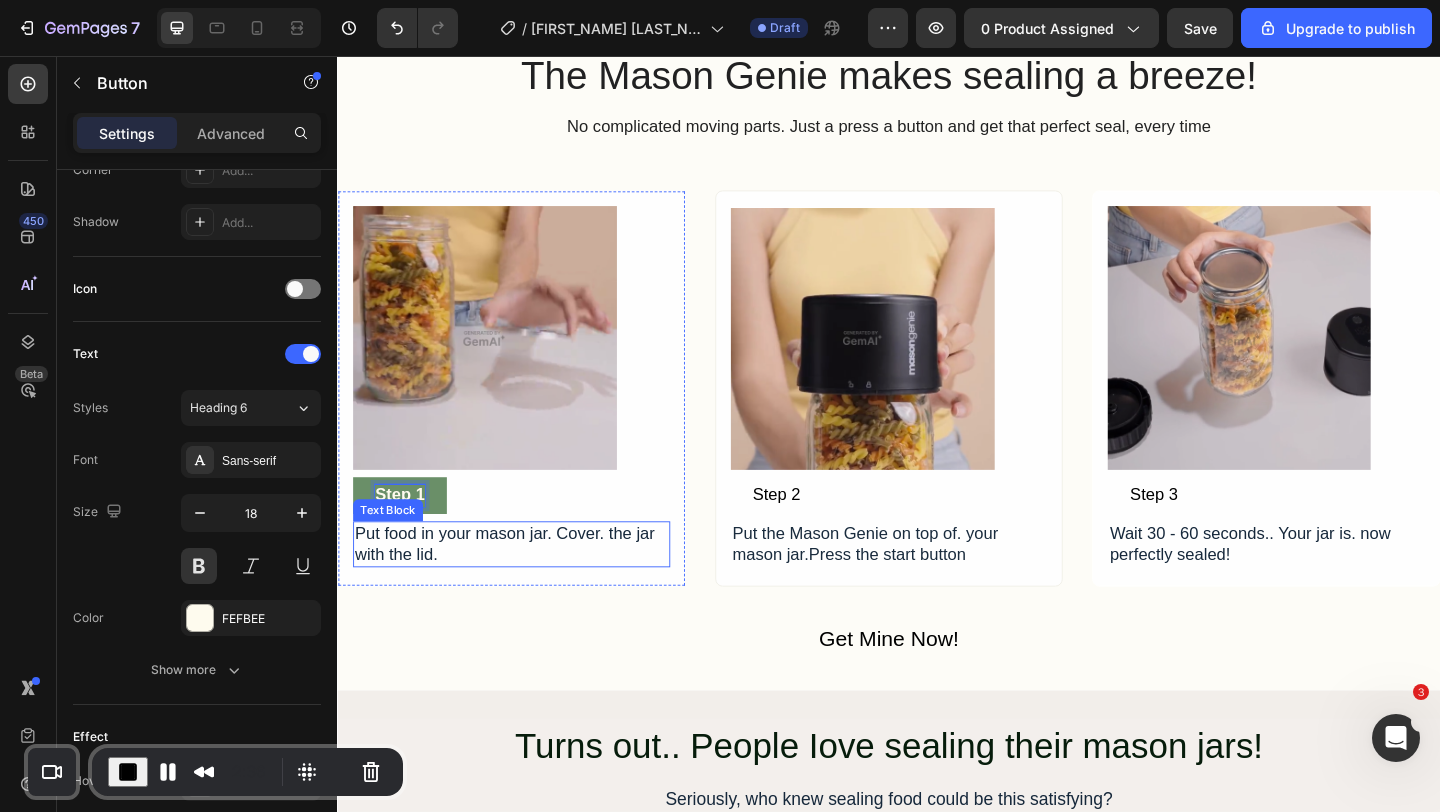 click on "Step 1" at bounding box center (405, 533) 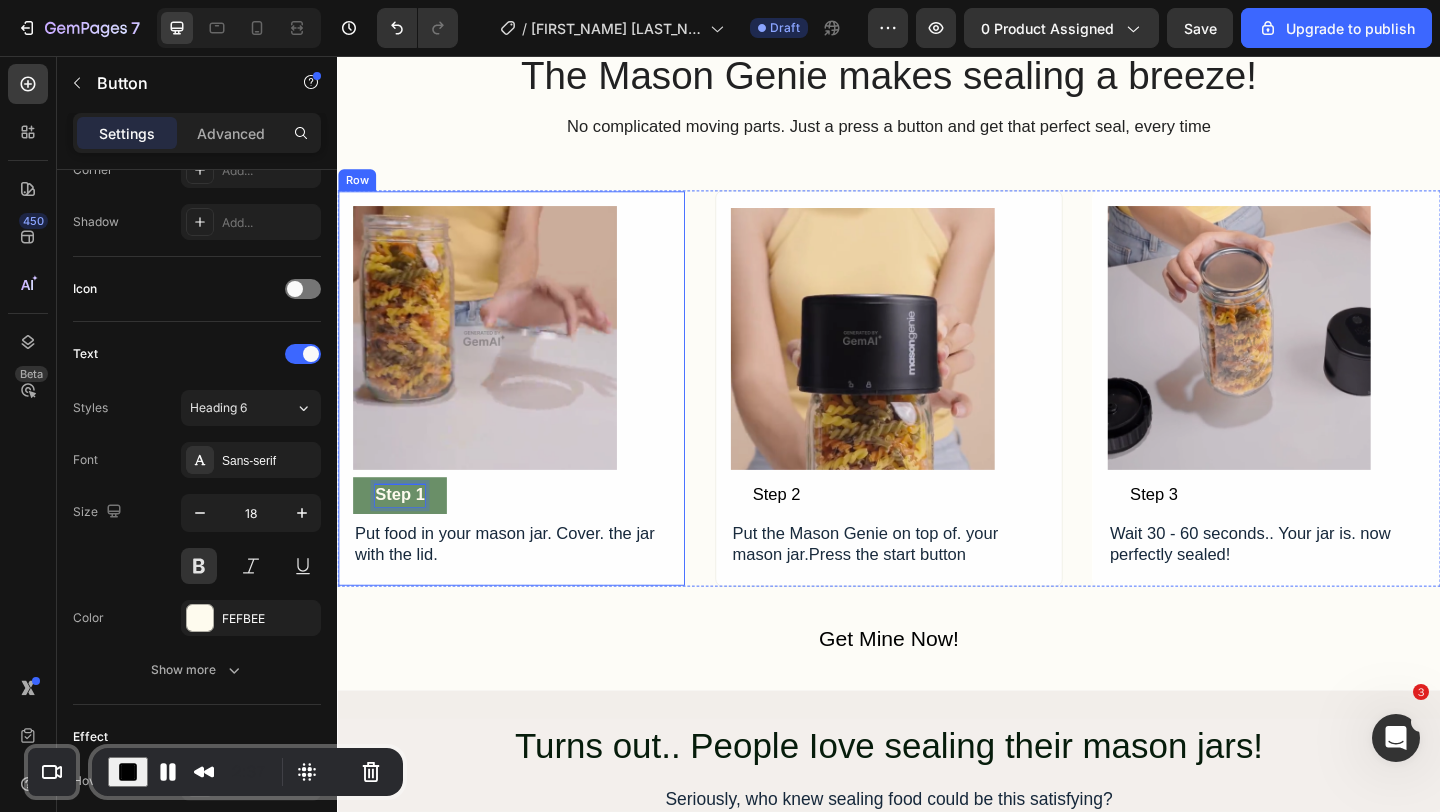 click on "Step 1 Button   8" at bounding box center (526, 533) 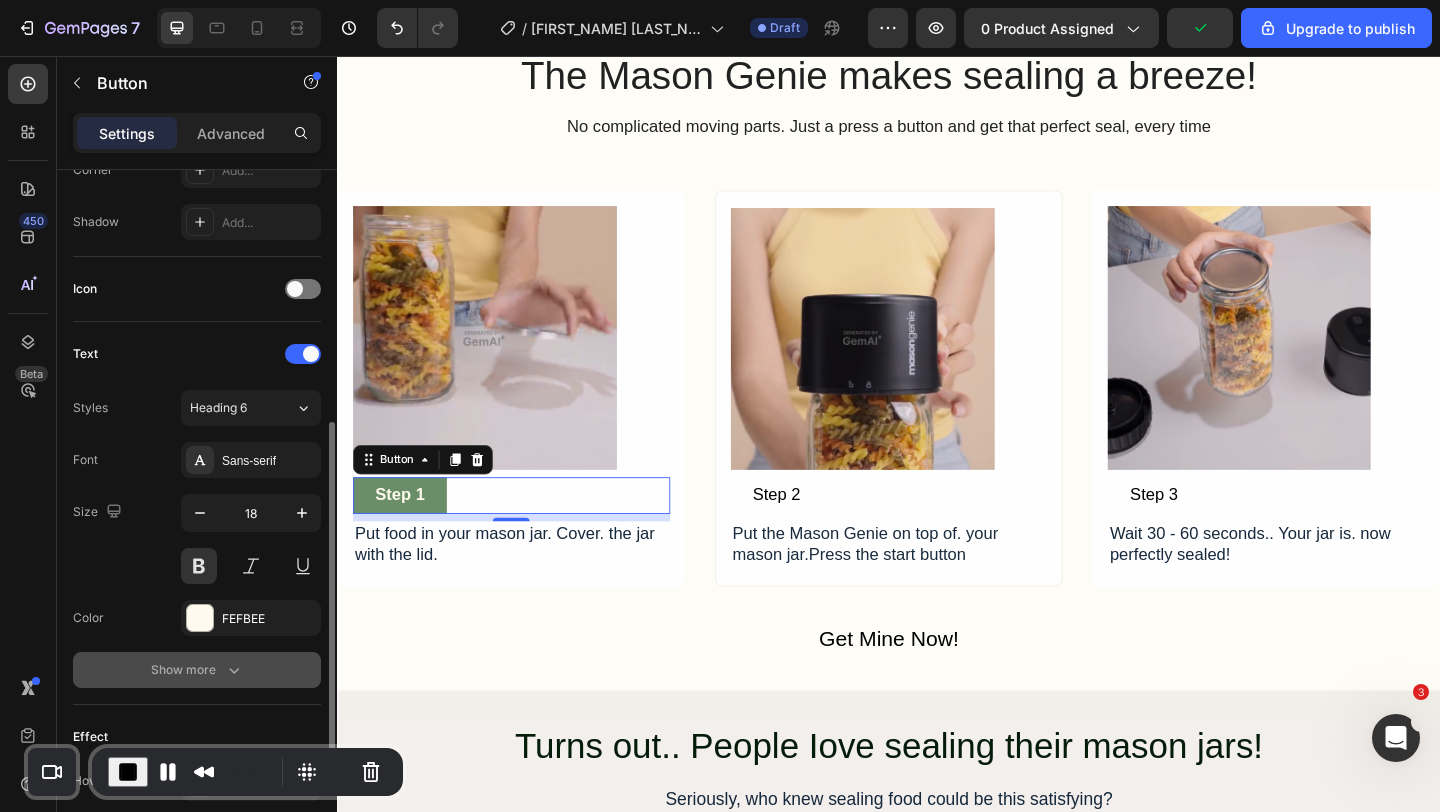 click on "Show more" at bounding box center [197, 670] 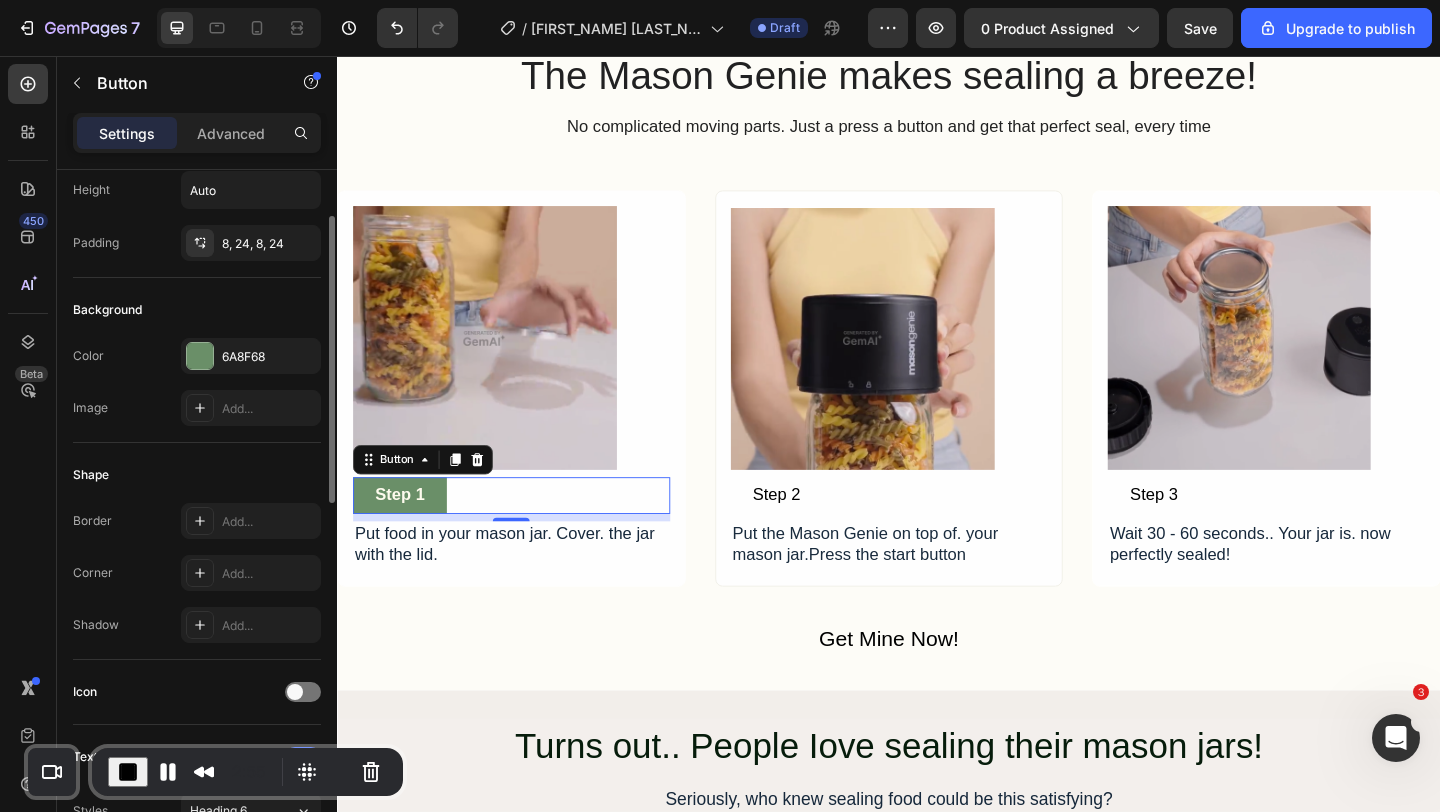 scroll, scrollTop: 0, scrollLeft: 0, axis: both 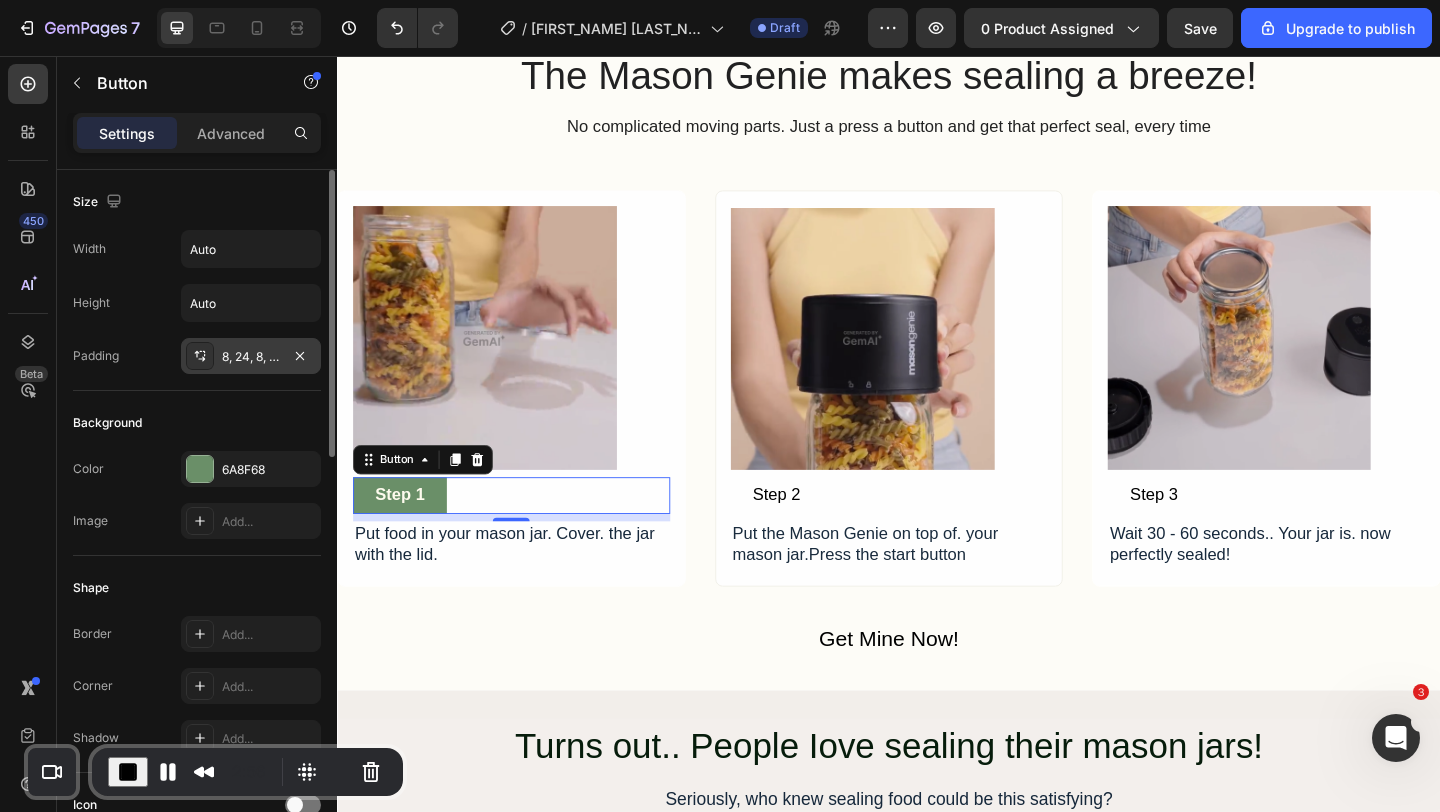 click on "8, 24, 8, 24" at bounding box center (251, 357) 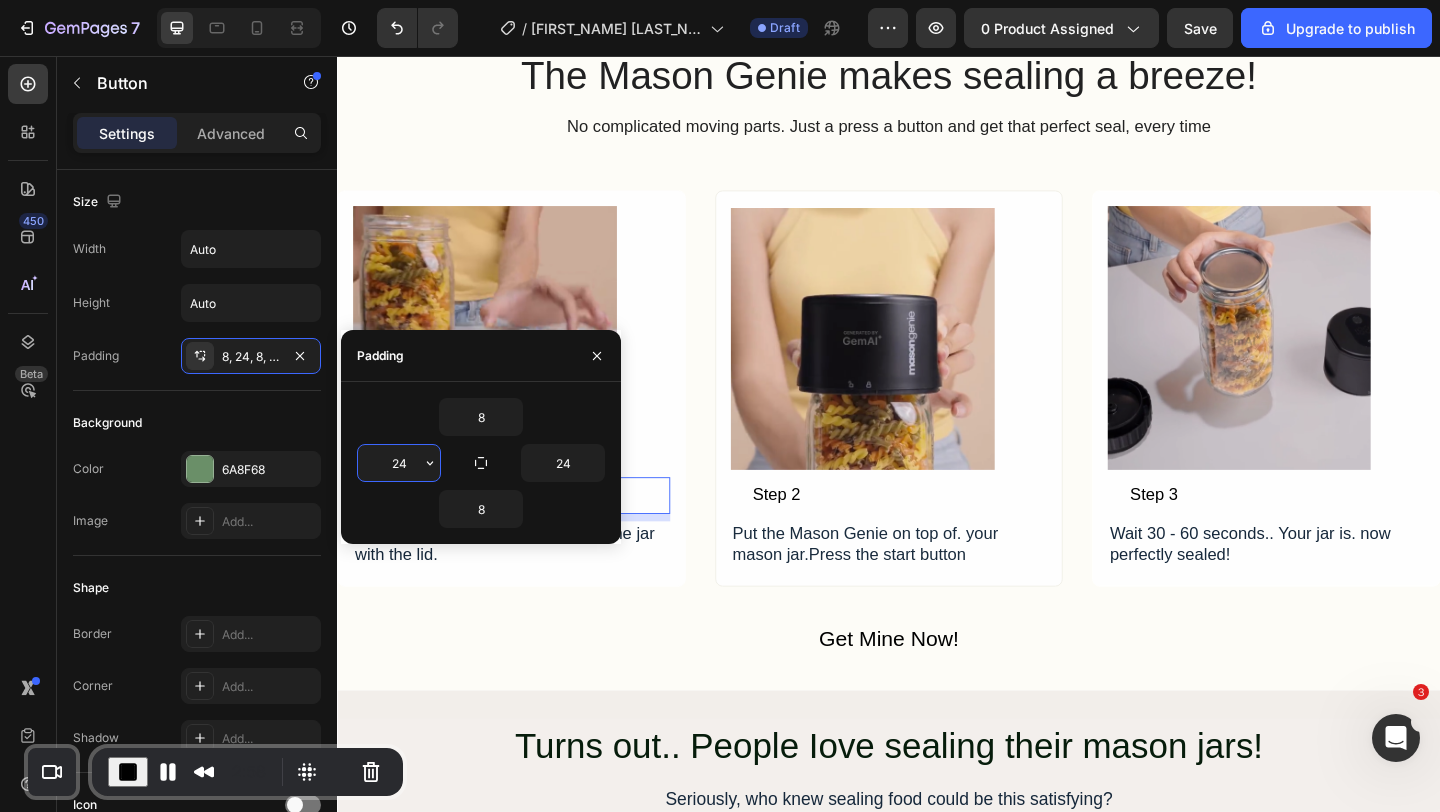 click on "24" at bounding box center [399, 463] 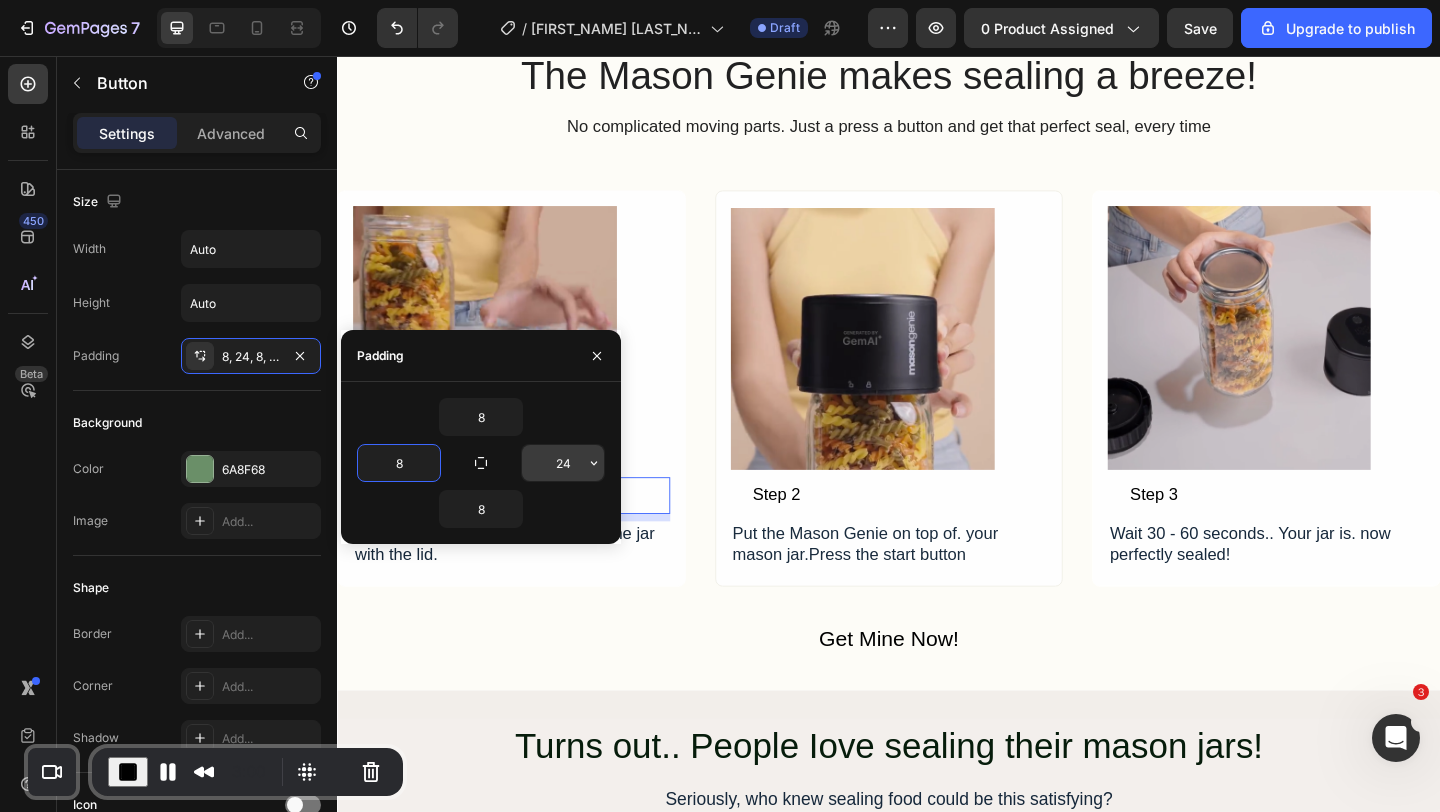 type on "8" 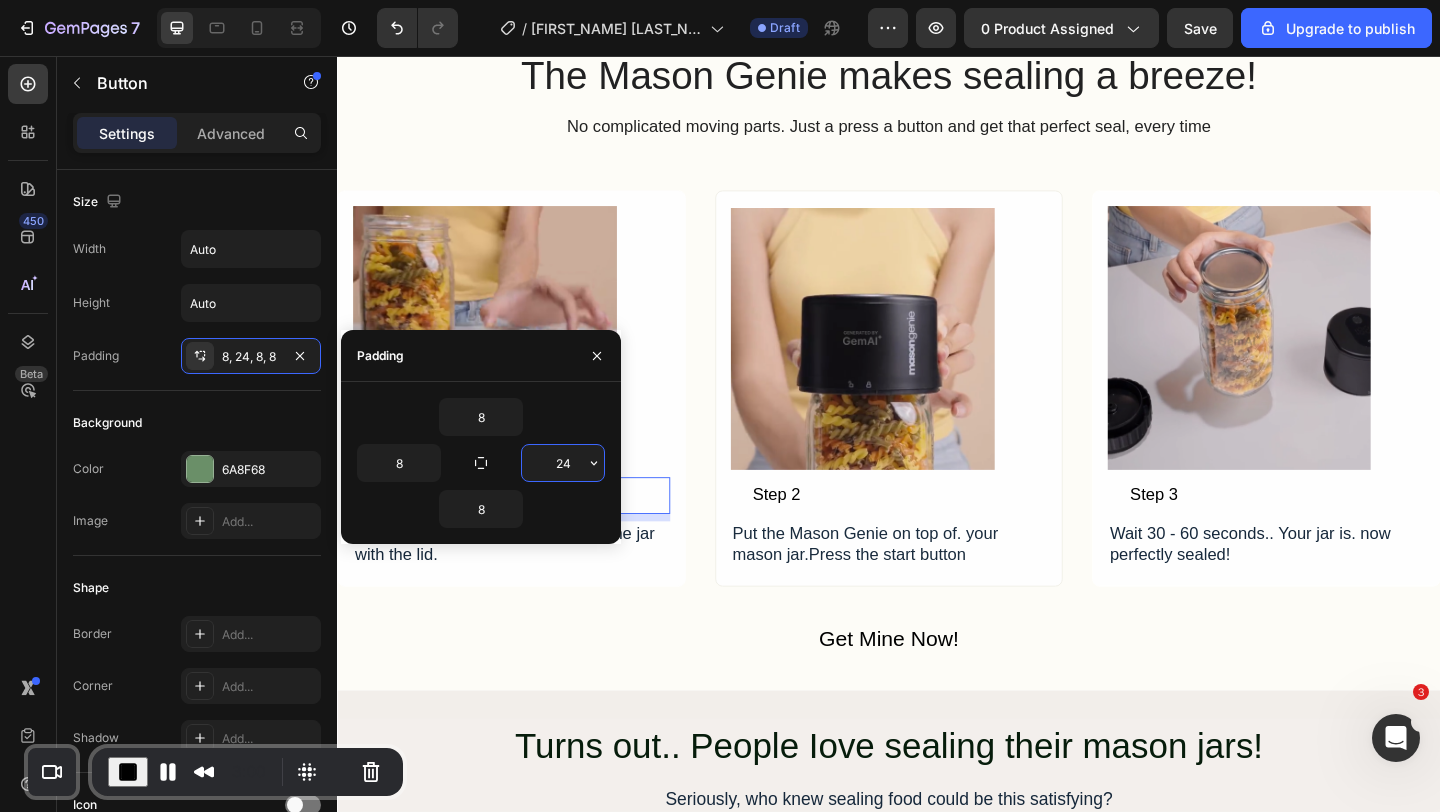 type on "8" 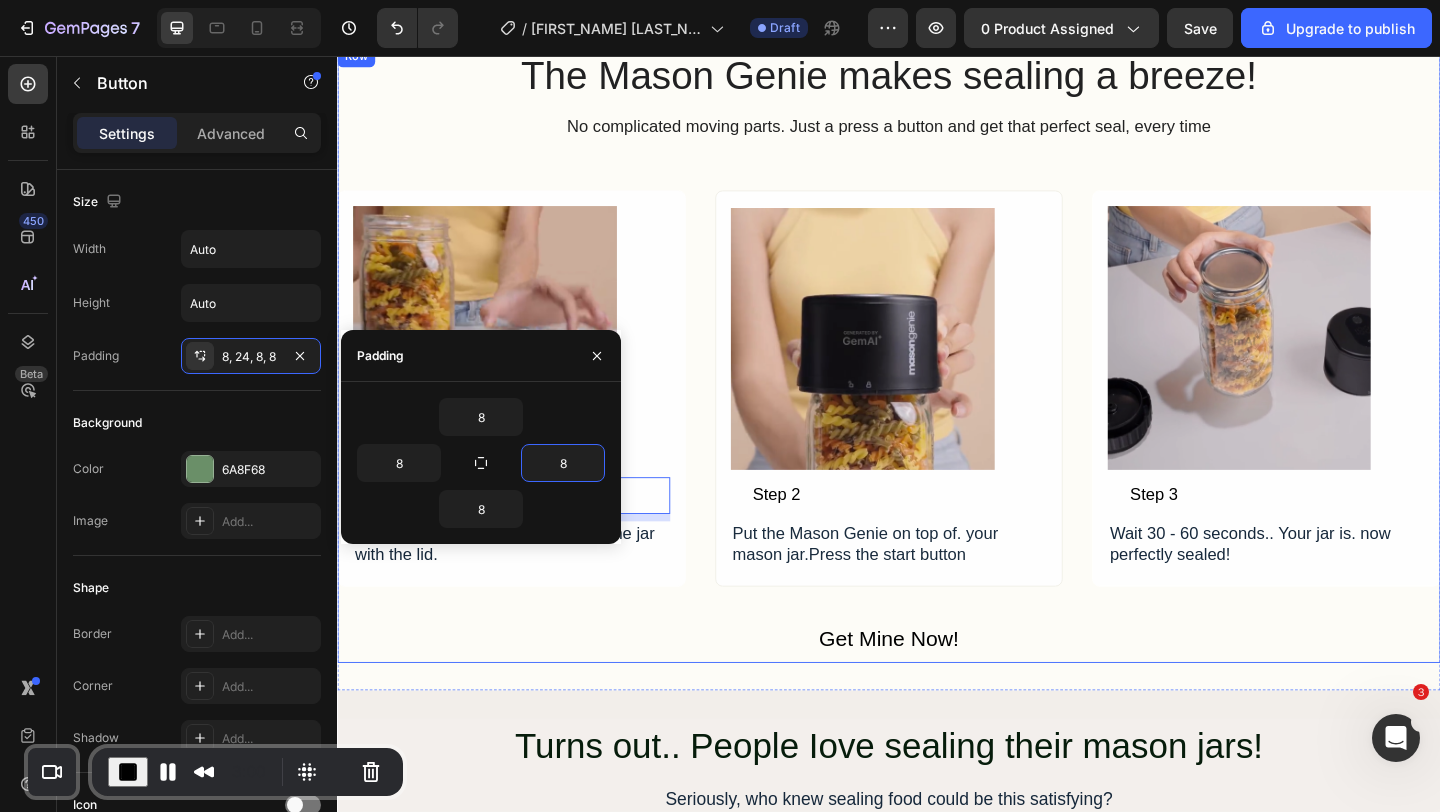 click on "The Mason Genie makes sealing a breeze! Heading No complicated moving parts. Just a press a button and get that perfect seal, every time Text Block Image Step 1 Button   8 Put food in your mason jar. Cover. the jar with the lid. Text Block Row Image Step 2 Button Put the Mason Genie on top of. your mason jar.Press the start button Text Block Row Image Step 3 Button Wait 30 - 60 seconds.. Your jar is. now perfectly sealed! Text Block Row Row Row Row Get Mine Now! Button" at bounding box center (937, 380) 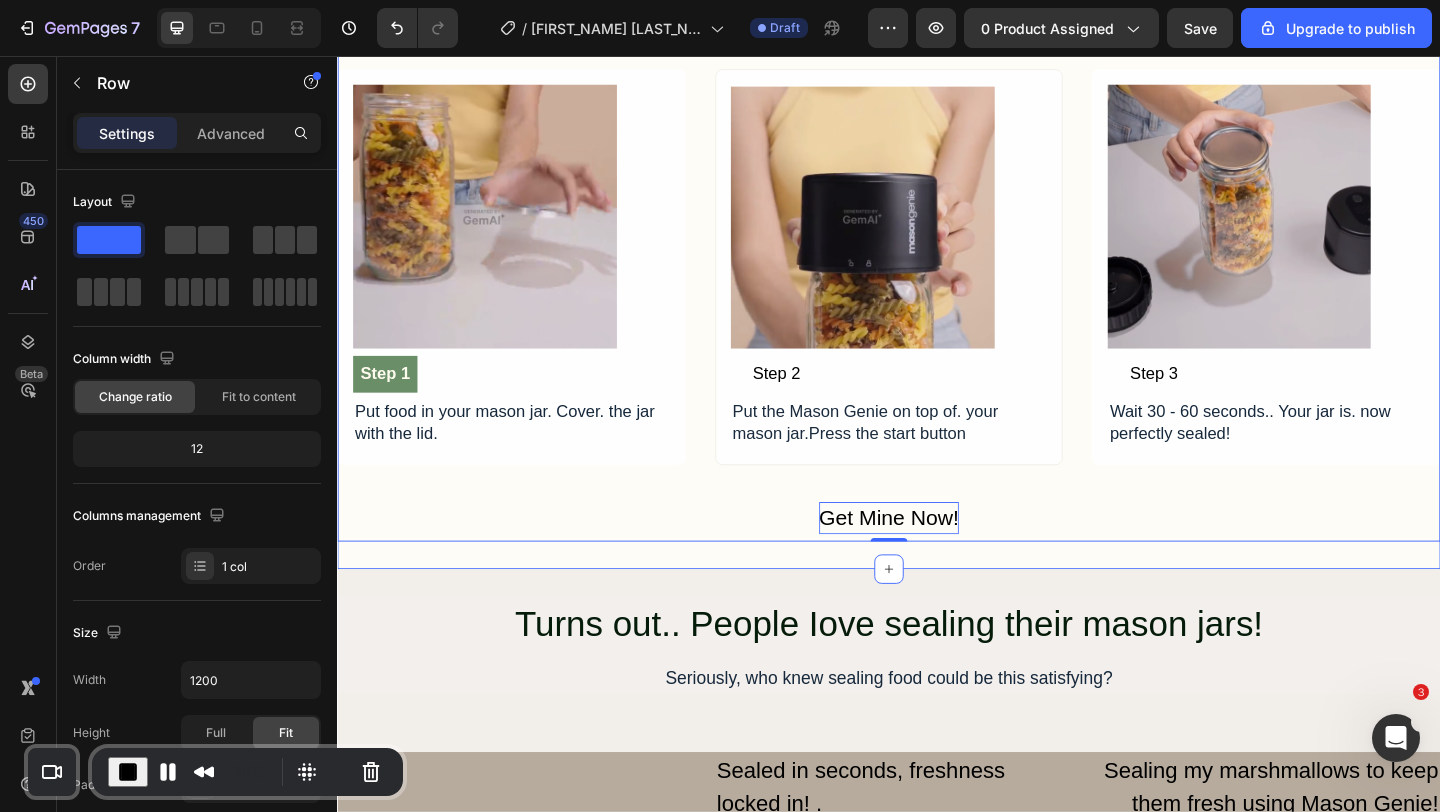 scroll, scrollTop: 2886, scrollLeft: 0, axis: vertical 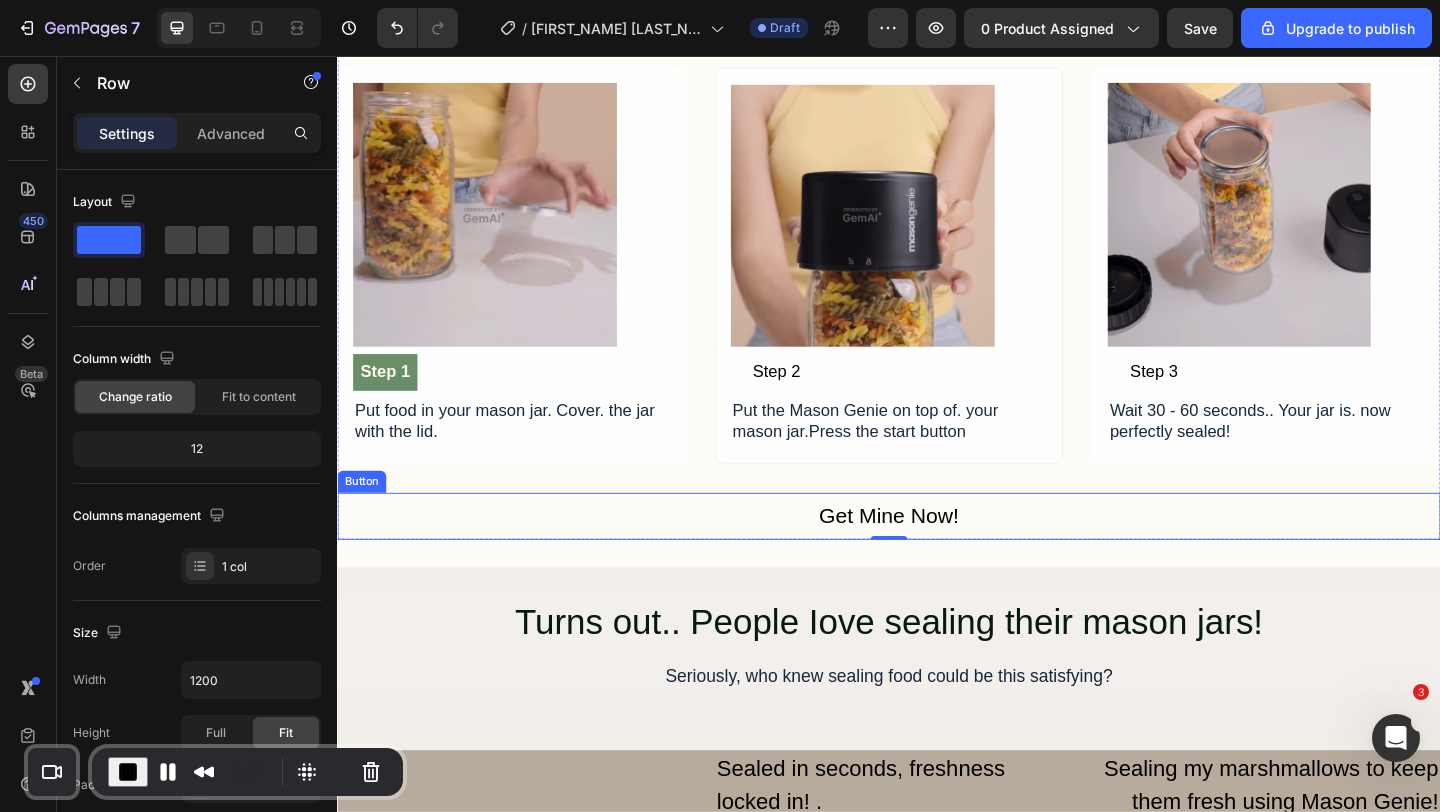 click on "Get Mine Now! Button" at bounding box center (937, 556) 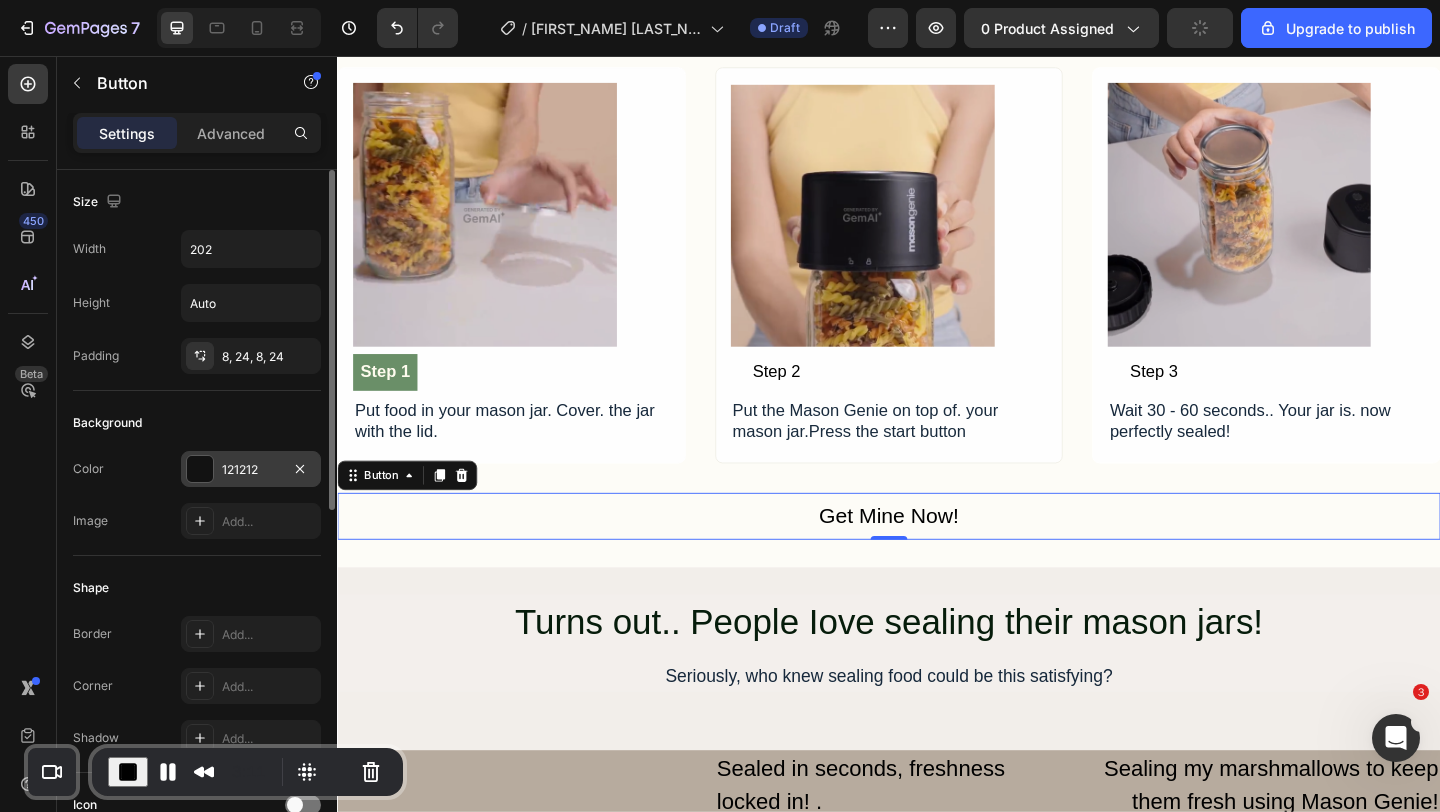 click on "121212" at bounding box center [251, 470] 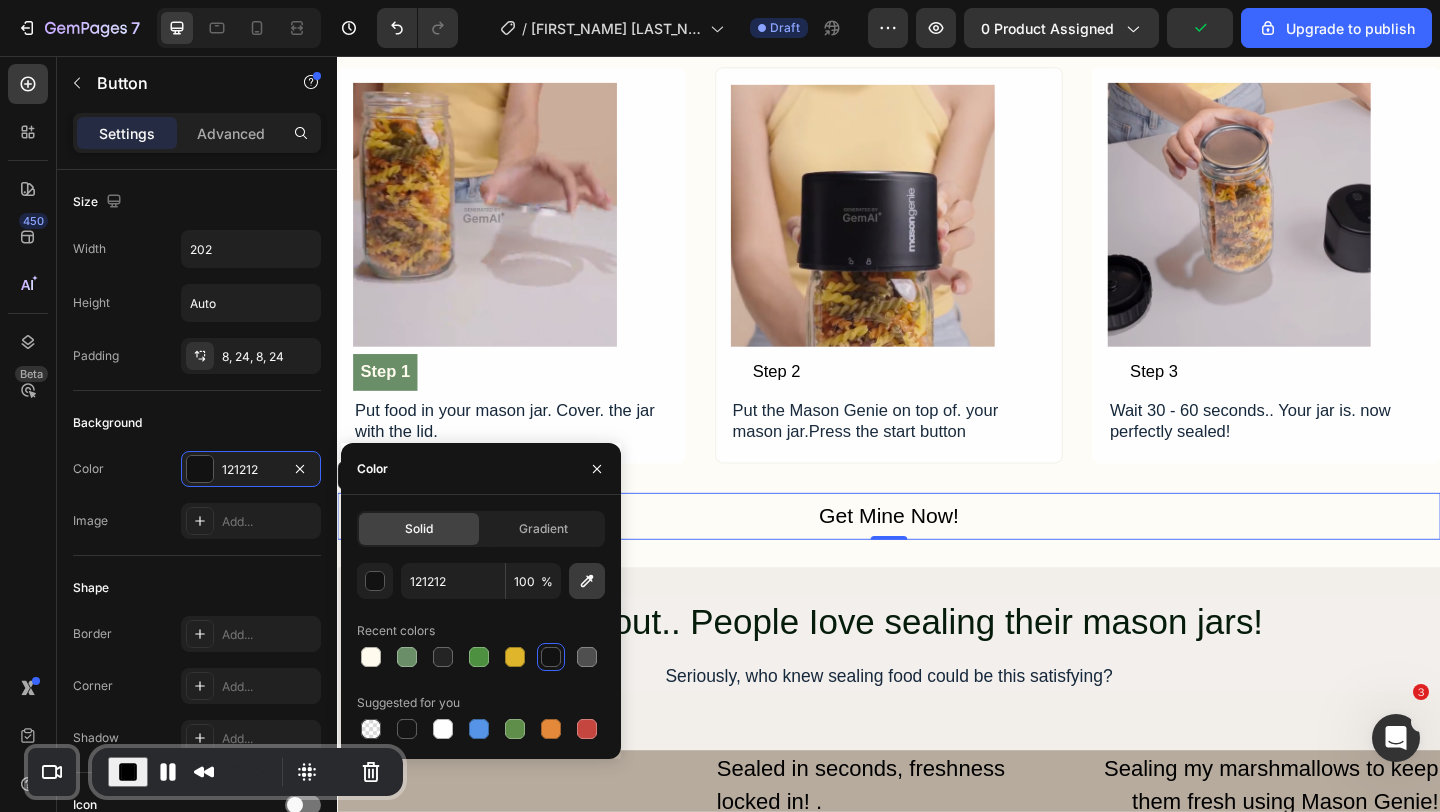 click 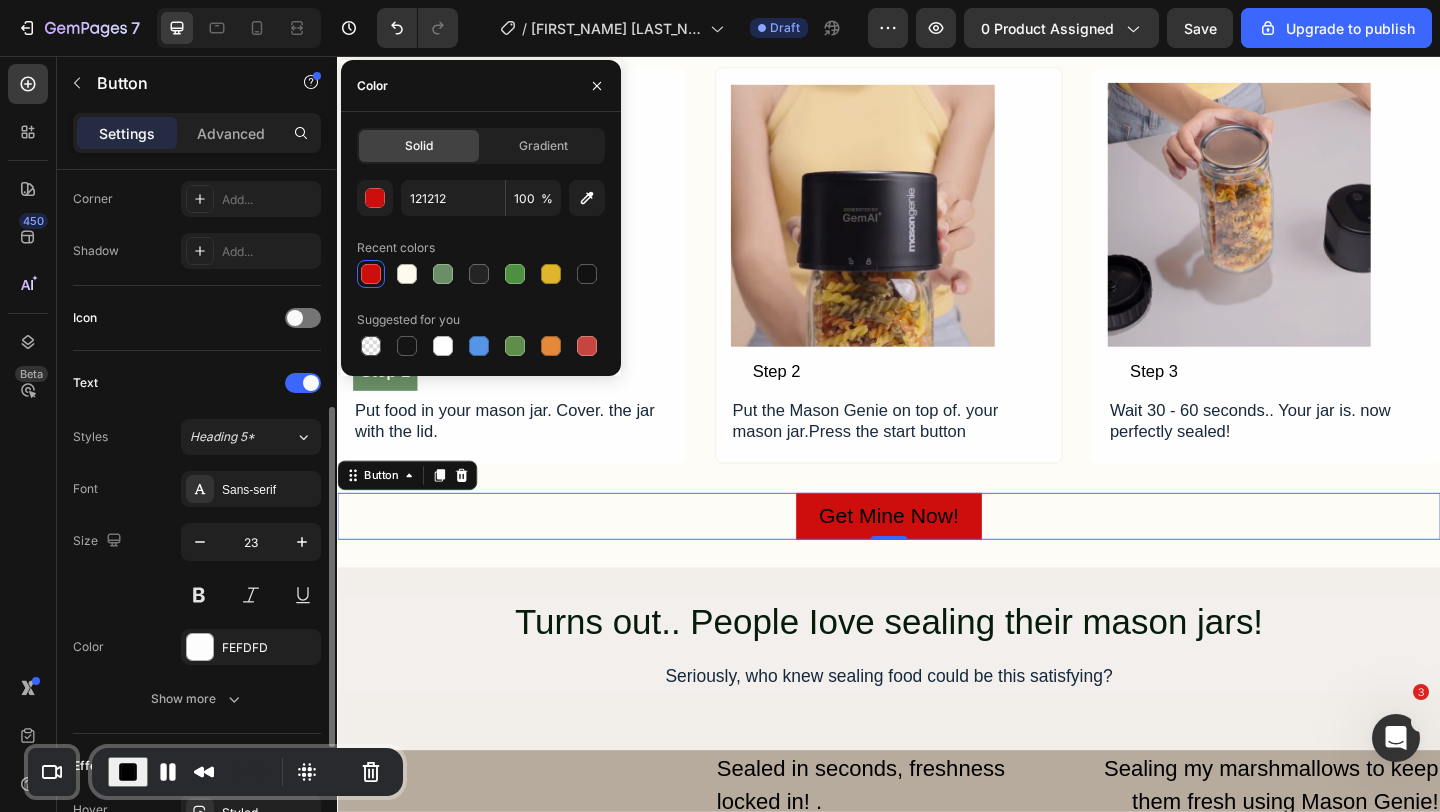 scroll, scrollTop: 569, scrollLeft: 0, axis: vertical 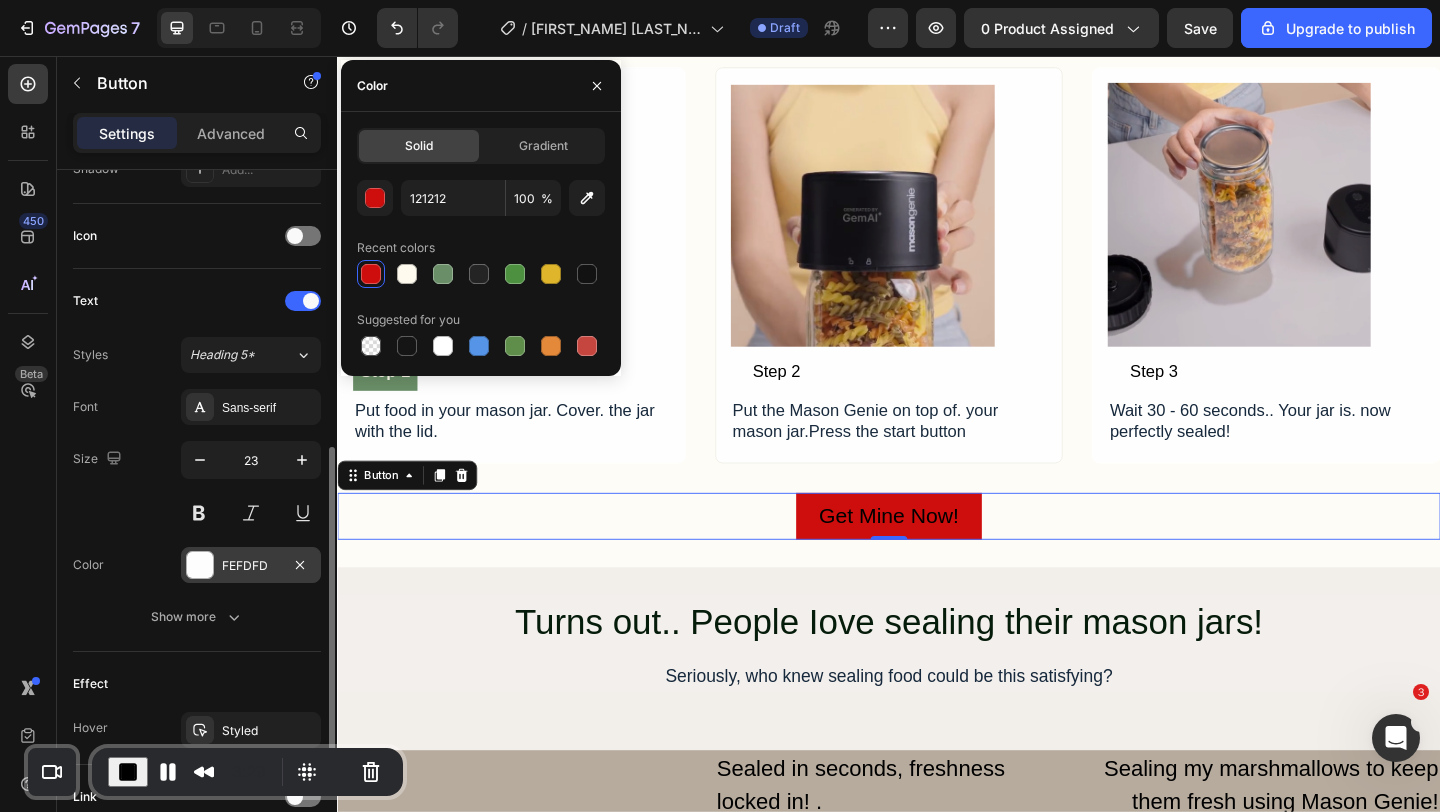 click on "FEFDFD" at bounding box center [251, 566] 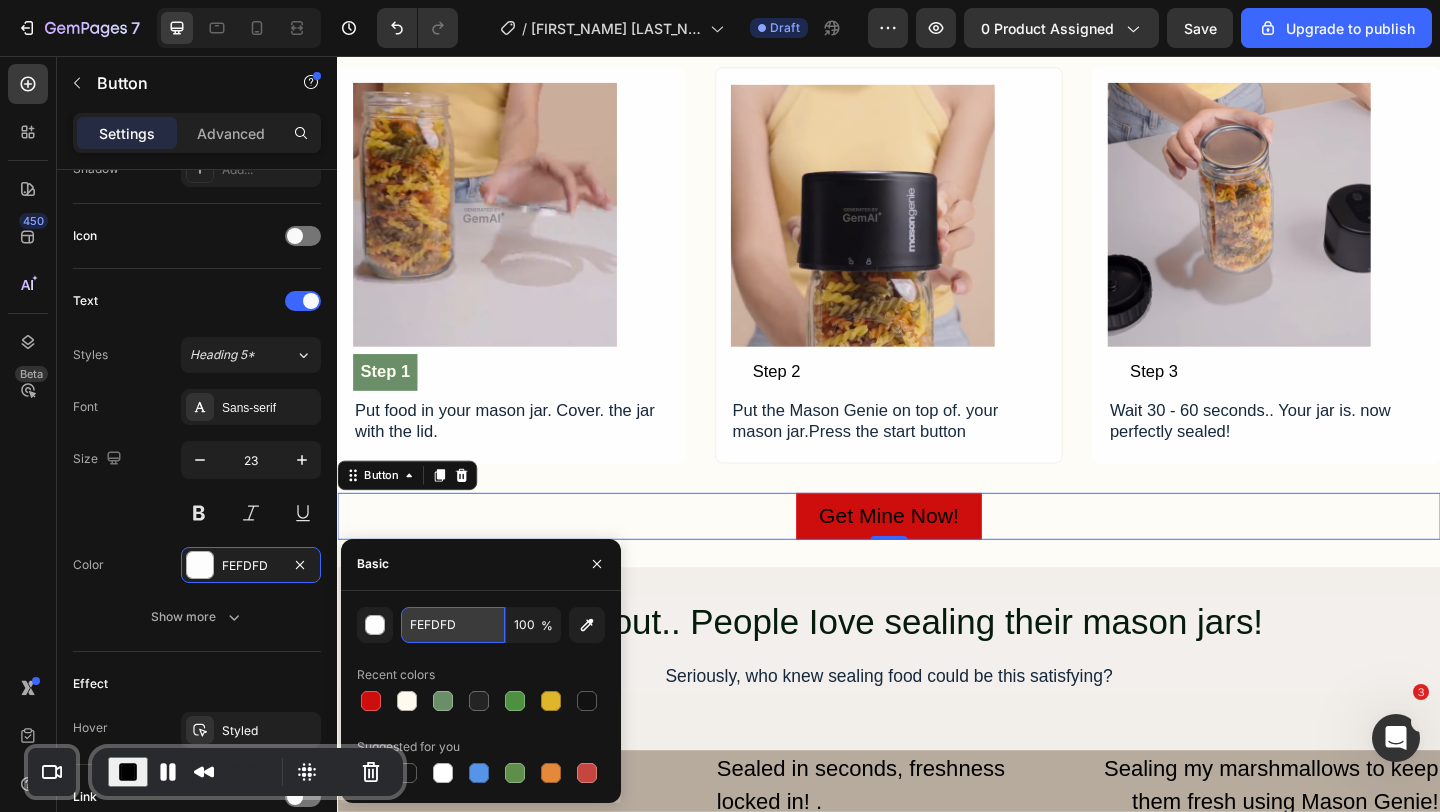 click on "FEFDFD" at bounding box center (0, 0) 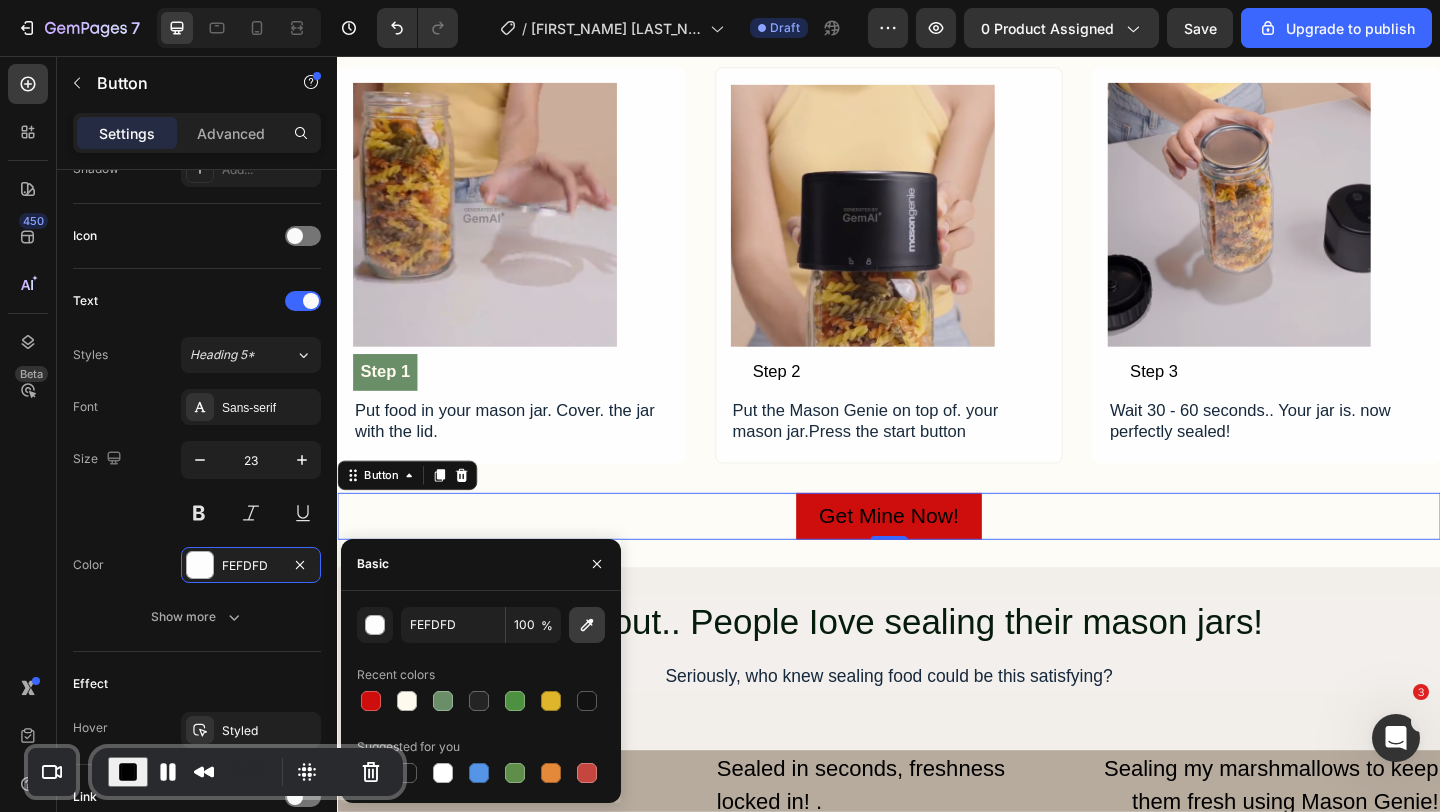 click at bounding box center [587, 625] 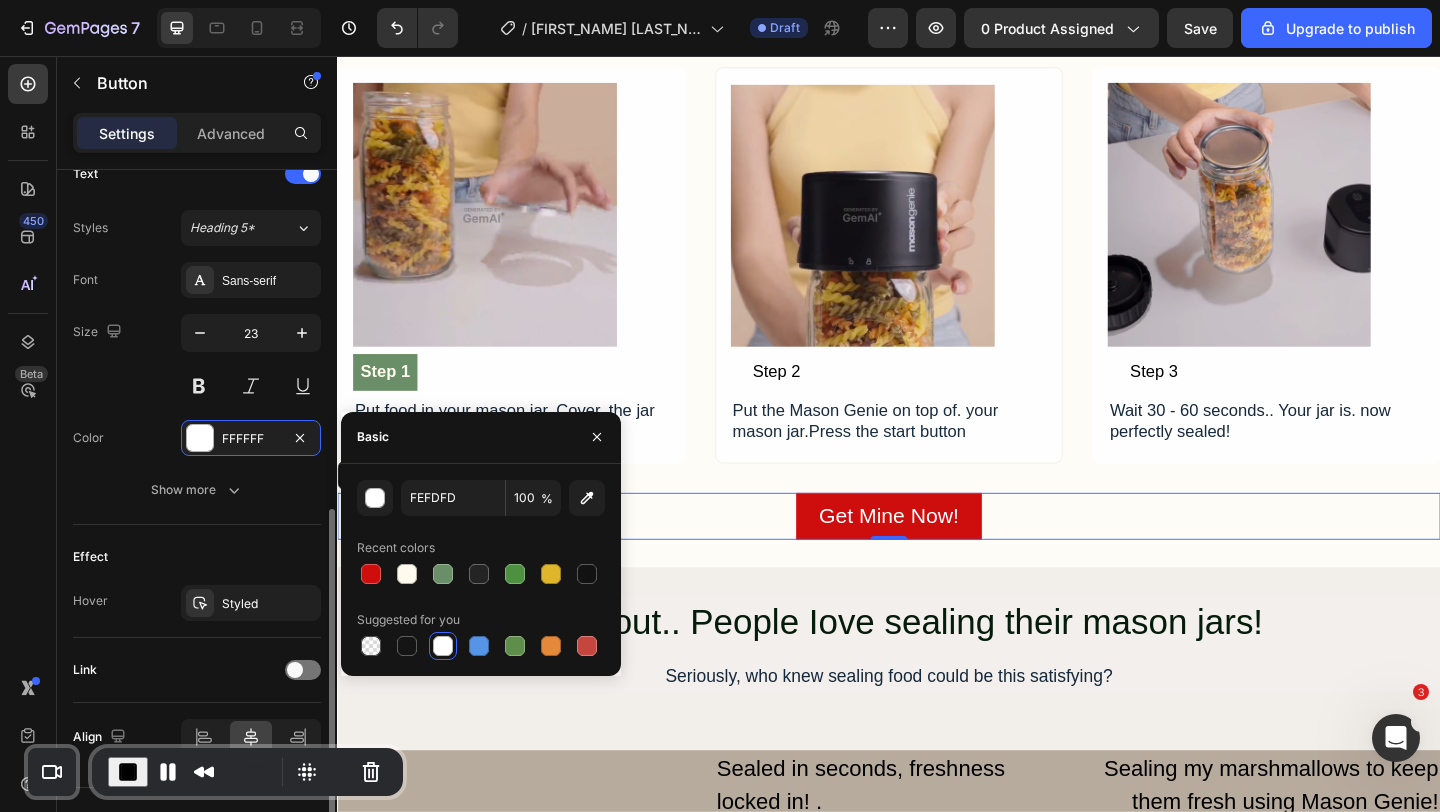 scroll, scrollTop: 735, scrollLeft: 0, axis: vertical 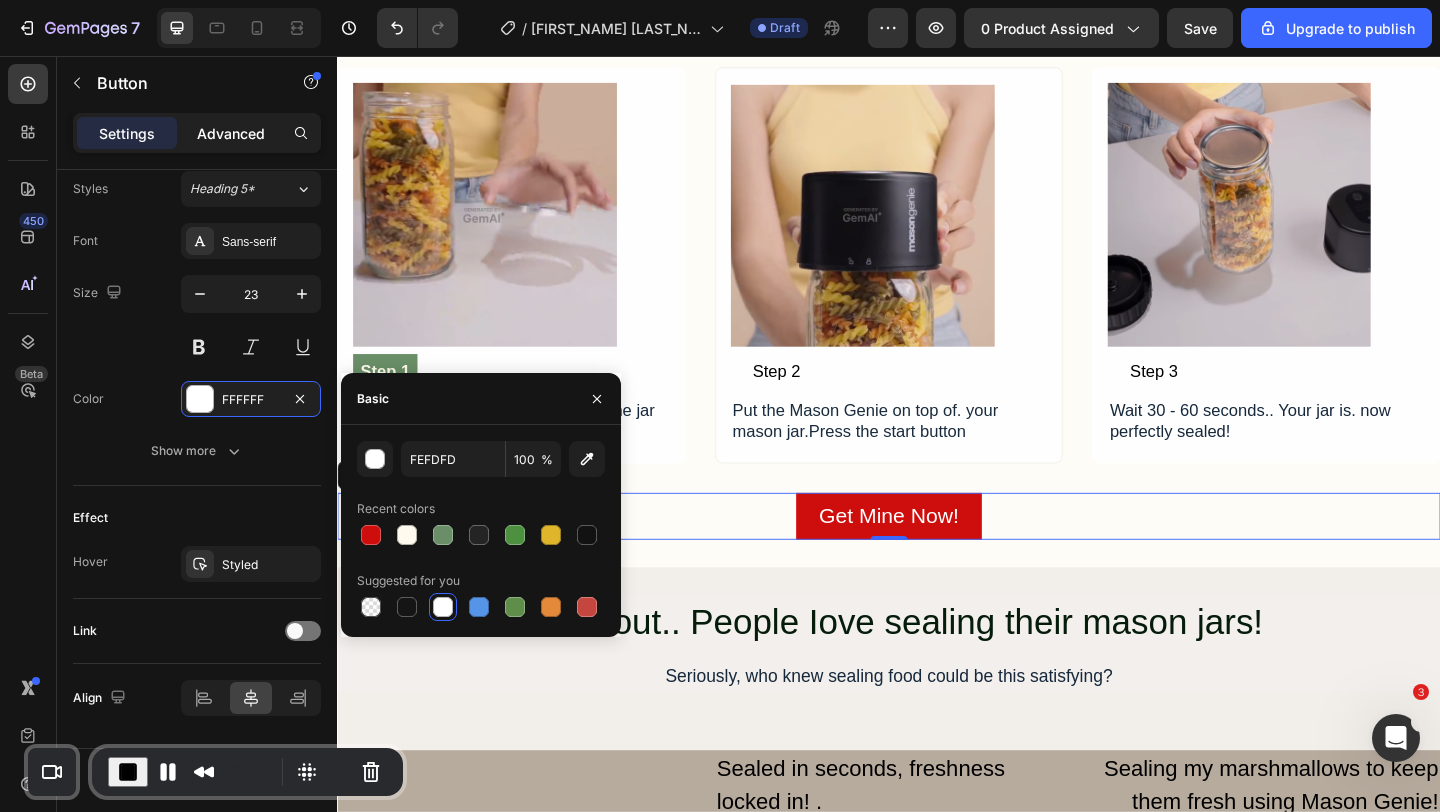 click on "Advanced" at bounding box center (231, 133) 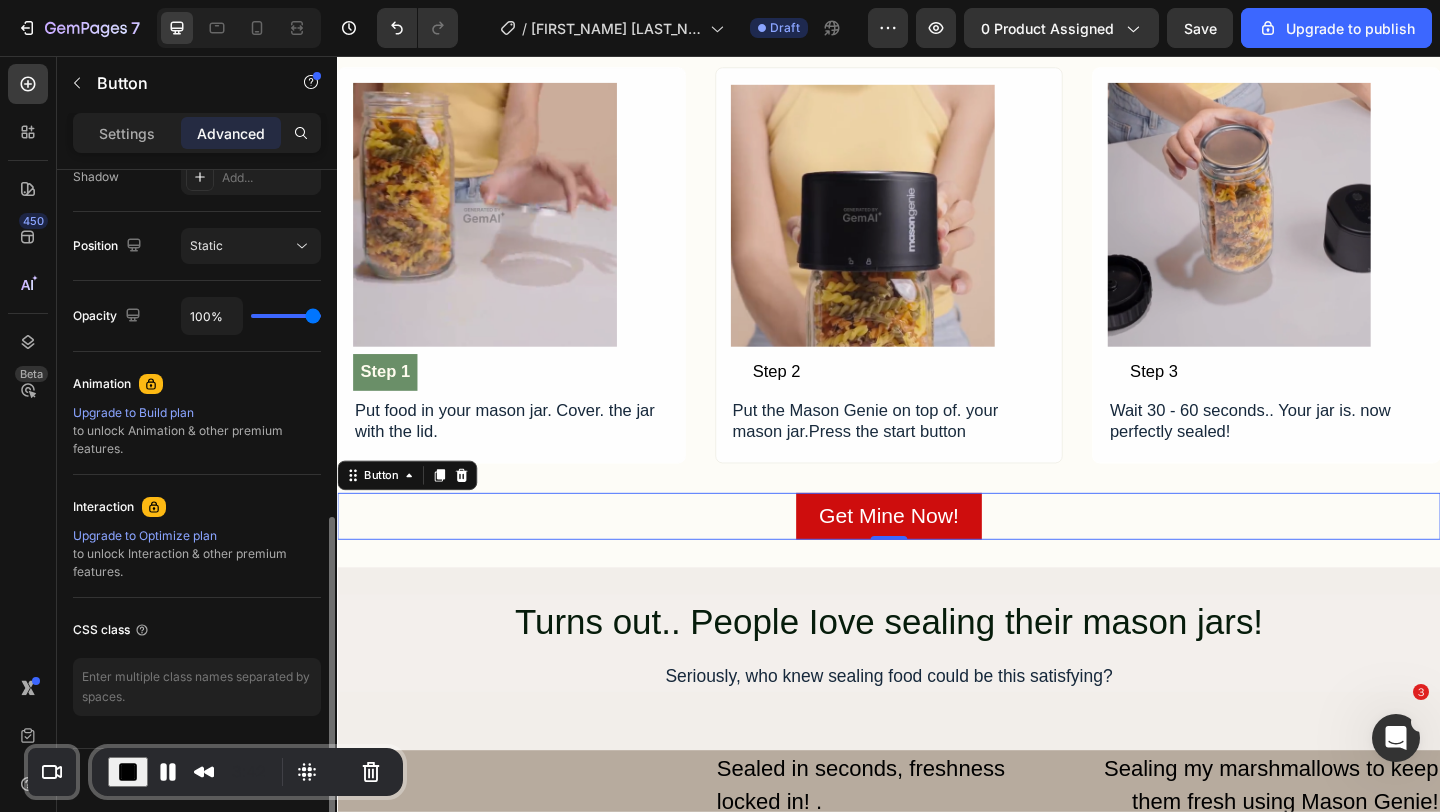 scroll, scrollTop: 340, scrollLeft: 0, axis: vertical 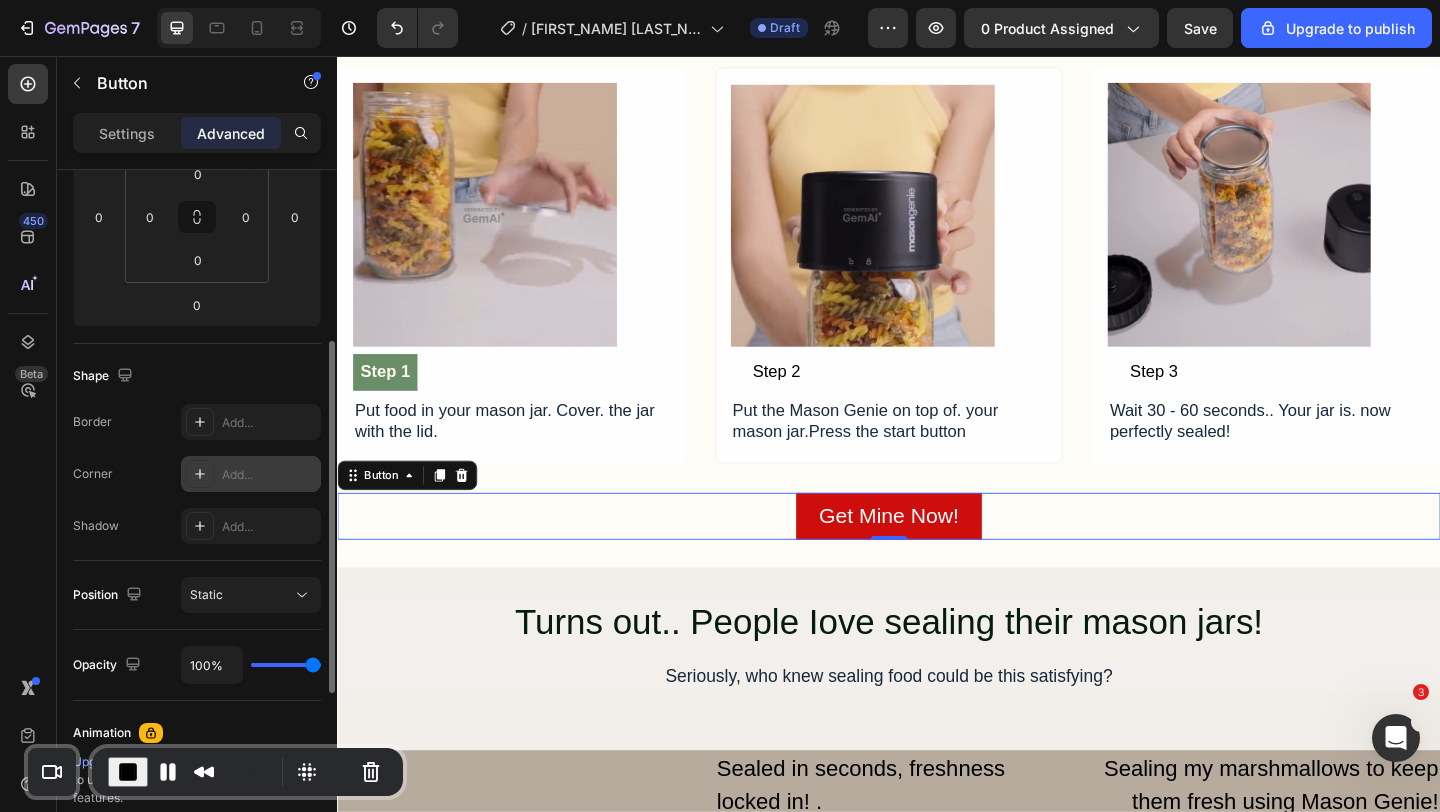 click on "Add..." at bounding box center [269, 475] 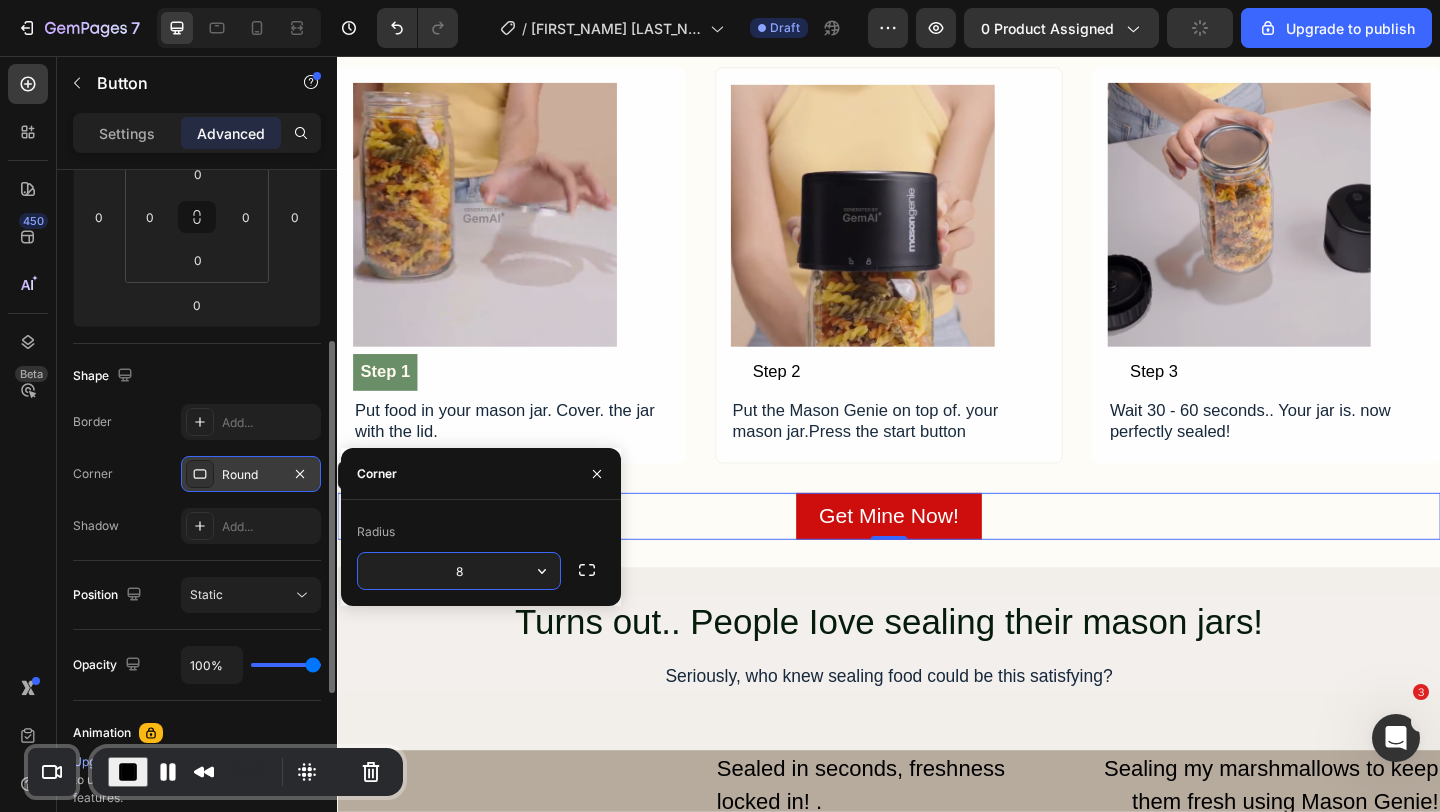 click on "8" at bounding box center (459, 571) 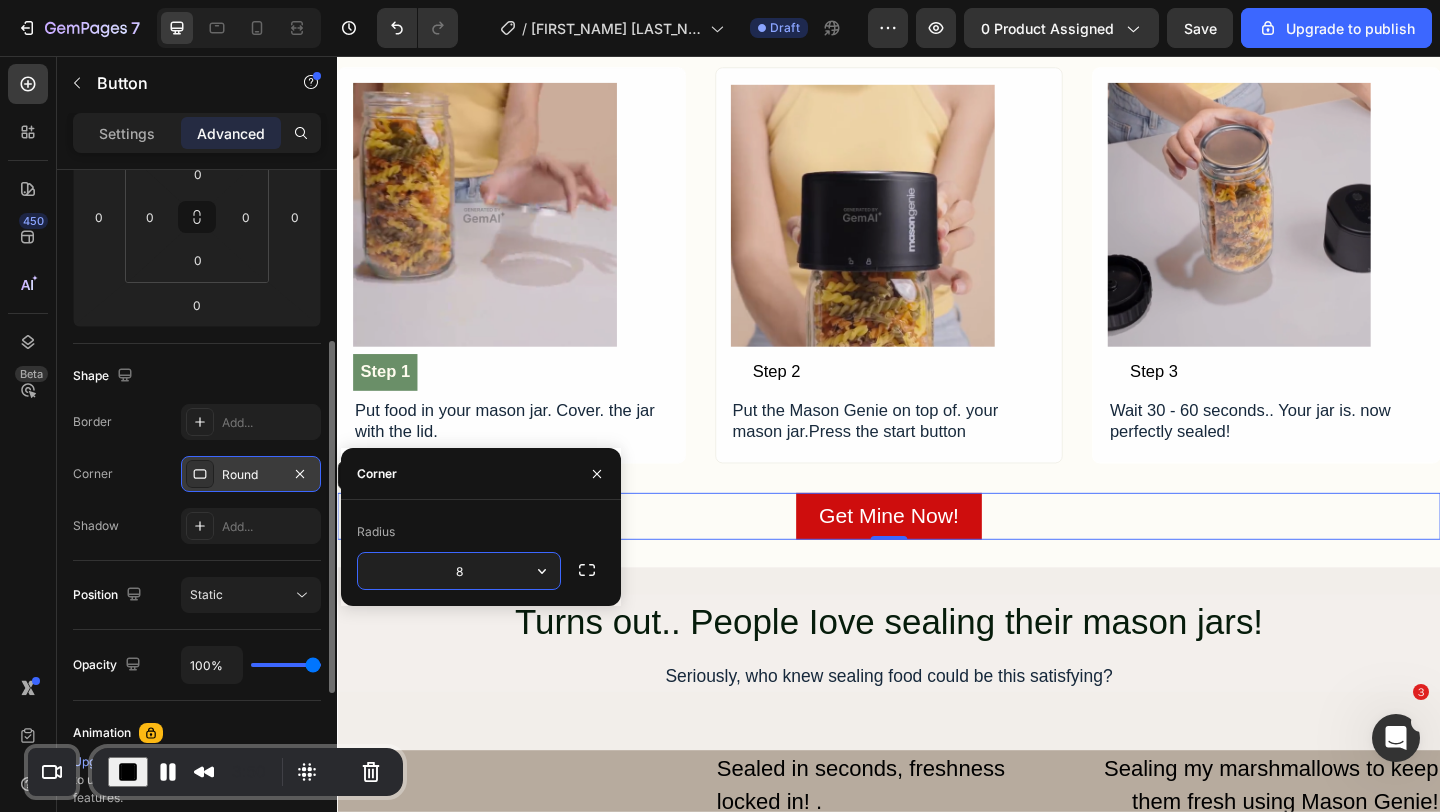 click on "8" at bounding box center [459, 571] 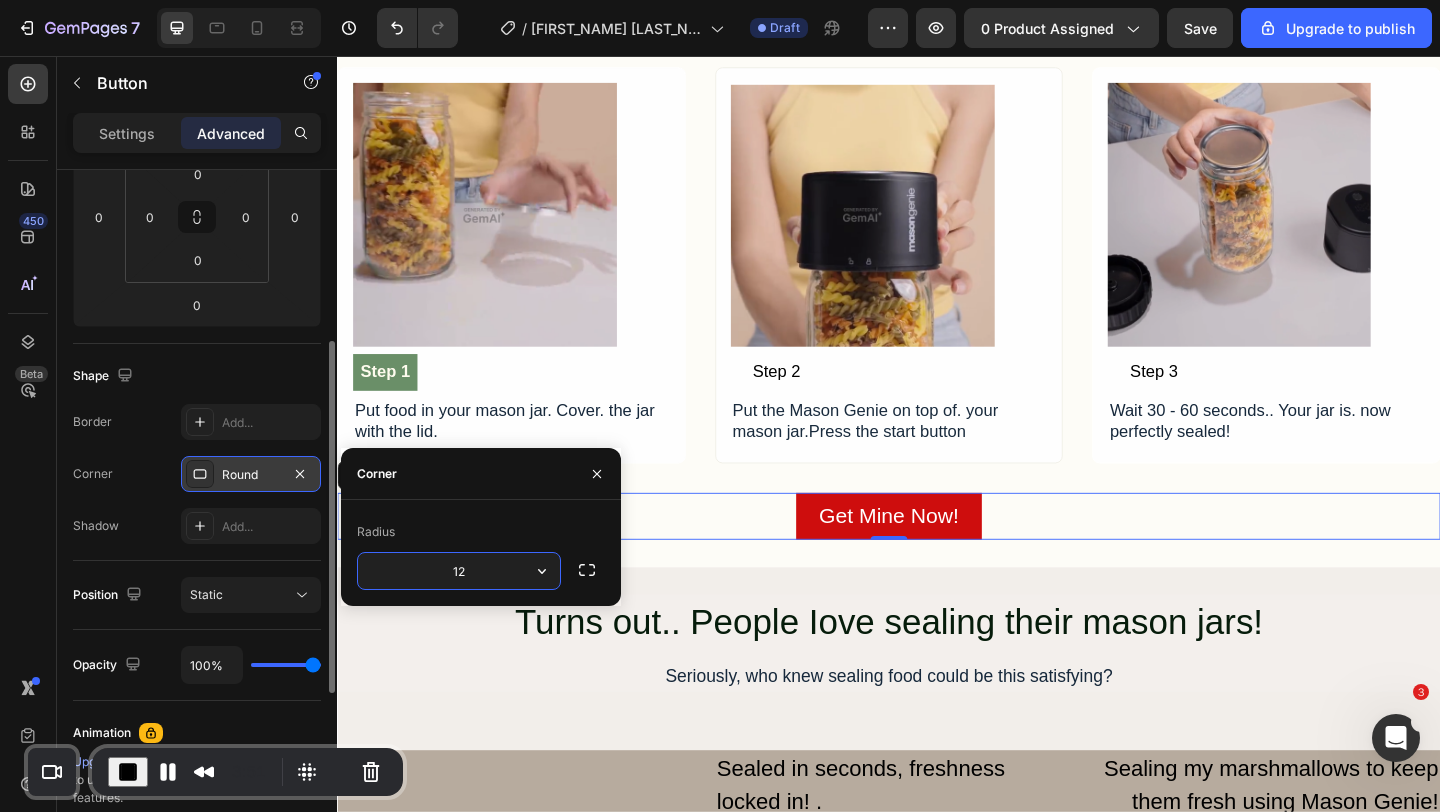 type on "12" 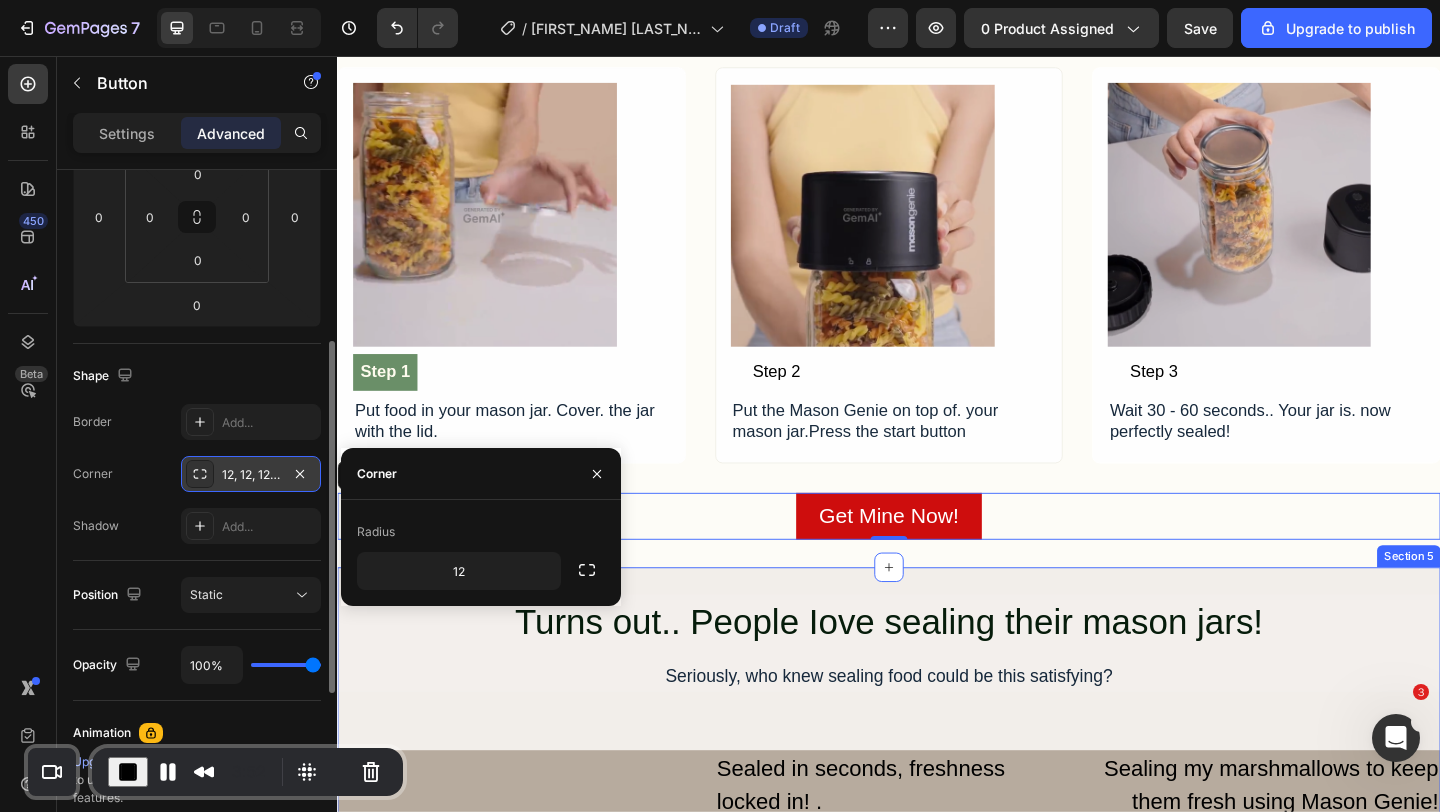 click on "Turns out.. People Iove sealing their mason jars! Heading Seriously, who knew sealing food could be this satisfying? Text Block Row Image lasonjars Text Block Mason Jar Snack Bites*+ Smart snack. Sweet gift. No oven needed.. Text Block Row Sealed in seconds, freshness locked in! . Text Block Sealing my marshmallows to keep them fresh using Mason Genie! Text Block Press the button & seal it tight! Text Block Row Row Get Mine Now! Button Row Row Section 5" at bounding box center [937, 1188] 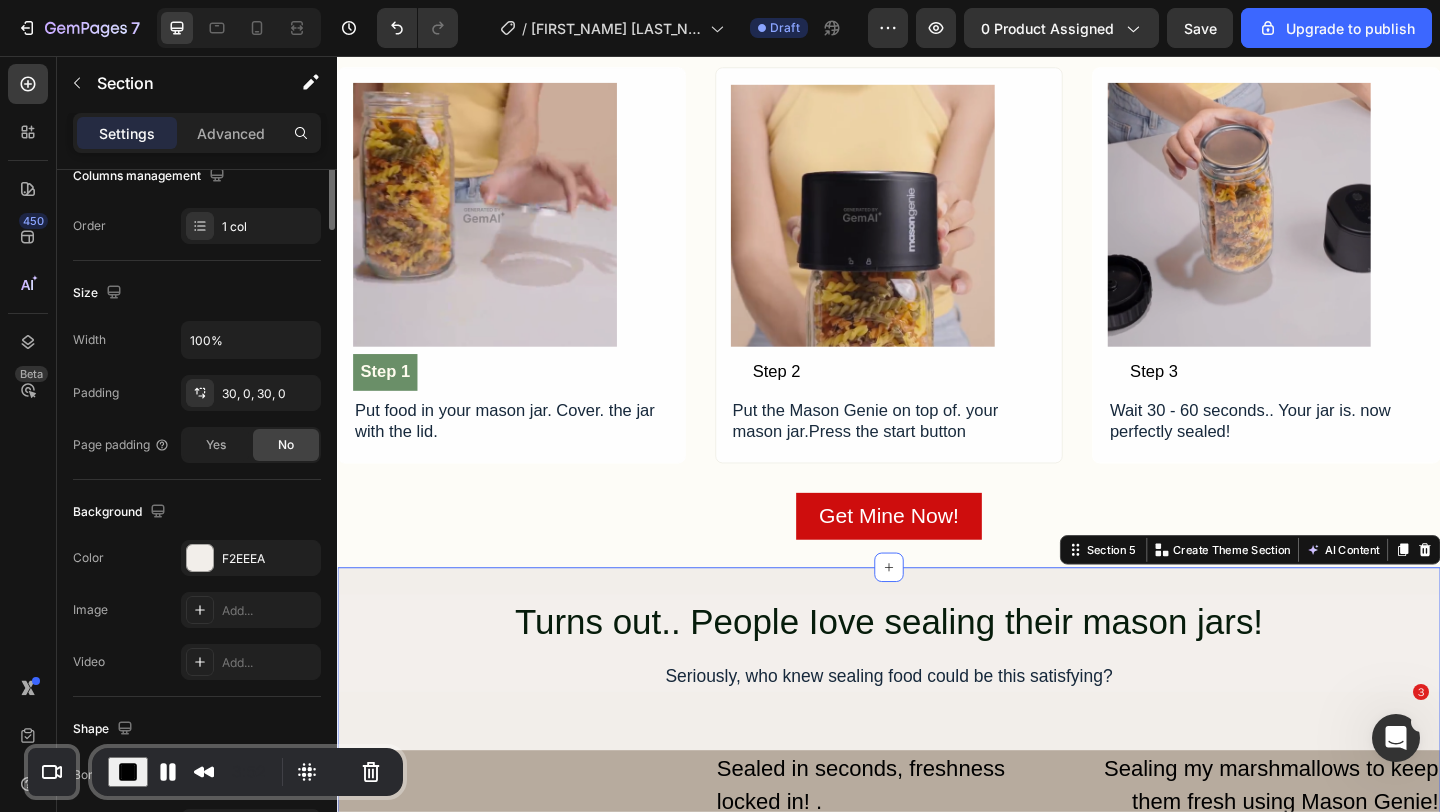 scroll, scrollTop: 0, scrollLeft: 0, axis: both 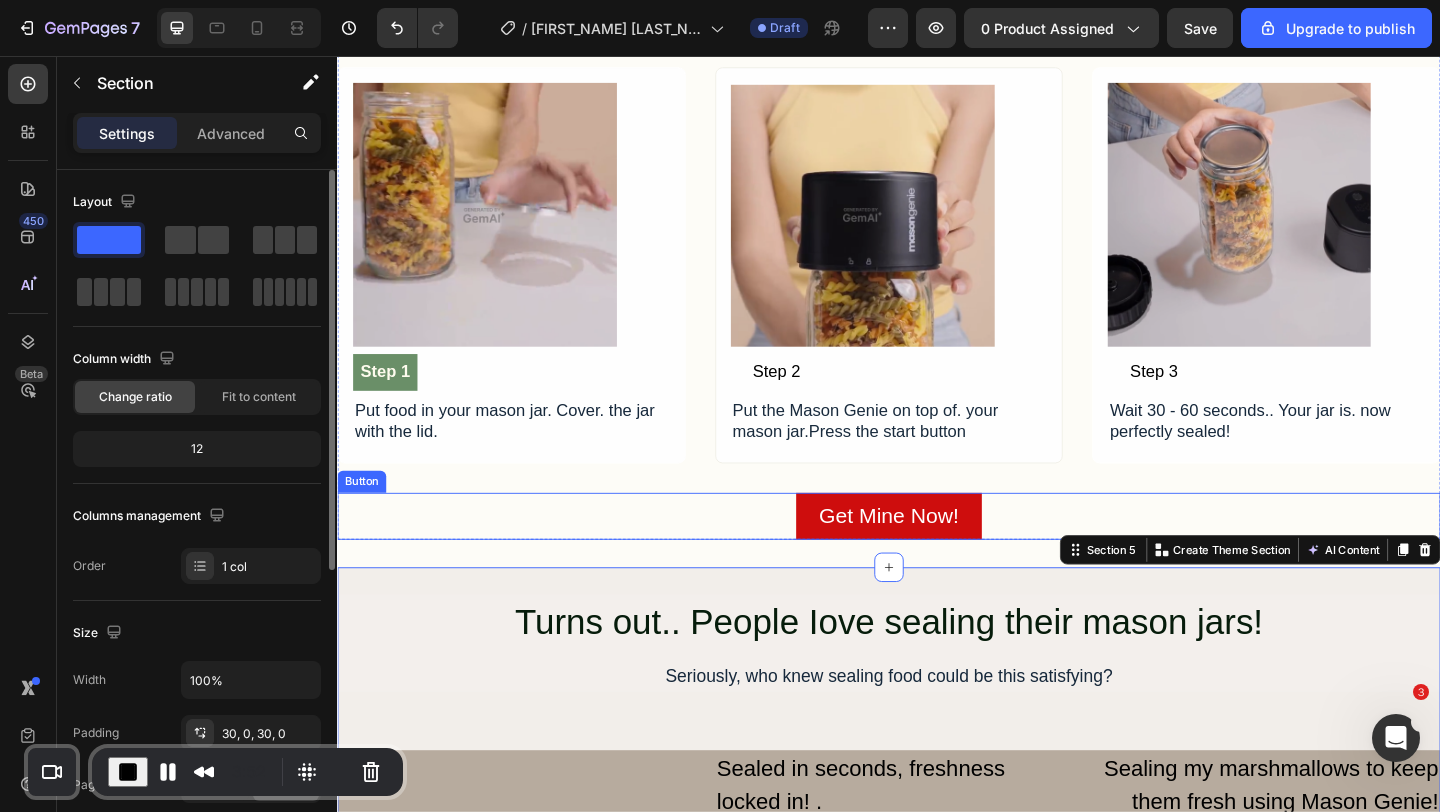 click on "Get Mine Now! Button" at bounding box center (937, 556) 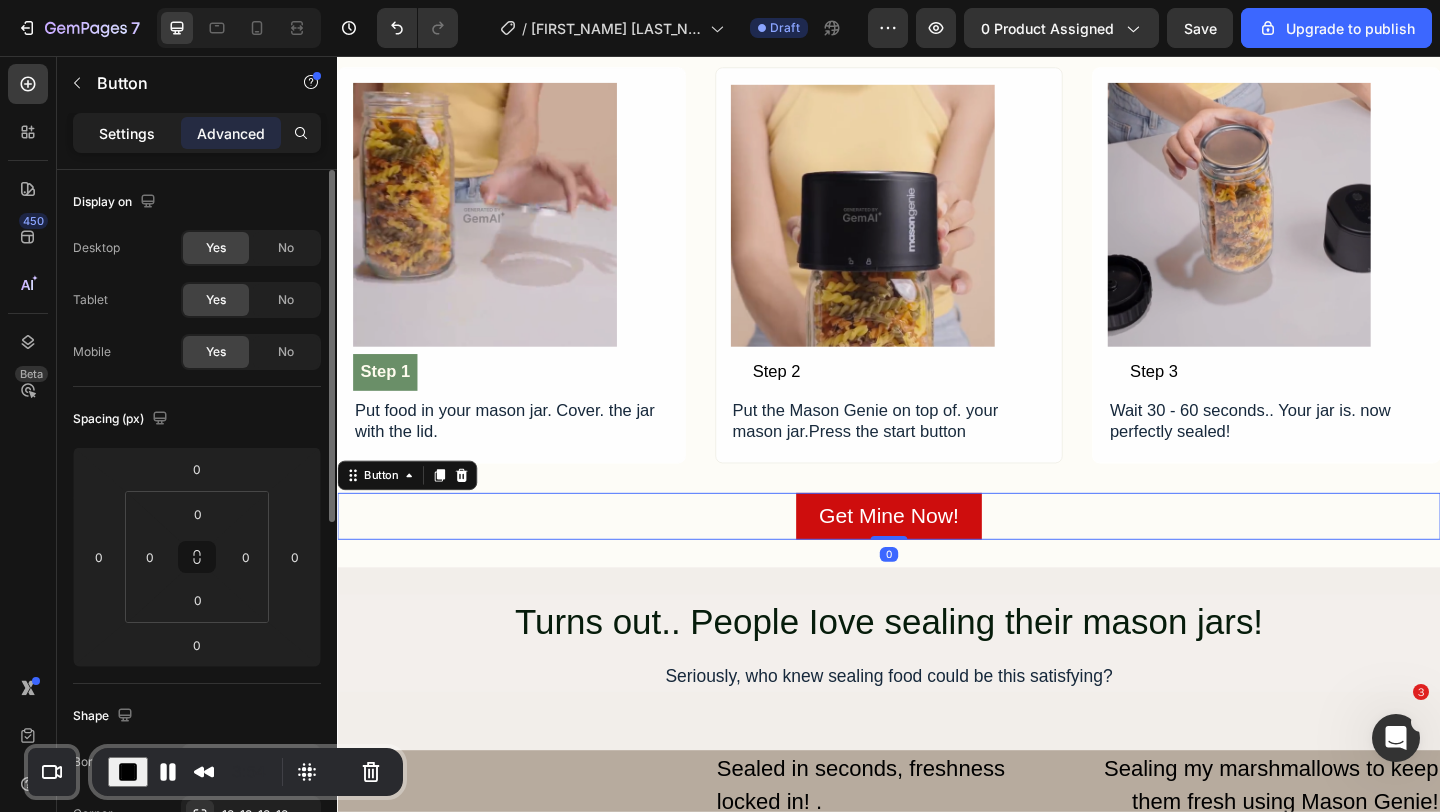 click on "Settings" at bounding box center [127, 133] 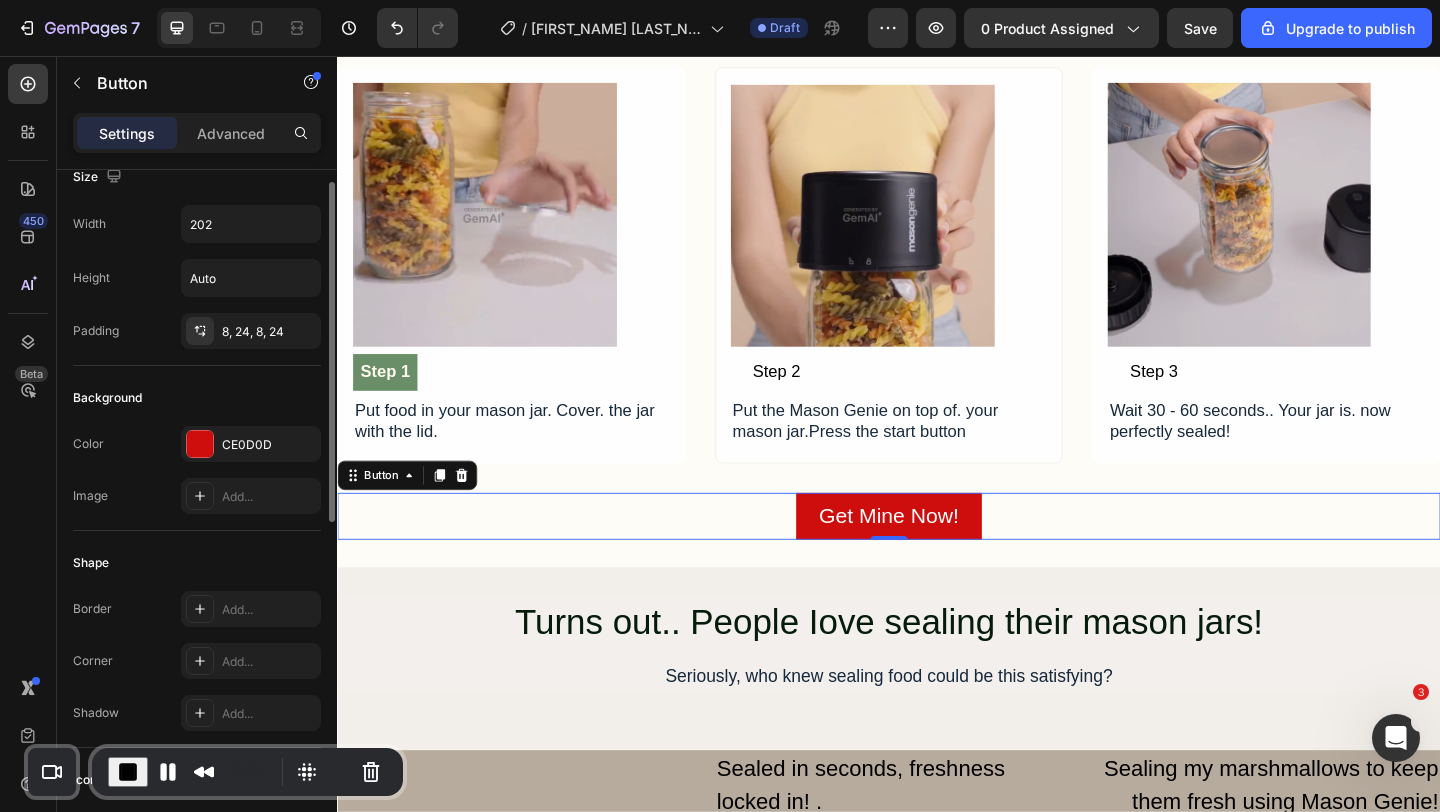scroll, scrollTop: 57, scrollLeft: 0, axis: vertical 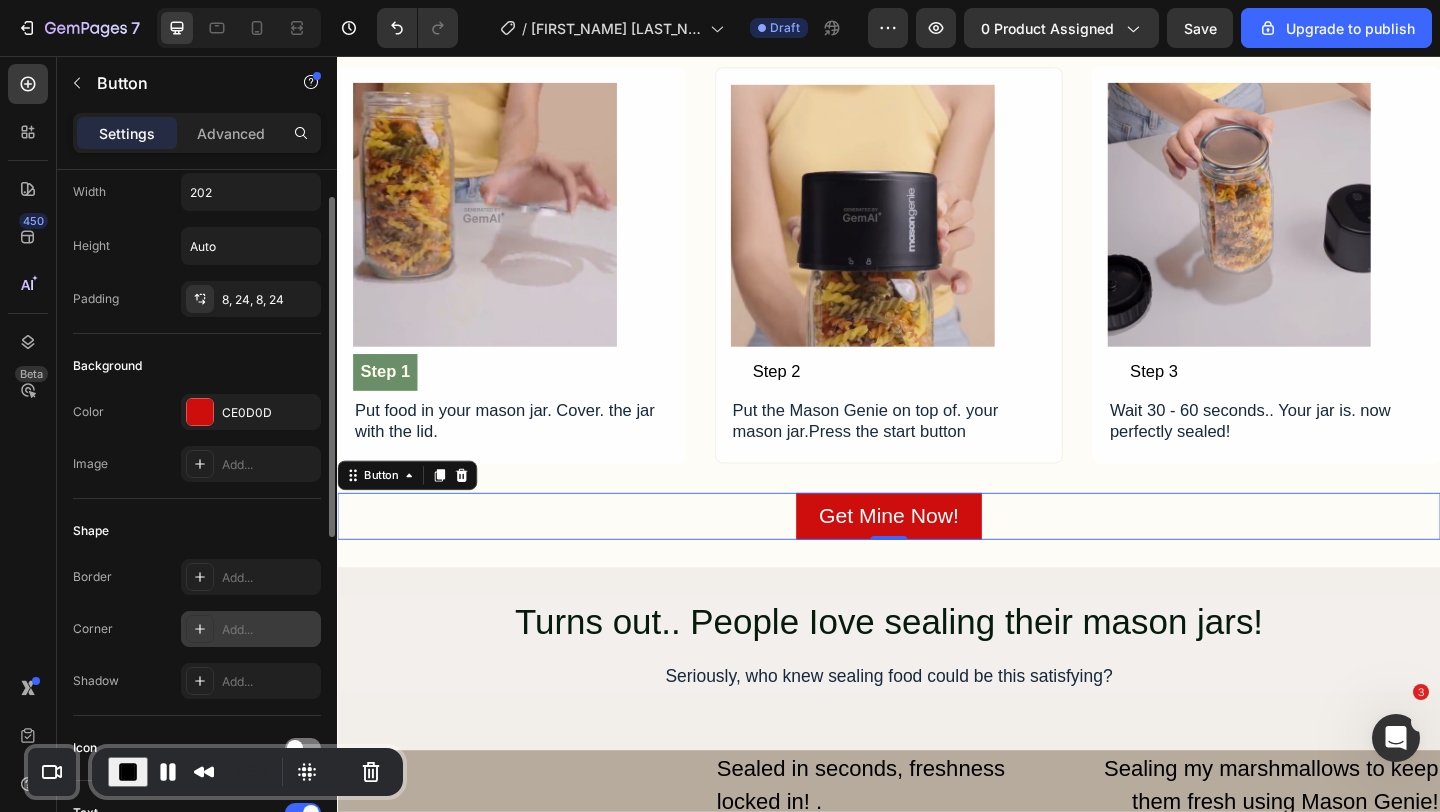 click on "Add..." at bounding box center (269, 630) 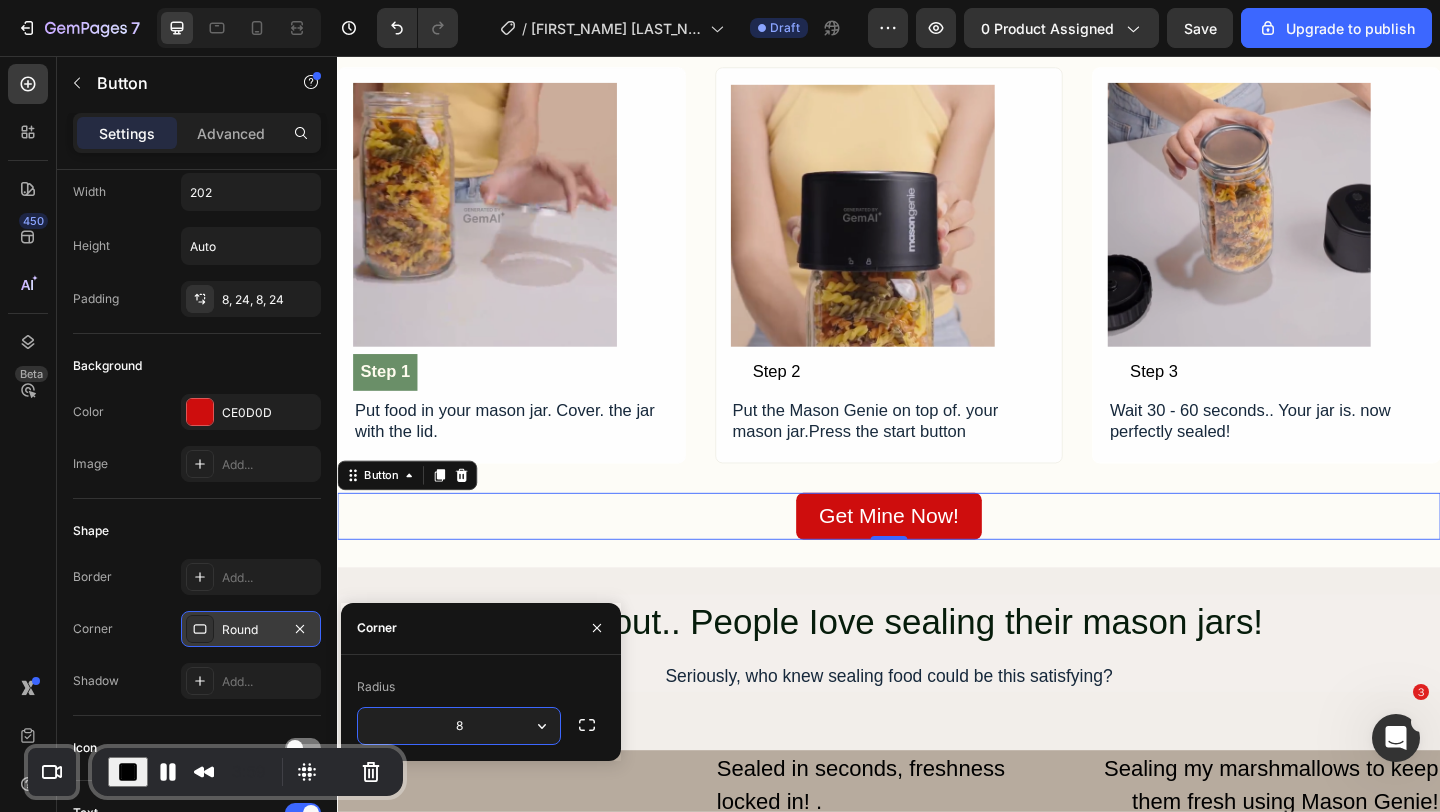 click on "Border Add..." at bounding box center [197, 577] 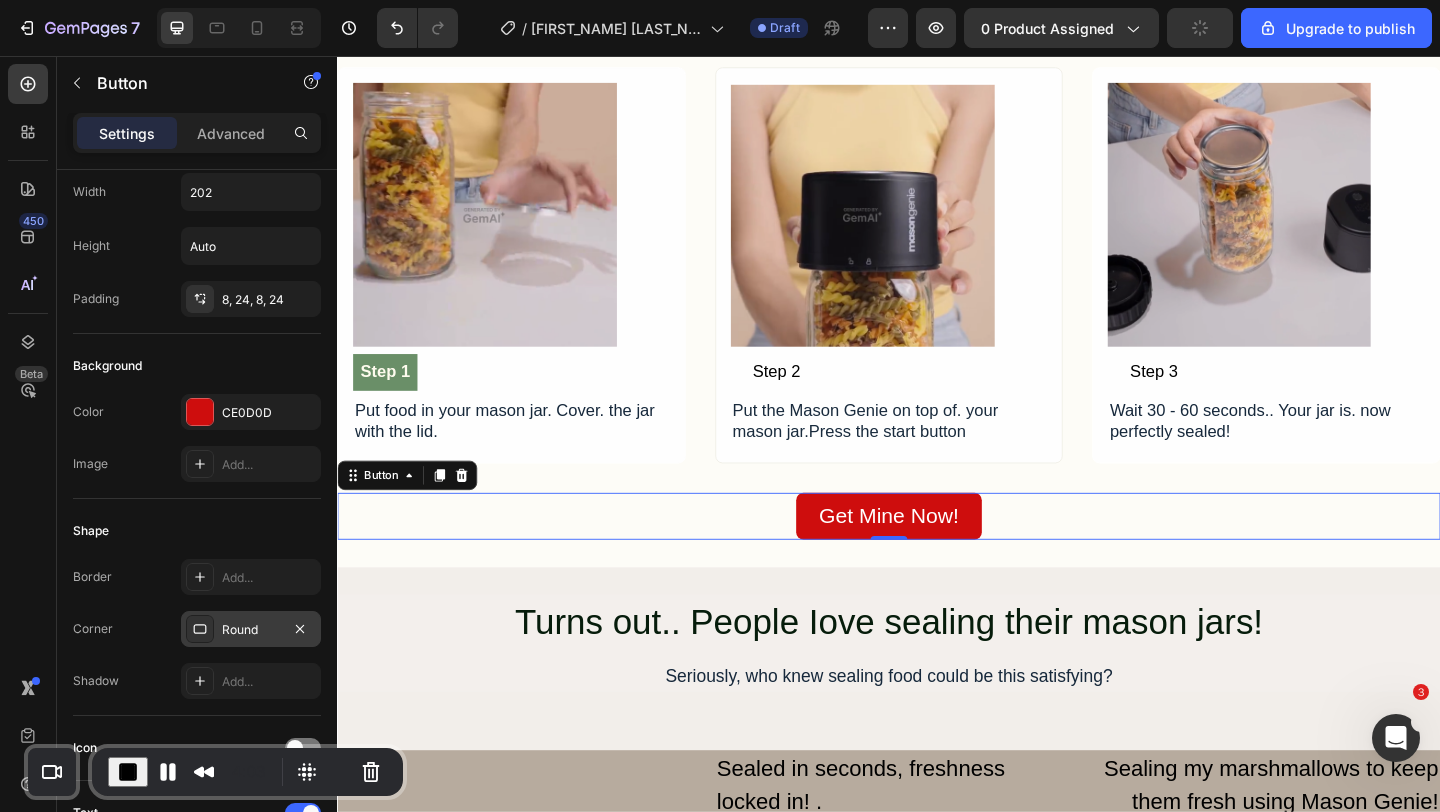 click on "Round" at bounding box center [251, 630] 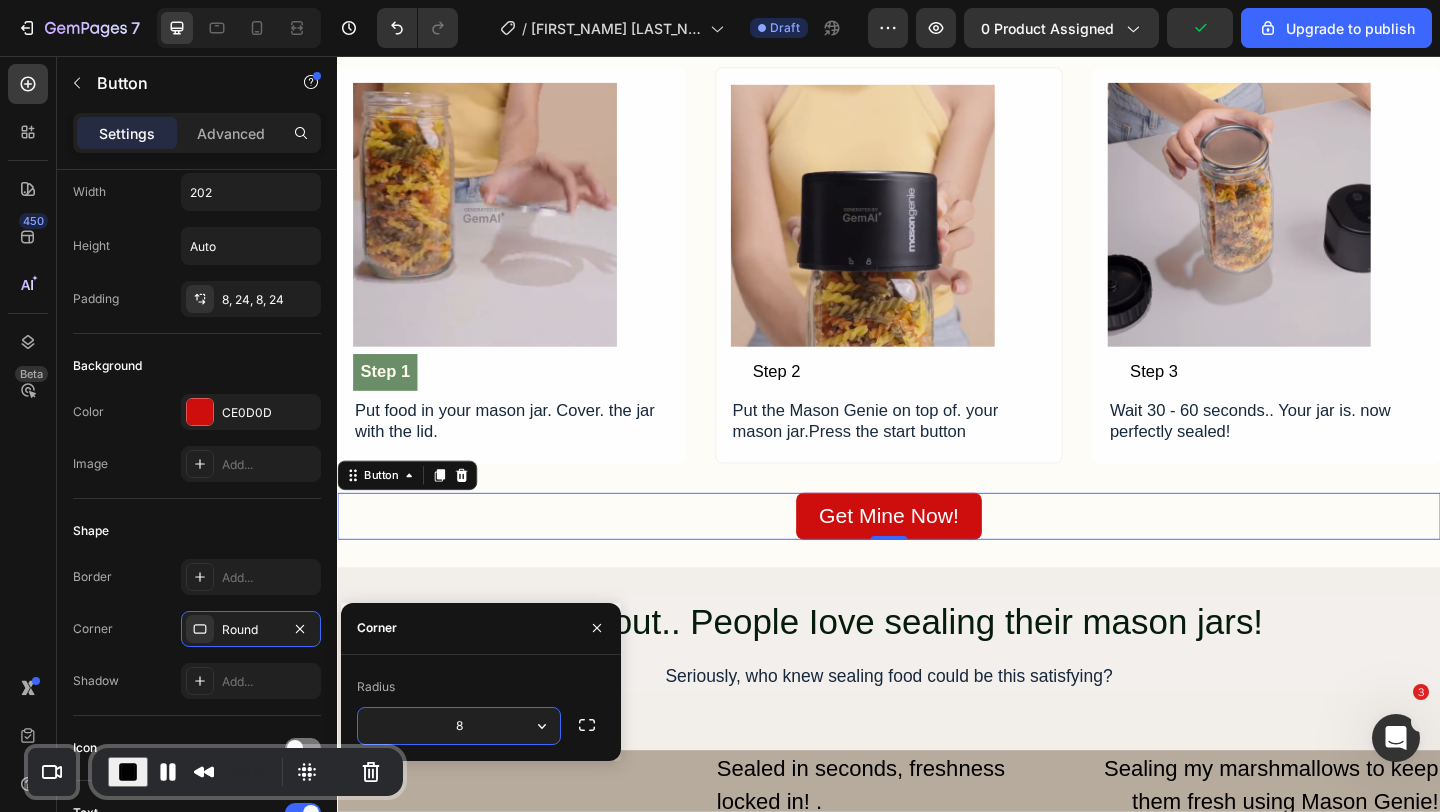 type on "4" 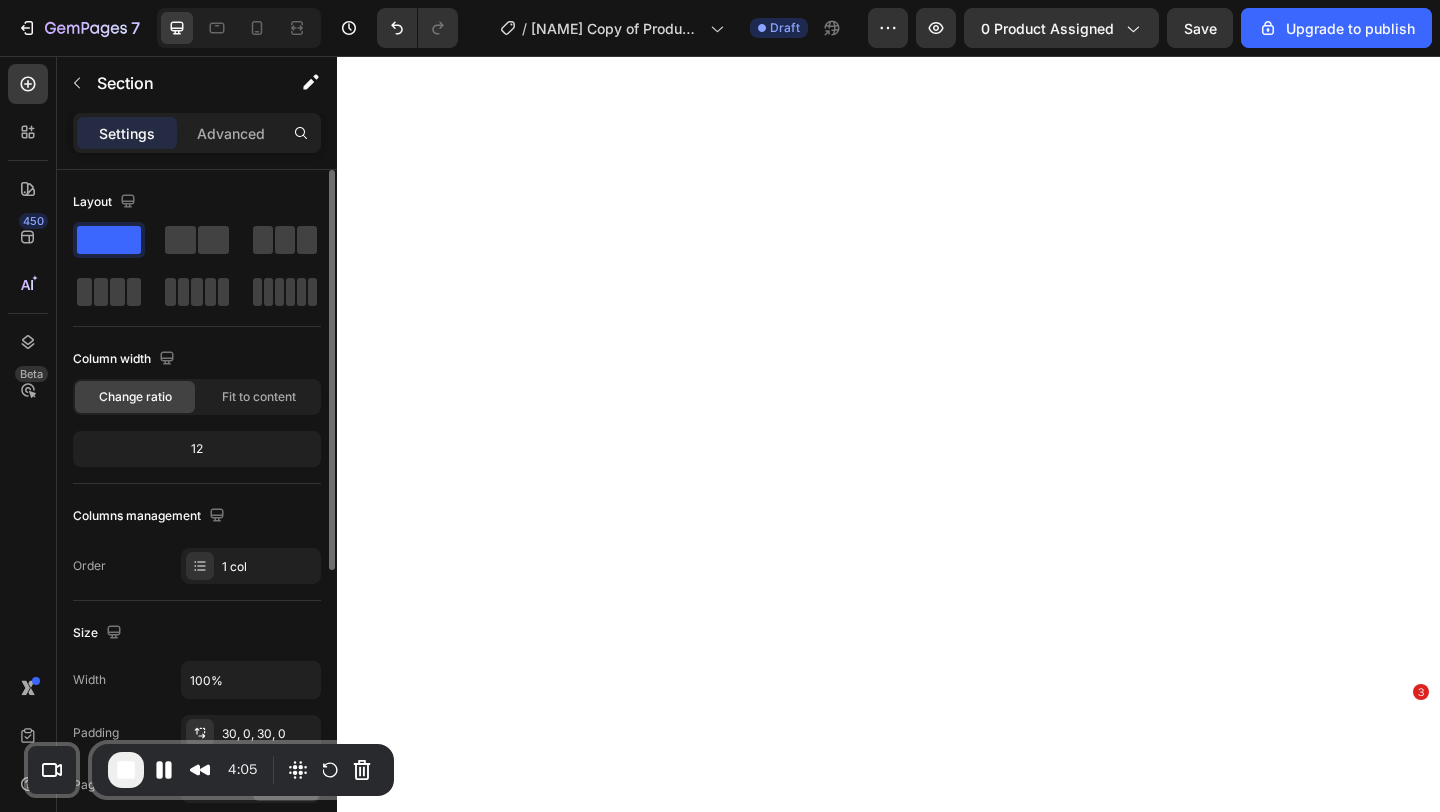 scroll, scrollTop: 0, scrollLeft: 0, axis: both 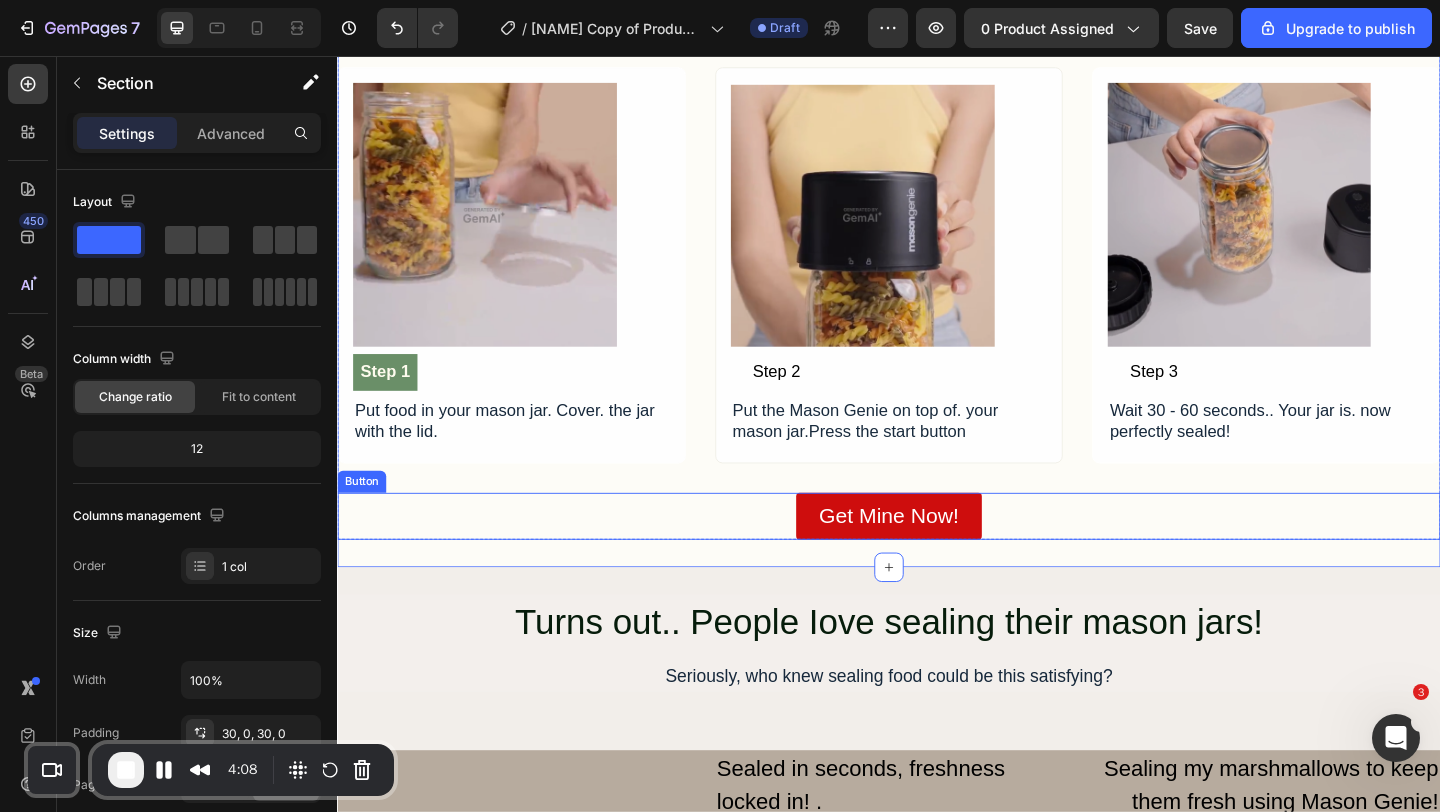 click on "Get Mine Now!" at bounding box center [937, 556] 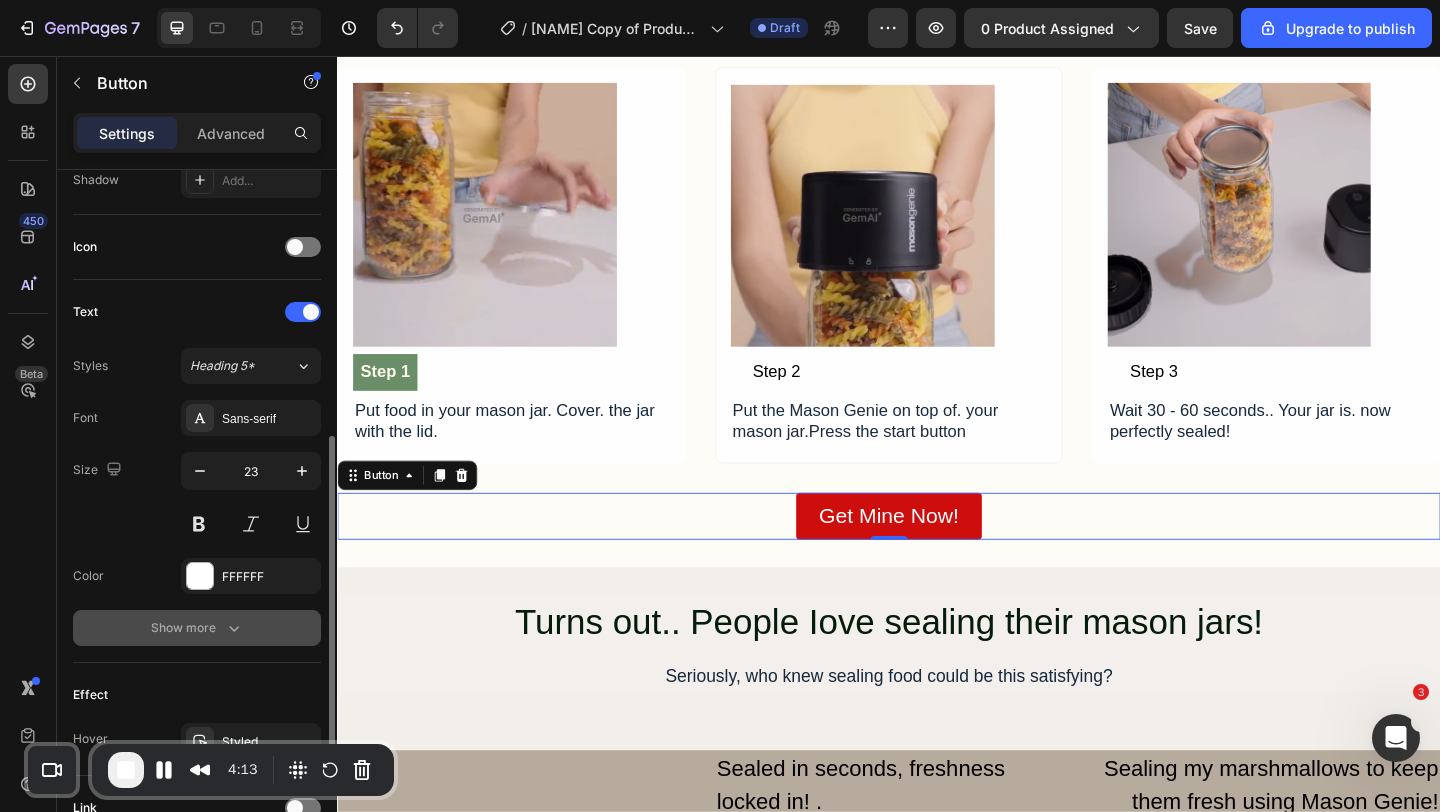 scroll, scrollTop: 323, scrollLeft: 0, axis: vertical 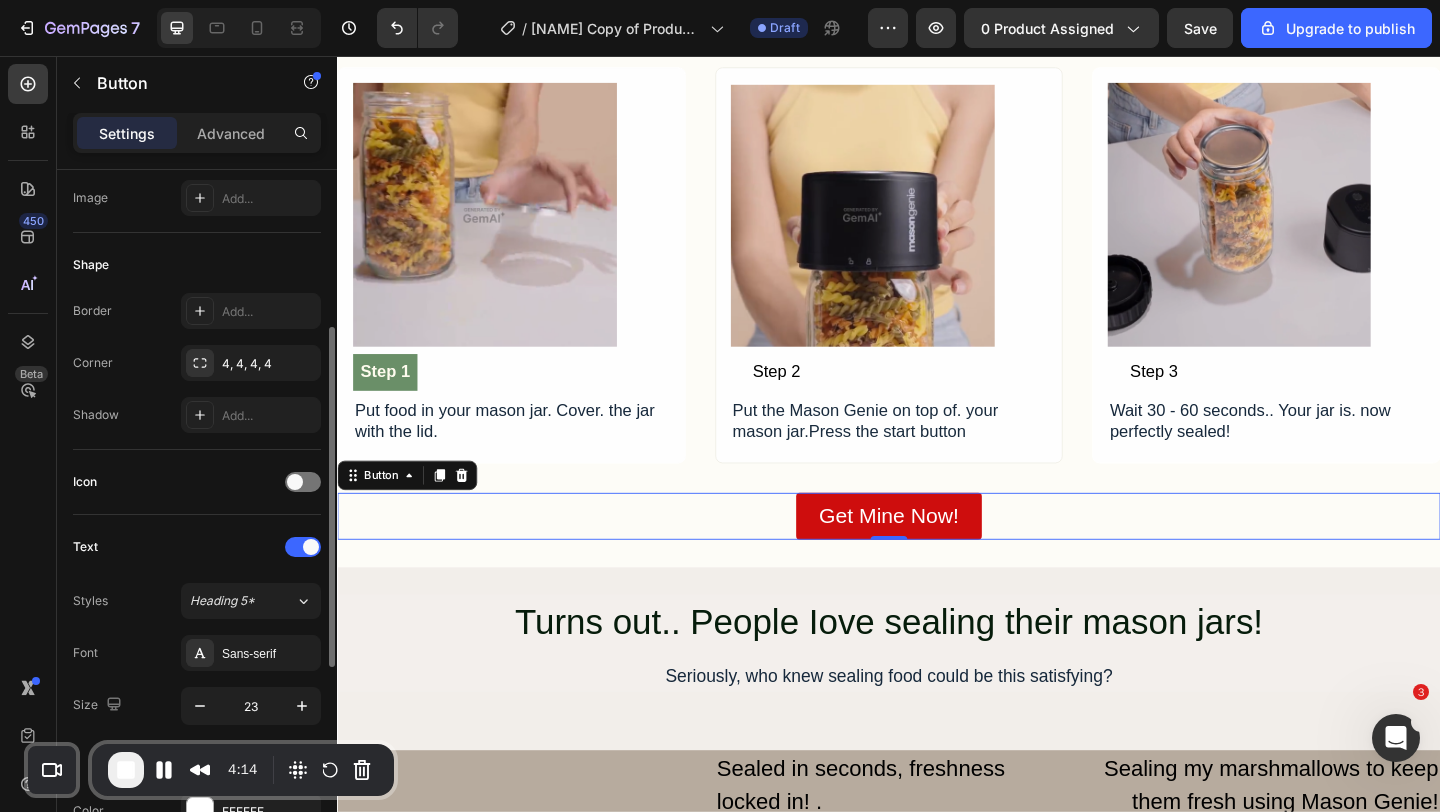 click on "Border Add... Corner 4, 4, 4, 4 Shadow Add..." at bounding box center (197, 363) 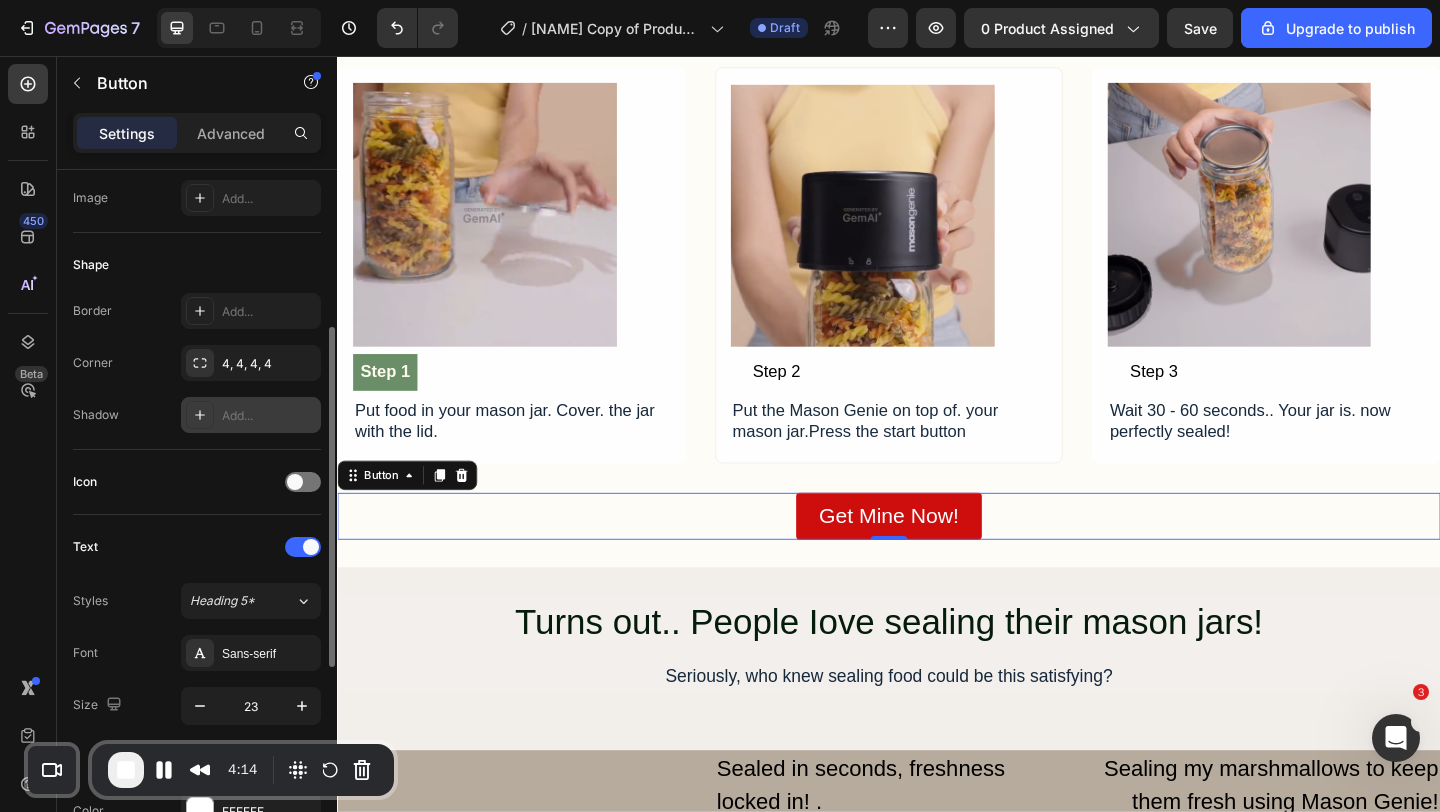 click on "Add..." at bounding box center [251, 415] 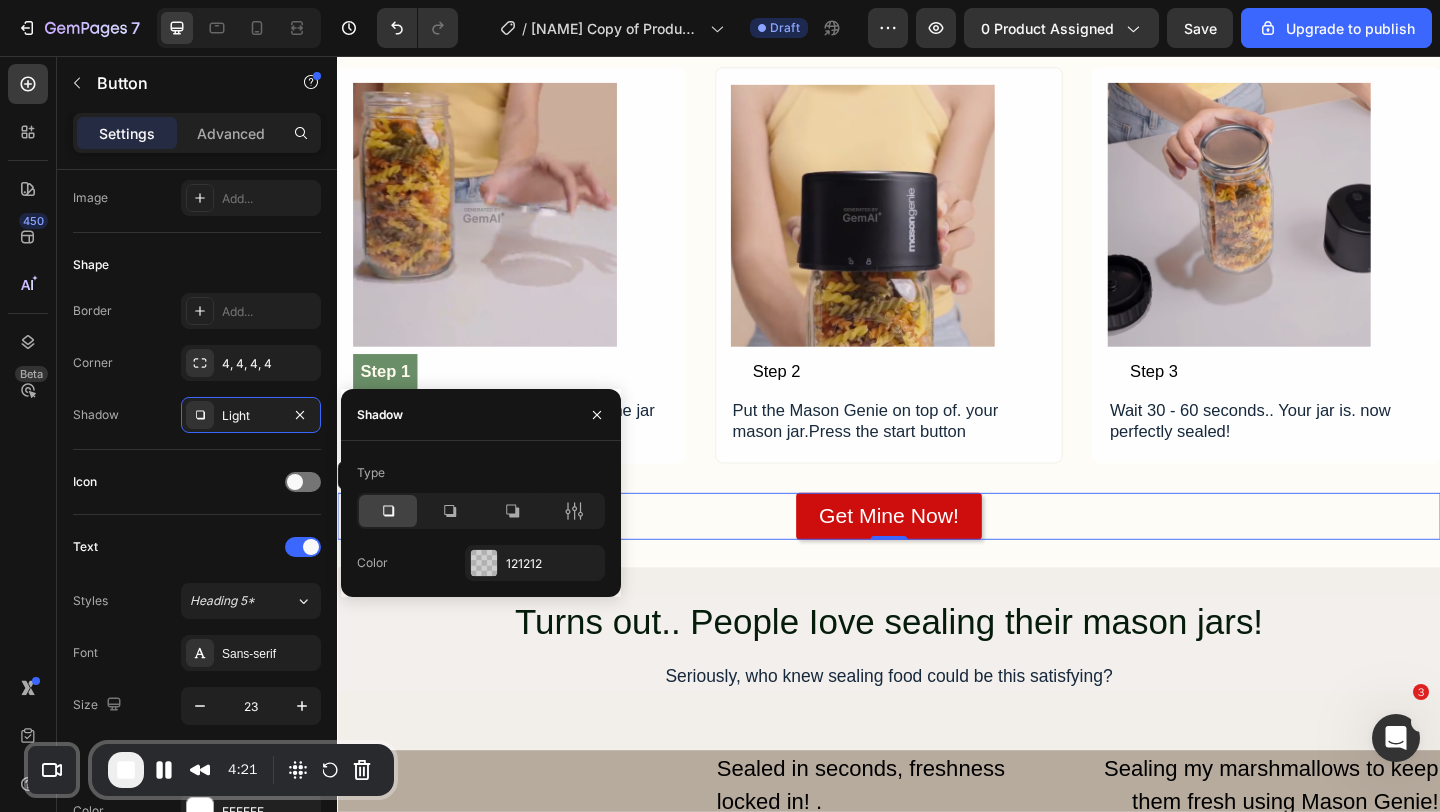 click 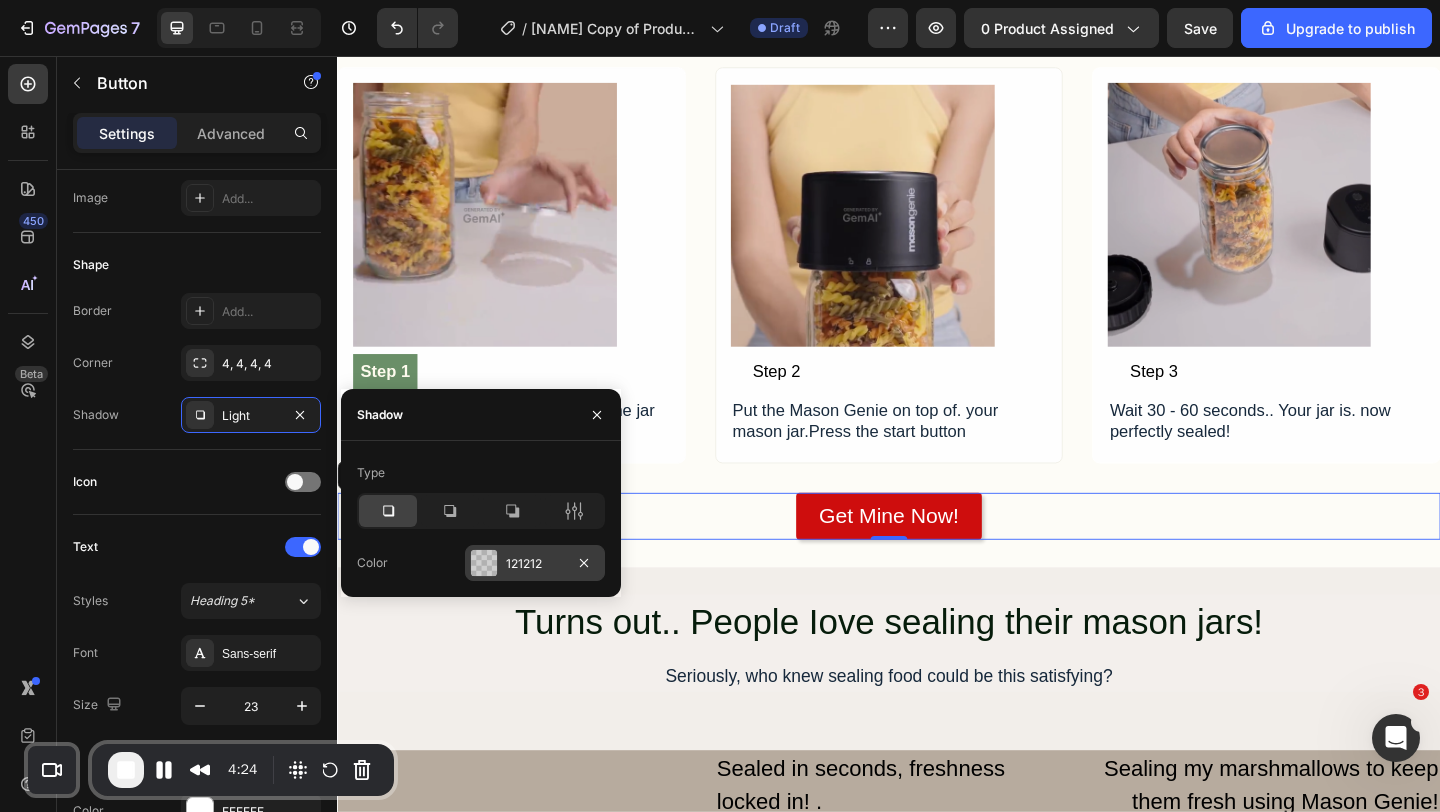 click on "121212" at bounding box center (535, 563) 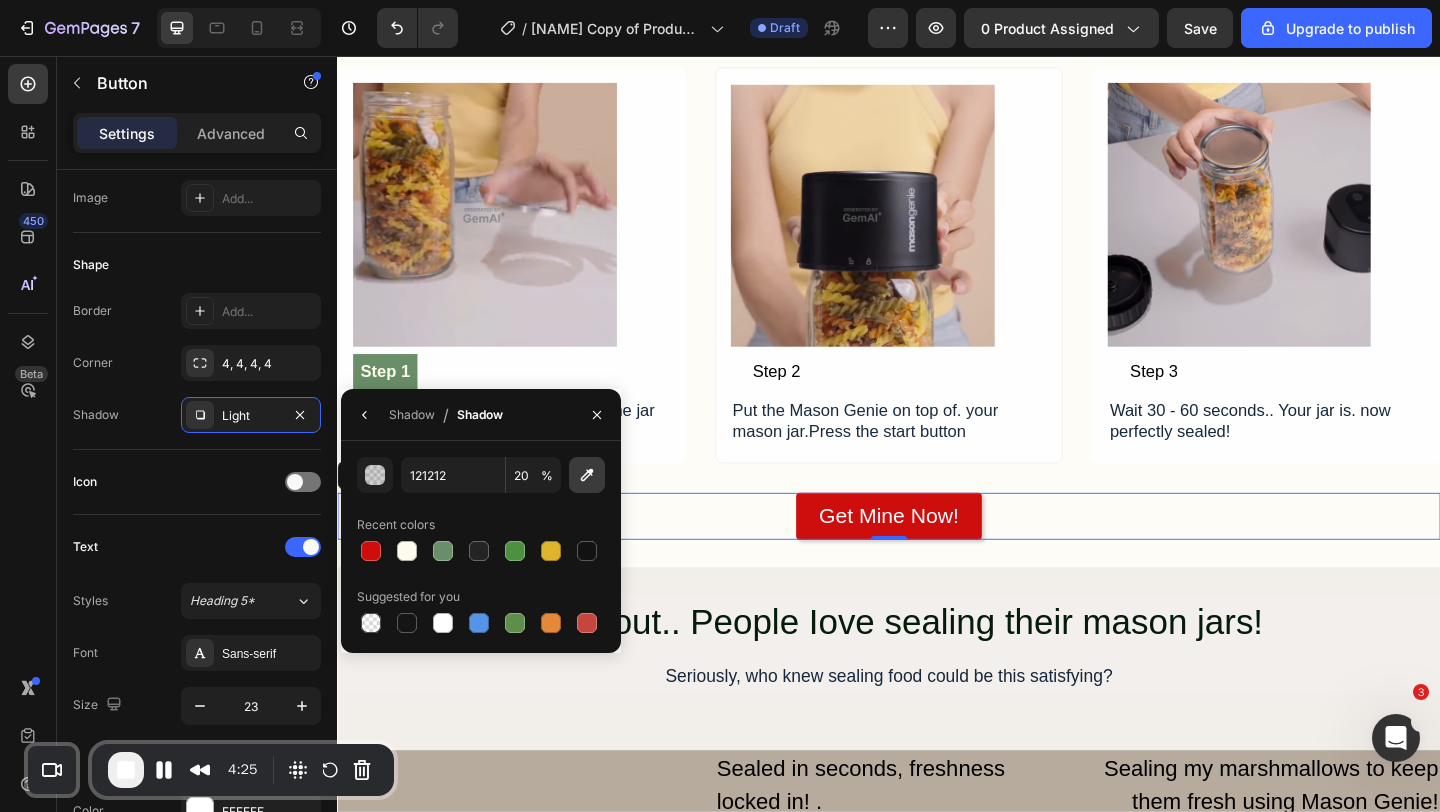 click 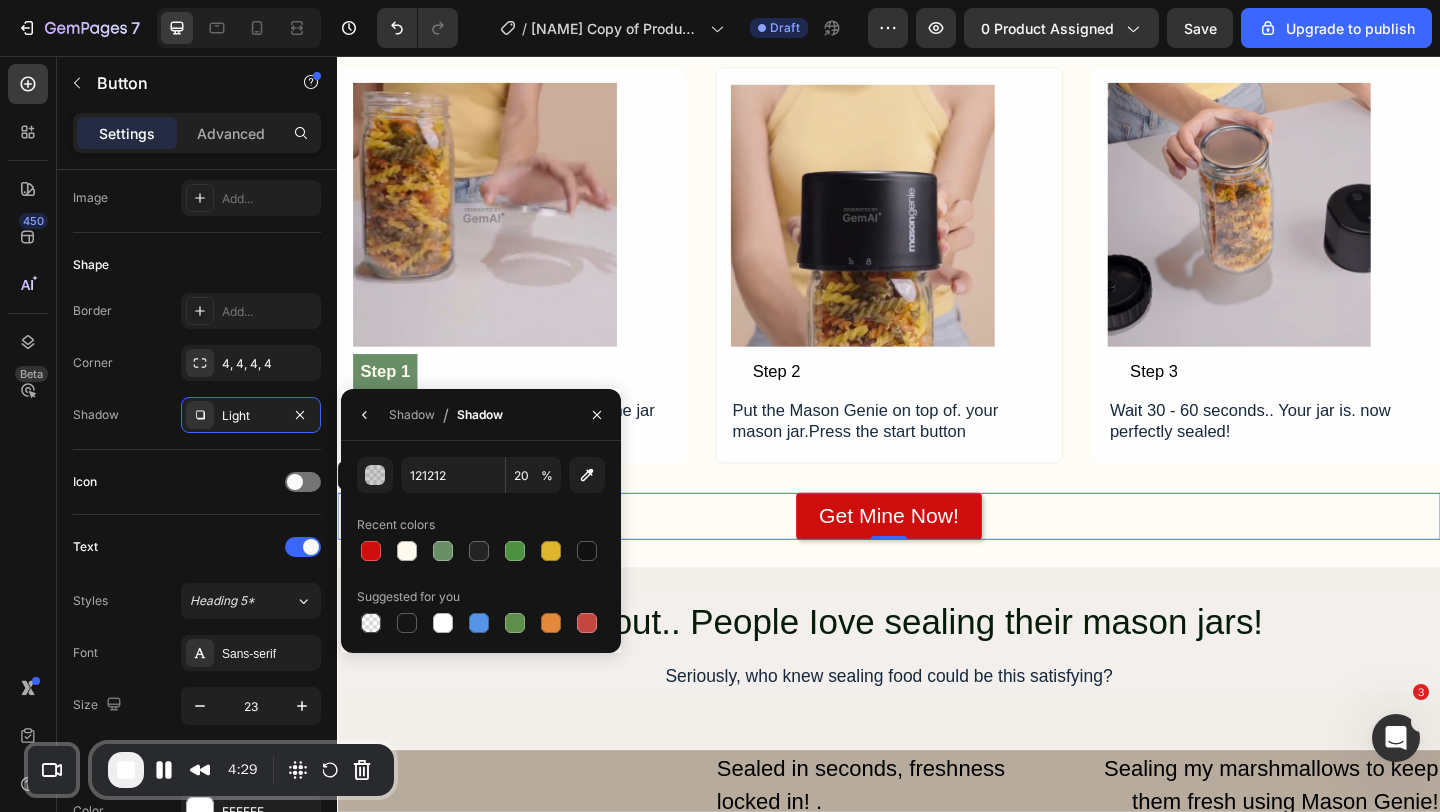 type on "C2C1BB" 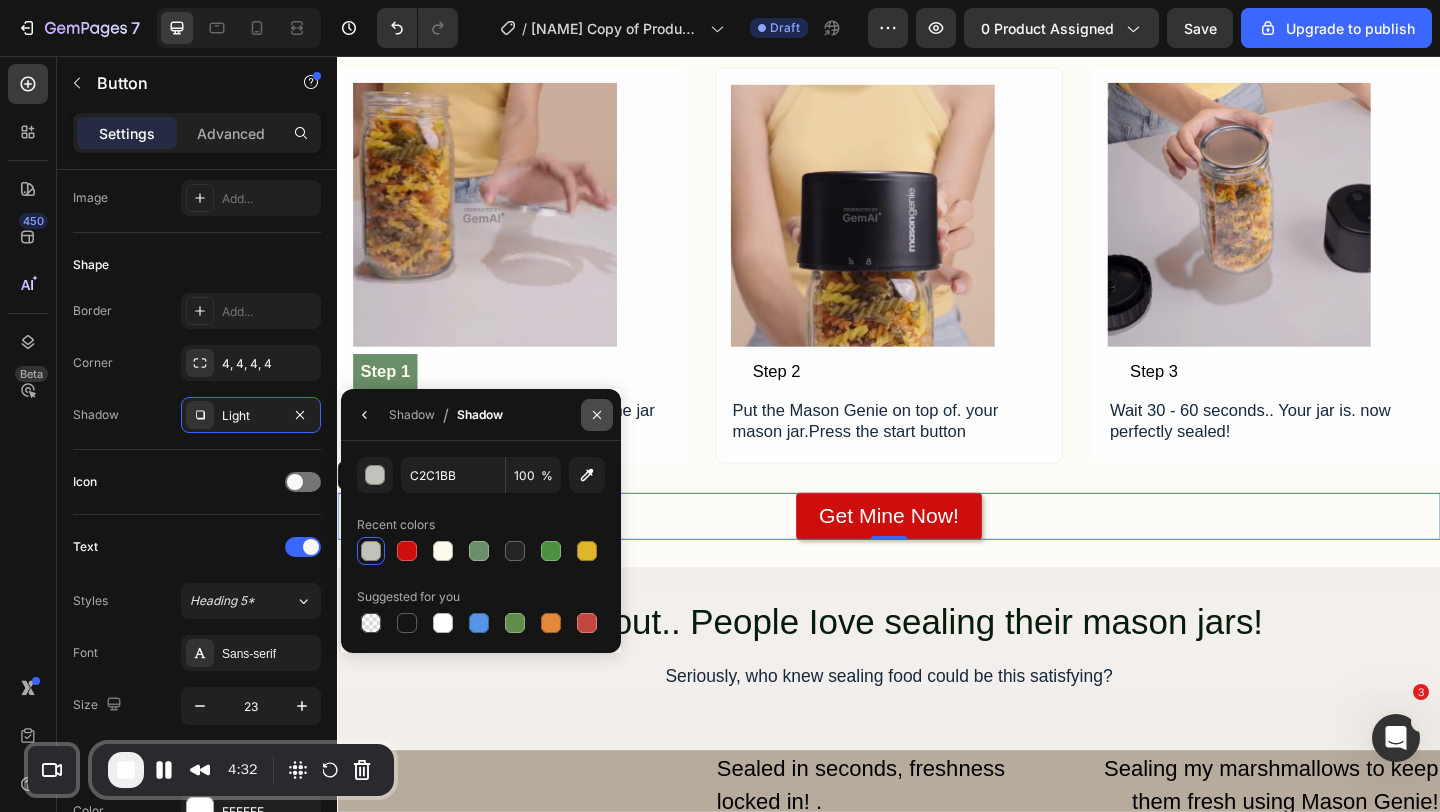 click 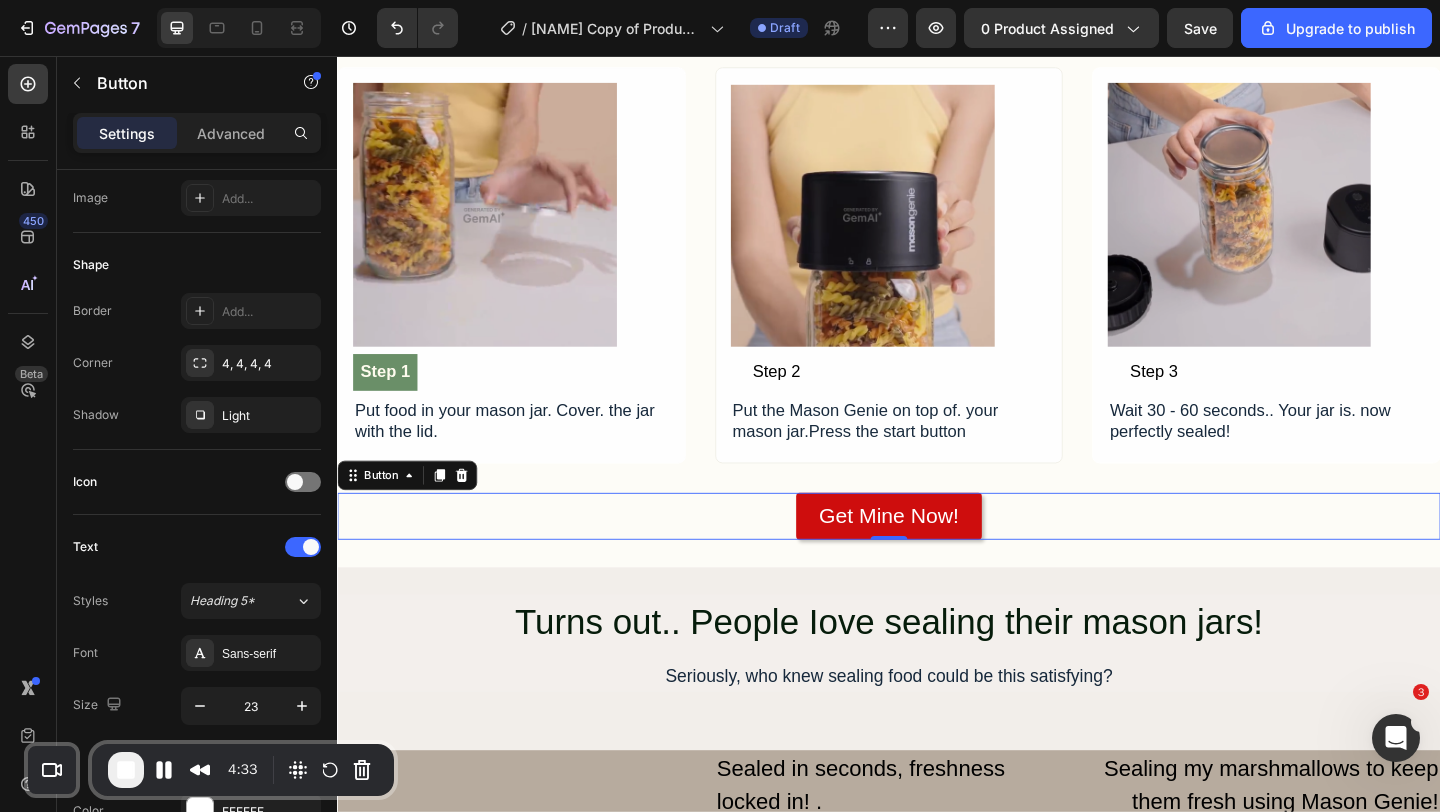 click on "Get Mine Now! Button   0" at bounding box center [937, 556] 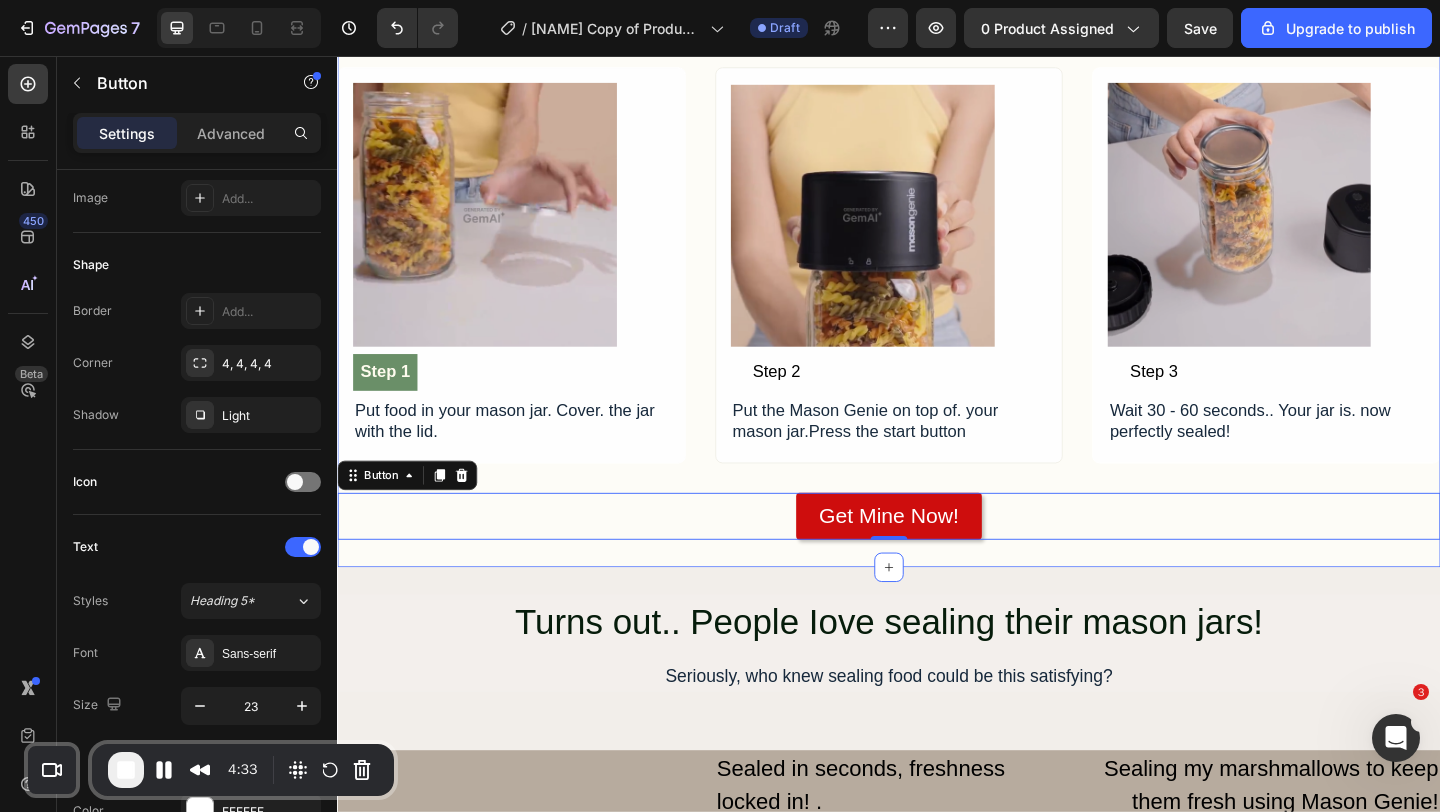 click on "The Mason Genie makes sealing a breeze! Heading No complicated moving parts. Just a press a button and get that perfect seal, every time Text Block Image Step 1 Button Put food in your mason jar. Cover. the jar with the lid. Text Block Row Image Step 2 Button Put the Mason Genie on top of. your mason jar.Press the start button Text Block Row Image Step 3 Button Wait 30 - 60 seconds.. Your jar is. now perfectly sealed! Text Block Row Row Row Row Get Mine Now! Button   0 Row Section 4" at bounding box center (937, 246) 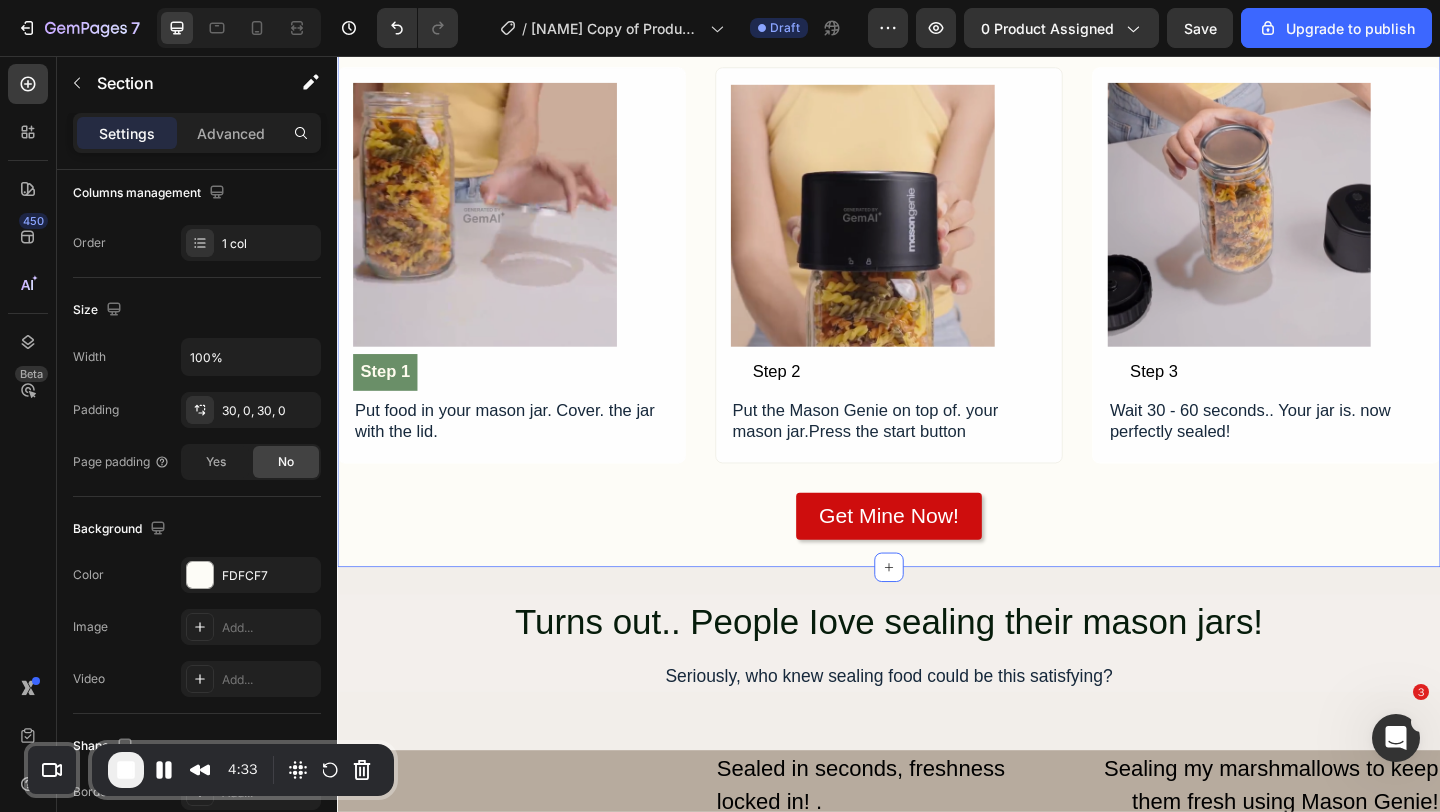 scroll, scrollTop: 0, scrollLeft: 0, axis: both 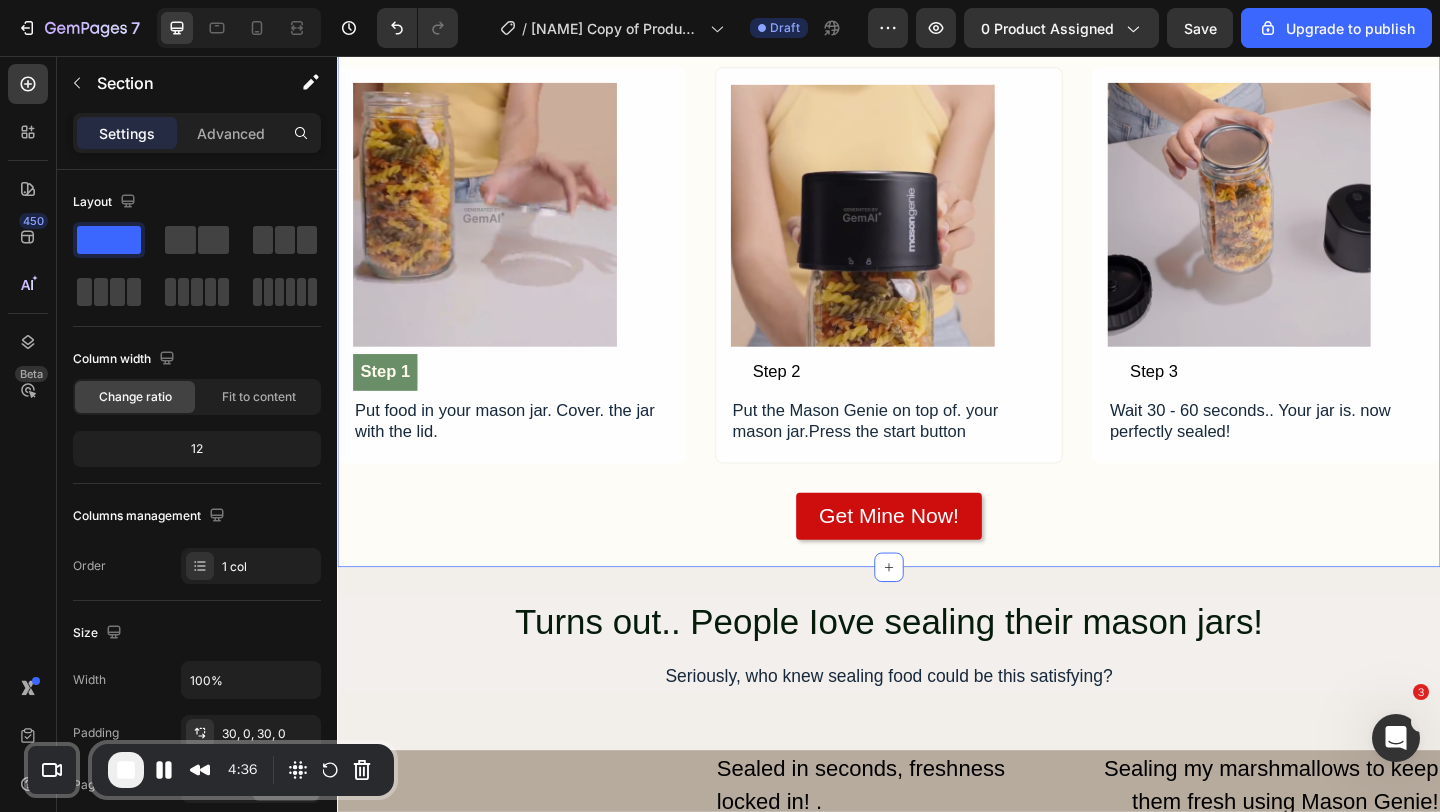 click at bounding box center (126, 770) 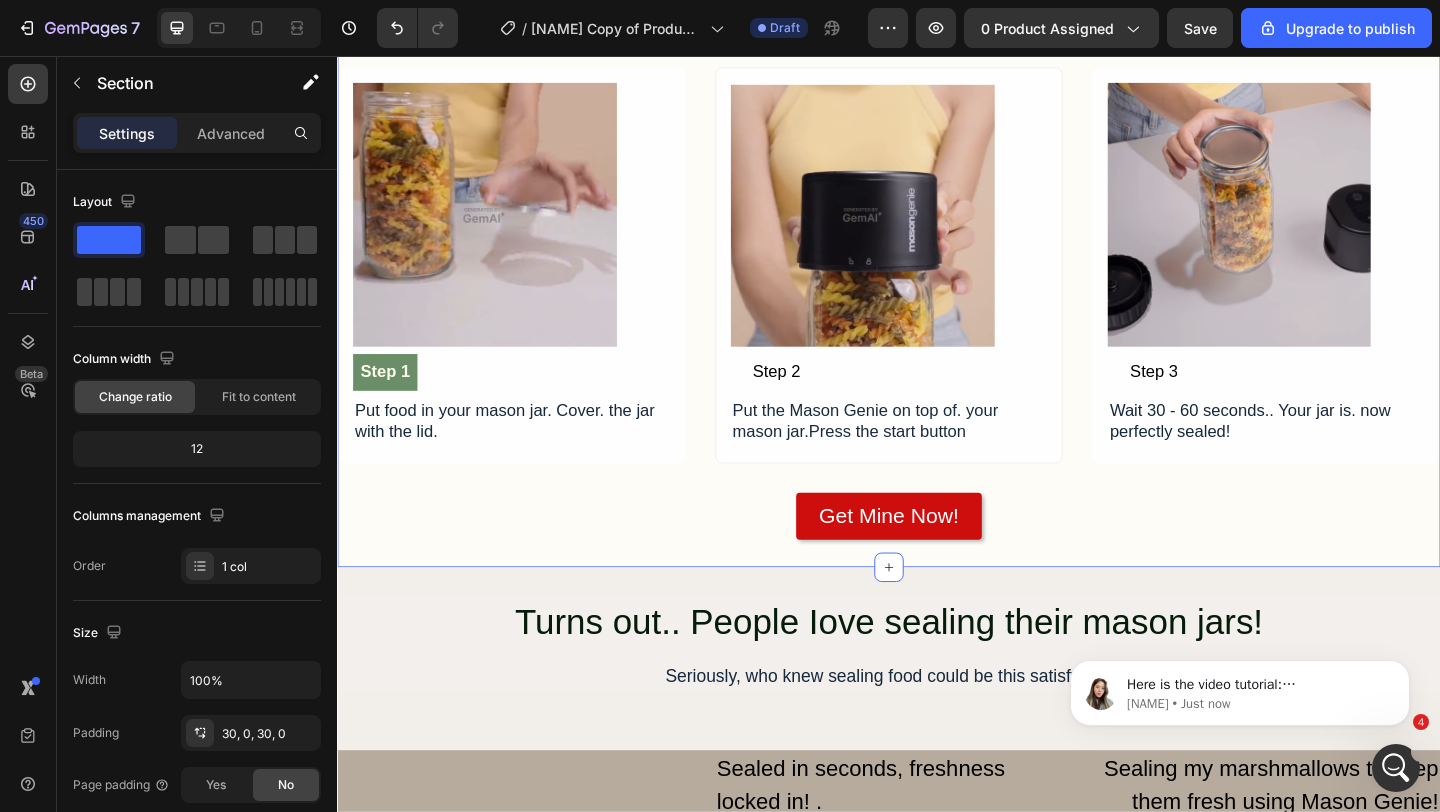 scroll, scrollTop: 0, scrollLeft: 0, axis: both 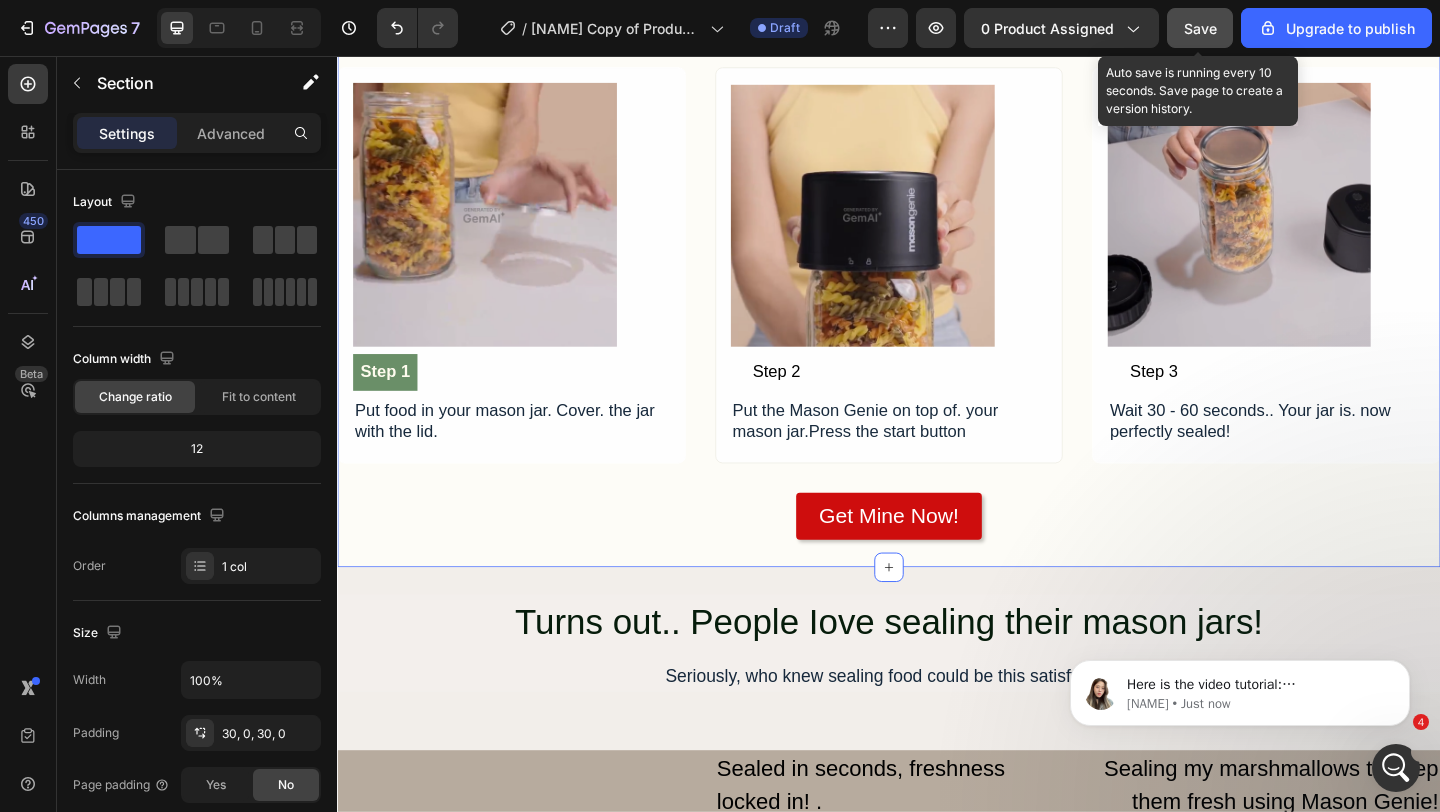 click on "Save" at bounding box center [1200, 28] 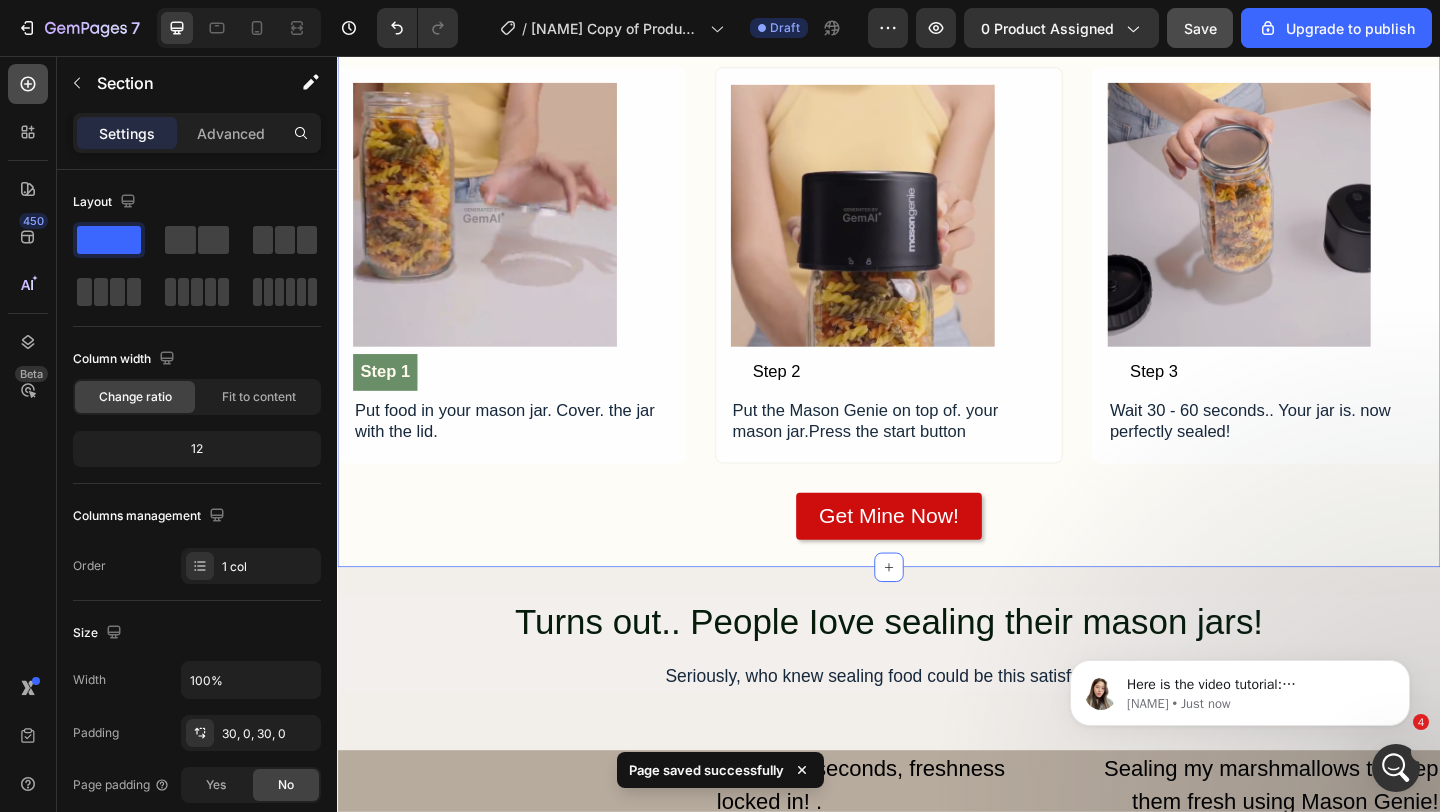 click 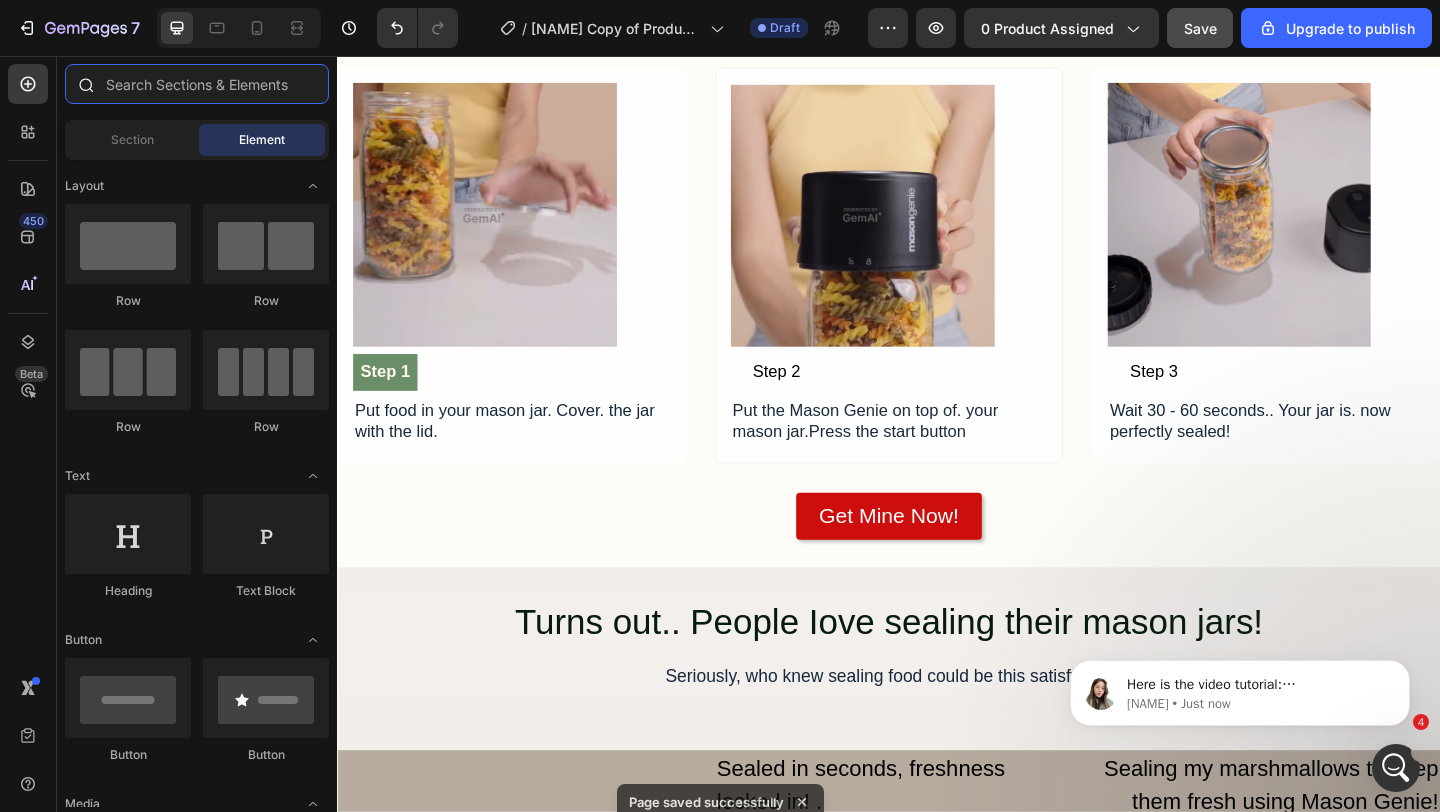 click at bounding box center (197, 84) 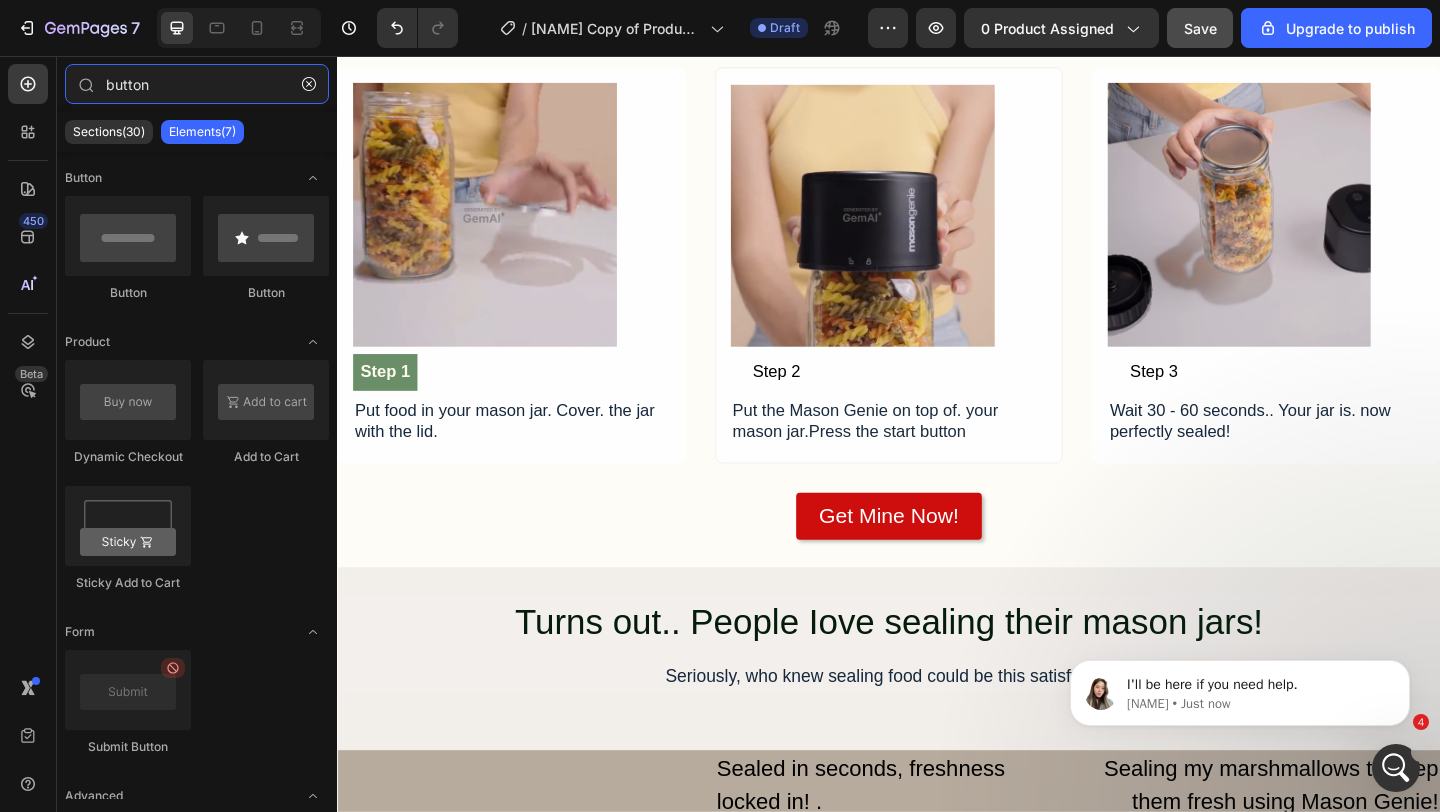scroll, scrollTop: 0, scrollLeft: 0, axis: both 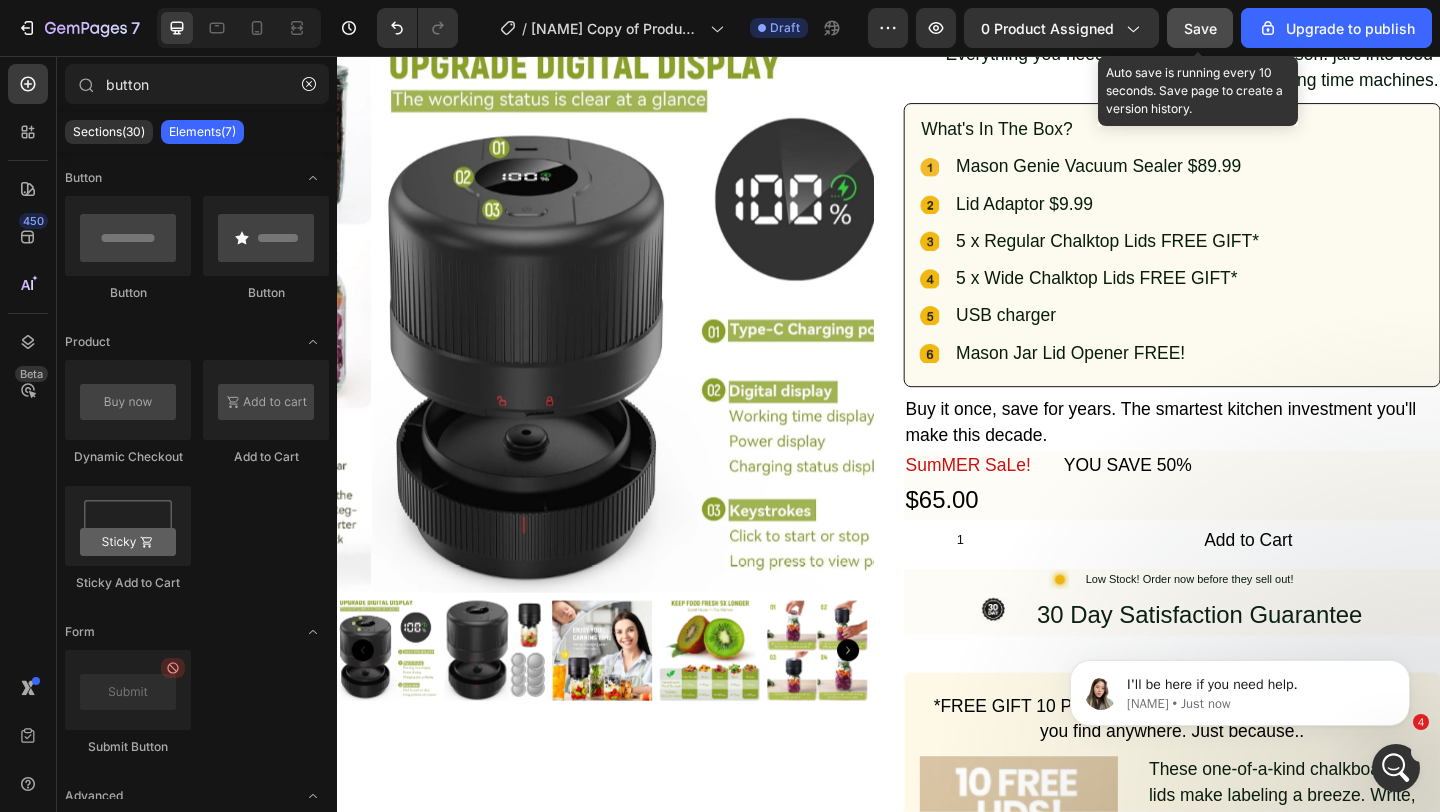 click on "Save" at bounding box center (1200, 28) 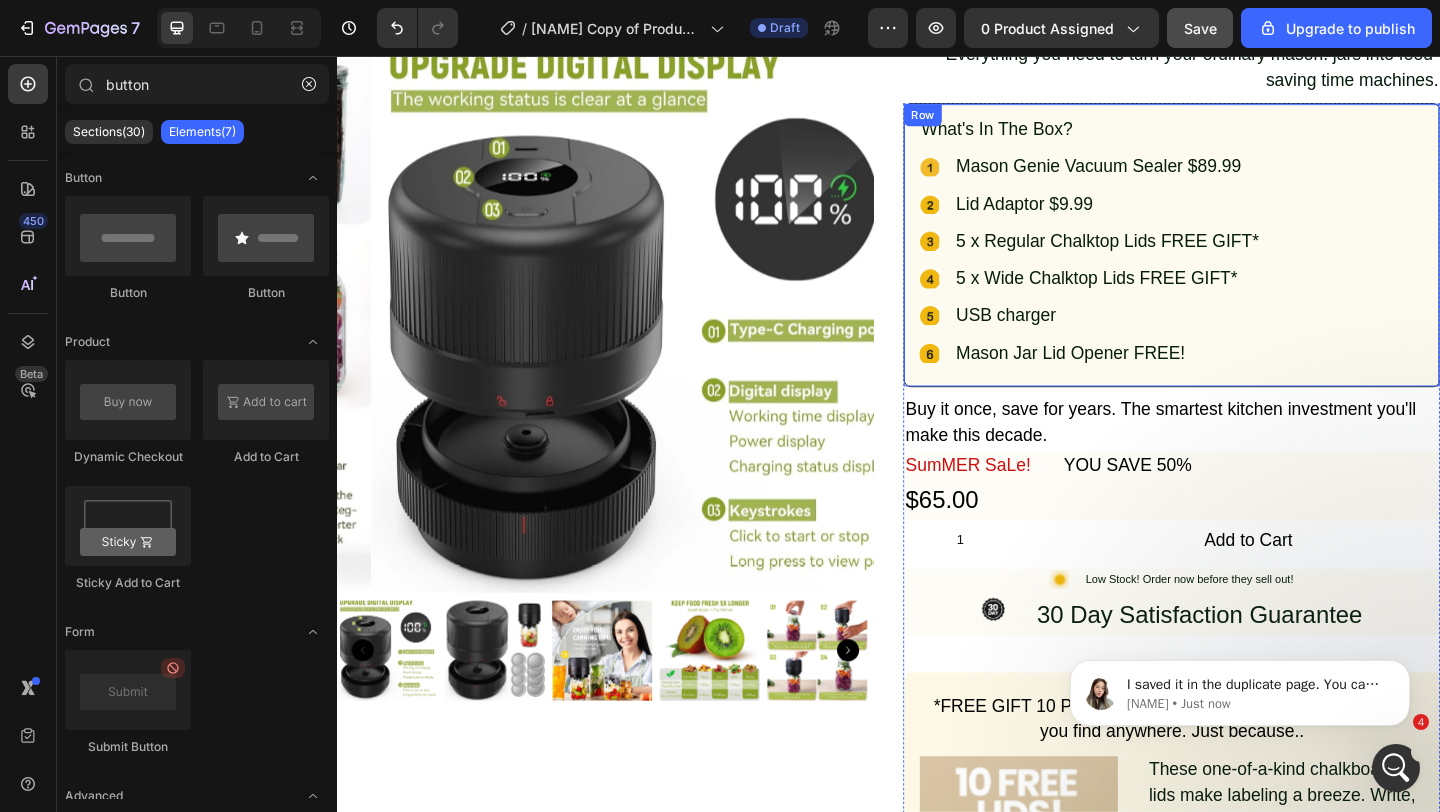 scroll, scrollTop: 0, scrollLeft: 0, axis: both 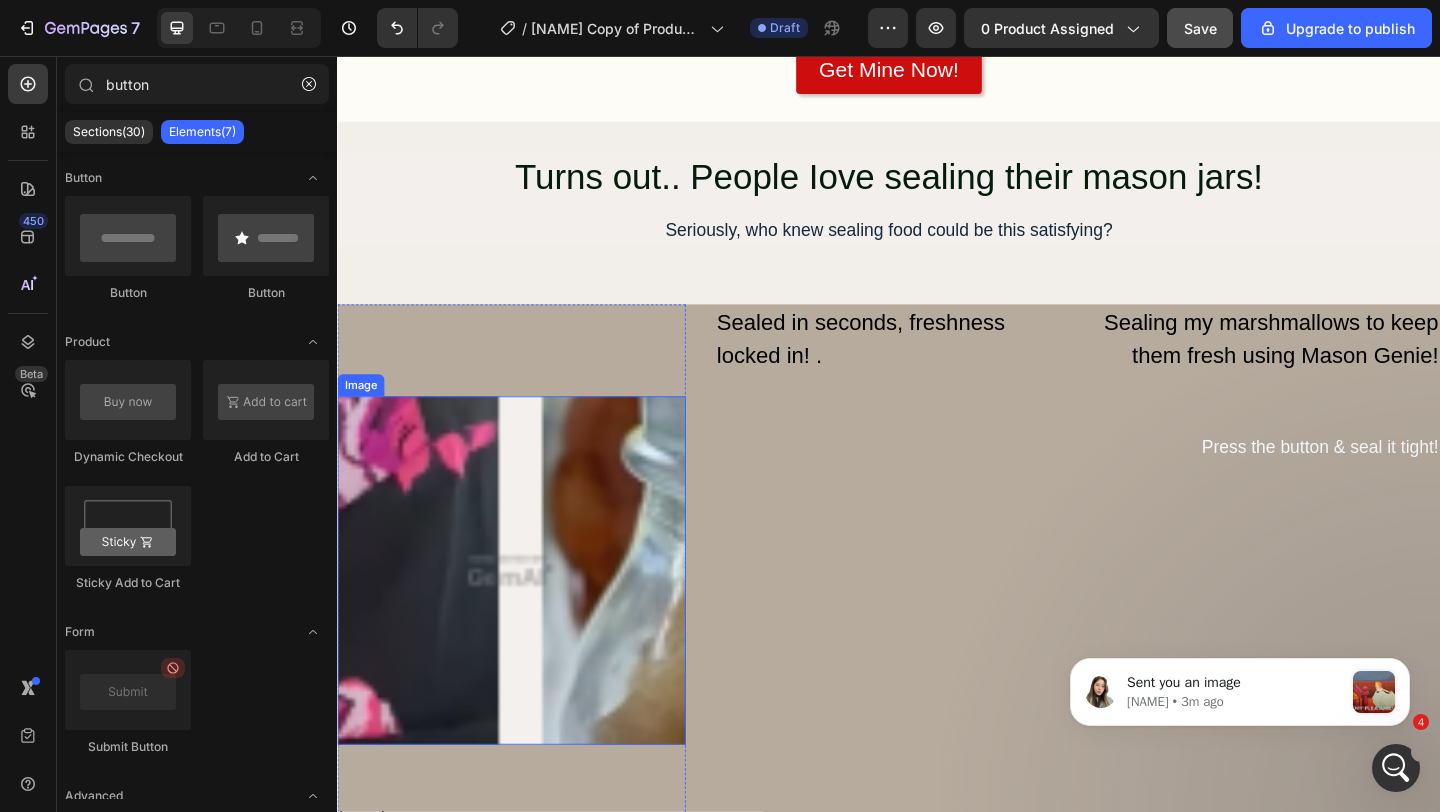 click at bounding box center [526, 615] 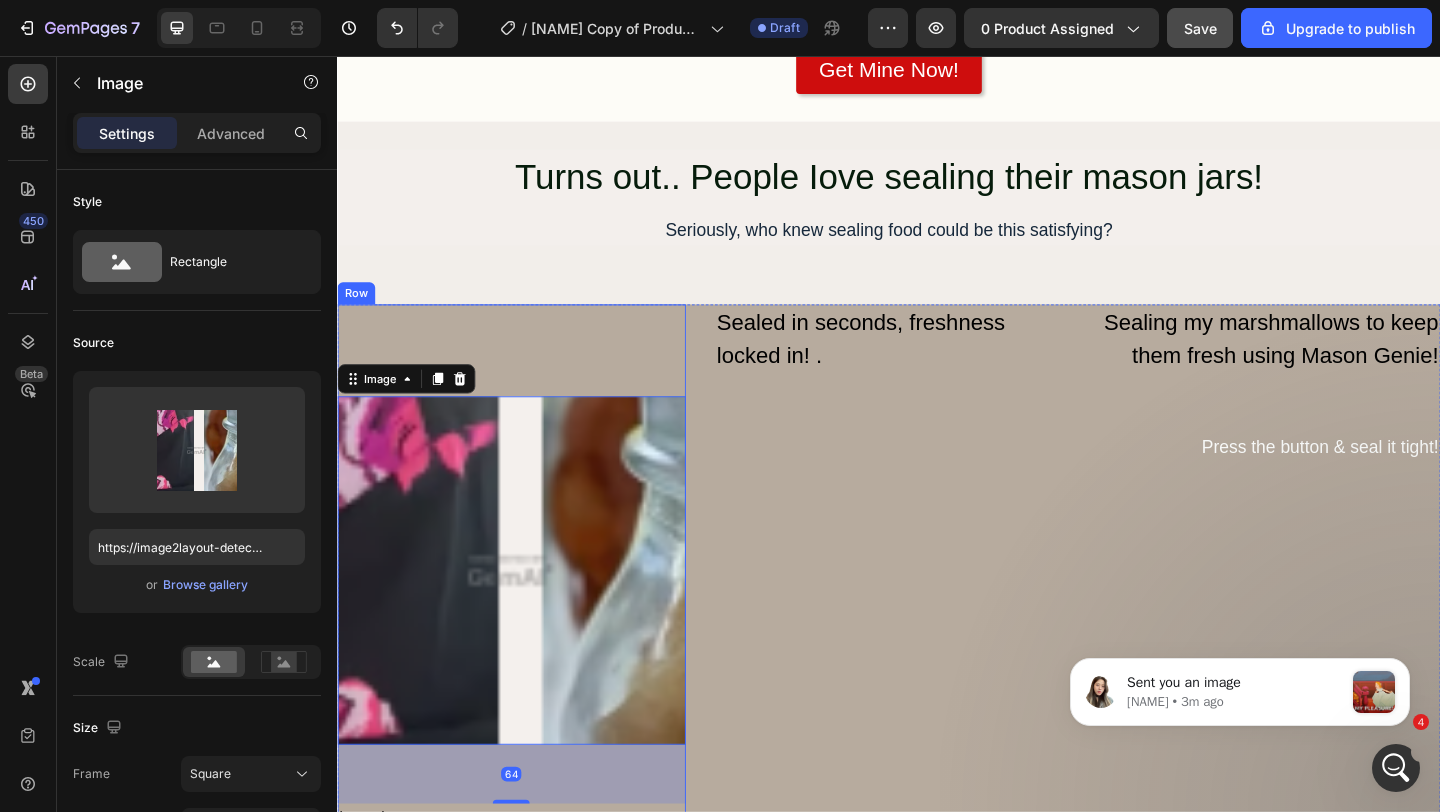 click on "Image   64 lasonjars Text Block Mason Jar Snack Bites*+ Smart snack. Sweet gift. No oven needed.. Text Block Row" at bounding box center (526, 711) 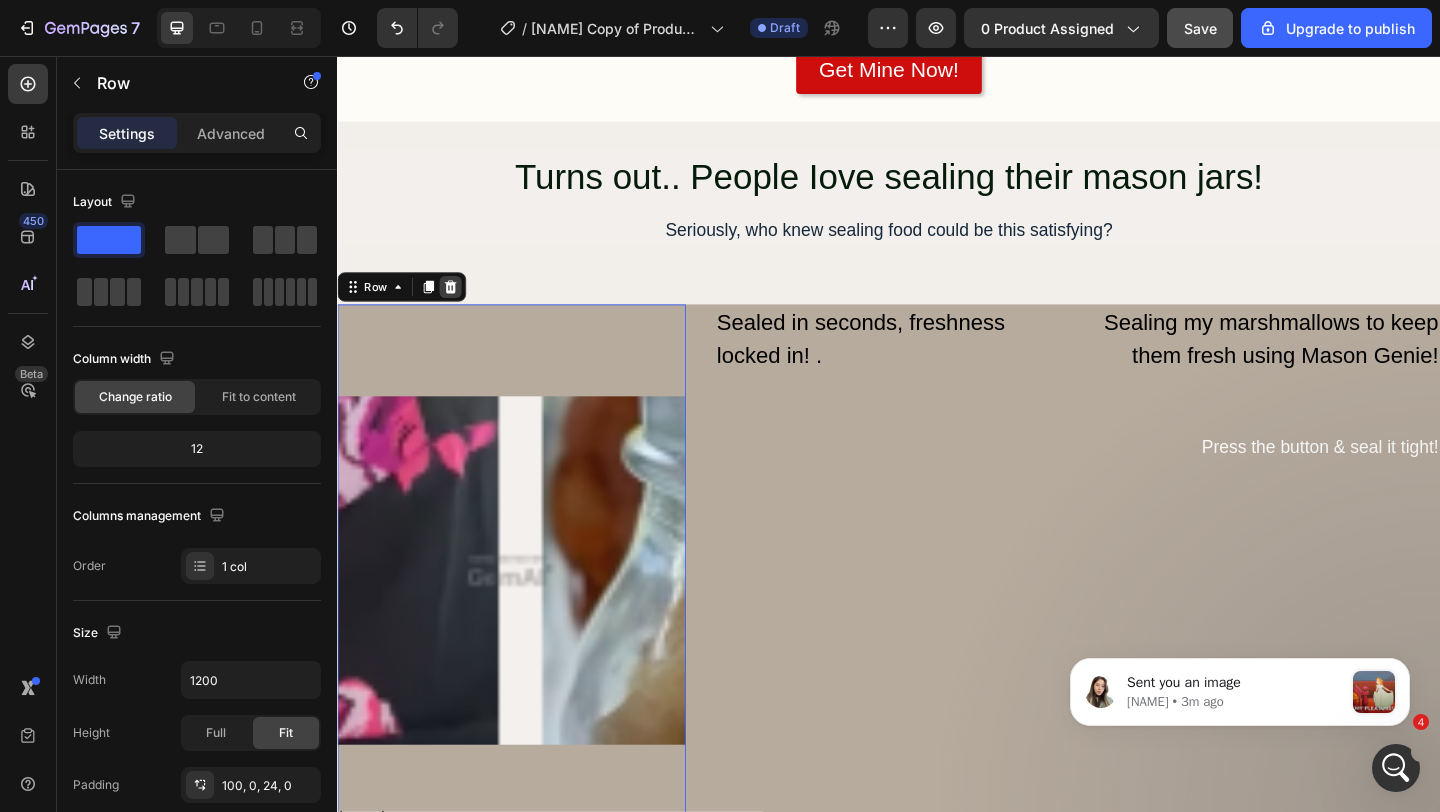 click 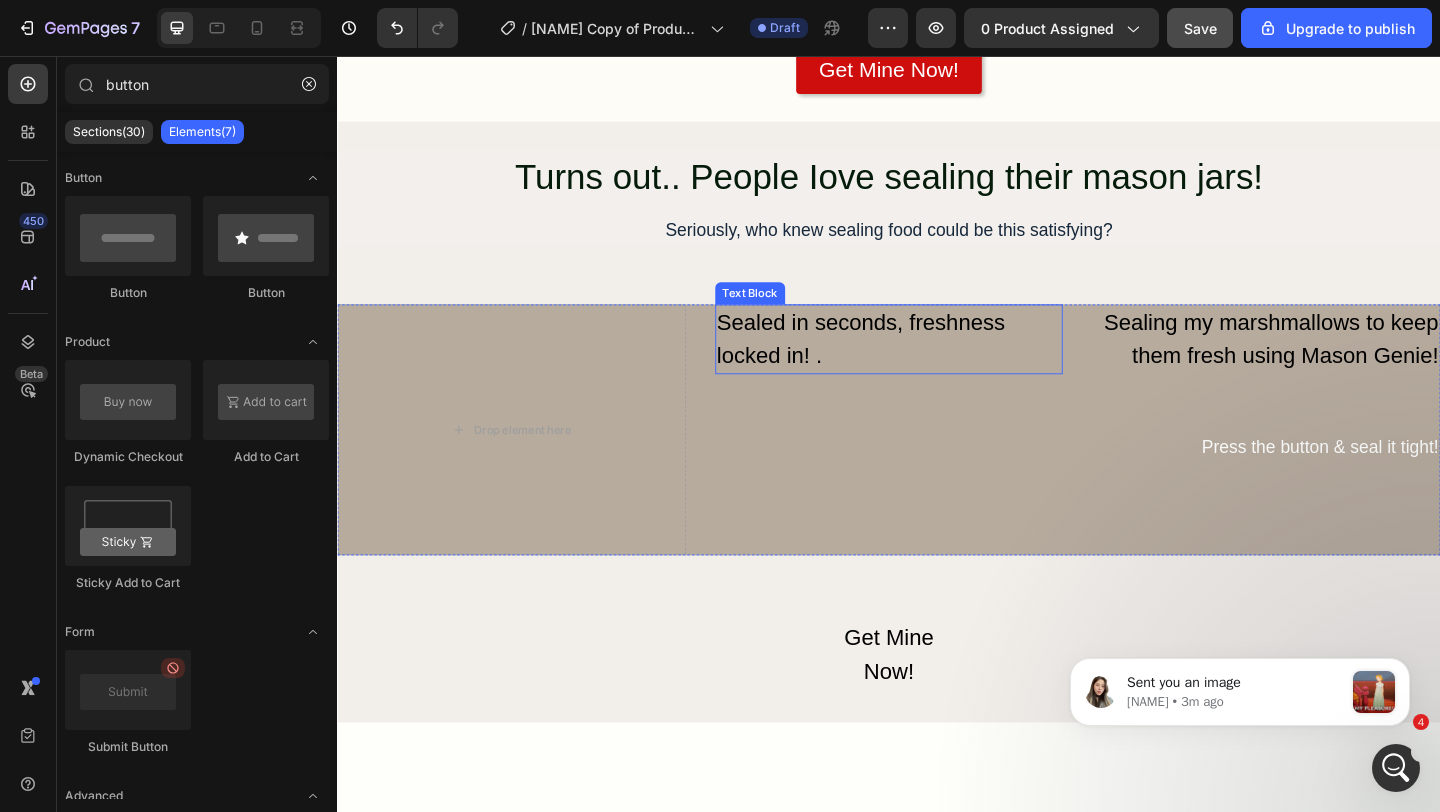 click on "Sealed in seconds, freshness locked in! ." at bounding box center [937, 364] 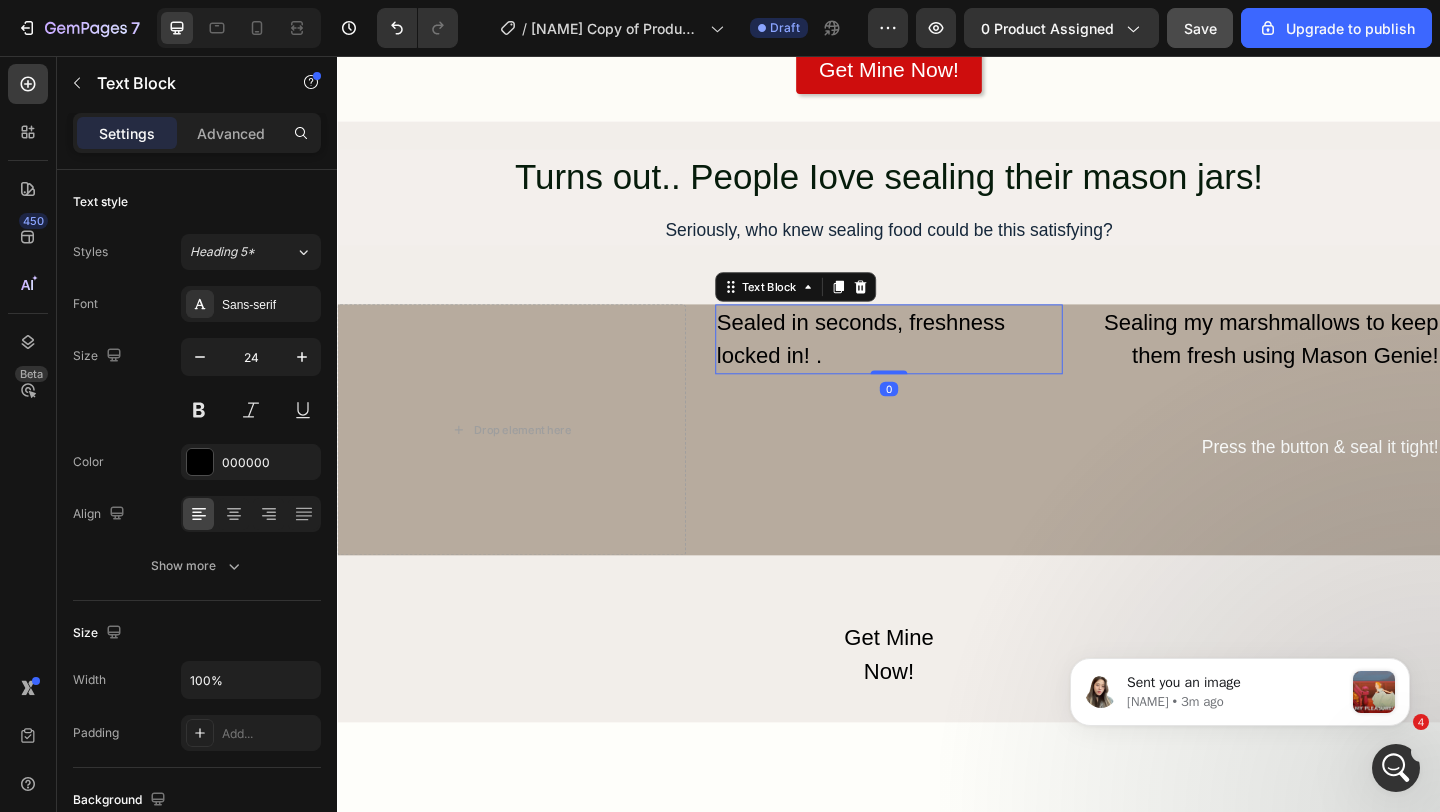 click on "Text Block" at bounding box center [835, 307] 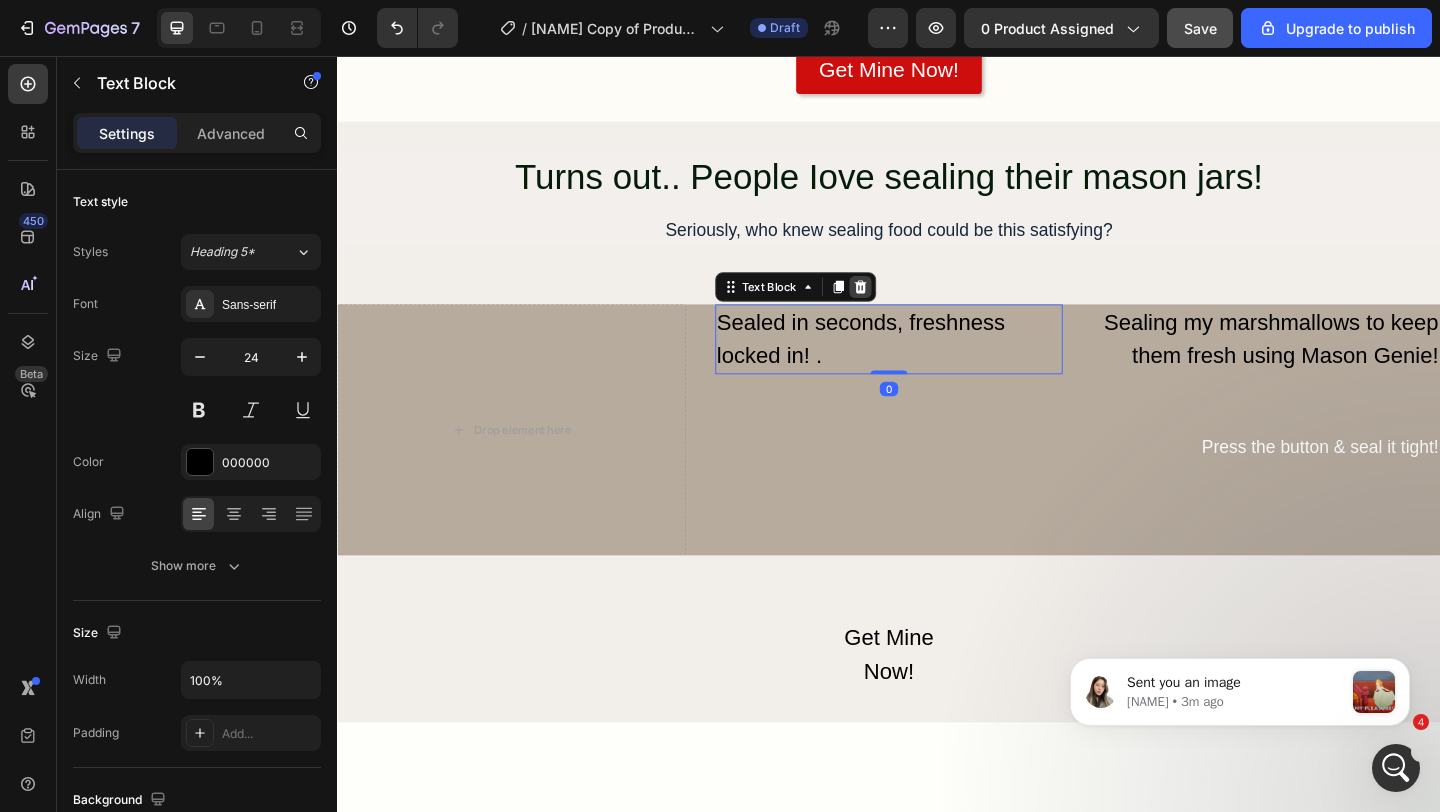 click 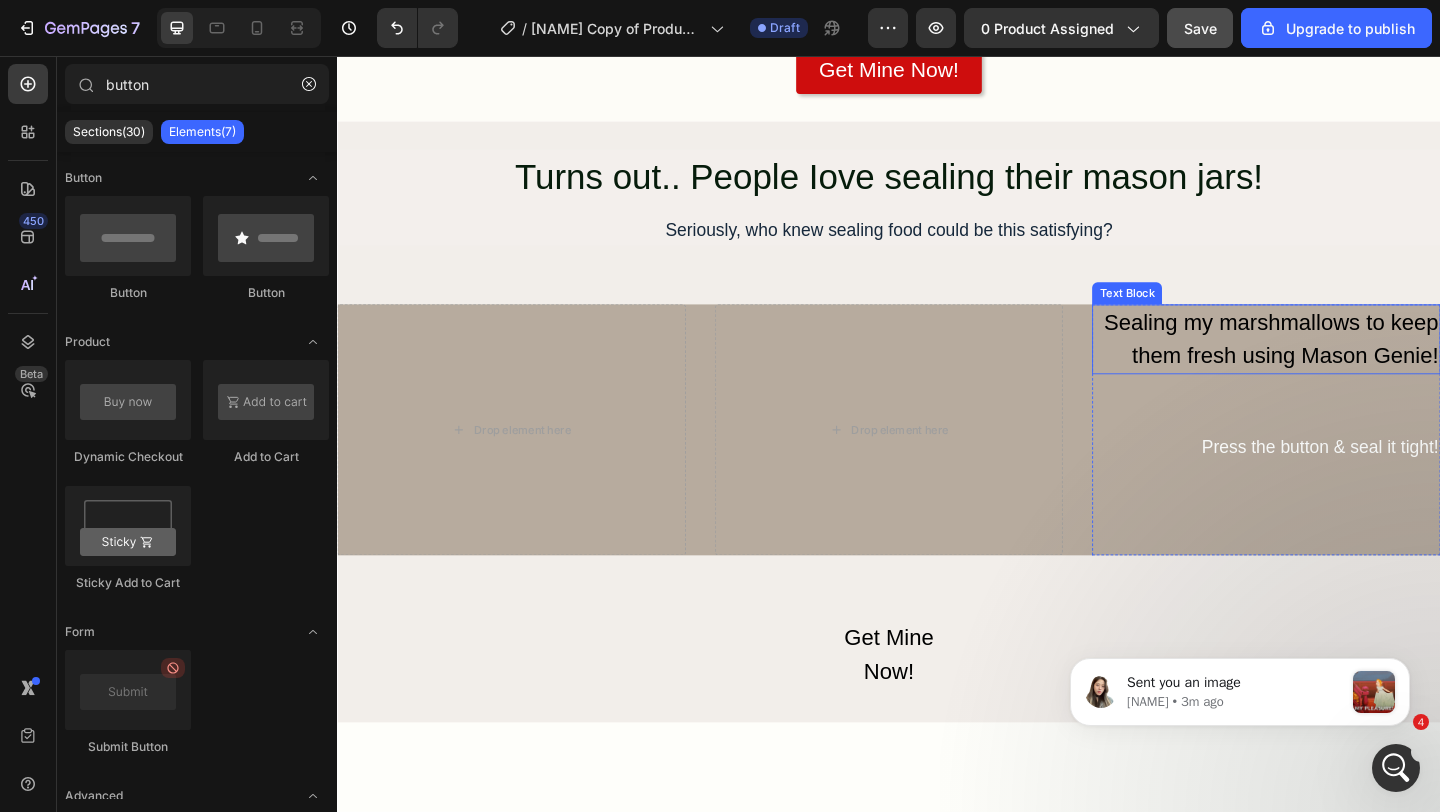 click on "Sealing my marshmallows to keep them fresh using Mason Genie!" at bounding box center [1347, 364] 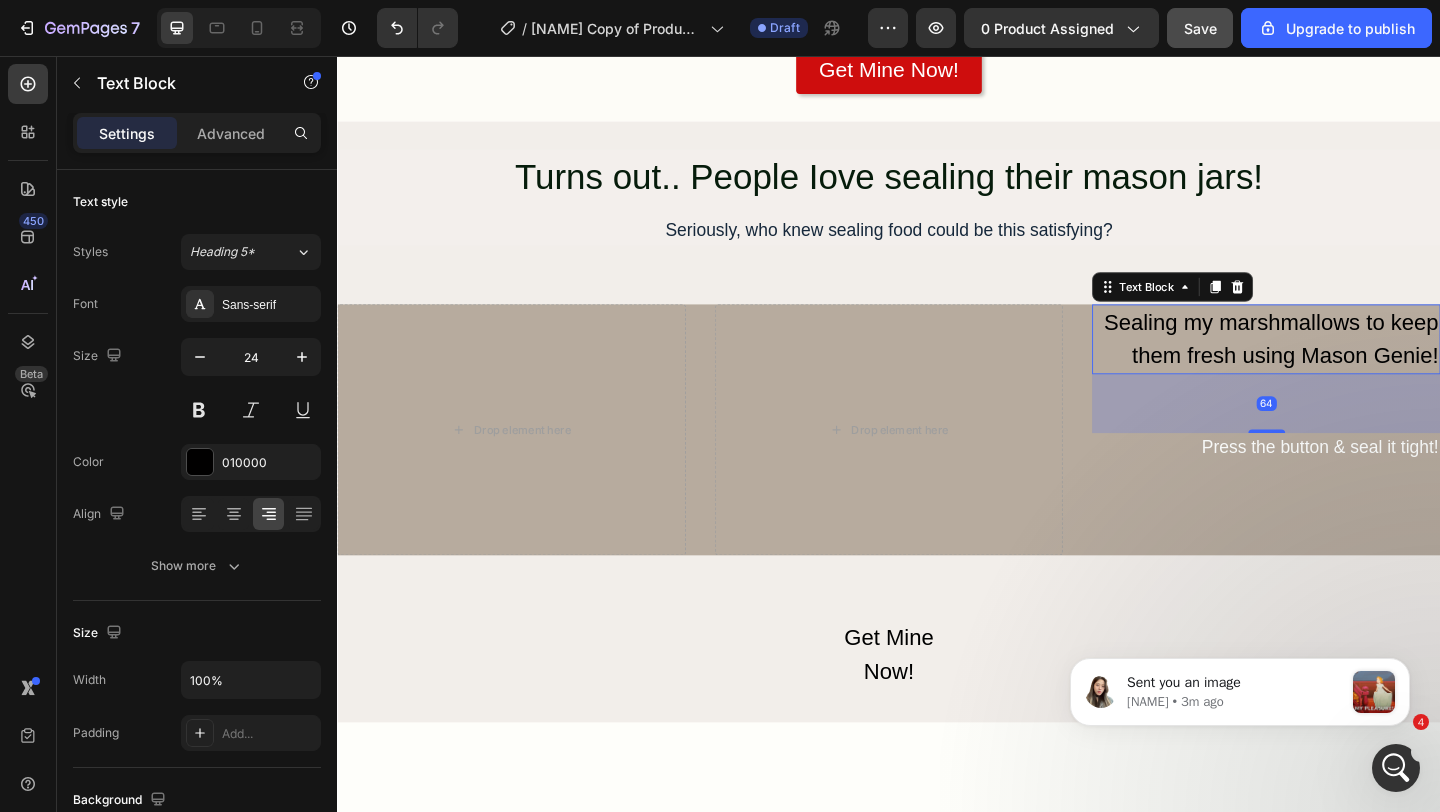 click 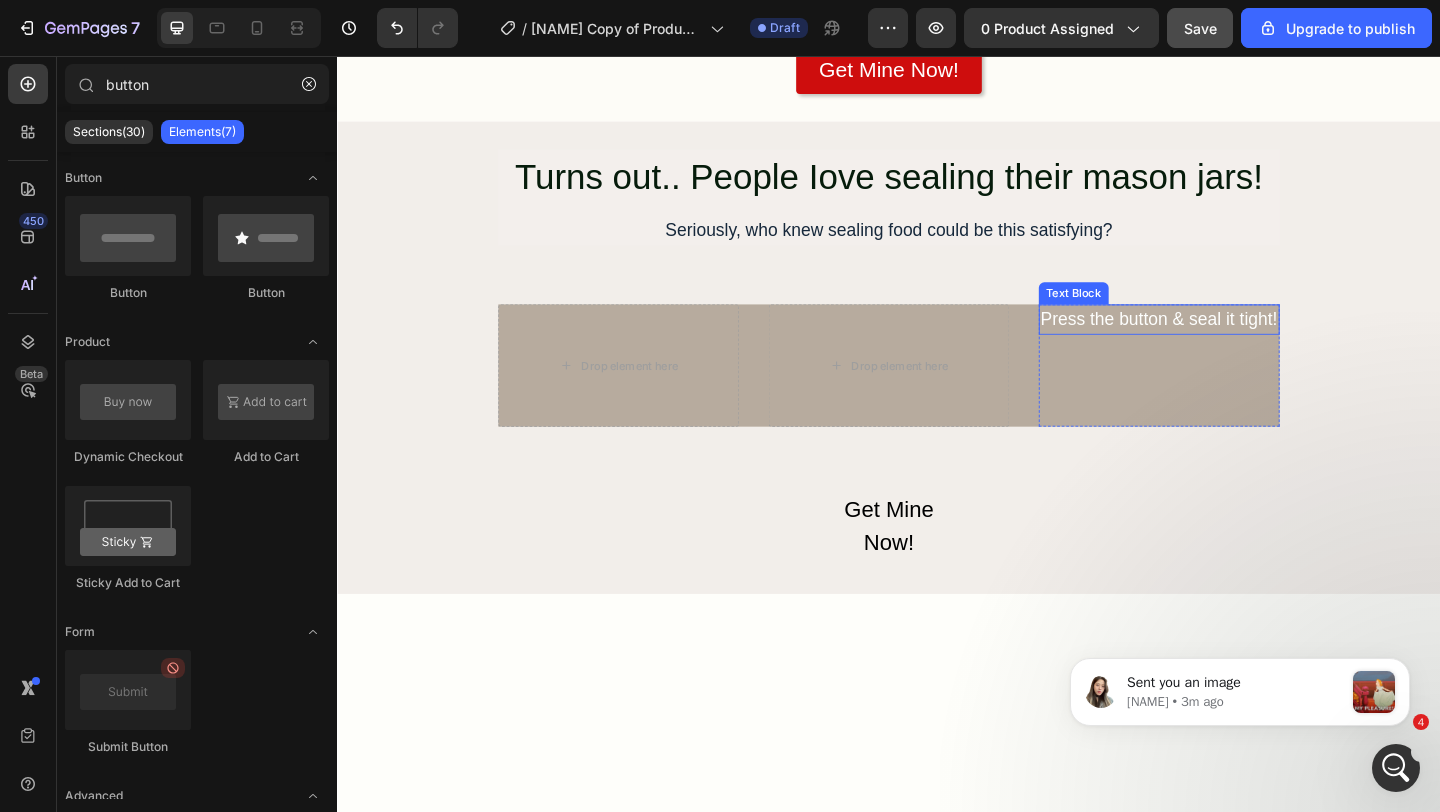 click on "Press the button & seal it tight!" at bounding box center (1231, 342) 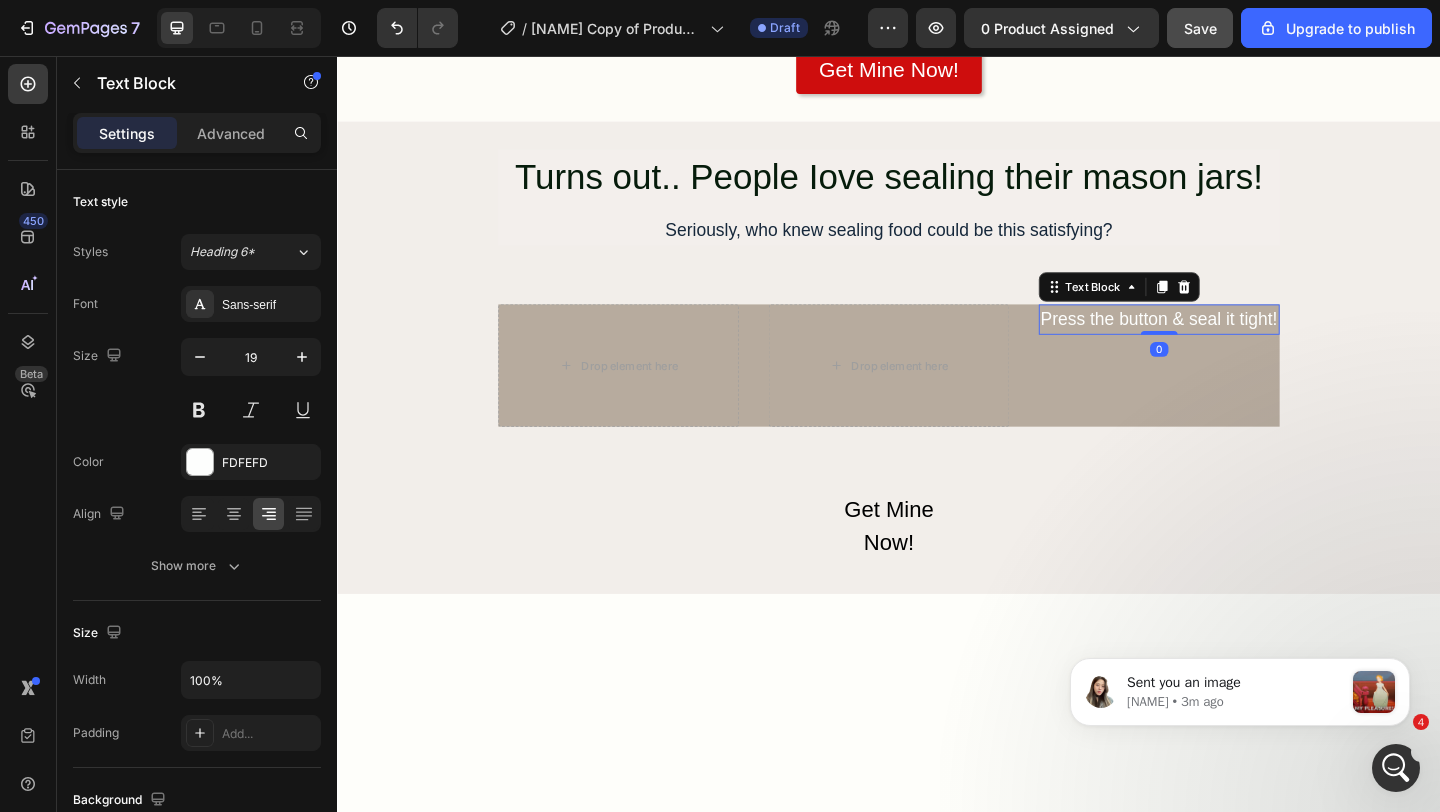 click 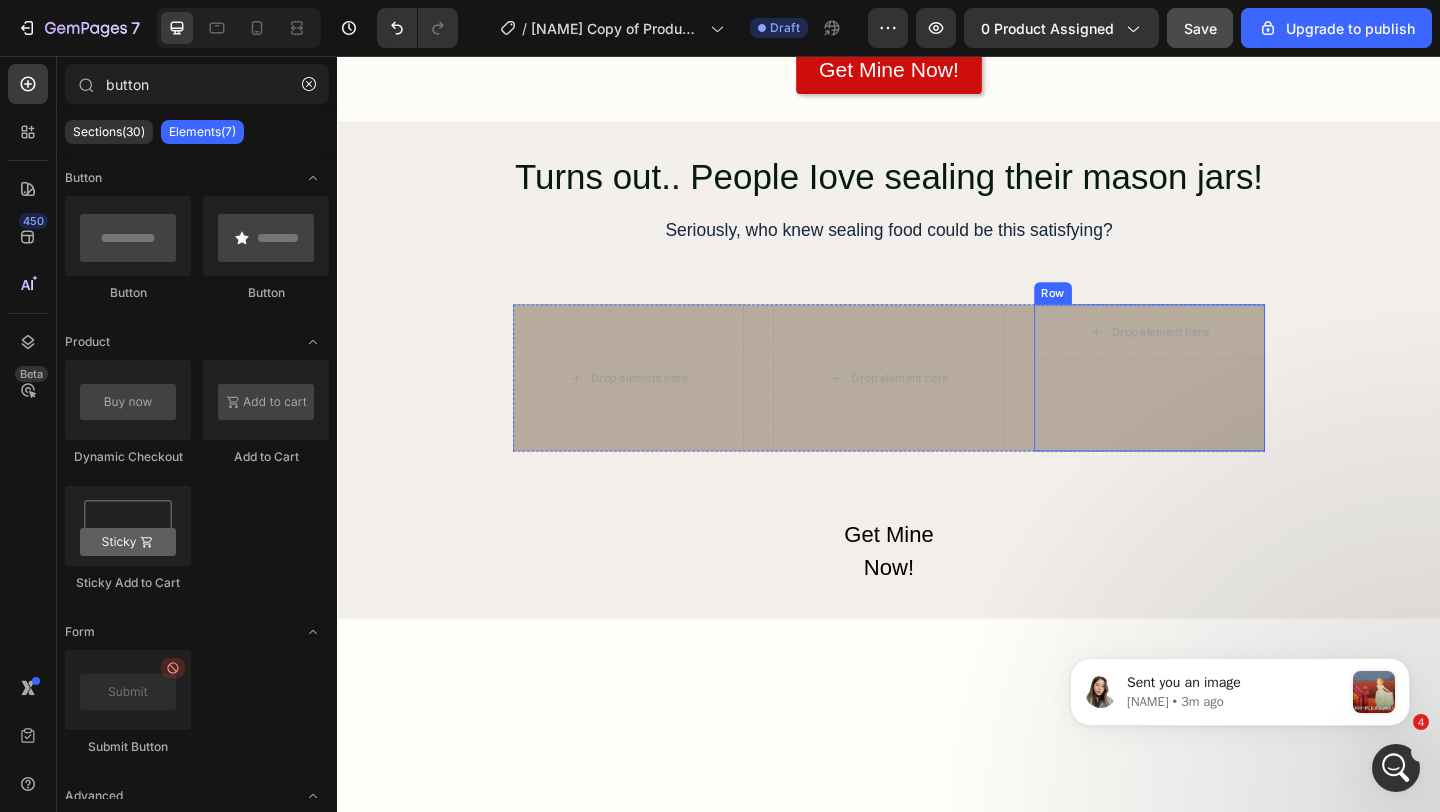 click on "Drop element here Row" at bounding box center (1220, 406) 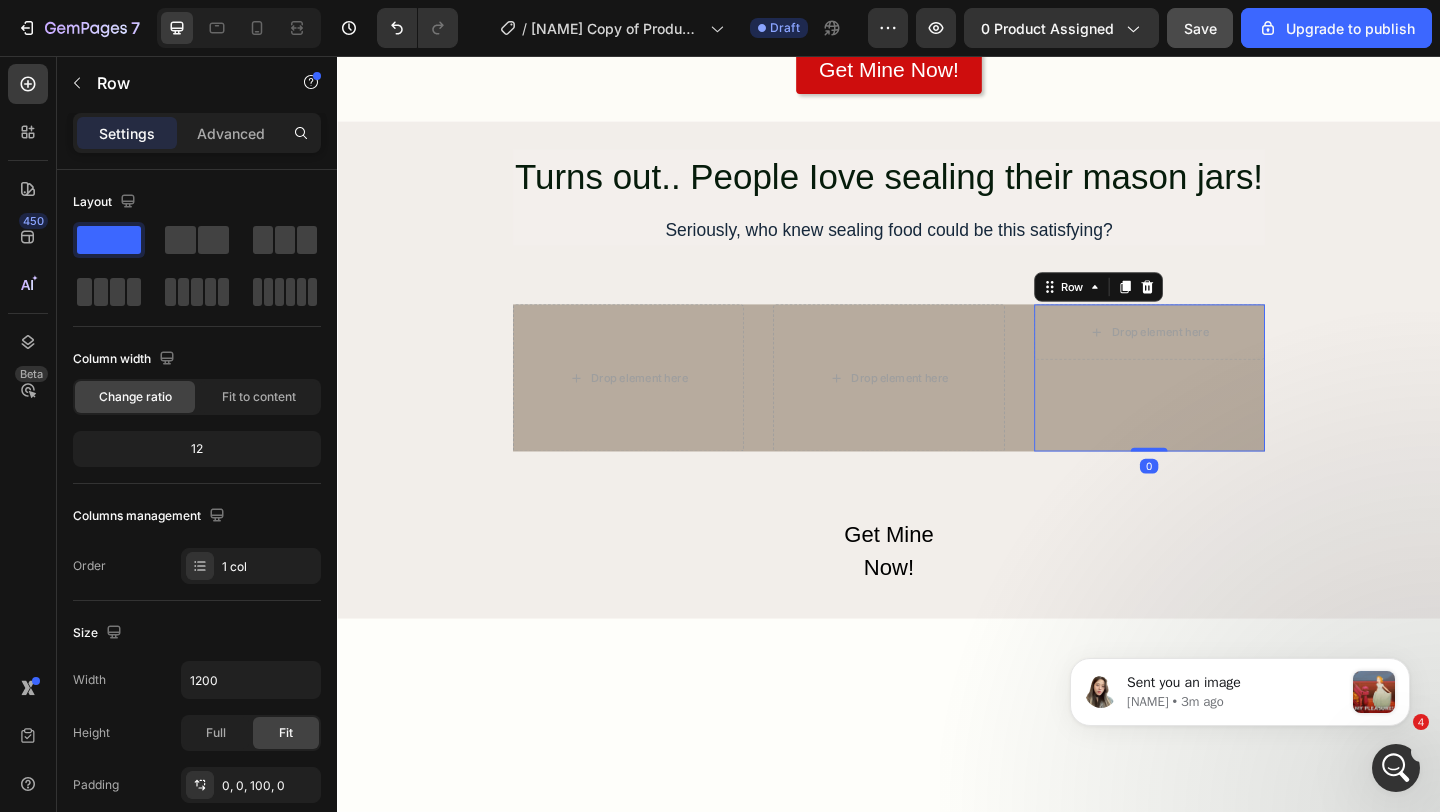 click 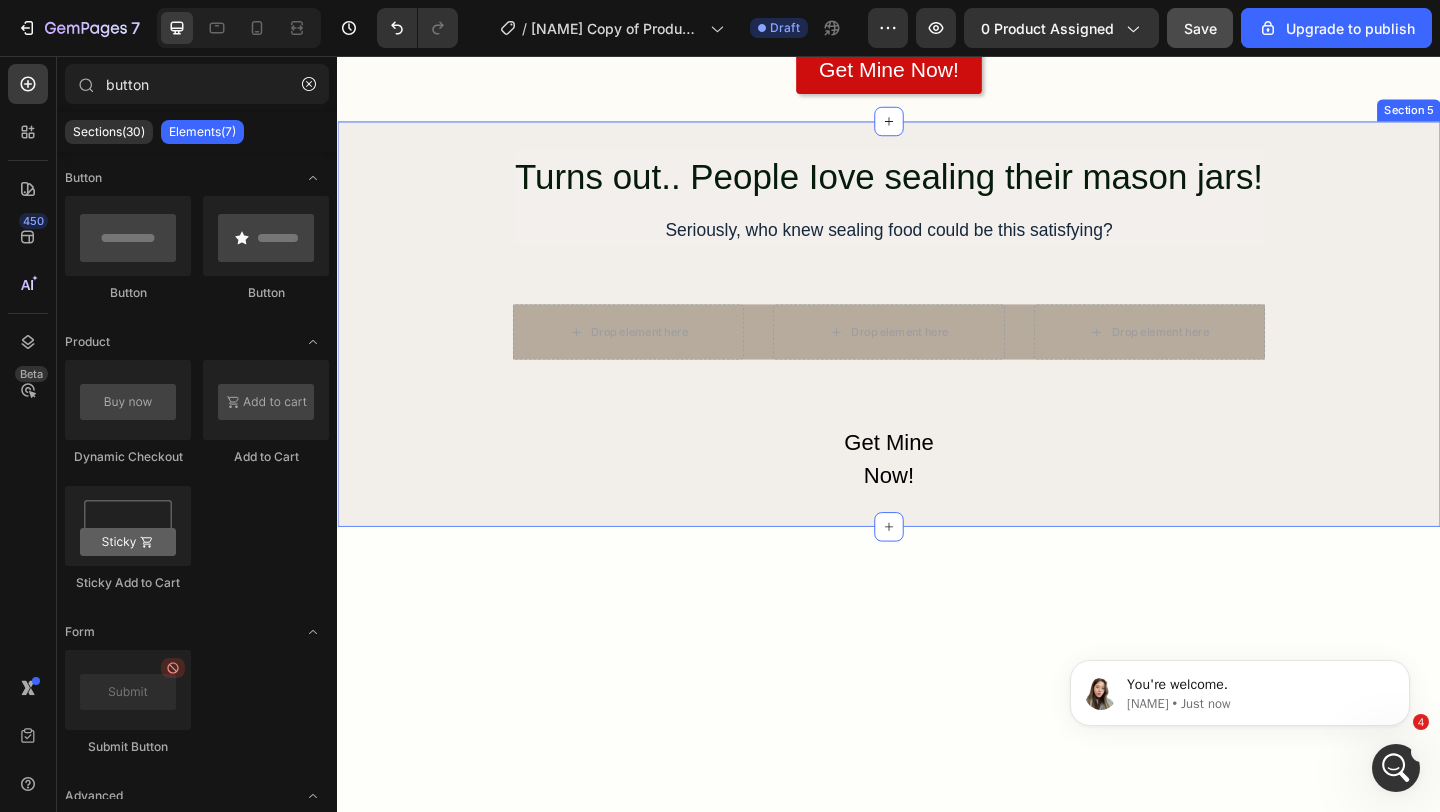 scroll, scrollTop: 0, scrollLeft: 0, axis: both 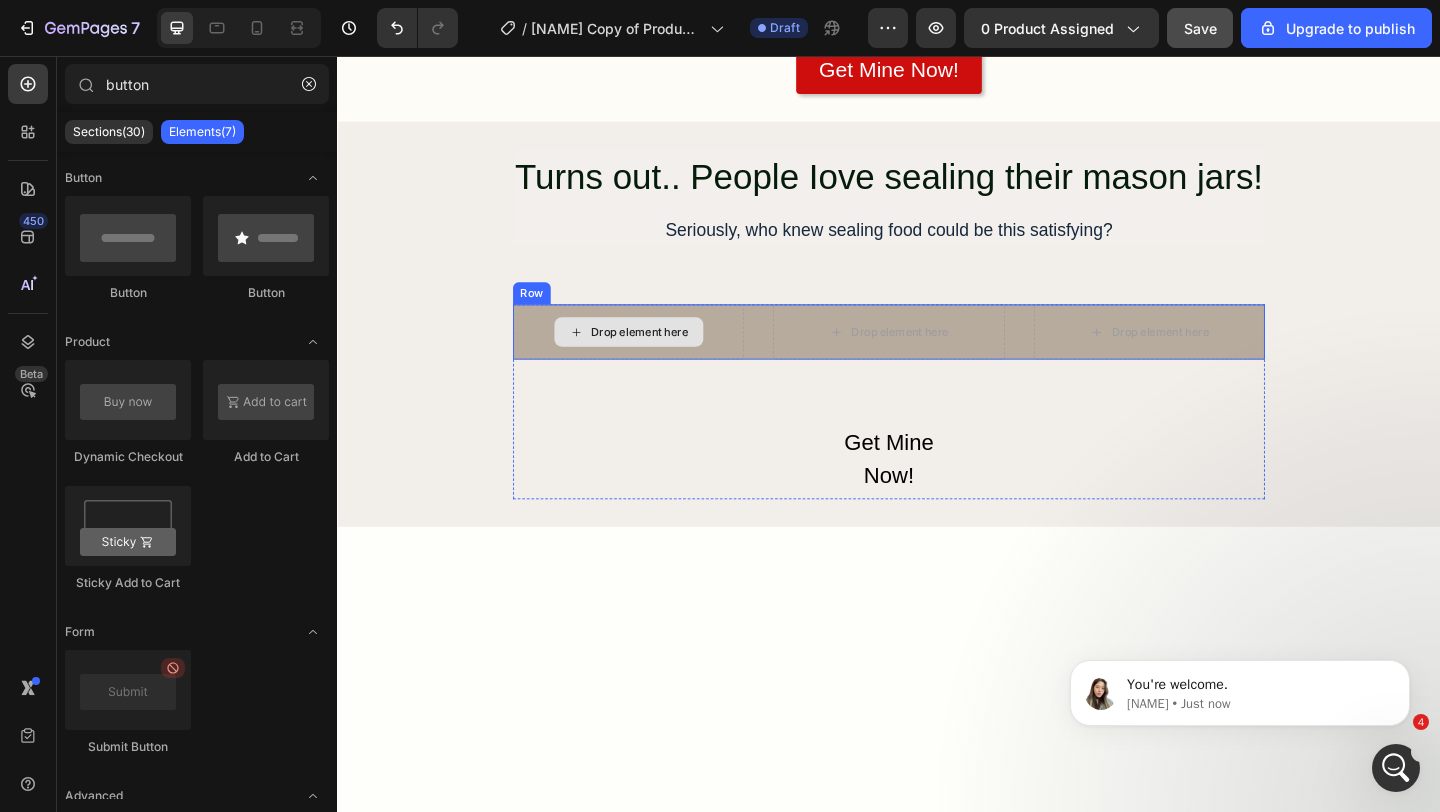 click on "Drop element here" at bounding box center [653, 356] 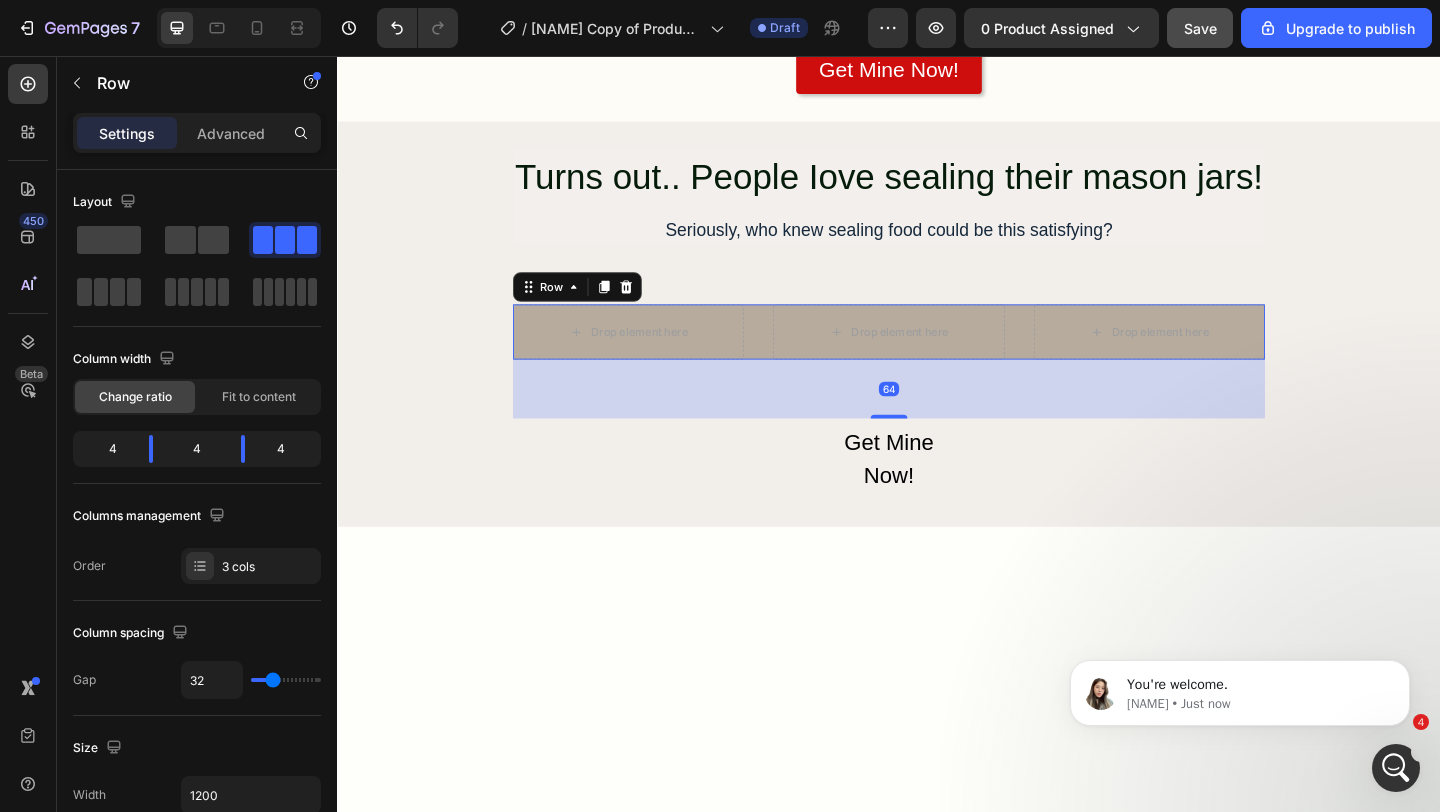 click at bounding box center [651, 307] 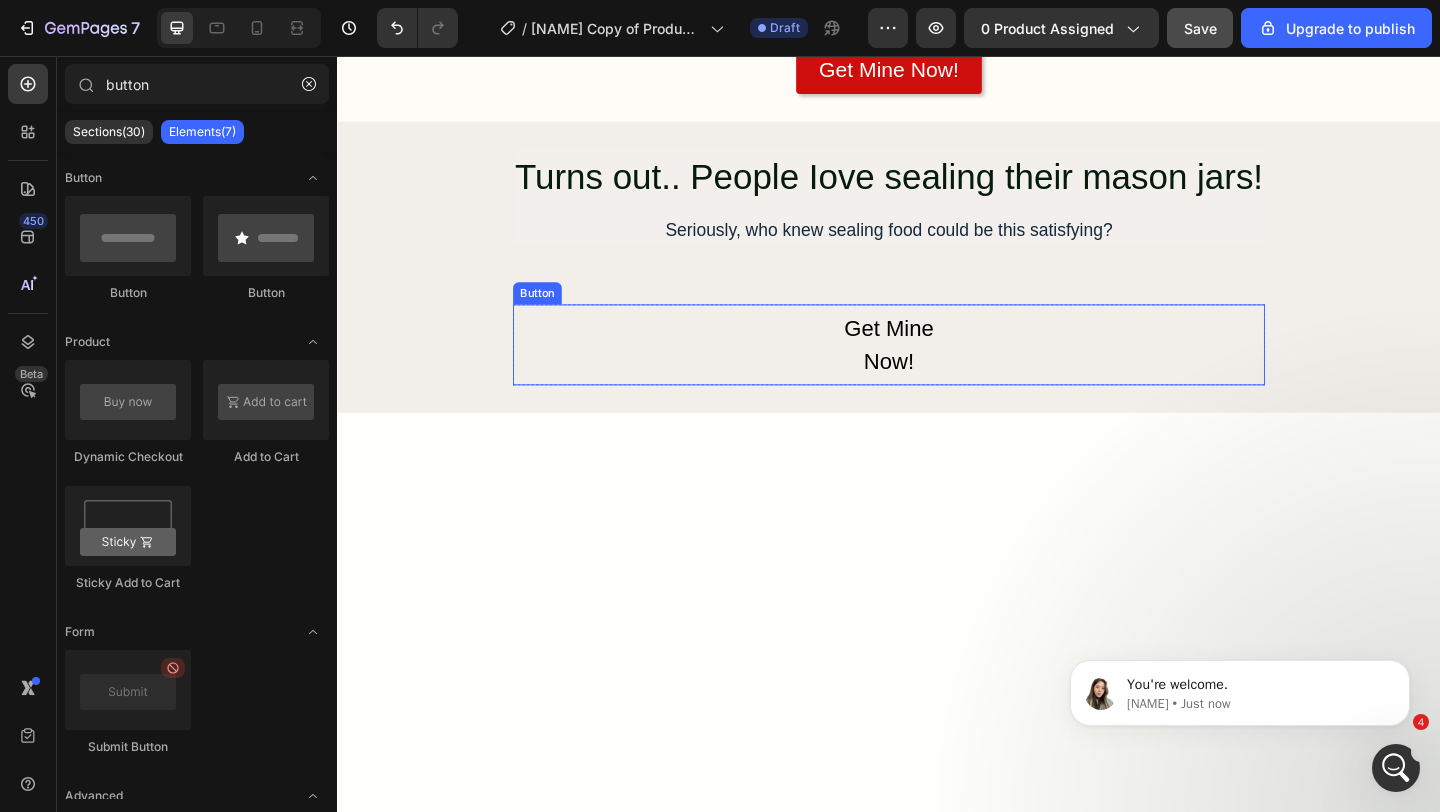 click on "Get Mine Now! Button" at bounding box center (937, 370) 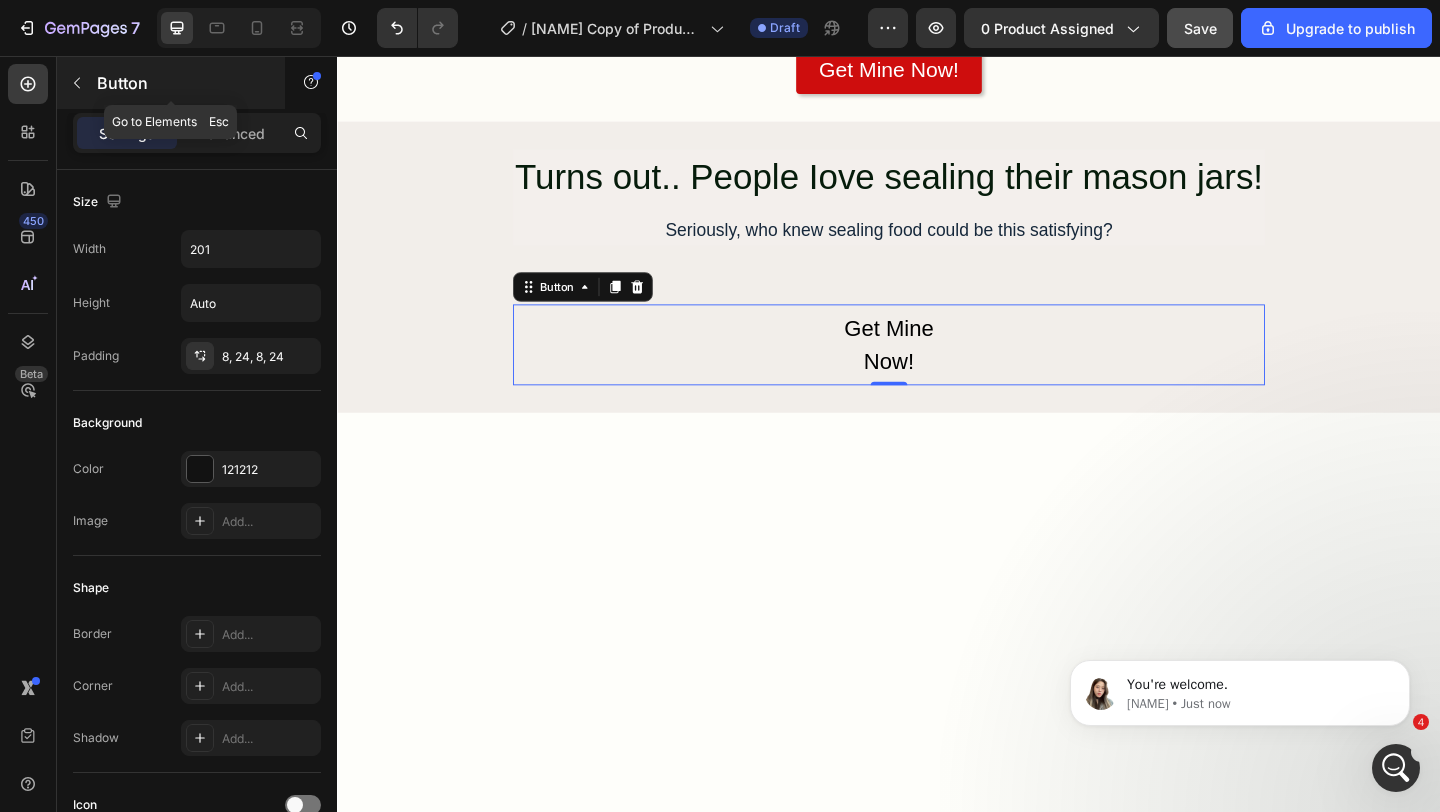 click 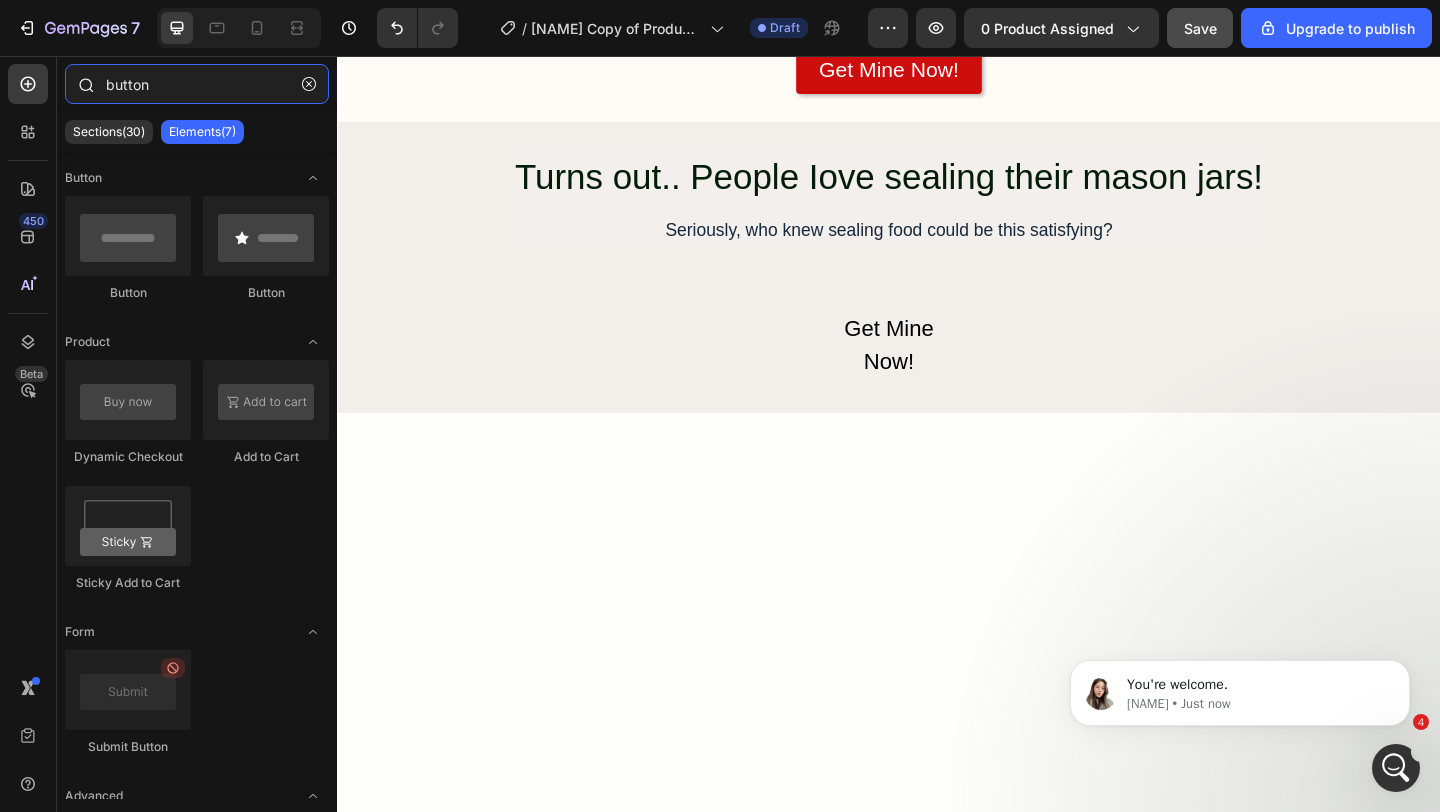 click on "button" at bounding box center (197, 84) 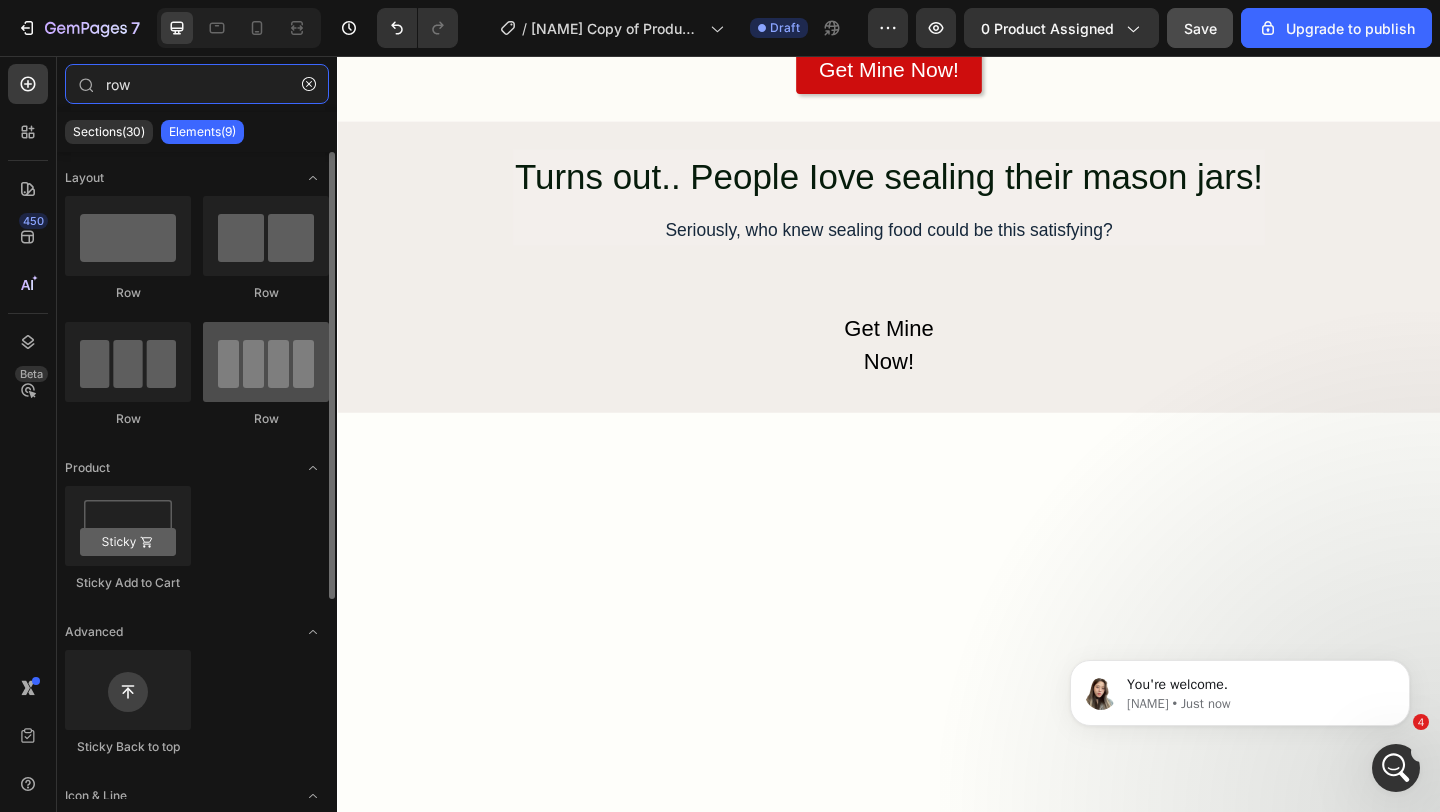 type on "row" 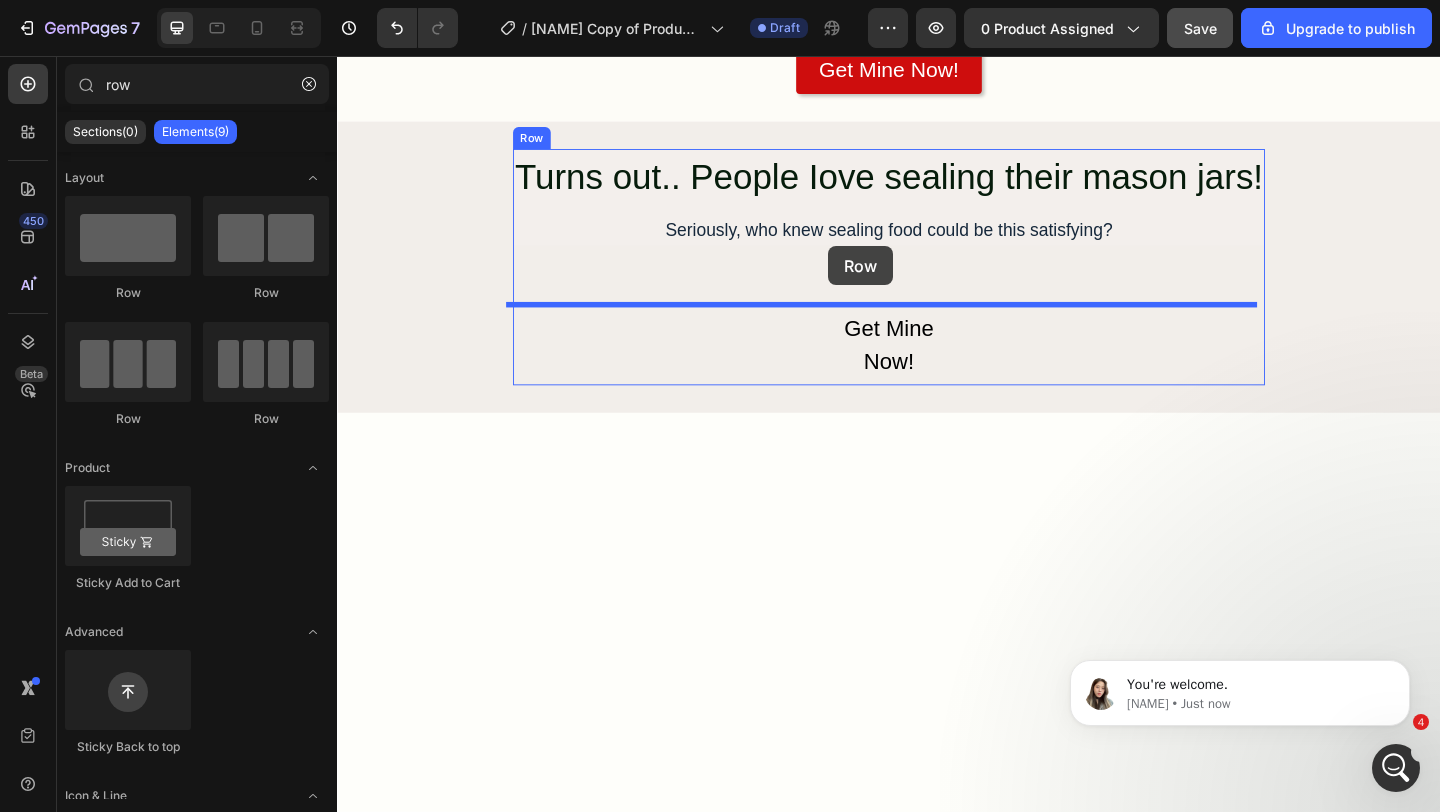 drag, startPoint x: 632, startPoint y: 422, endPoint x: 871, endPoint y: 263, distance: 287.0575 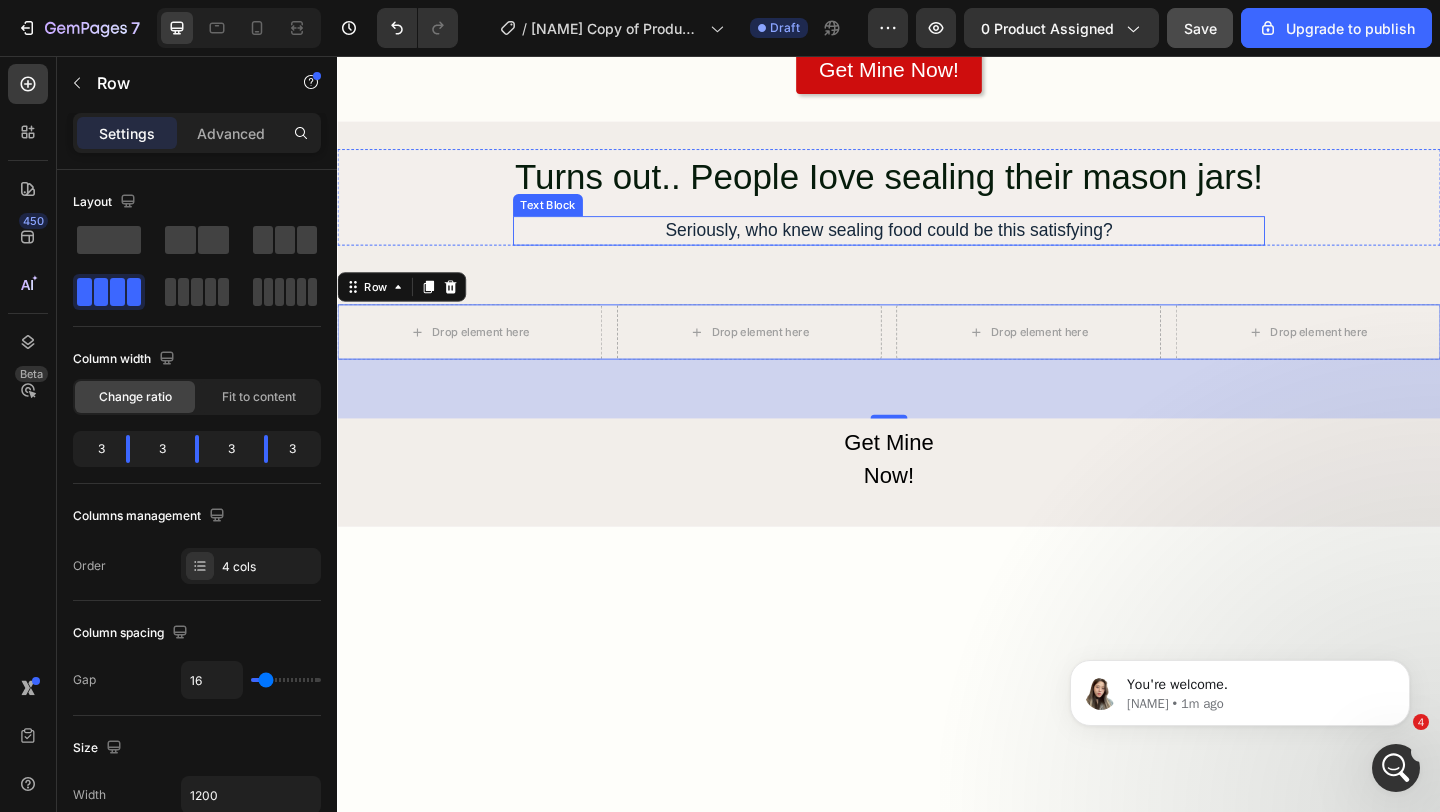 click on "Seriously, who knew sealing food could be this satisfying?" at bounding box center [937, 246] 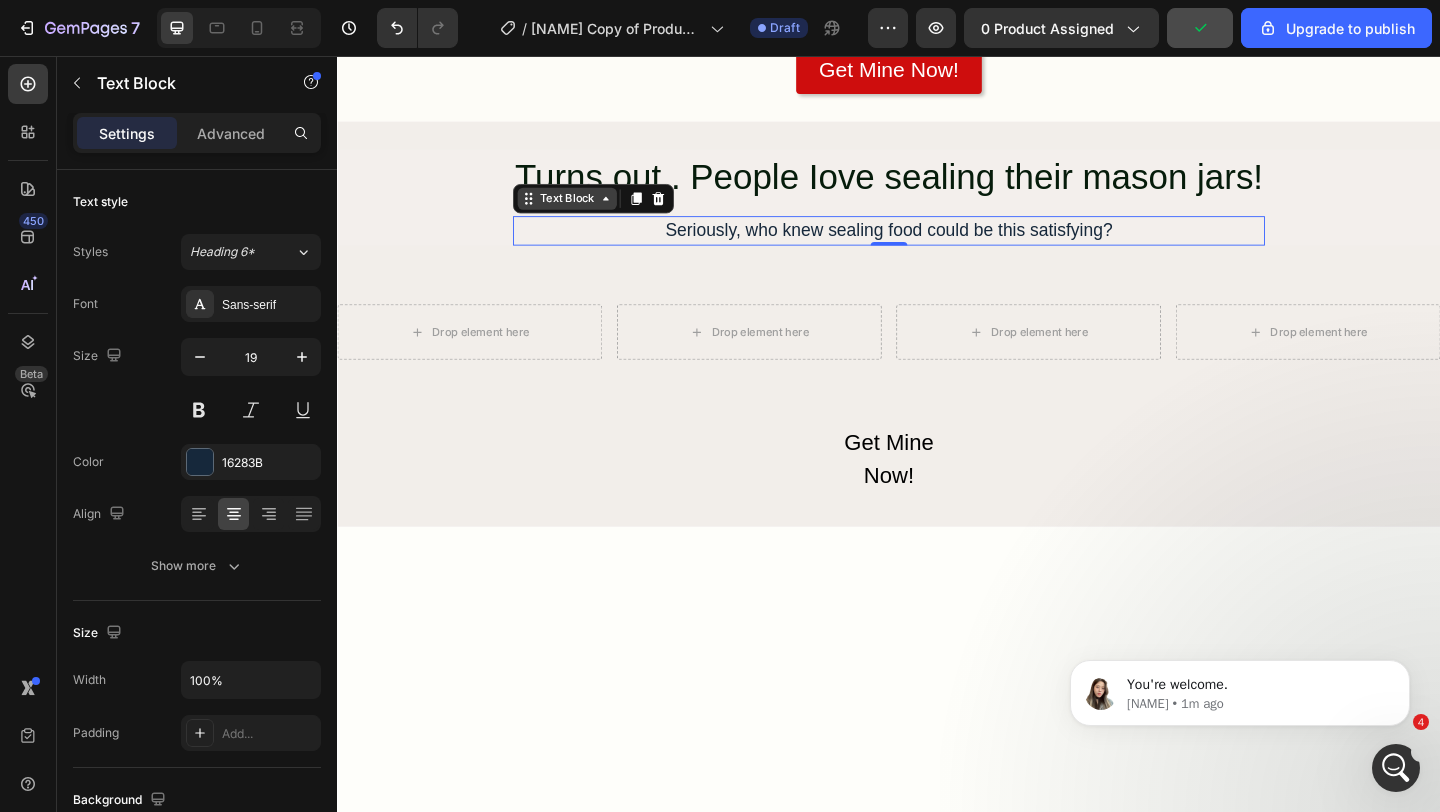 click on "Text Block" at bounding box center (587, 211) 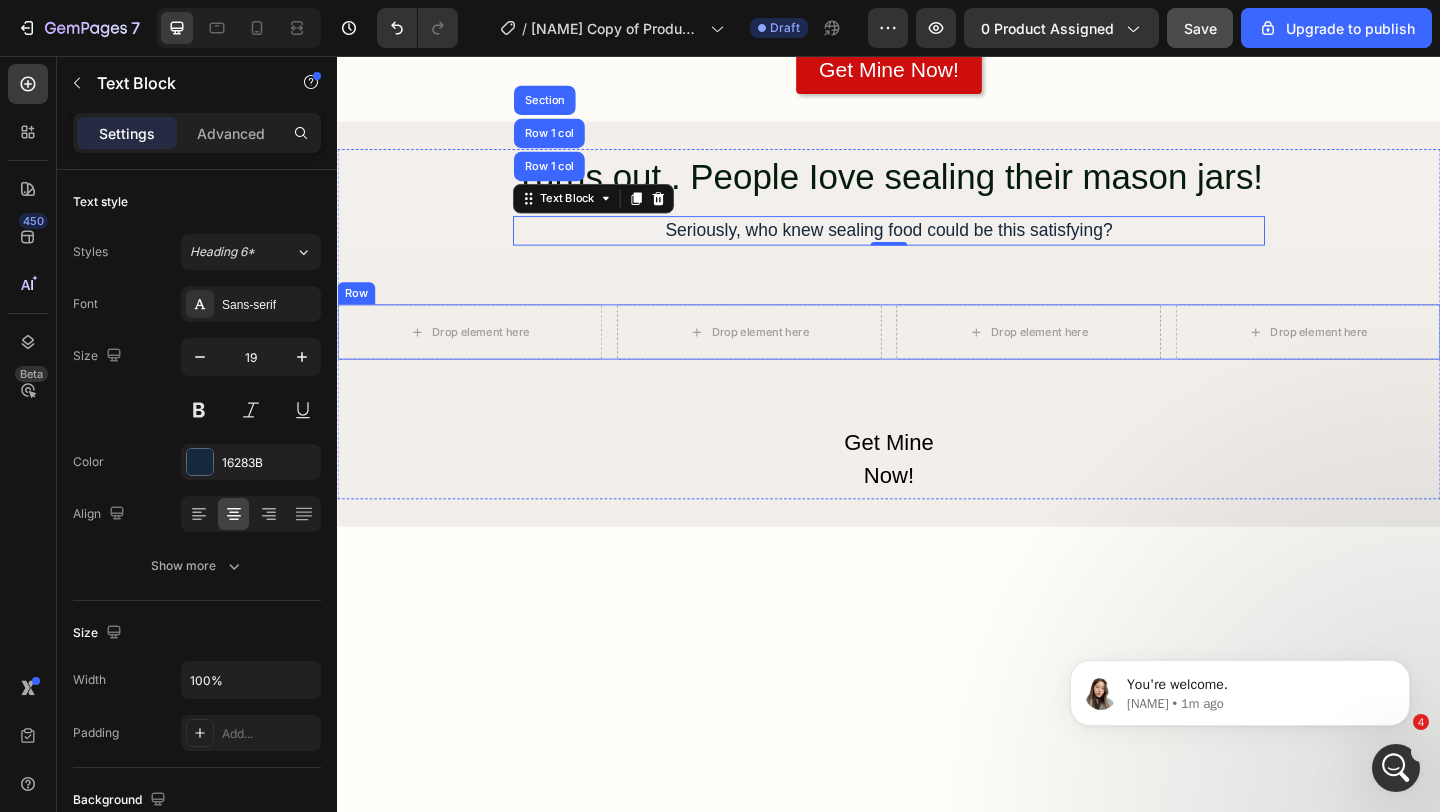 click on "Drop element here
Drop element here
Drop element here
Drop element here Row" at bounding box center [937, 356] 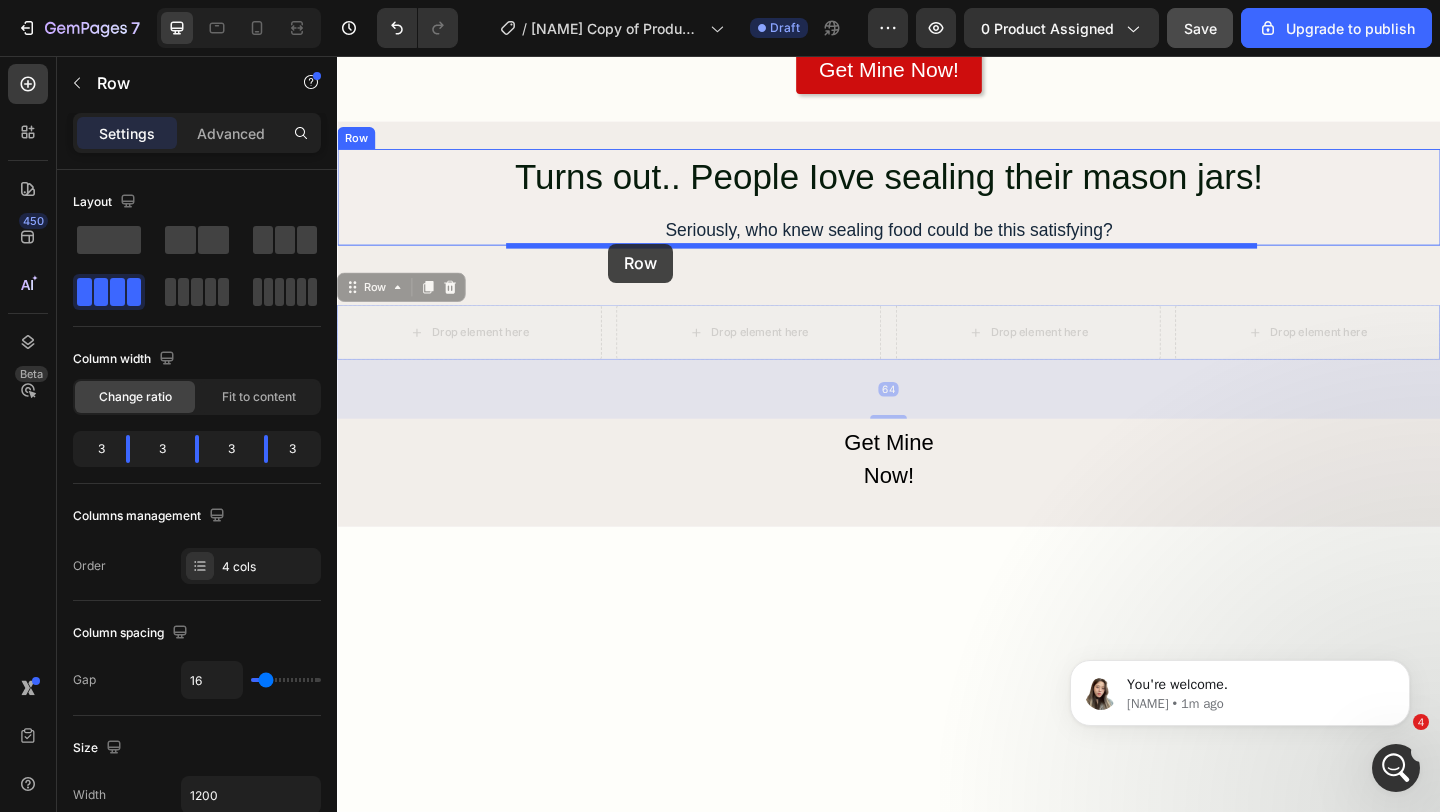 drag, startPoint x: 396, startPoint y: 311, endPoint x: 632, endPoint y: 260, distance: 241.44772 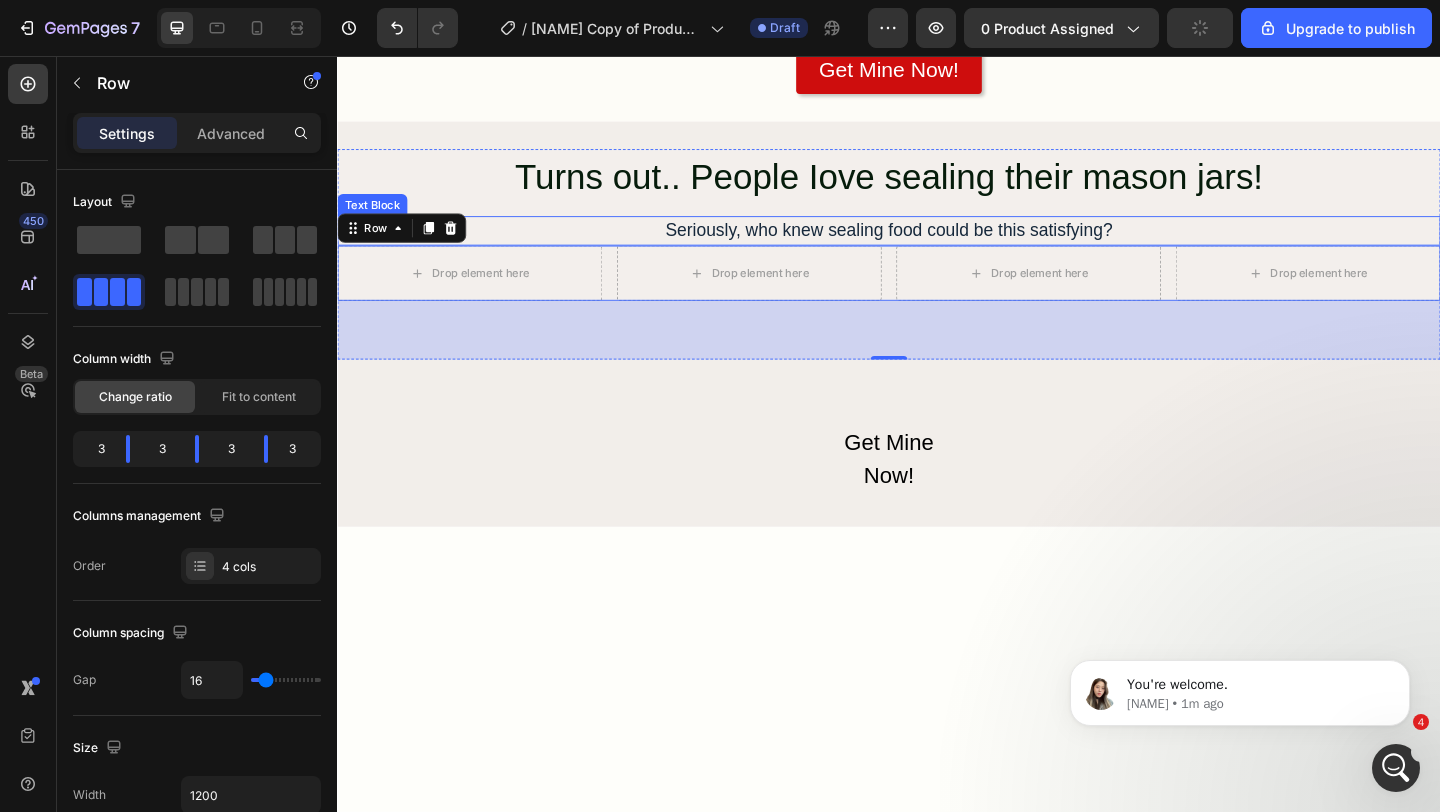 click on "Seriously, who knew sealing food could be this satisfying?" at bounding box center [937, 246] 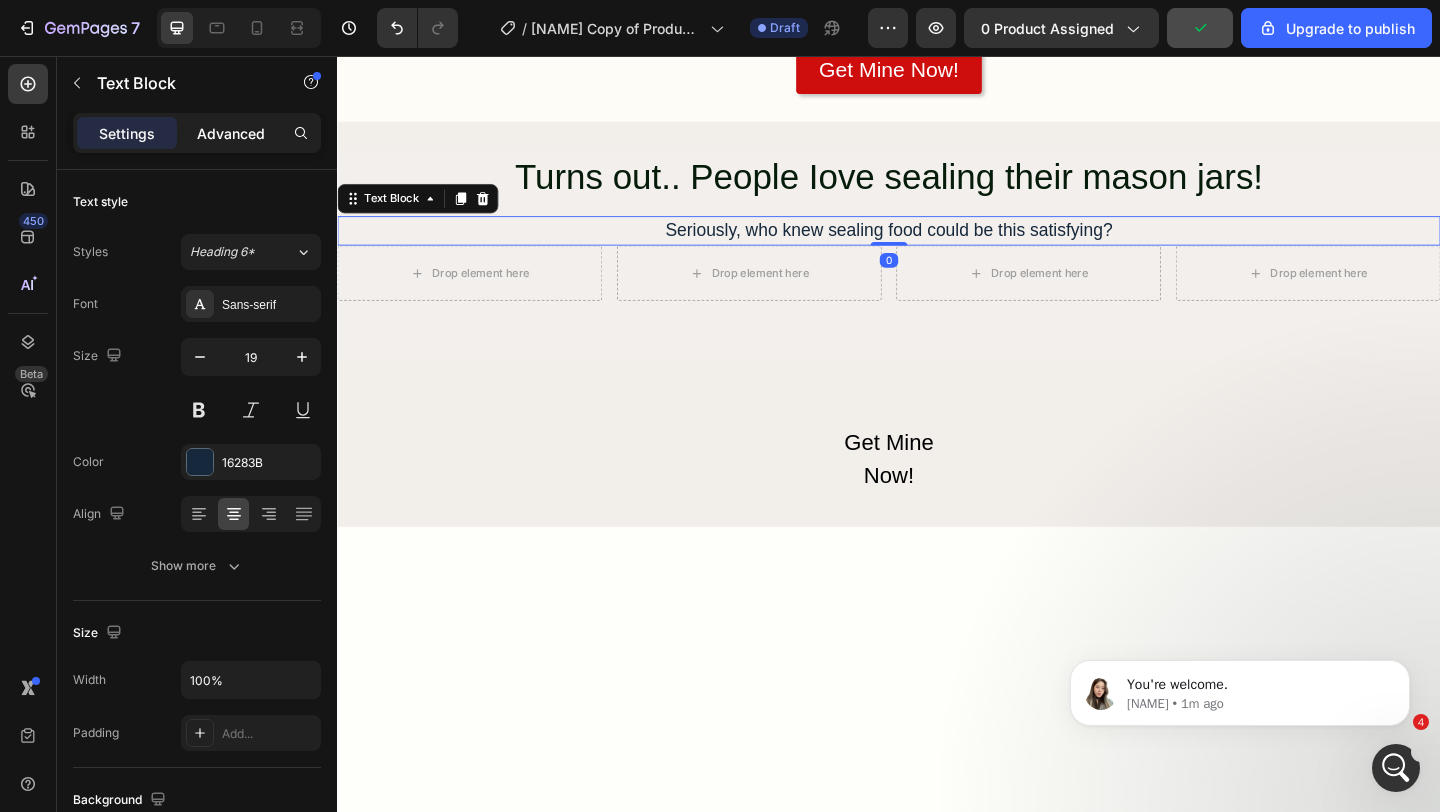 click on "Advanced" at bounding box center [231, 133] 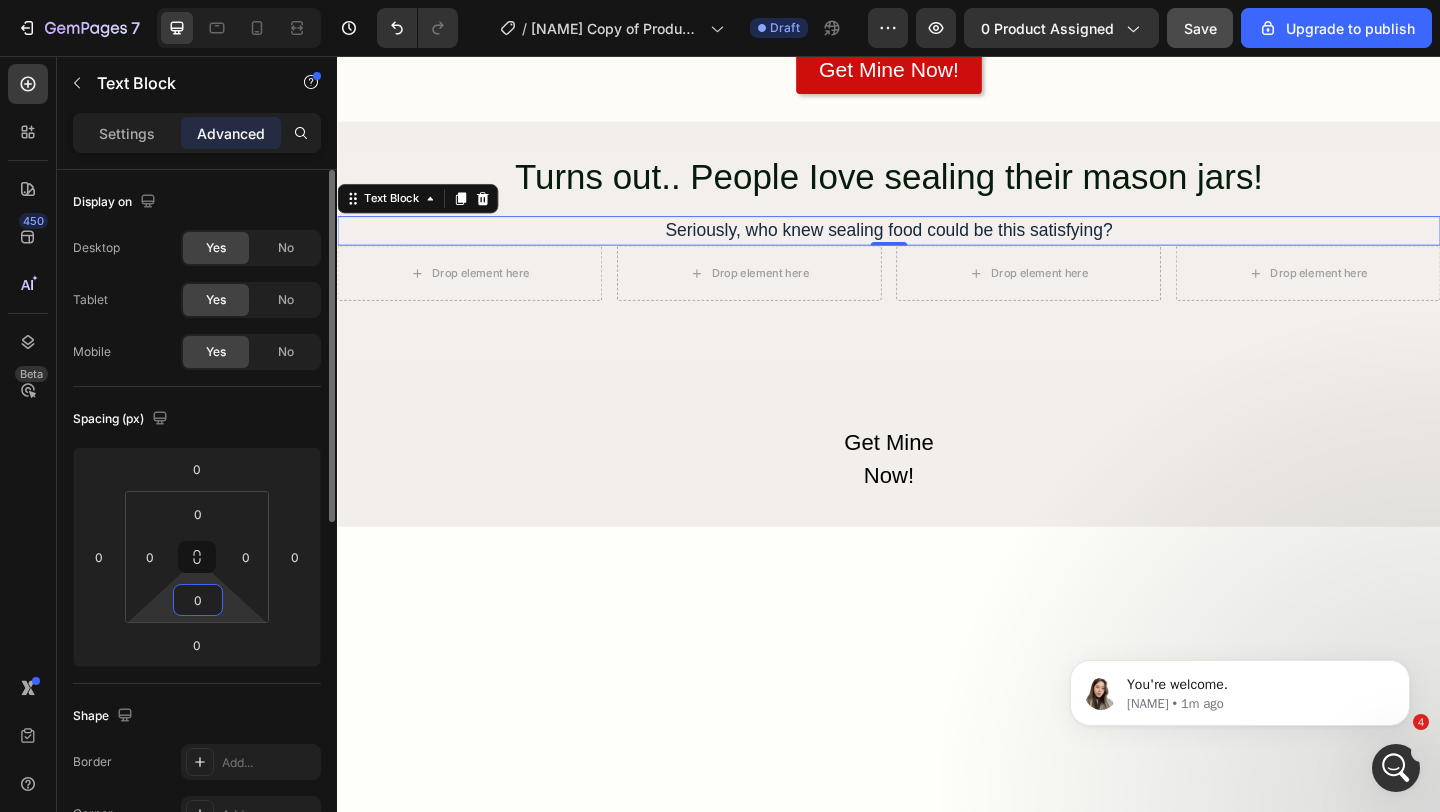 click on "0" at bounding box center (198, 600) 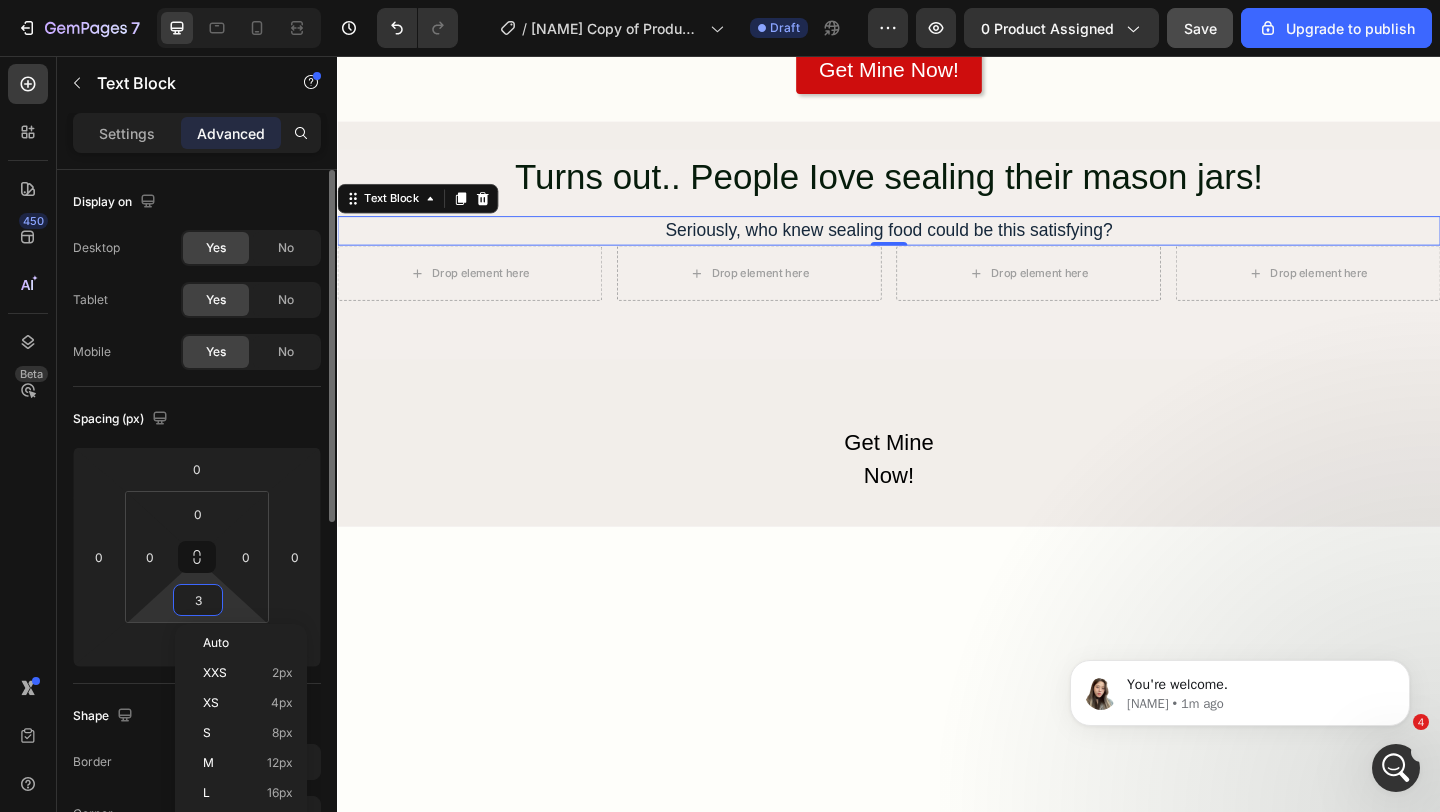 type on "30" 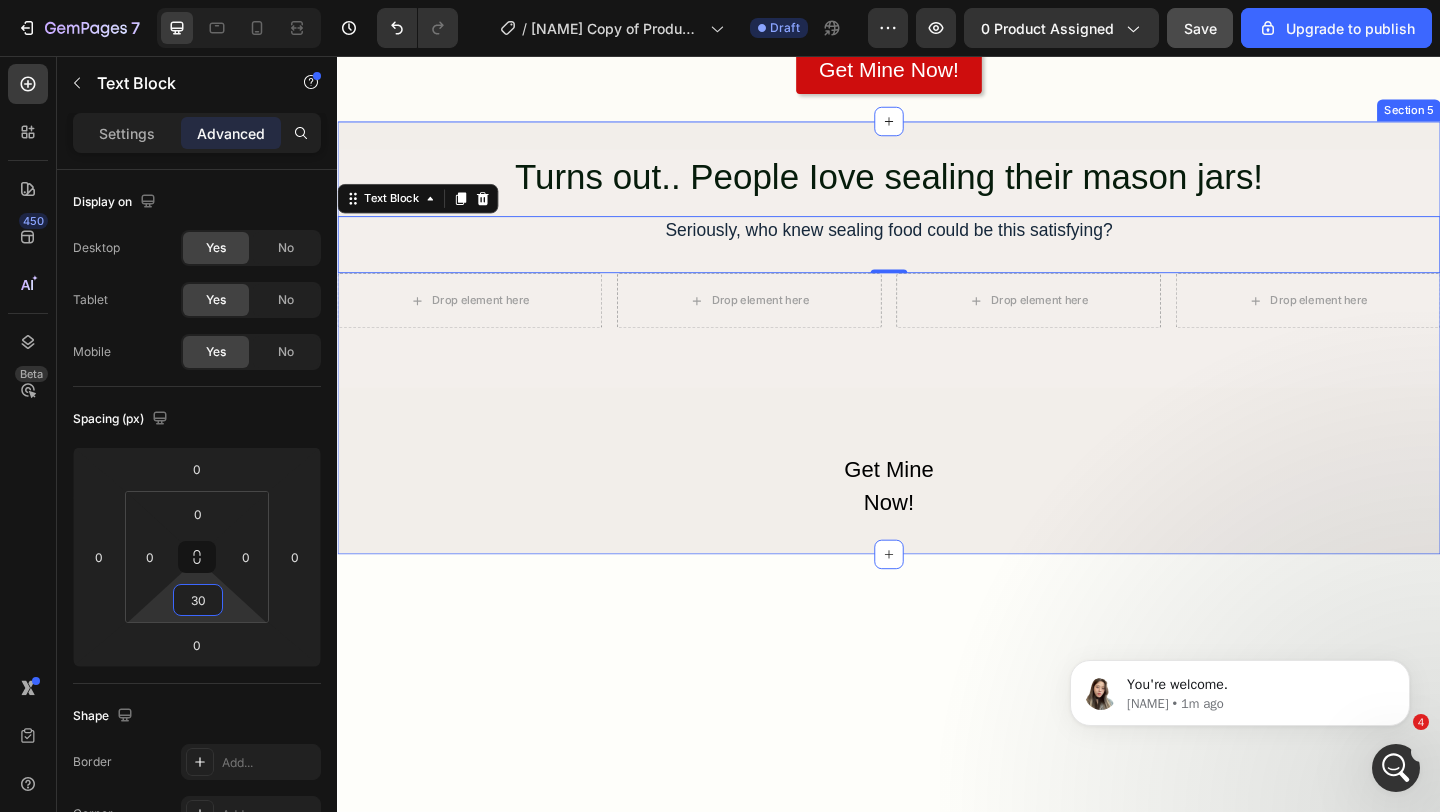 click on "Get Mine Now! Button" at bounding box center [937, 524] 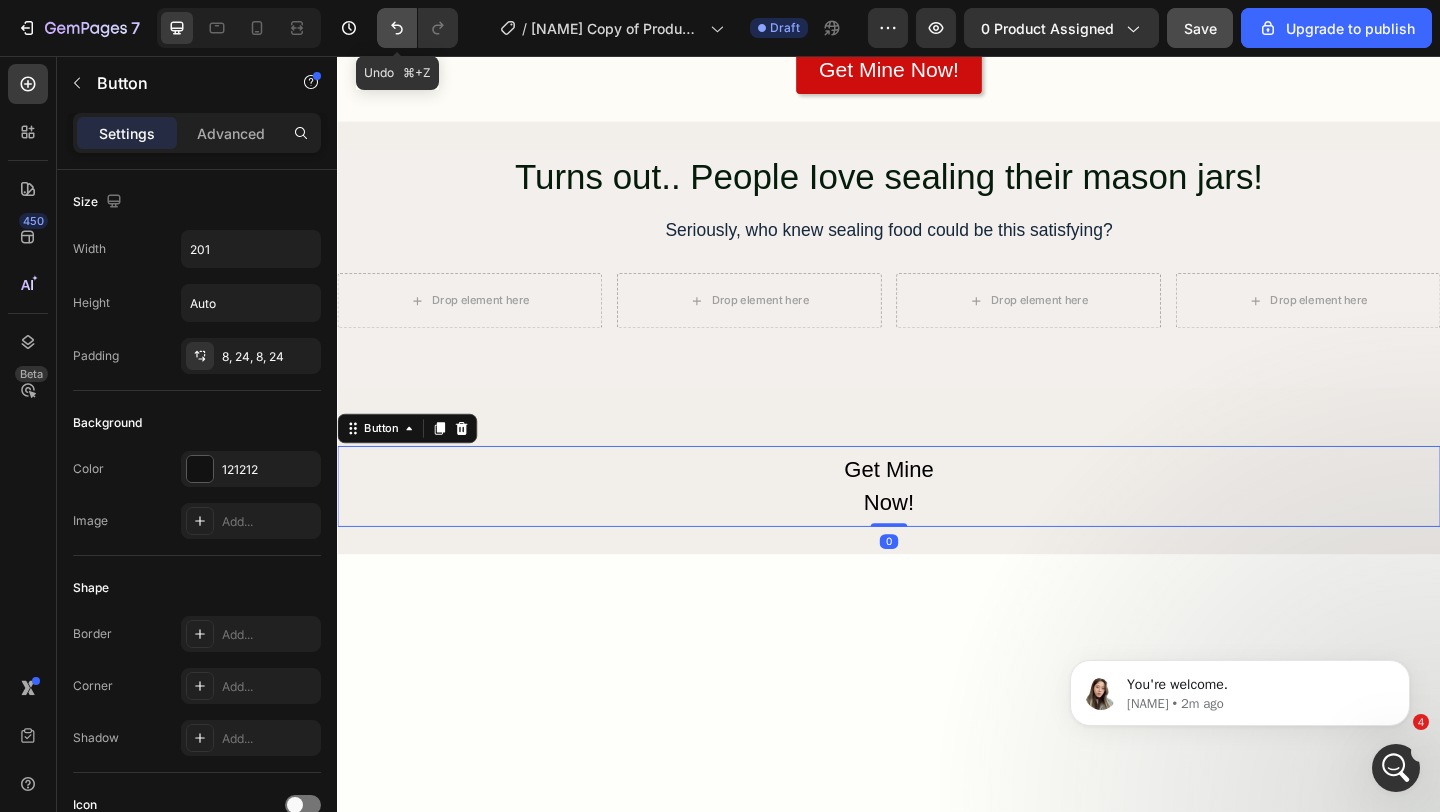 click 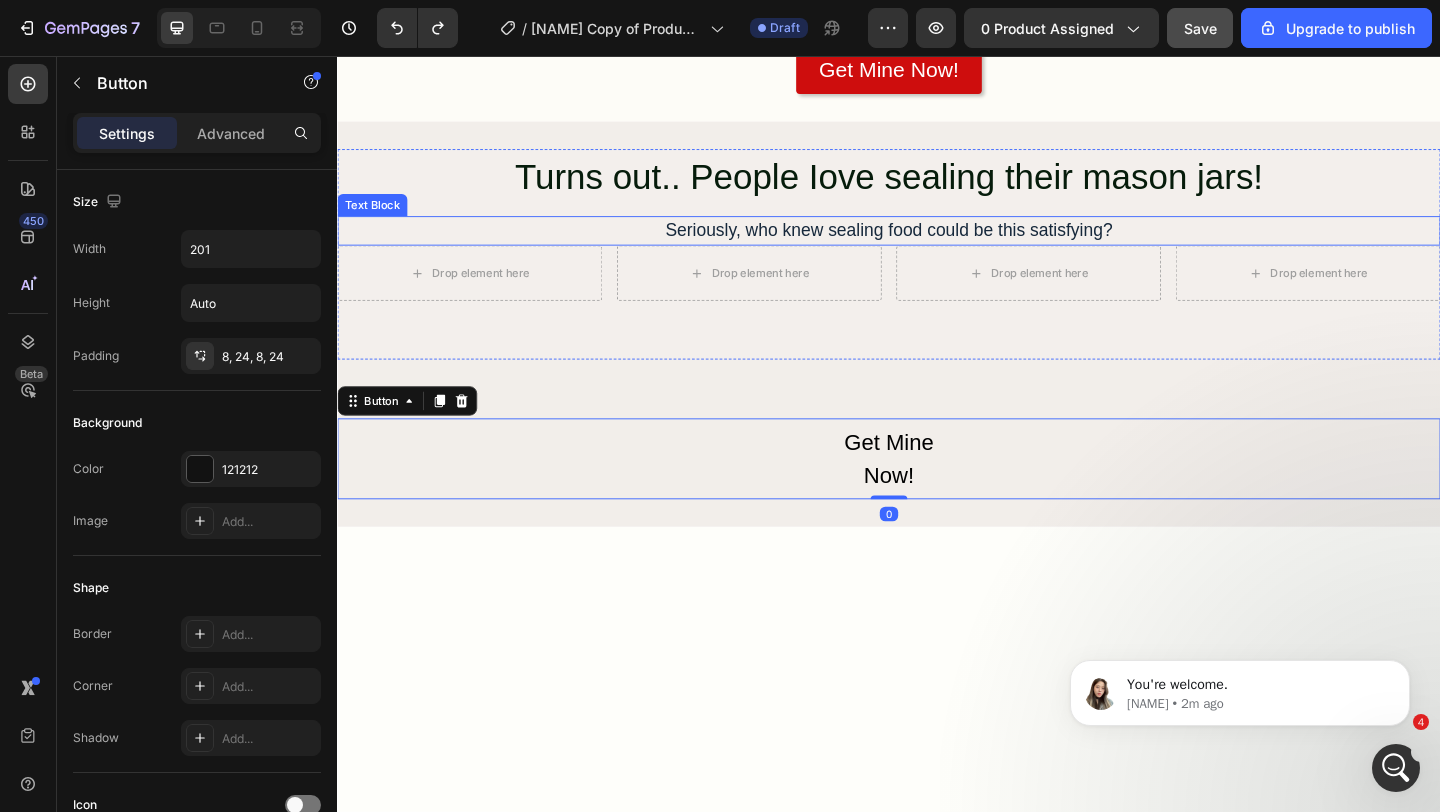 click on "Seriously, who knew sealing food could be this satisfying?" at bounding box center [937, 246] 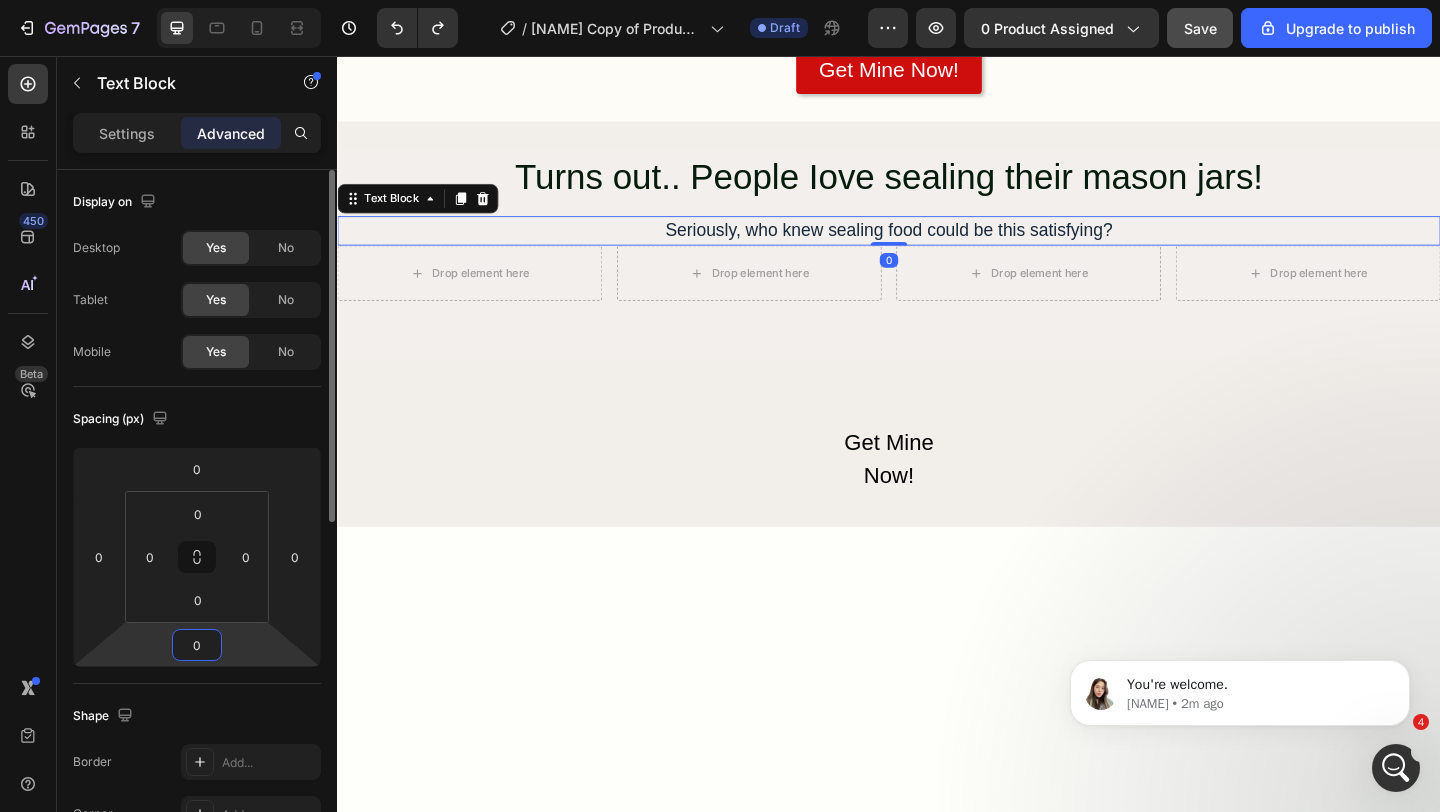 click on "0" at bounding box center [197, 645] 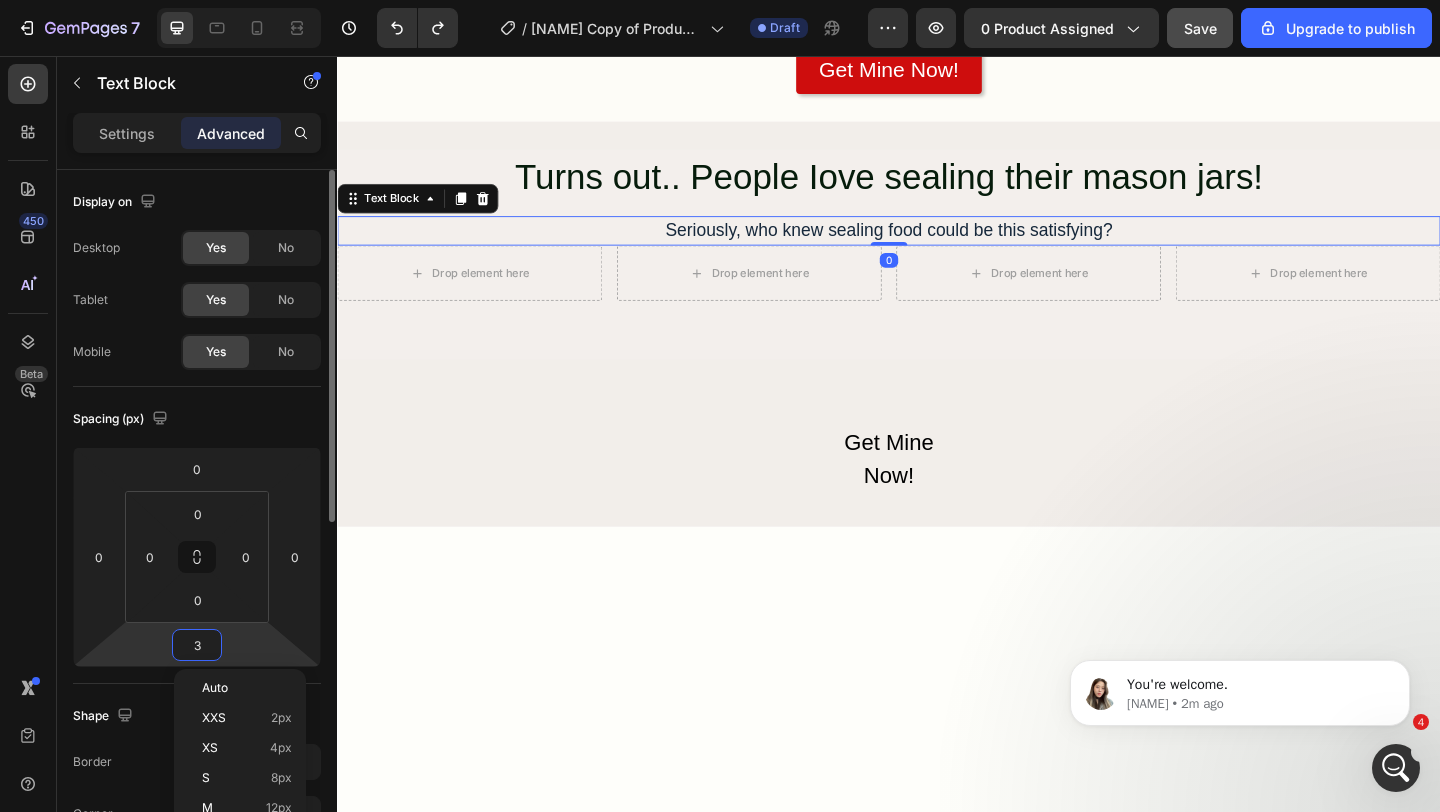 type on "30" 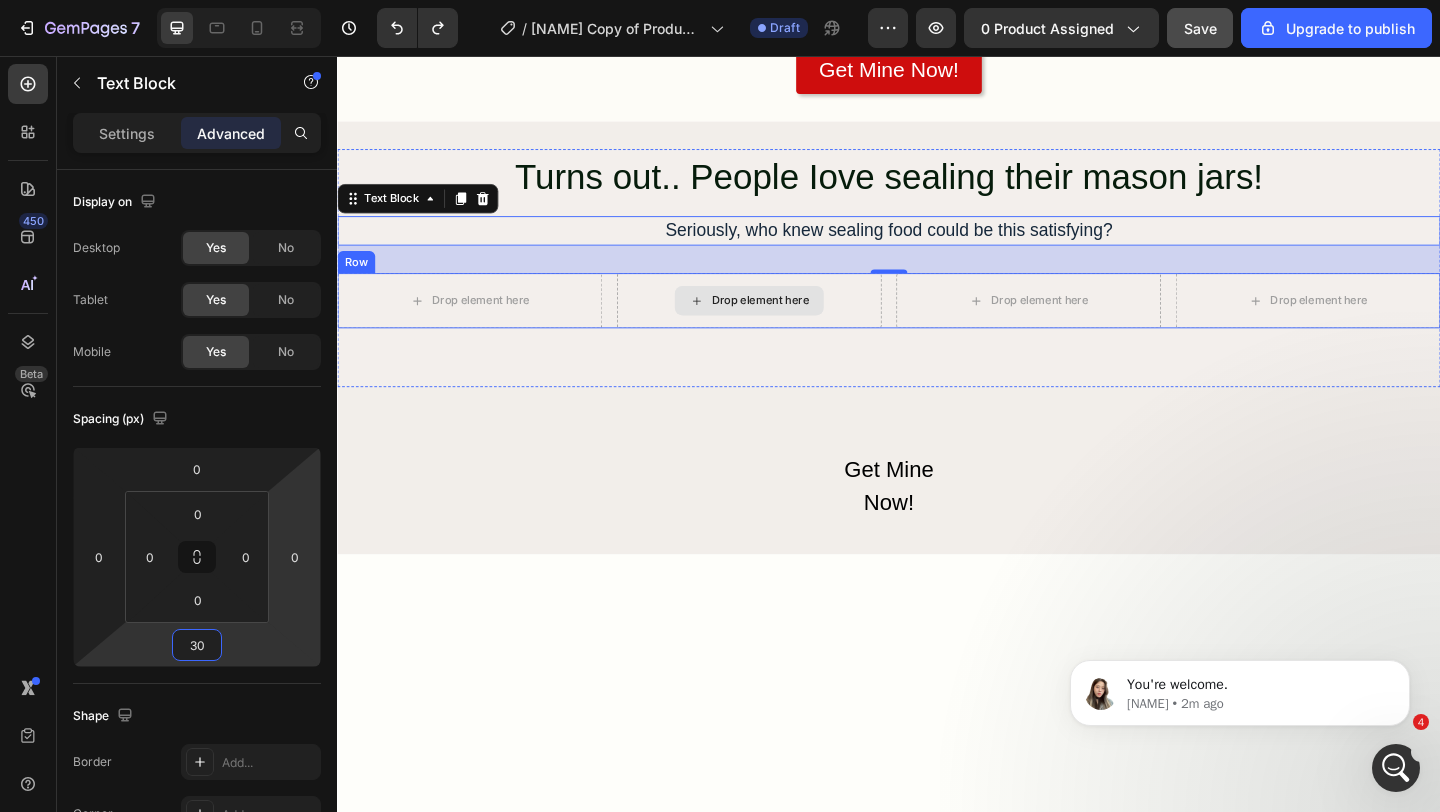 click on "Drop element here" at bounding box center (785, 322) 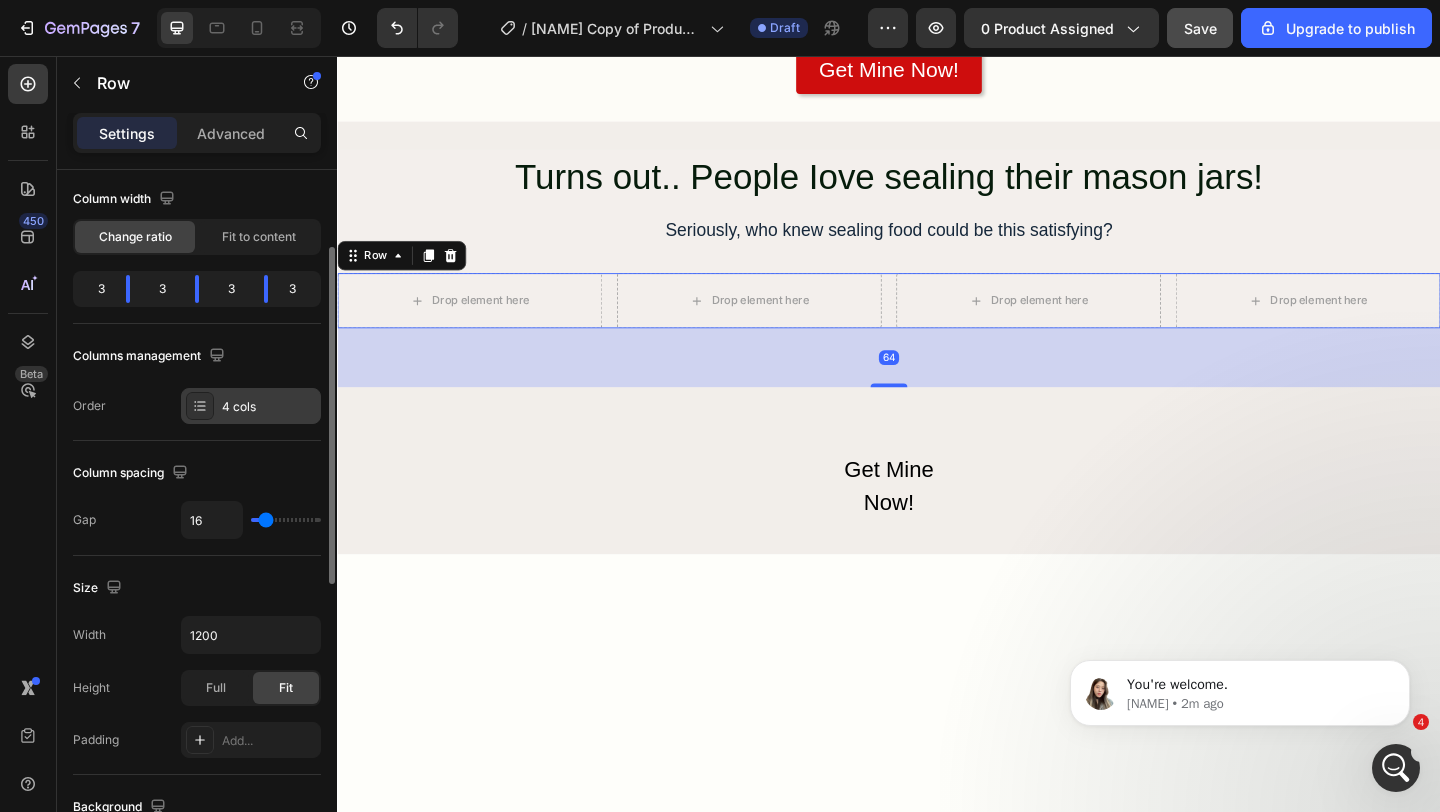 scroll, scrollTop: 311, scrollLeft: 0, axis: vertical 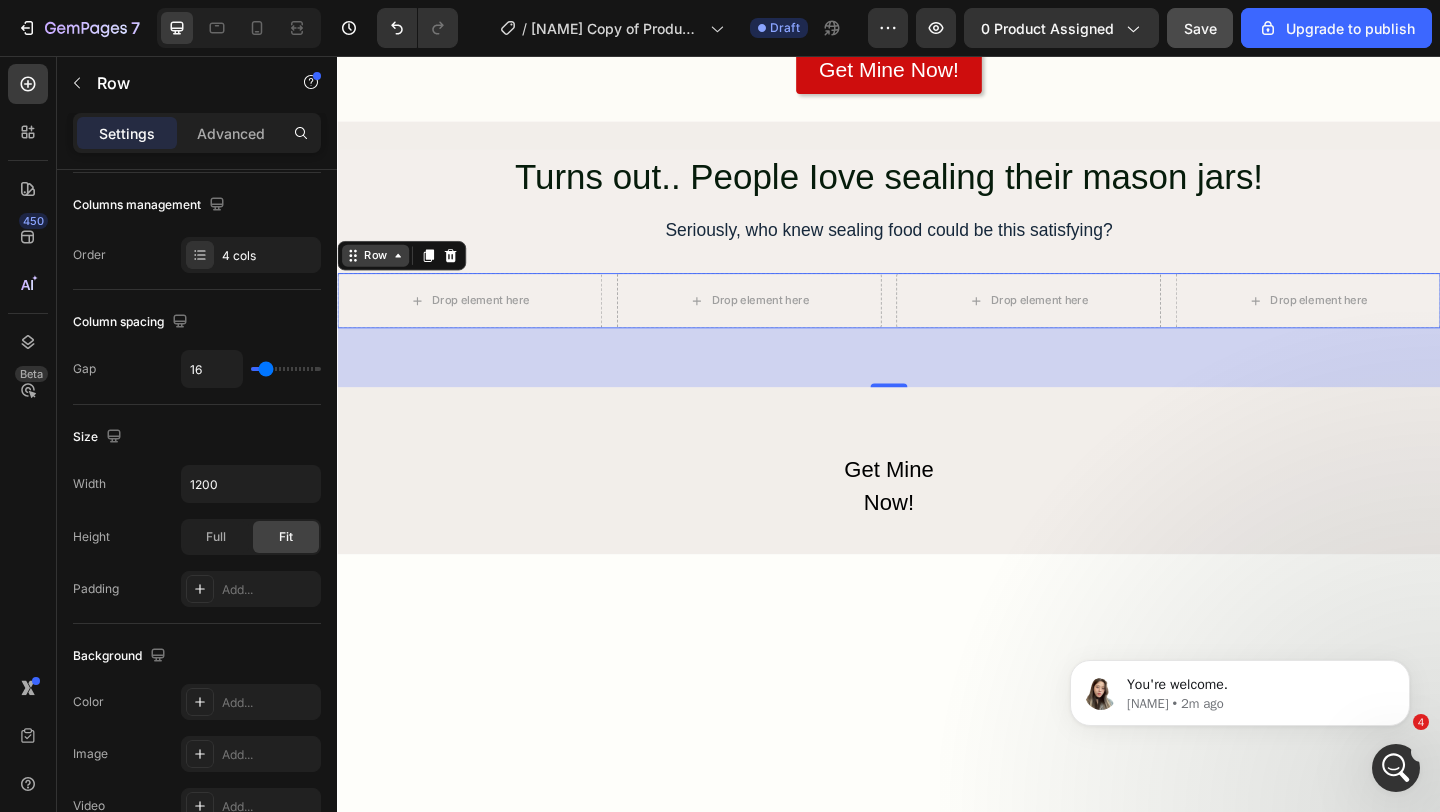 click on "Row" at bounding box center (378, 273) 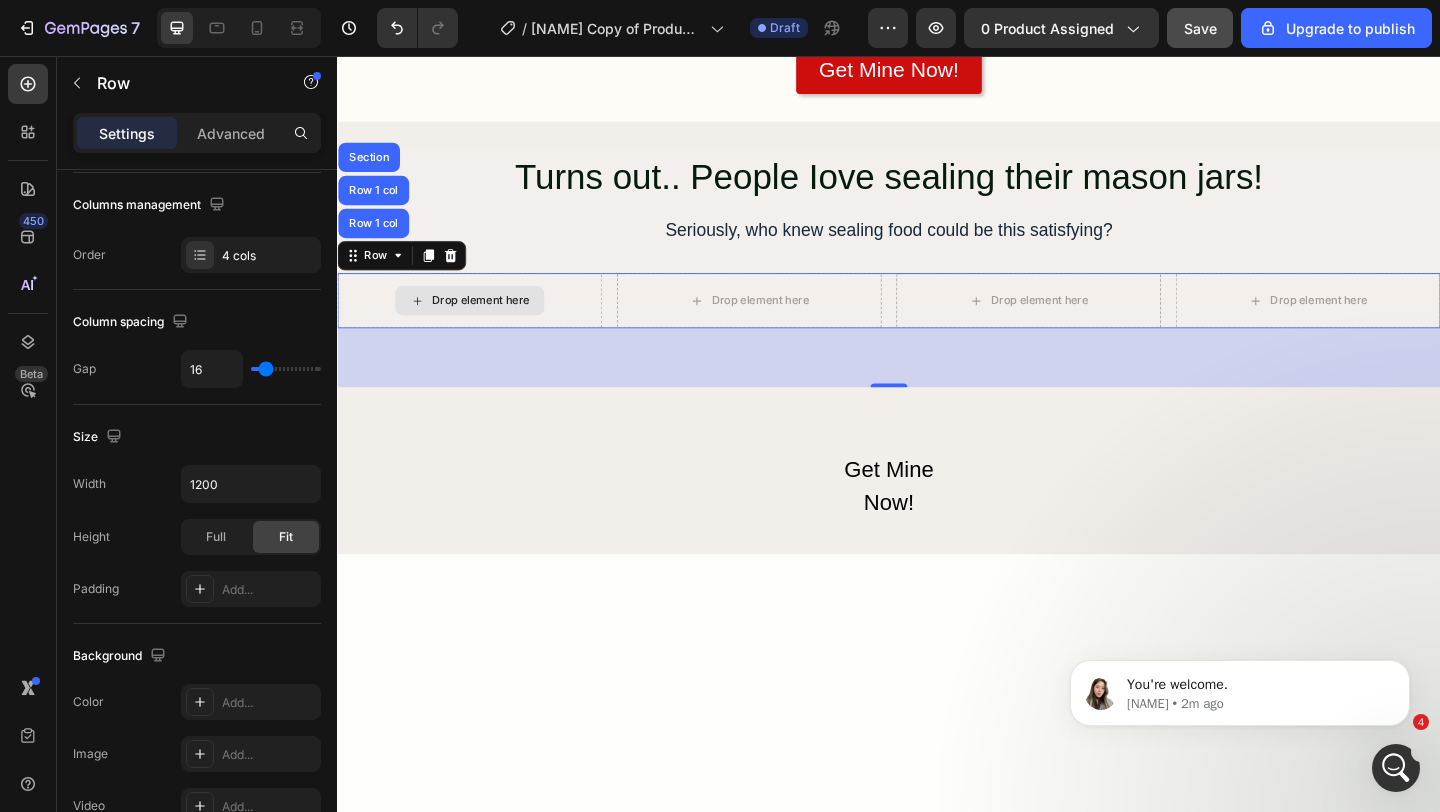 drag, startPoint x: 395, startPoint y: 321, endPoint x: 645, endPoint y: 231, distance: 265.7066 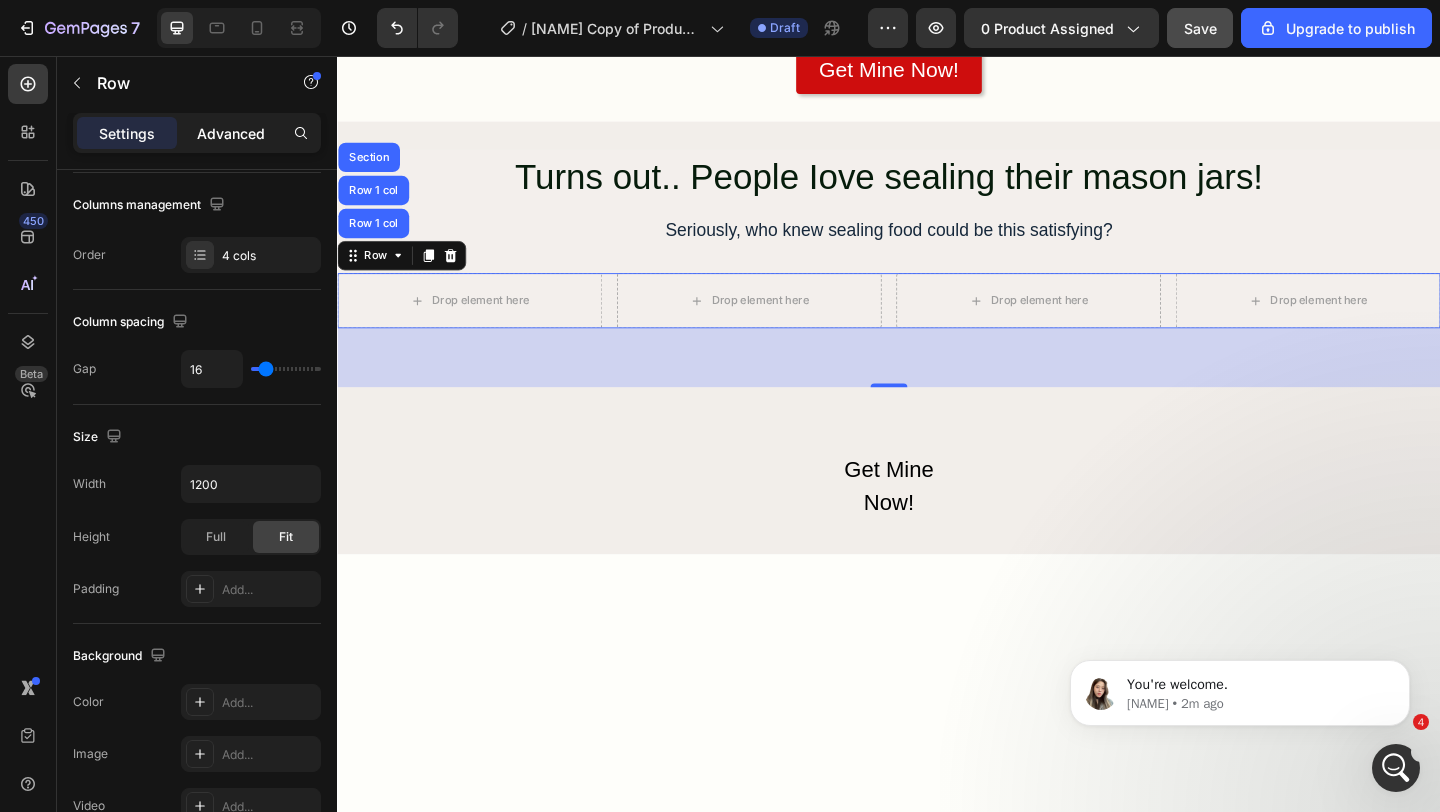 click on "Advanced" at bounding box center (231, 133) 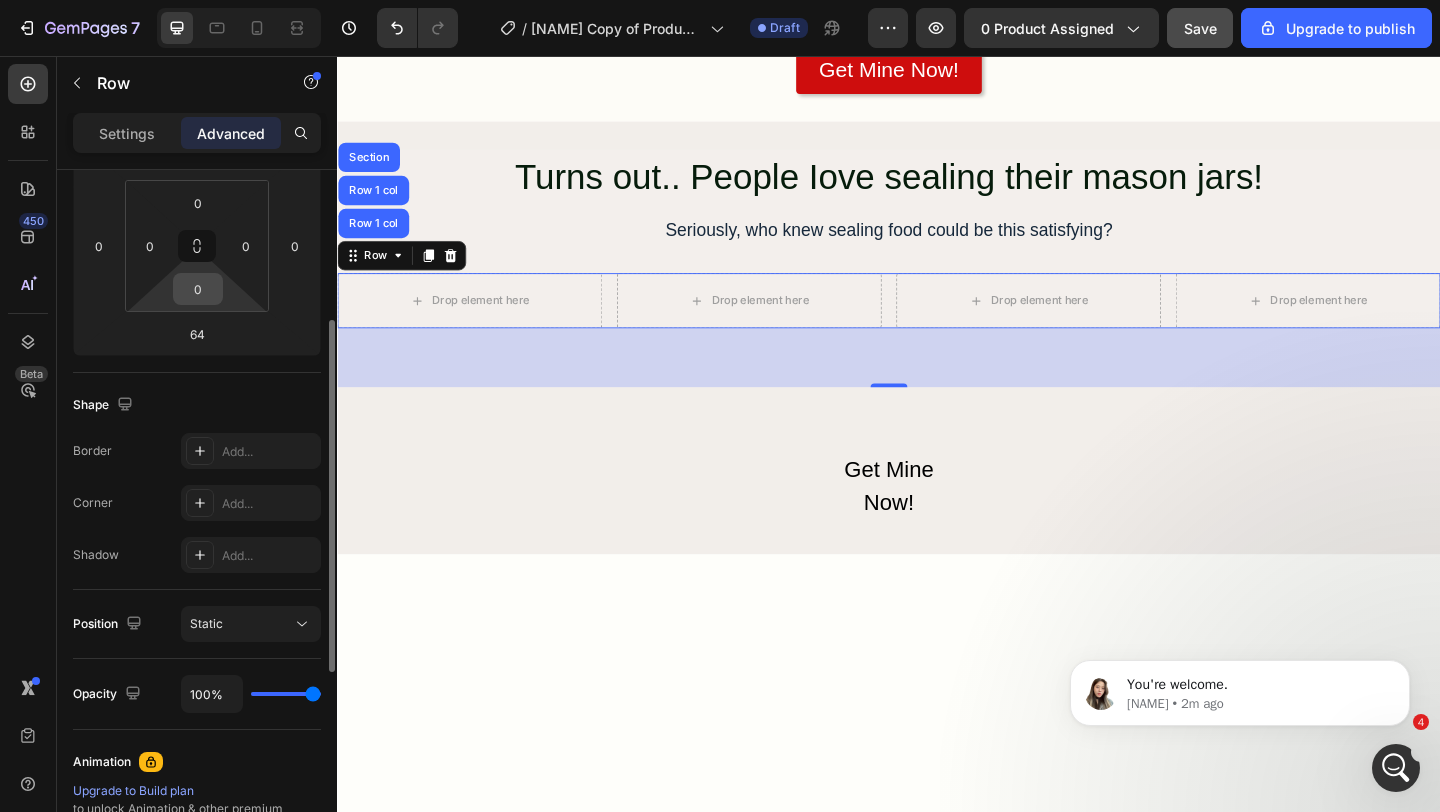 scroll, scrollTop: 279, scrollLeft: 0, axis: vertical 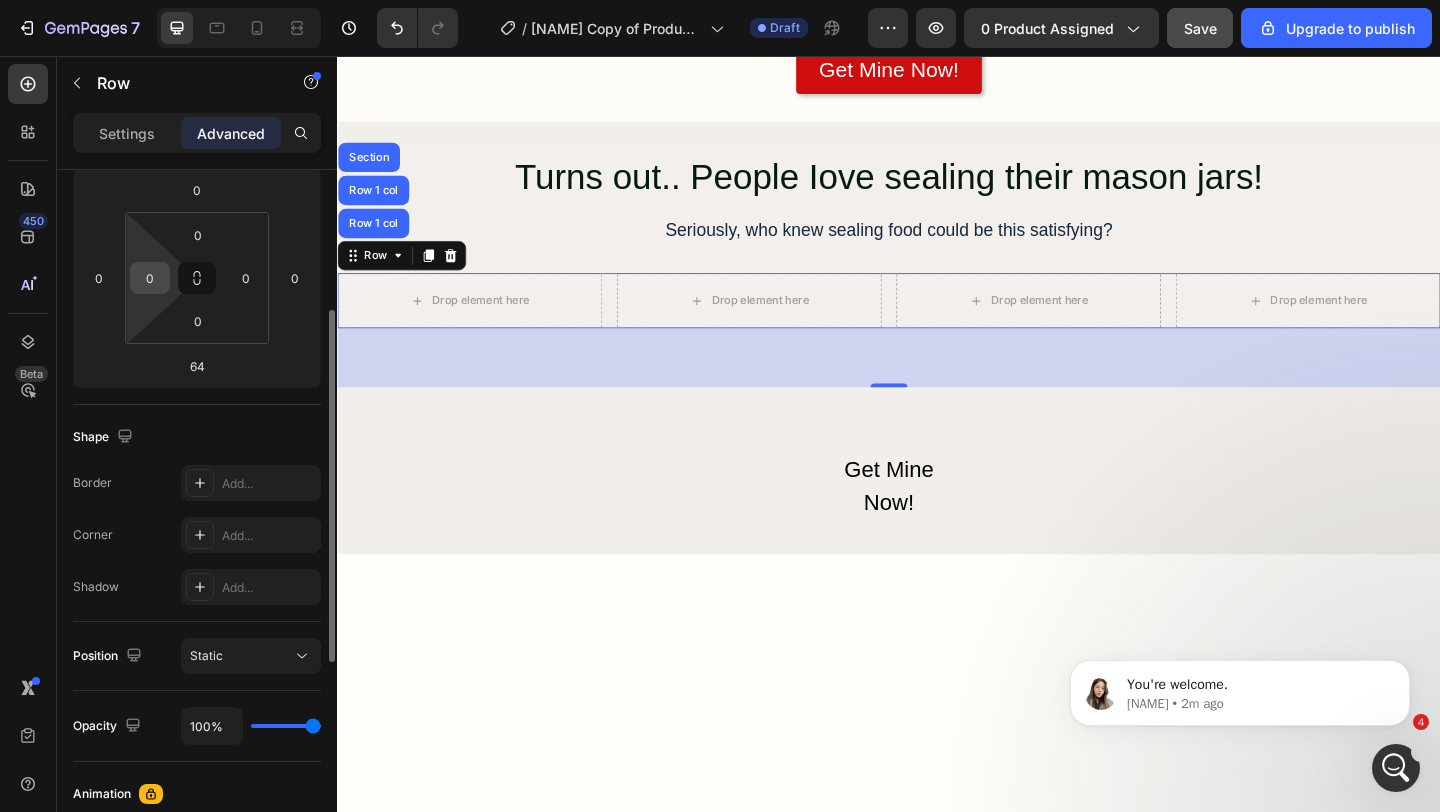 click on "0" at bounding box center (150, 278) 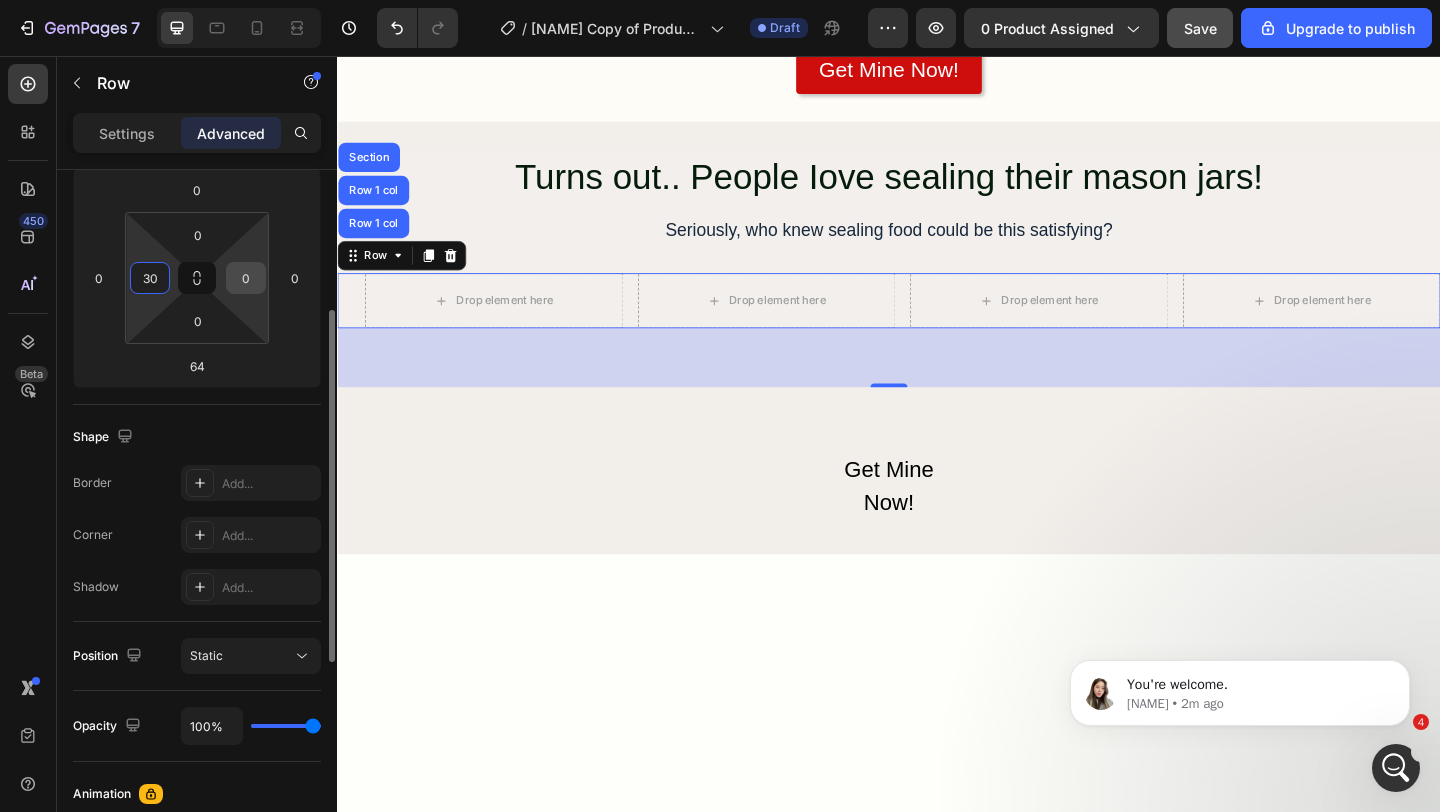 type on "30" 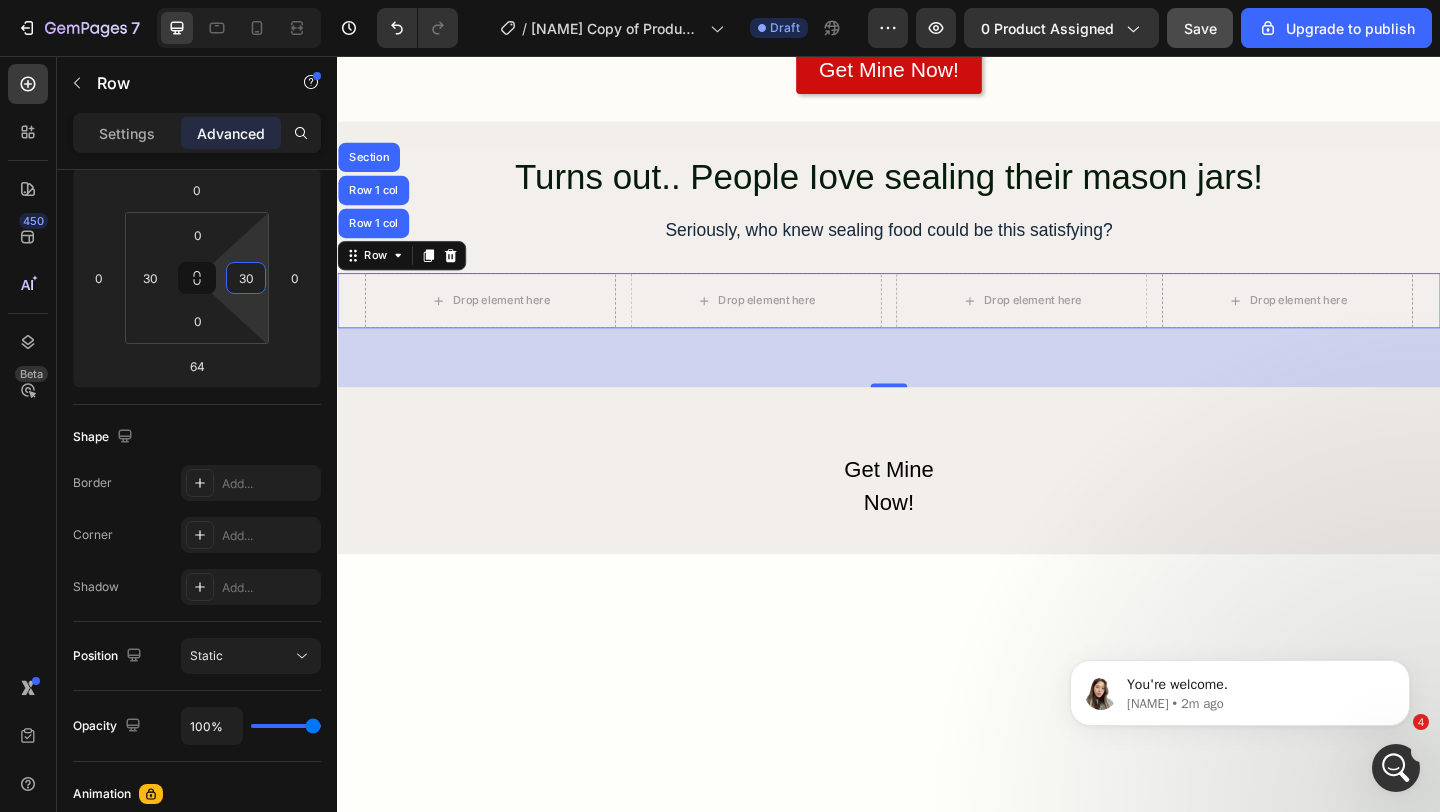 type on "30" 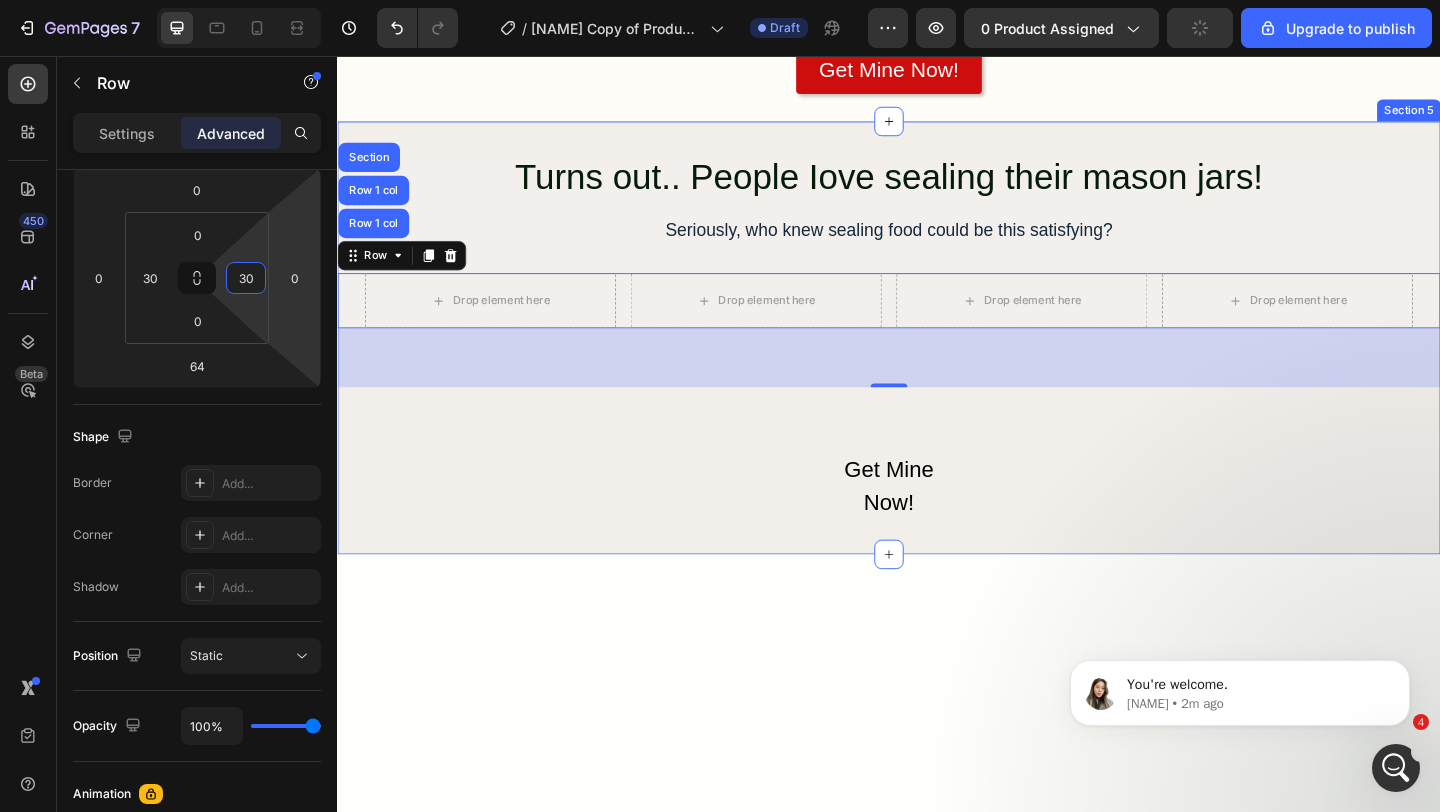 click on "The Mason Genie makes sealing a breeze! Heading No complicated moving parts. Just a press a button and get that perfect seal, every time Text Block Image Step 1 Button Put food in your mason jar. Cover. the jar with the lid. Text Block Row Image Step 2 Button Put the Mason Genie on top of. your mason jar.Press the start button Text Block Row Image Step 3 Button Wait 30 - 60 seconds.. Your jar is. now perfectly sealed! Text Block Row Row Row Row Get Mine Now! Button Row Section 4" at bounding box center [937, -239] 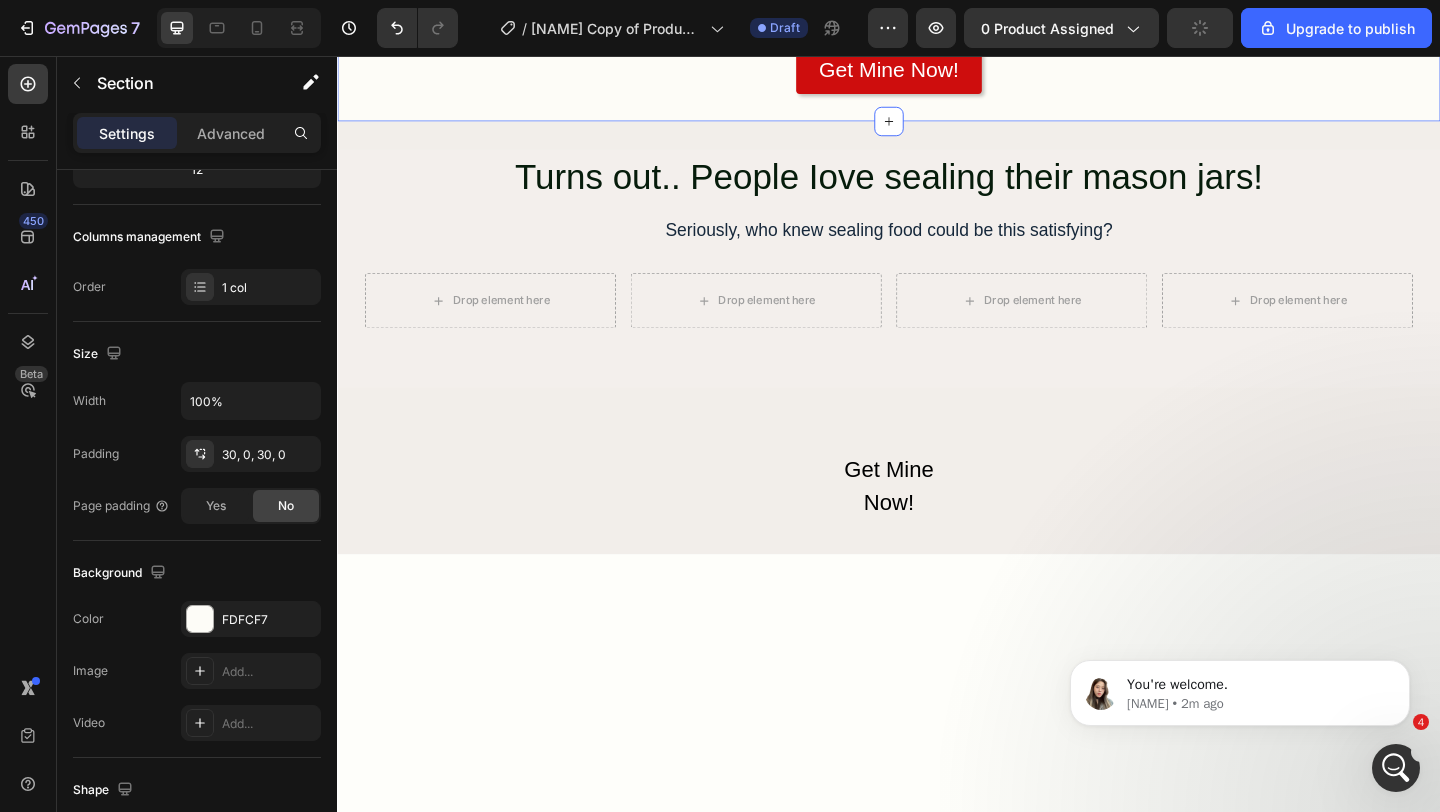 scroll, scrollTop: 0, scrollLeft: 0, axis: both 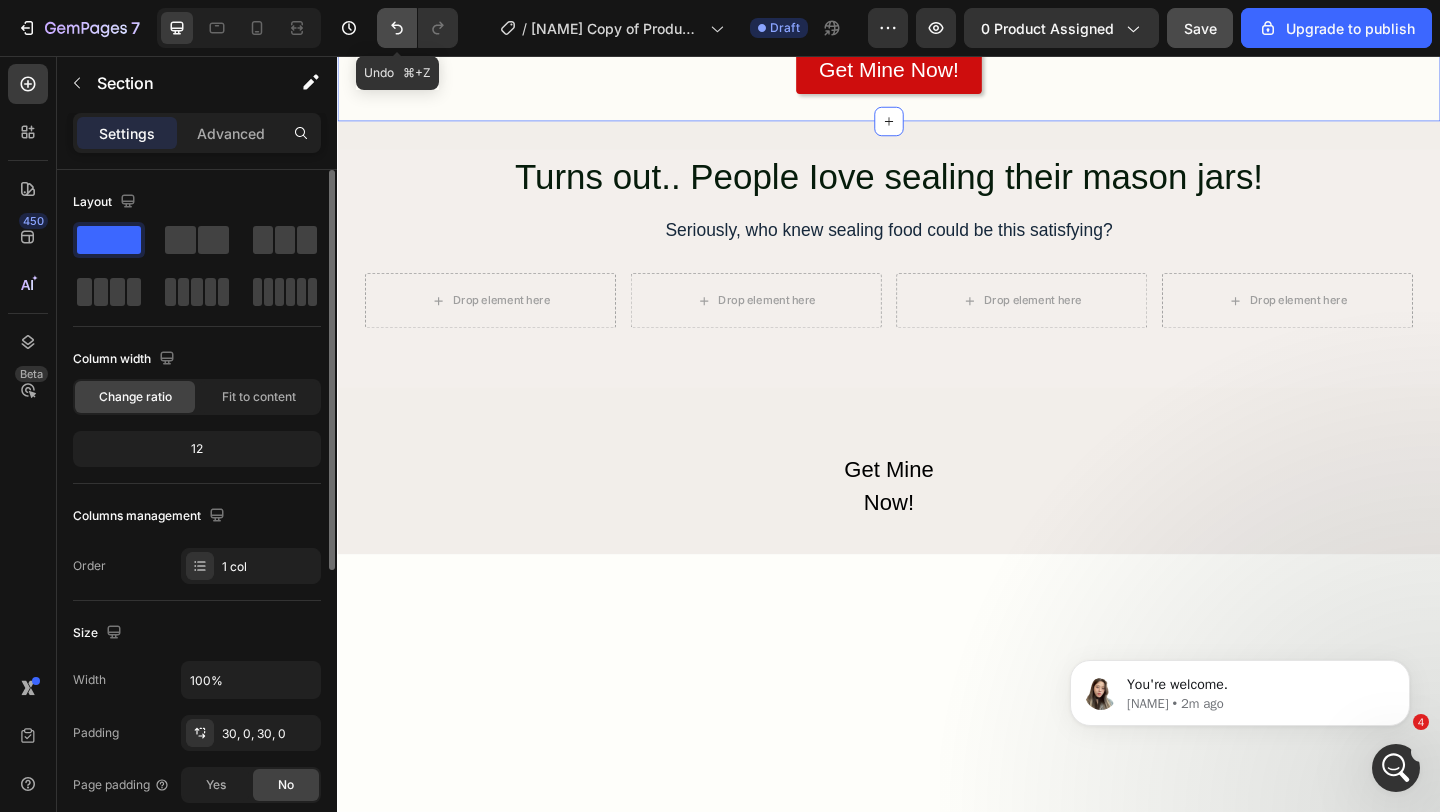 click 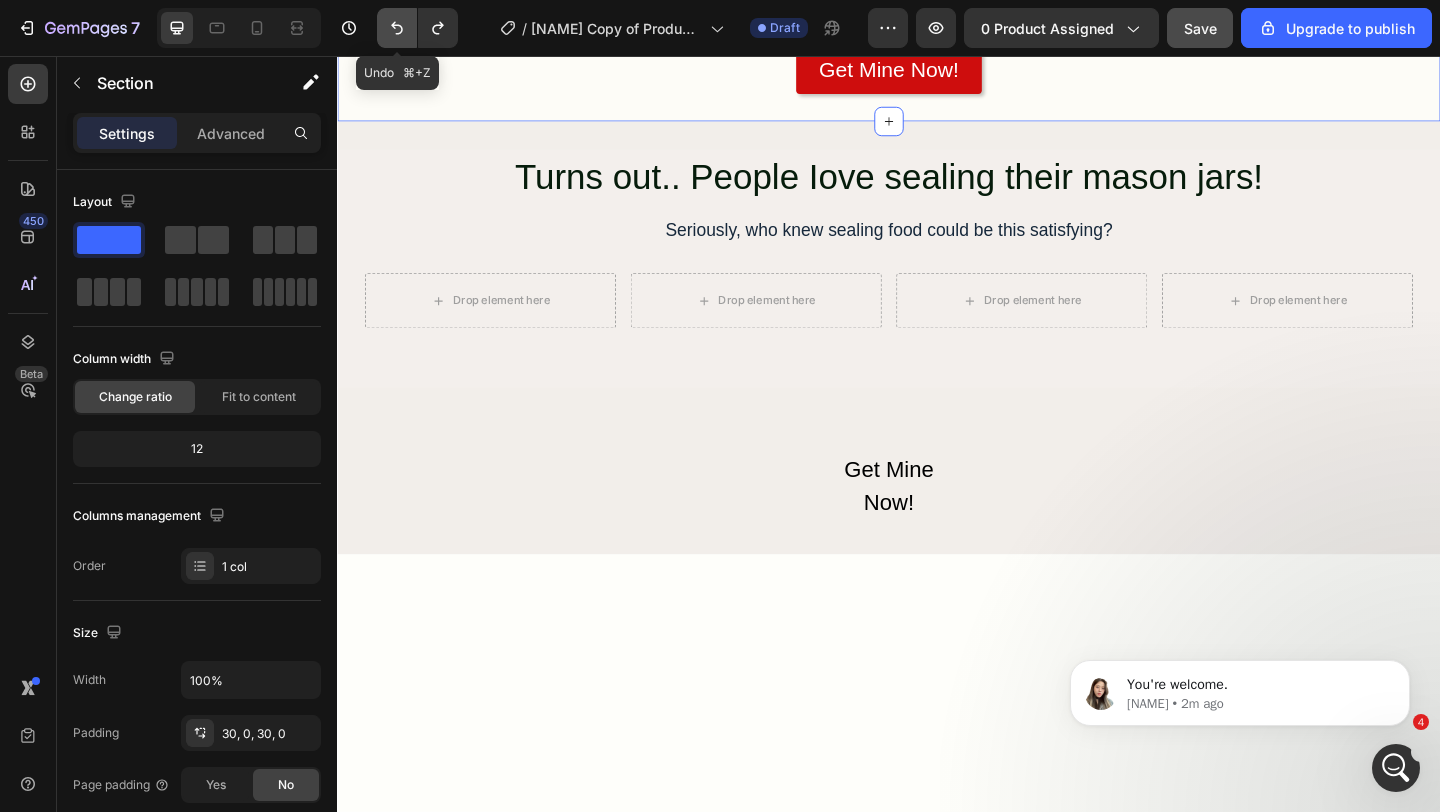 click 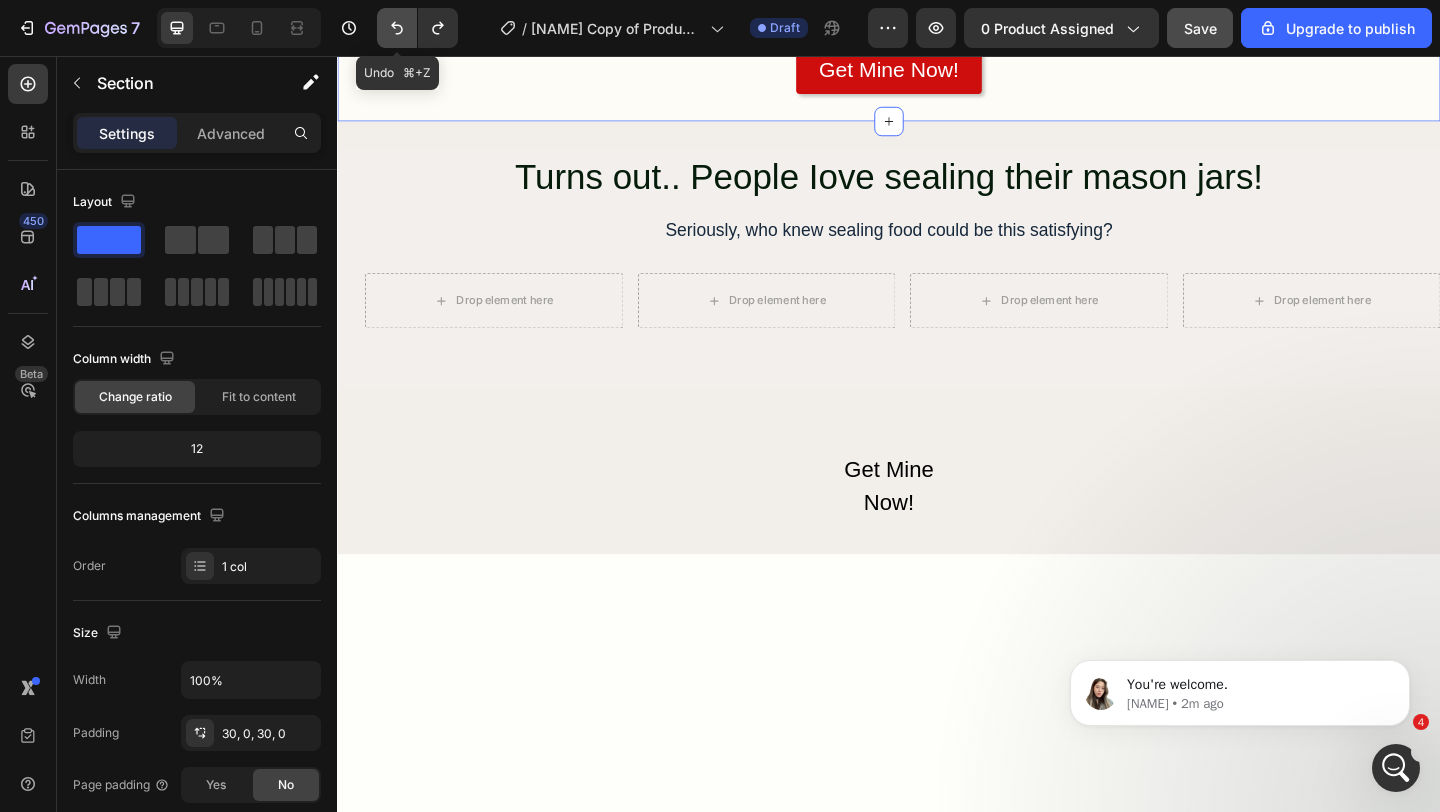 click 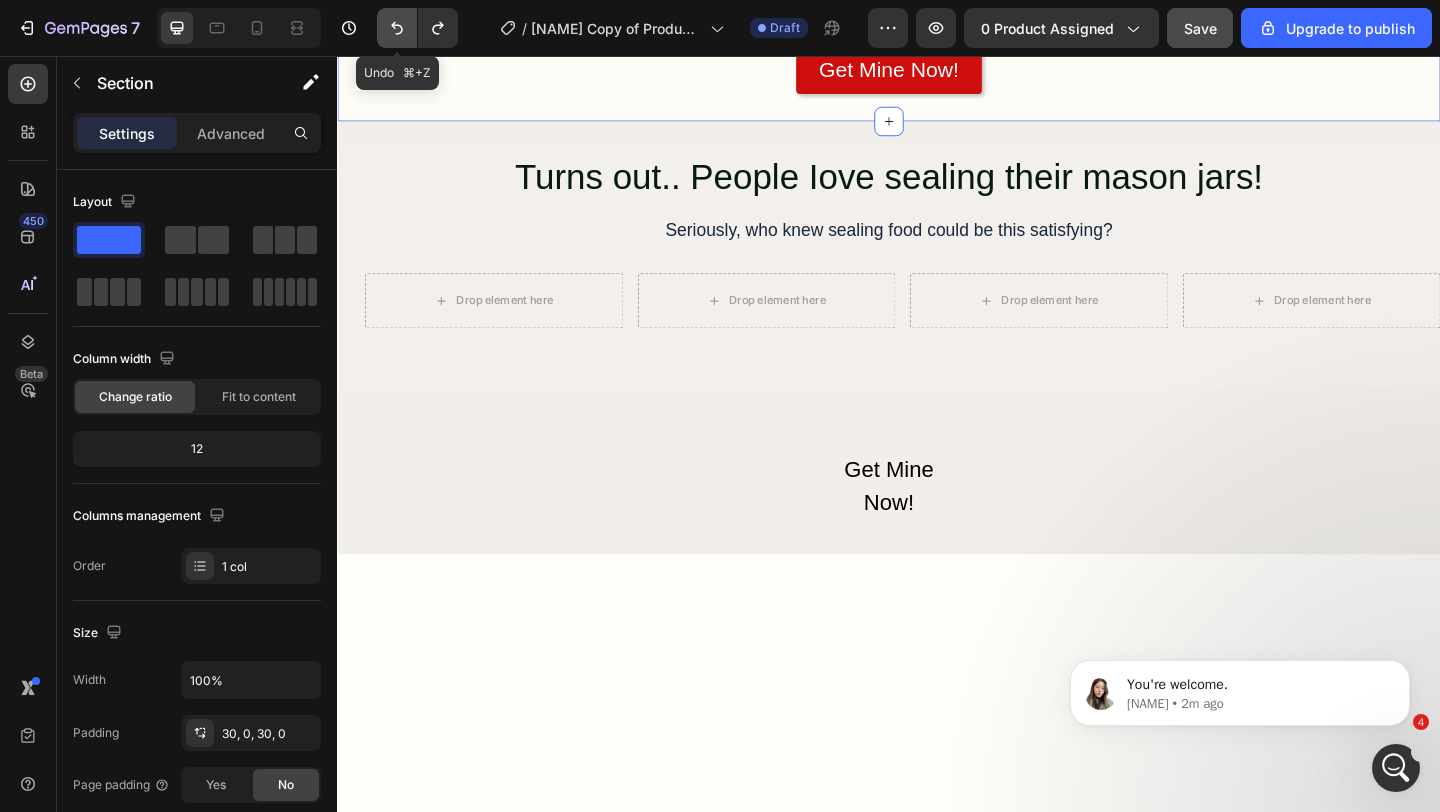 click 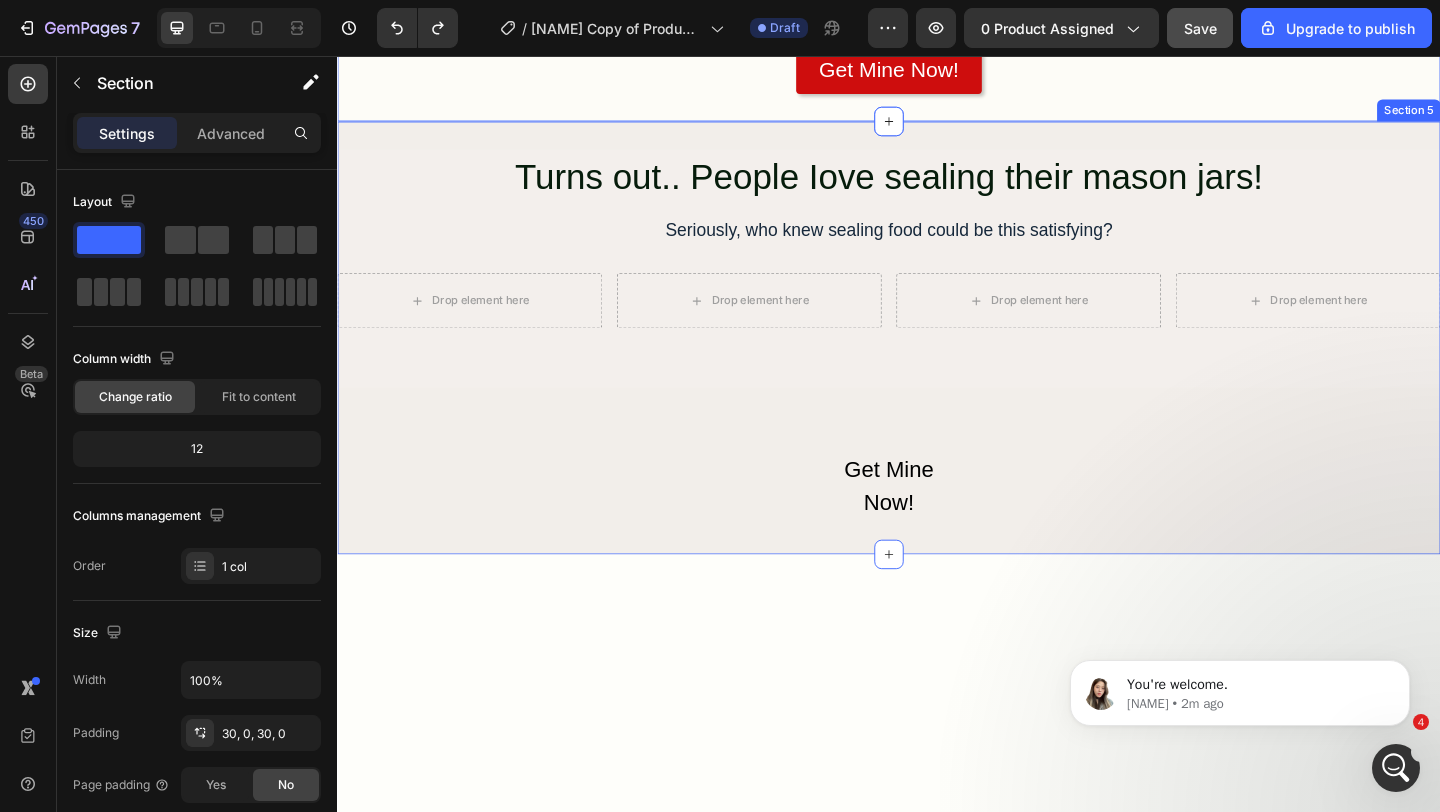 click on "Turns out.. People Iove sealing their mason jars! Heading Seriously, who knew sealing food could be this satisfying? Text Block
Drop element here
Drop element here
Drop element here
Drop element here Row Row Get Mine Now! Button Row Row Section 5" at bounding box center [937, 363] 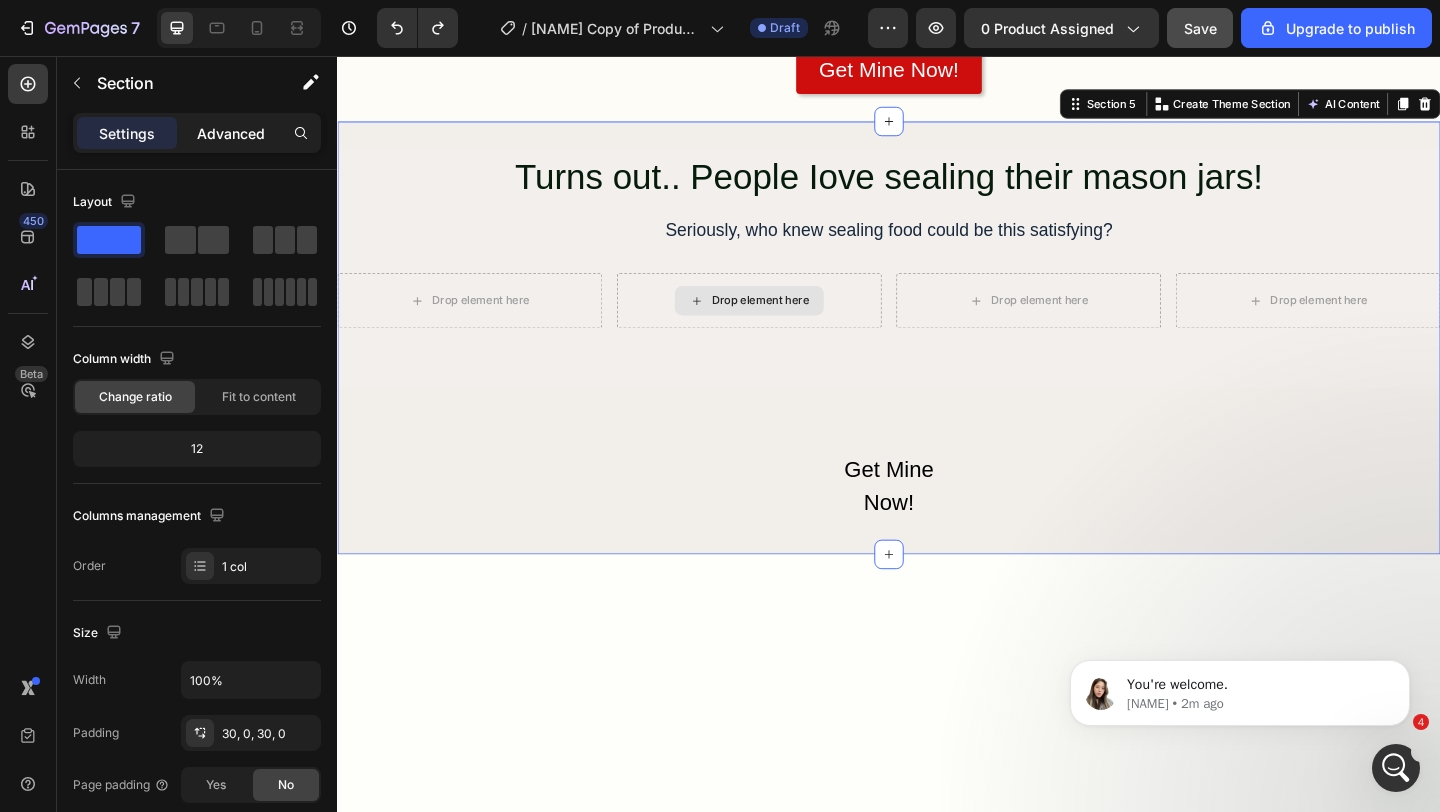 click on "Advanced" at bounding box center (231, 133) 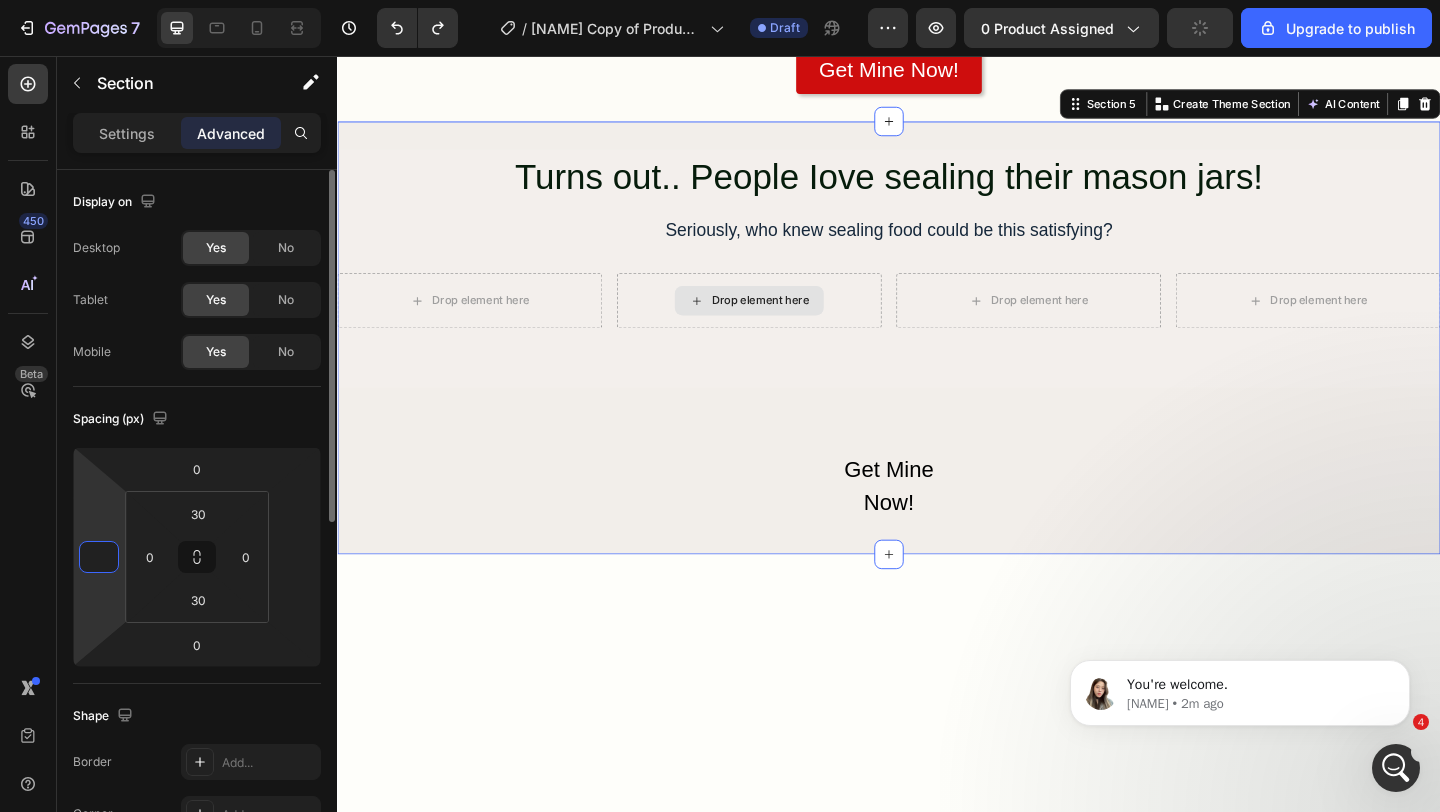 click at bounding box center [99, 557] 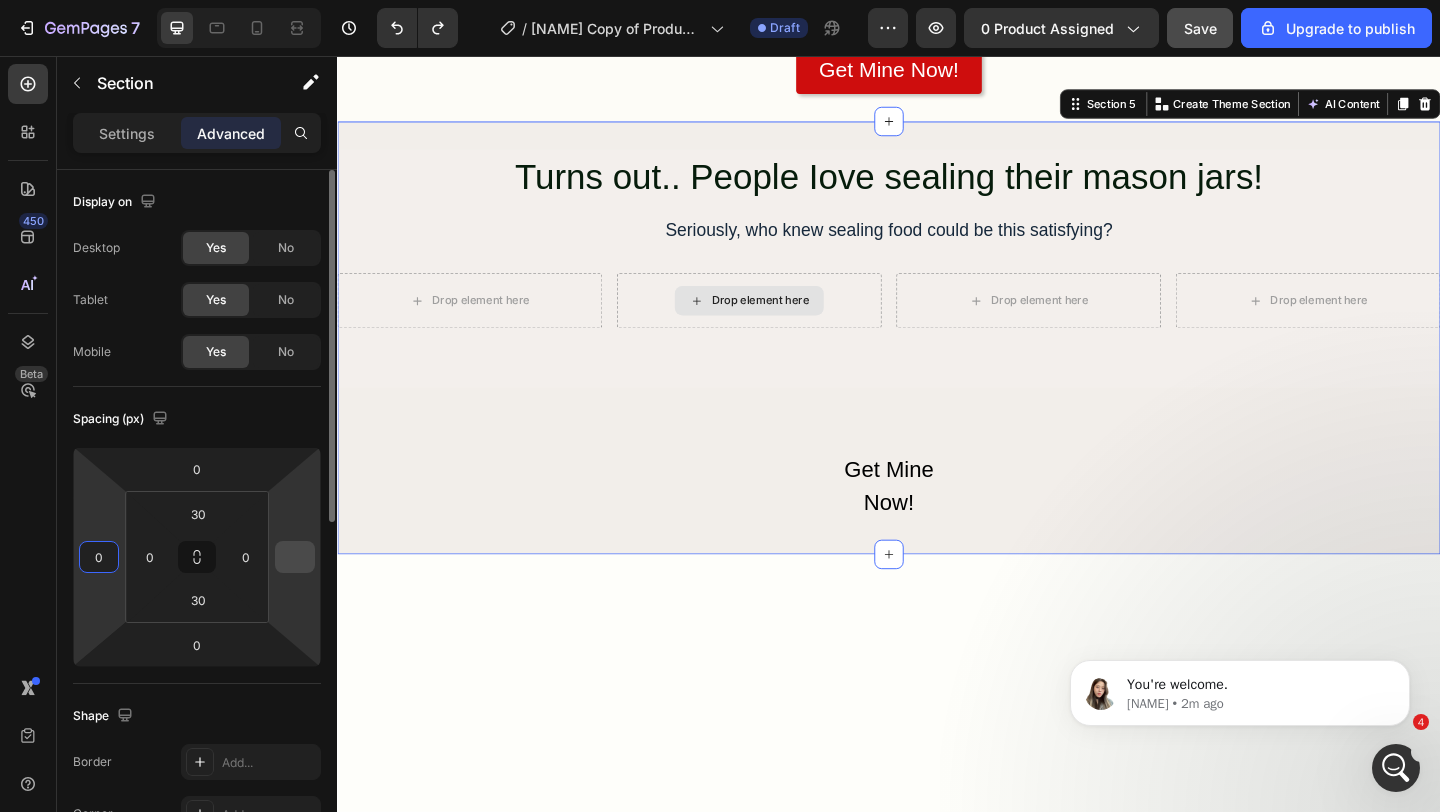 type on "0" 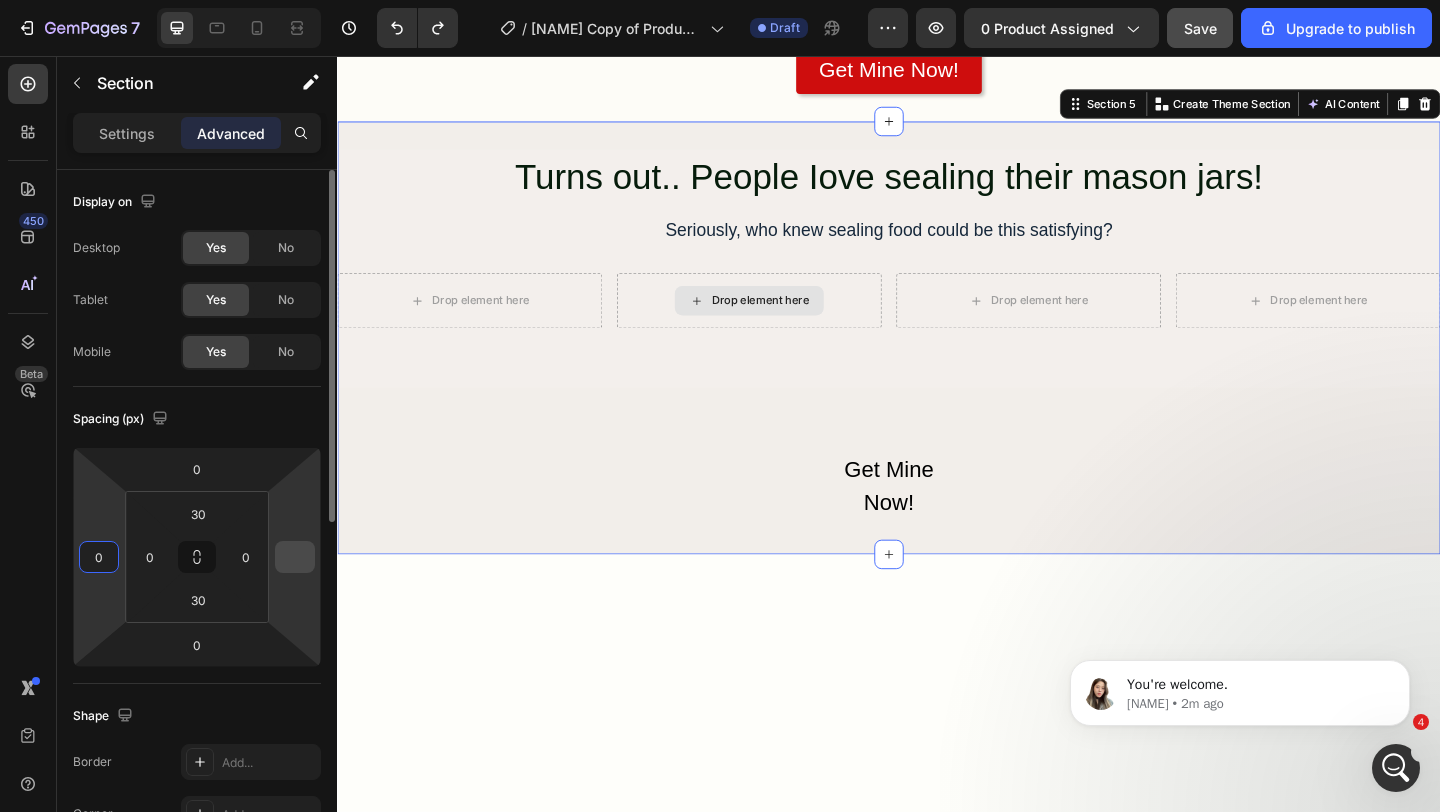 click at bounding box center (295, 557) 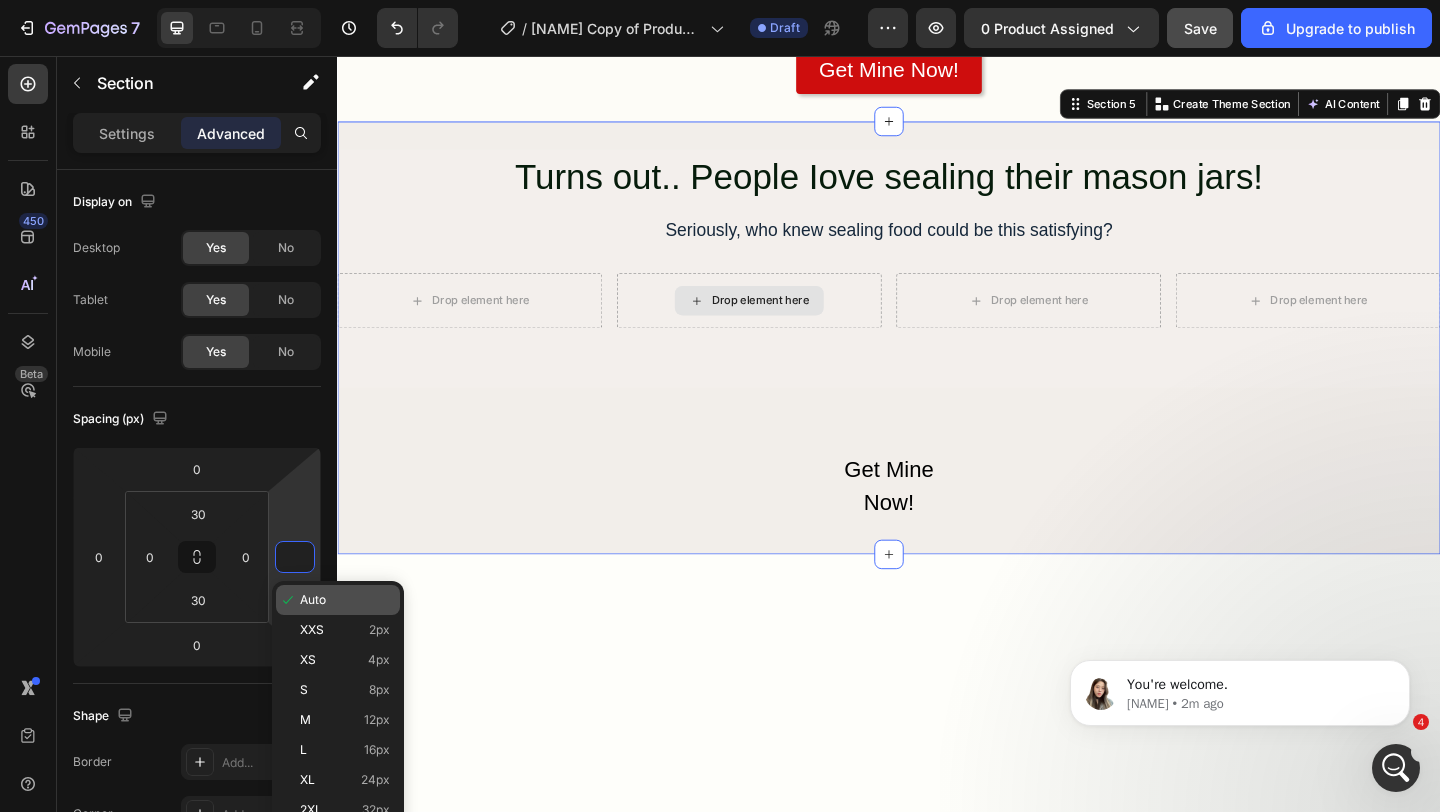 type on "0" 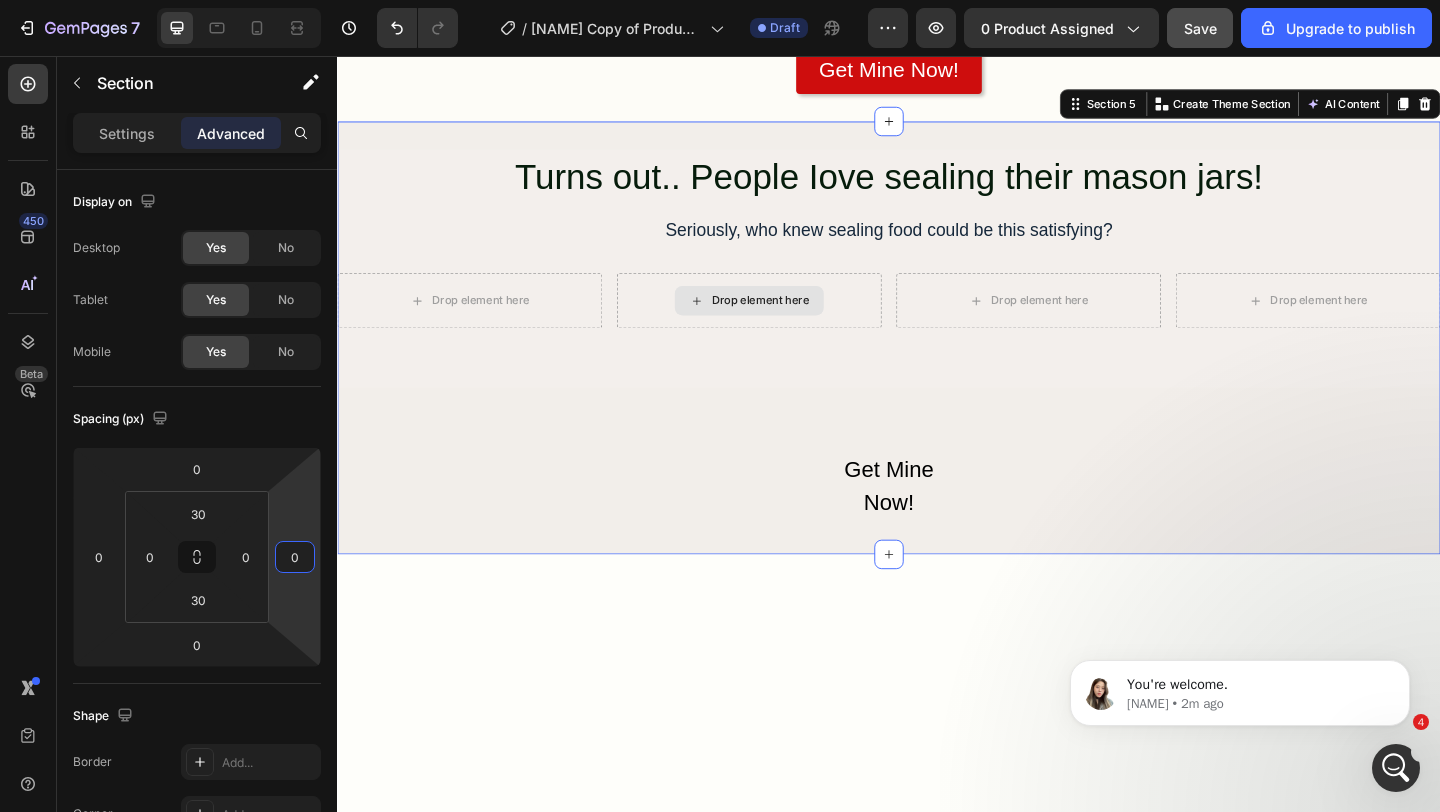 click at bounding box center [937, 959] 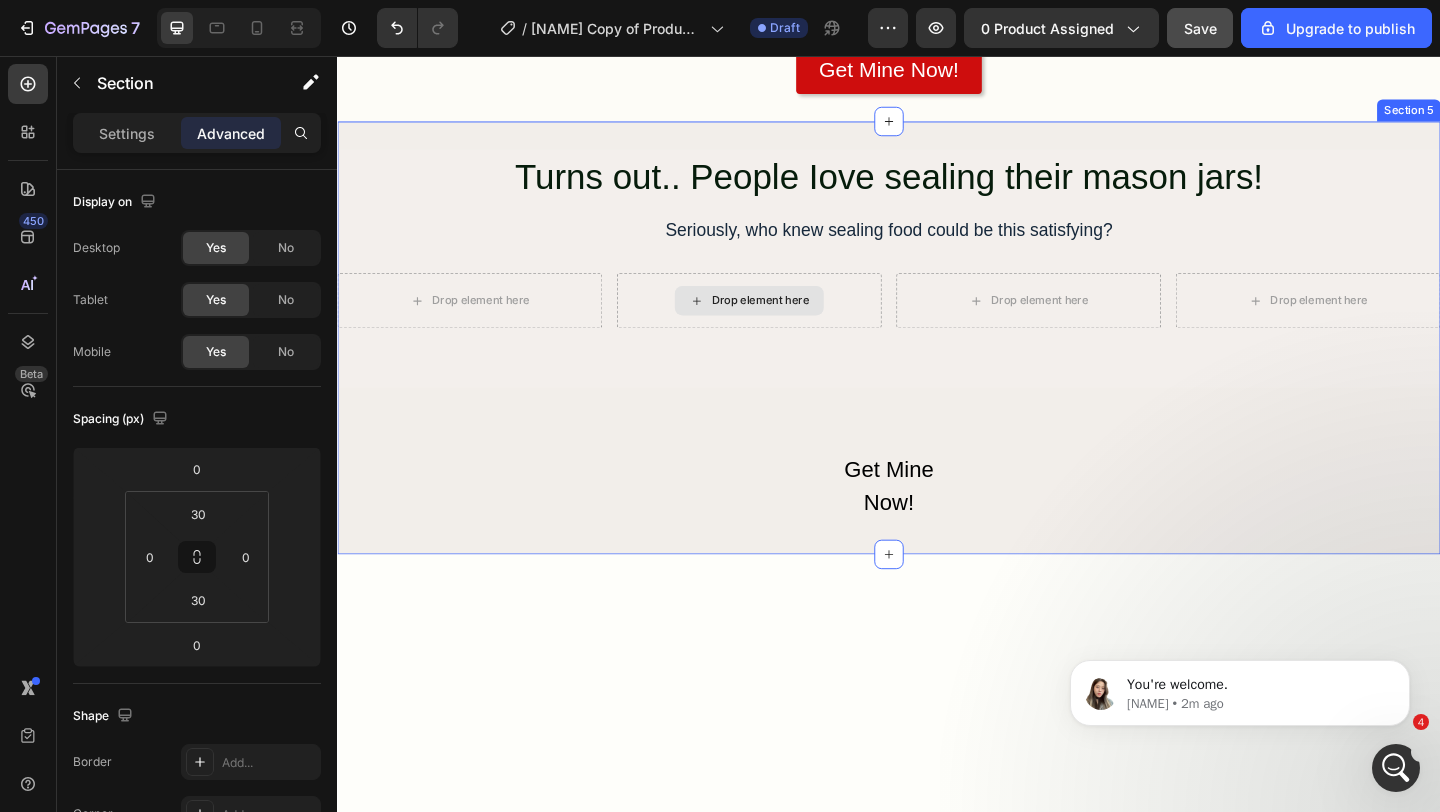 click on "Turns out.. People Iove sealing their mason jars! Heading Seriously, who knew sealing food could be this satisfying? Text Block
Drop element here
Drop element here
Drop element here
Drop element here Row Row Get Mine Now! Button Row Row Section 5" at bounding box center (937, 363) 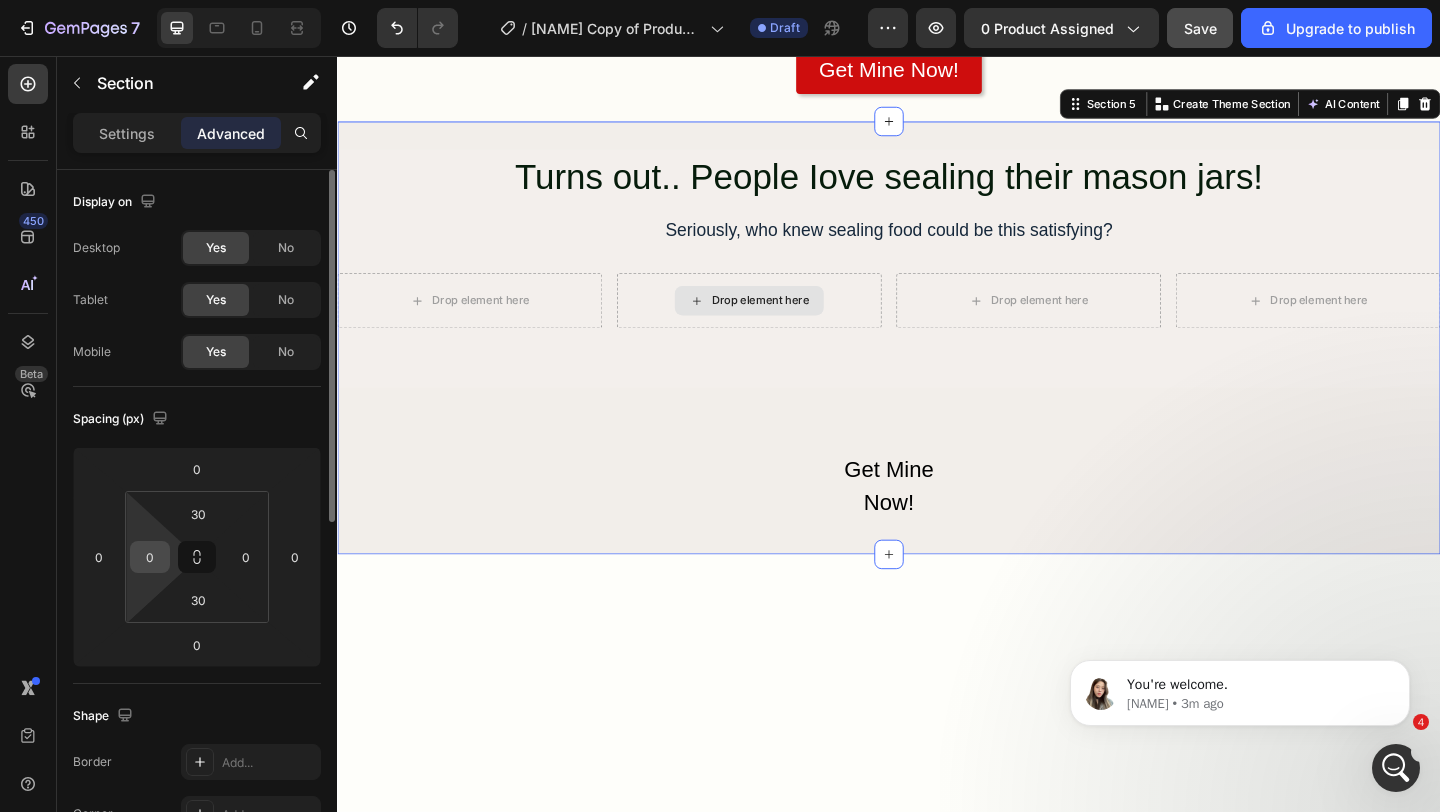 click on "0" at bounding box center (150, 557) 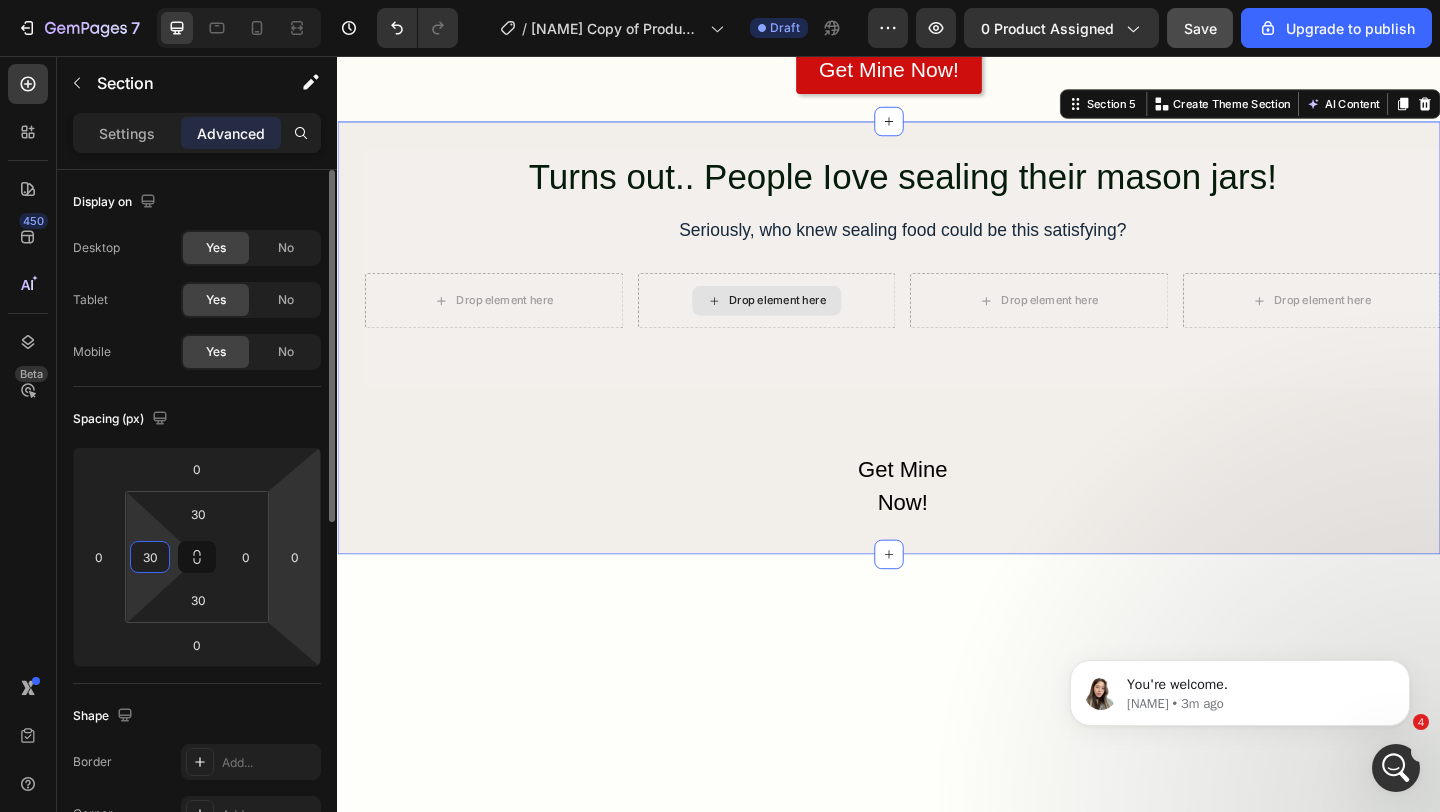 type on "3" 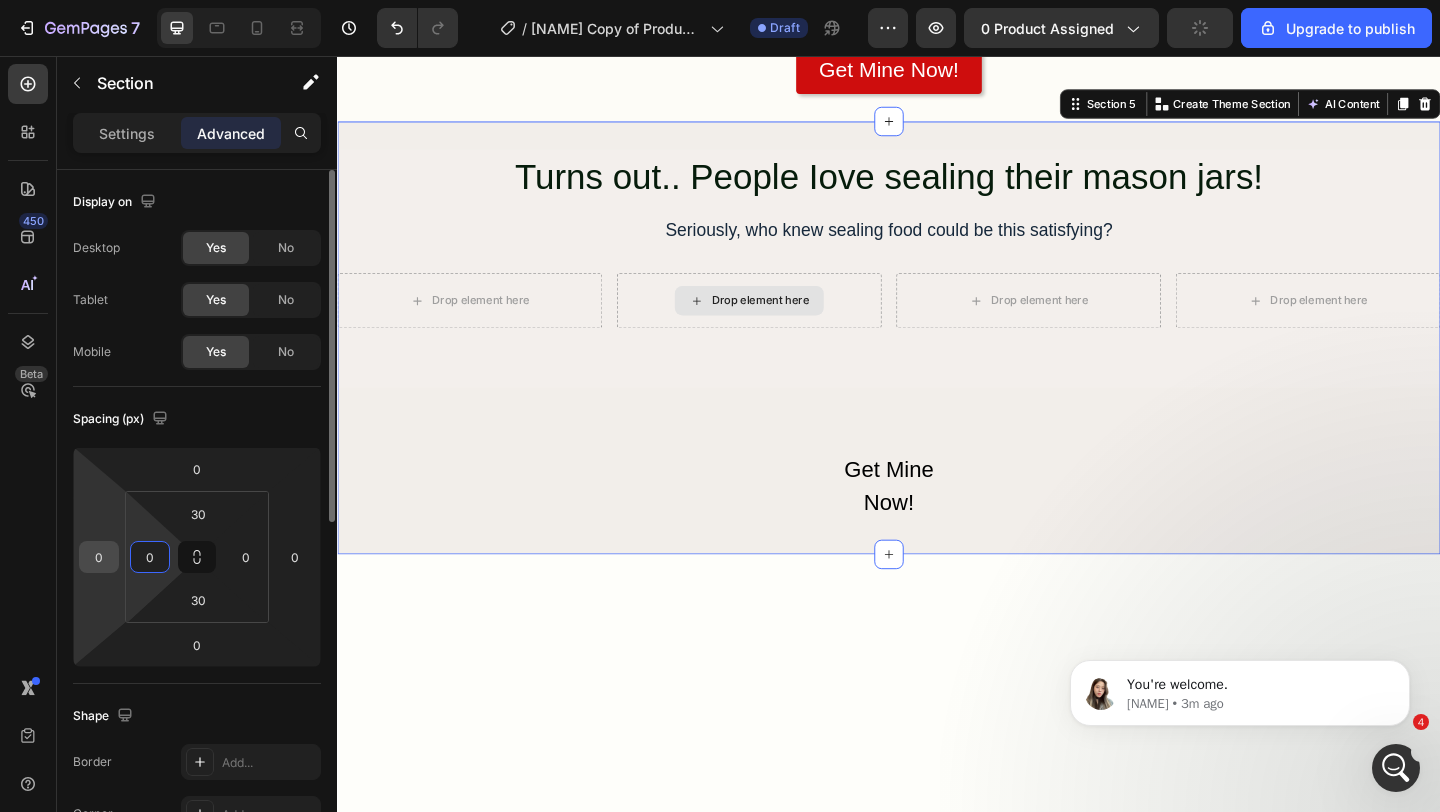 type on "0" 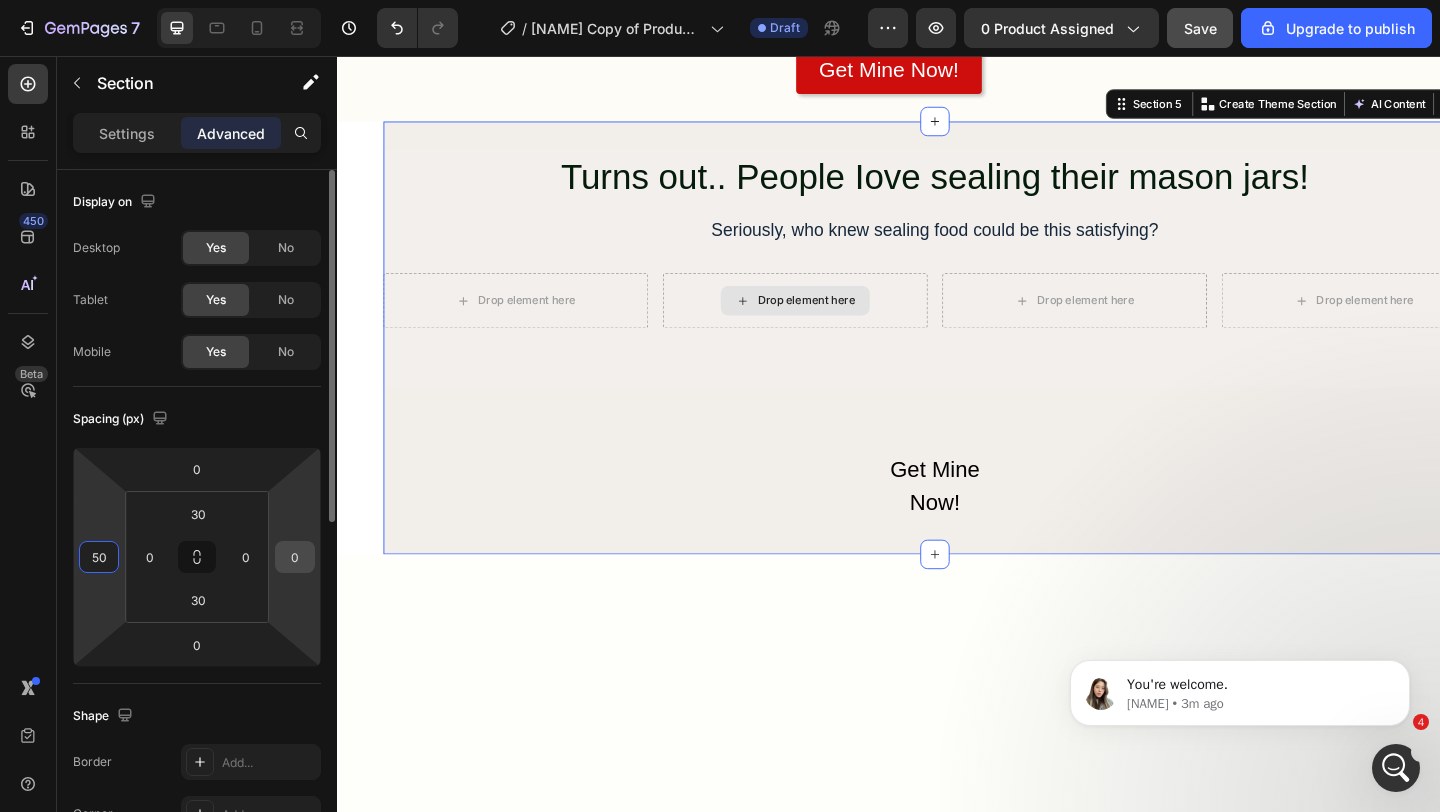 type on "50" 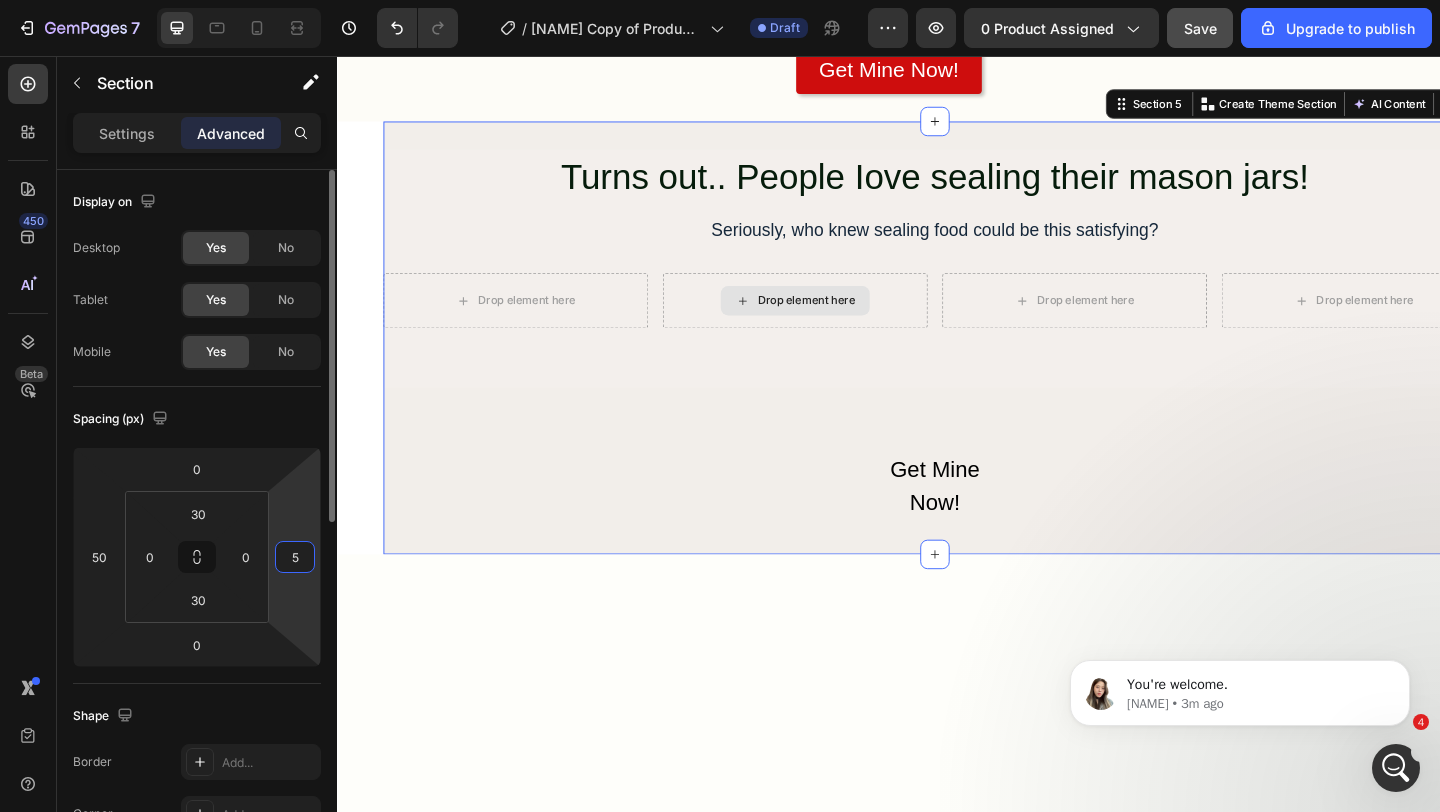 type on "50" 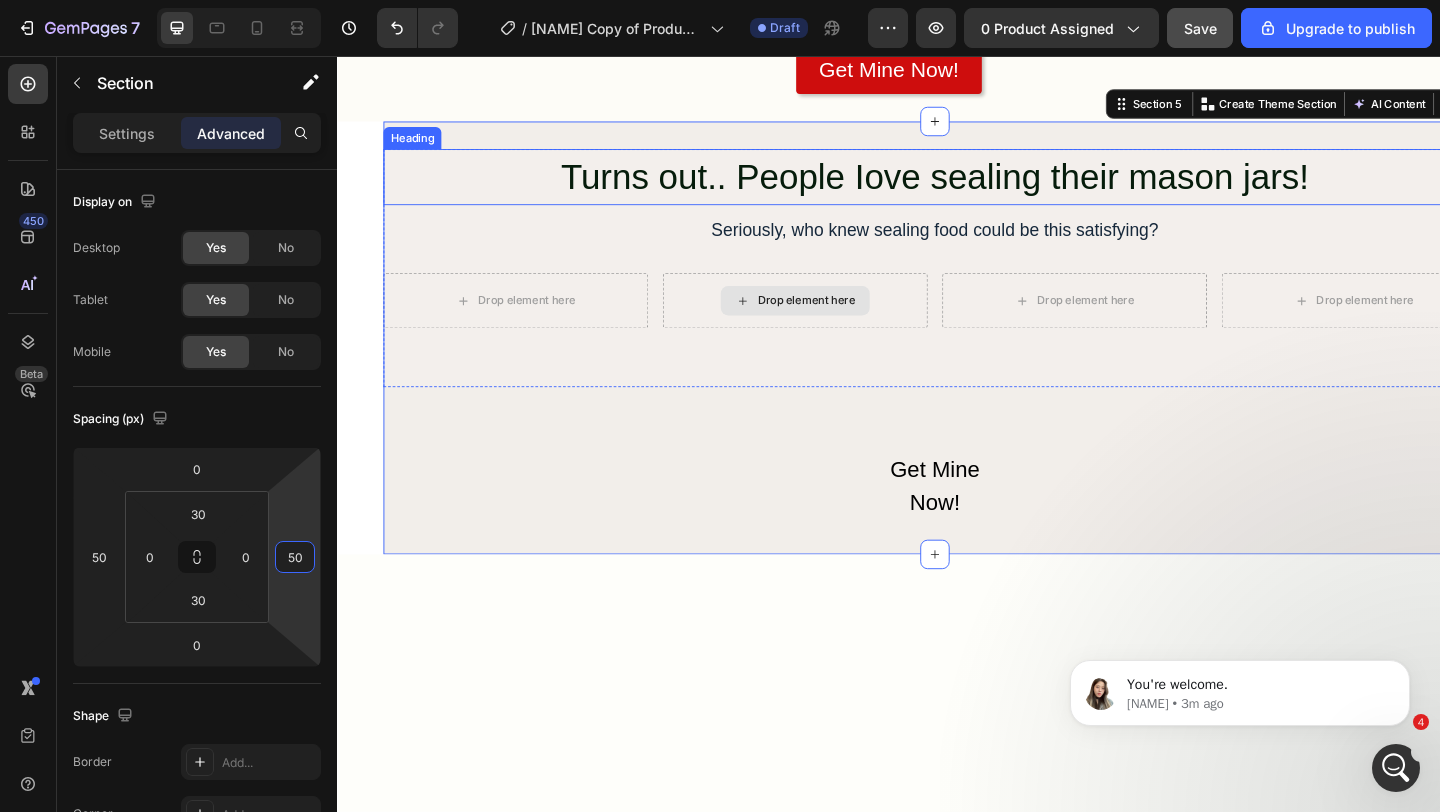 click on "Seriously, who knew sealing food could be this satisfying?" at bounding box center (987, 246) 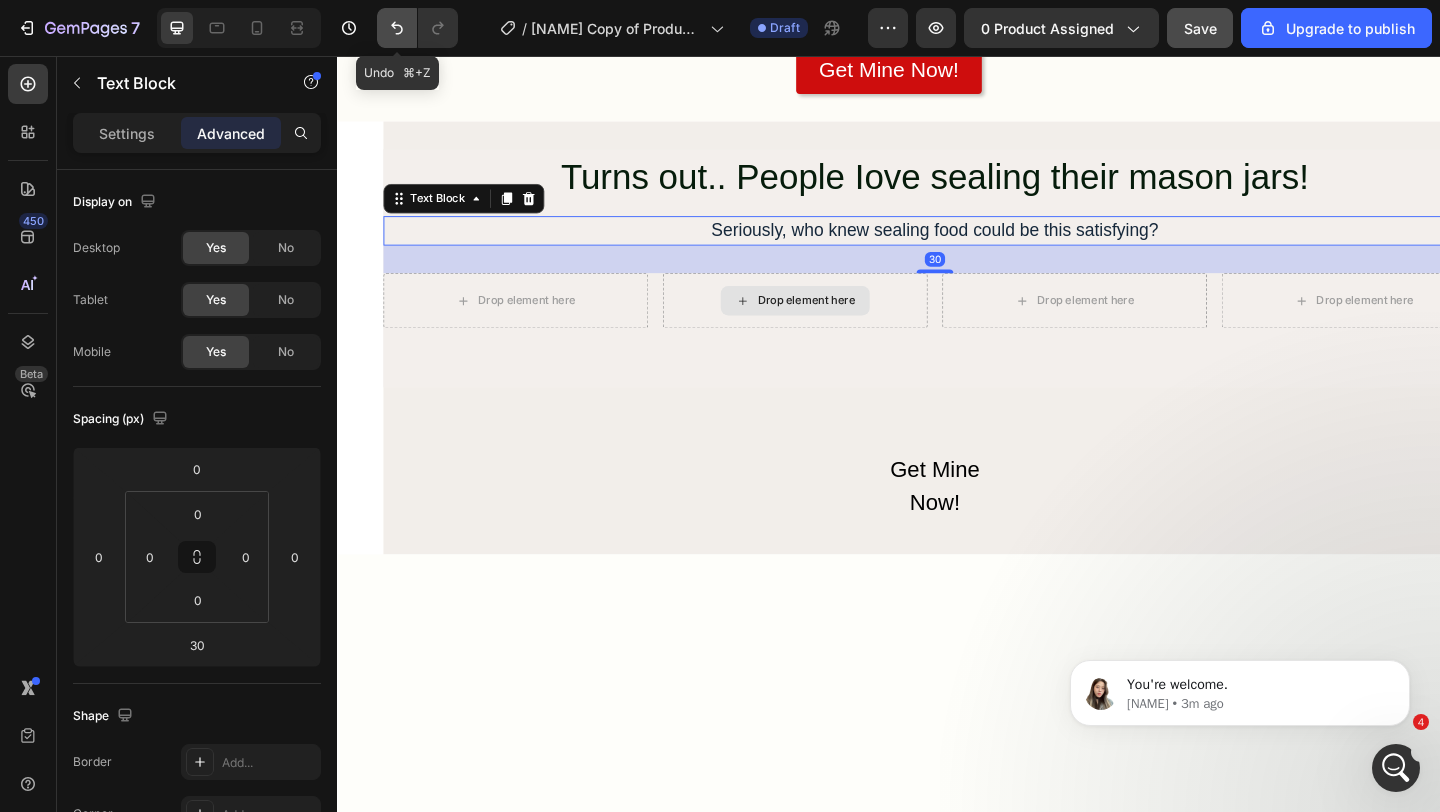 click 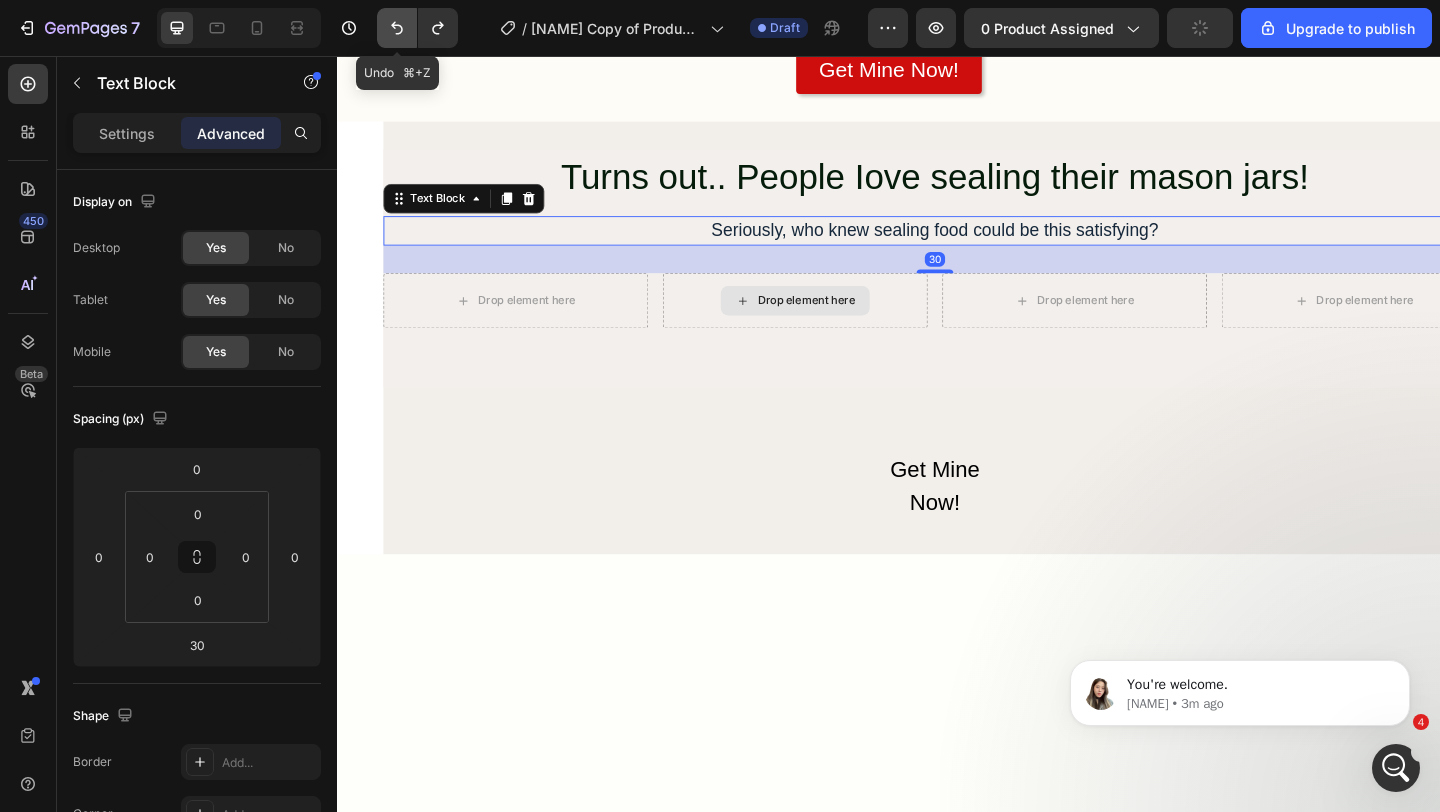click 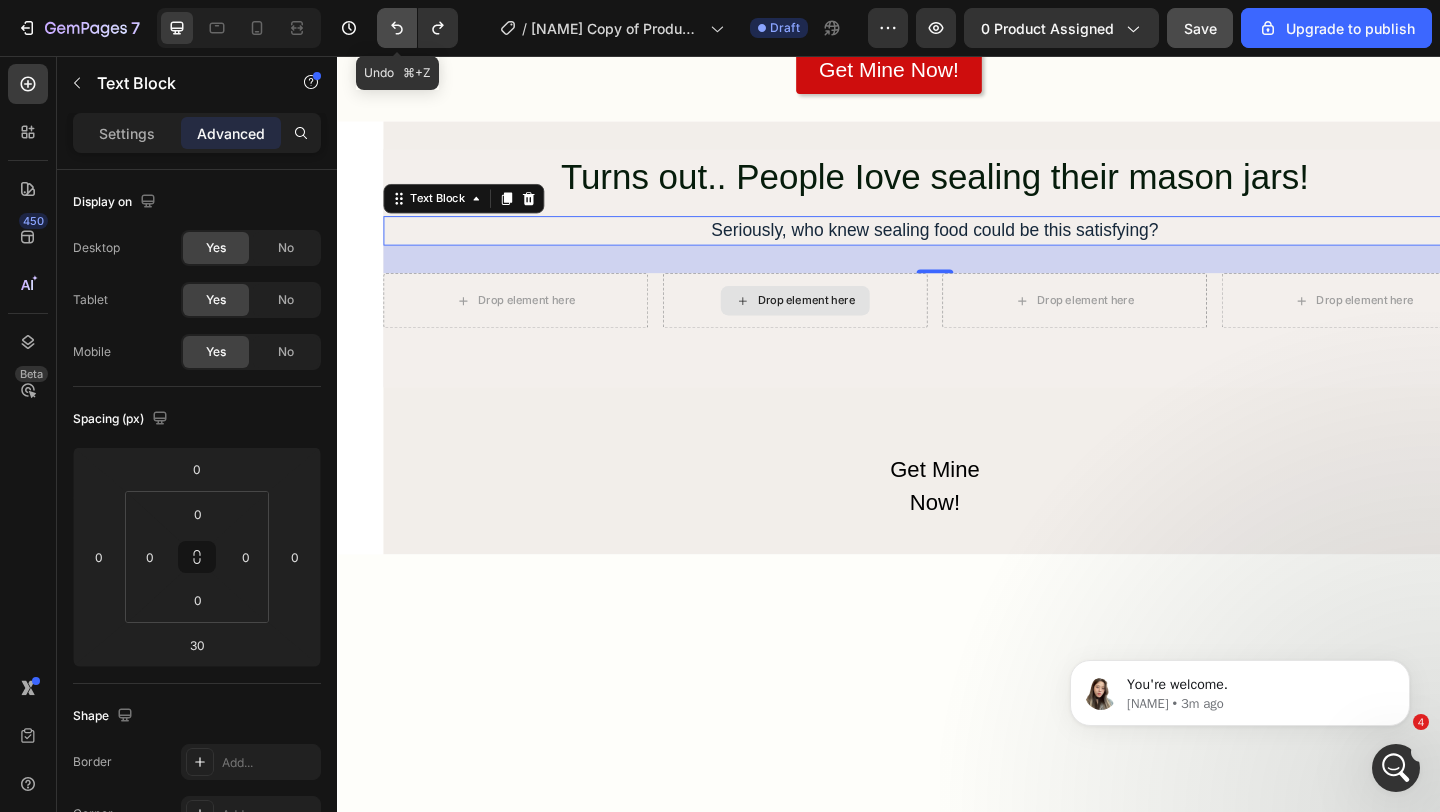 click 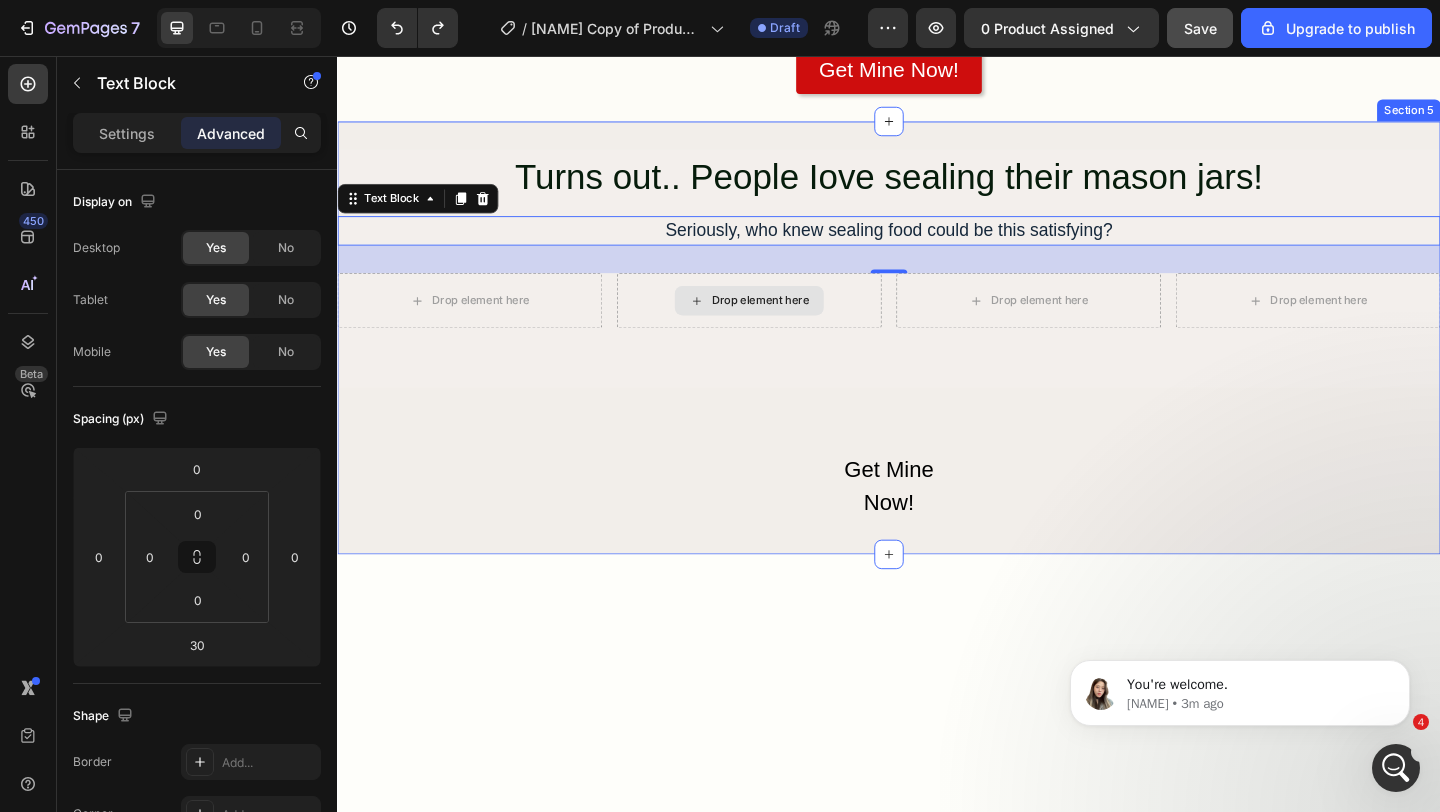 click on "Turns out.. People Iove sealing their mason jars! Heading Seriously, who knew sealing food could be this satisfying? Text Block   30
Drop element here
Drop element here
Drop element here
Drop element here Row Row Get Mine Now! Button Row Row Section 5" at bounding box center (937, 363) 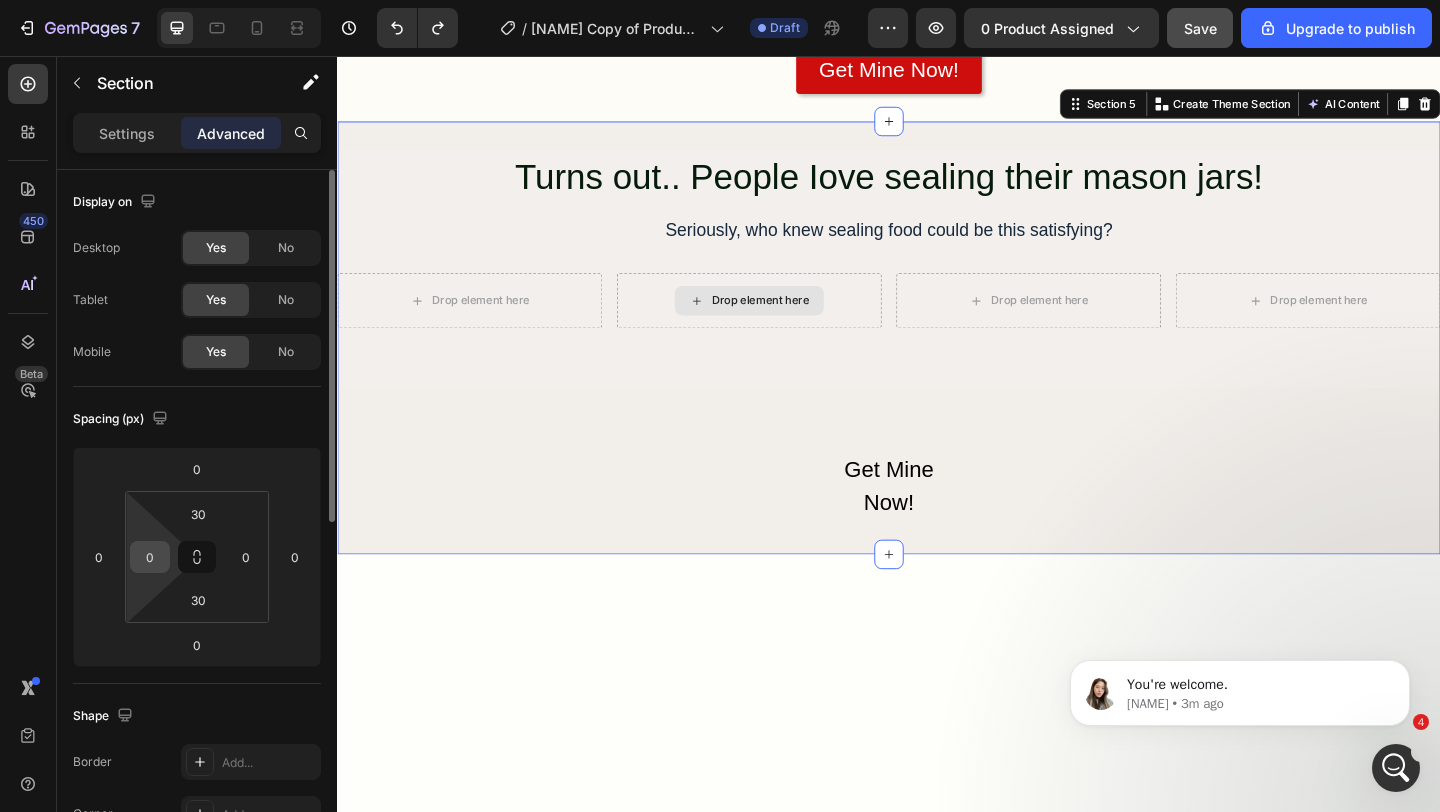 click on "0" at bounding box center (150, 557) 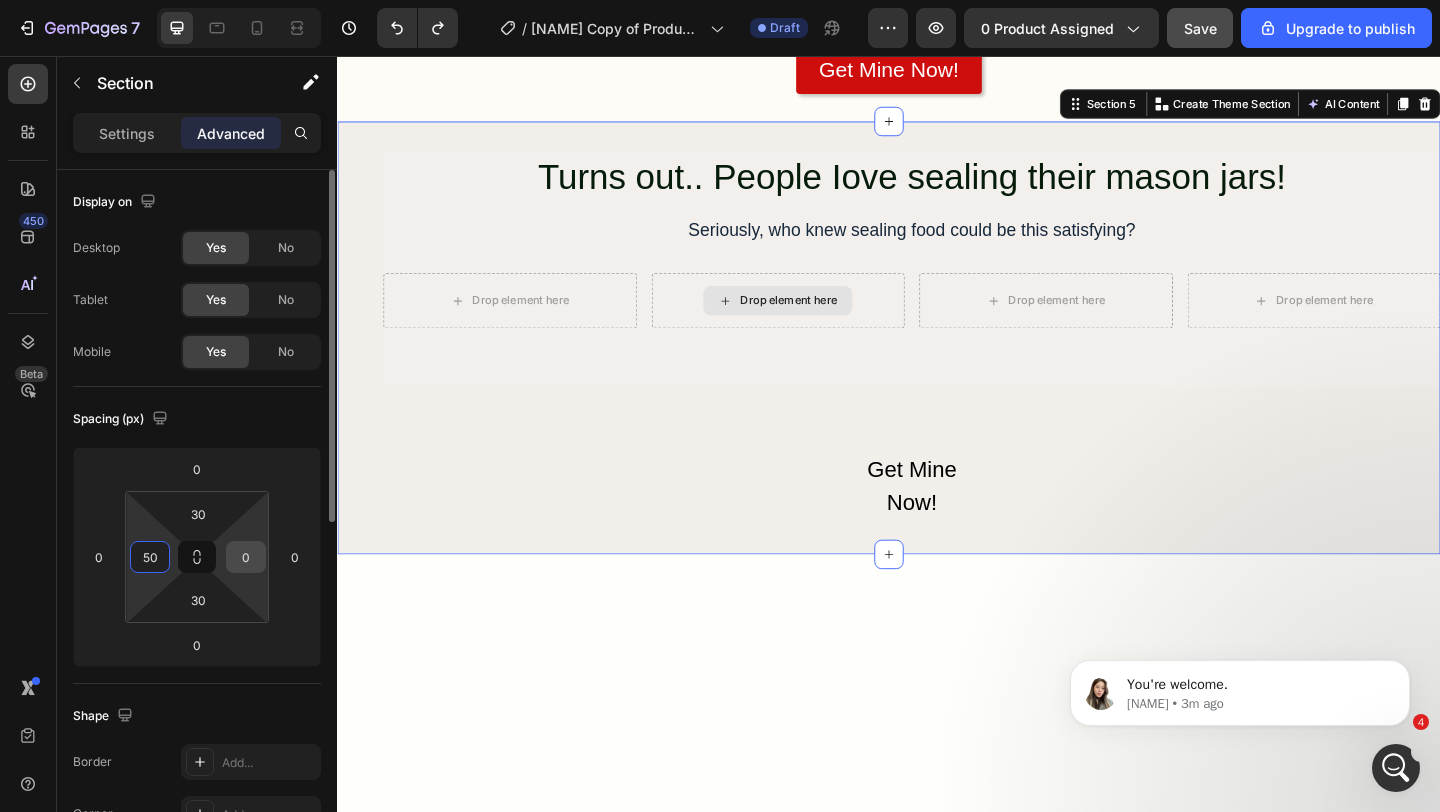 type on "50" 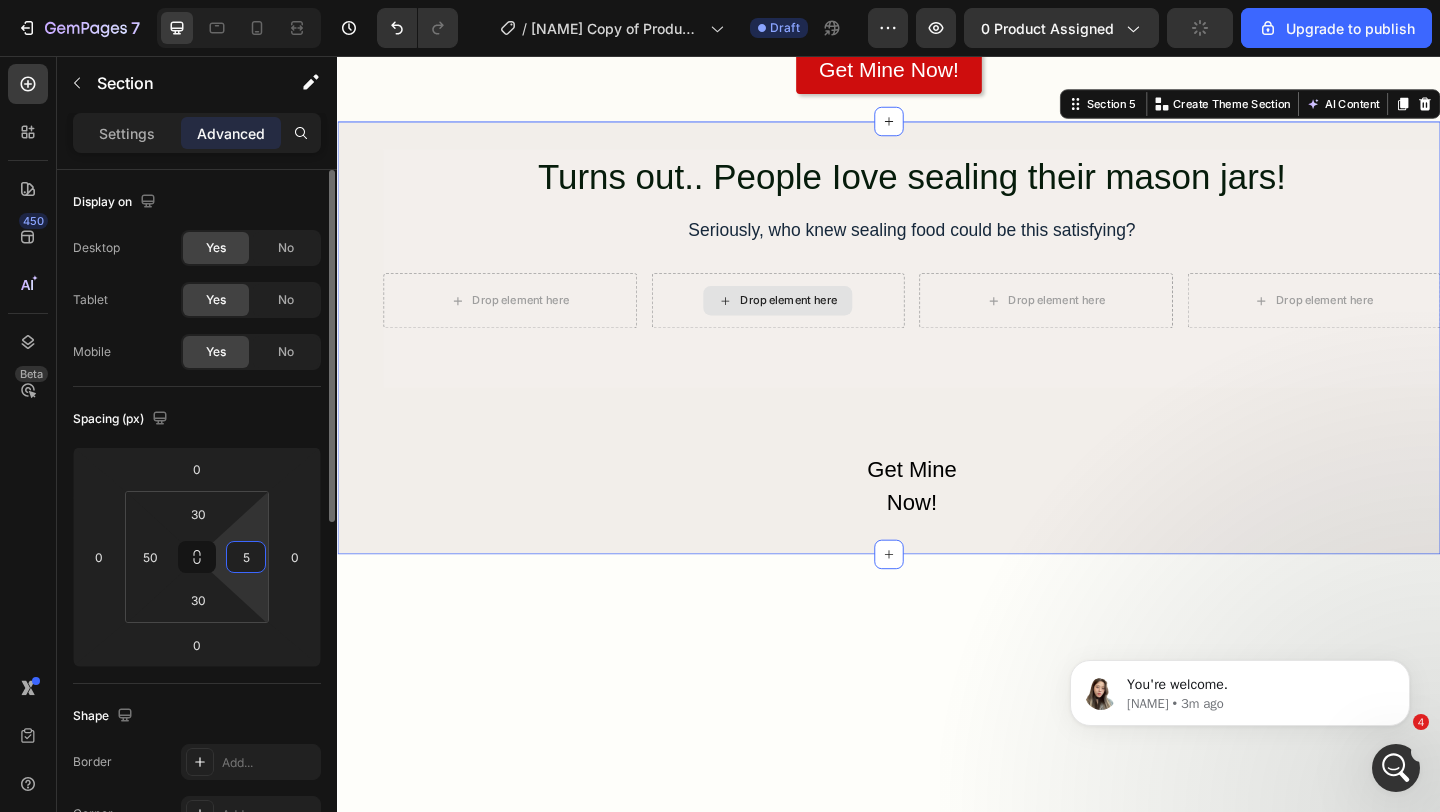 type on "50" 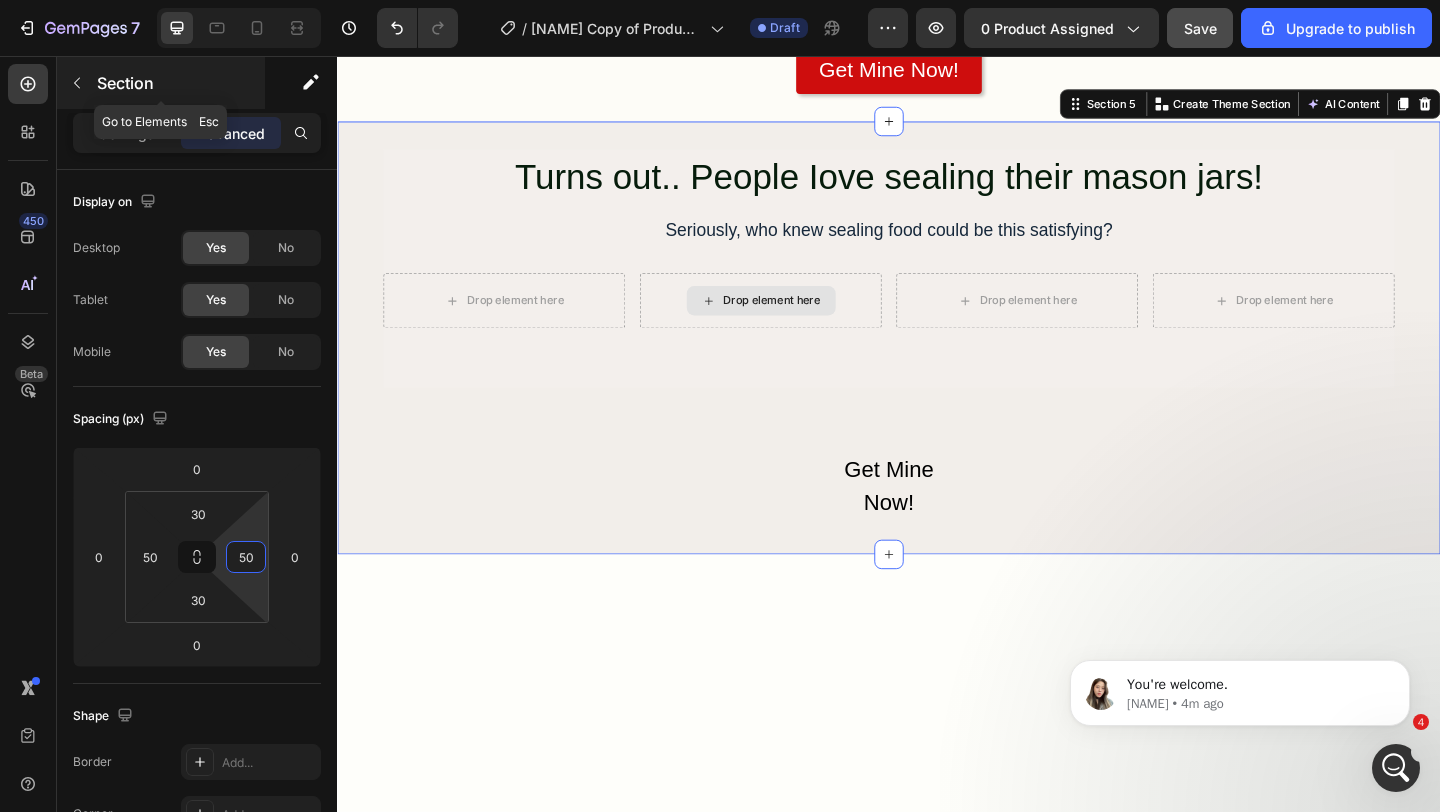 click 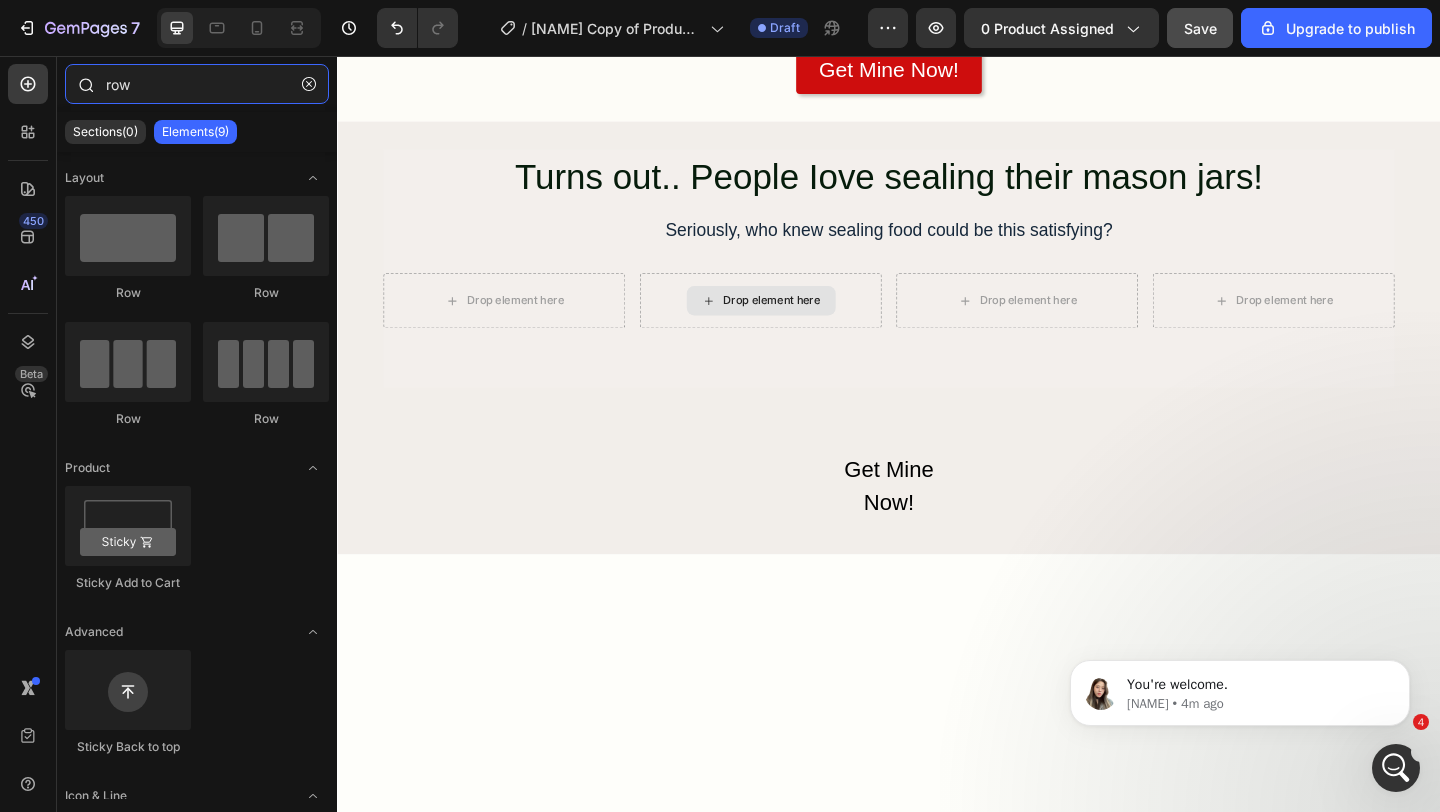 click on "row" at bounding box center [197, 84] 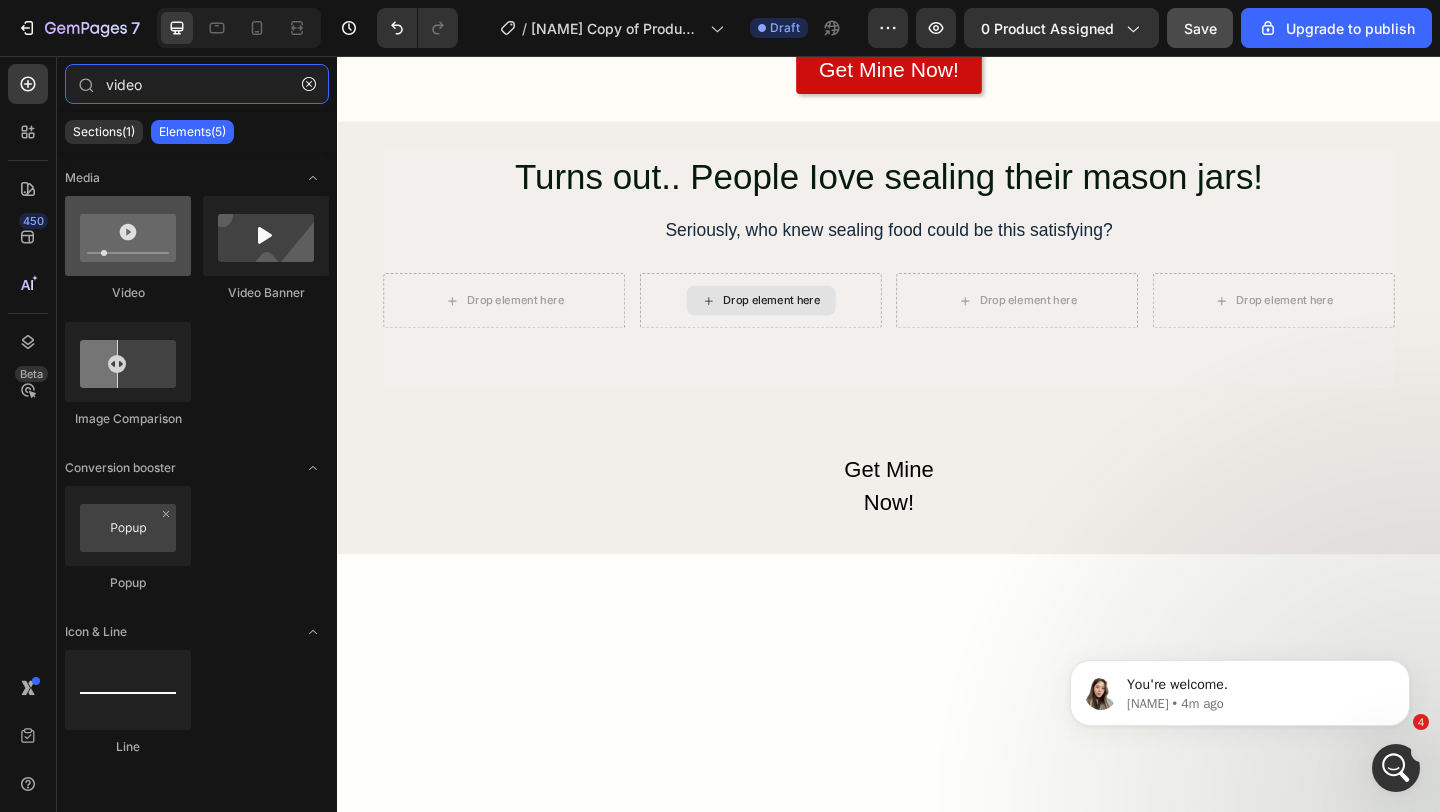 type on "video" 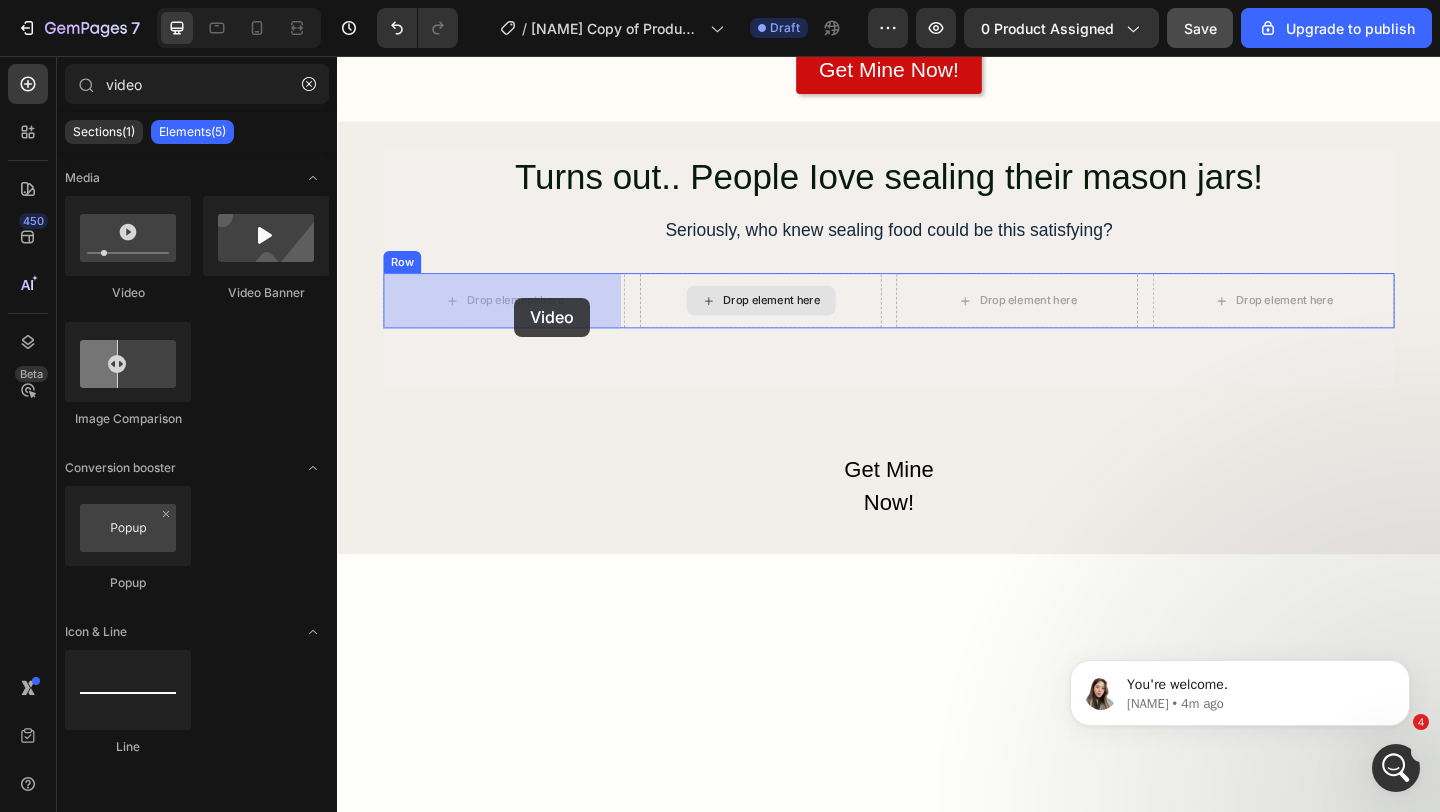 drag, startPoint x: 504, startPoint y: 310, endPoint x: 530, endPoint y: 319, distance: 27.513634 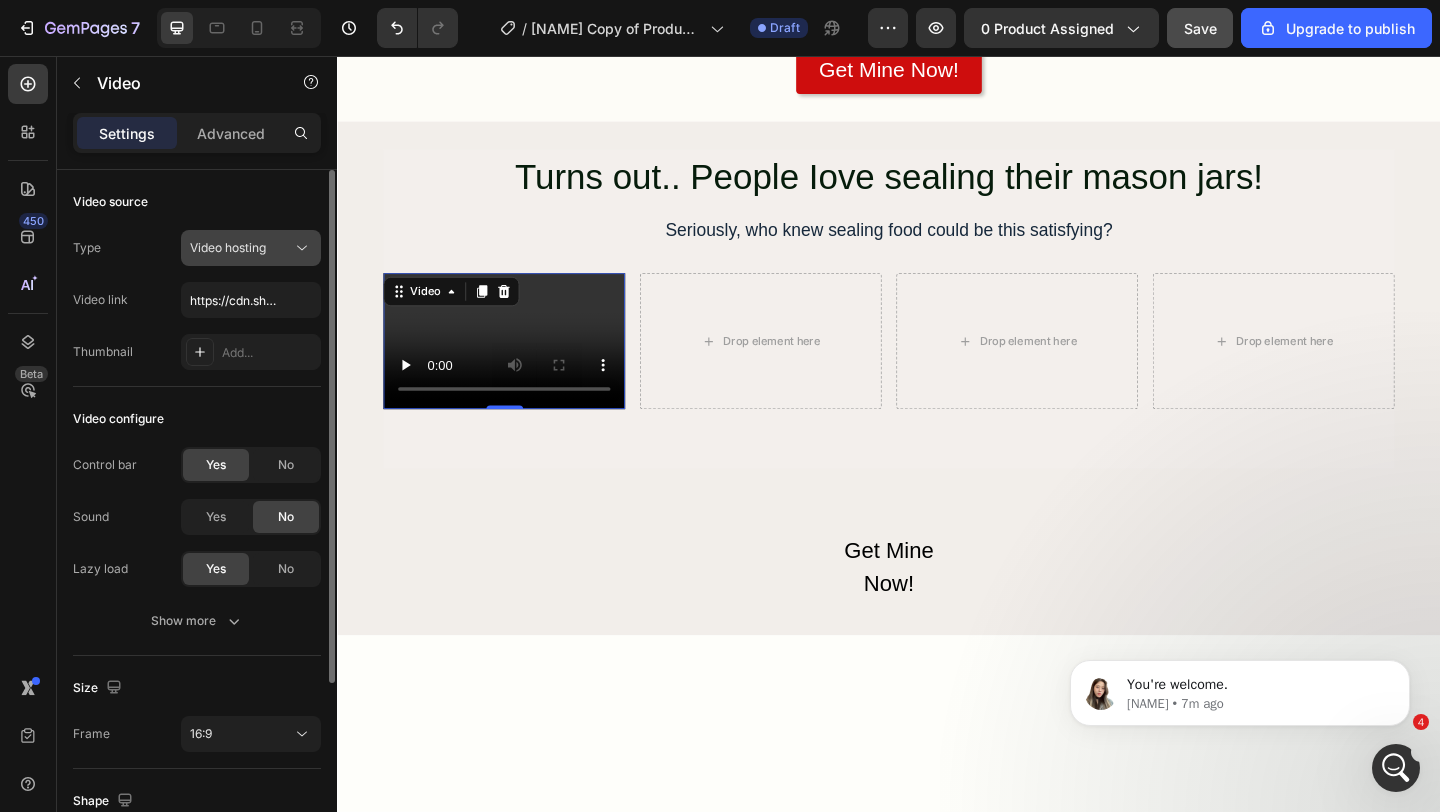 click on "Video hosting" at bounding box center (241, 248) 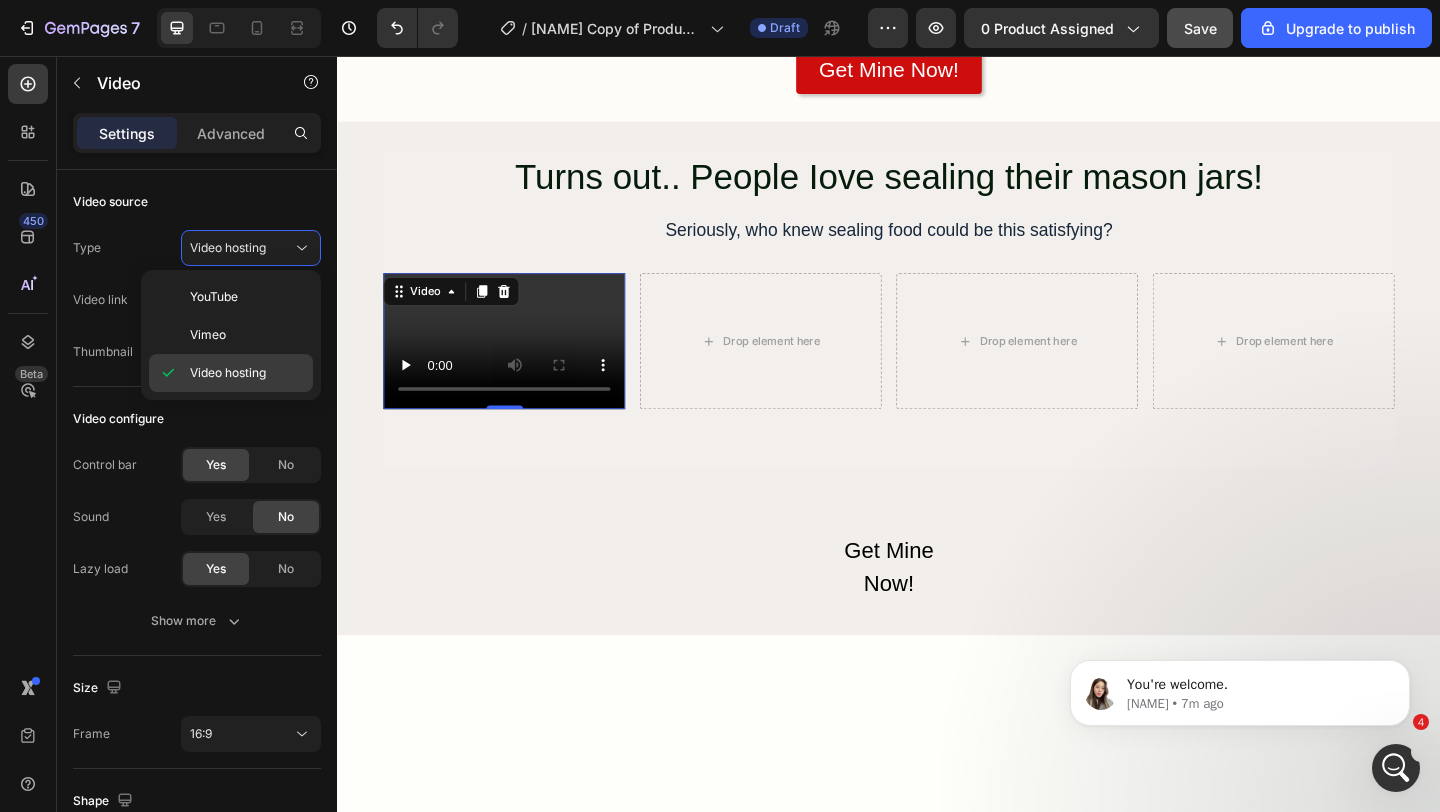 click on "Video hosting" at bounding box center [228, 373] 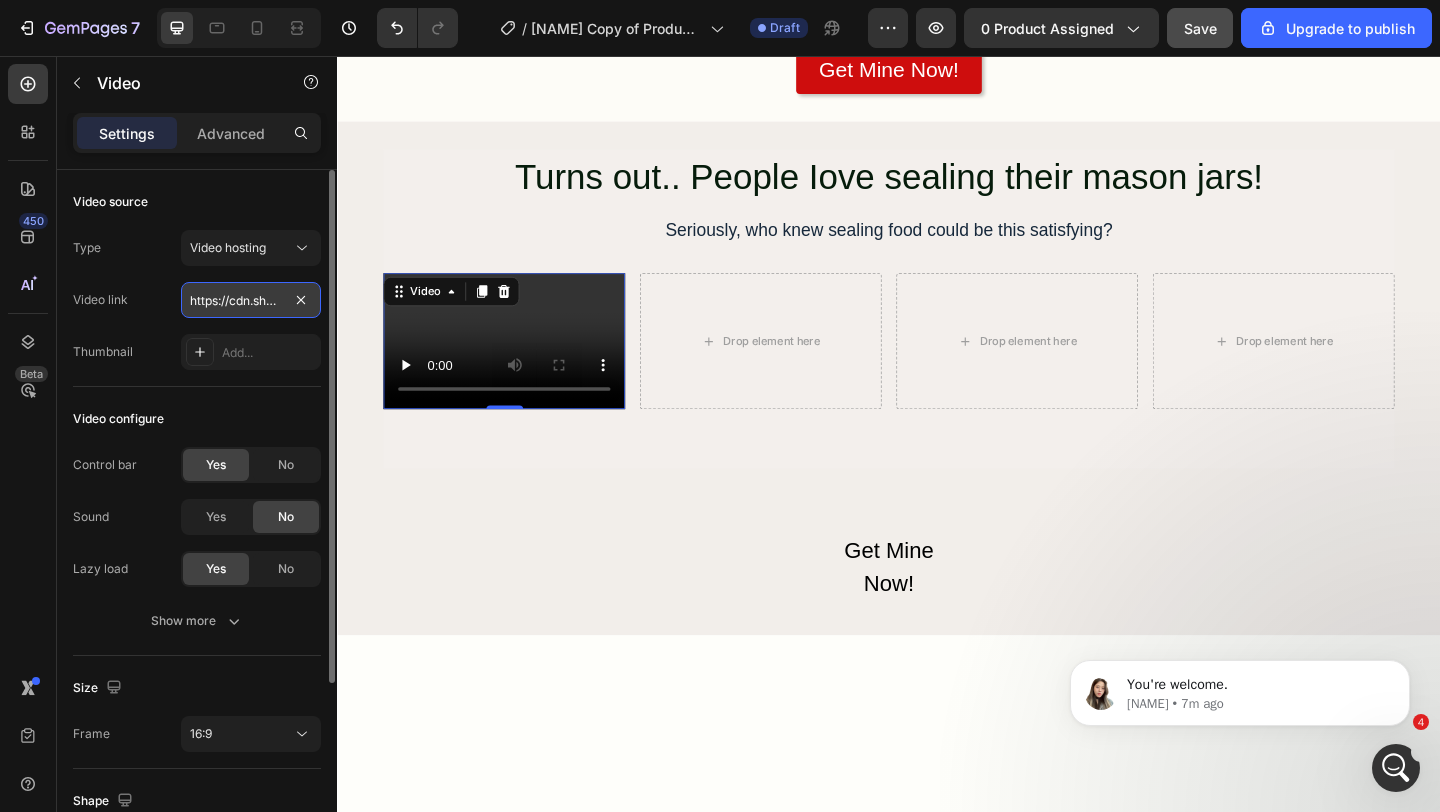 click on "https://cdn.shopify.com/videos/c/o/v/2cd3deb506b54b009063f7270ab5cf2e.mp4" at bounding box center [251, 300] 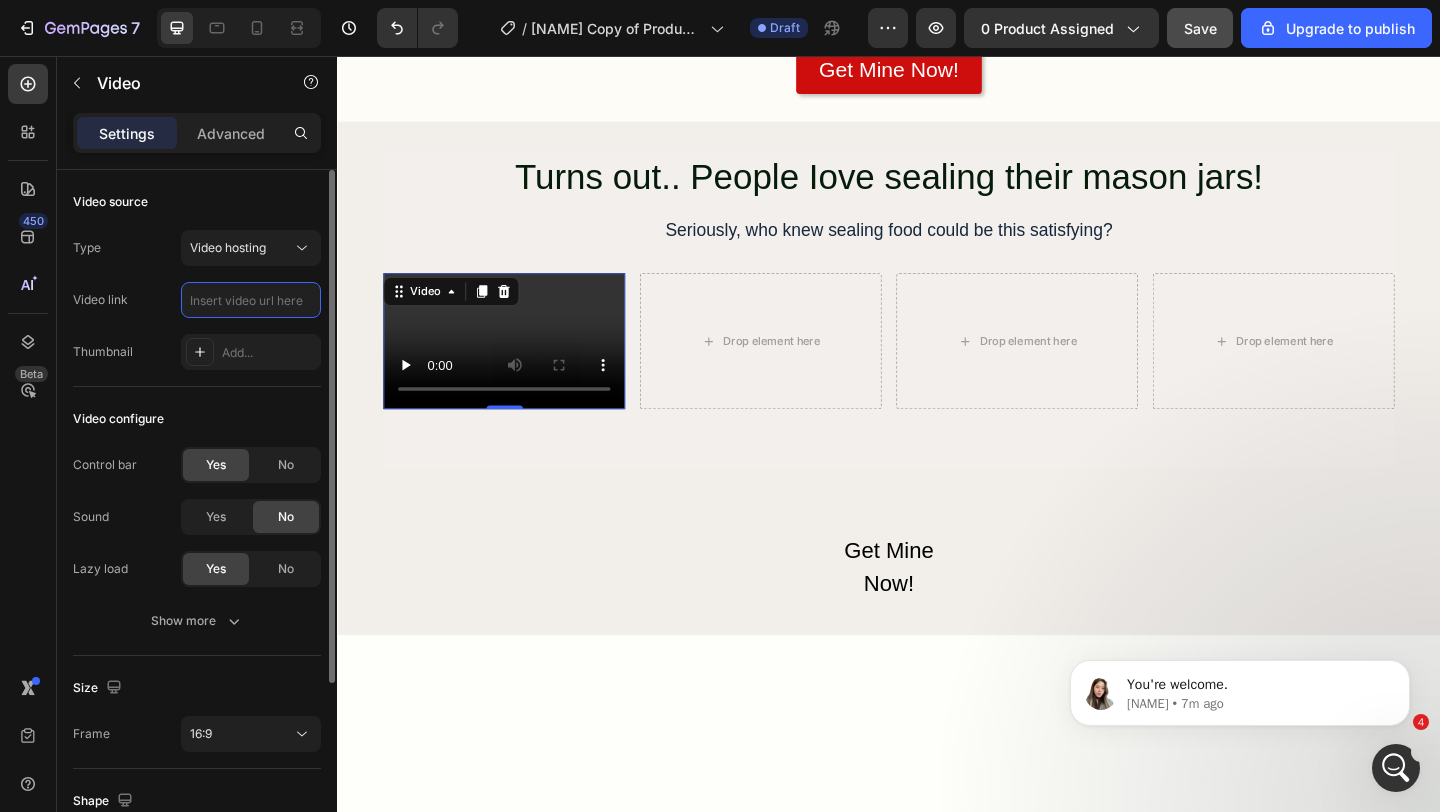 paste on "https://cdn.shopify.com/videos/c/o/v/105eb538681d4d949692d5fa58469ff7.mp4" 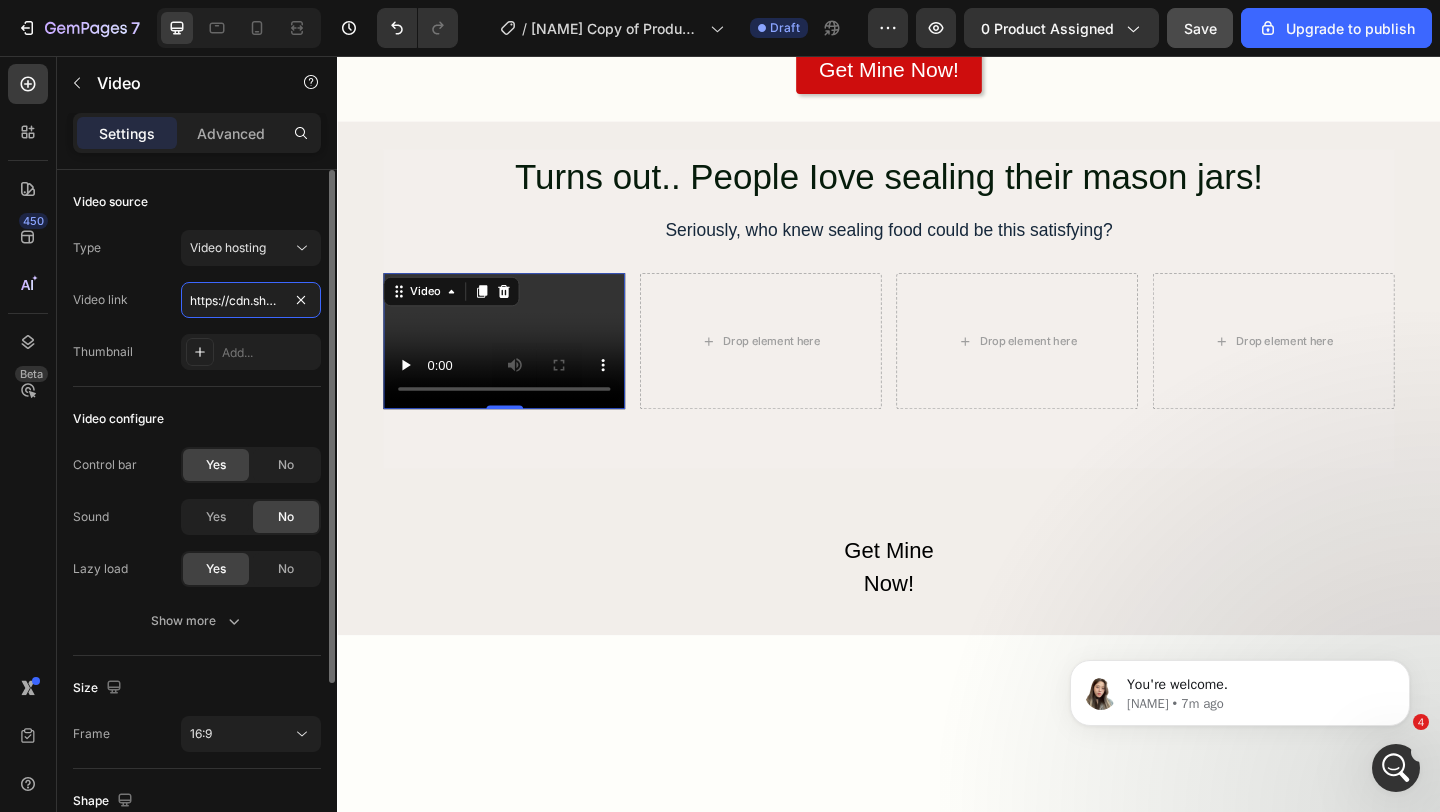 scroll, scrollTop: 0, scrollLeft: 372, axis: horizontal 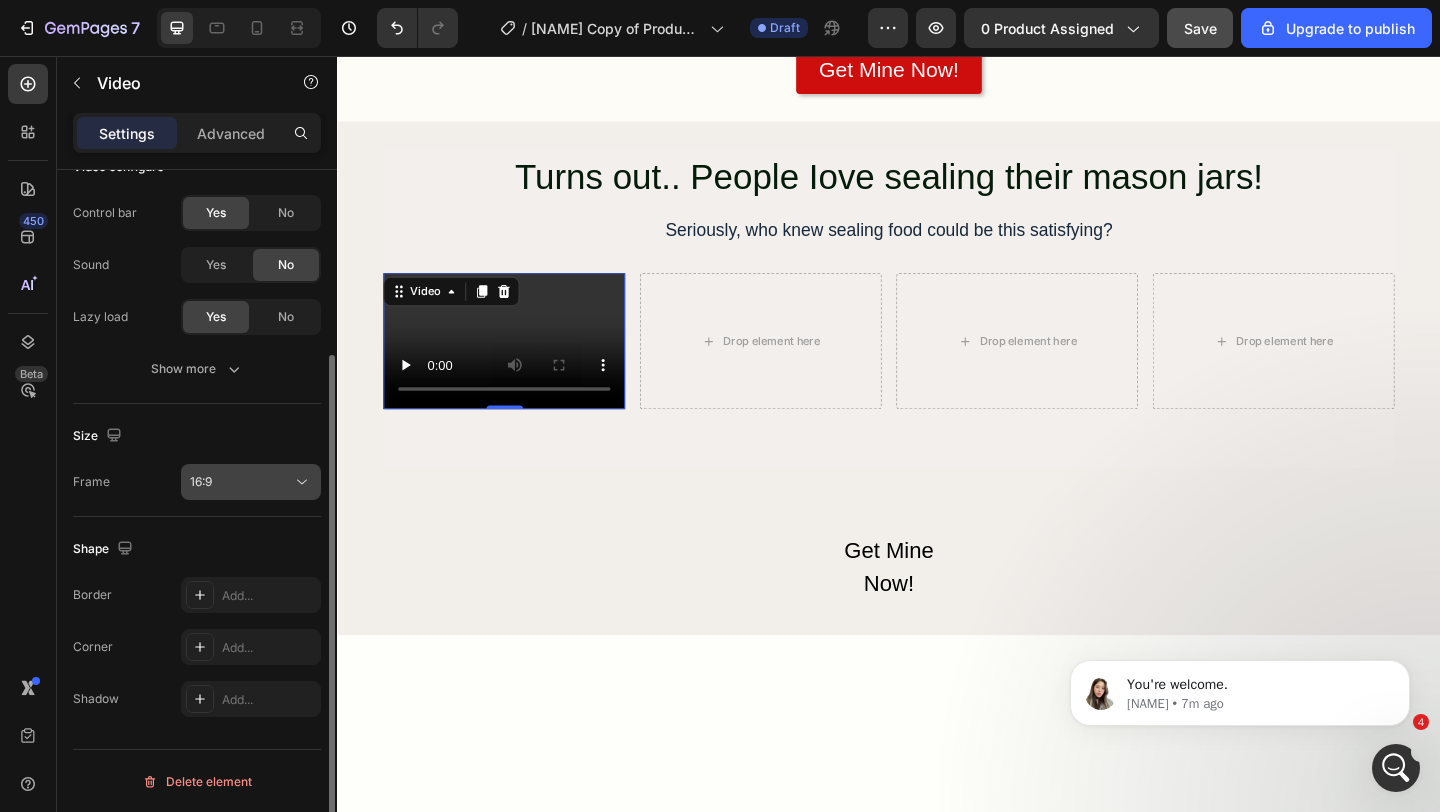 type on "https://cdn.shopify.com/videos/c/o/v/105eb538681d4d949692d5fa58469ff7.mp4" 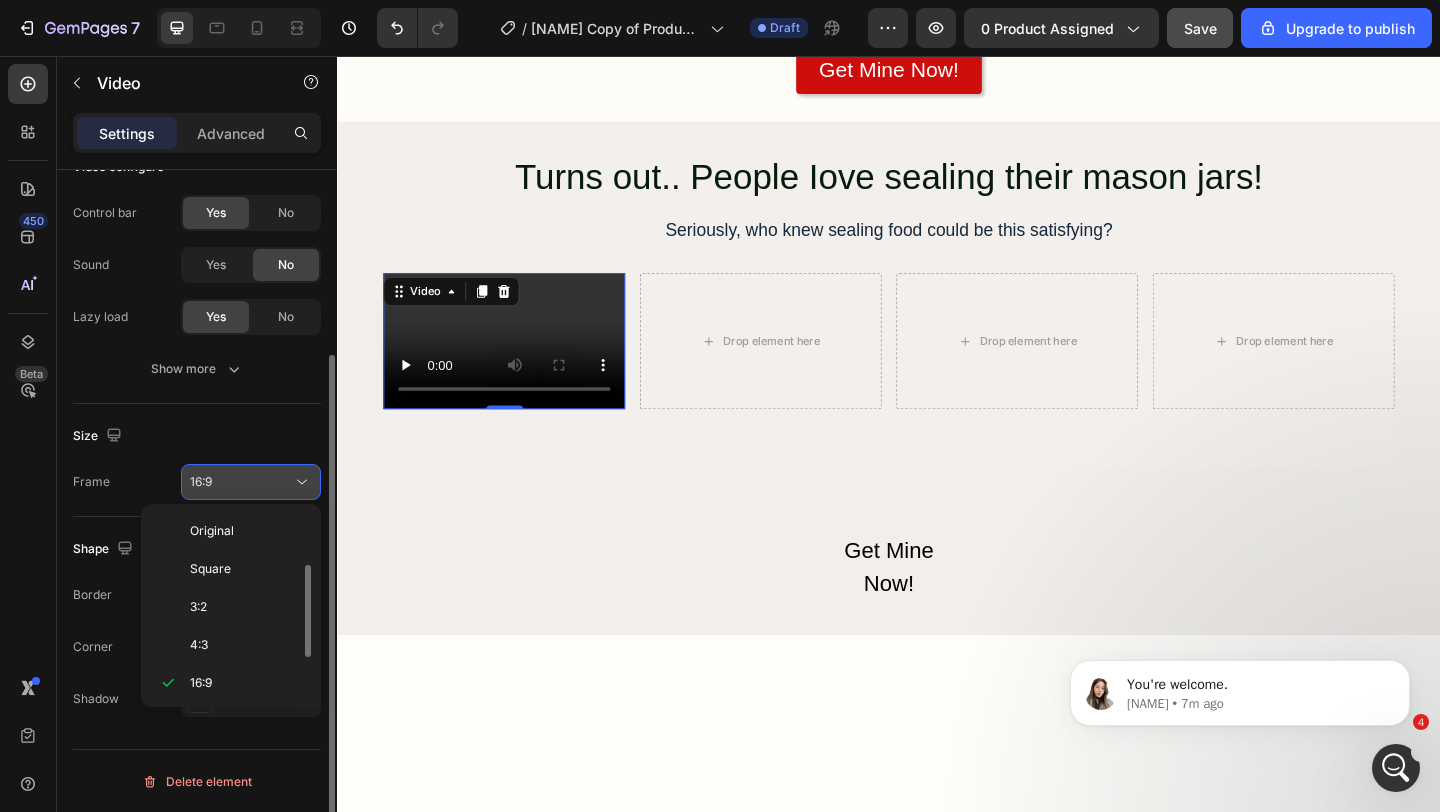 scroll, scrollTop: 36, scrollLeft: 0, axis: vertical 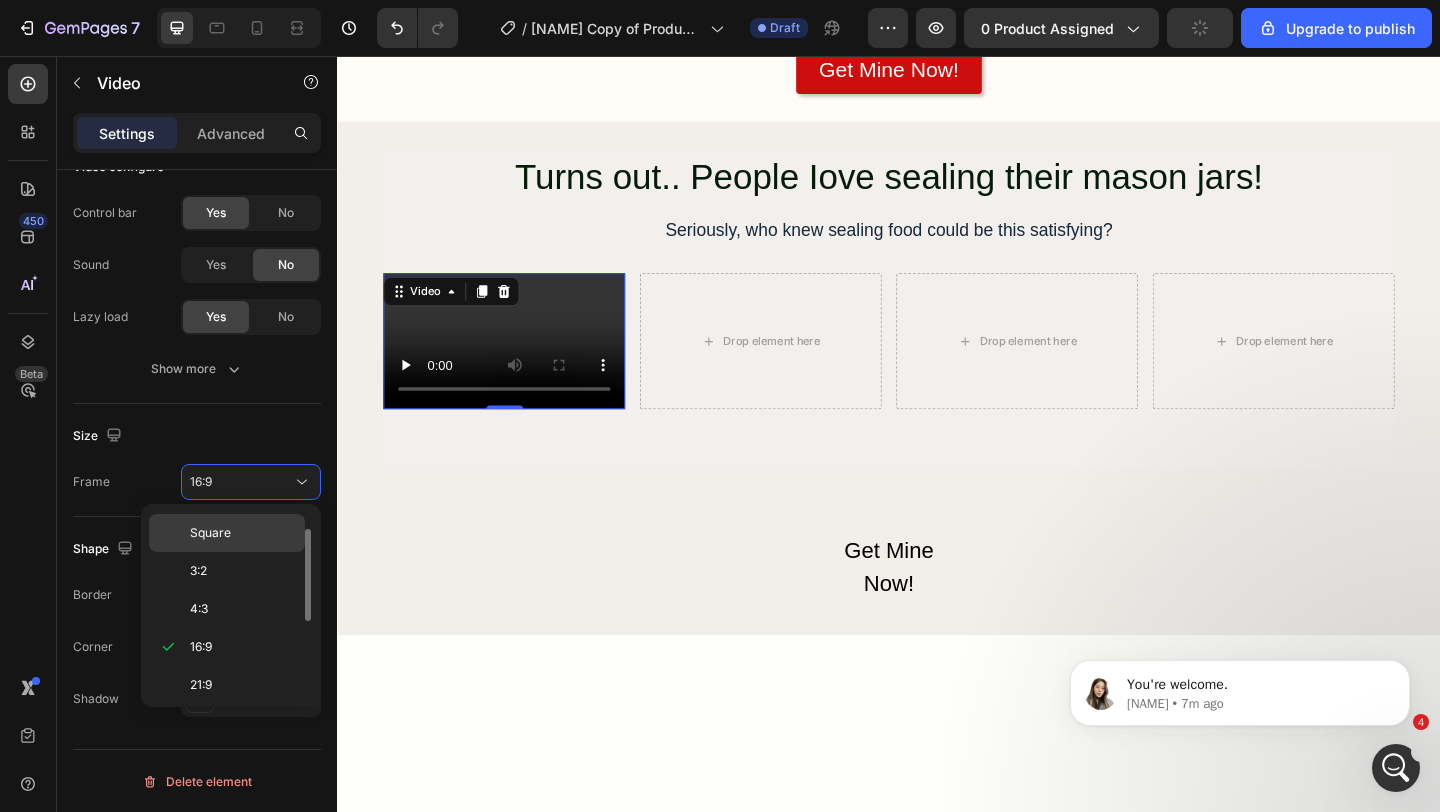 click on "Square" at bounding box center (243, 533) 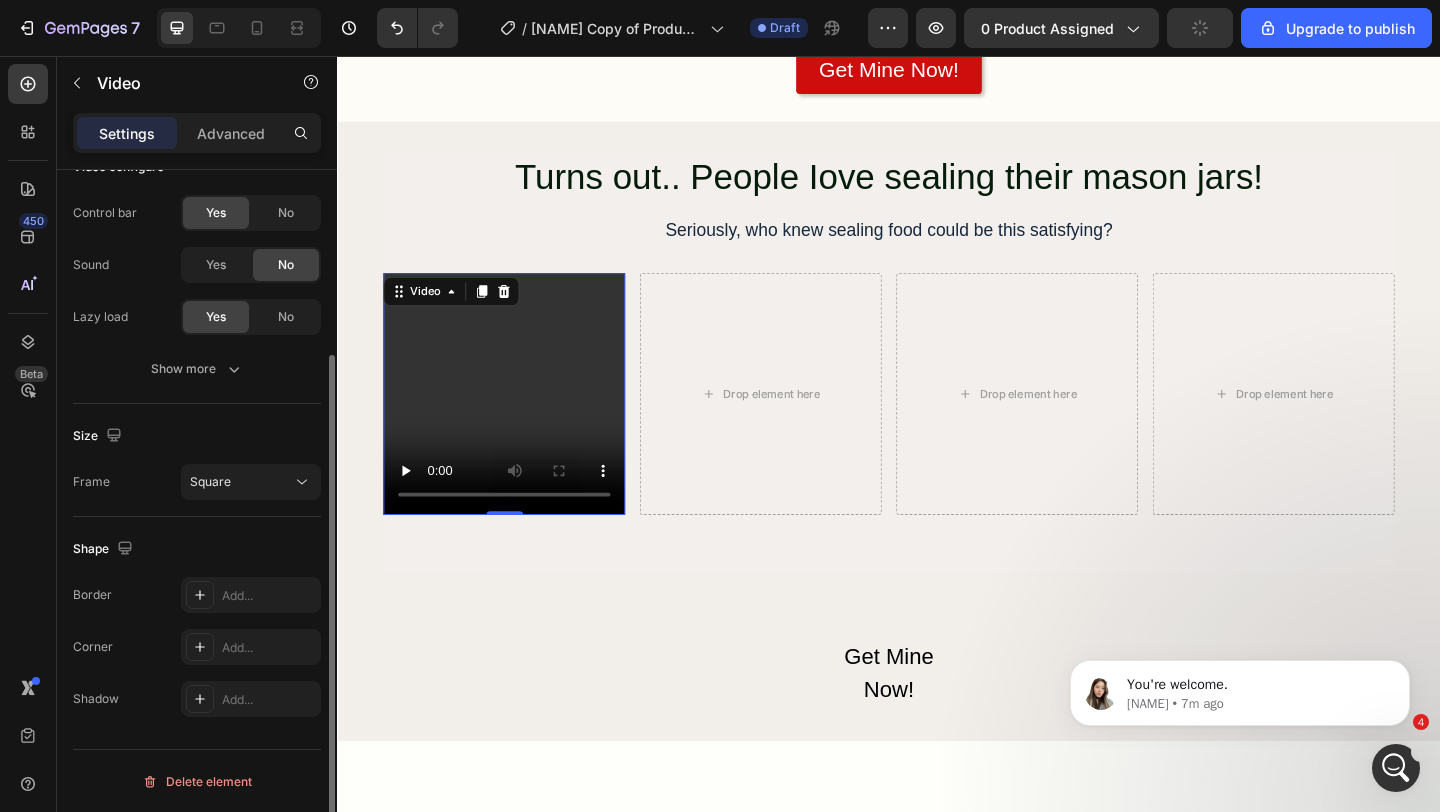 scroll, scrollTop: 253, scrollLeft: 0, axis: vertical 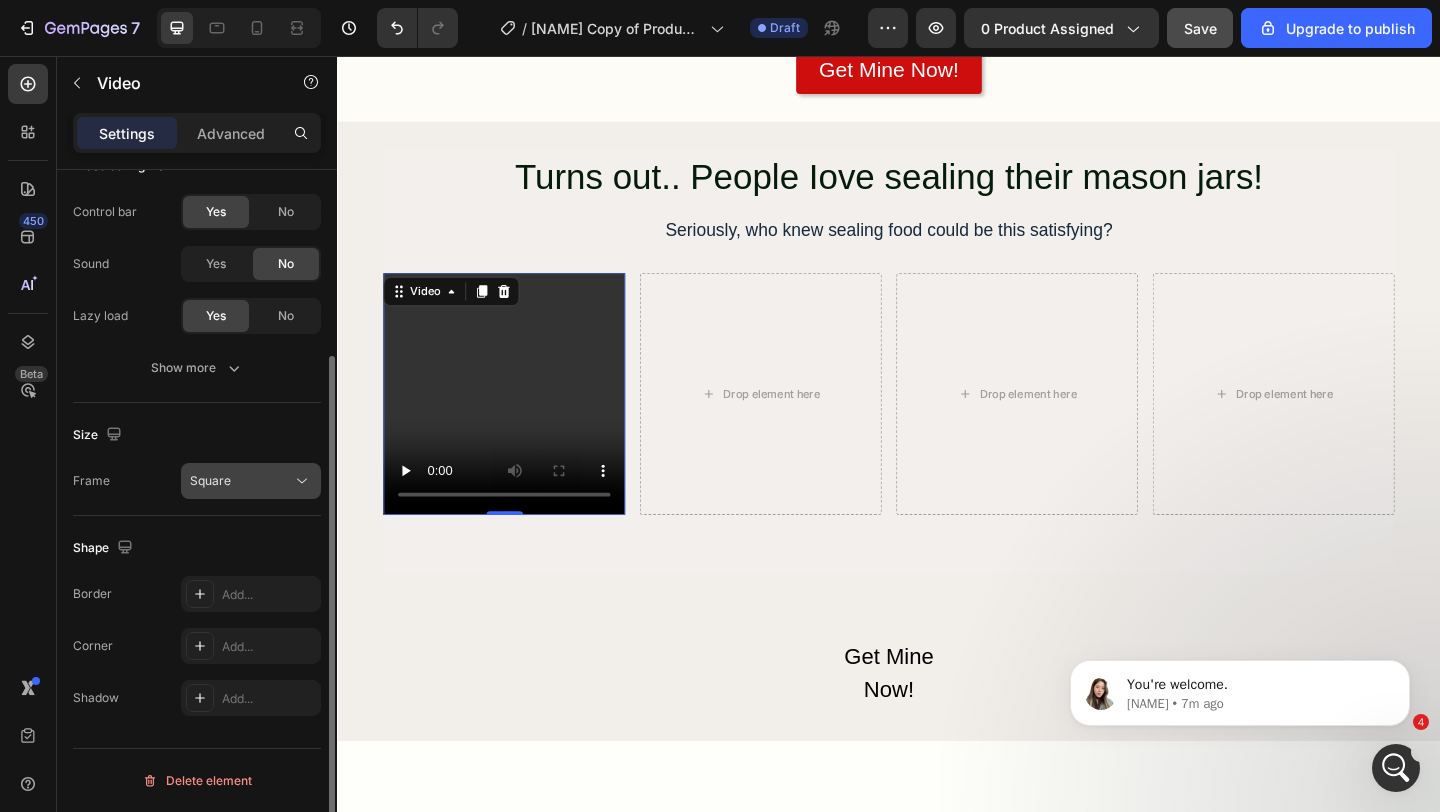 click on "Square" 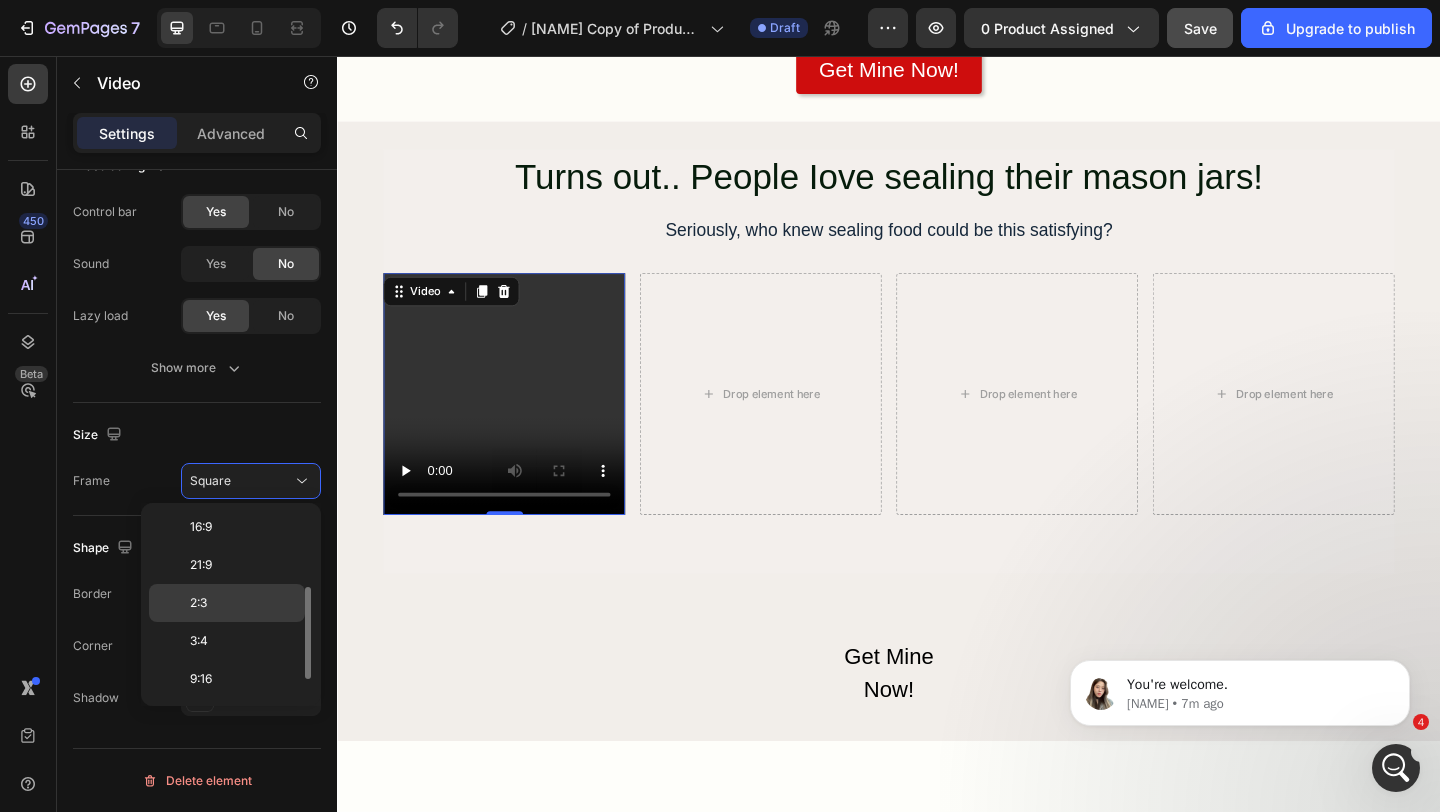 scroll, scrollTop: 193, scrollLeft: 0, axis: vertical 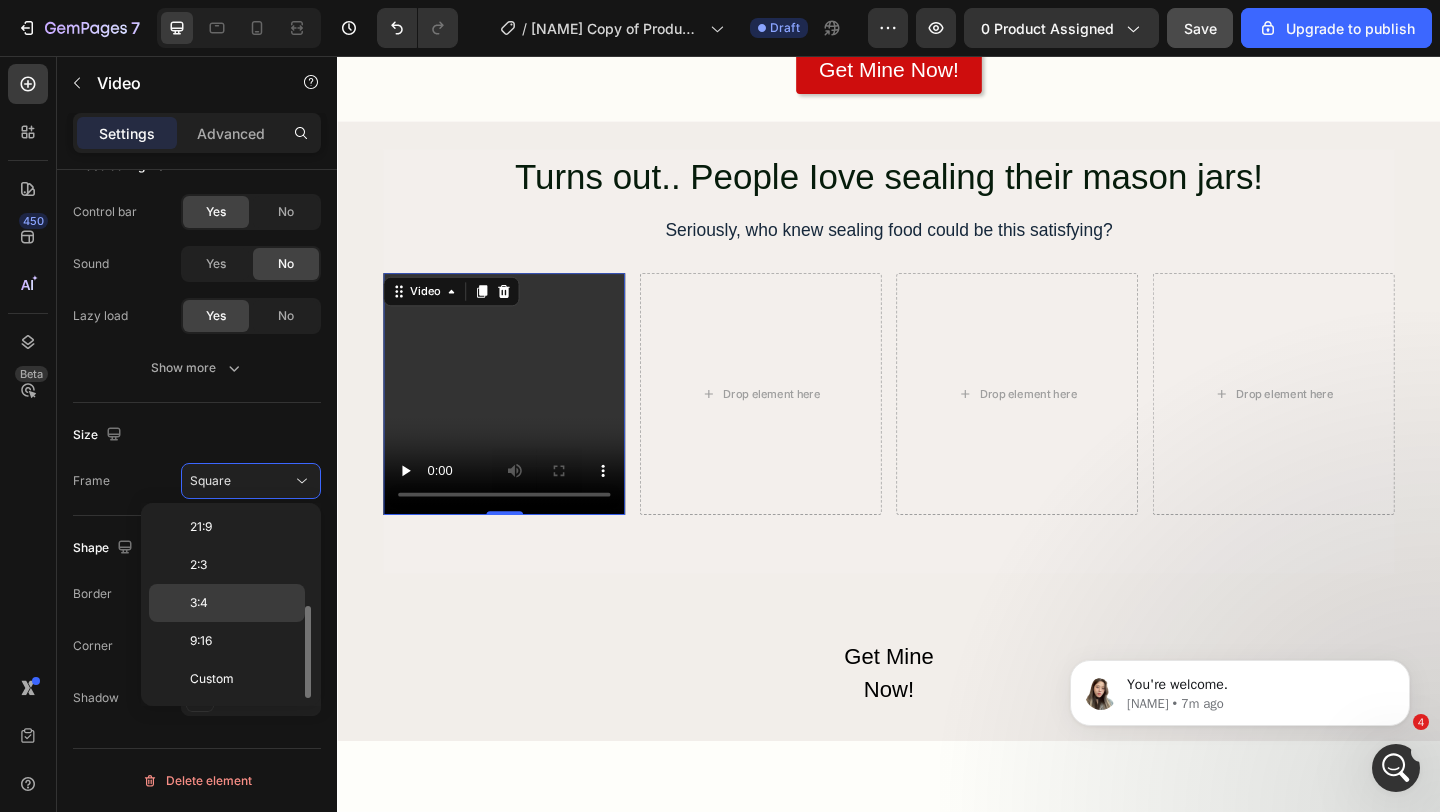 click on "3:4" at bounding box center (243, 603) 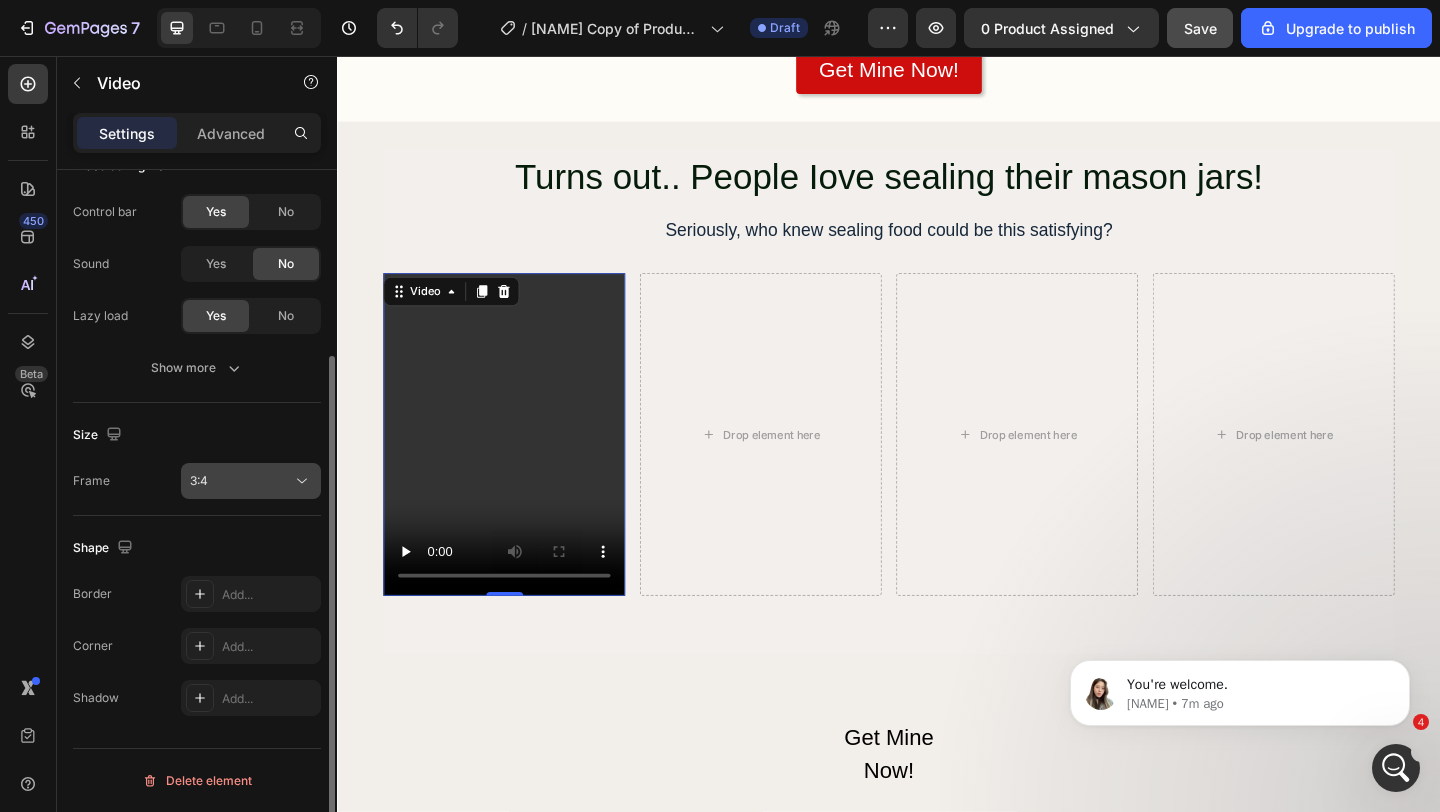 click on "3:4" at bounding box center [241, 481] 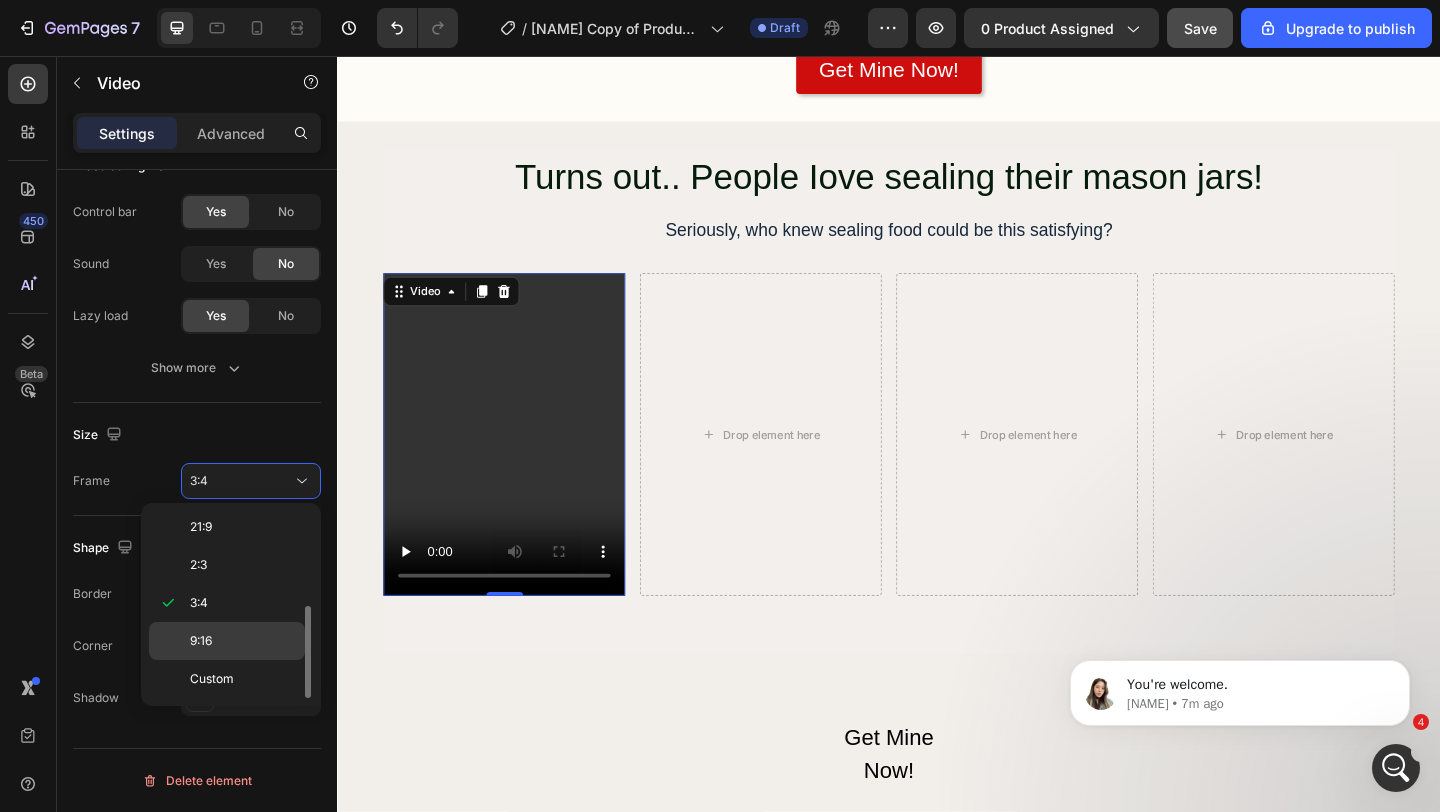 click on "9:16" 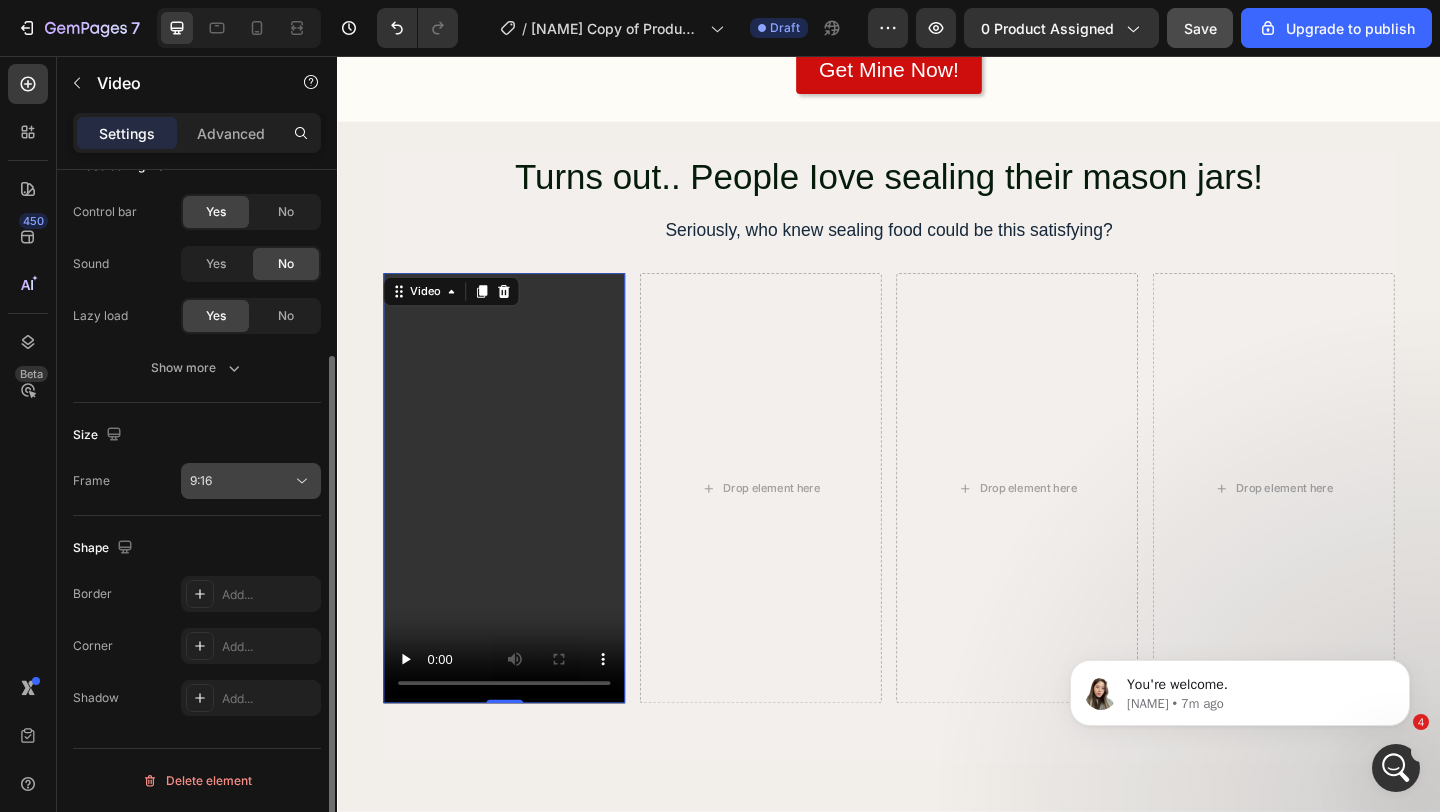 click on "9:16" at bounding box center [241, 481] 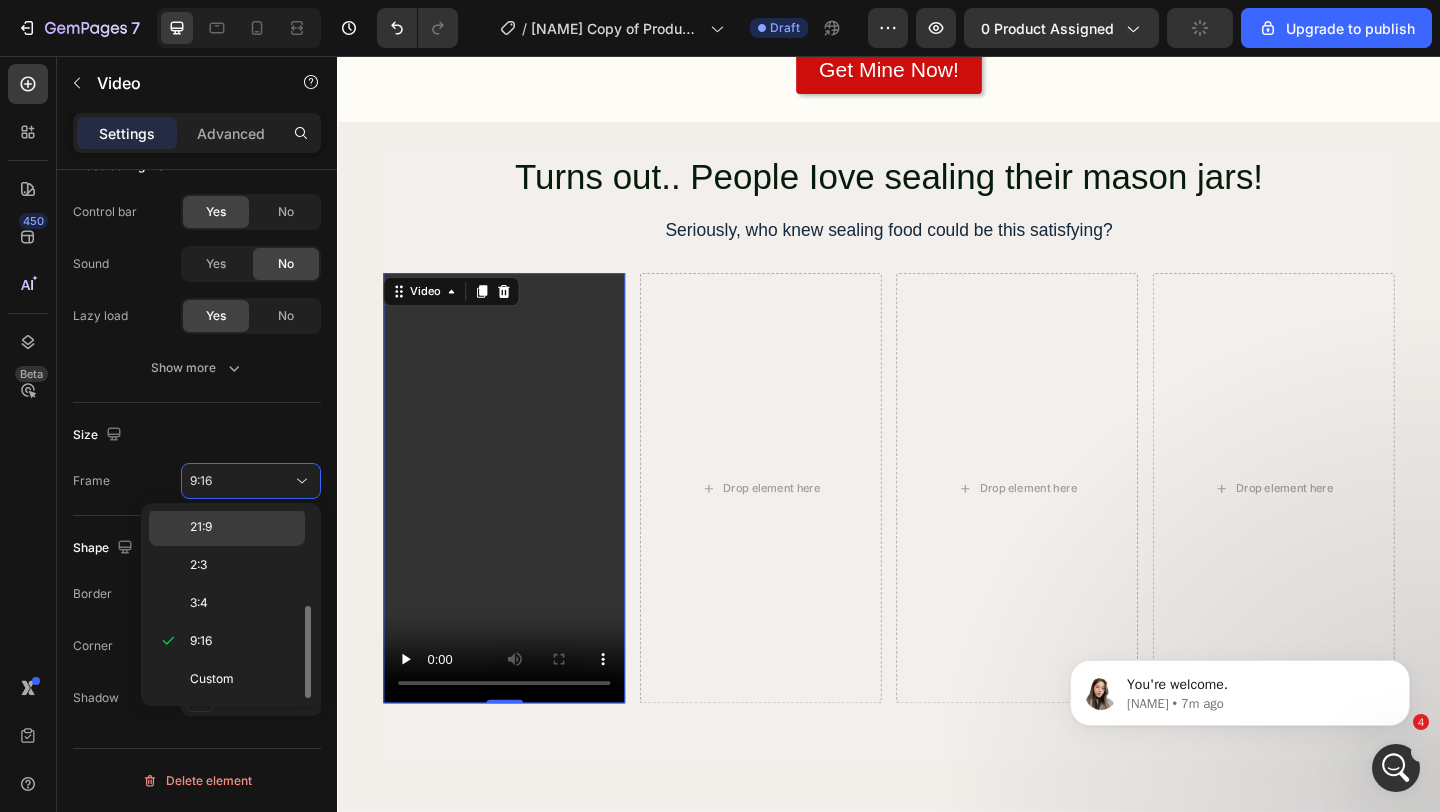 click on "21:9" at bounding box center [243, 527] 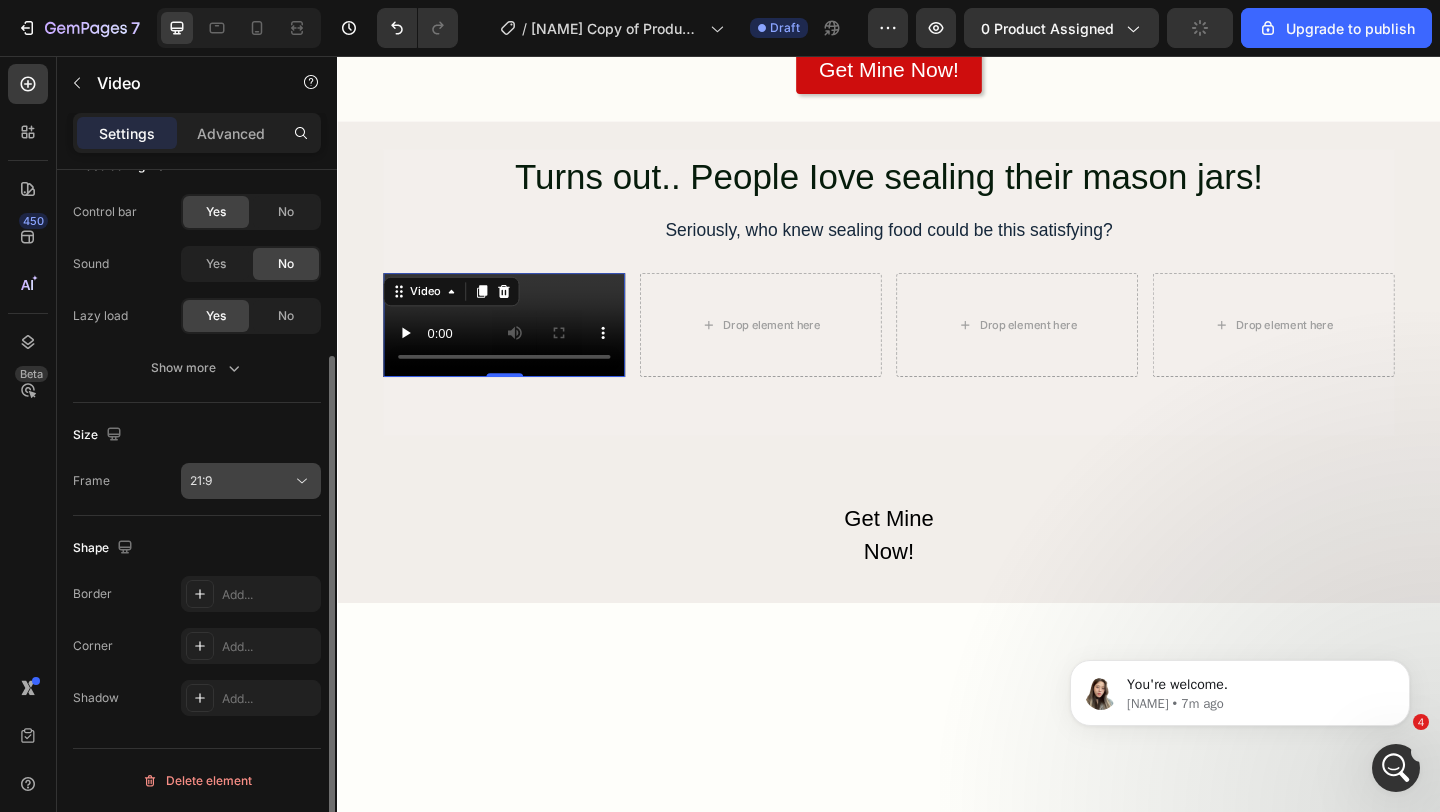 click on "21:9" 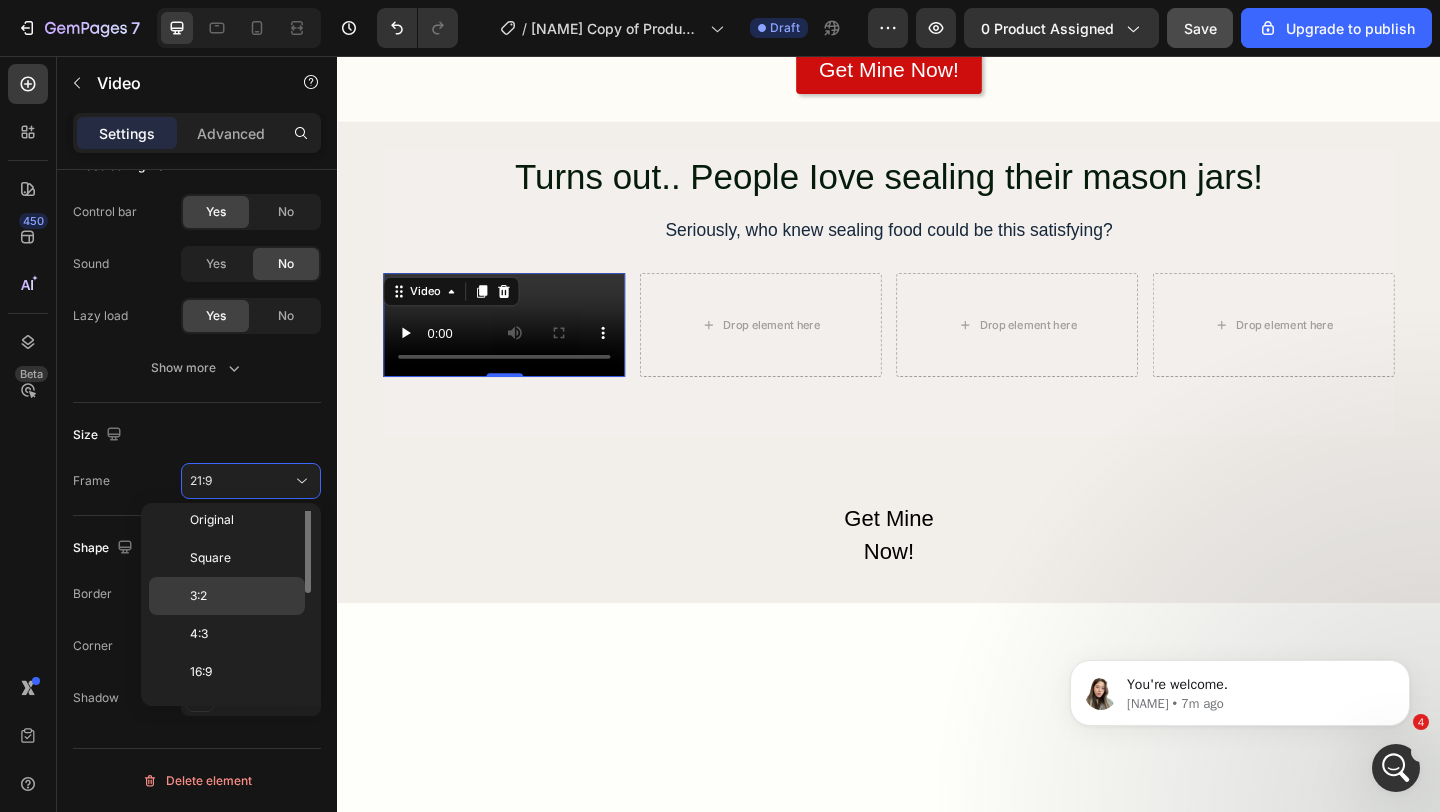scroll, scrollTop: 0, scrollLeft: 0, axis: both 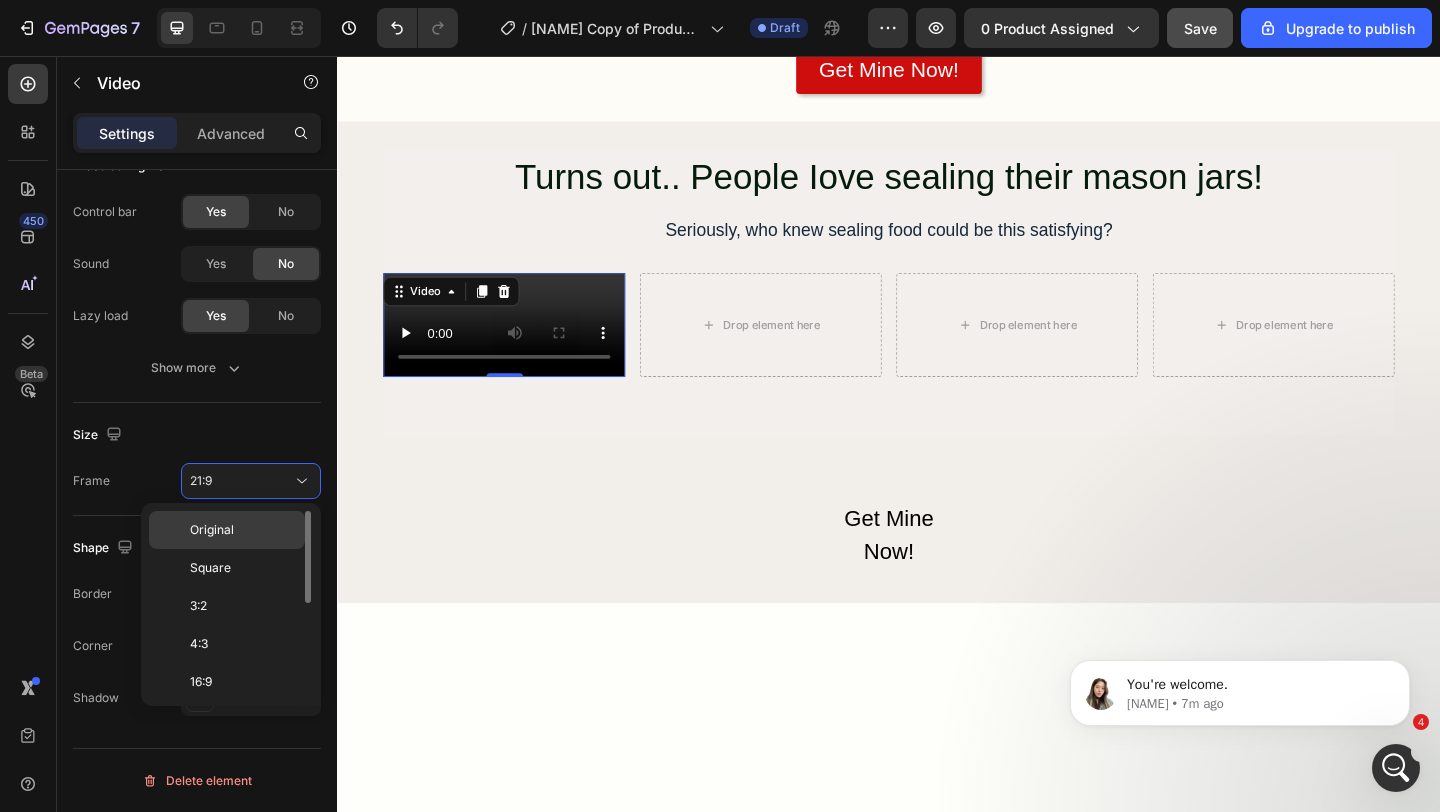 click on "Original" at bounding box center [243, 530] 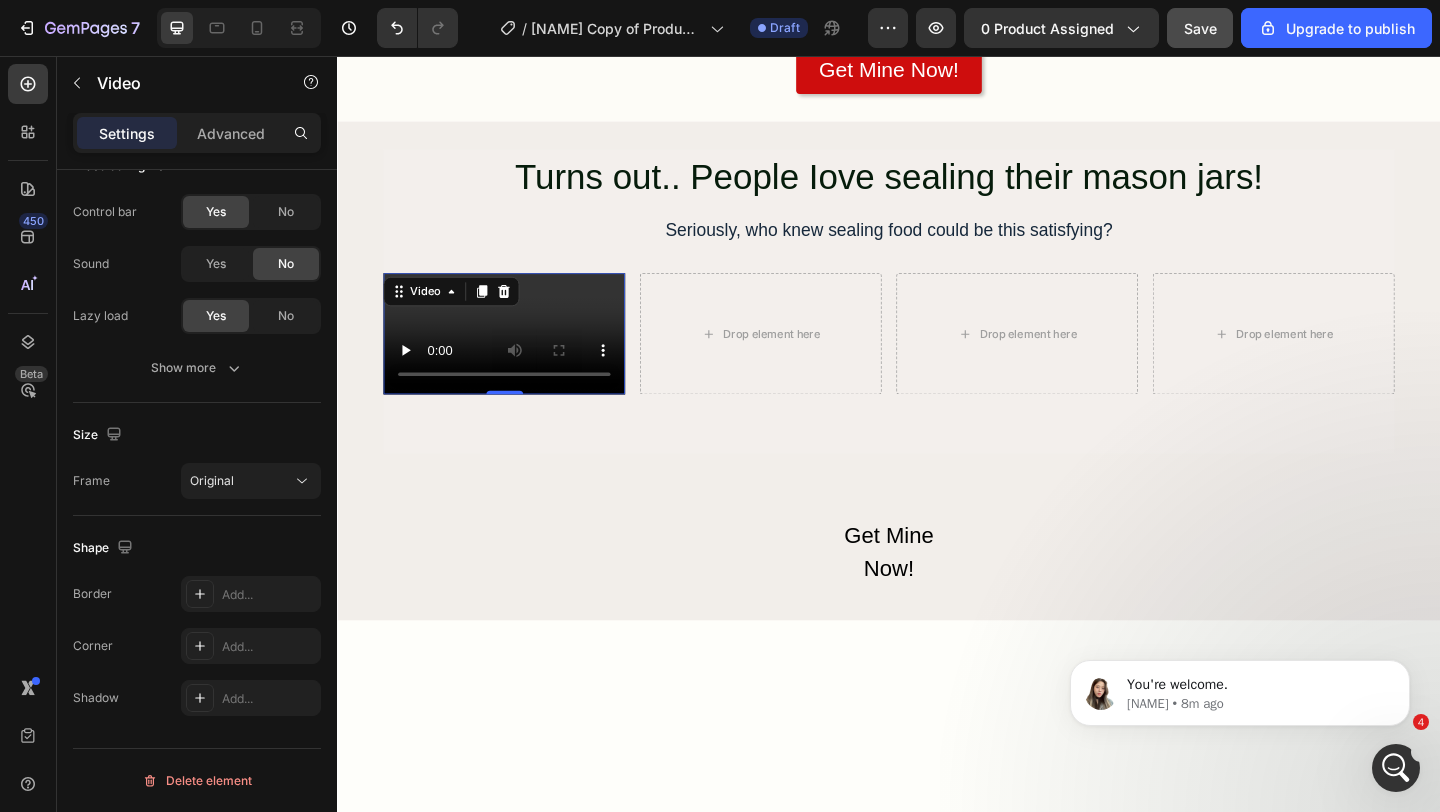 click at bounding box center [518, 358] 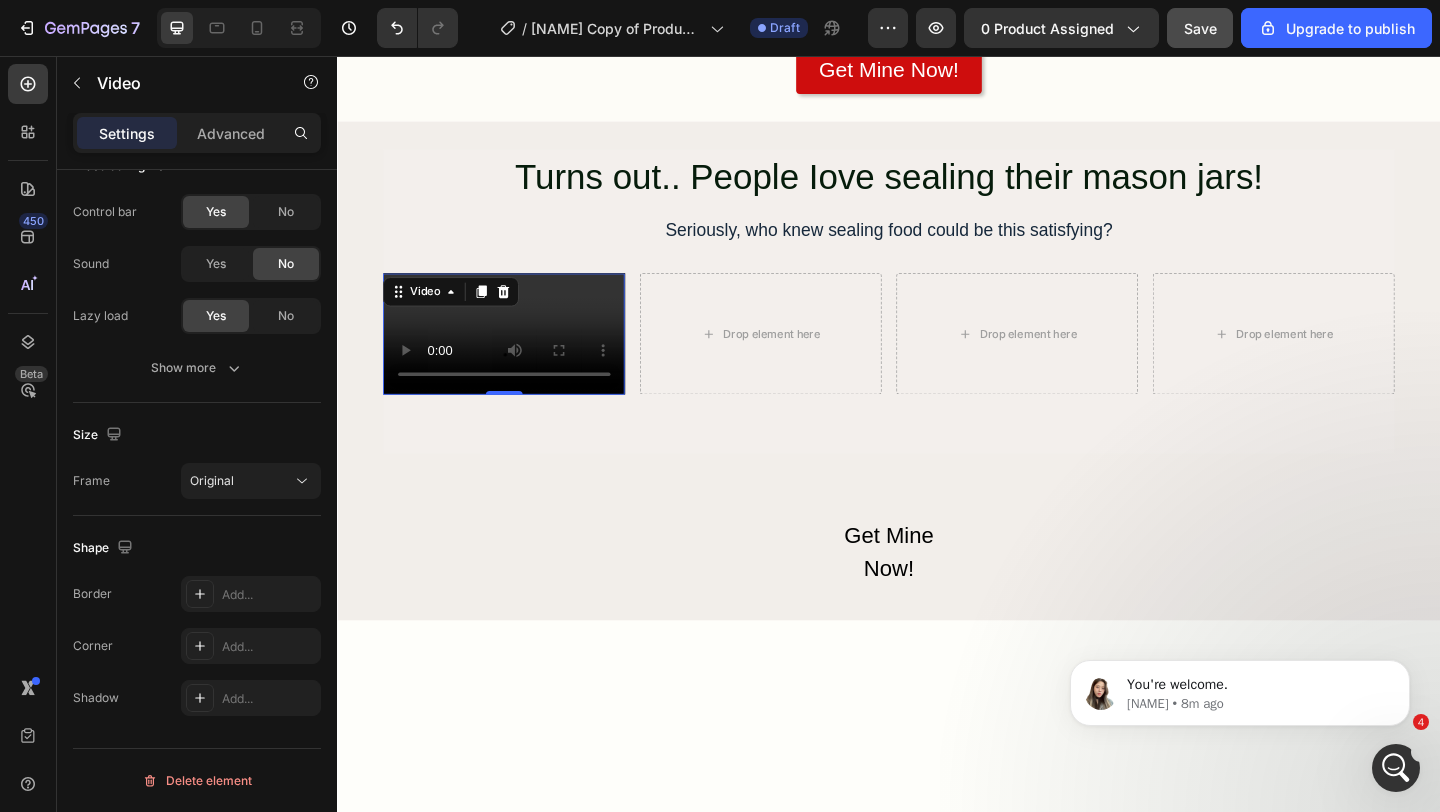 click at bounding box center (518, 358) 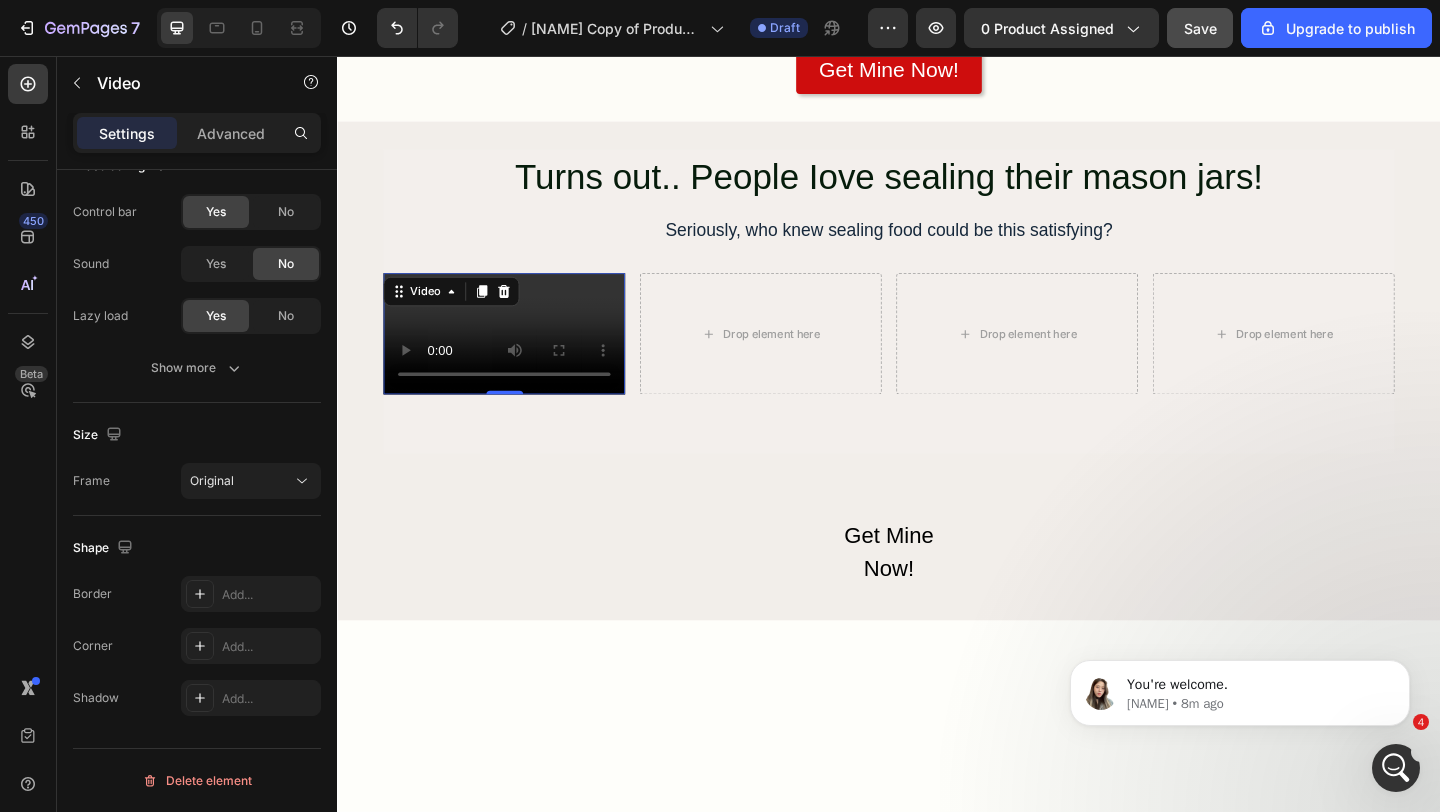 click at bounding box center [518, 358] 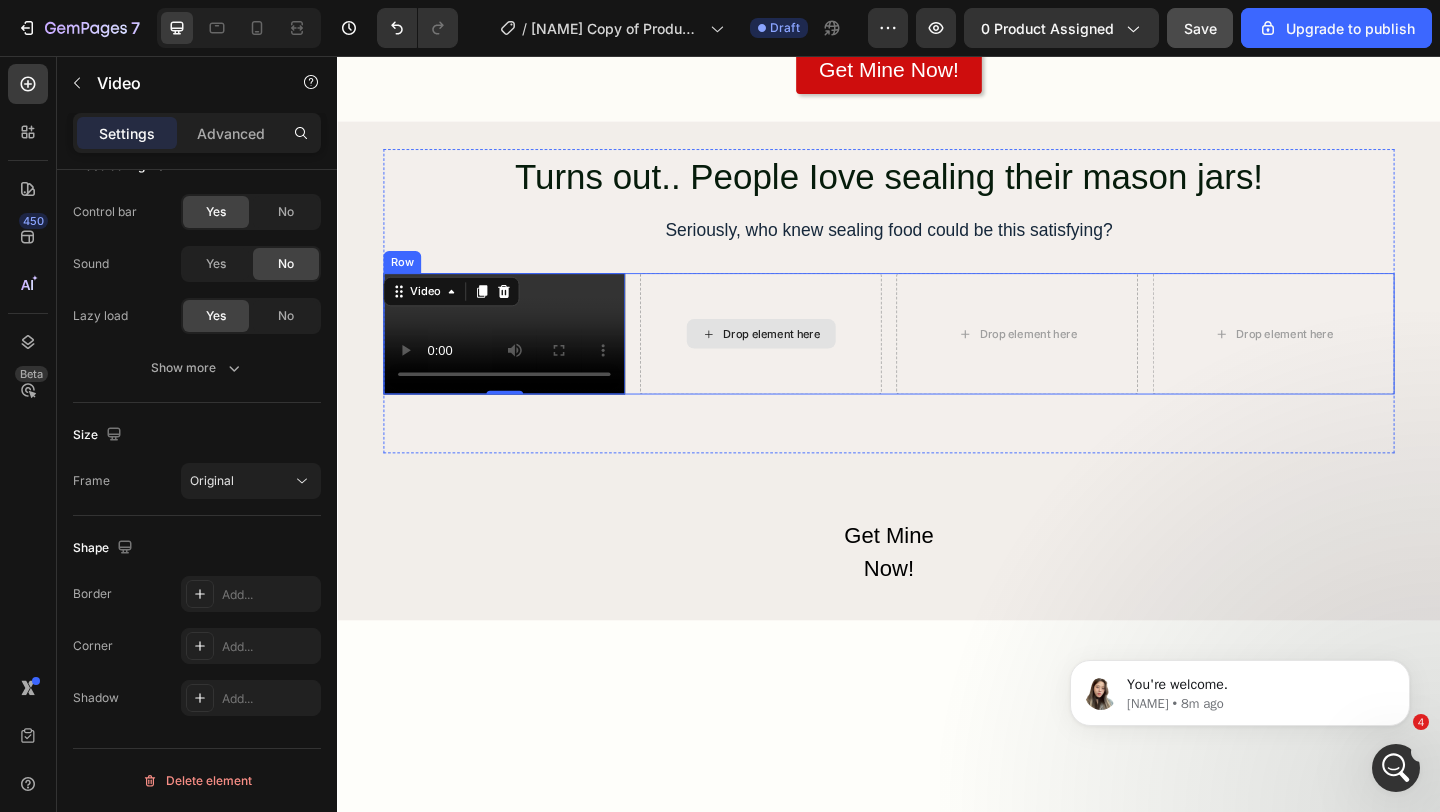 click on "Drop element here" at bounding box center [797, 358] 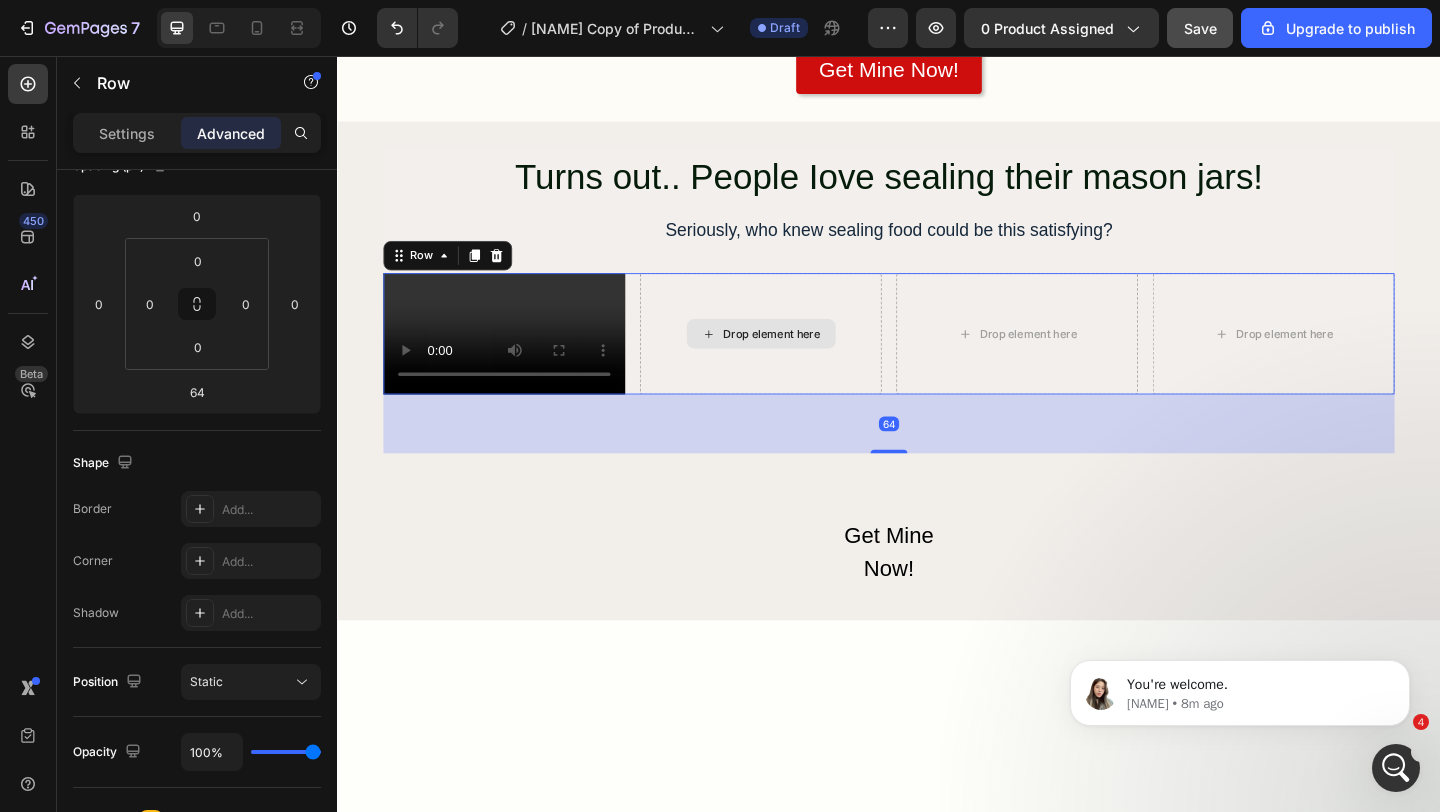 scroll, scrollTop: 0, scrollLeft: 0, axis: both 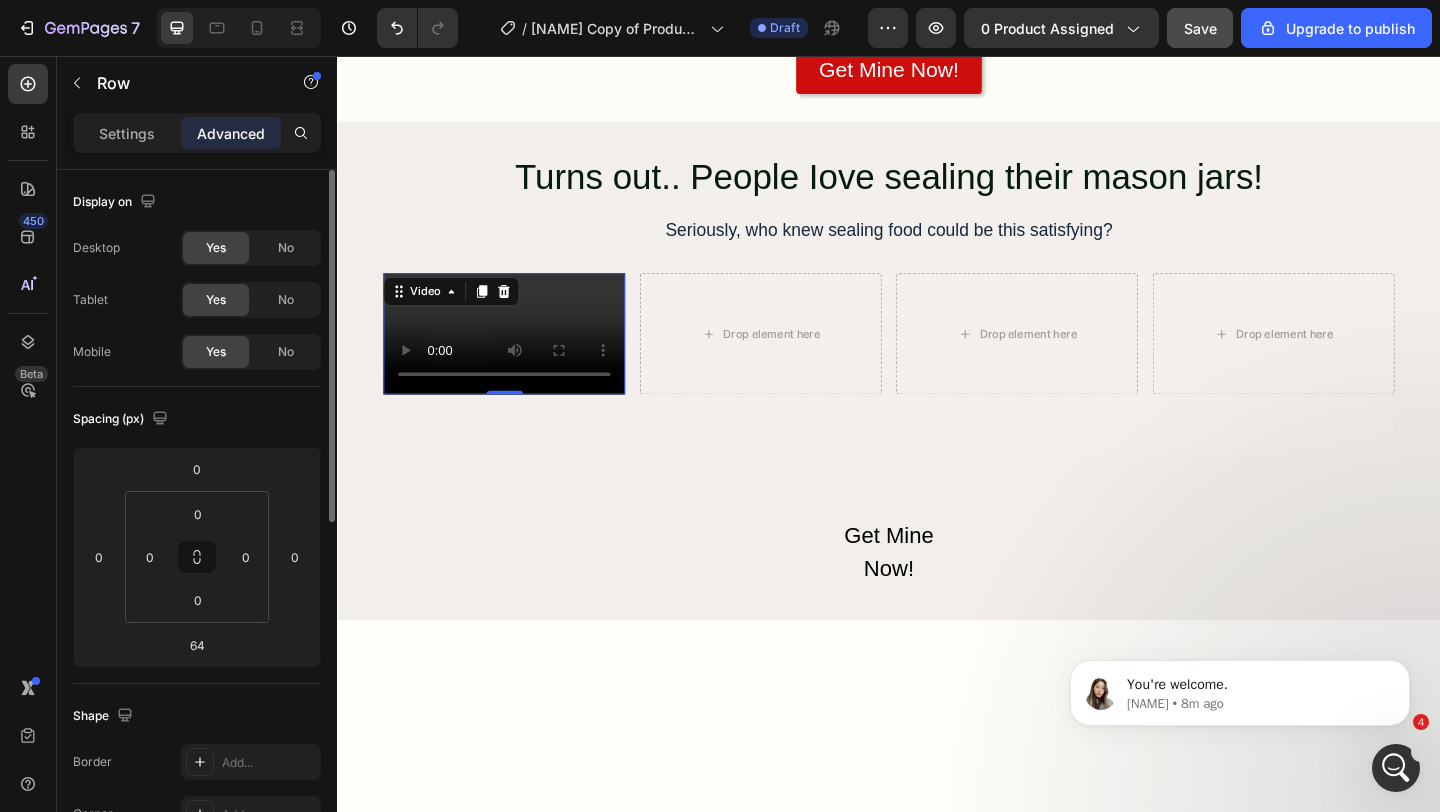 click at bounding box center (518, 358) 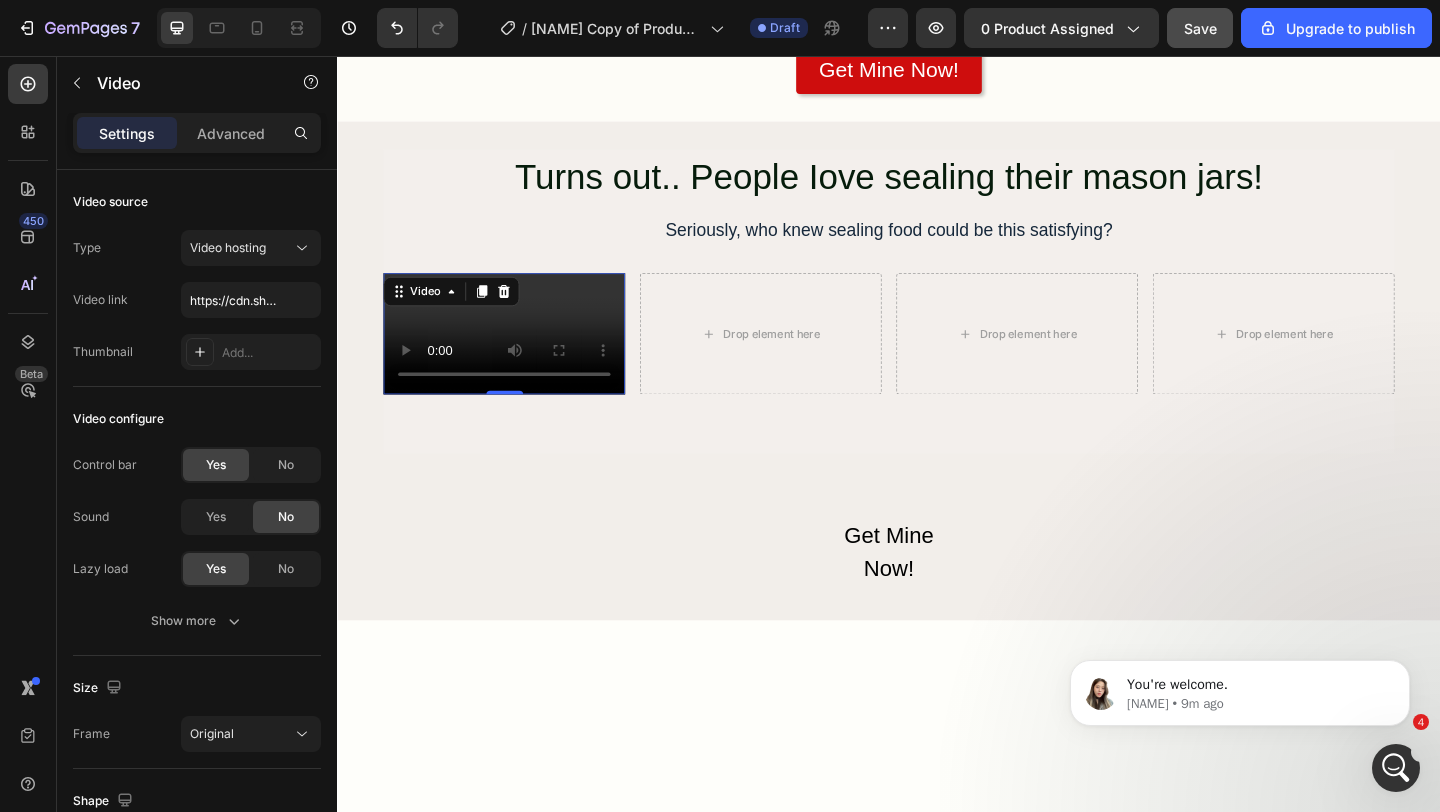 click at bounding box center [518, 358] 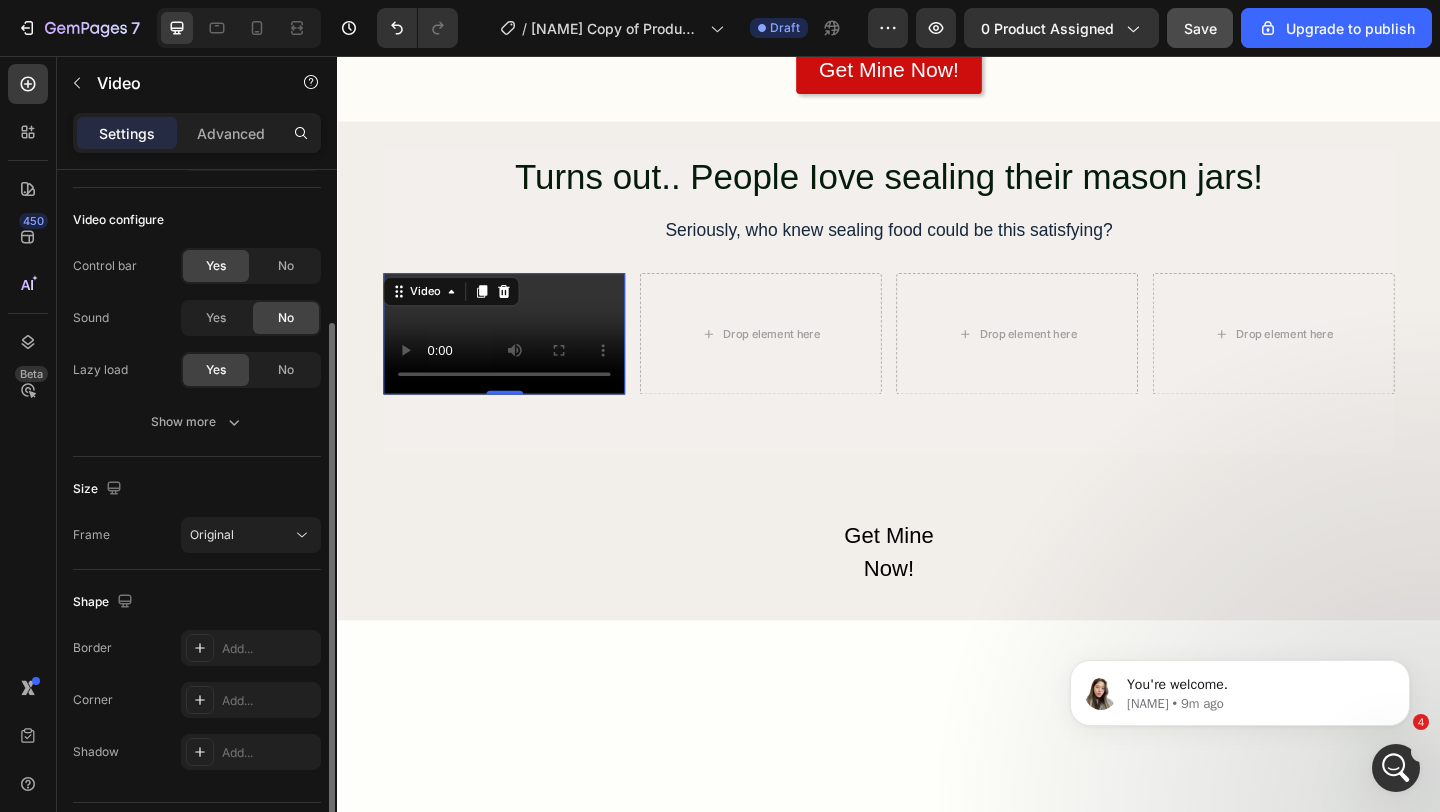 scroll, scrollTop: 228, scrollLeft: 0, axis: vertical 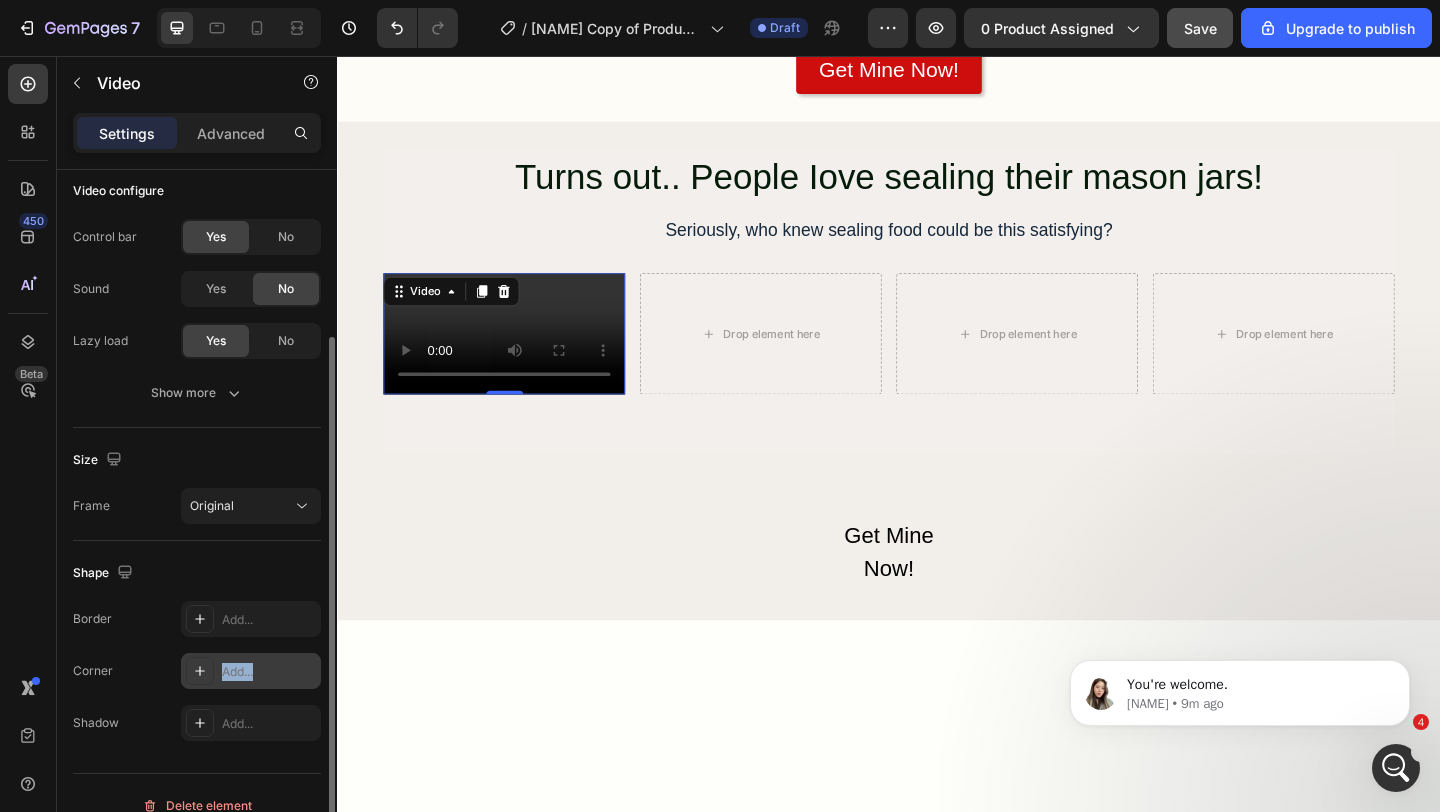 click on "Add..." at bounding box center (251, 671) 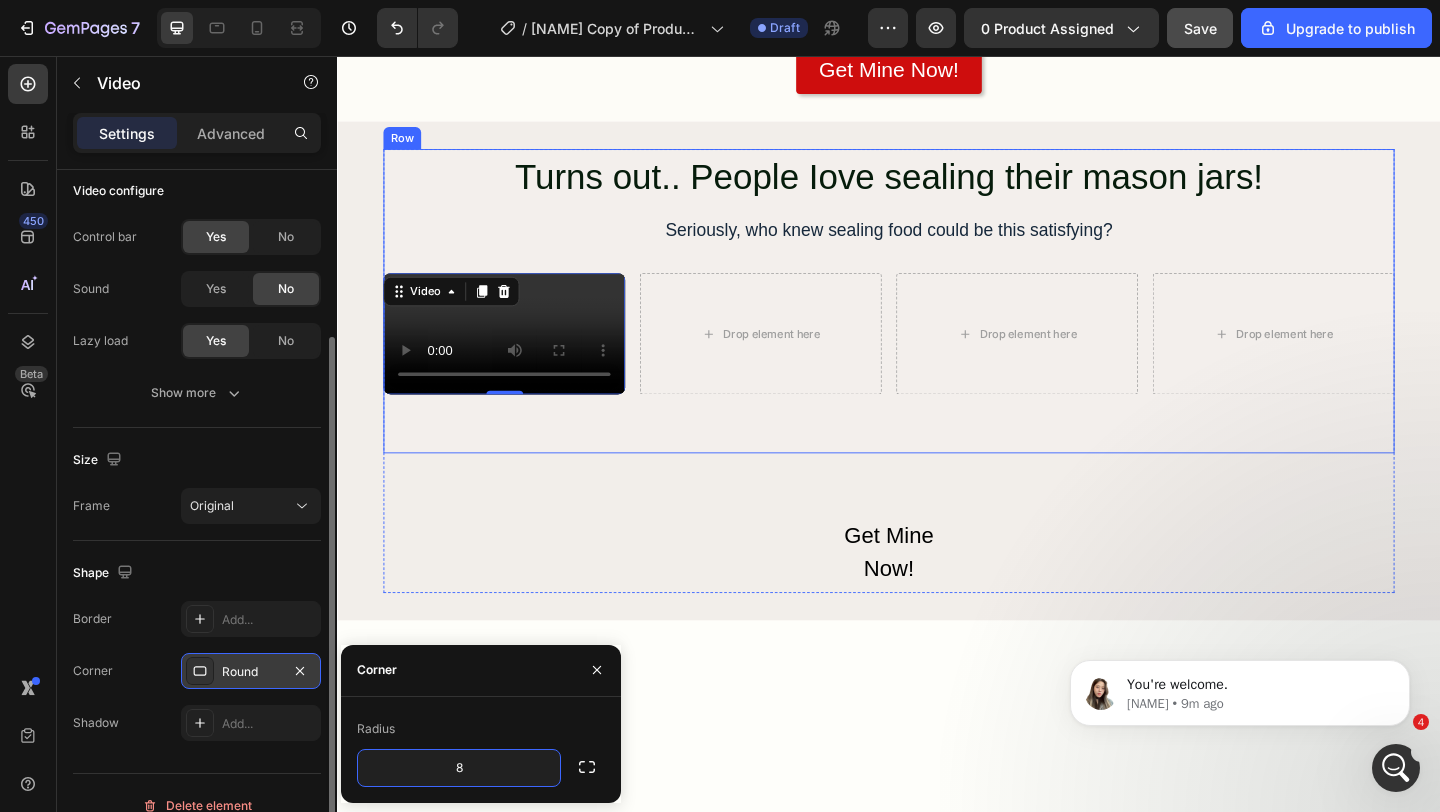 click on "Turns out.. People Iove sealing their mason jars! Heading Seriously, who knew sealing food could be this satisfying? Text Block Video   0
Drop element here
Drop element here
Drop element here Row" at bounding box center [937, 322] 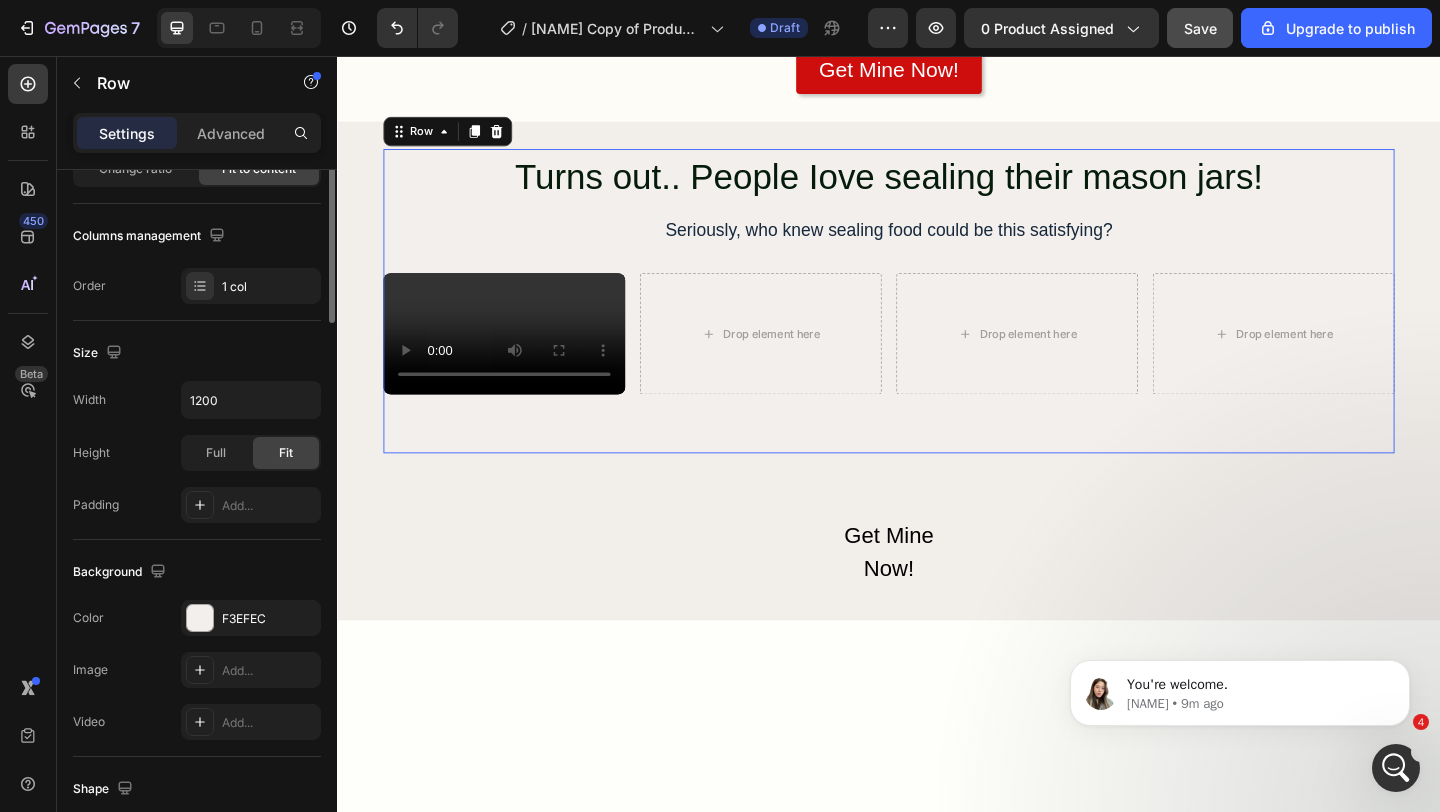 scroll, scrollTop: 0, scrollLeft: 0, axis: both 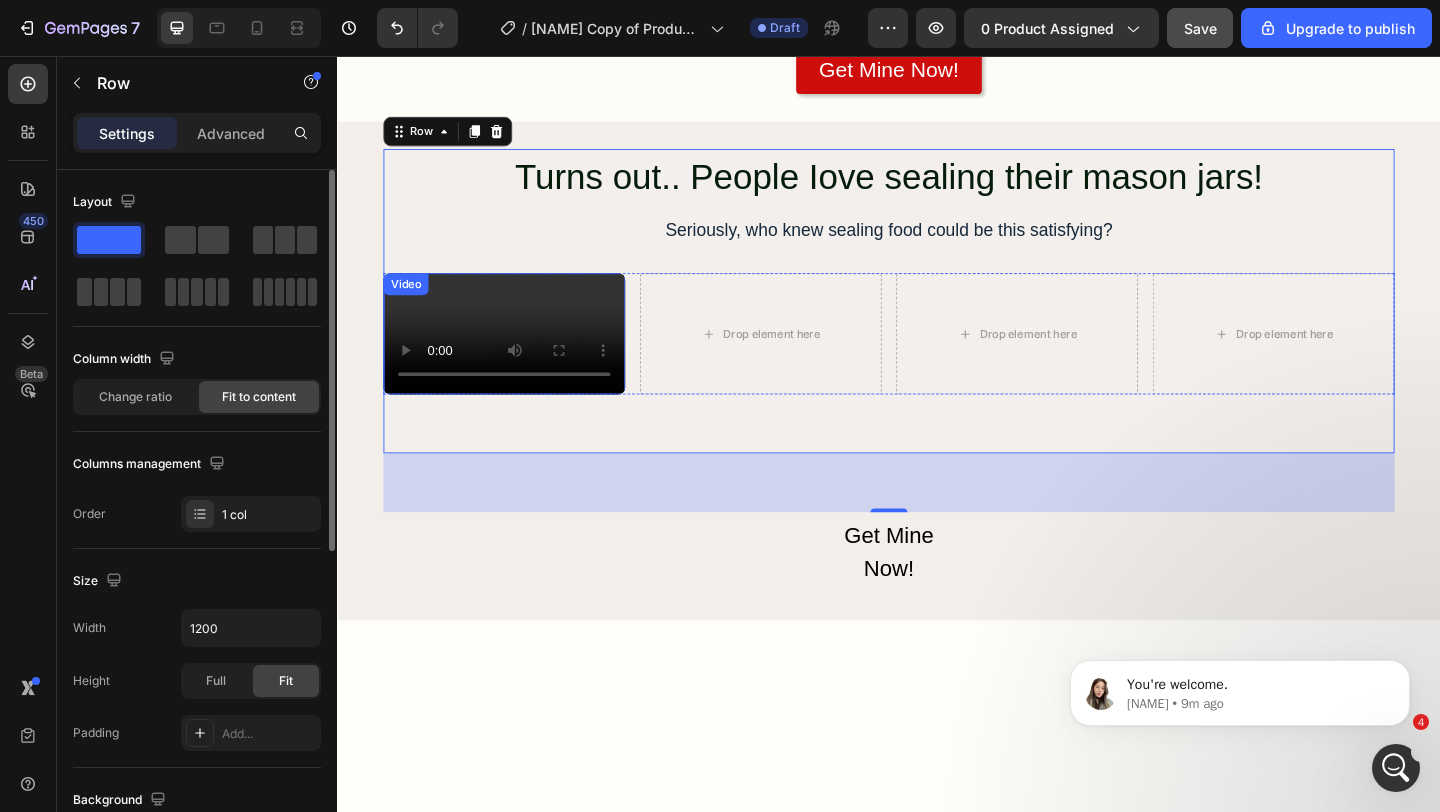 type 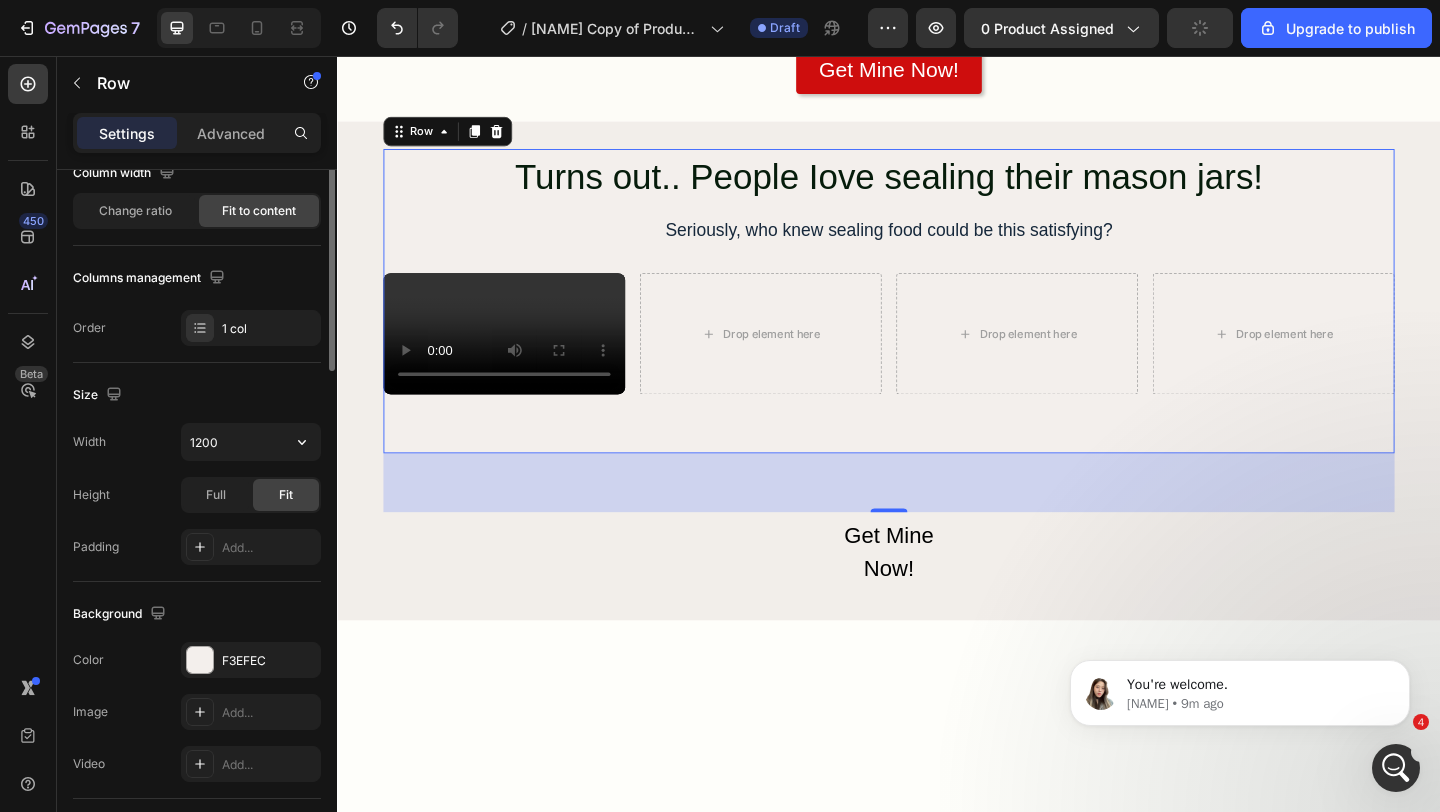scroll, scrollTop: 361, scrollLeft: 0, axis: vertical 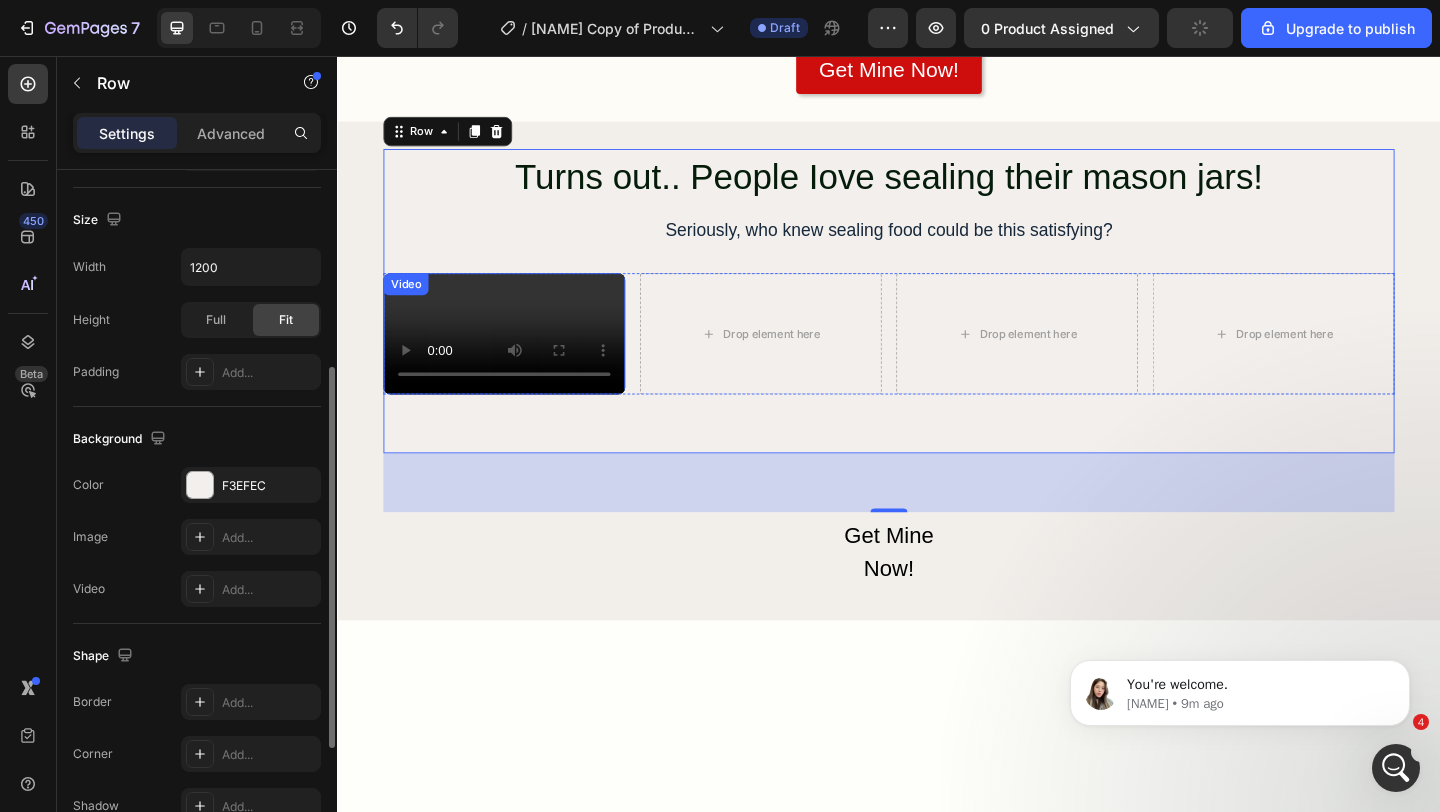 click at bounding box center [518, 358] 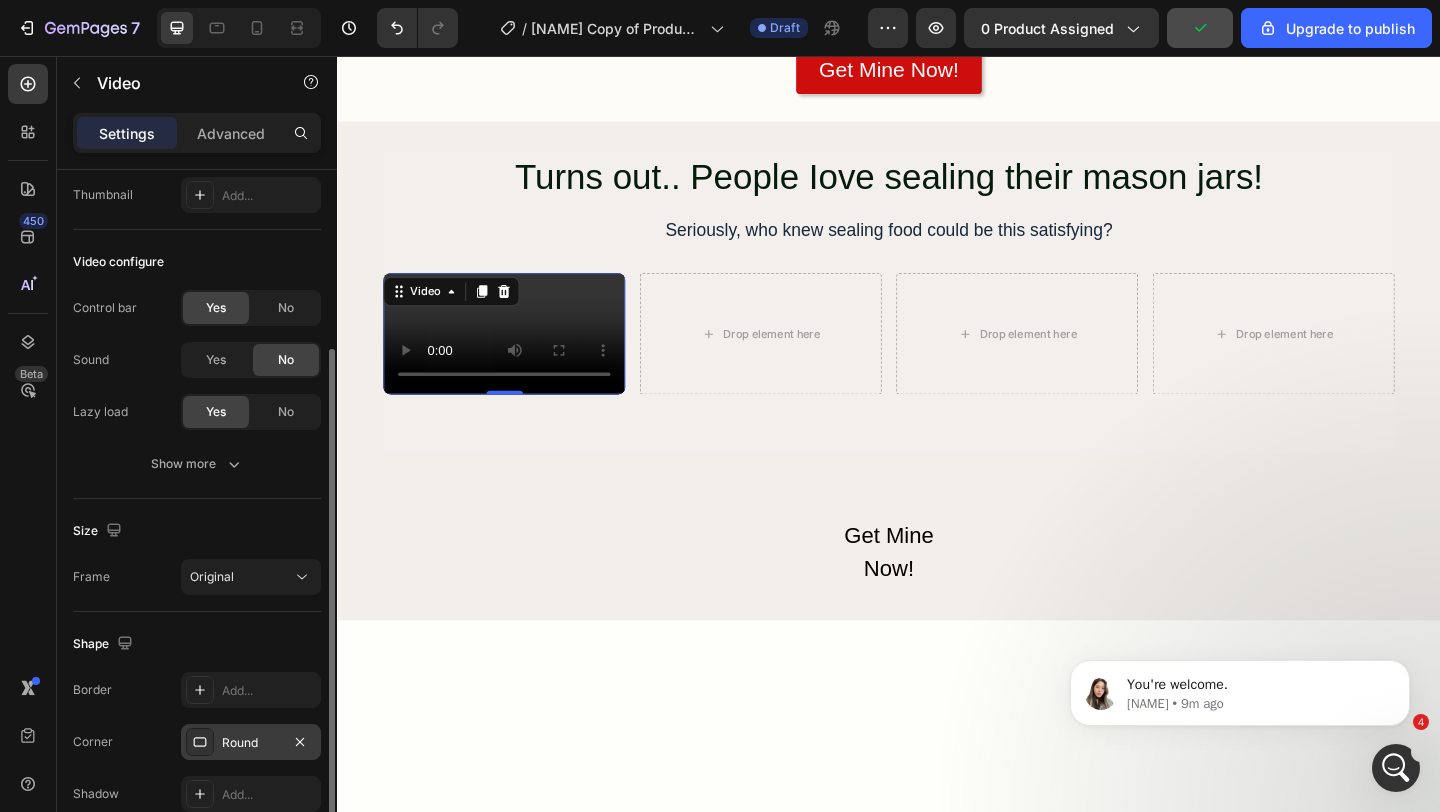scroll, scrollTop: 253, scrollLeft: 0, axis: vertical 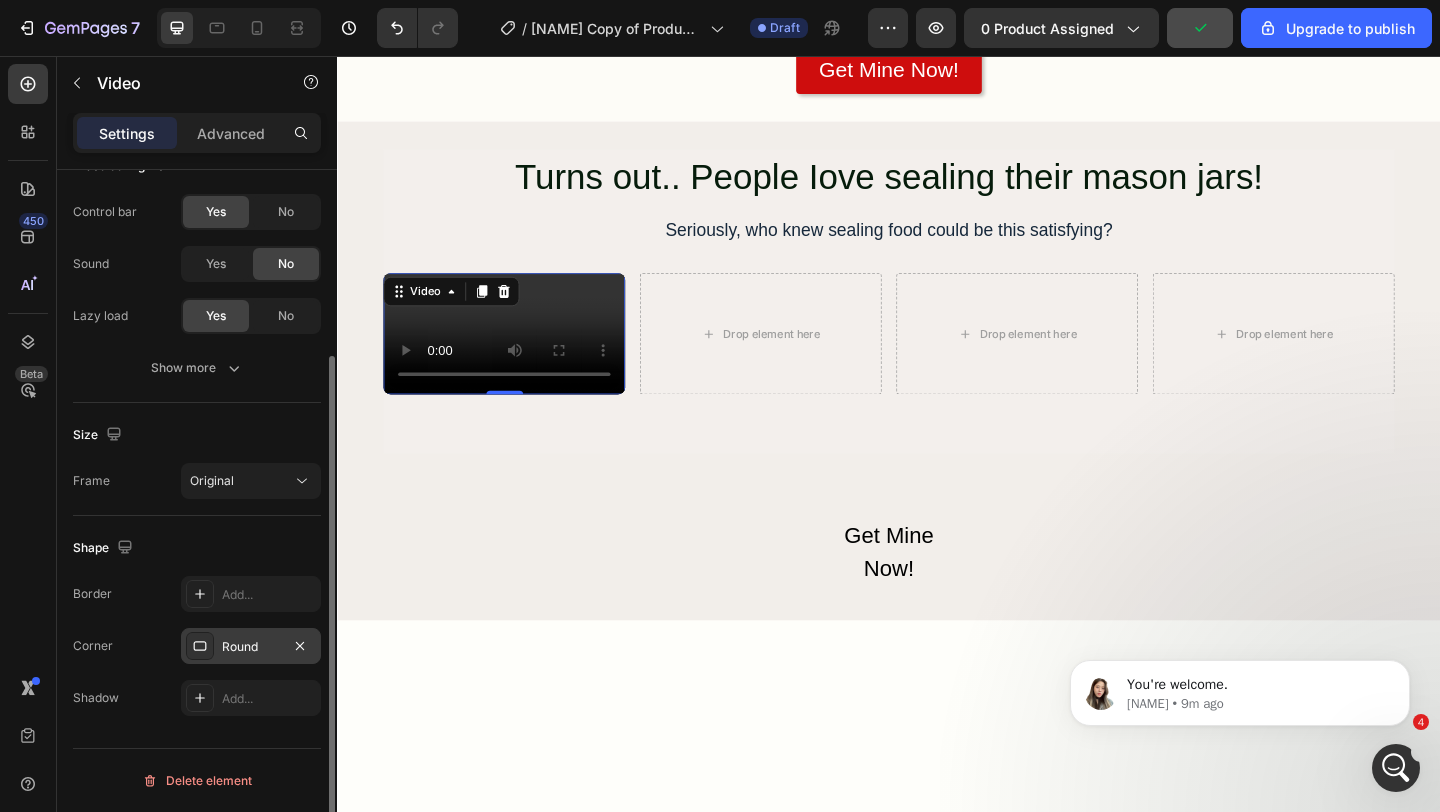 click on "Round" at bounding box center [251, 647] 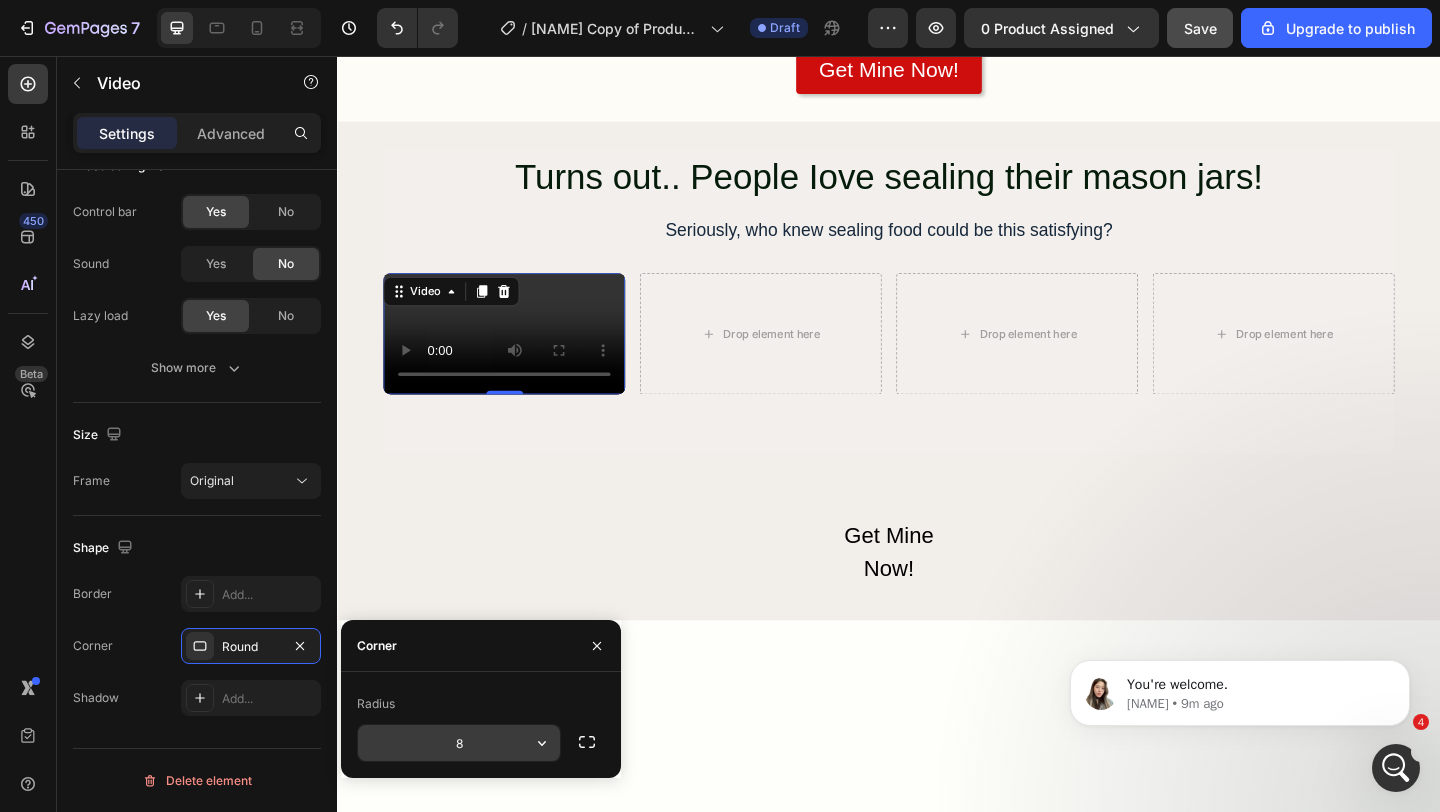 click on "8" at bounding box center [459, 743] 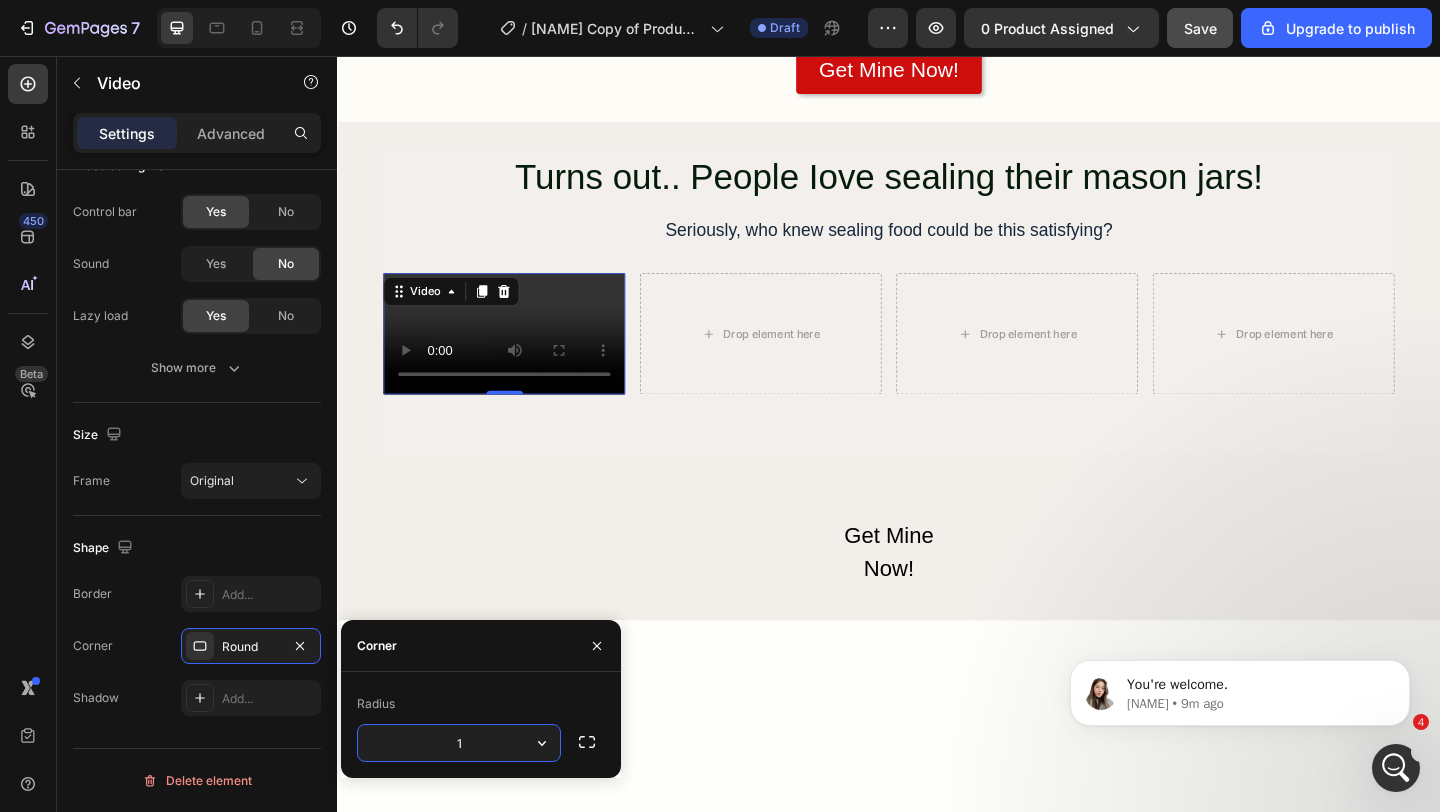 type on "12" 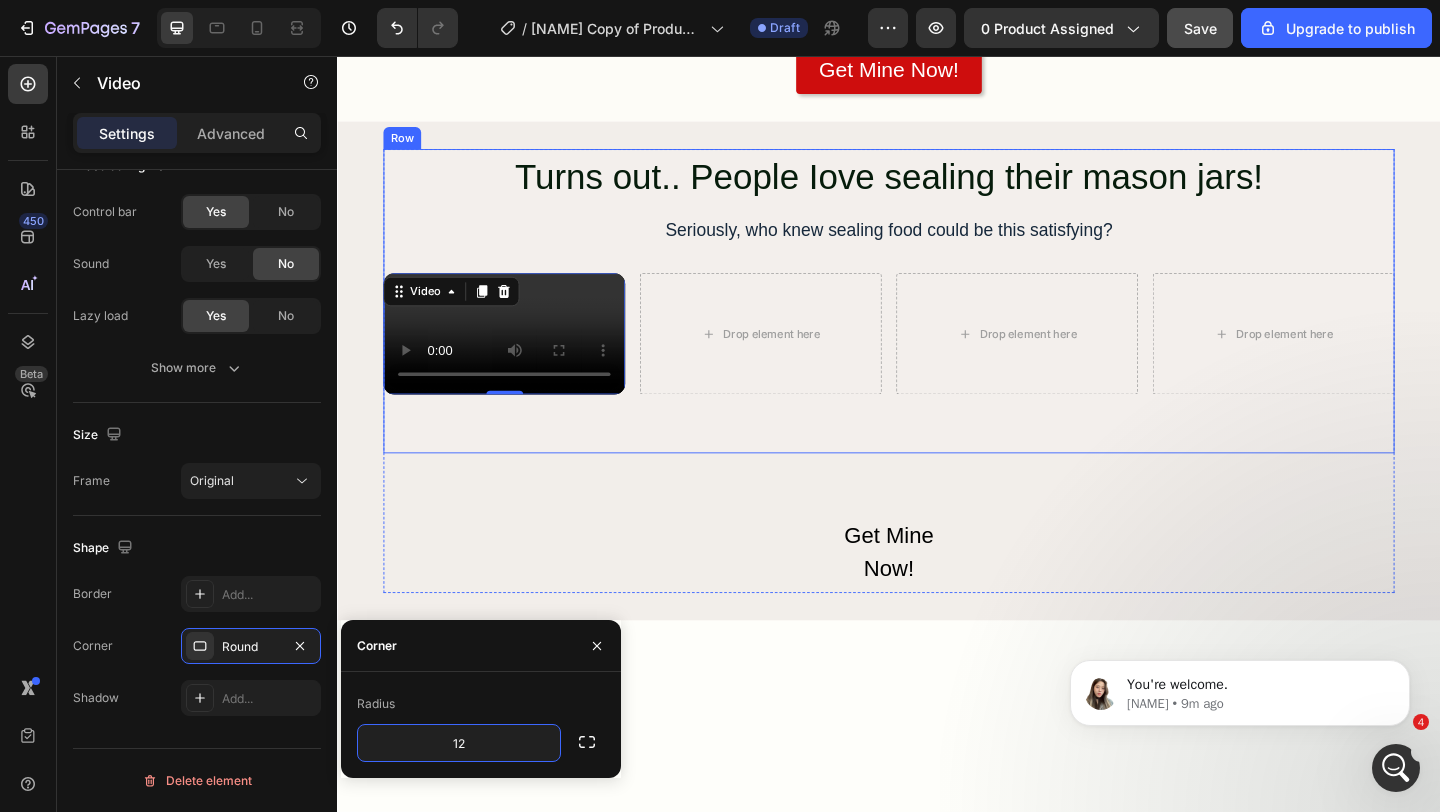 click on "Turns out.. People Iove sealing their mason jars! Heading Seriously, who knew sealing food could be this satisfying? Text Block Video   0
Drop element here
Drop element here
Drop element here Row" at bounding box center (937, 322) 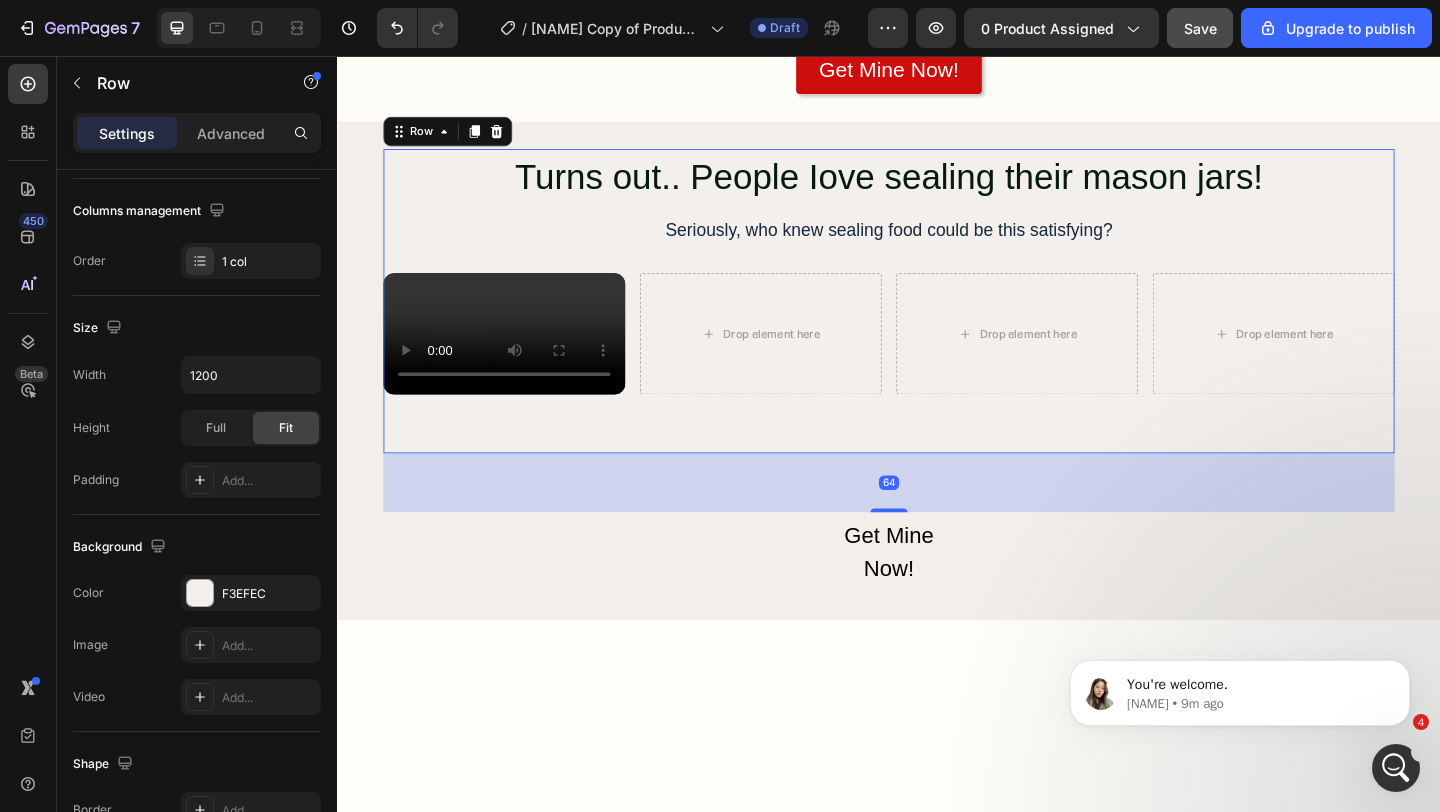 scroll, scrollTop: 0, scrollLeft: 0, axis: both 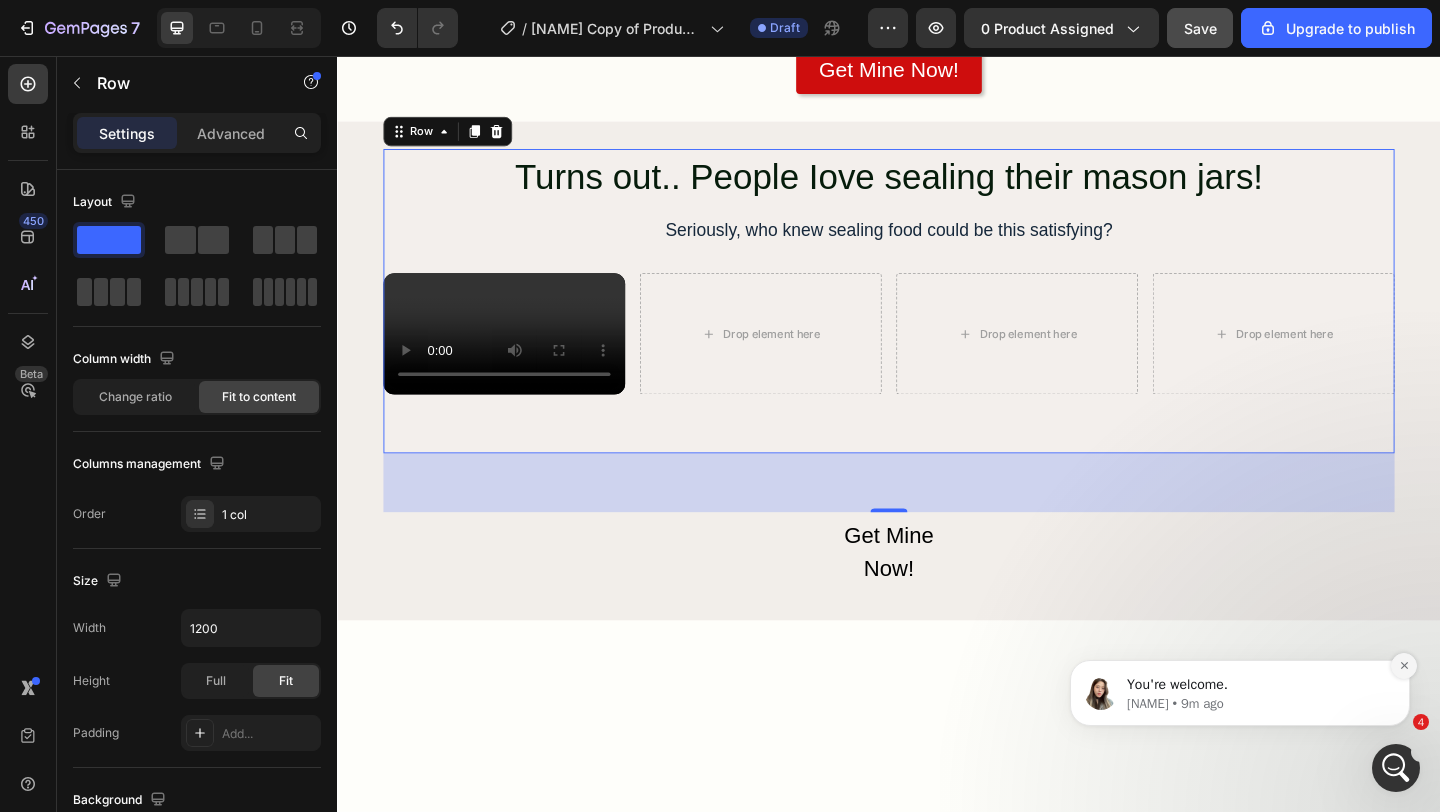click at bounding box center [1404, 666] 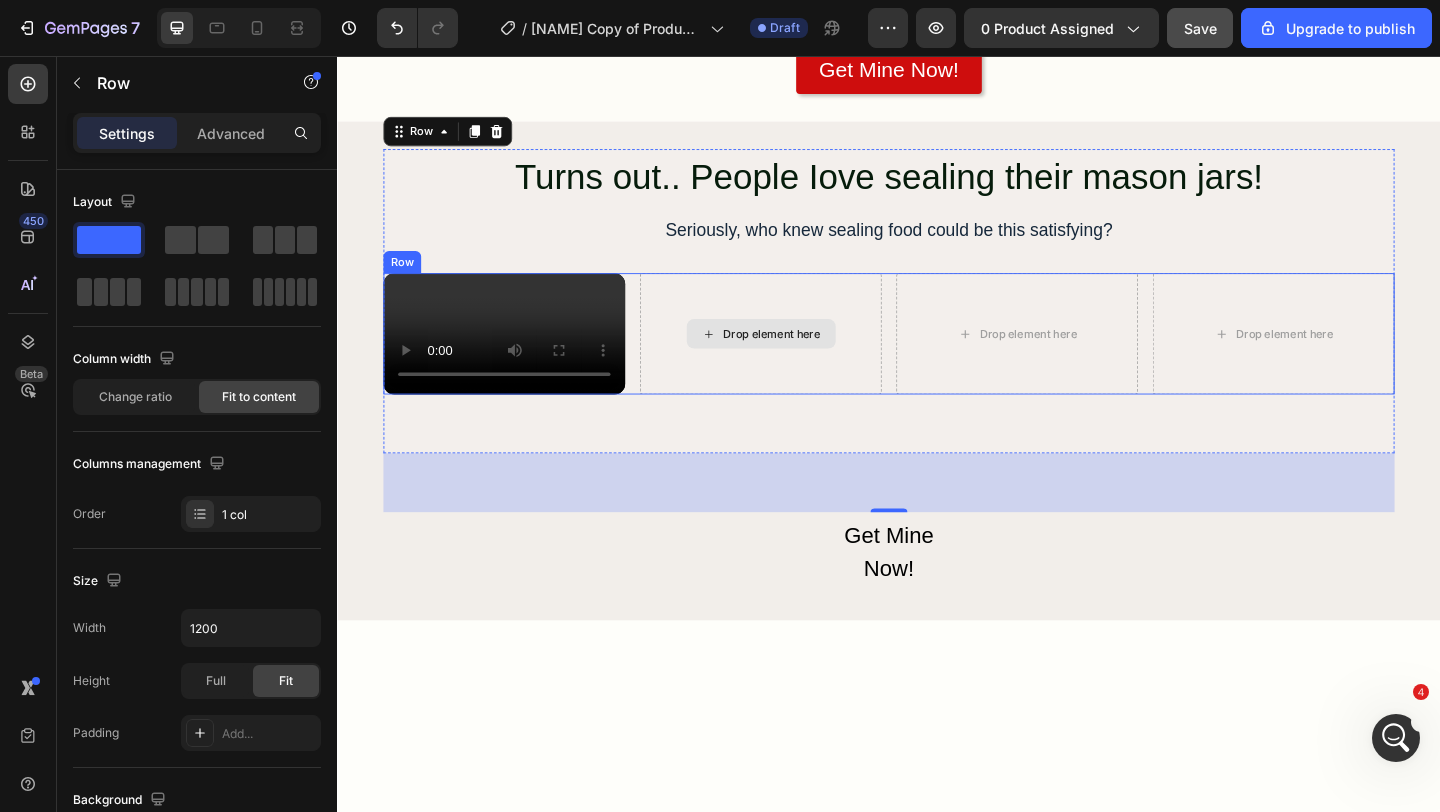 click on "Drop element here" at bounding box center (797, 358) 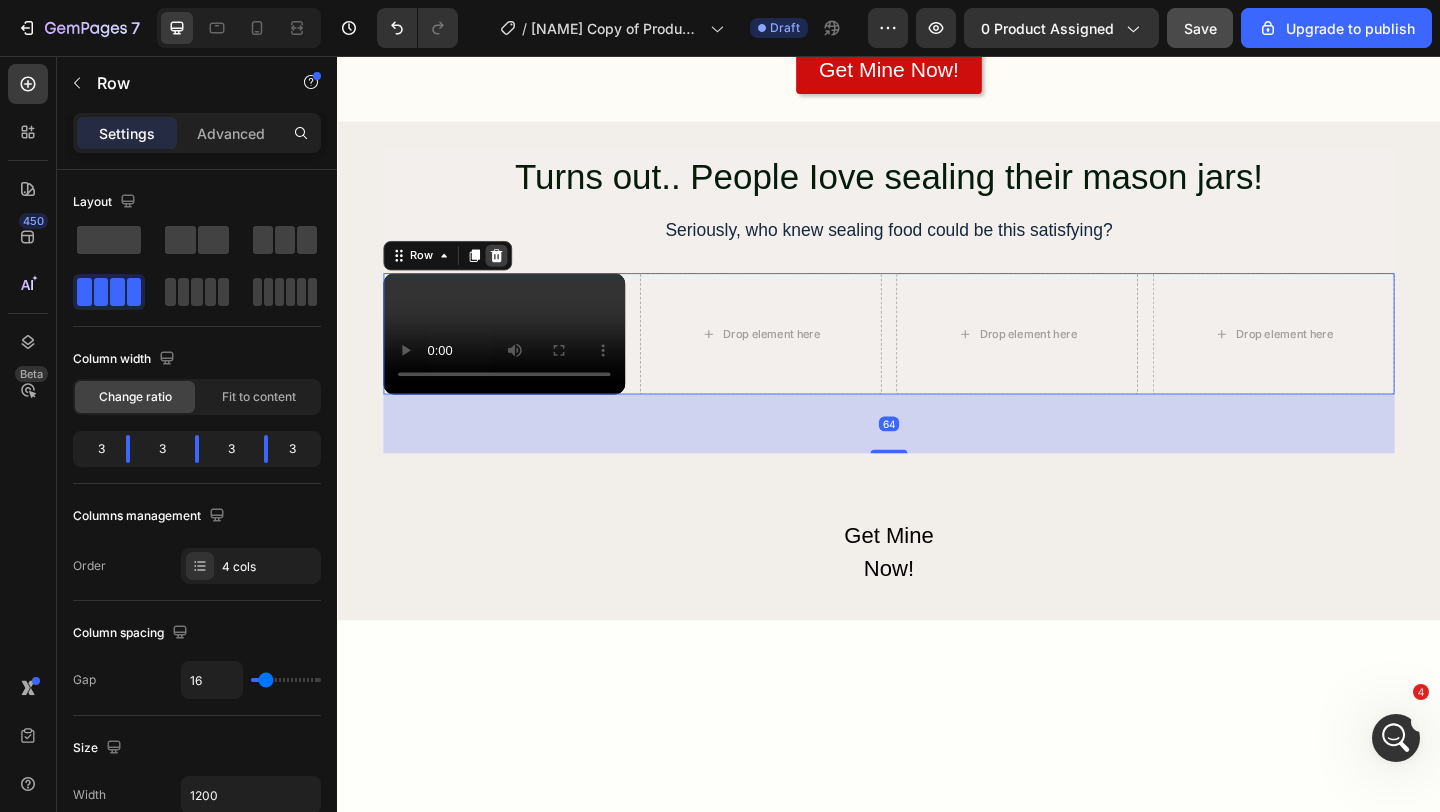 click 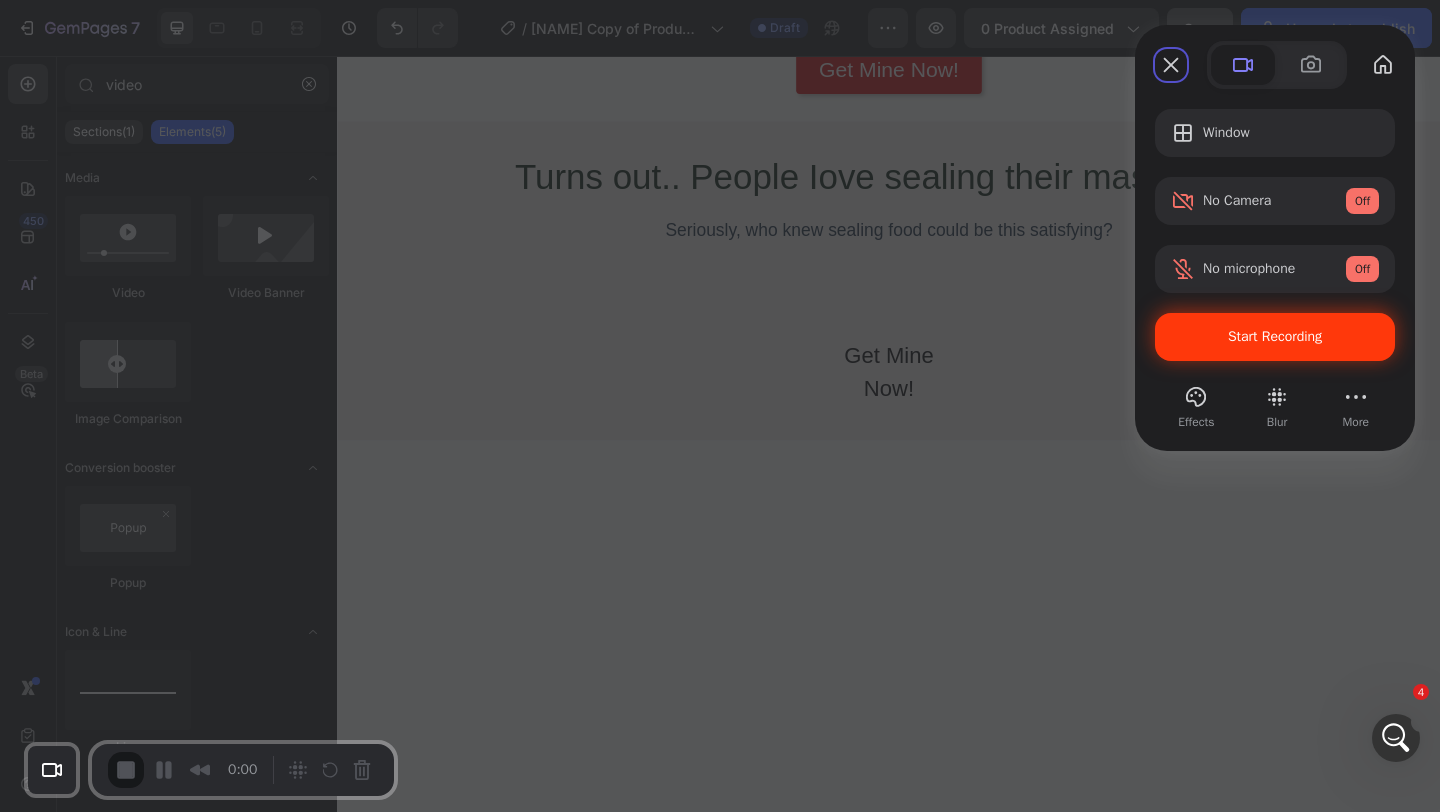 click on "Start Recording" at bounding box center (1275, 336) 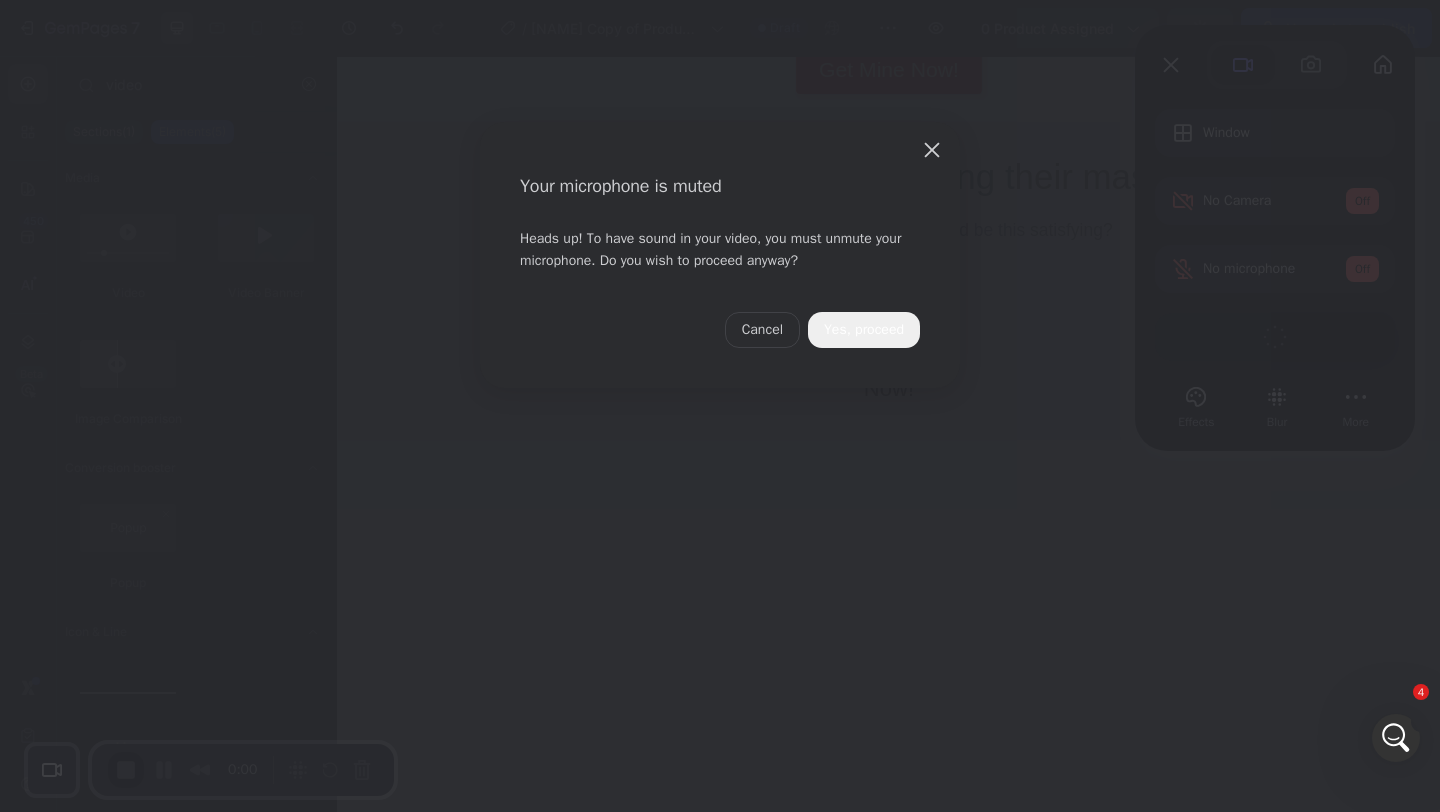 click on "Yes, proceed" at bounding box center [864, 330] 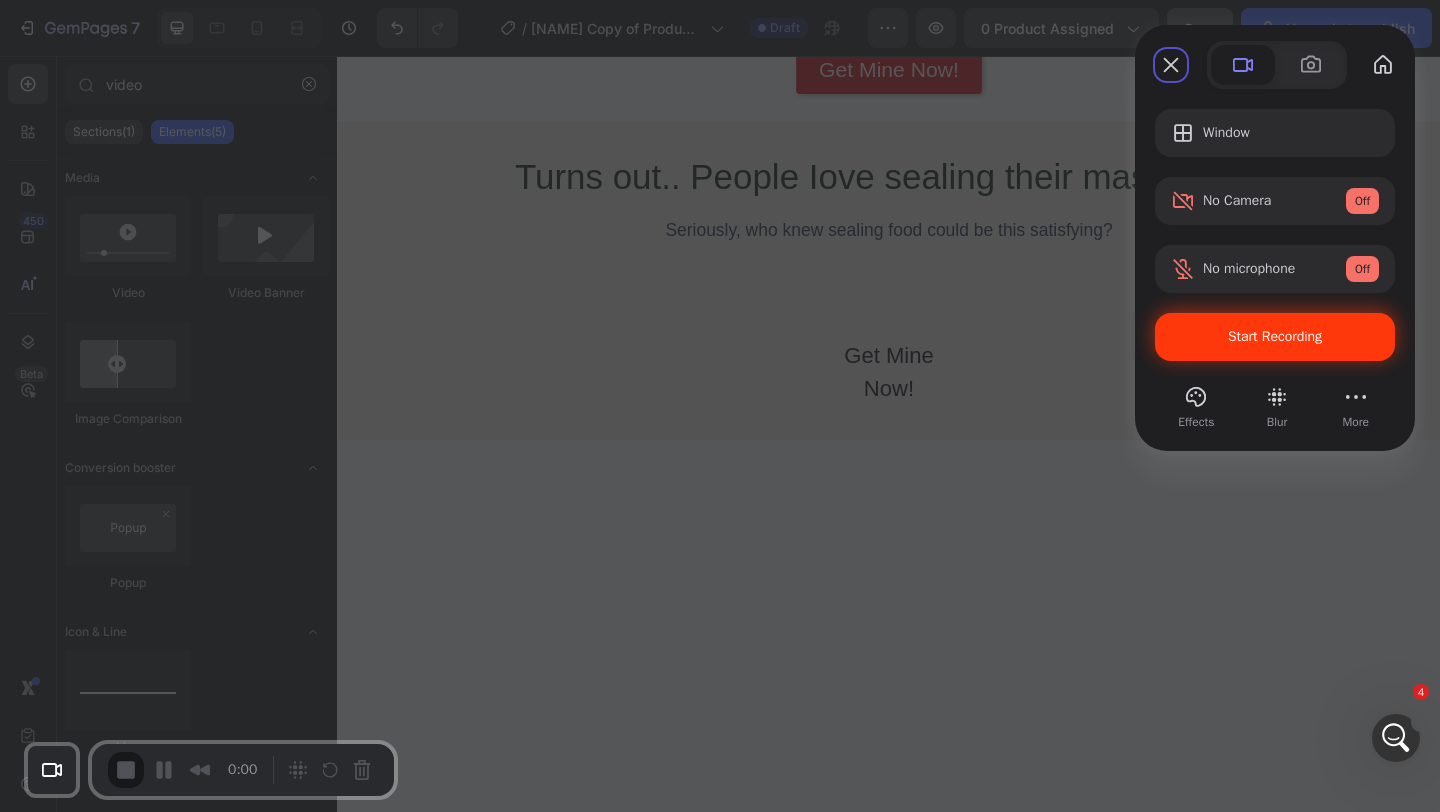 click on "Start Recording" at bounding box center (1275, 337) 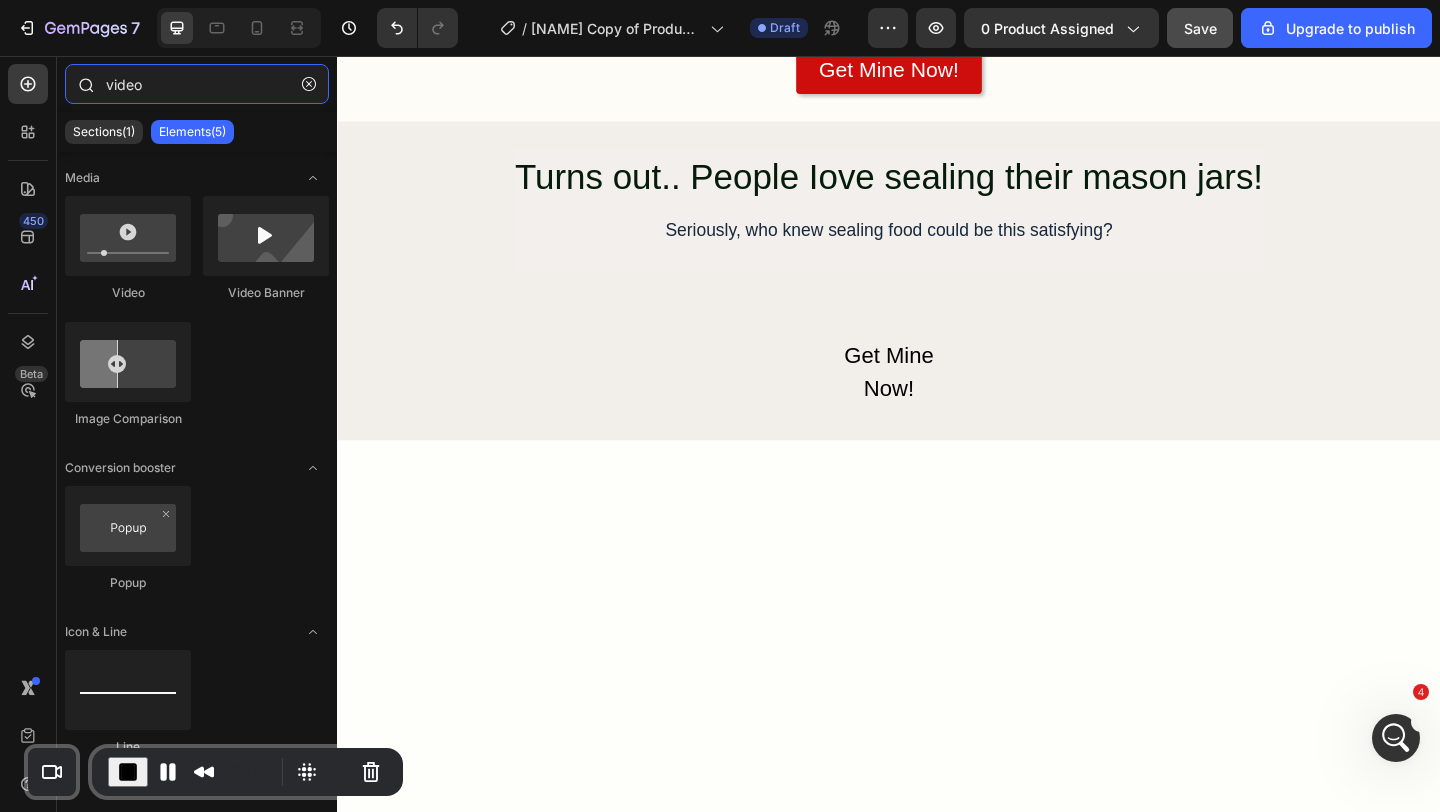 click on "video" at bounding box center [197, 84] 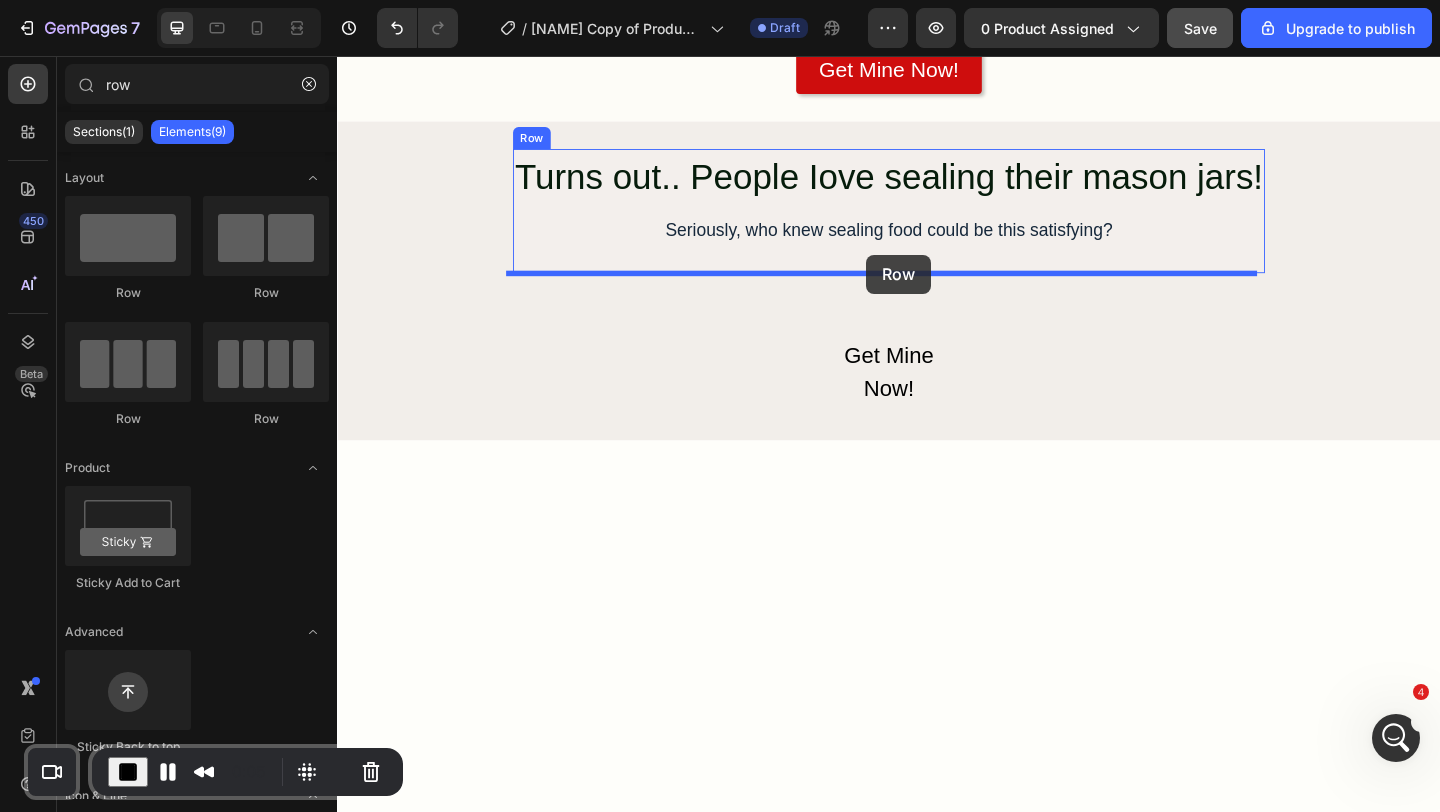 drag, startPoint x: 617, startPoint y: 441, endPoint x: 913, endPoint y: 272, distance: 340.84747 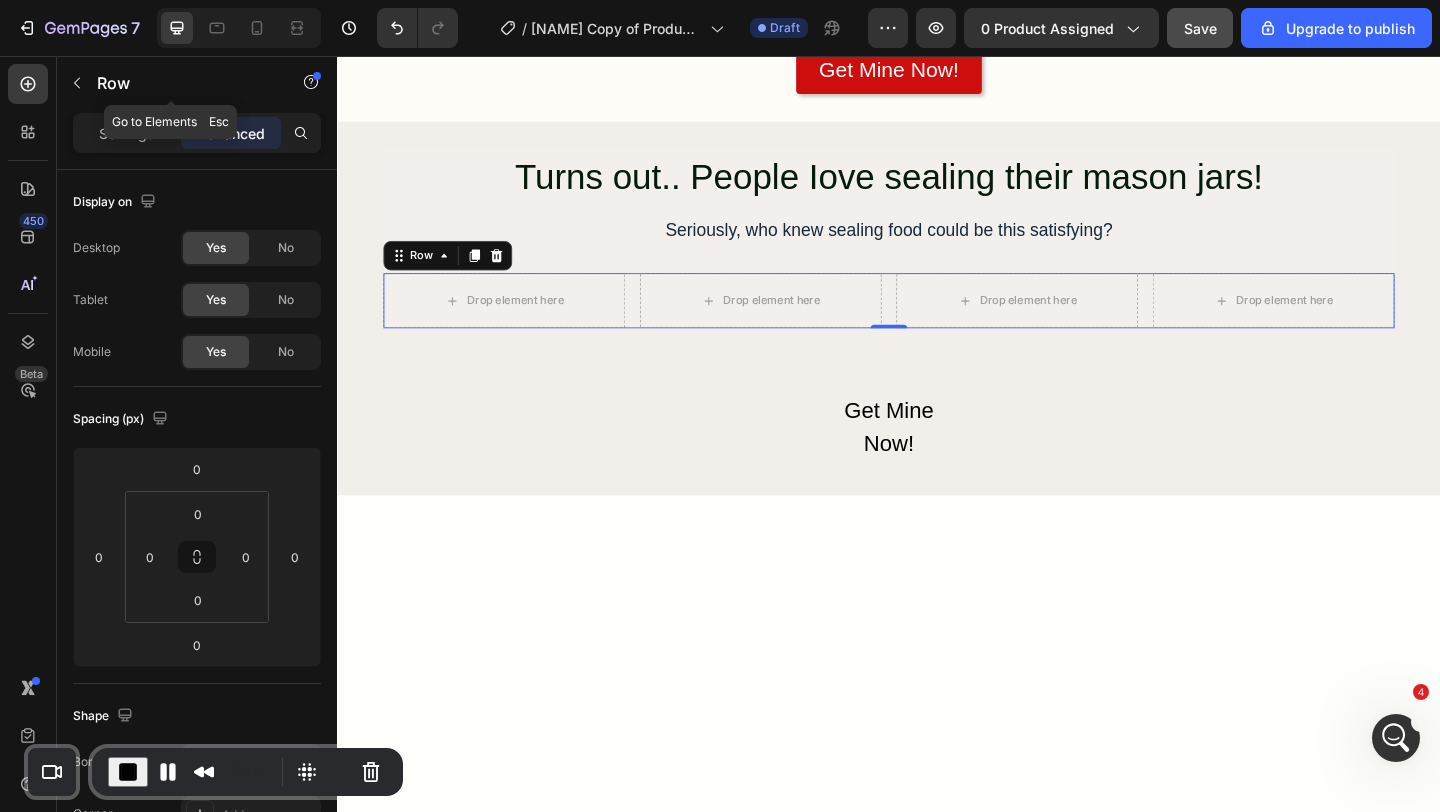 click 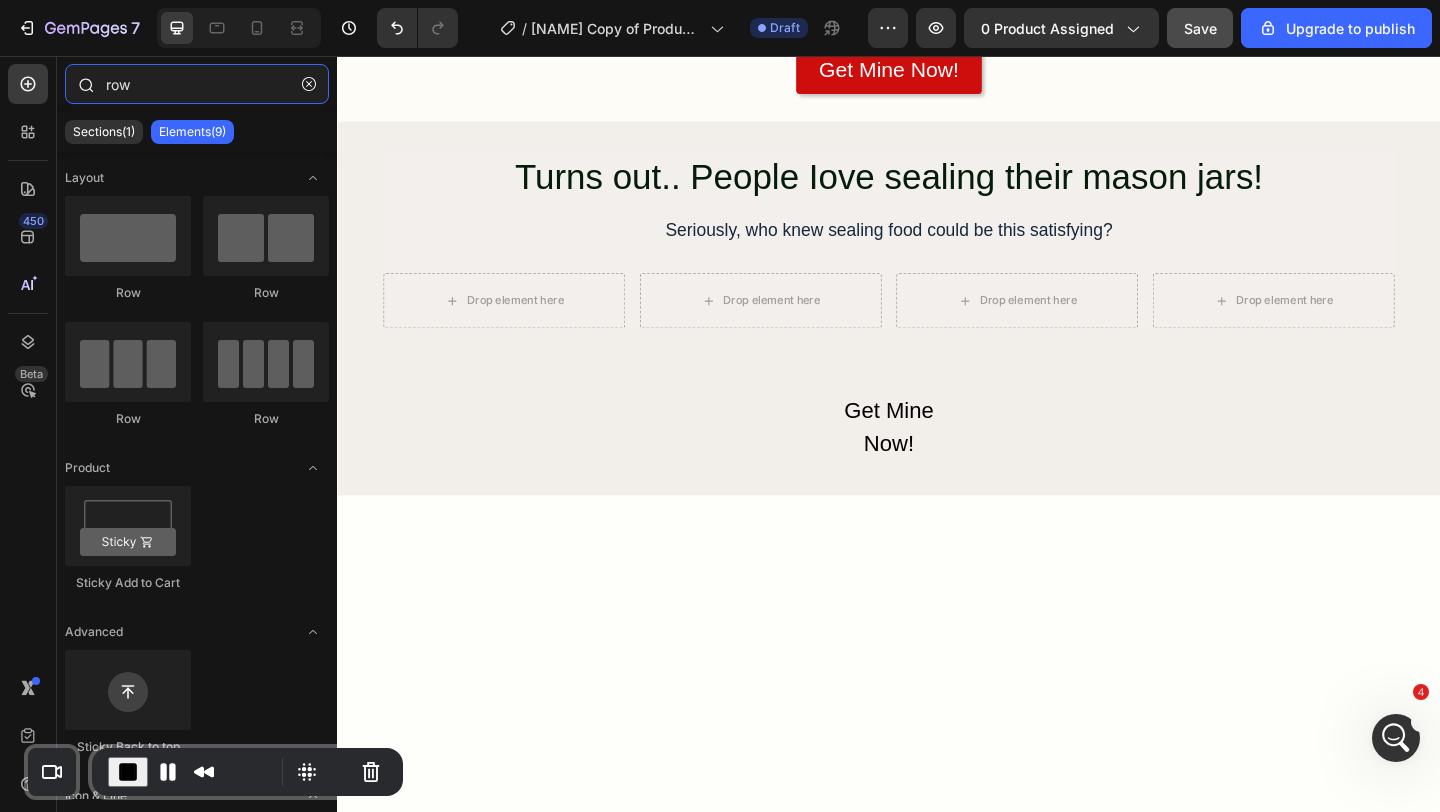 click on "row" at bounding box center [197, 84] 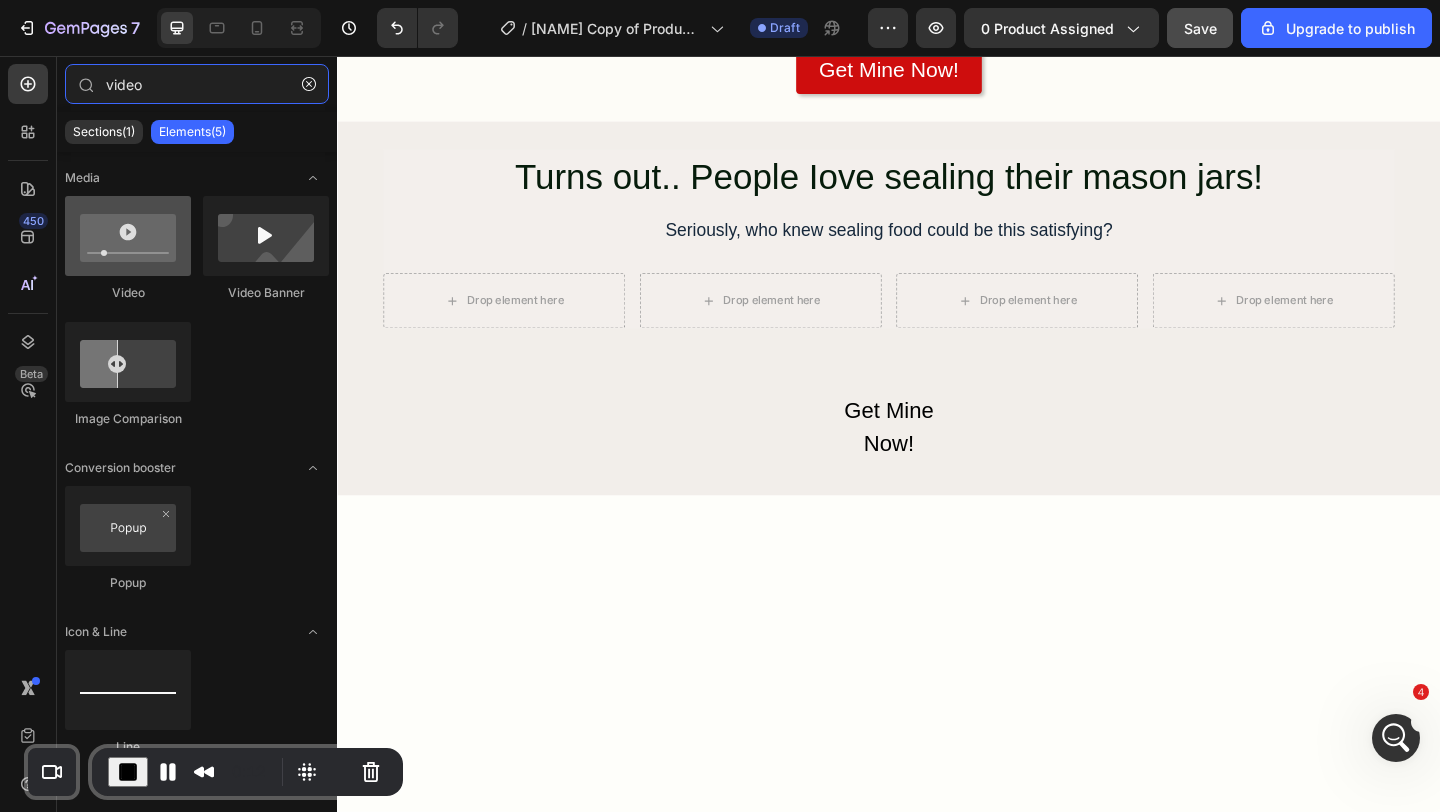 type on "video" 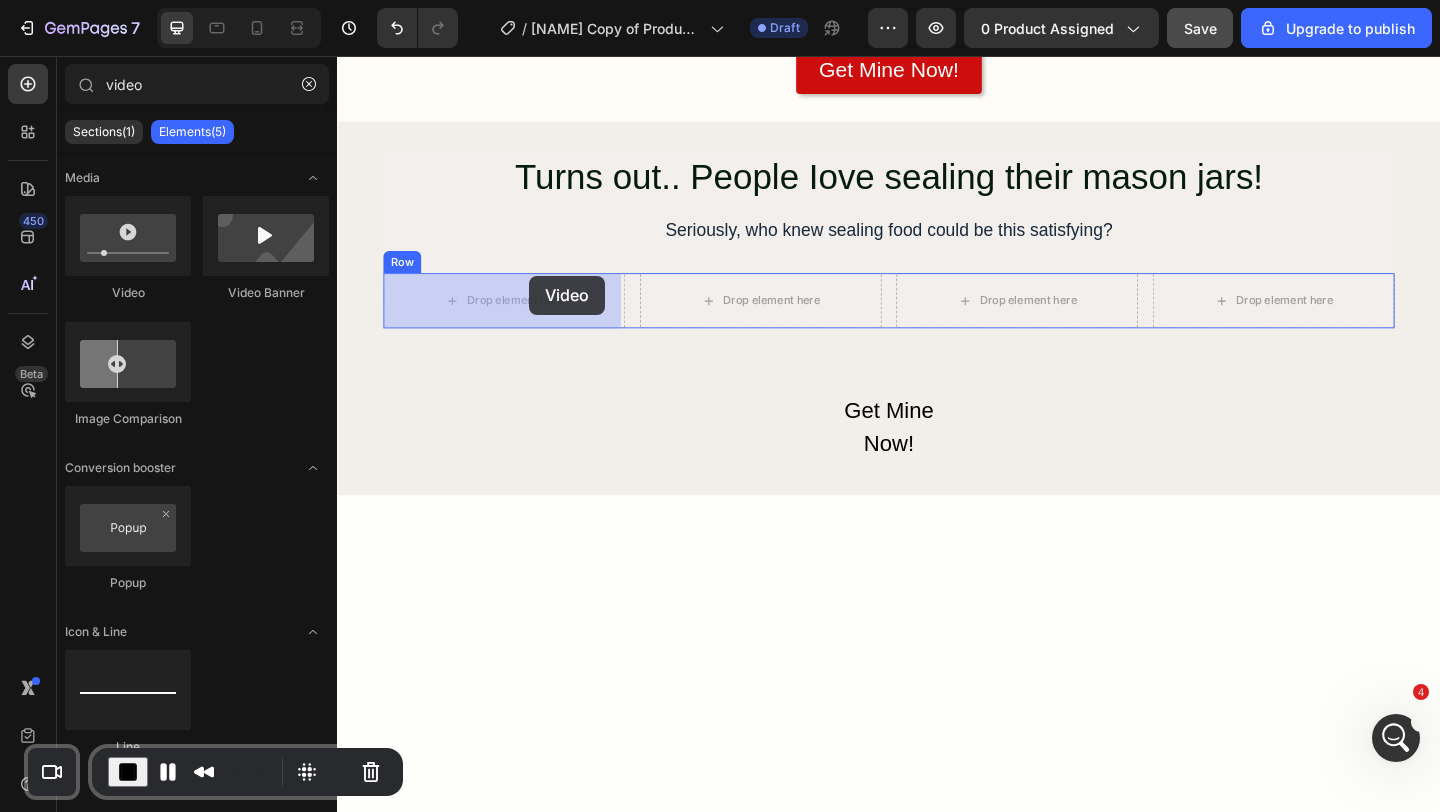 drag, startPoint x: 467, startPoint y: 300, endPoint x: 546, endPoint y: 296, distance: 79.101204 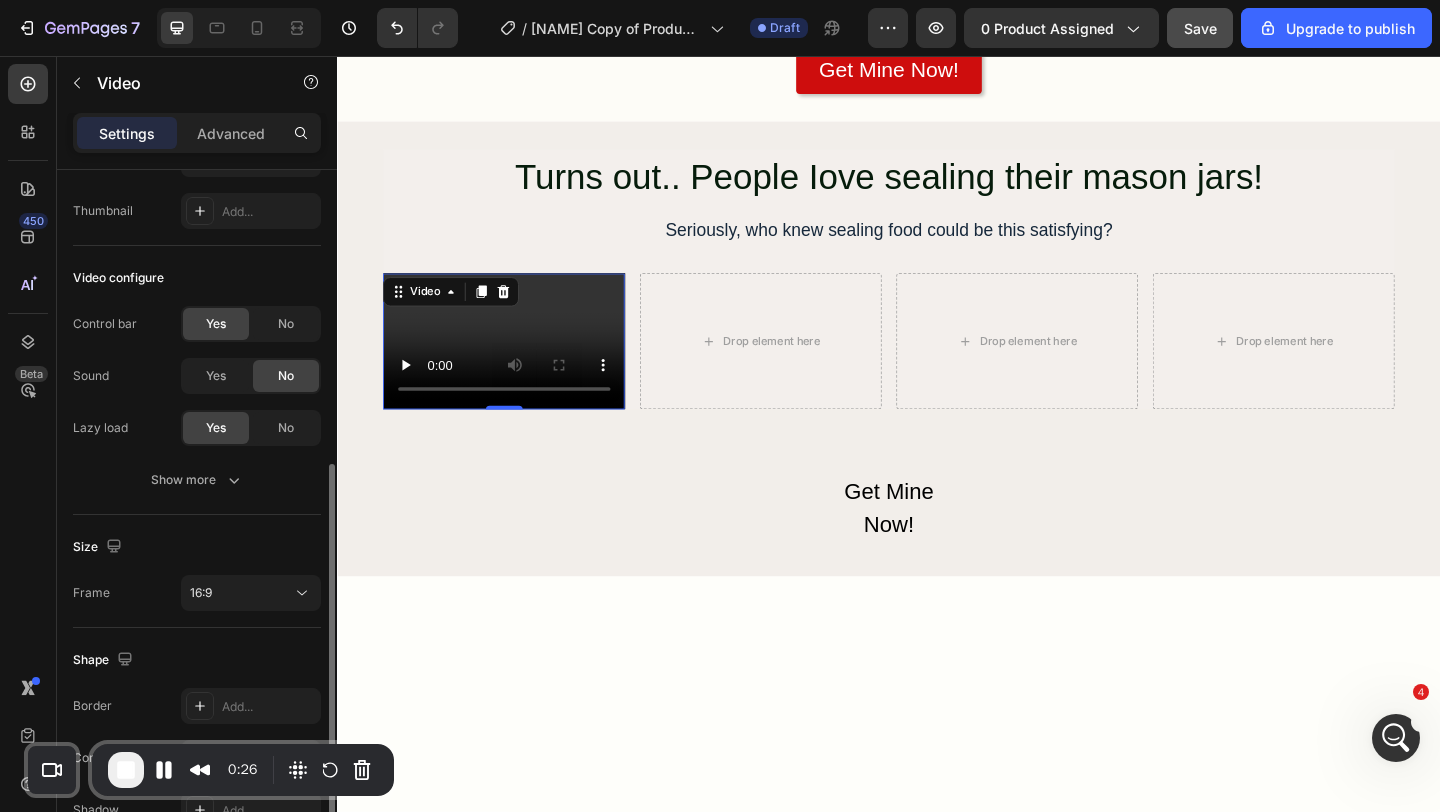 scroll, scrollTop: 251, scrollLeft: 0, axis: vertical 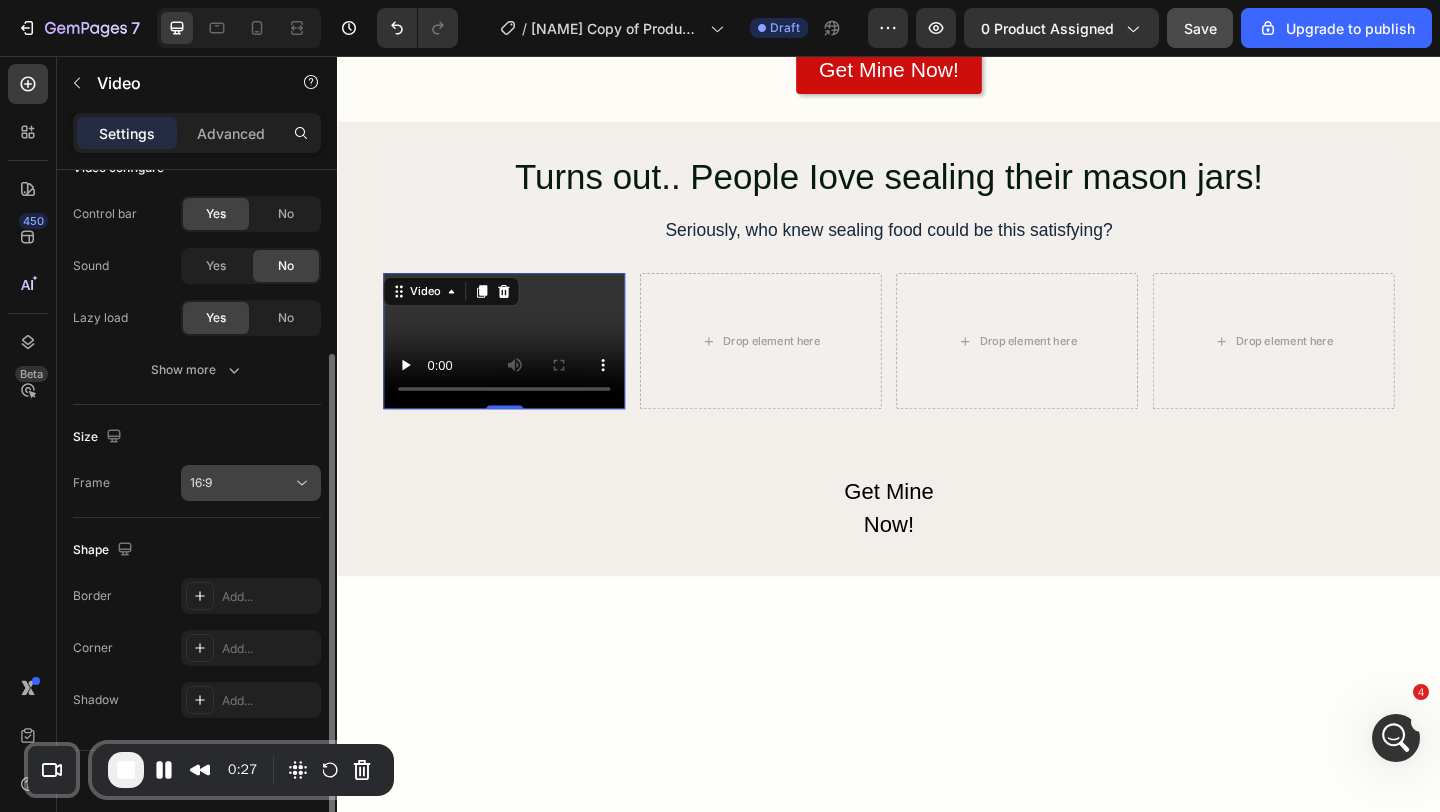 click on "16:9" at bounding box center [241, 483] 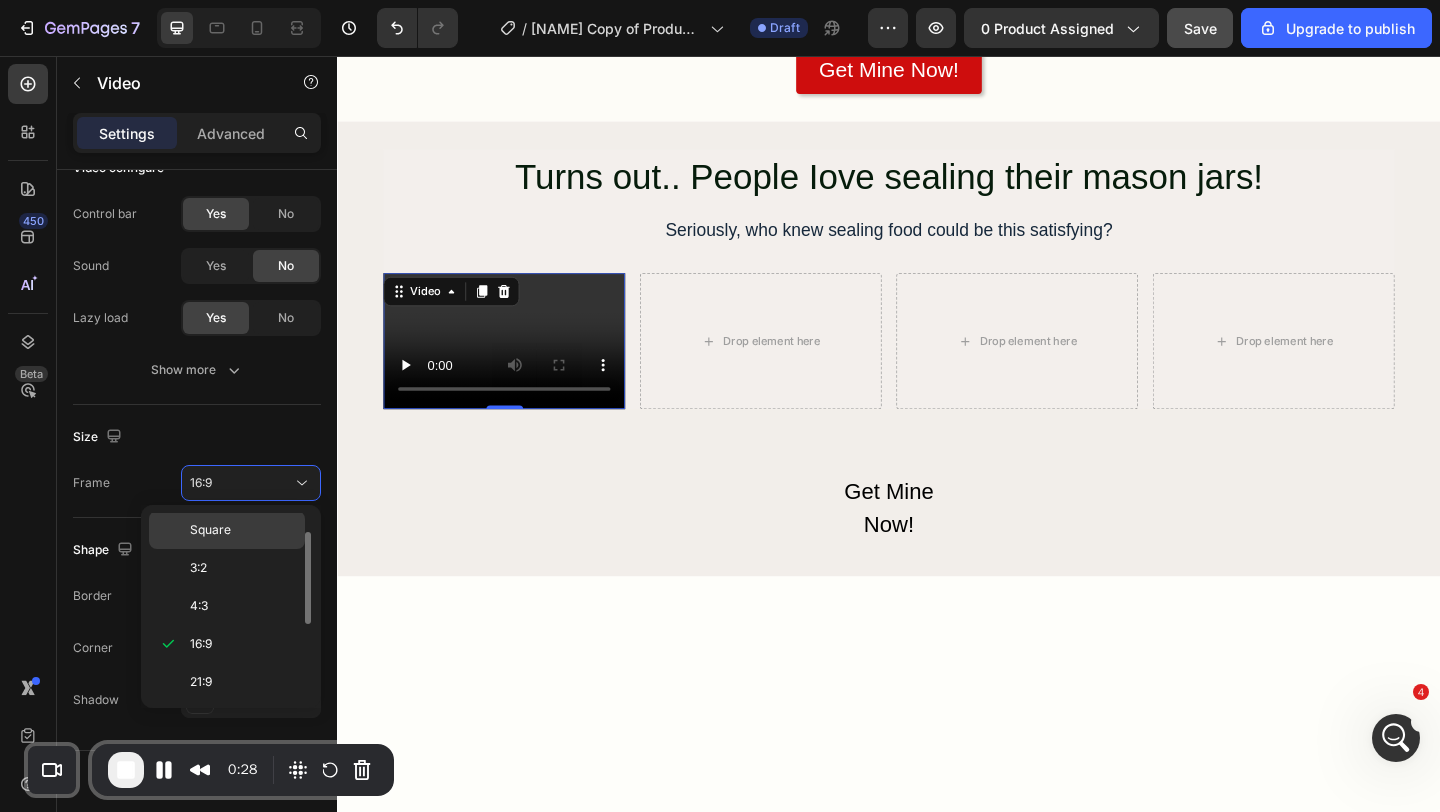 scroll, scrollTop: 0, scrollLeft: 0, axis: both 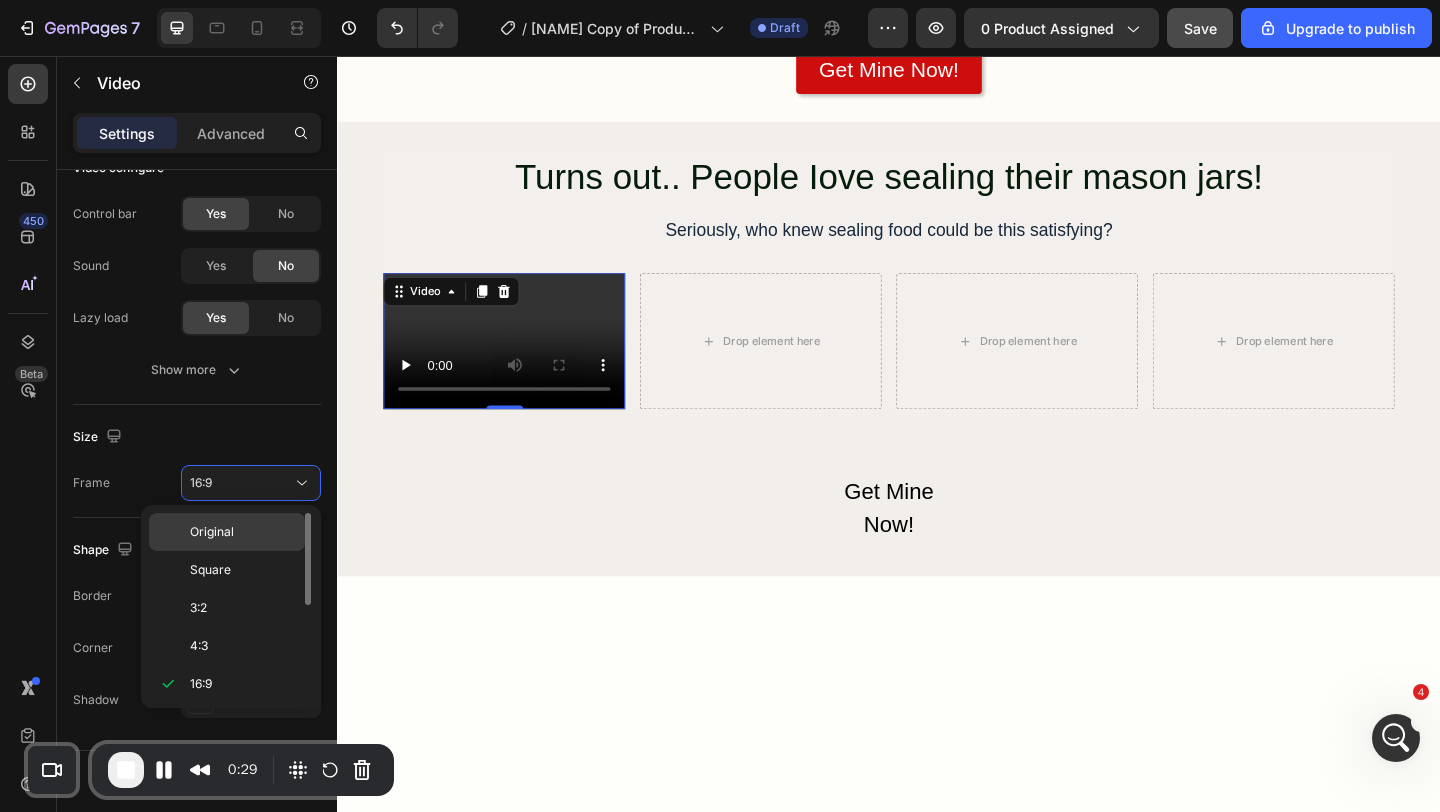 click on "Original" at bounding box center (212, 532) 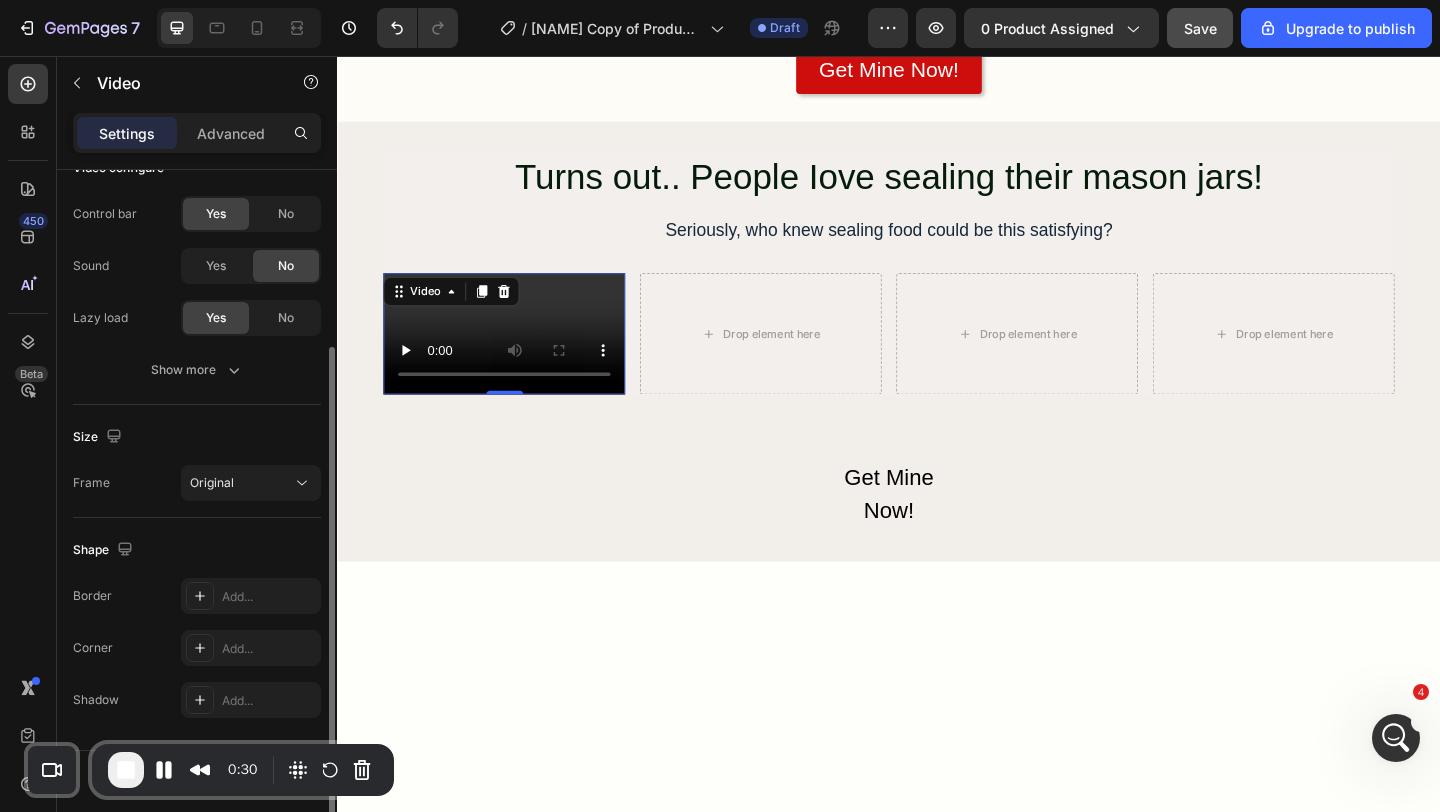 scroll, scrollTop: 0, scrollLeft: 0, axis: both 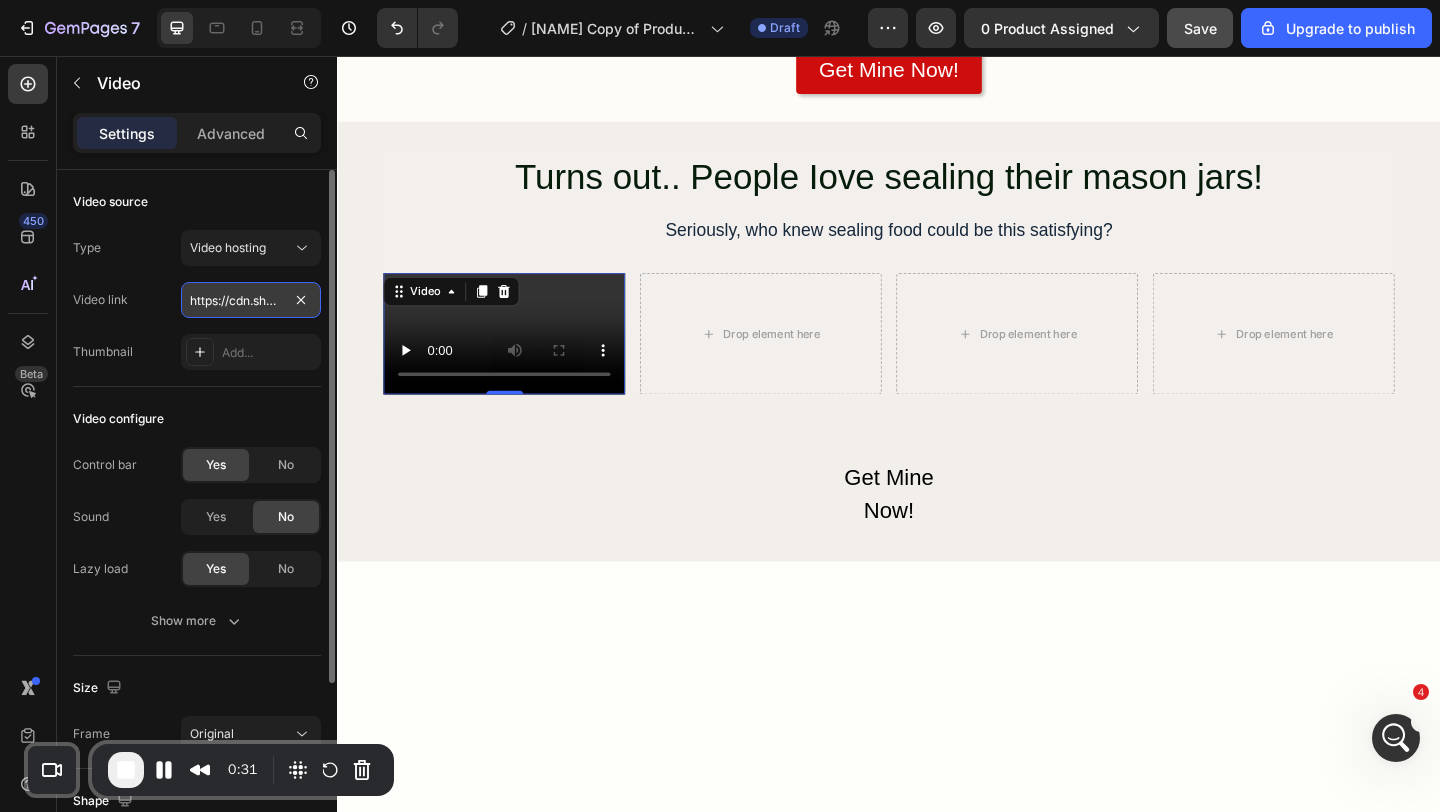 click on "https://cdn.shopify.com/videos/c/o/v/2cd3deb506b54b009063f7270ab5cf2e.mp4" at bounding box center (251, 300) 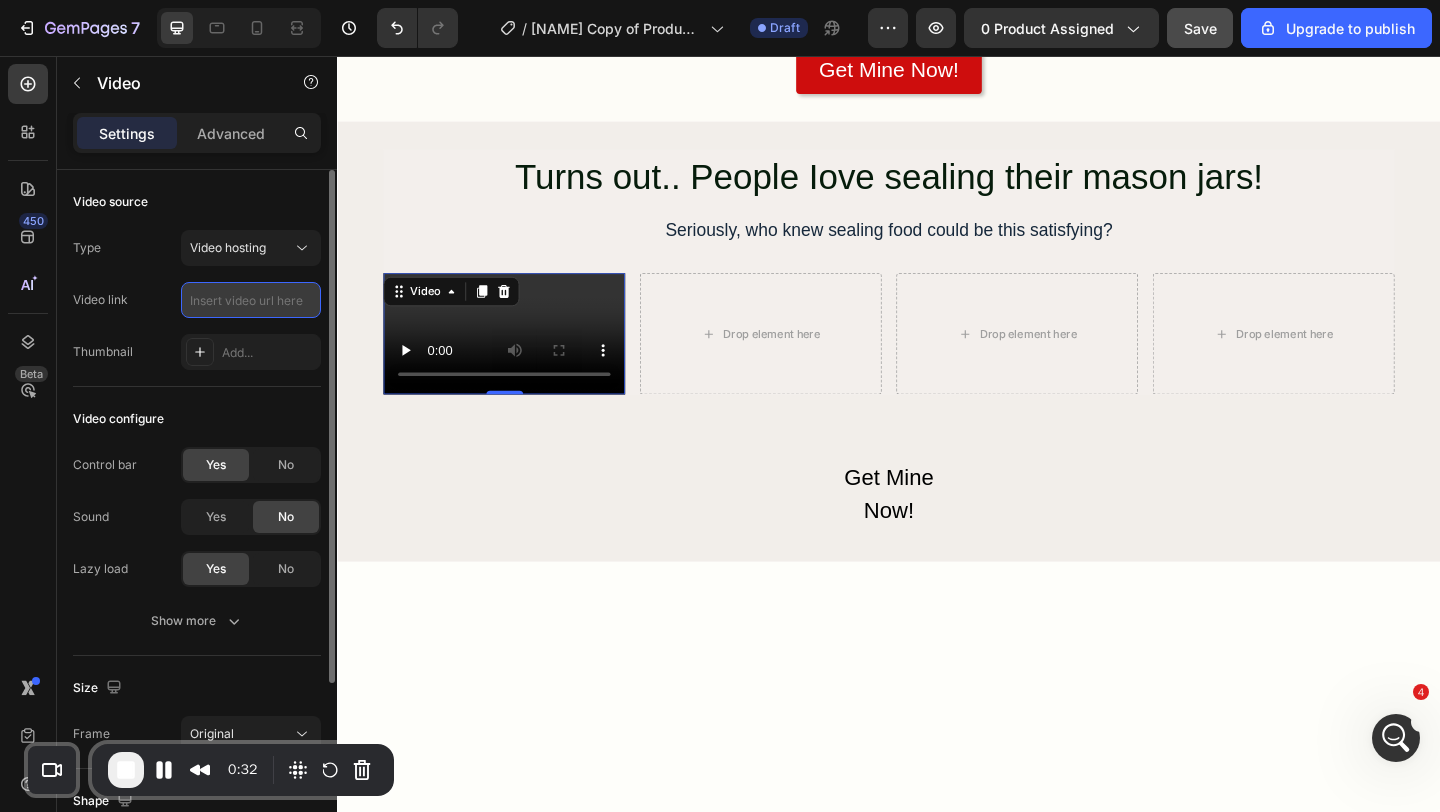 paste on "https://cdn.shopify.com/videos/c/o/v/105eb538681d4d949692d5fa58469ff7.mp4" 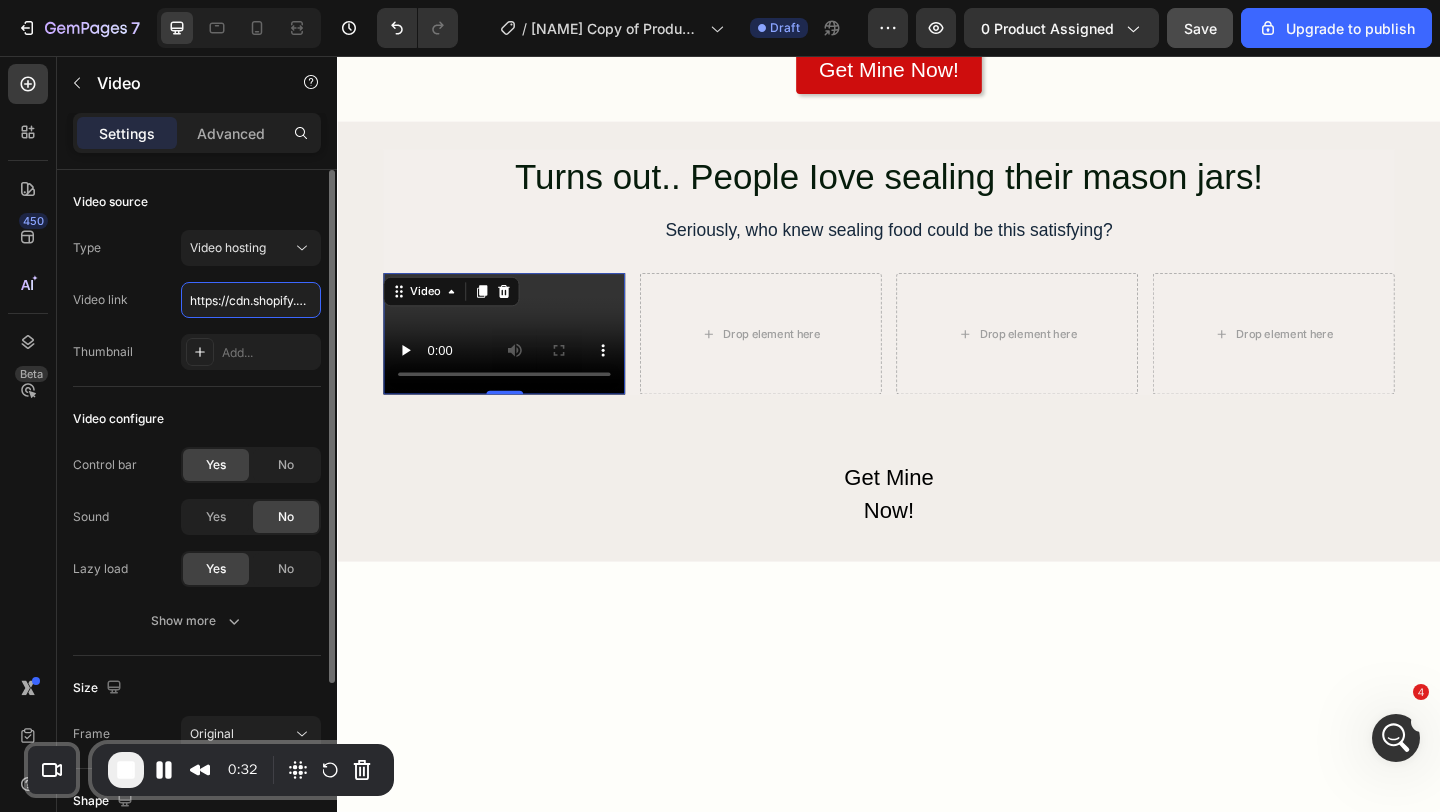 scroll, scrollTop: 0, scrollLeft: 372, axis: horizontal 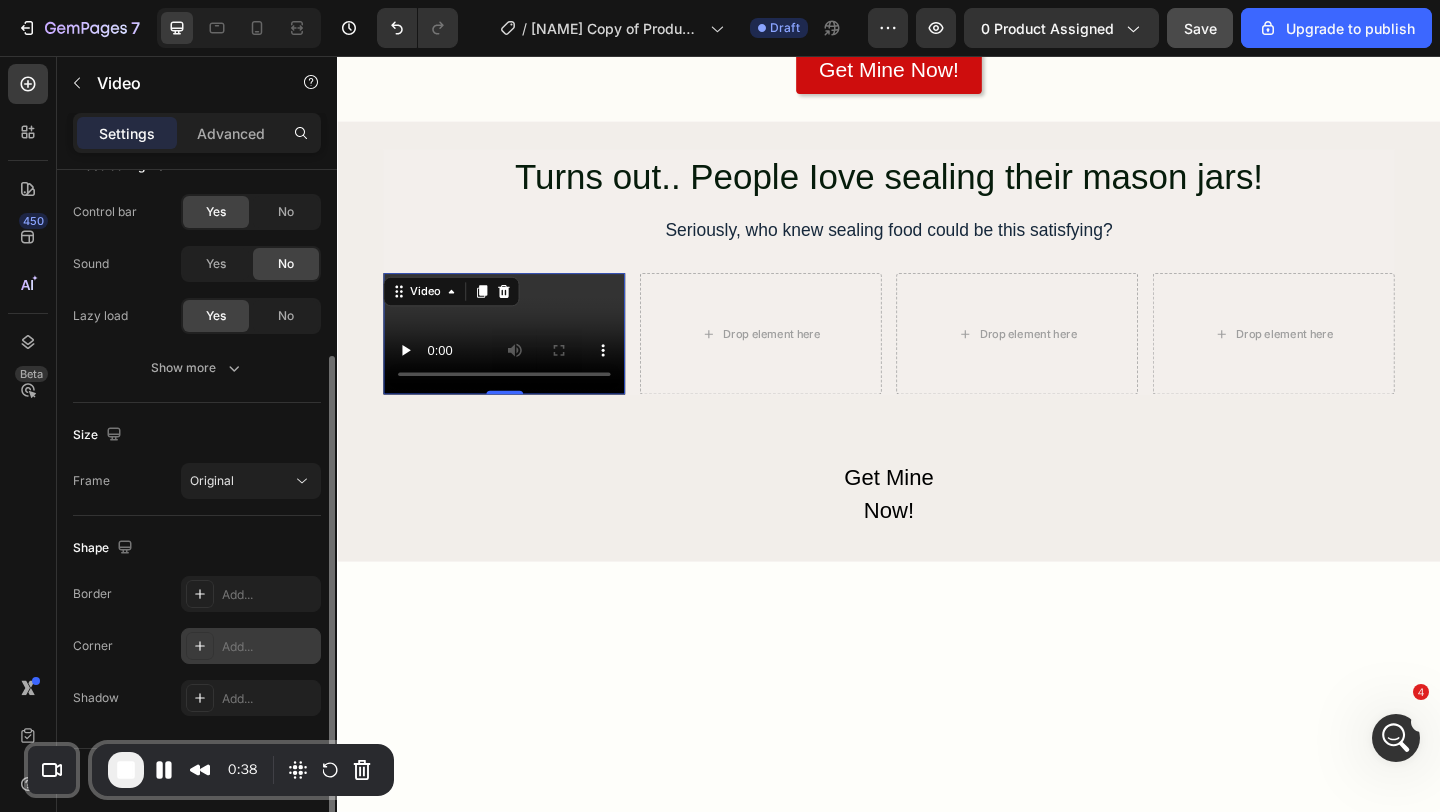 type on "https://cdn.shopify.com/videos/c/o/v/105eb538681d4d949692d5fa58469ff7.mp4" 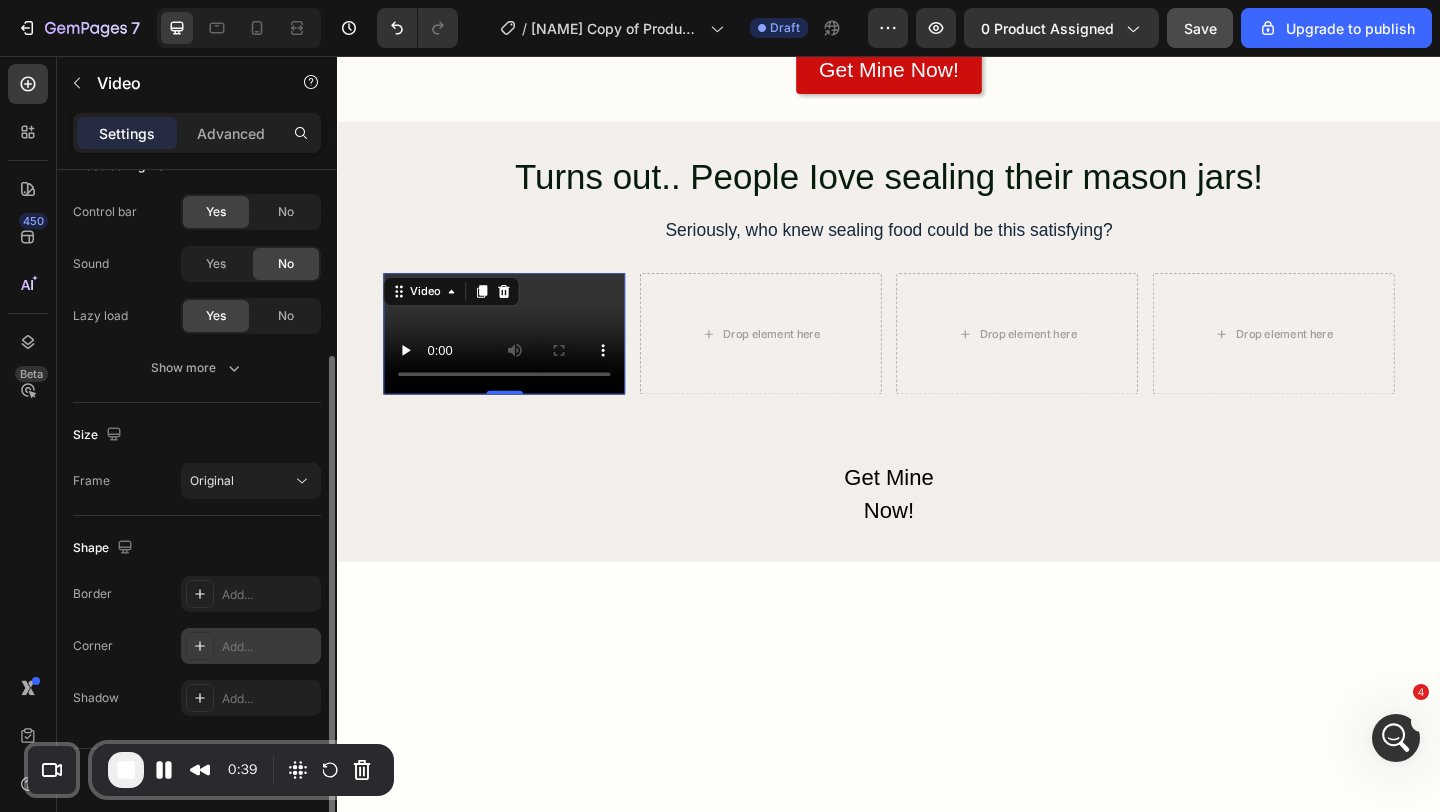 click on "Add..." at bounding box center [269, 647] 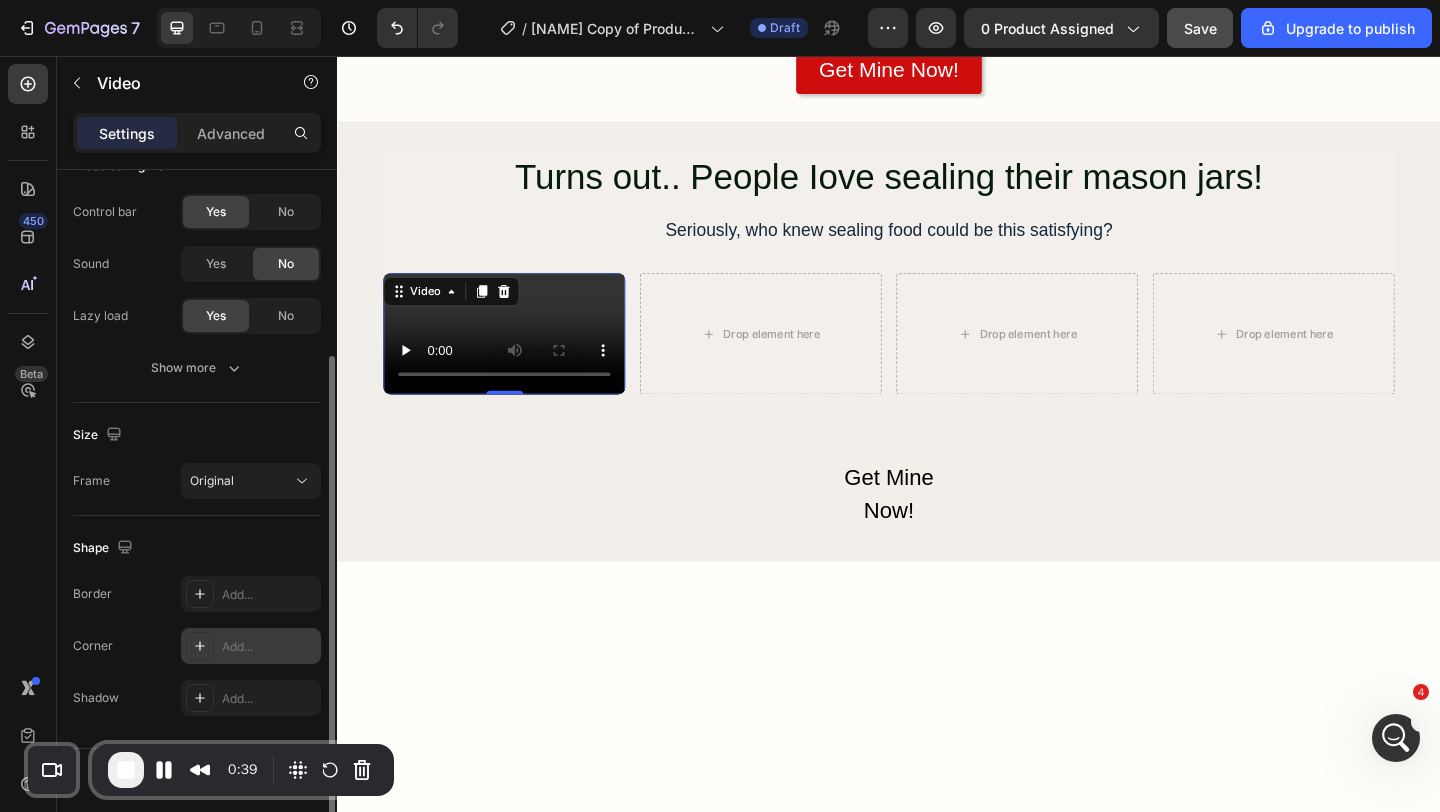 scroll, scrollTop: 0, scrollLeft: 0, axis: both 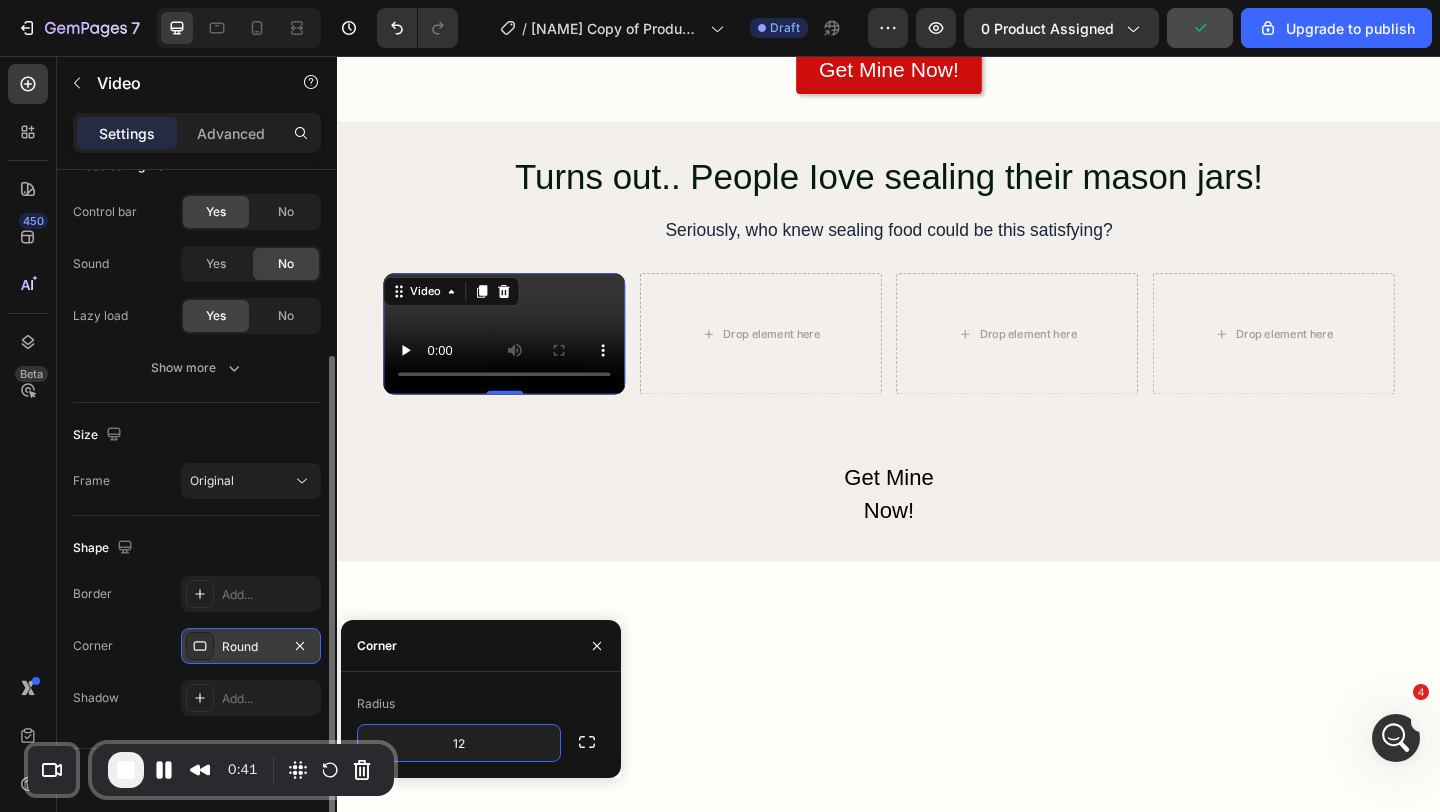 type on "12" 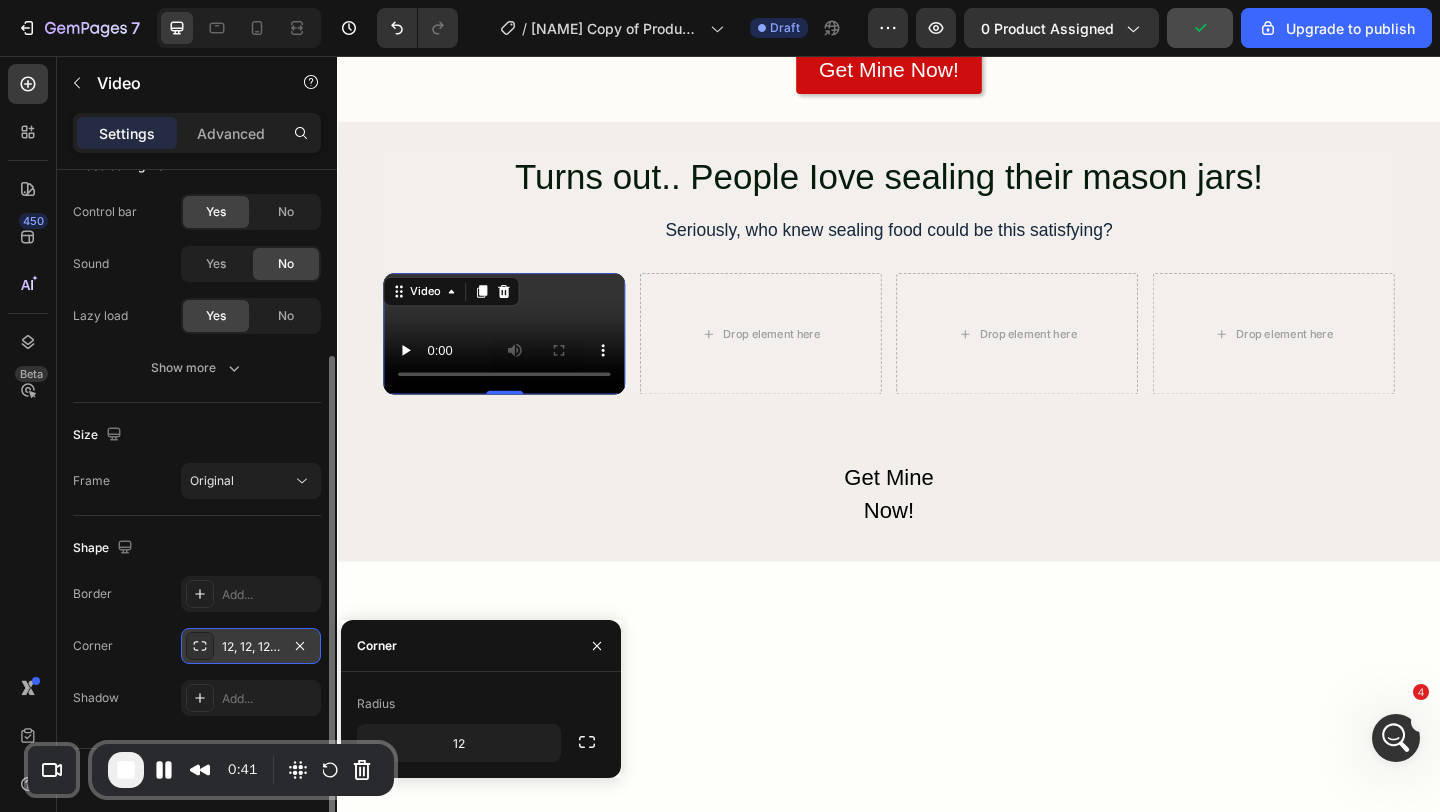 click on "Drop element here" at bounding box center (797, 358) 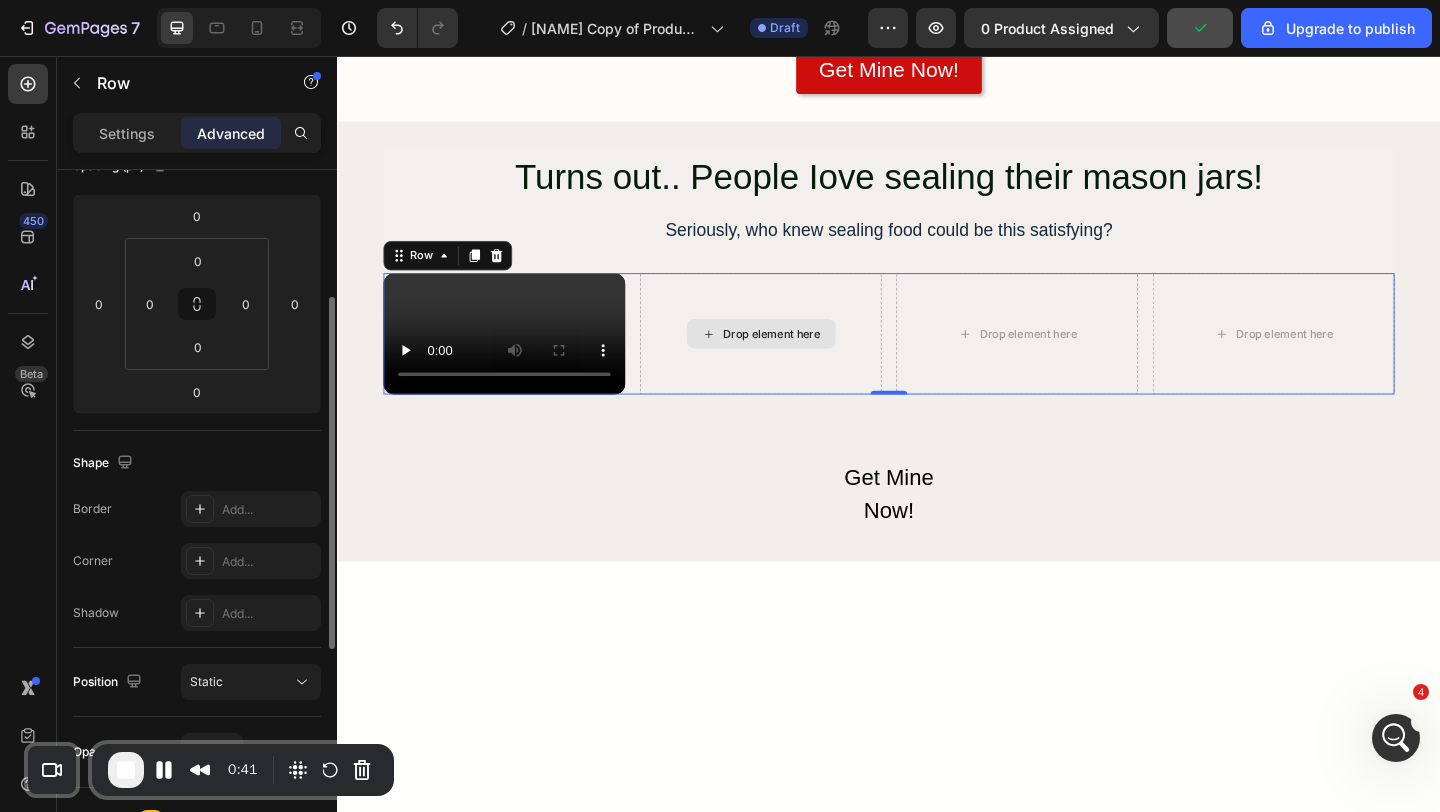 scroll, scrollTop: 0, scrollLeft: 0, axis: both 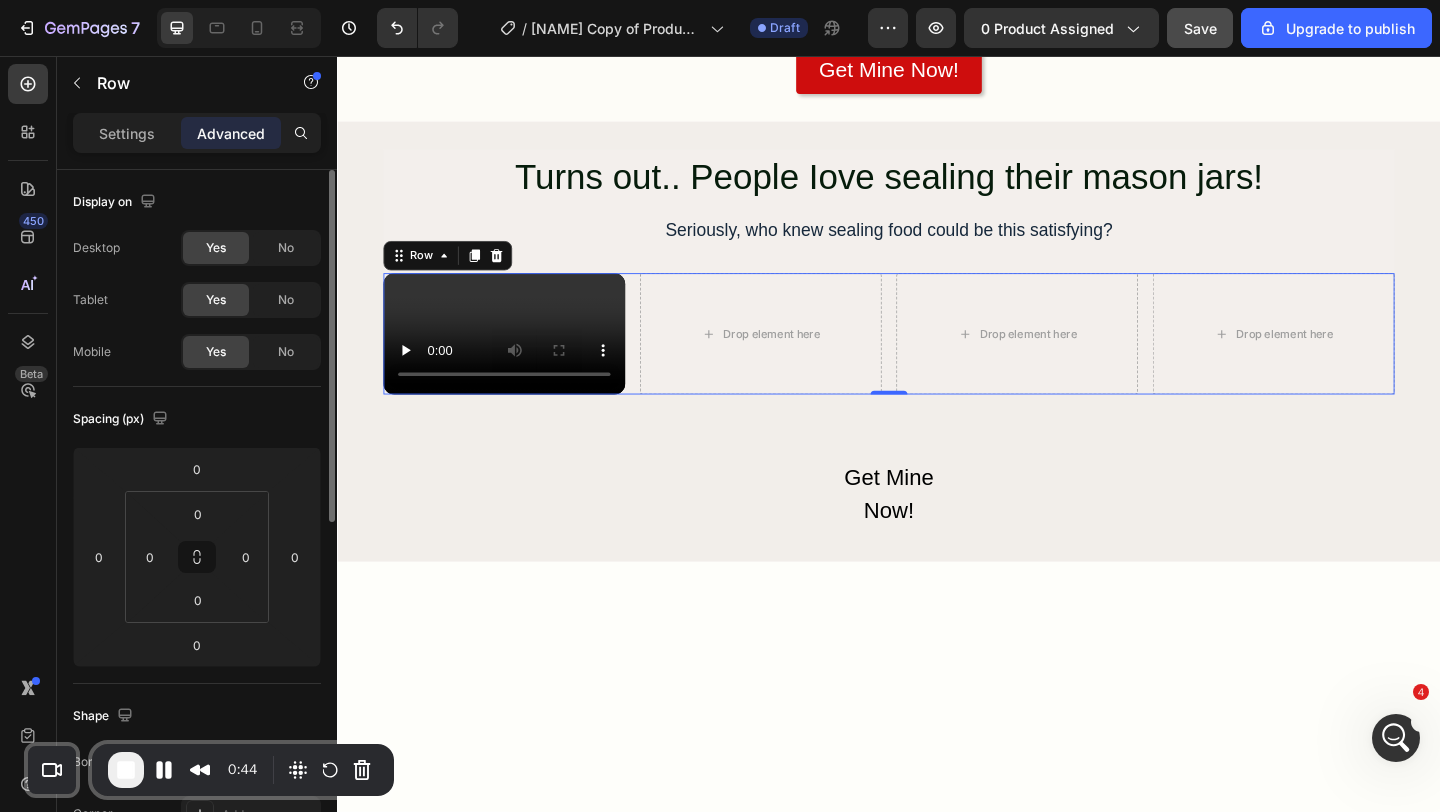 click 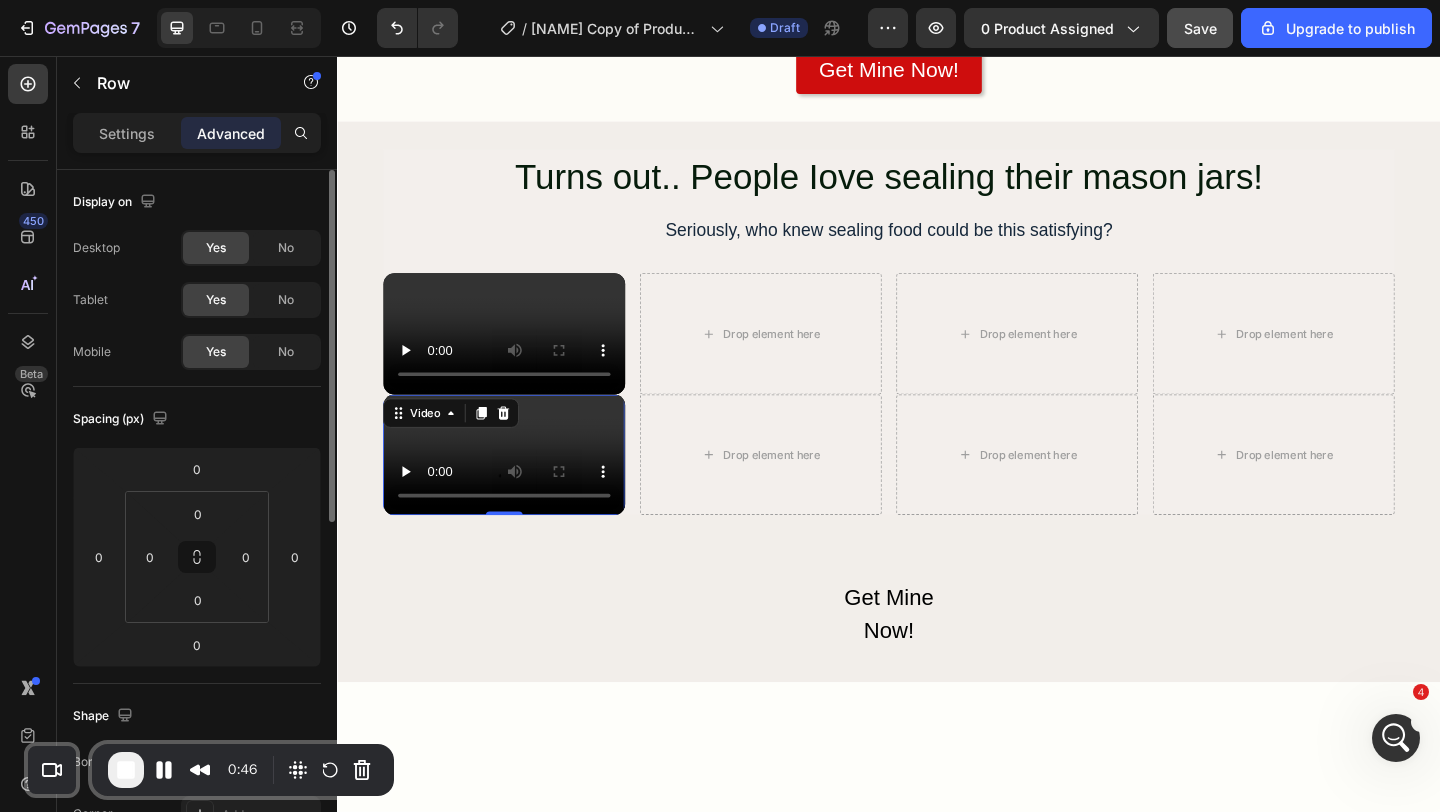 click at bounding box center (518, 490) 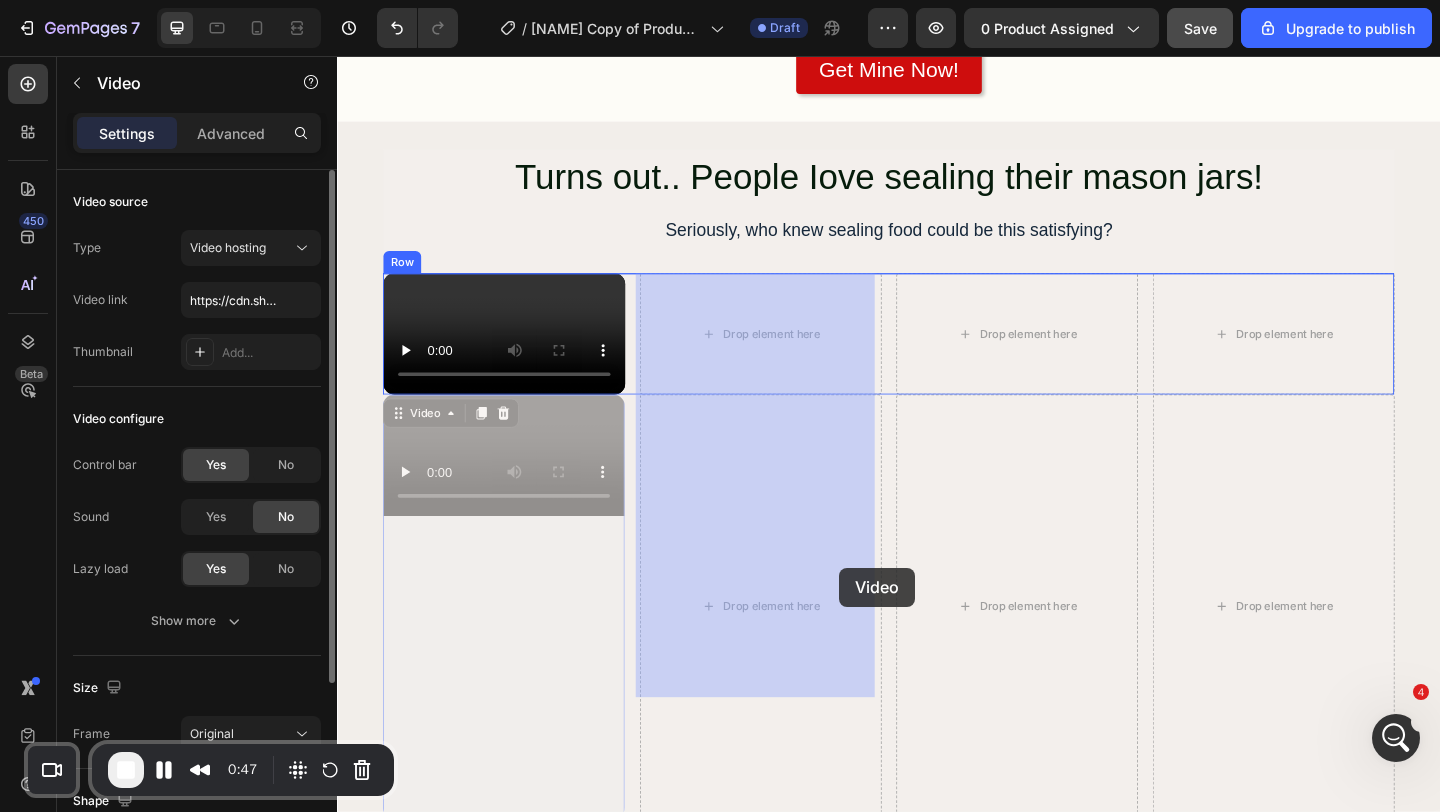drag, startPoint x: 430, startPoint y: 781, endPoint x: 883, endPoint y: 613, distance: 483.14905 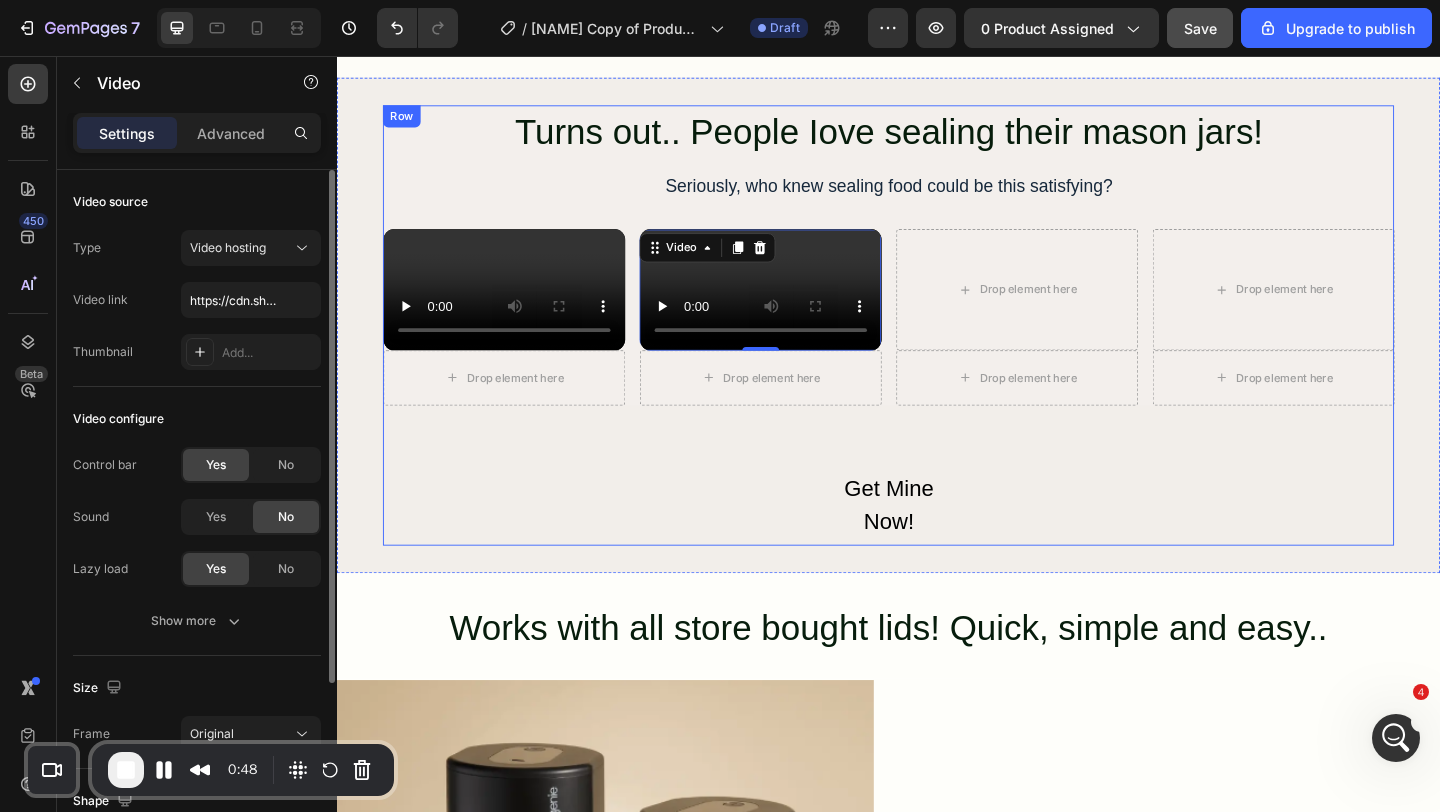 scroll, scrollTop: 3511, scrollLeft: 0, axis: vertical 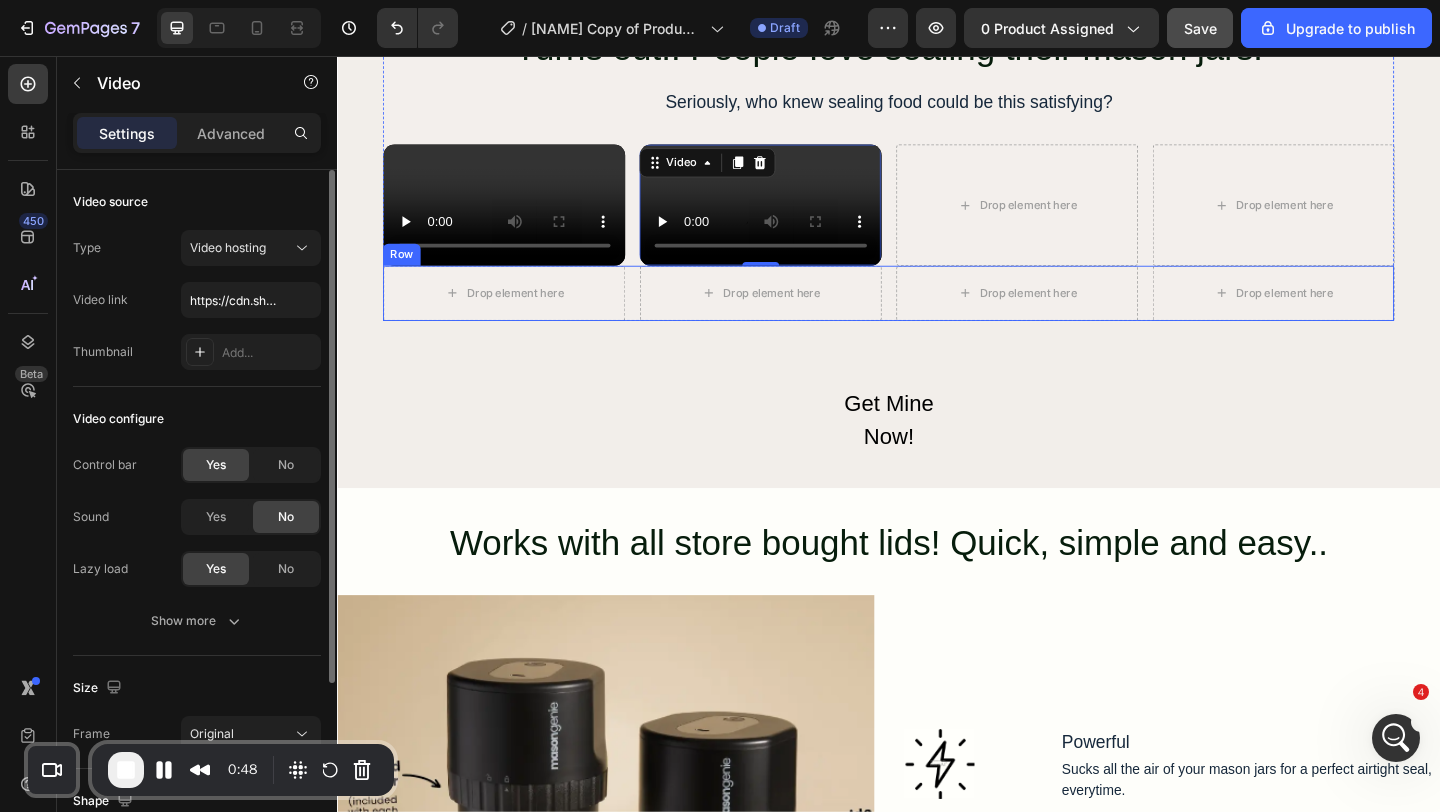 click on "Drop element here
Drop element here
Drop element here
Drop element here Row" at bounding box center (937, 314) 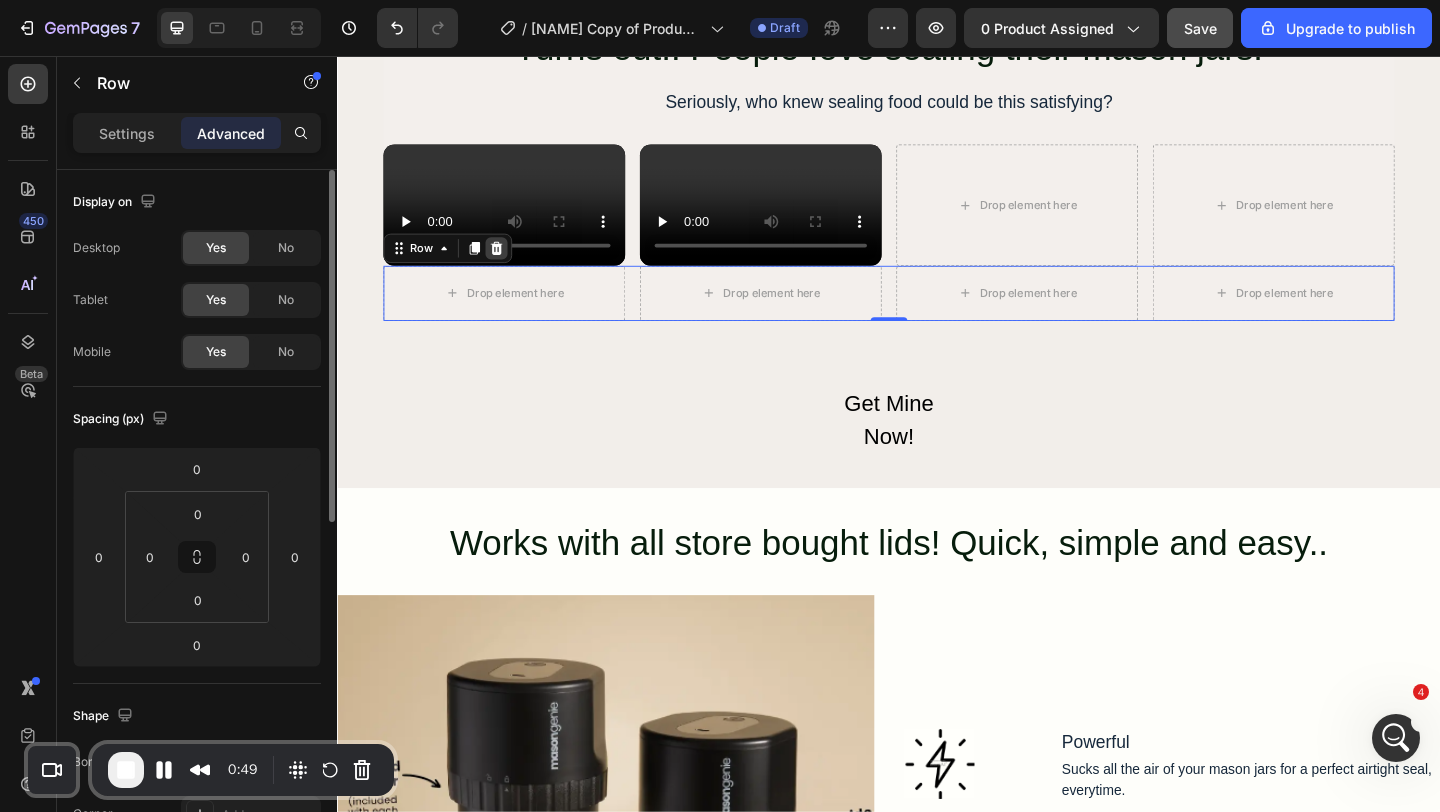 drag, startPoint x: 510, startPoint y: 592, endPoint x: 572, endPoint y: 562, distance: 68.8767 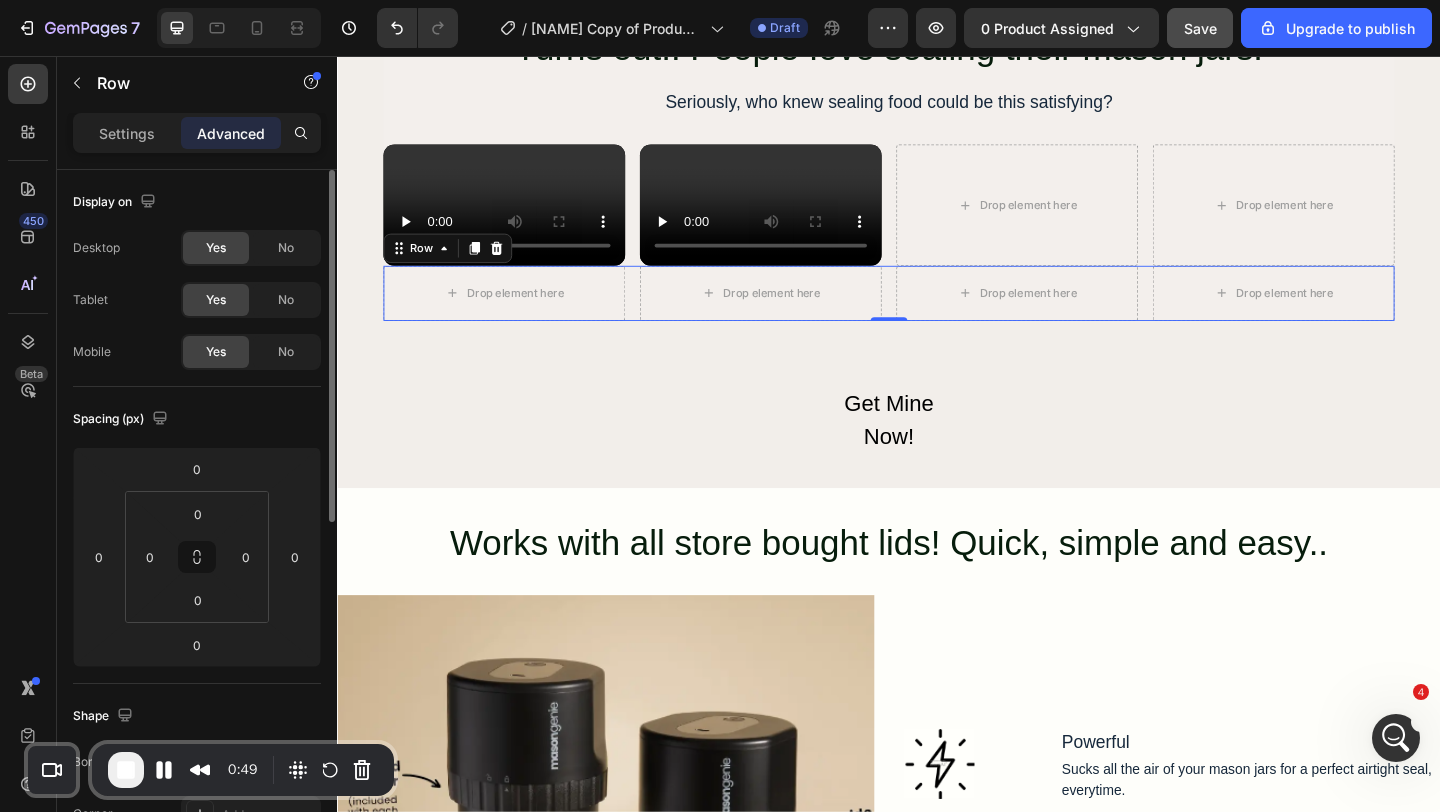 click 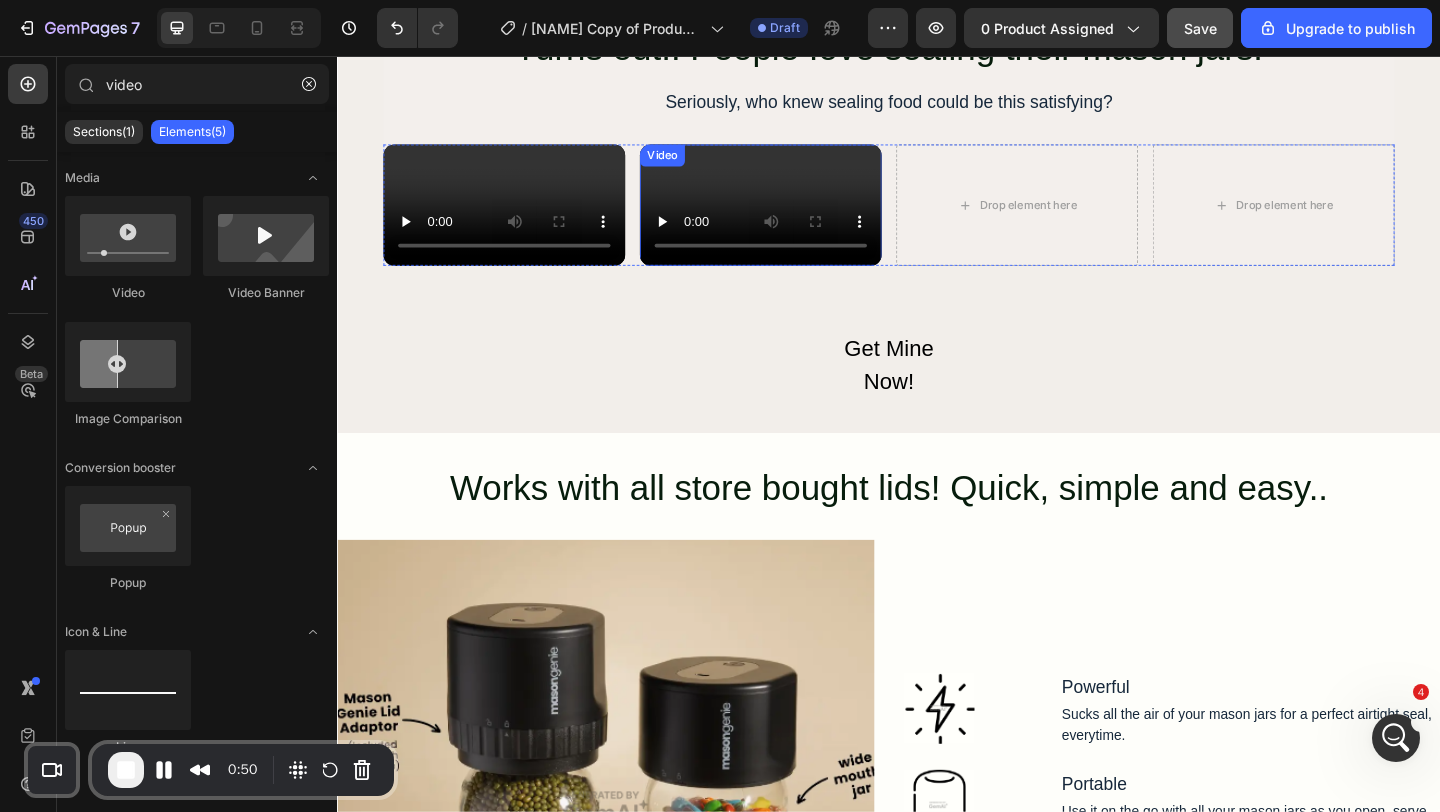 click at bounding box center (797, 218) 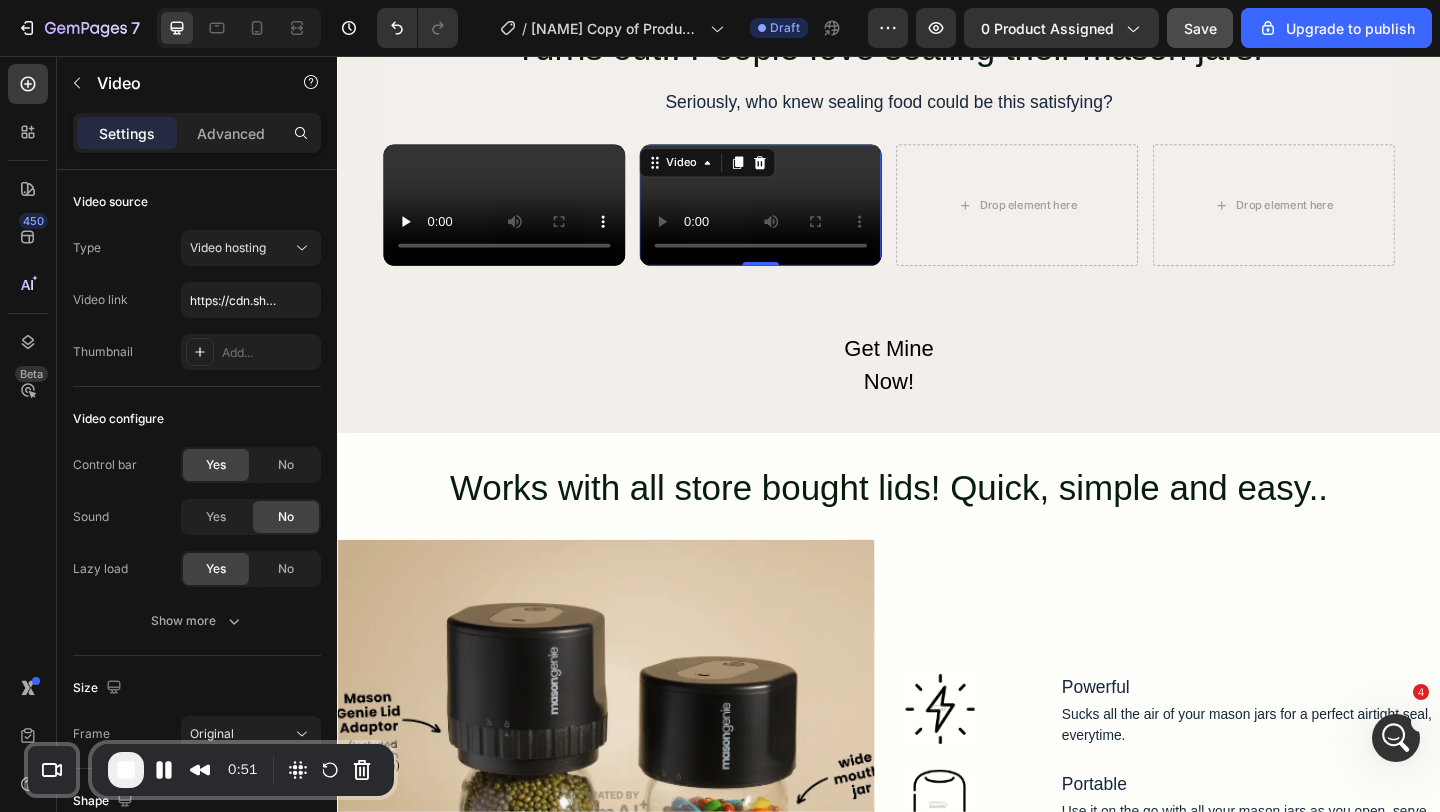 click 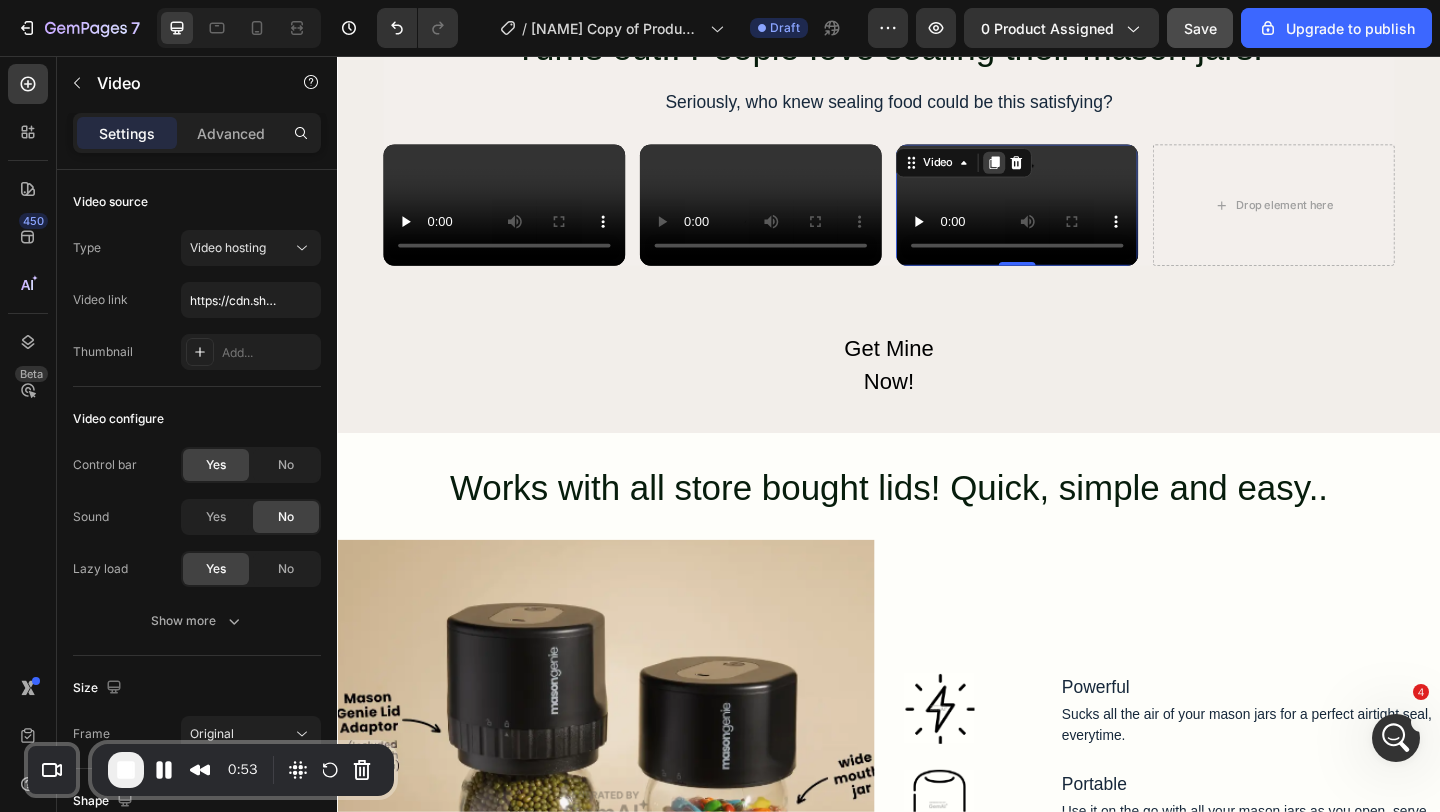 click 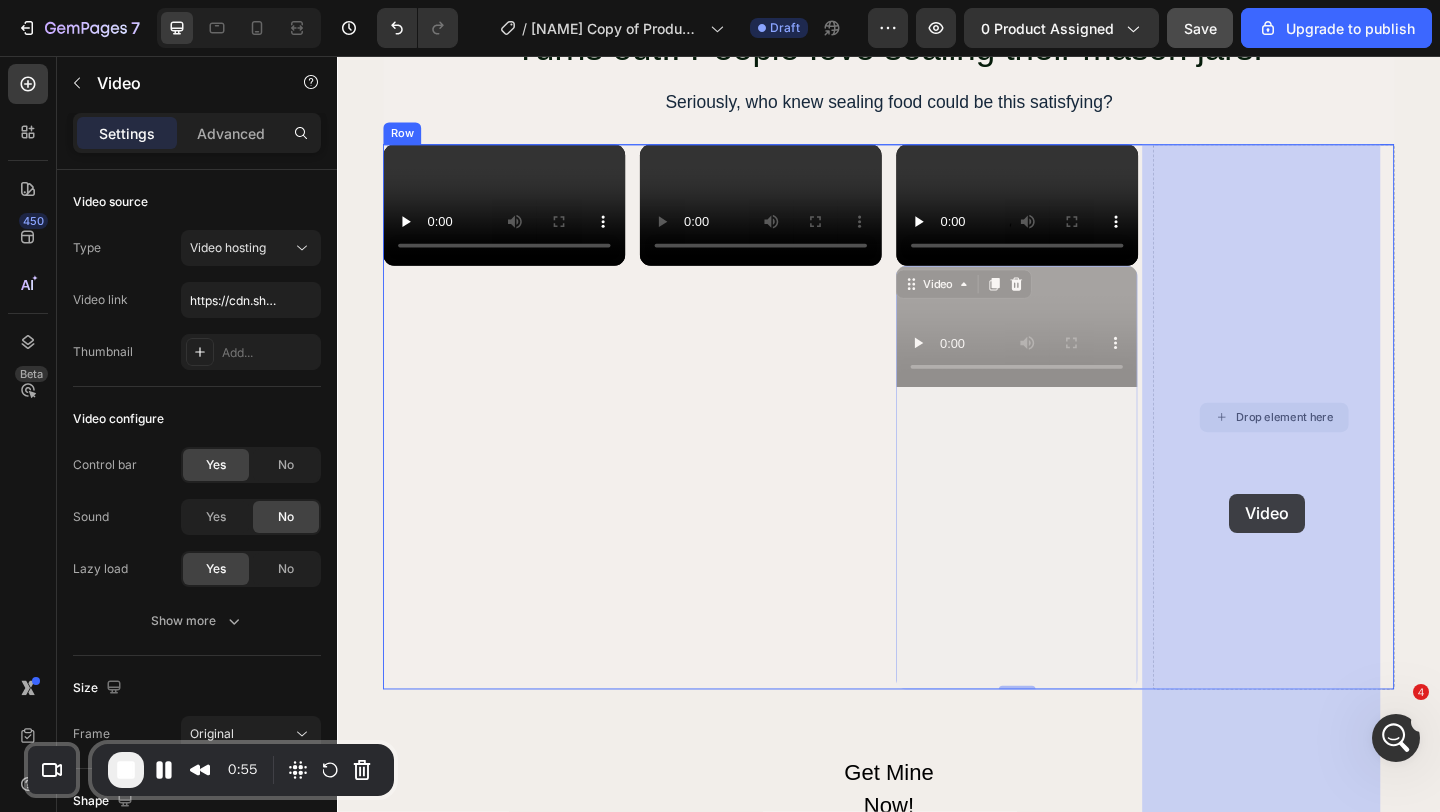 drag, startPoint x: 979, startPoint y: 638, endPoint x: 1296, endPoint y: 534, distance: 333.62405 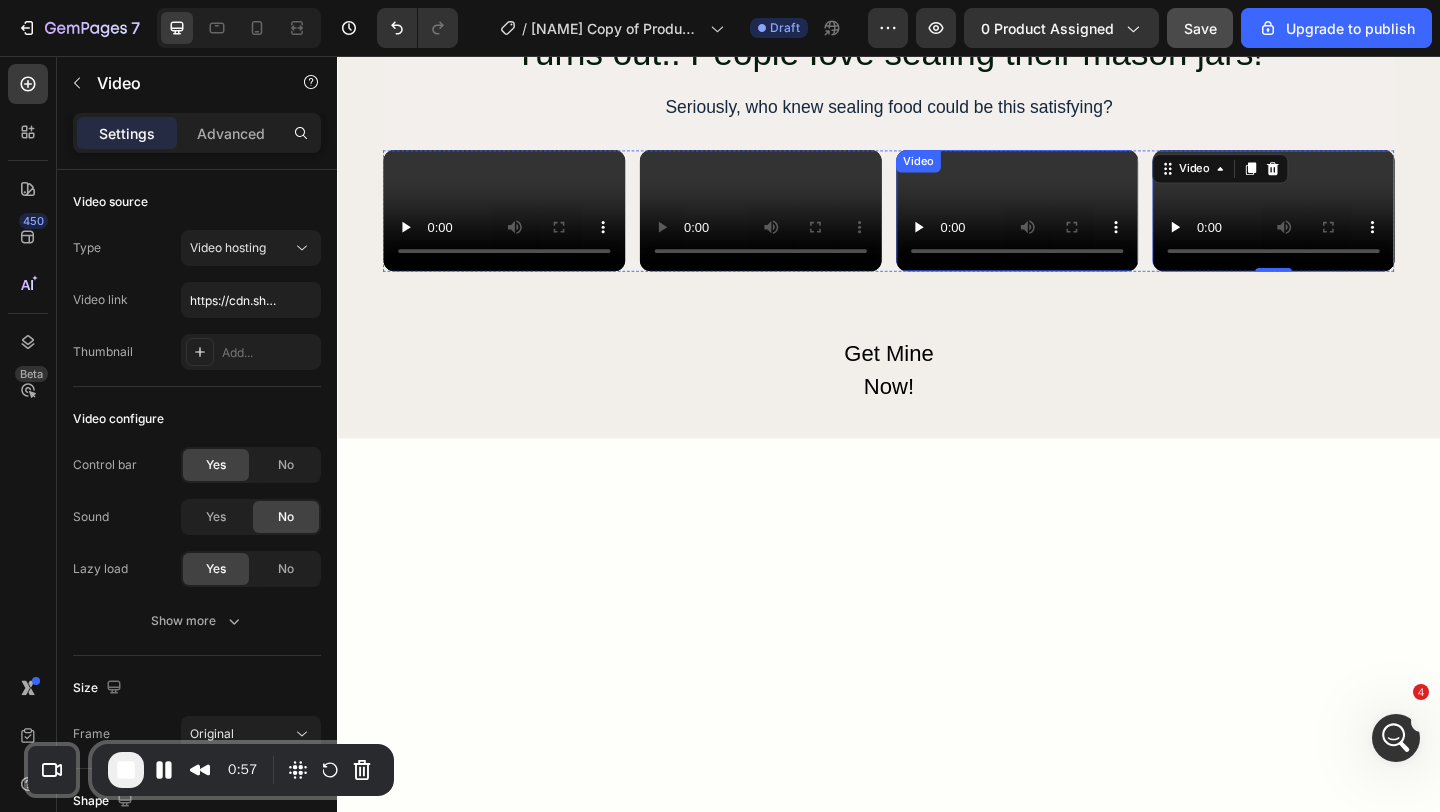 scroll, scrollTop: 3401, scrollLeft: 0, axis: vertical 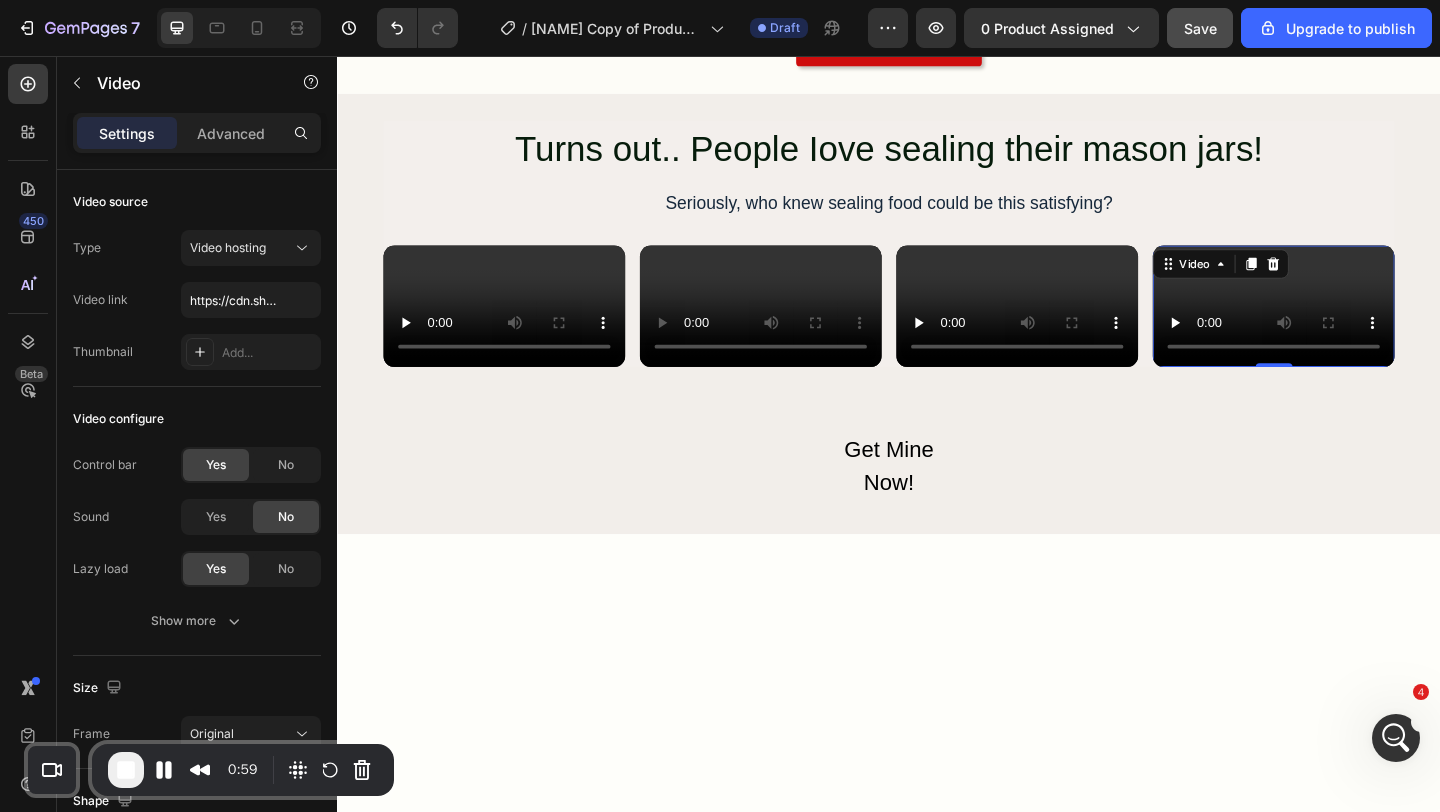 click at bounding box center [126, 770] 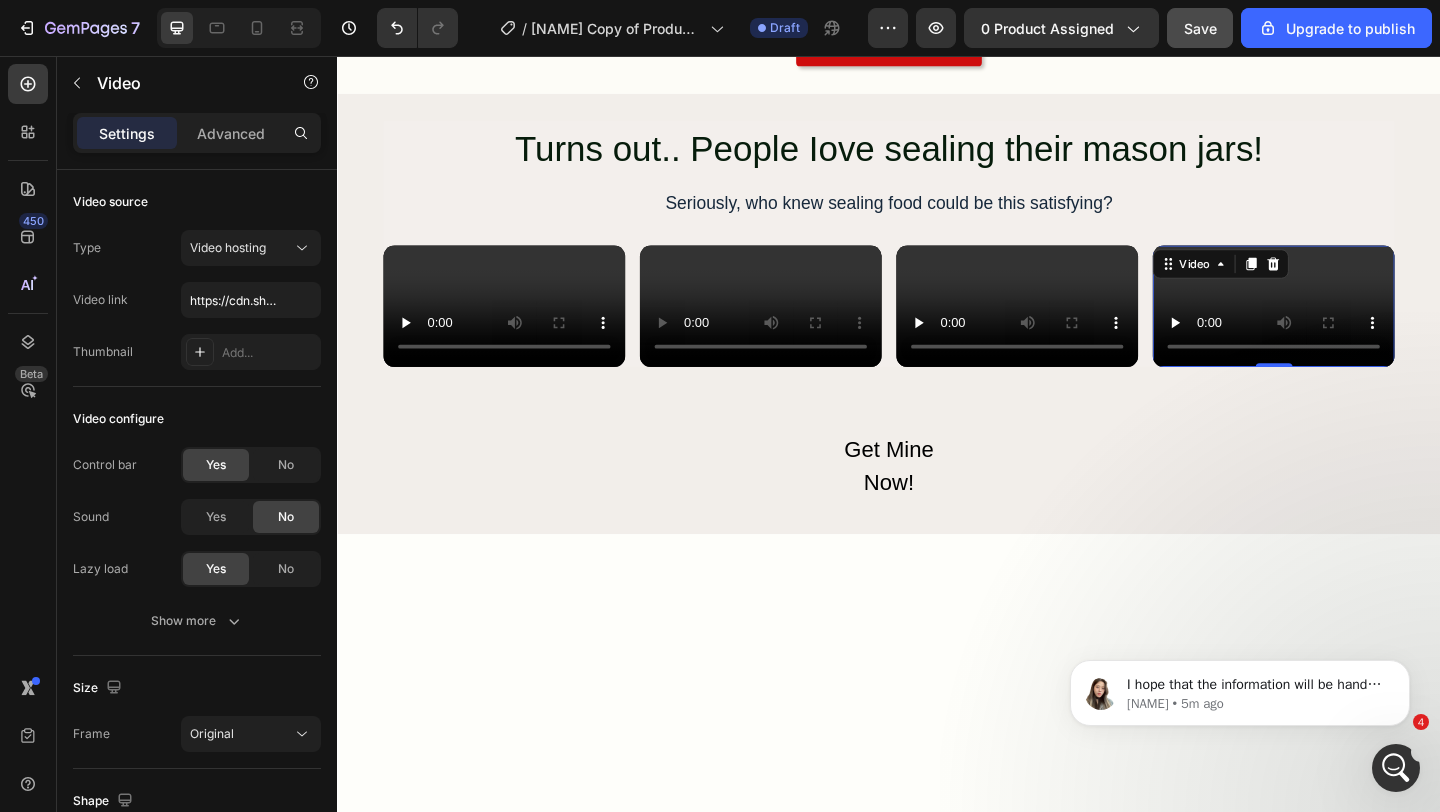 scroll, scrollTop: 0, scrollLeft: 0, axis: both 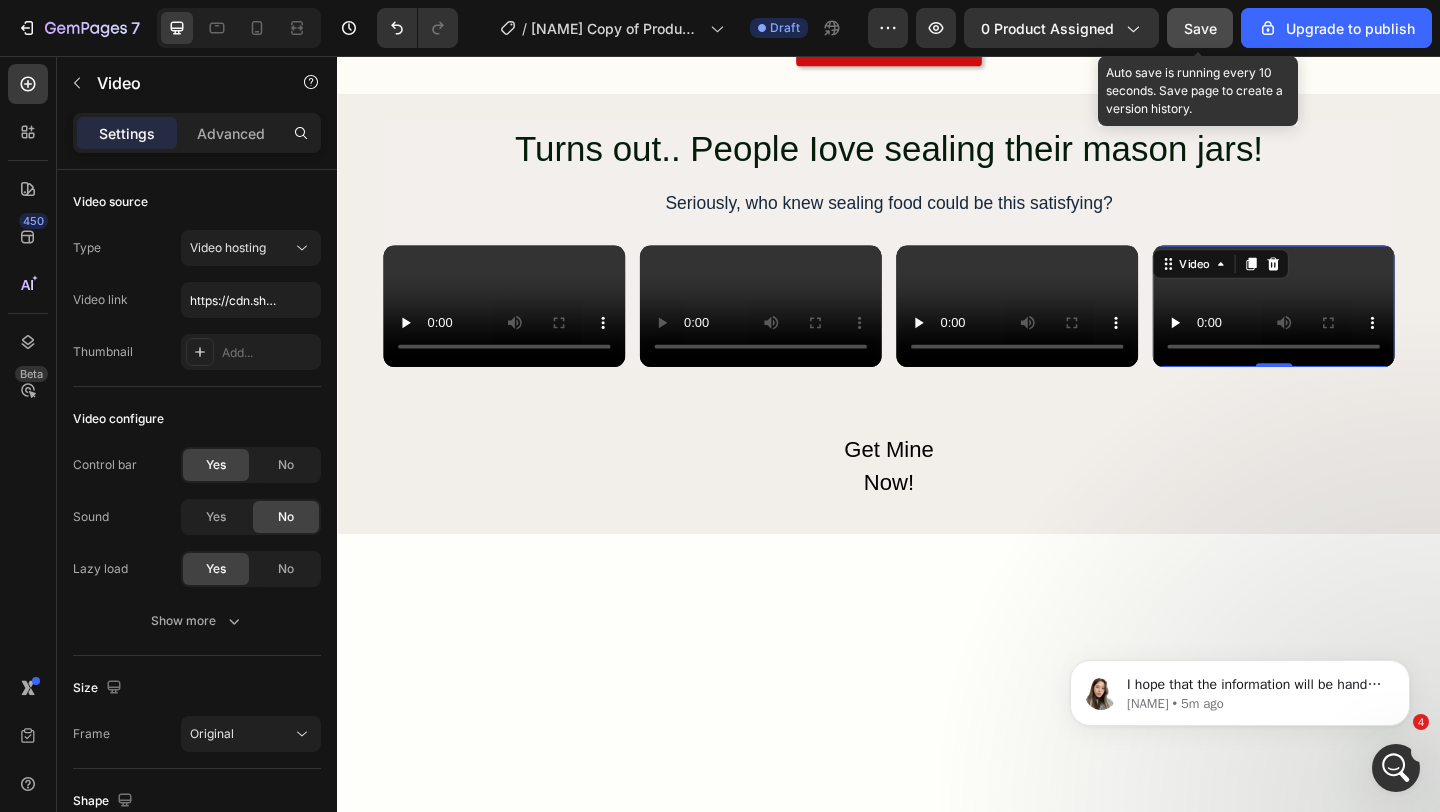 click on "Save" at bounding box center (1200, 28) 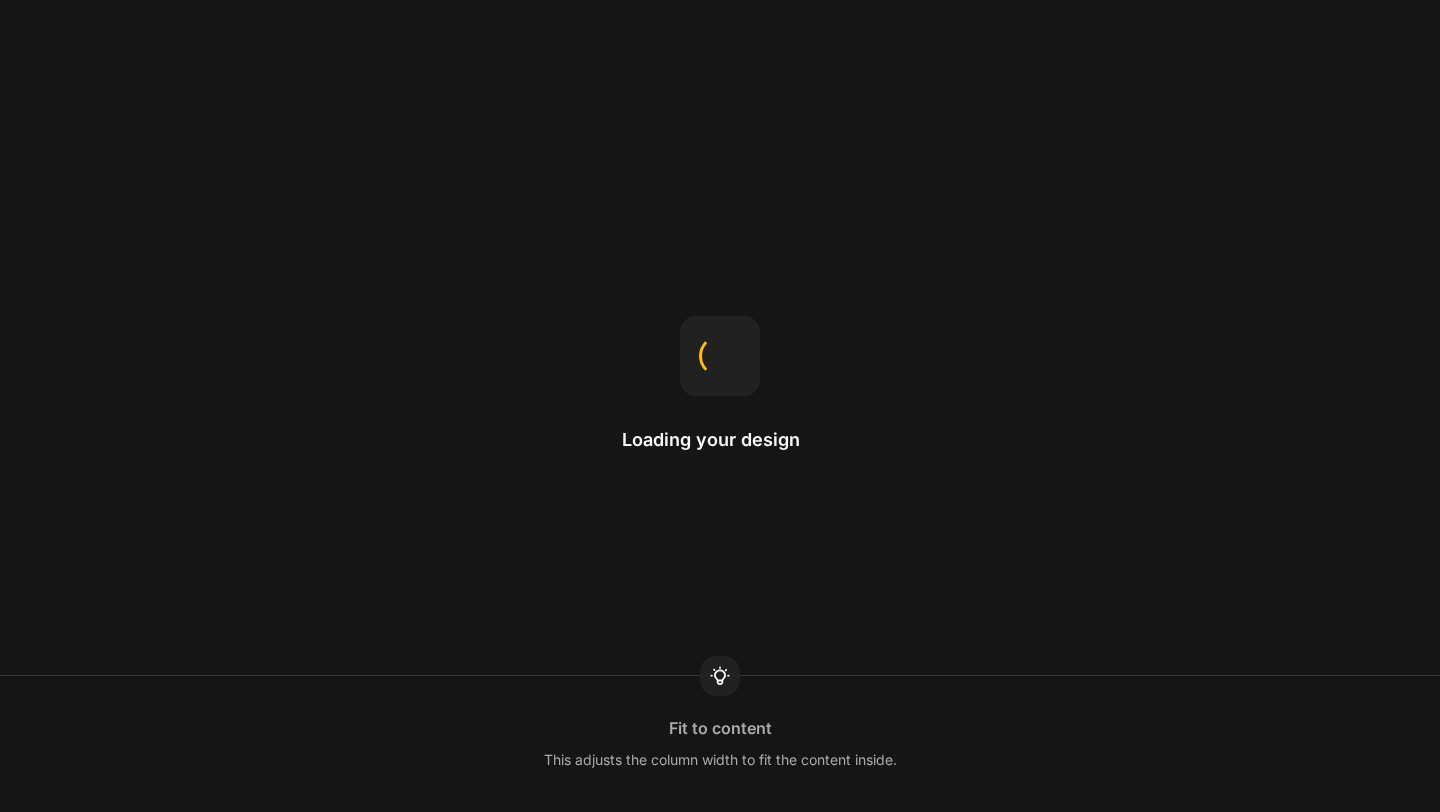scroll, scrollTop: 0, scrollLeft: 0, axis: both 